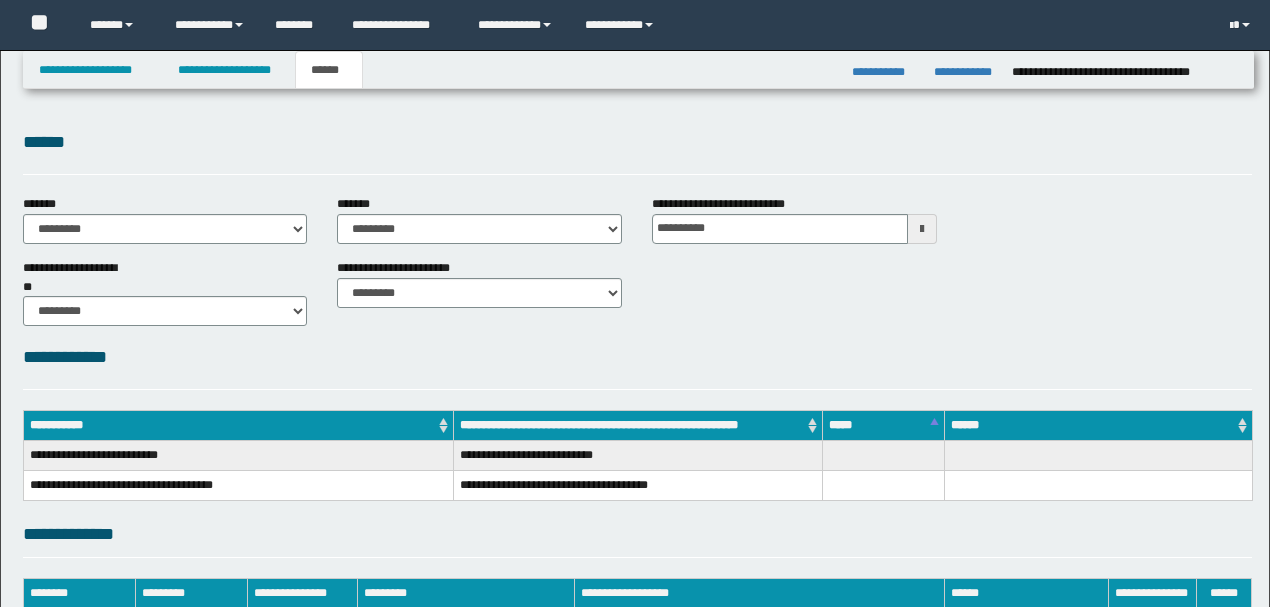 scroll, scrollTop: 0, scrollLeft: 0, axis: both 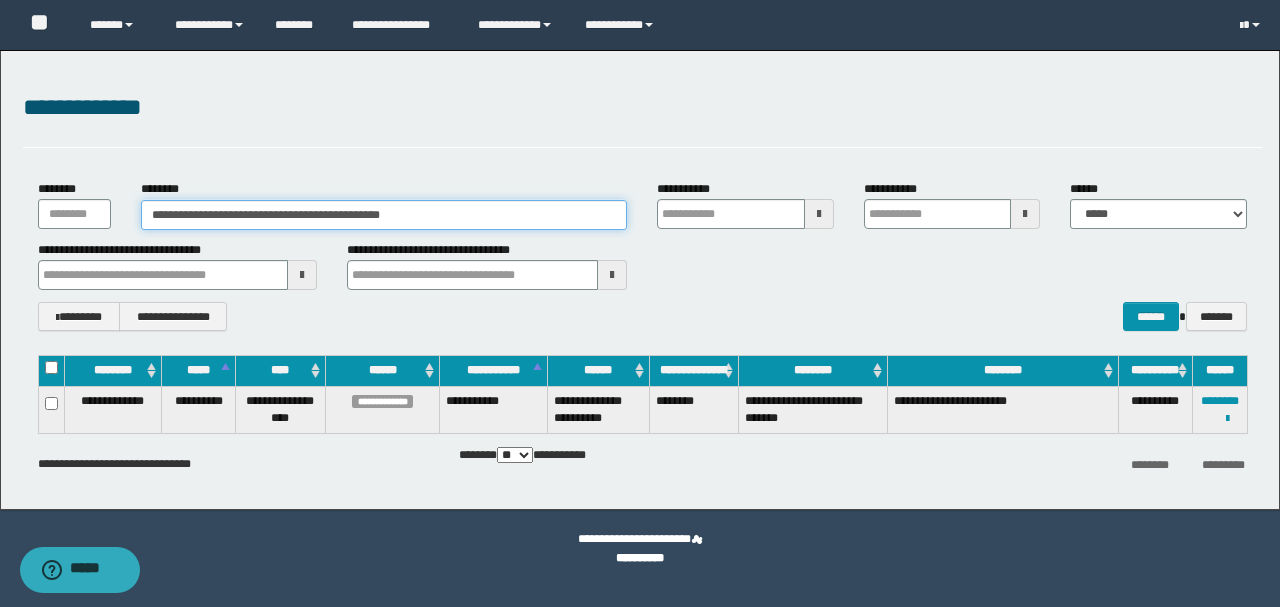 drag, startPoint x: 472, startPoint y: 215, endPoint x: 0, endPoint y: 214, distance: 472.00107 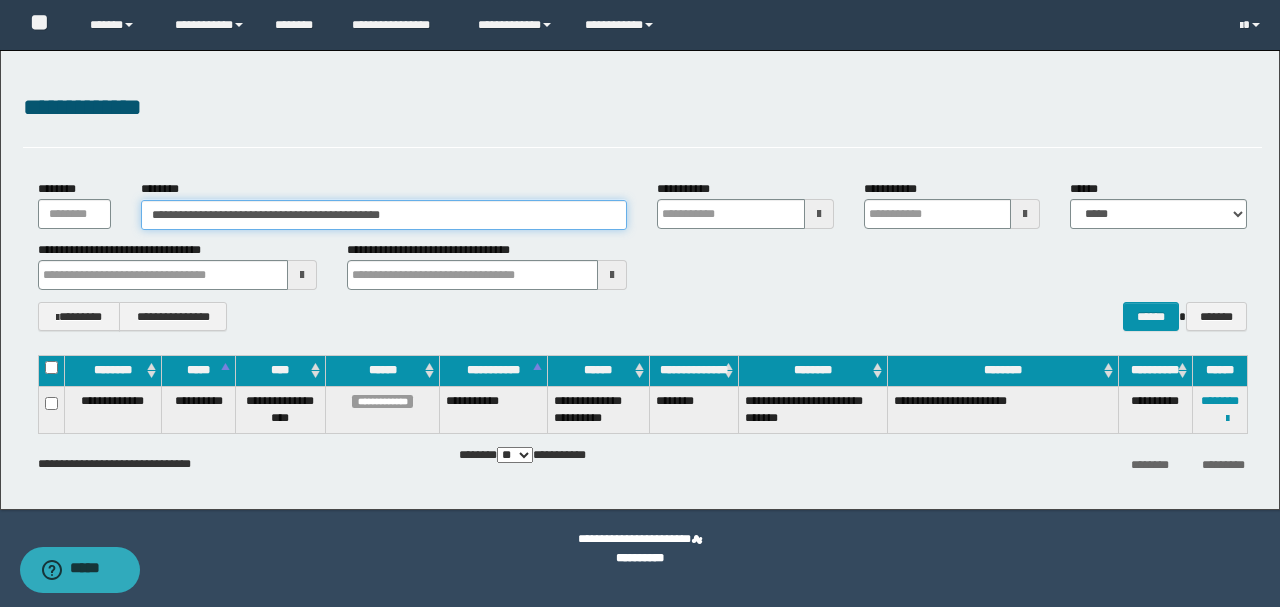 paste 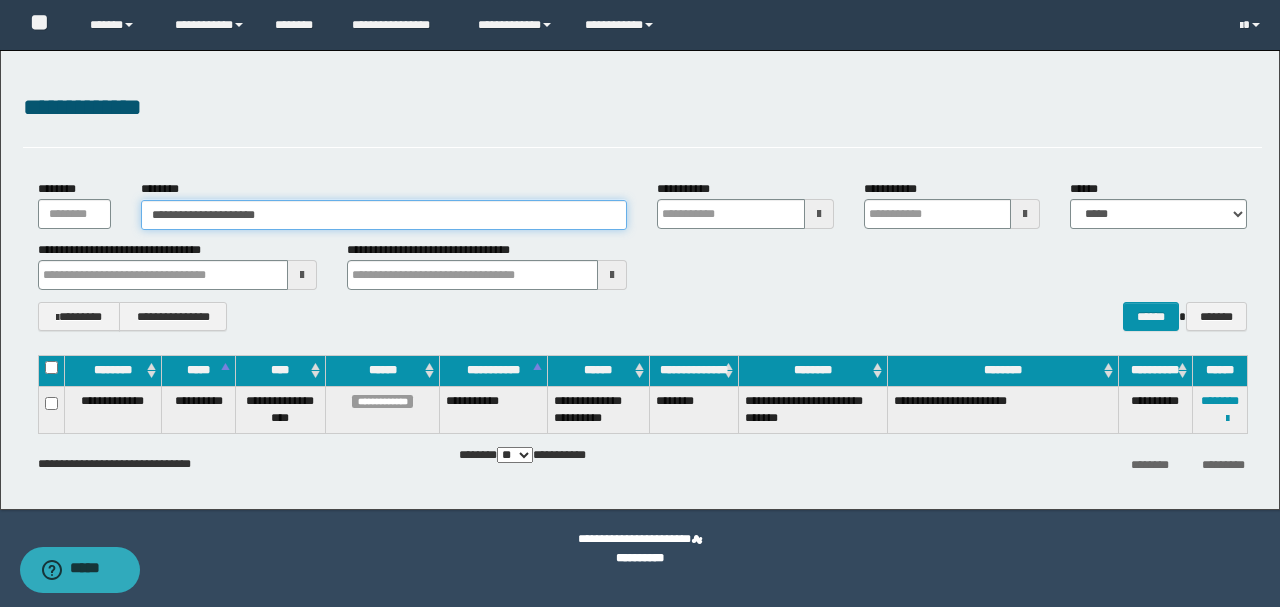 type on "**********" 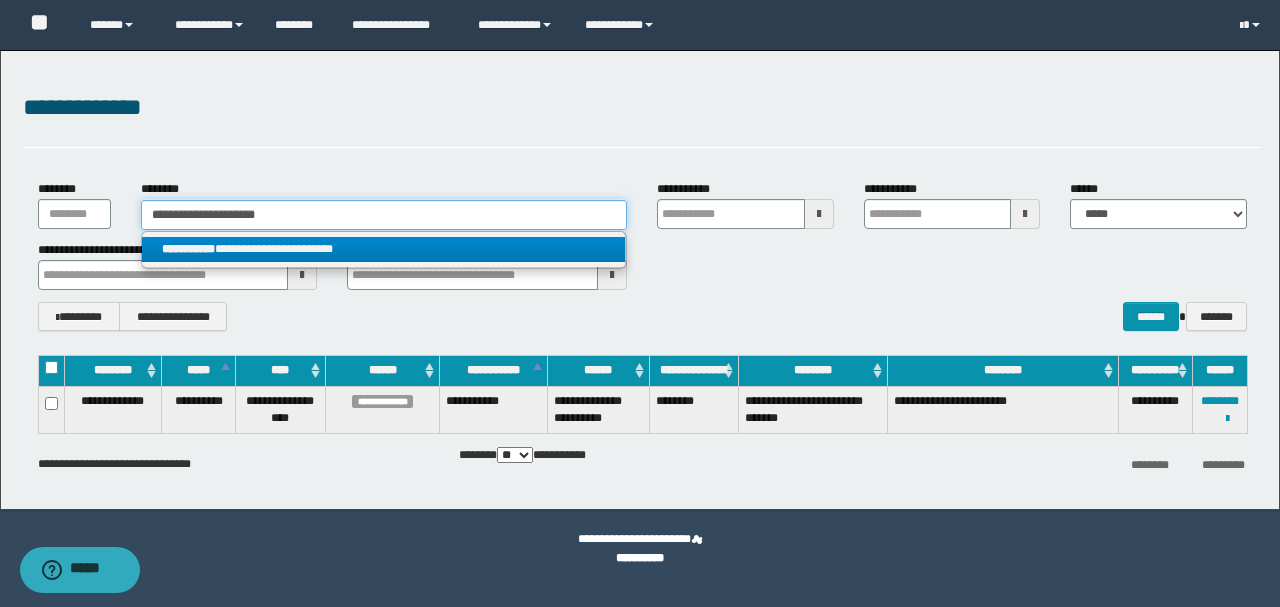 type on "**********" 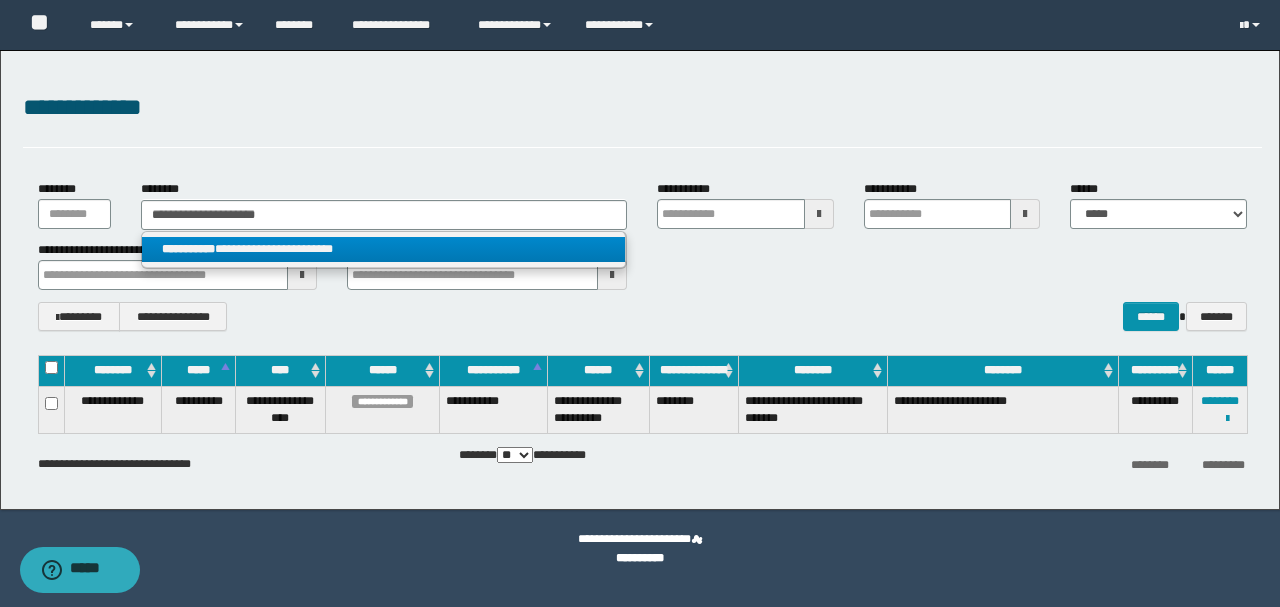 click on "**********" at bounding box center [384, 249] 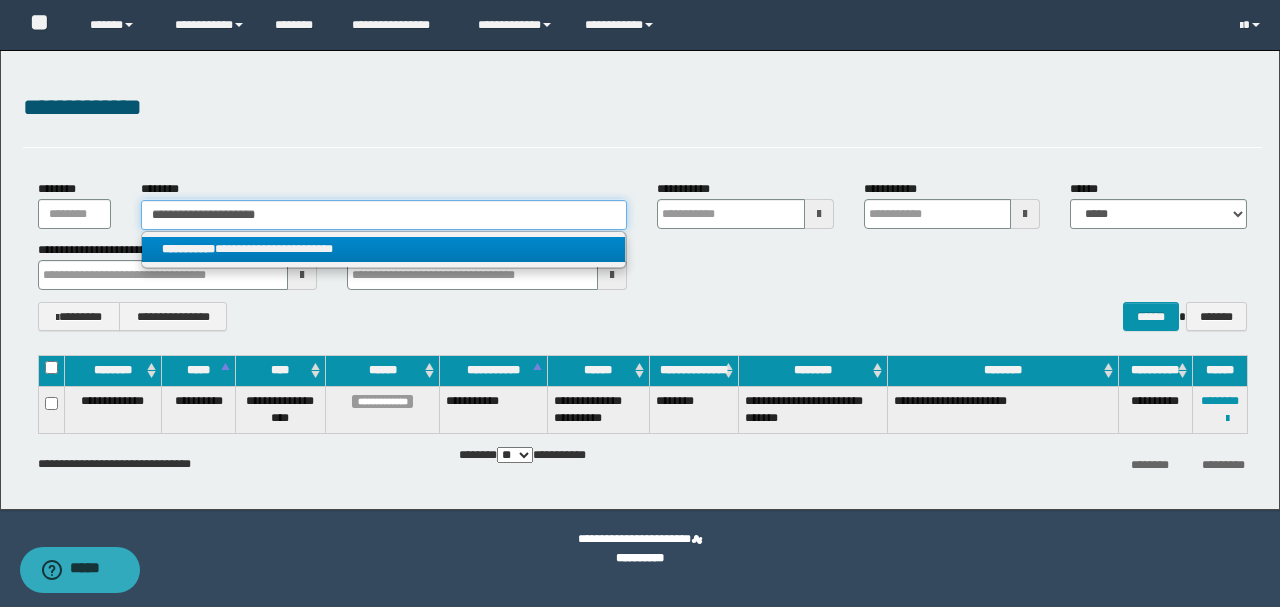 type 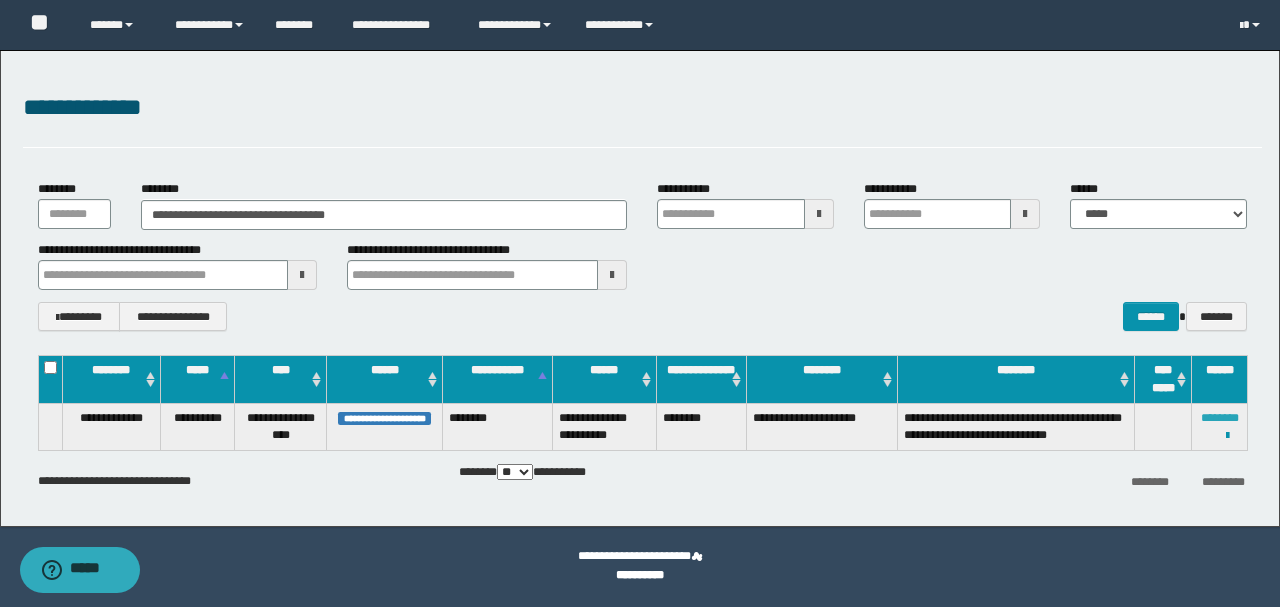 click on "********" at bounding box center (1220, 418) 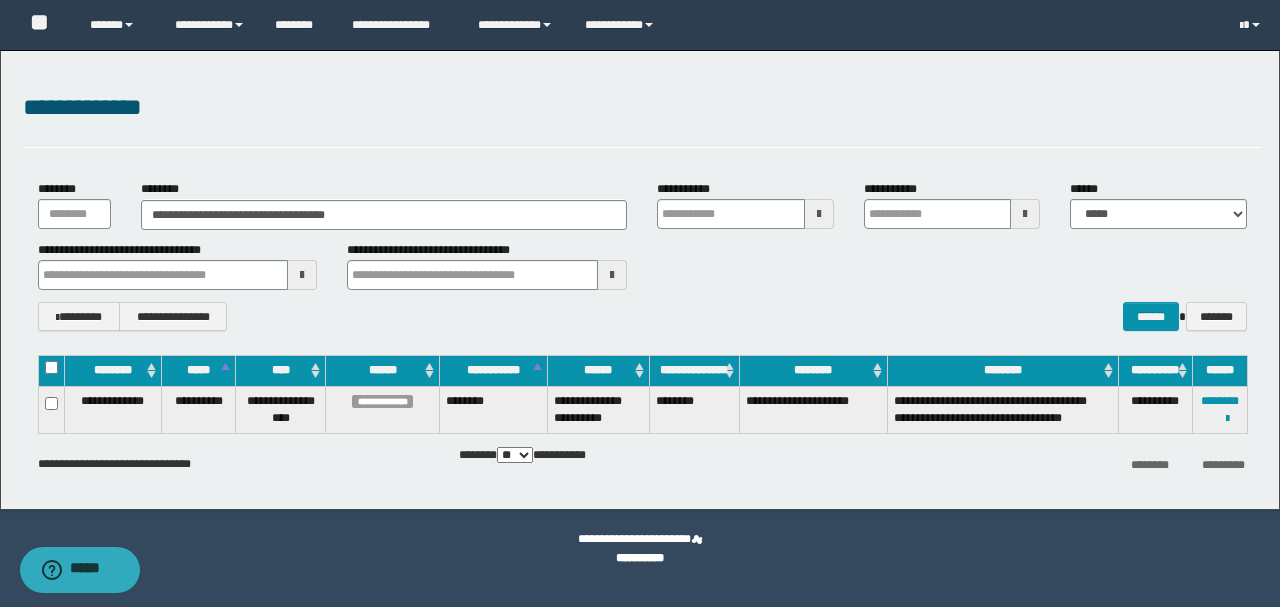 click on "**********" at bounding box center [642, 108] 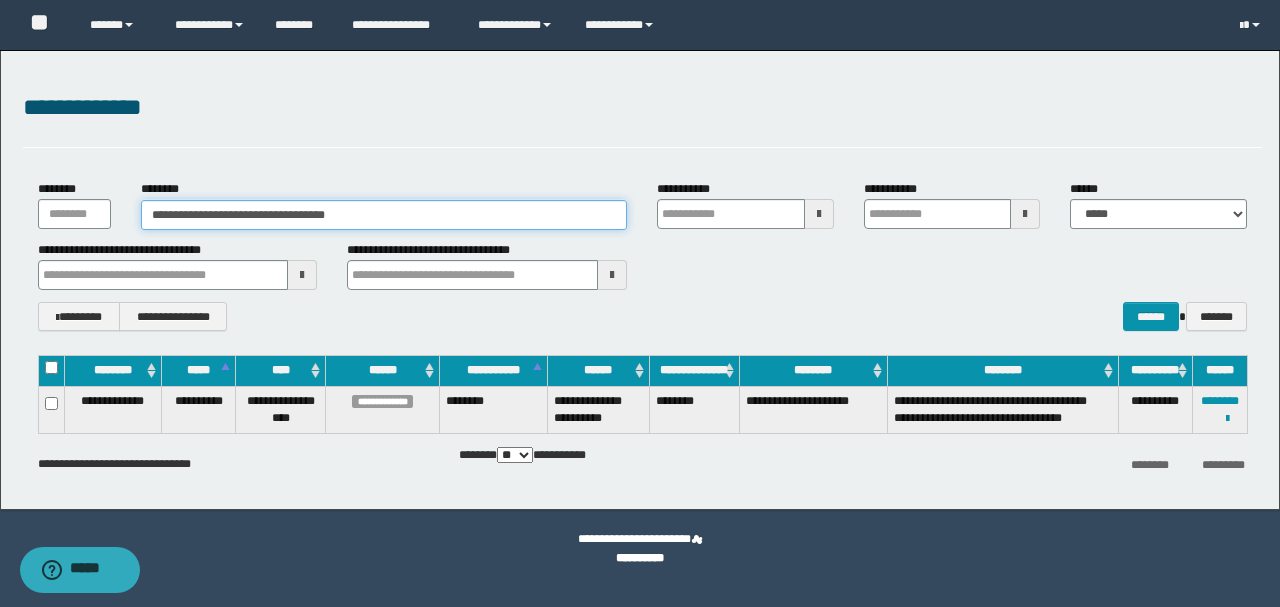 drag, startPoint x: 440, startPoint y: 215, endPoint x: 0, endPoint y: 221, distance: 440.0409 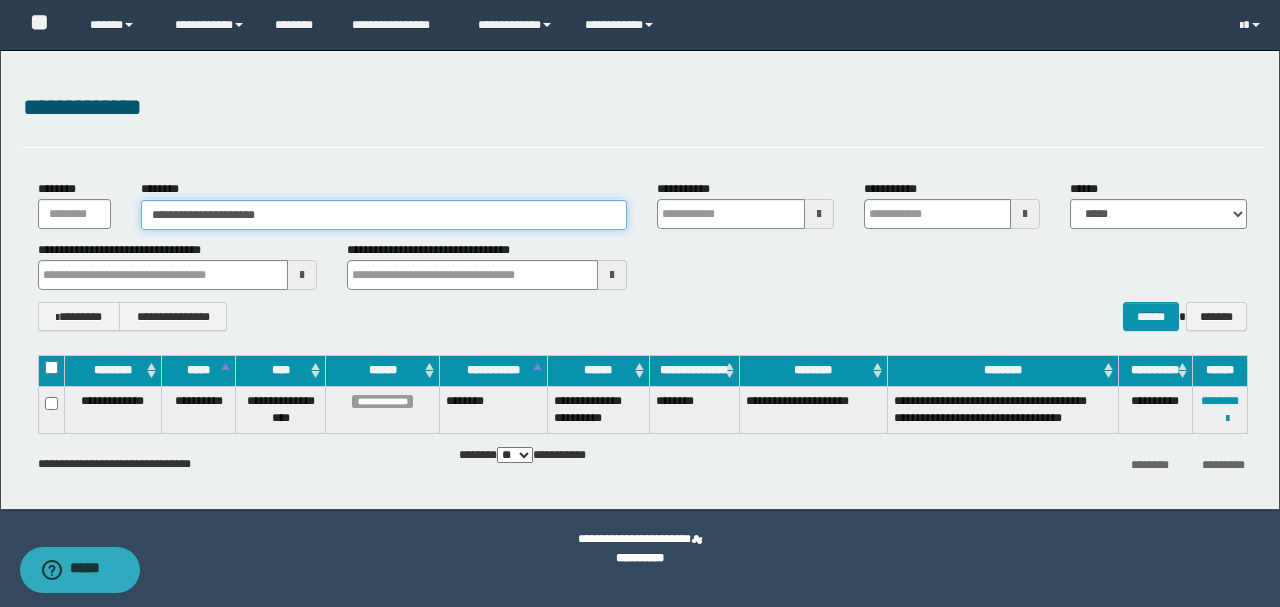 type on "**********" 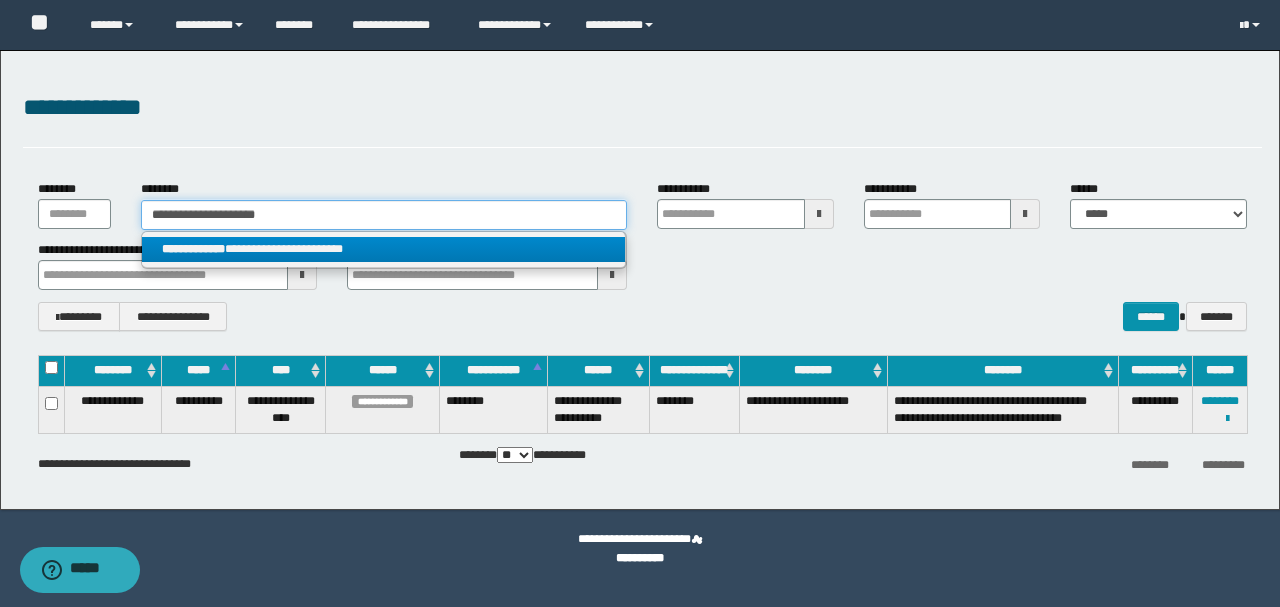 type on "**********" 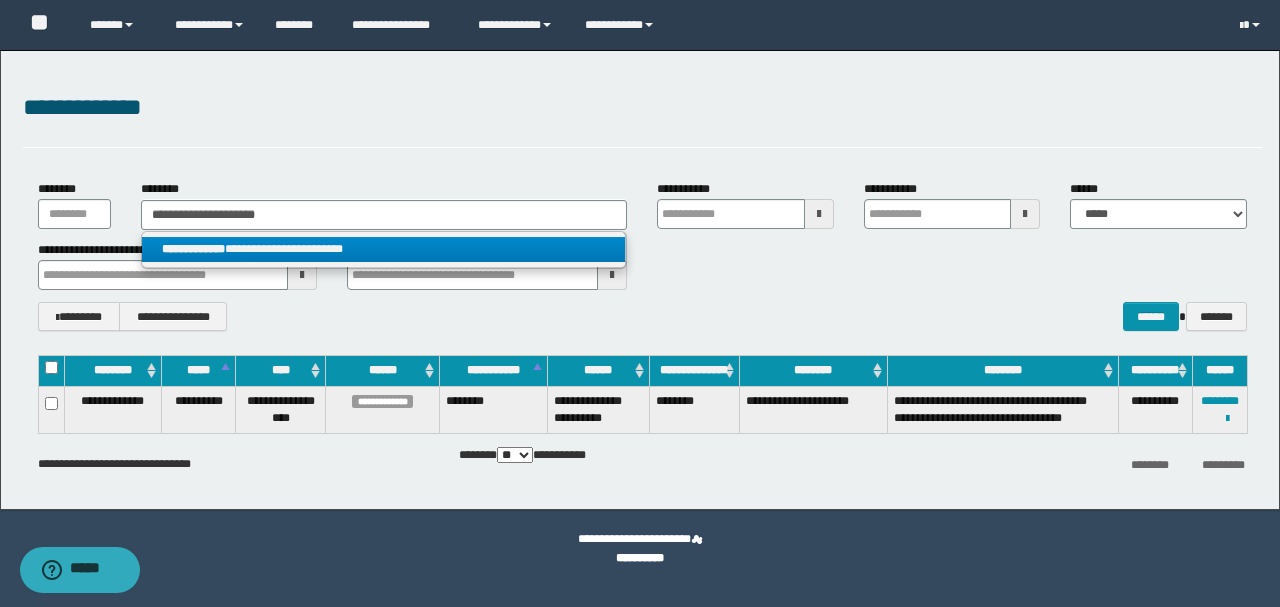 click on "**********" at bounding box center [384, 249] 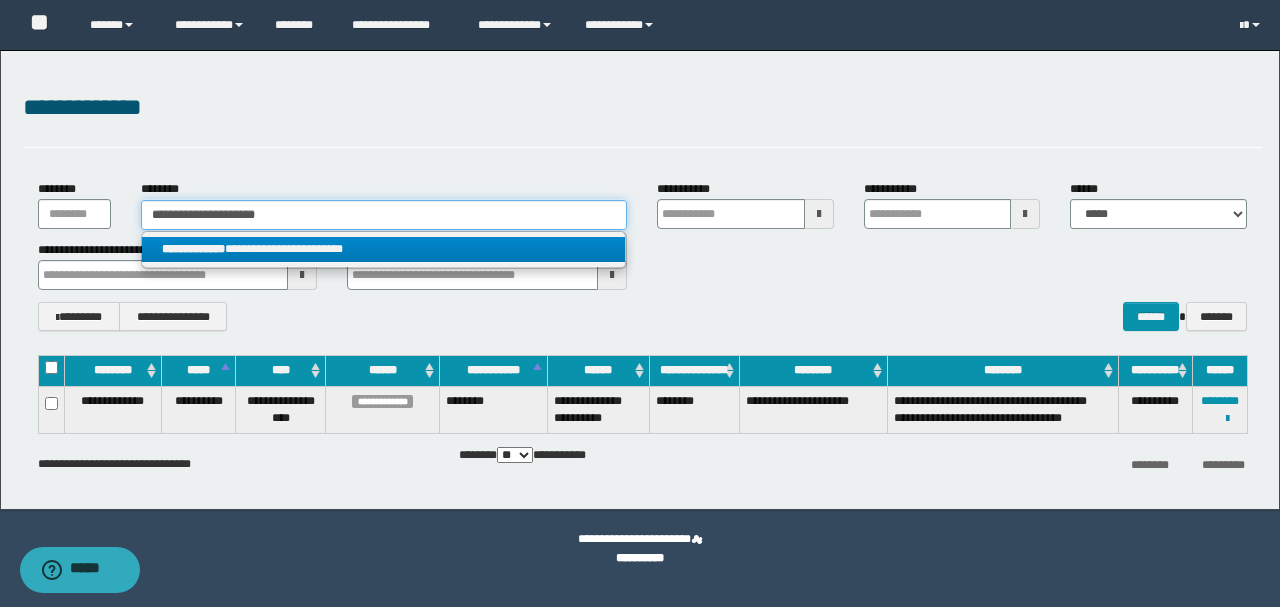 type 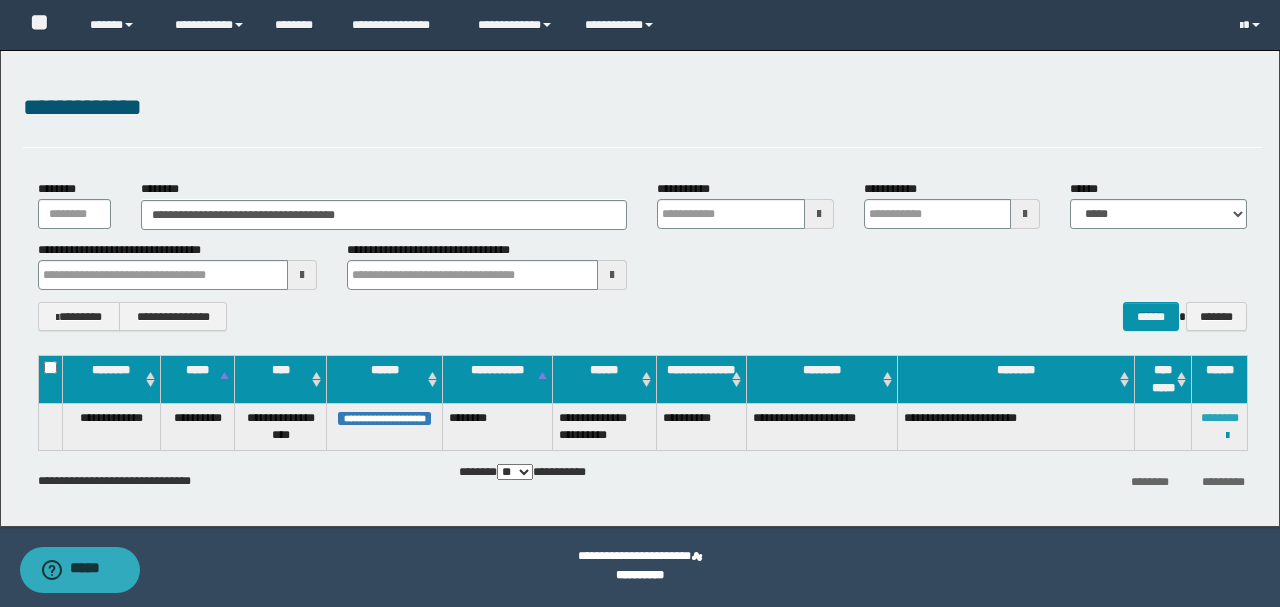 click on "********" at bounding box center (1220, 418) 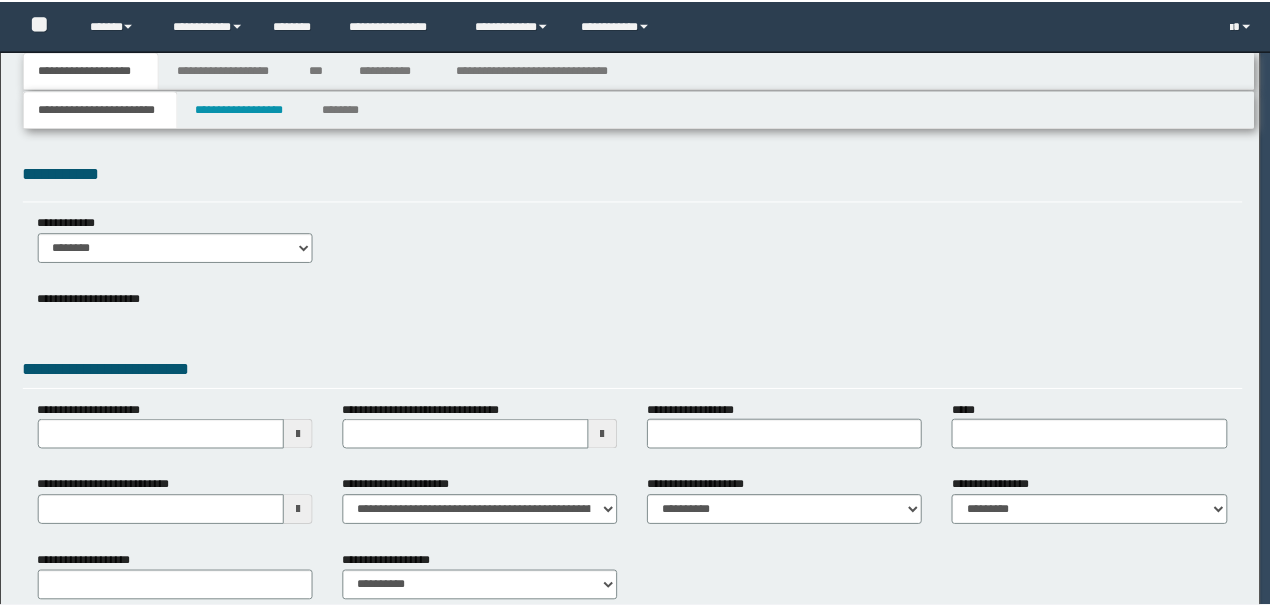 scroll, scrollTop: 0, scrollLeft: 0, axis: both 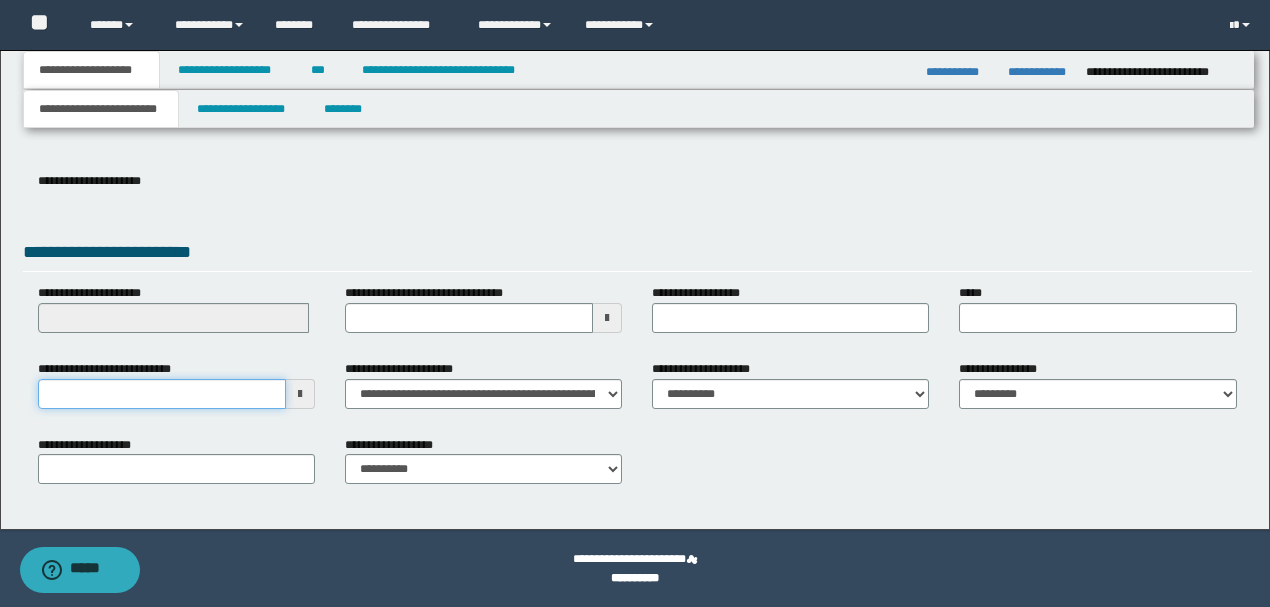 click on "**********" at bounding box center (162, 394) 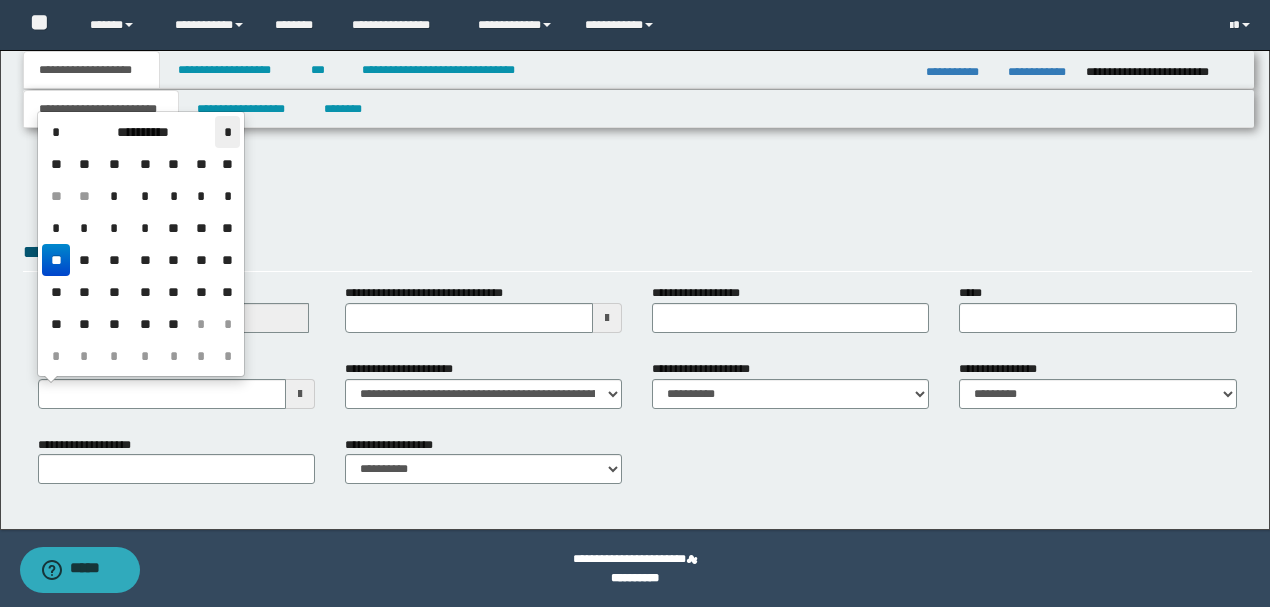 click on "*" at bounding box center (227, 132) 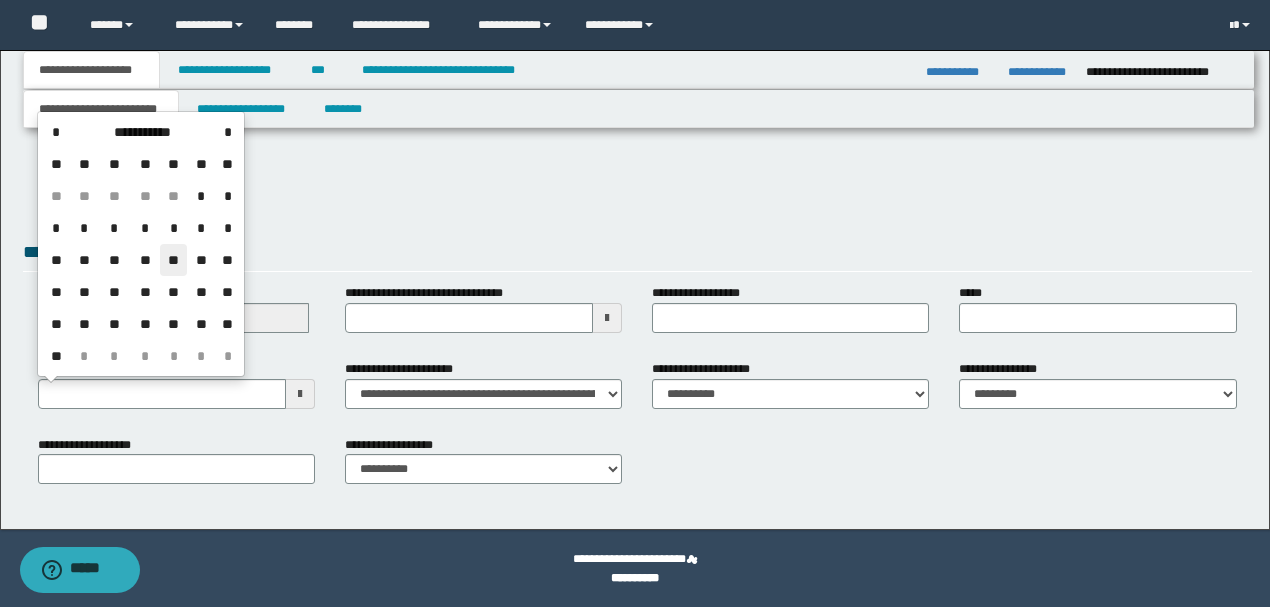 click on "**" at bounding box center [174, 260] 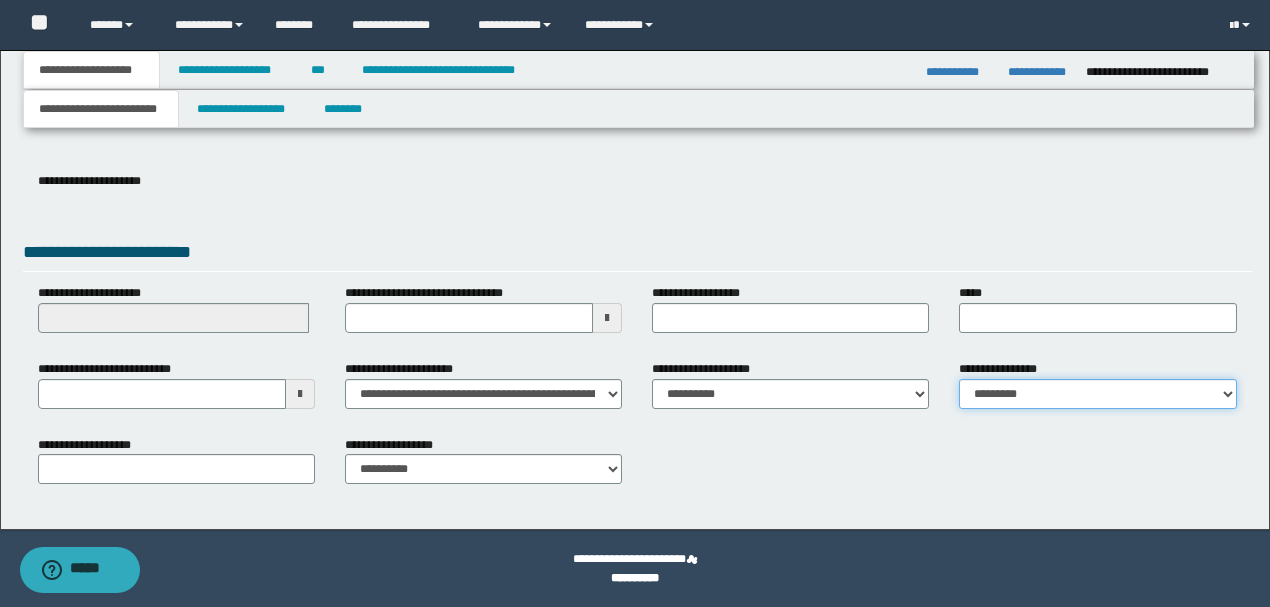 click on "**********" at bounding box center [1097, 394] 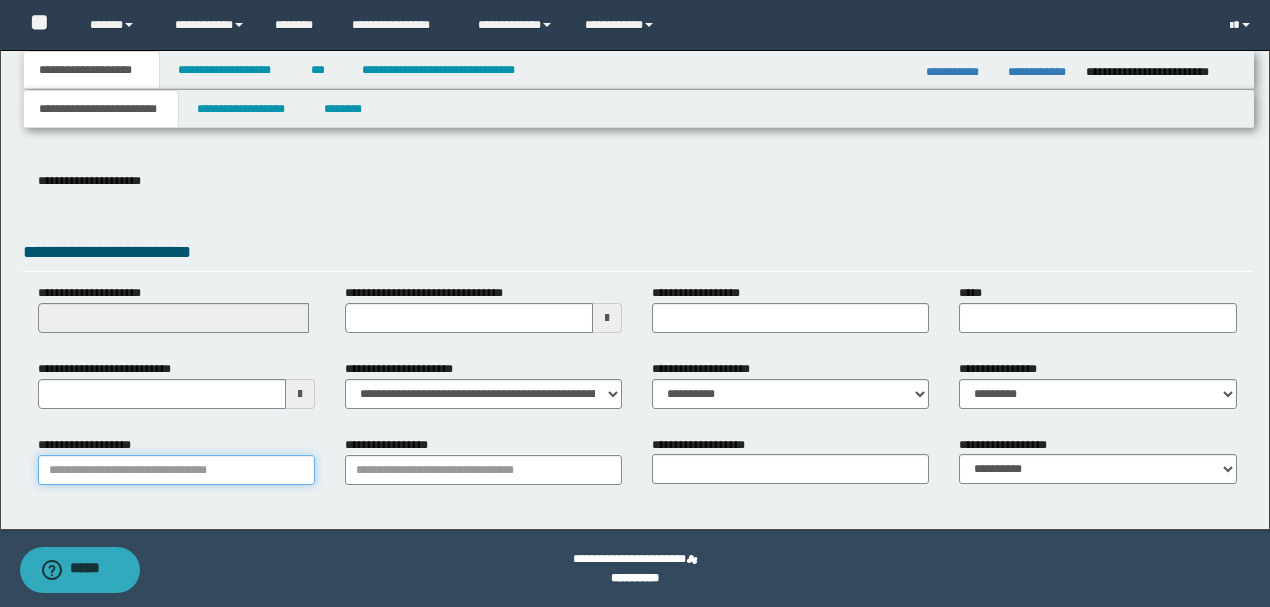 click on "**********" at bounding box center [176, 470] 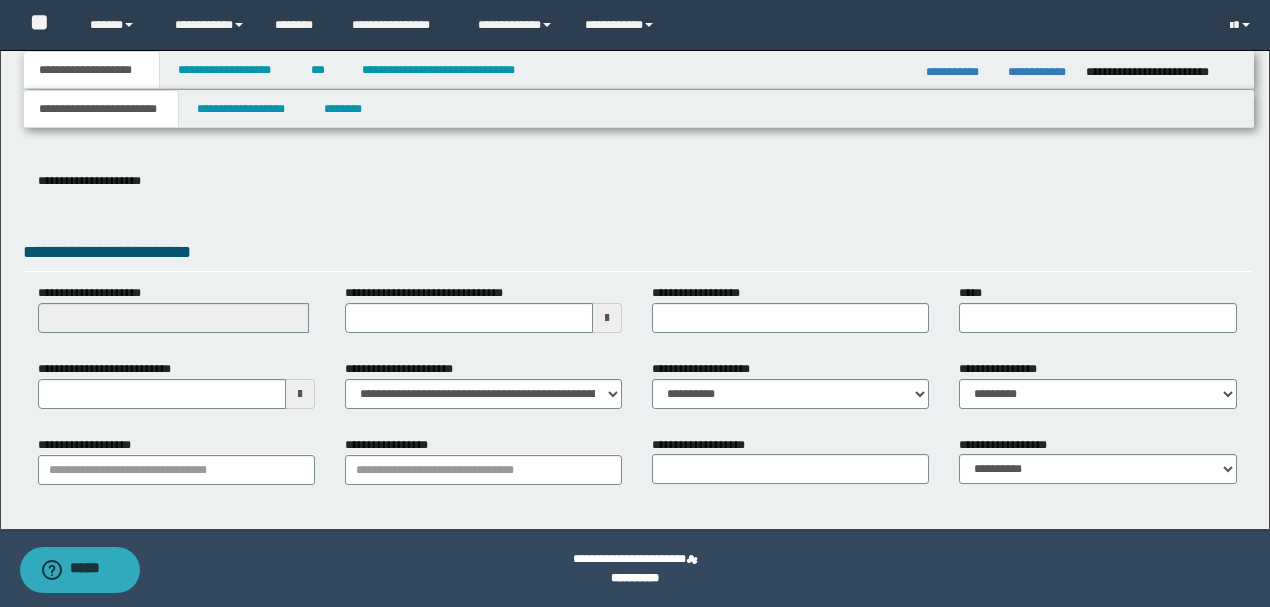 click on "**********" at bounding box center [635, 143] 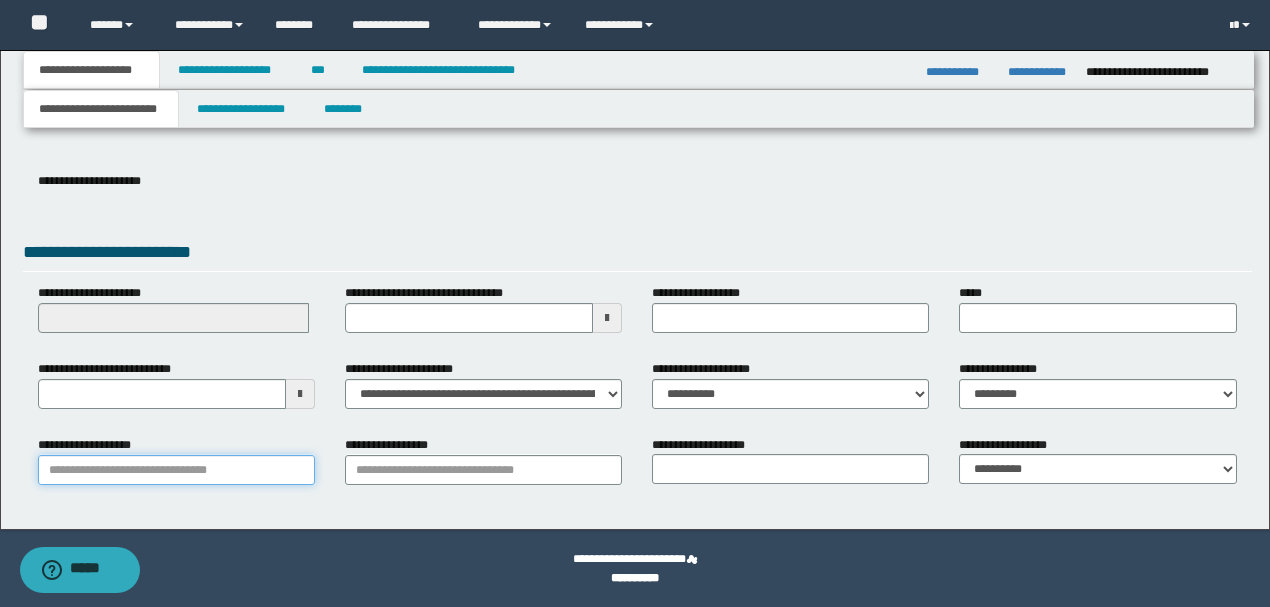 click on "**********" at bounding box center (176, 470) 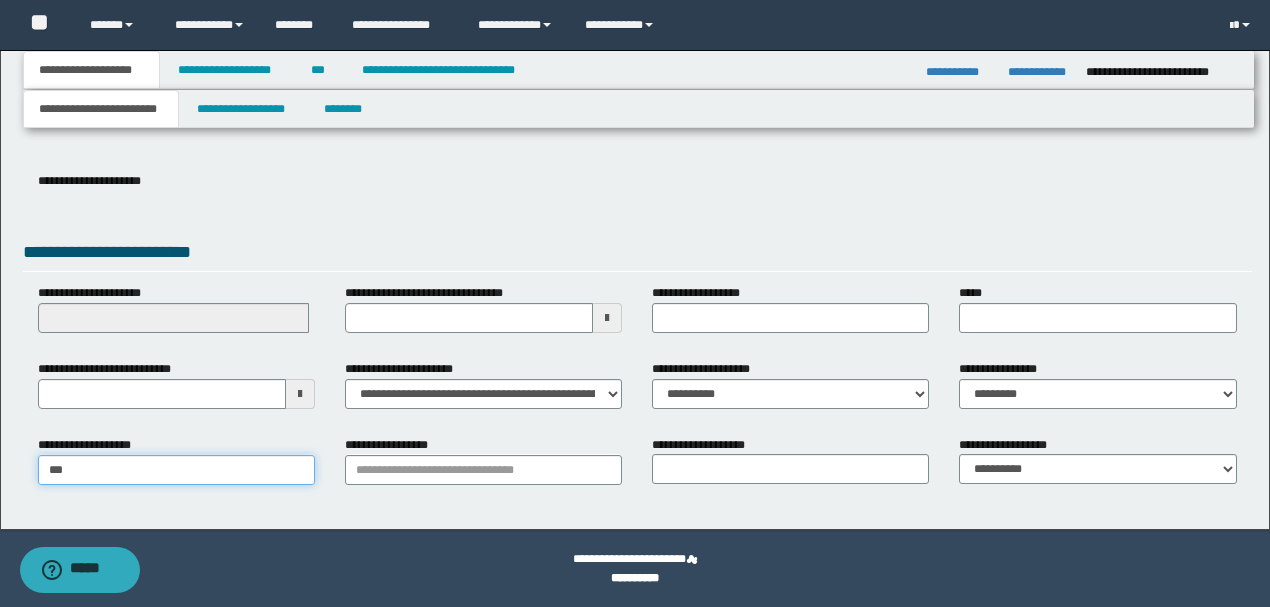 type on "****" 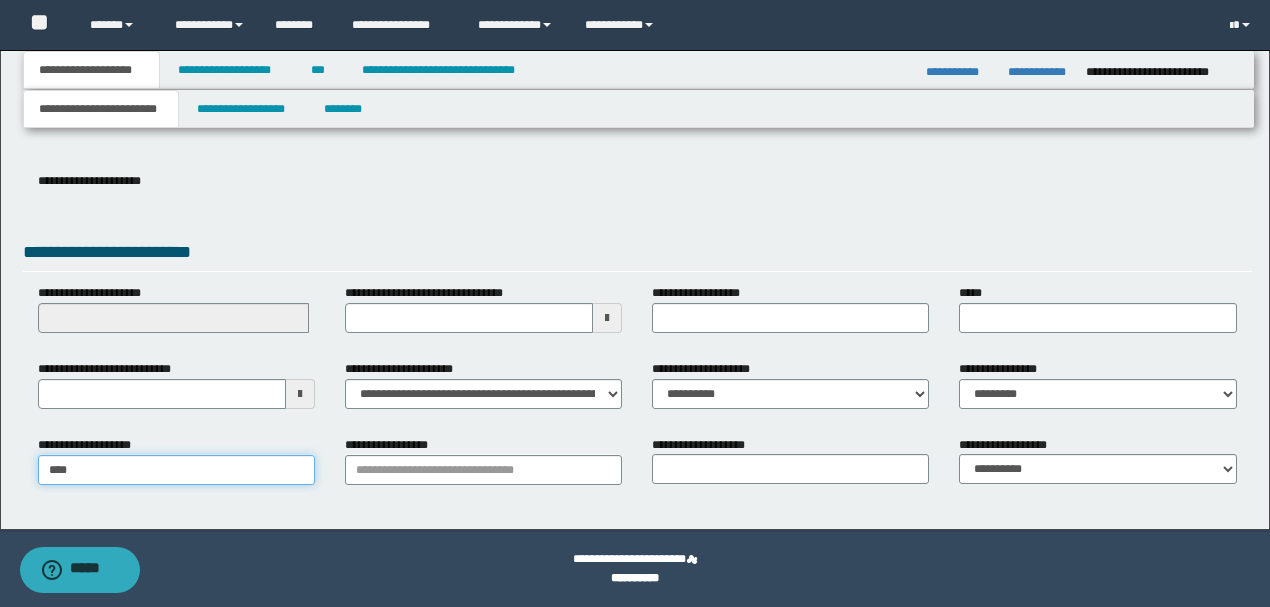 type on "**********" 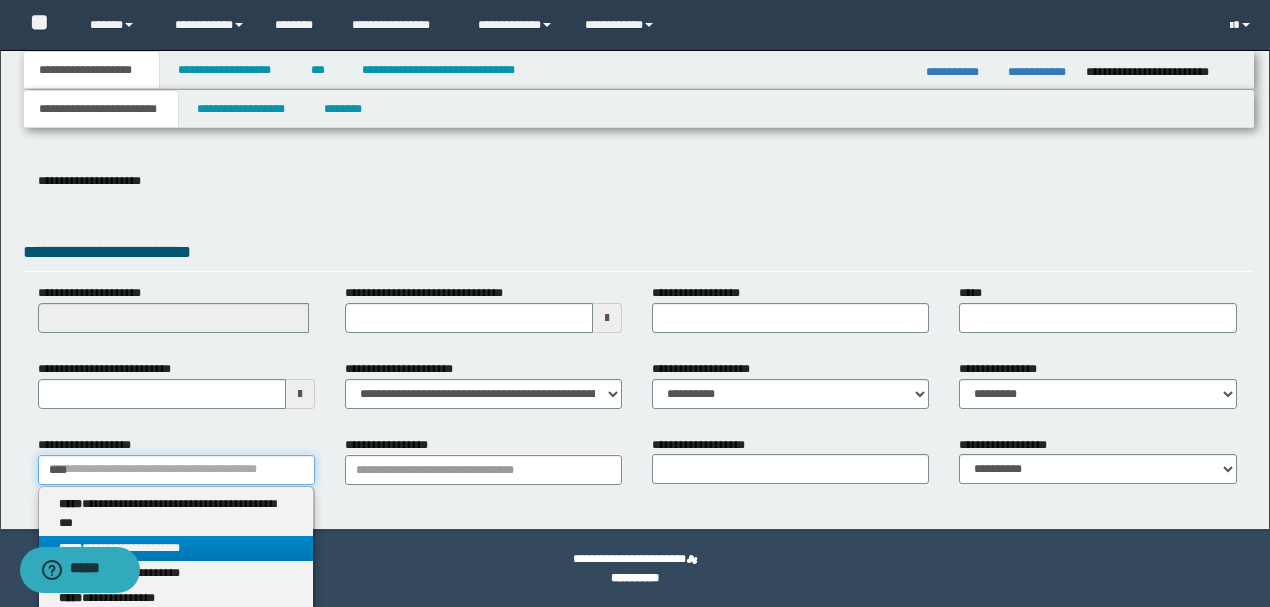 type on "****" 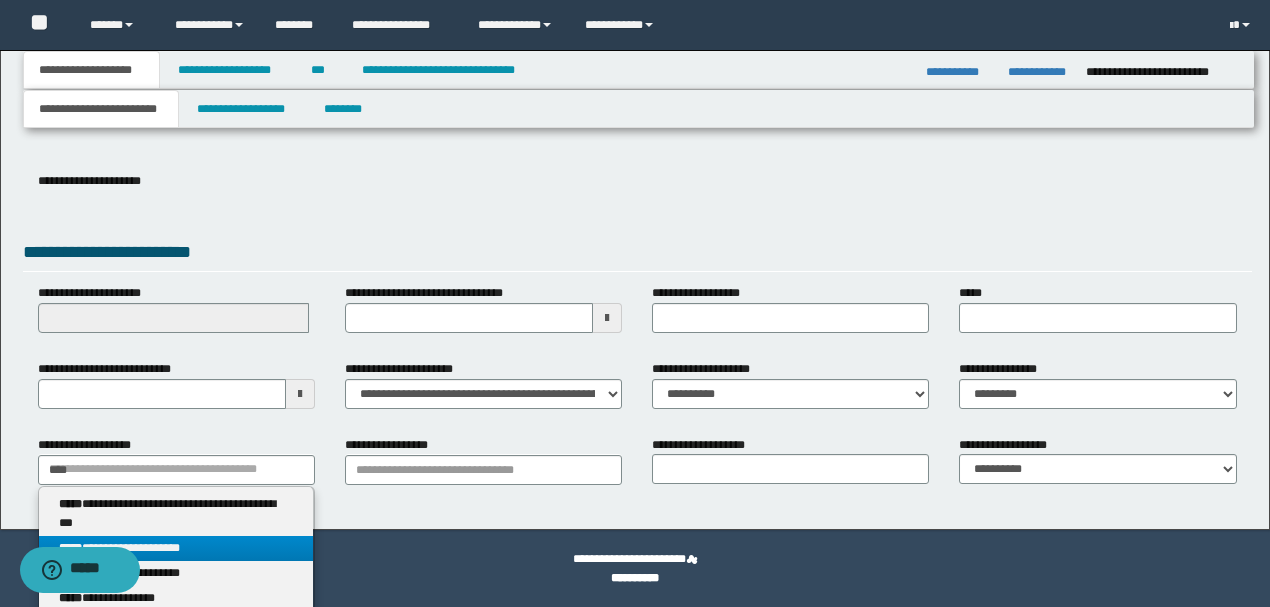 click on "**********" at bounding box center [176, 548] 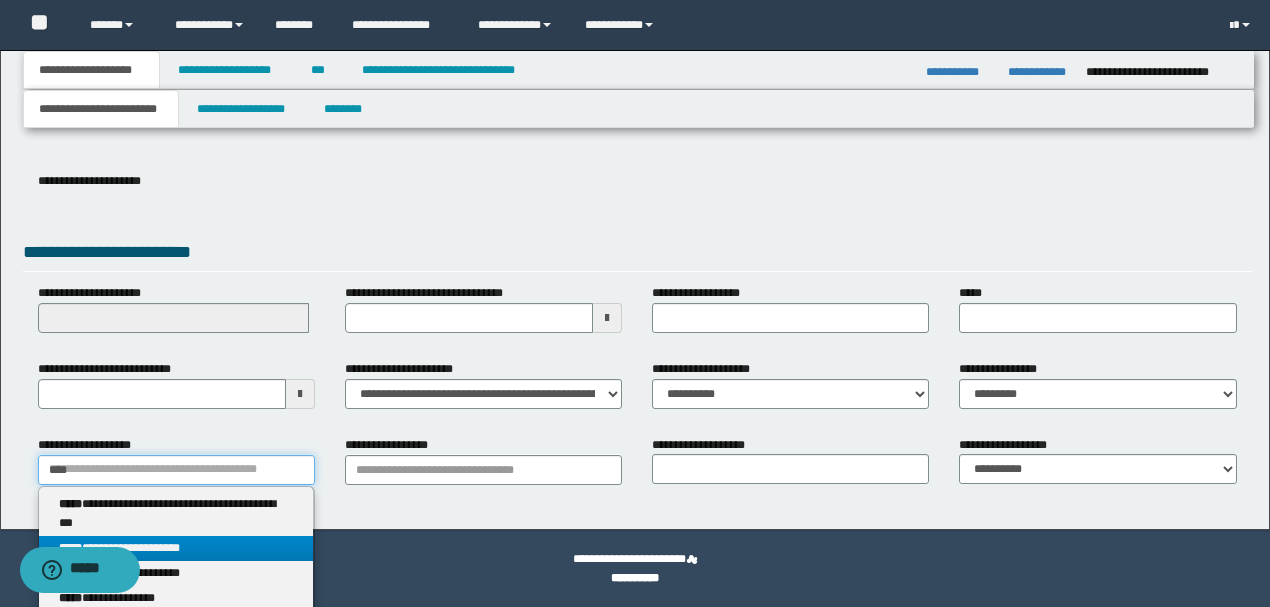 type 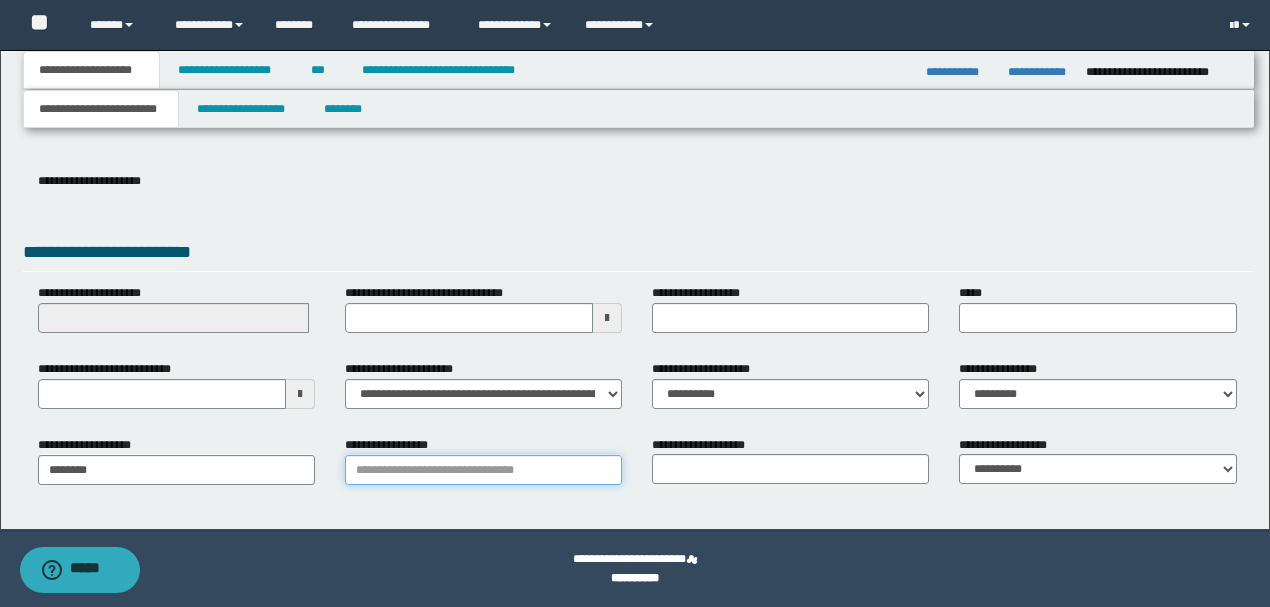 click on "**********" at bounding box center (483, 470) 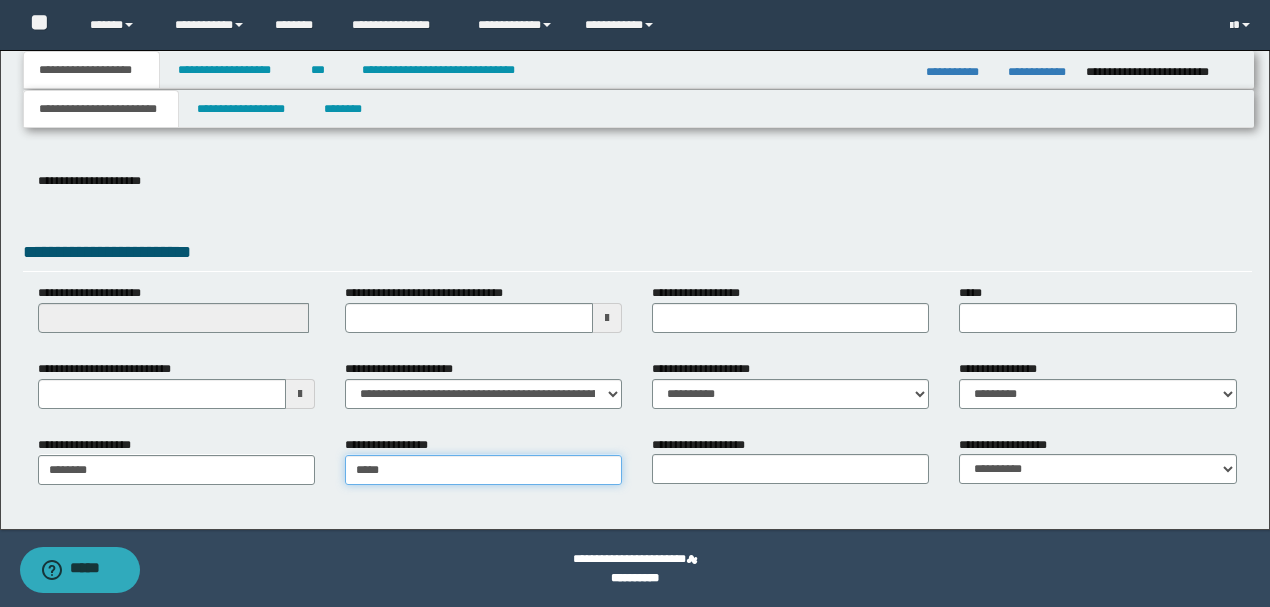 type on "*****" 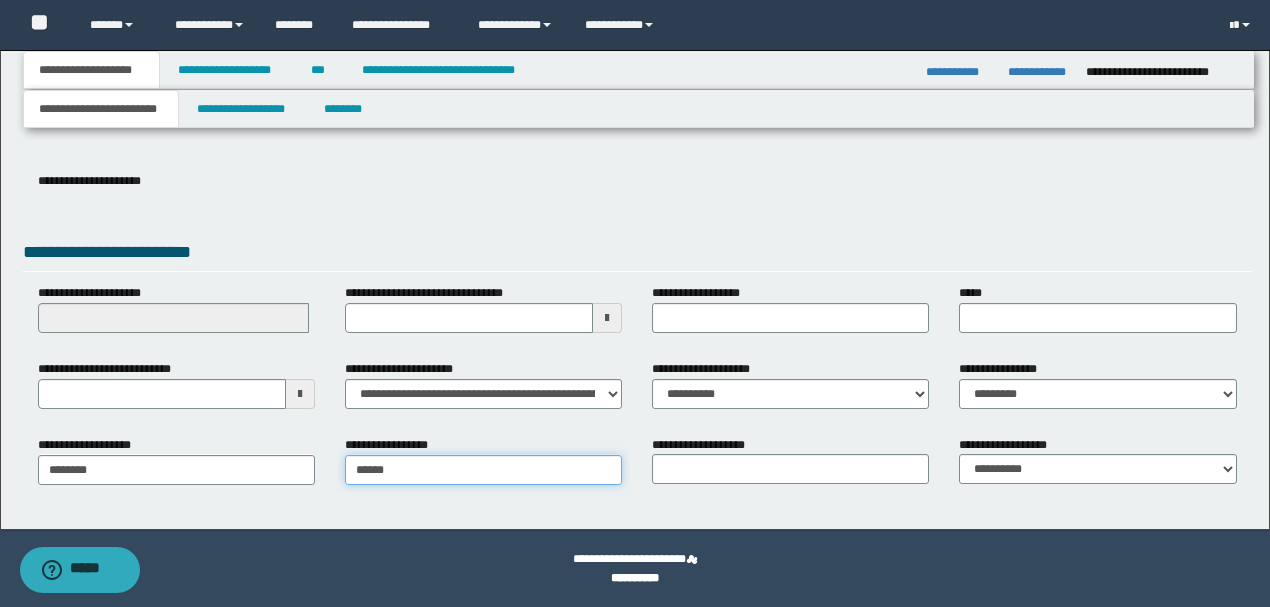 type on "**********" 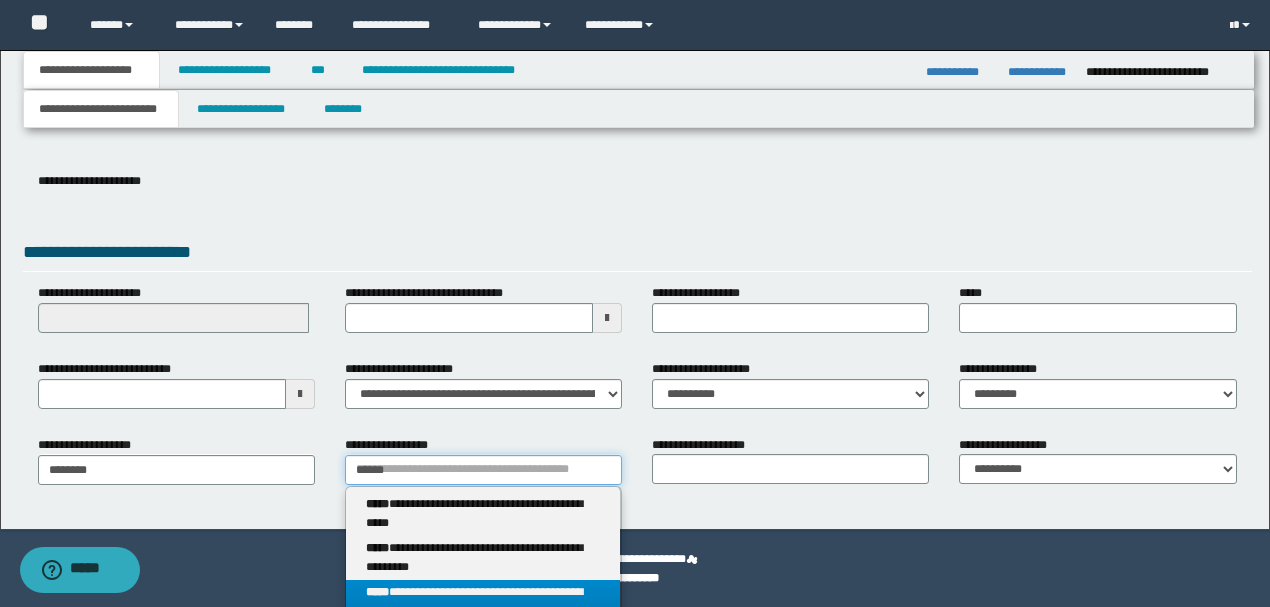 type on "*****" 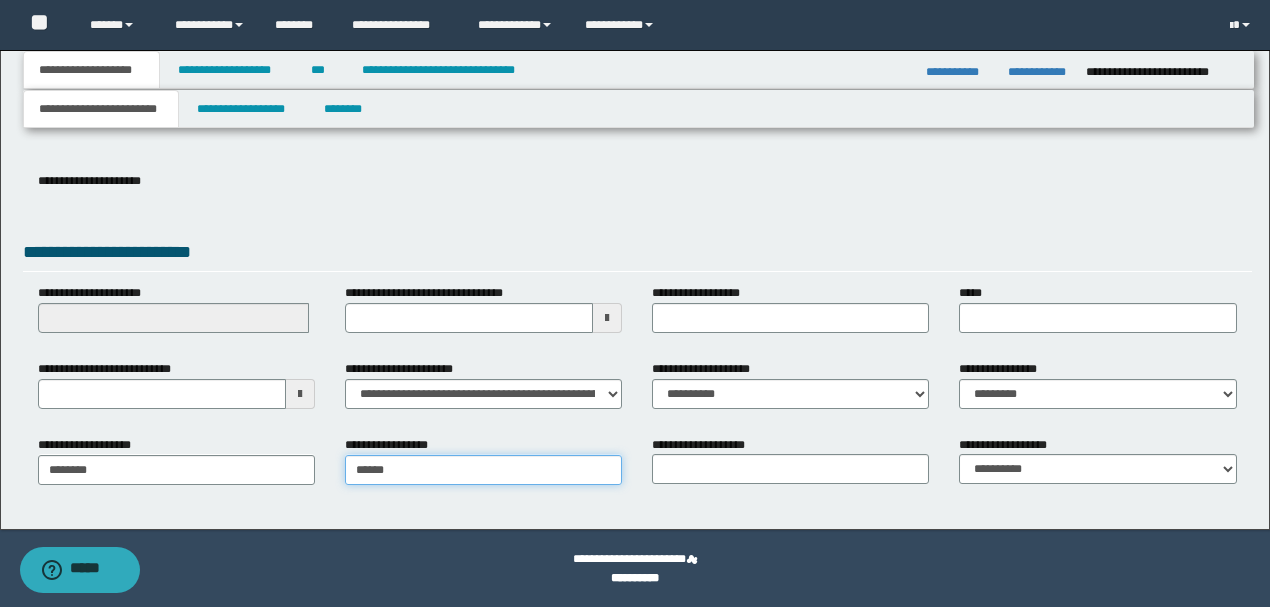 type on "**********" 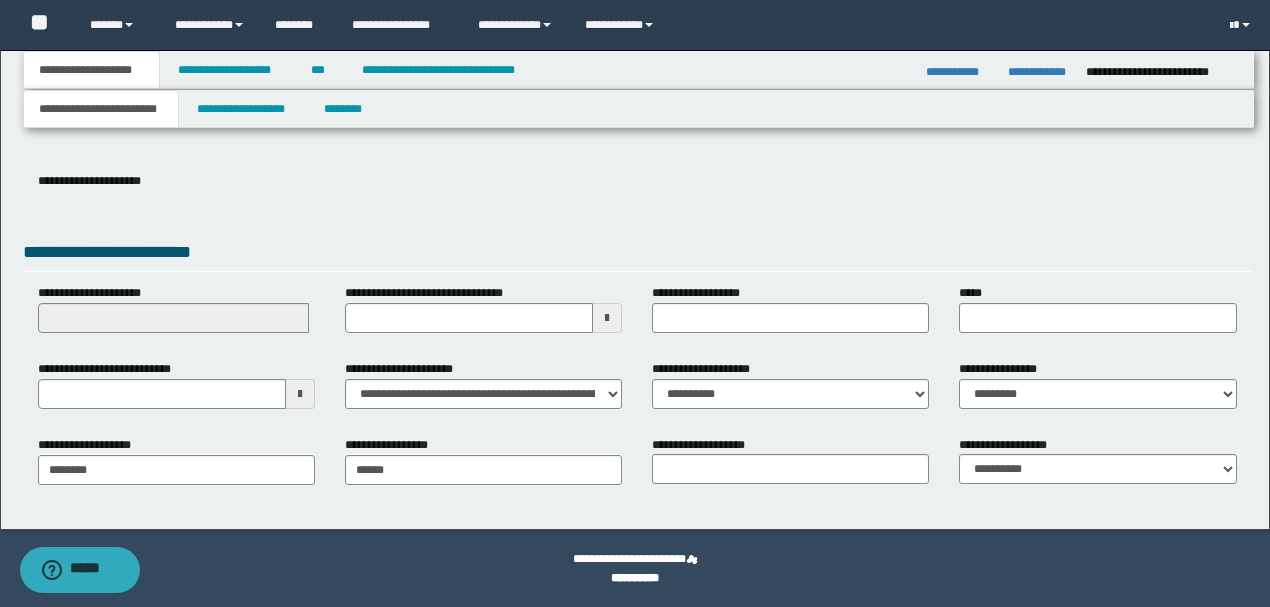 drag, startPoint x: 794, startPoint y: 512, endPoint x: 728, endPoint y: 497, distance: 67.68308 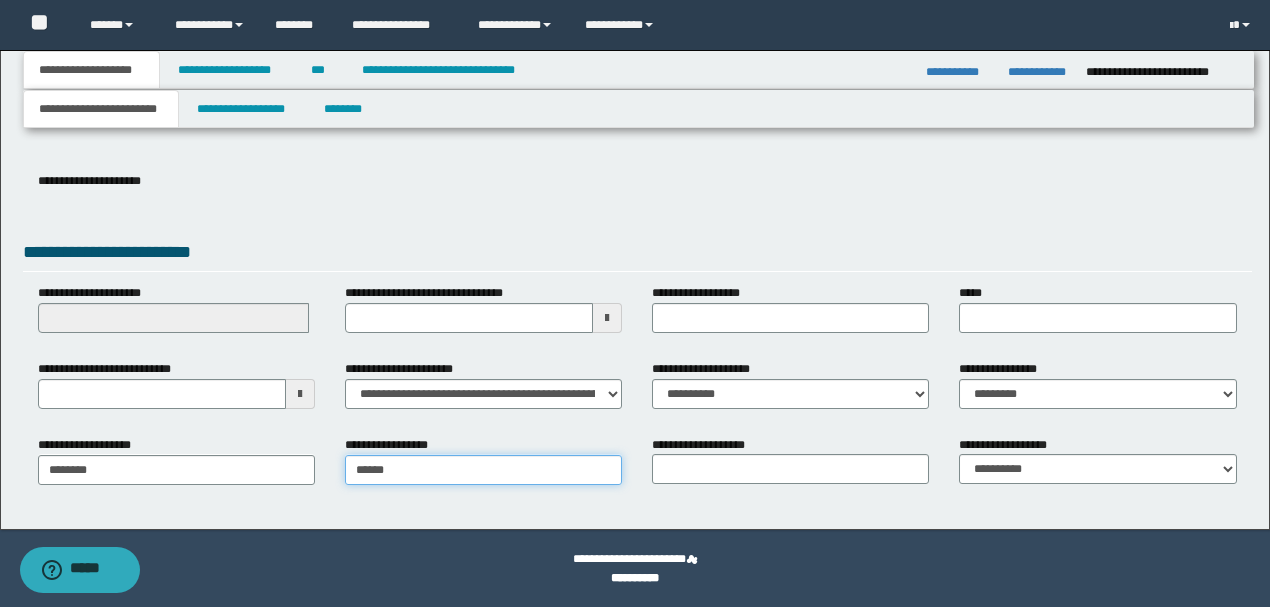 type on "**********" 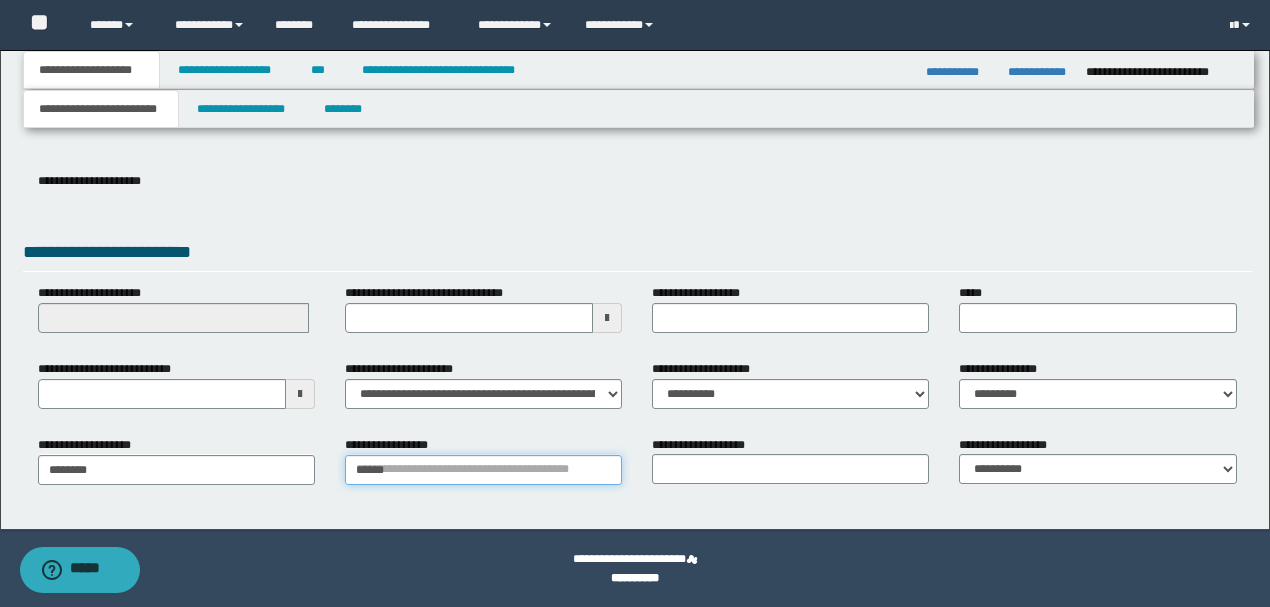 click on "*****" at bounding box center [483, 470] 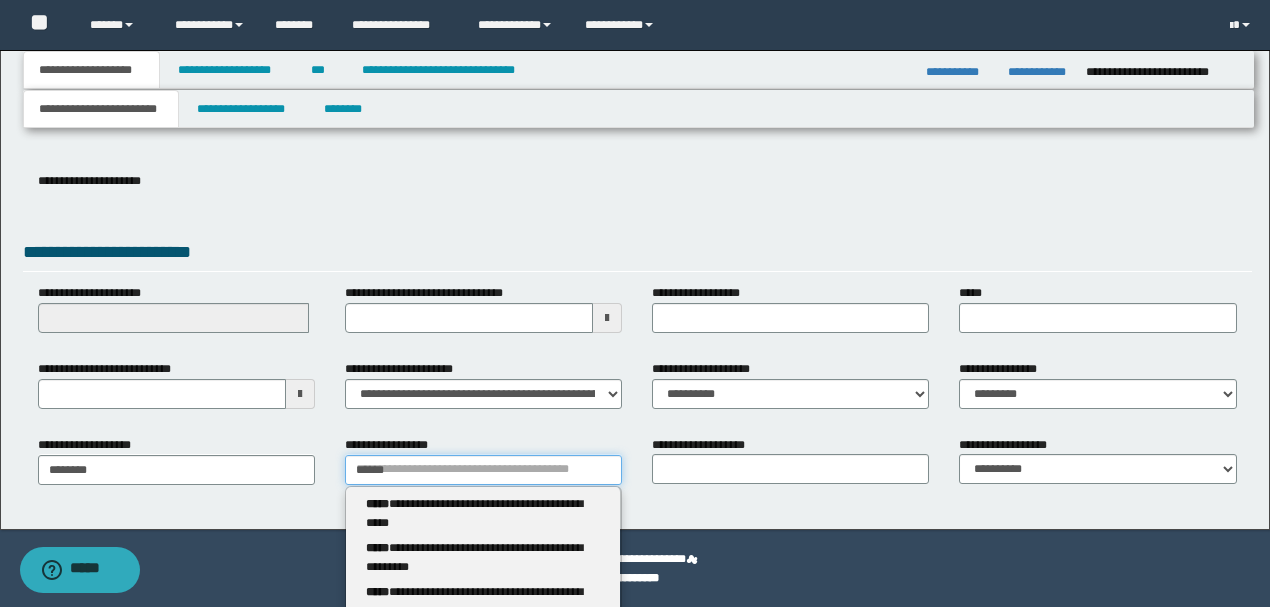 type 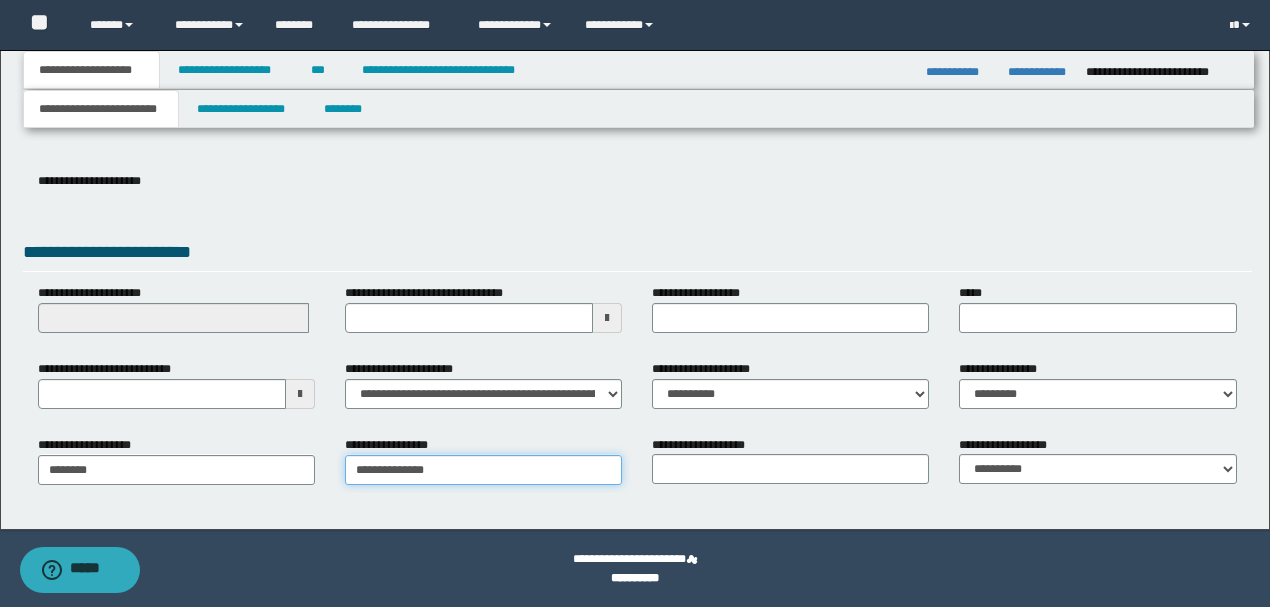 type on "**********" 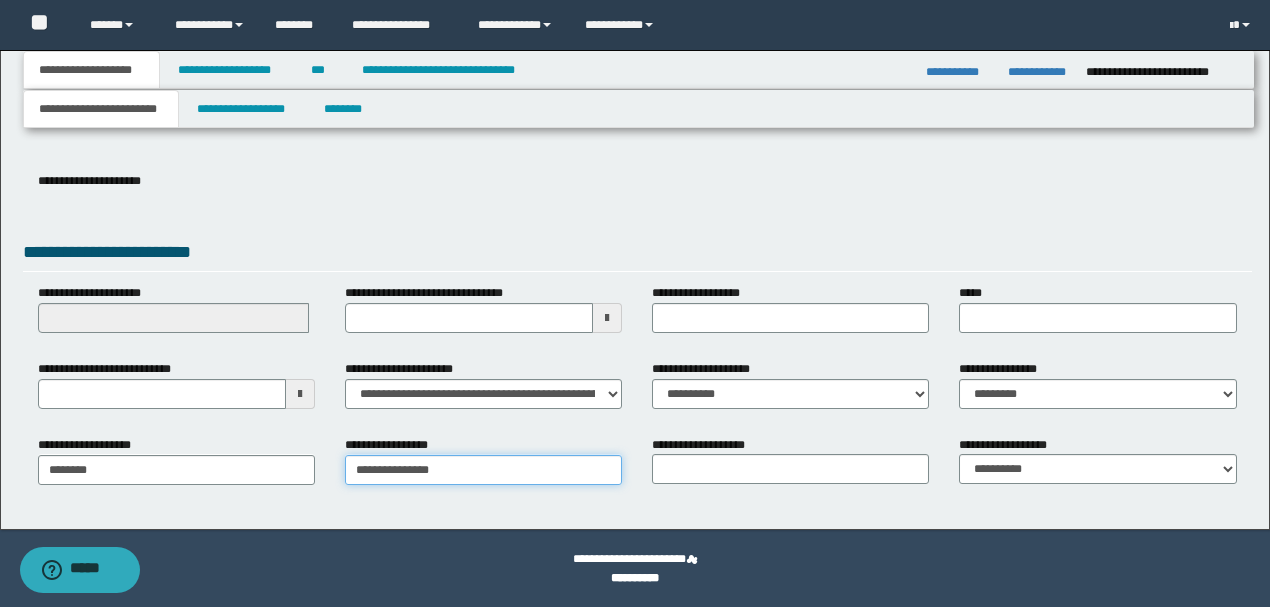type on "**********" 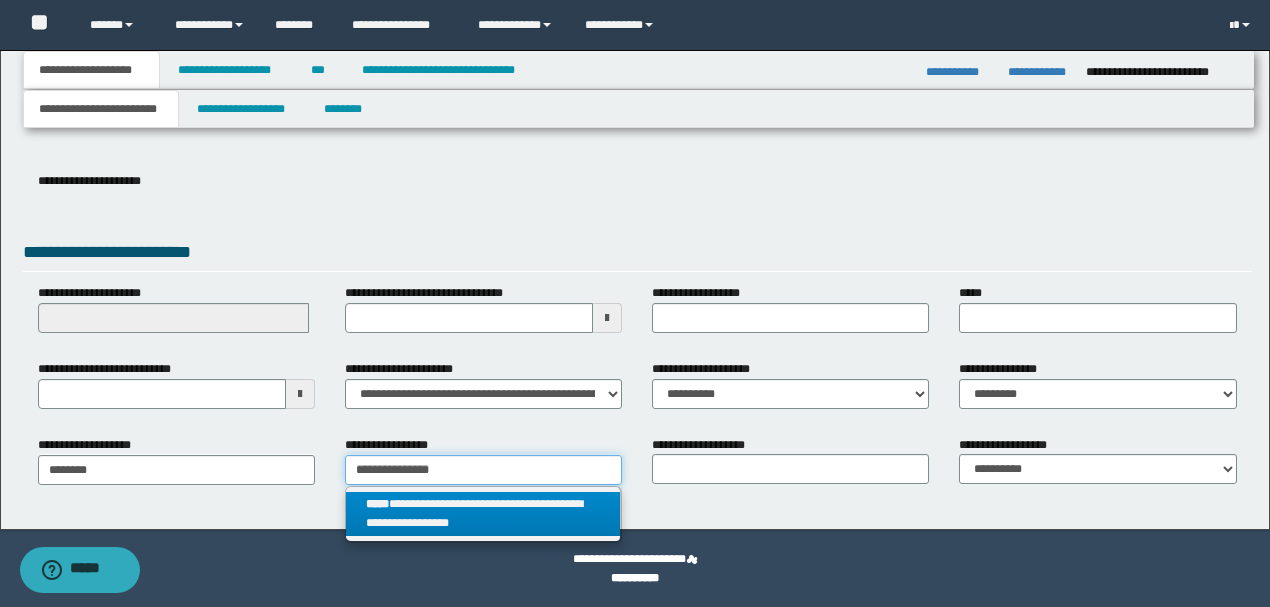 type on "**********" 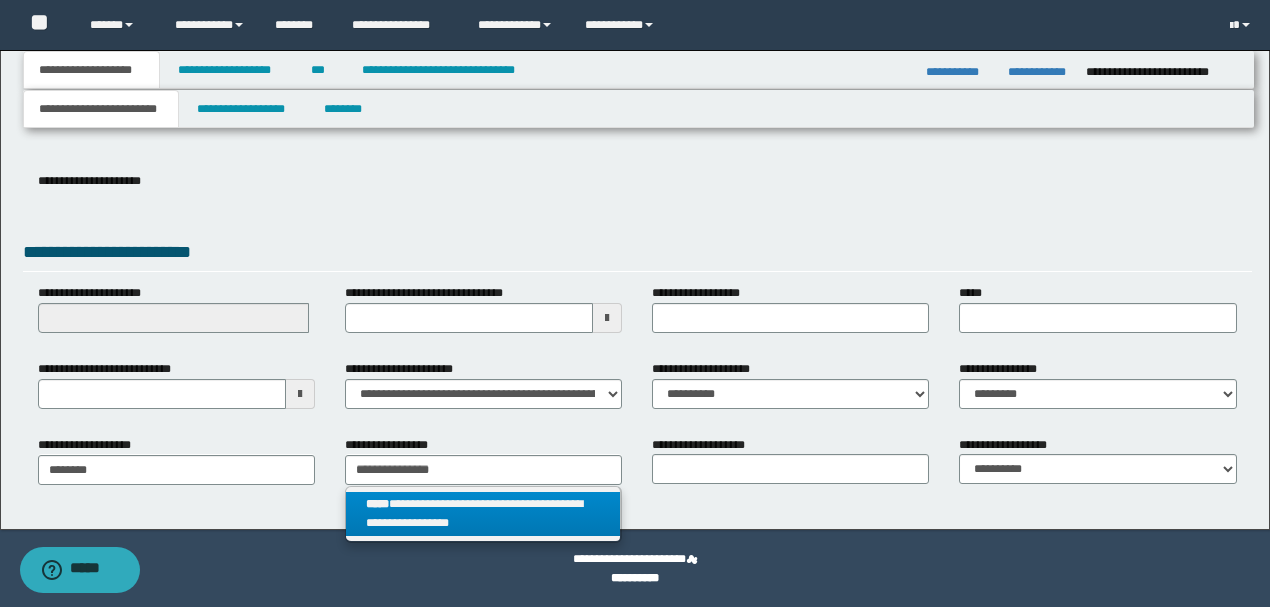 click on "**********" at bounding box center [483, 514] 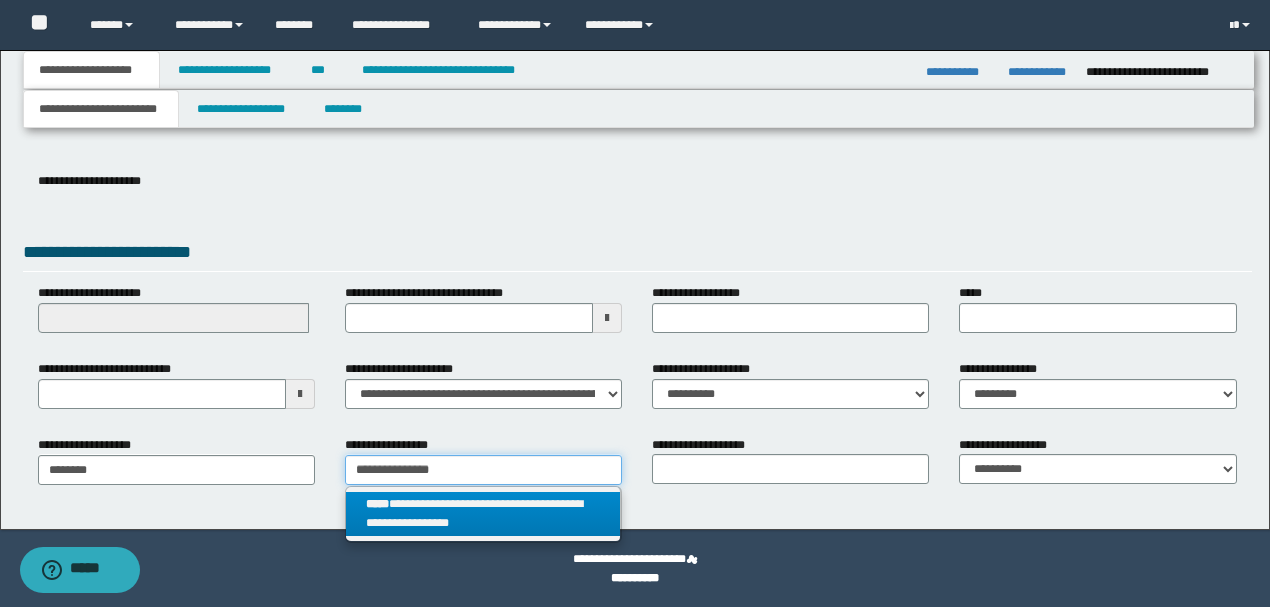type 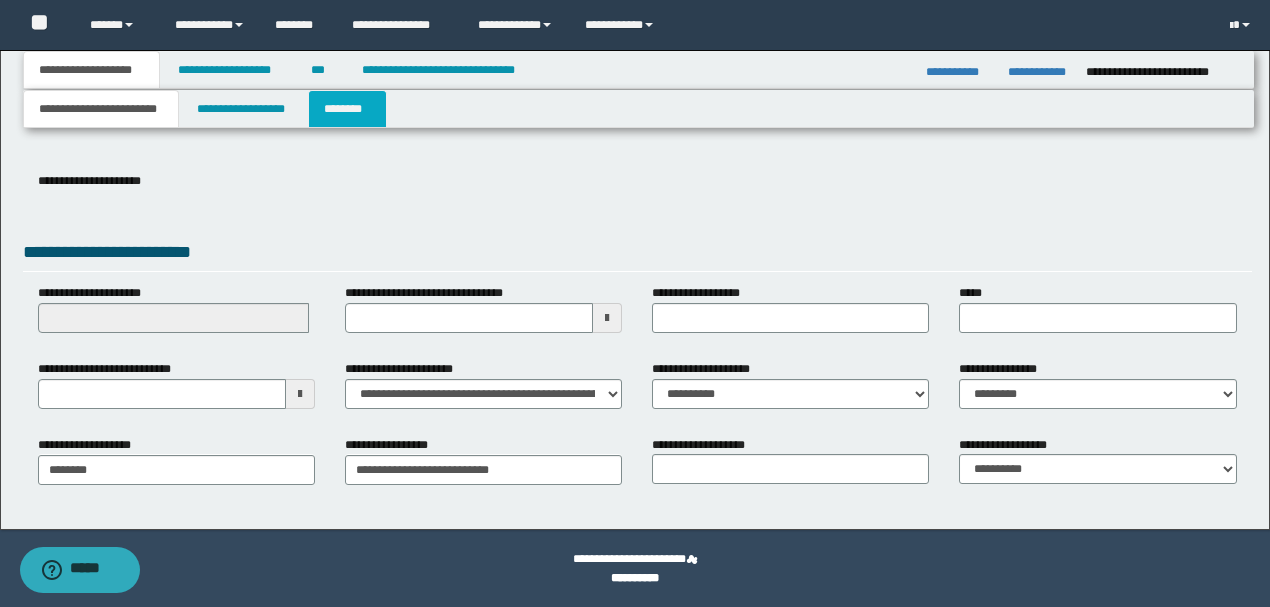 click on "********" at bounding box center (347, 109) 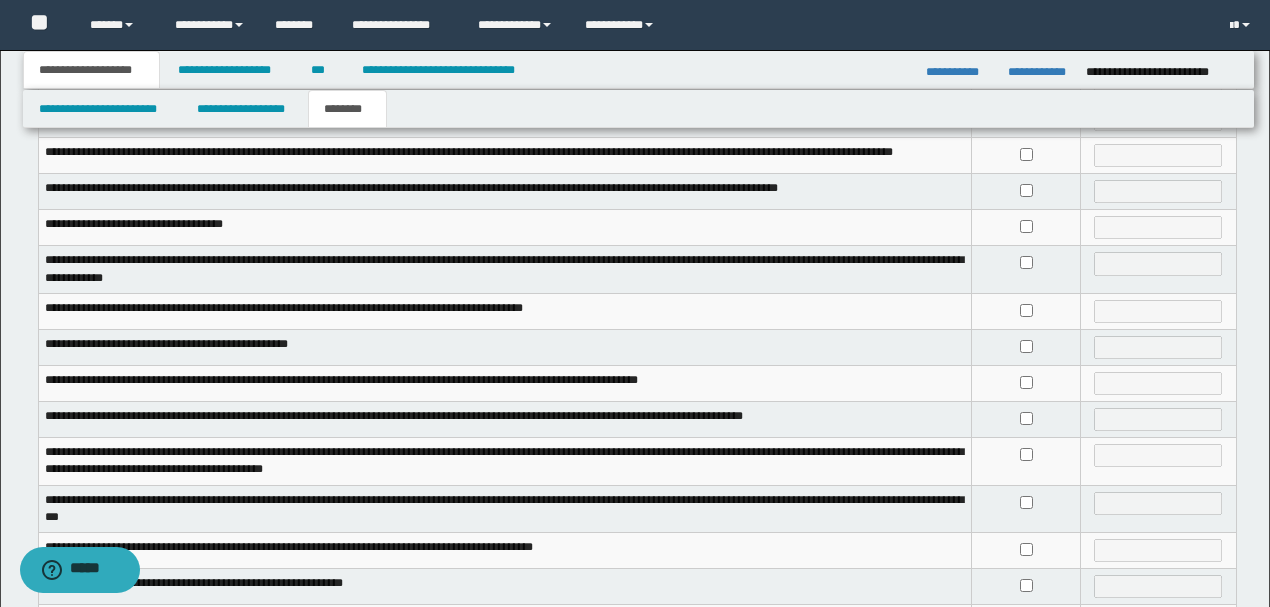 scroll, scrollTop: 466, scrollLeft: 0, axis: vertical 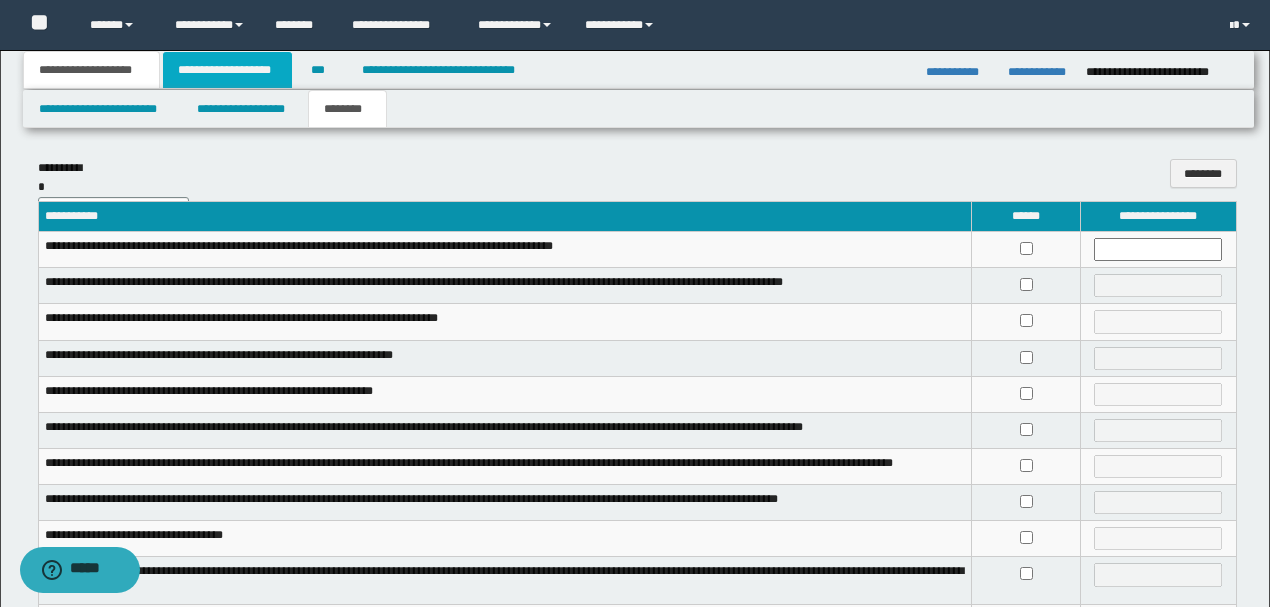 click on "**********" at bounding box center (227, 70) 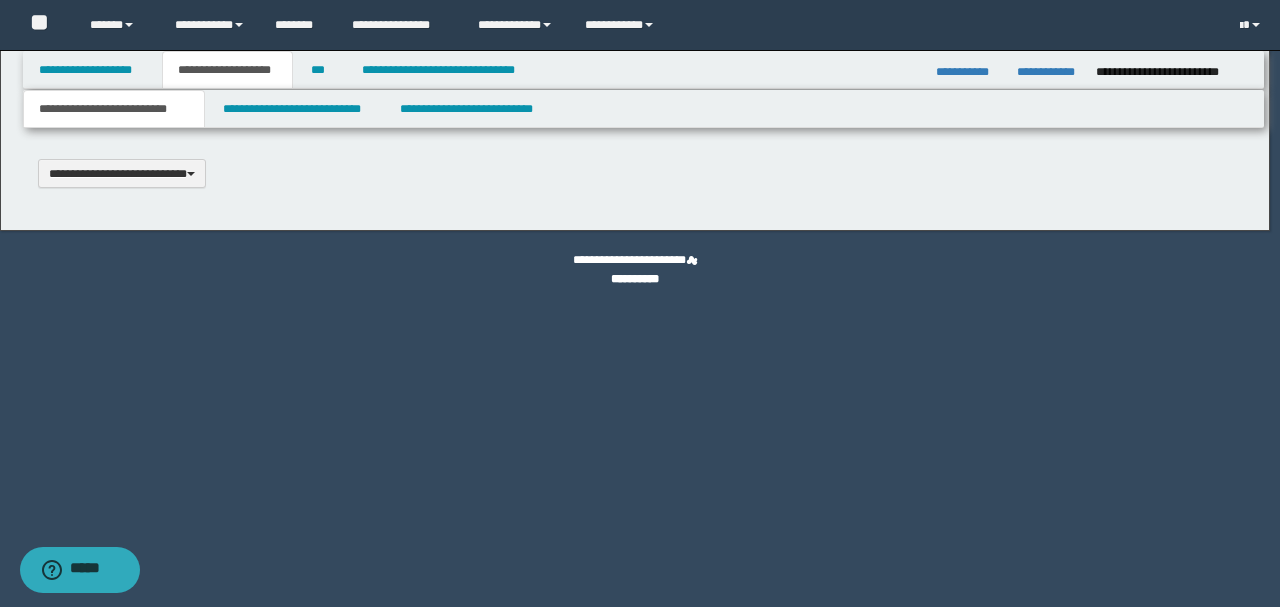 scroll, scrollTop: 0, scrollLeft: 0, axis: both 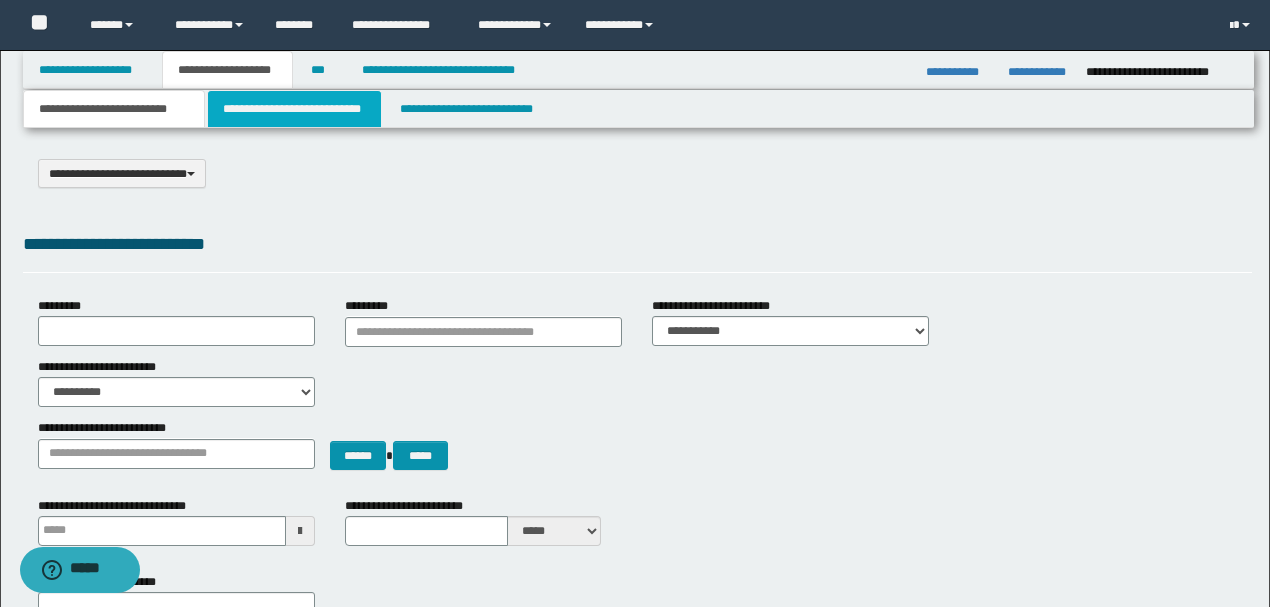 click on "**********" at bounding box center (294, 109) 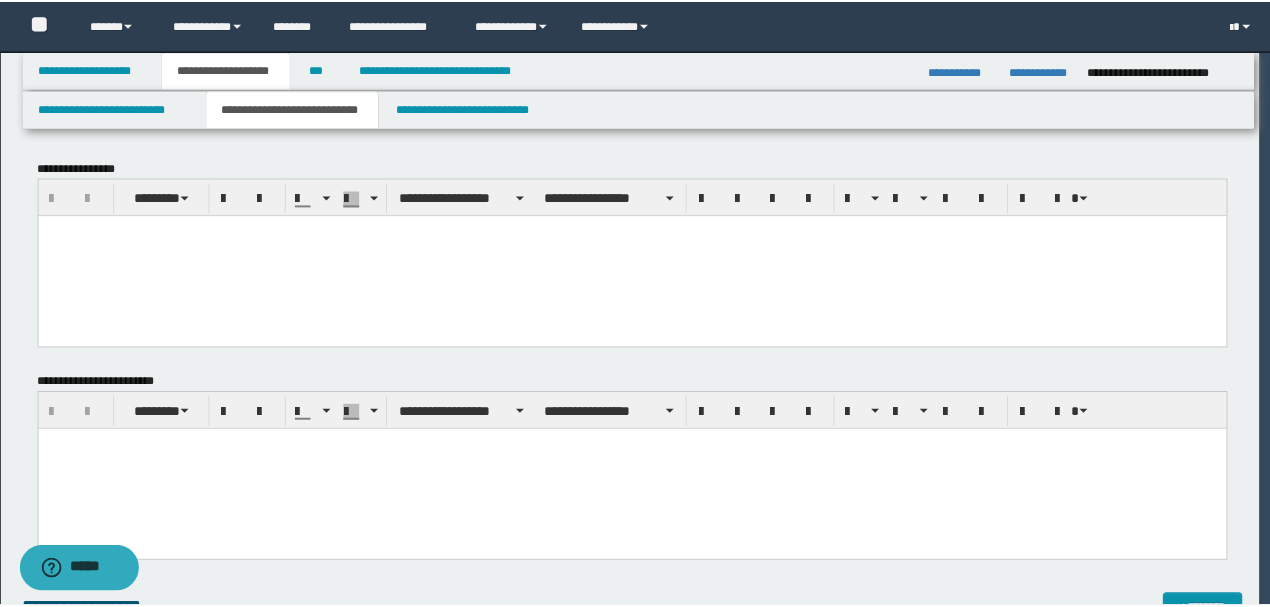 scroll, scrollTop: 0, scrollLeft: 0, axis: both 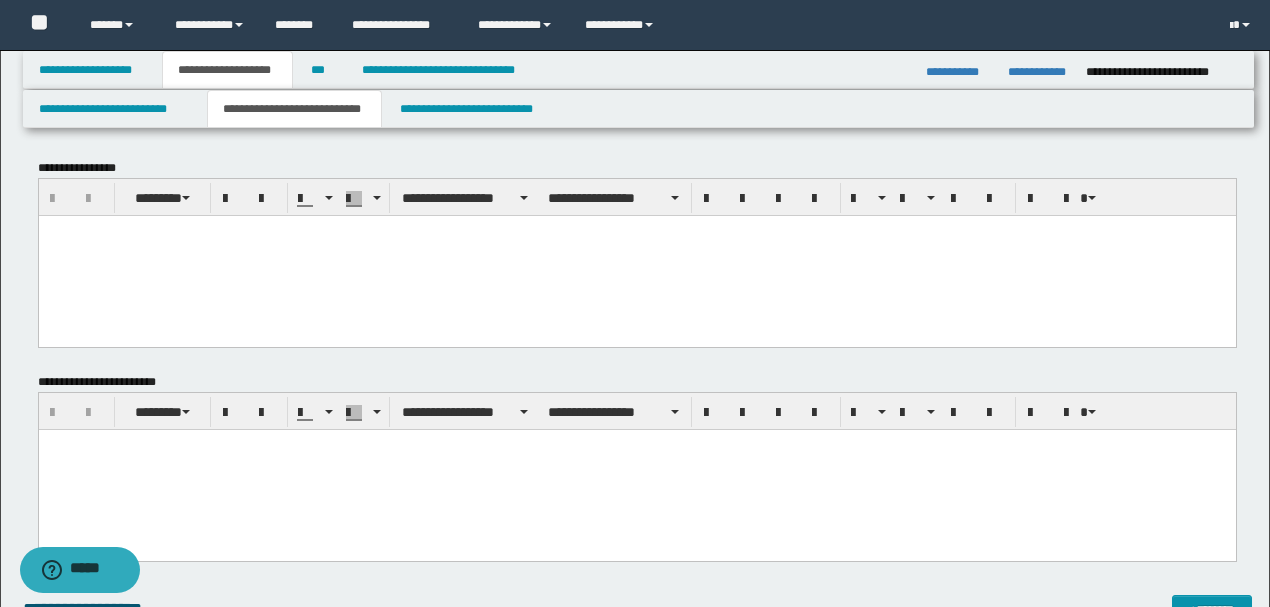 click at bounding box center (636, 230) 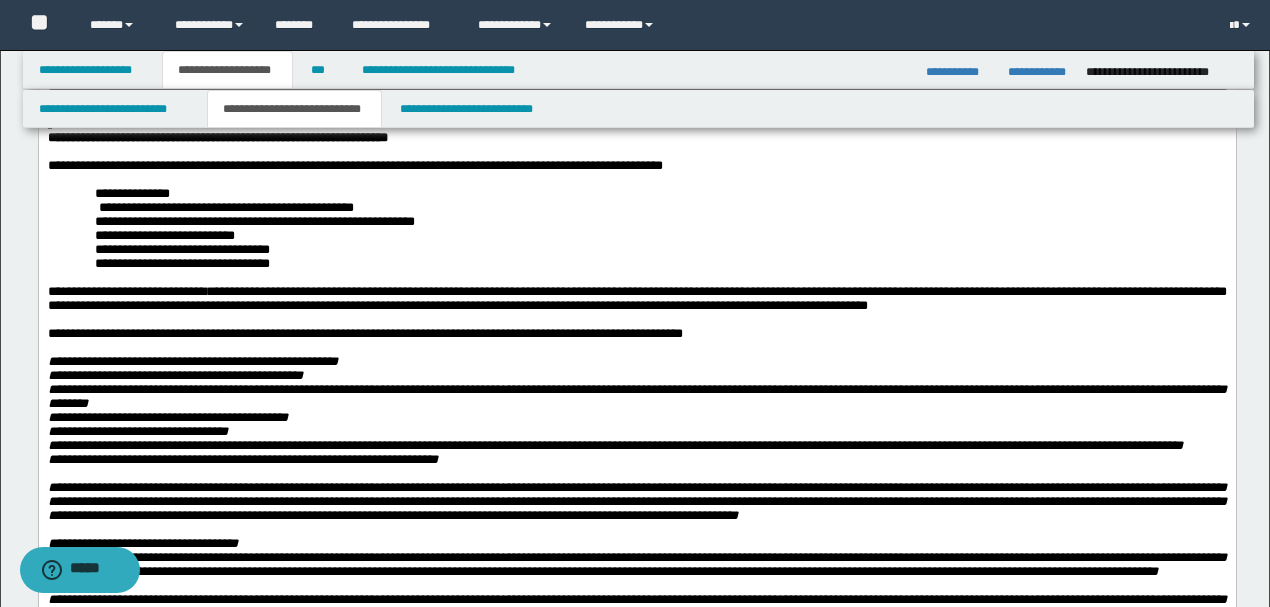 scroll, scrollTop: 466, scrollLeft: 0, axis: vertical 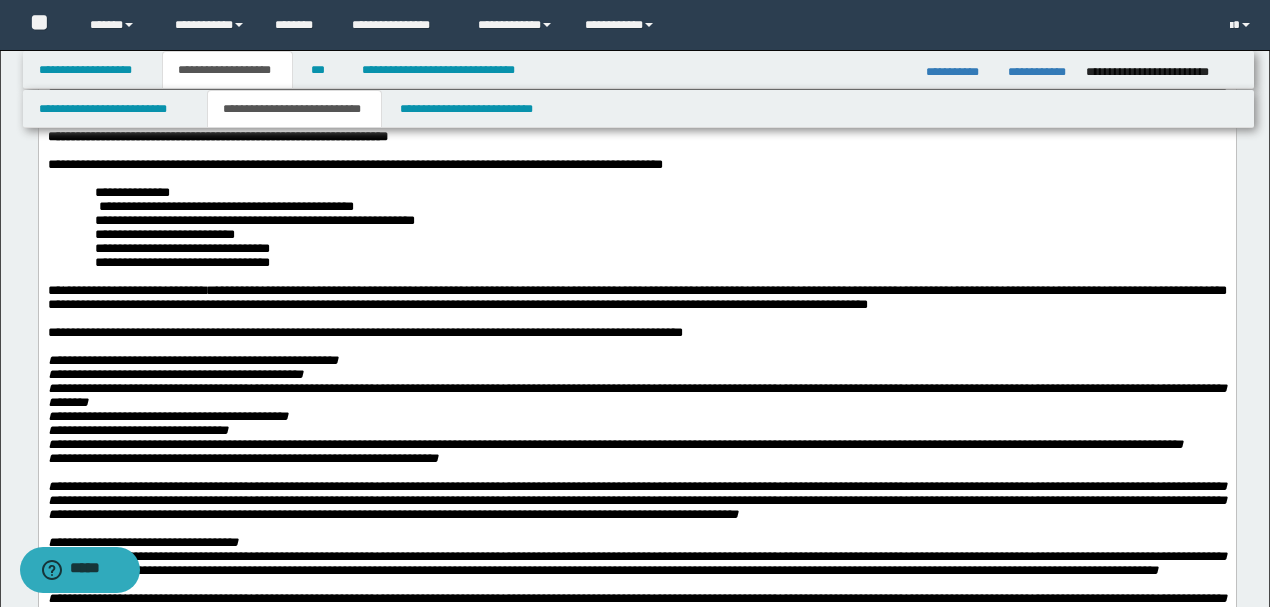 click at bounding box center [636, 123] 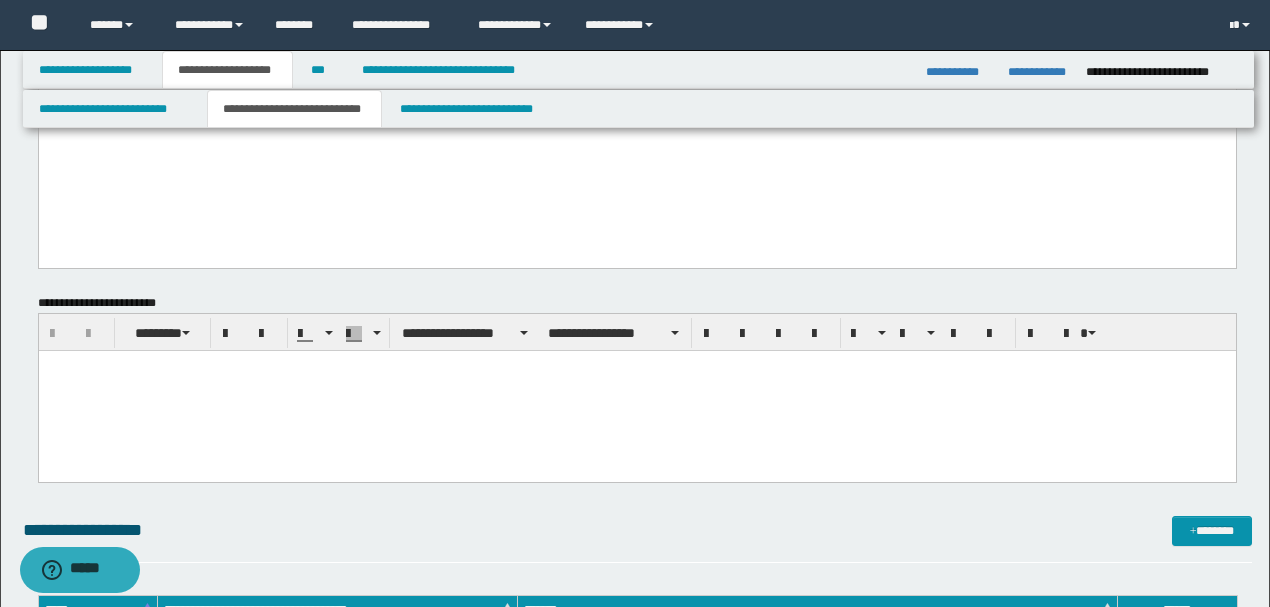 scroll, scrollTop: 1800, scrollLeft: 0, axis: vertical 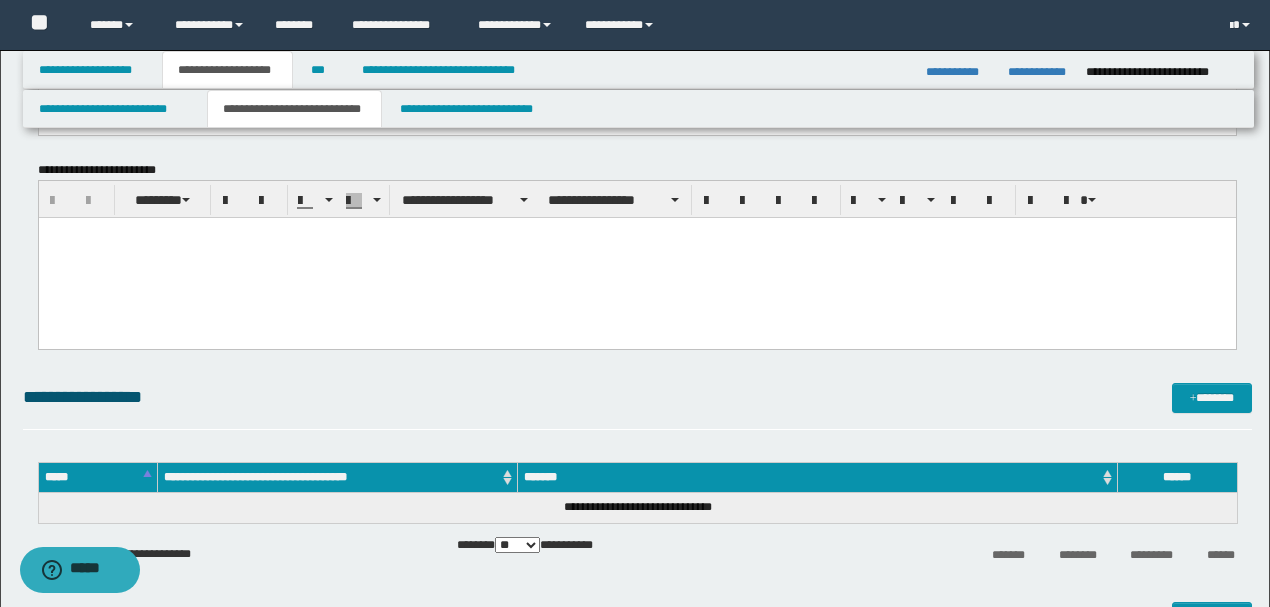 click at bounding box center (636, 233) 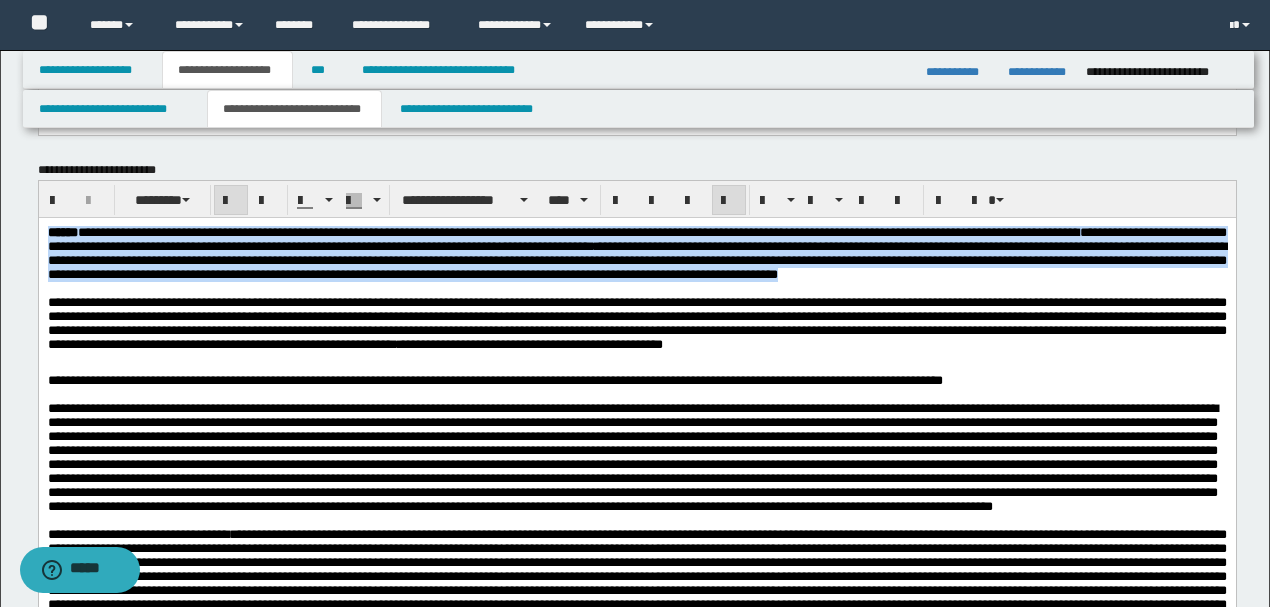 drag, startPoint x: 46, startPoint y: 230, endPoint x: 1230, endPoint y: 276, distance: 1184.8932 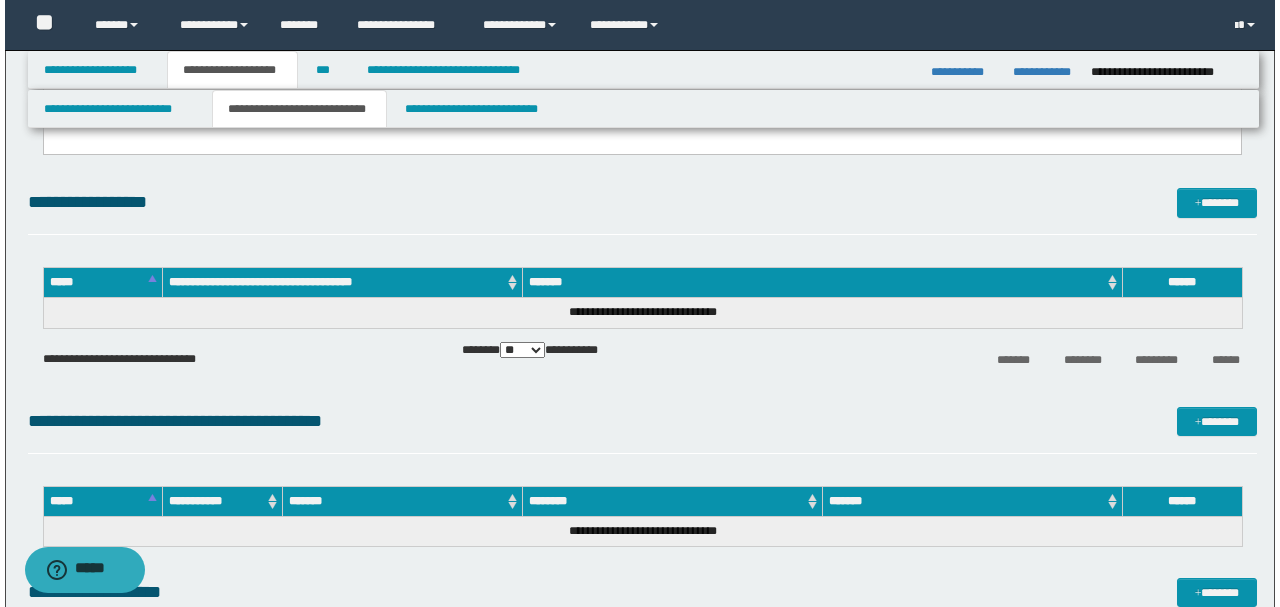 scroll, scrollTop: 3533, scrollLeft: 0, axis: vertical 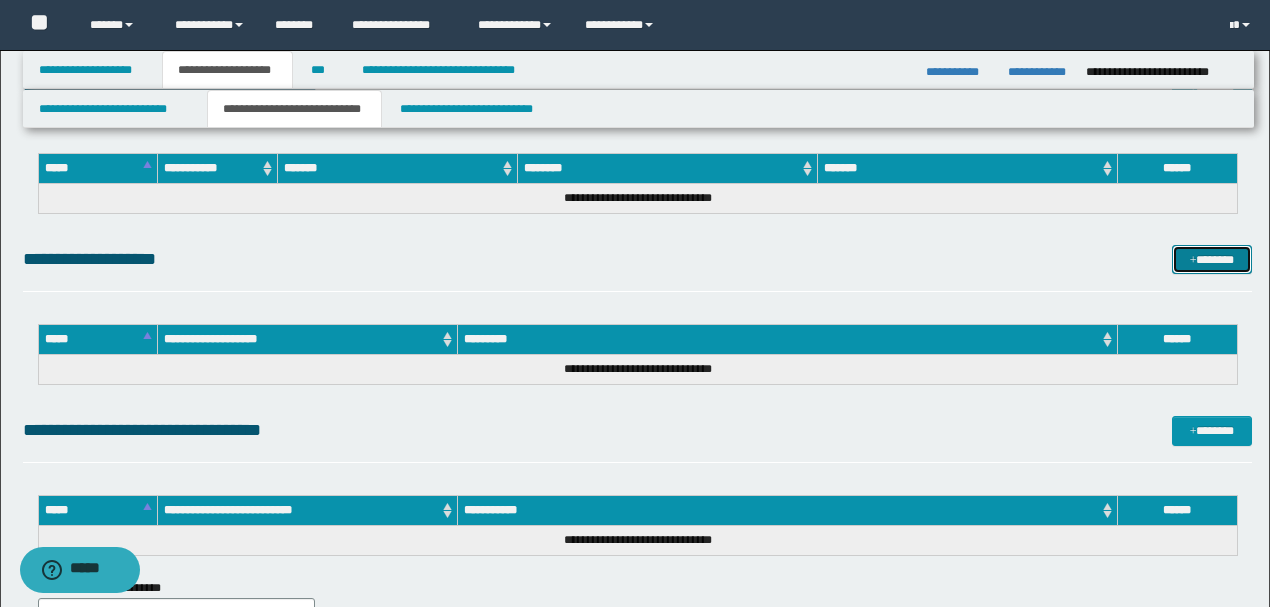 click at bounding box center [1193, 261] 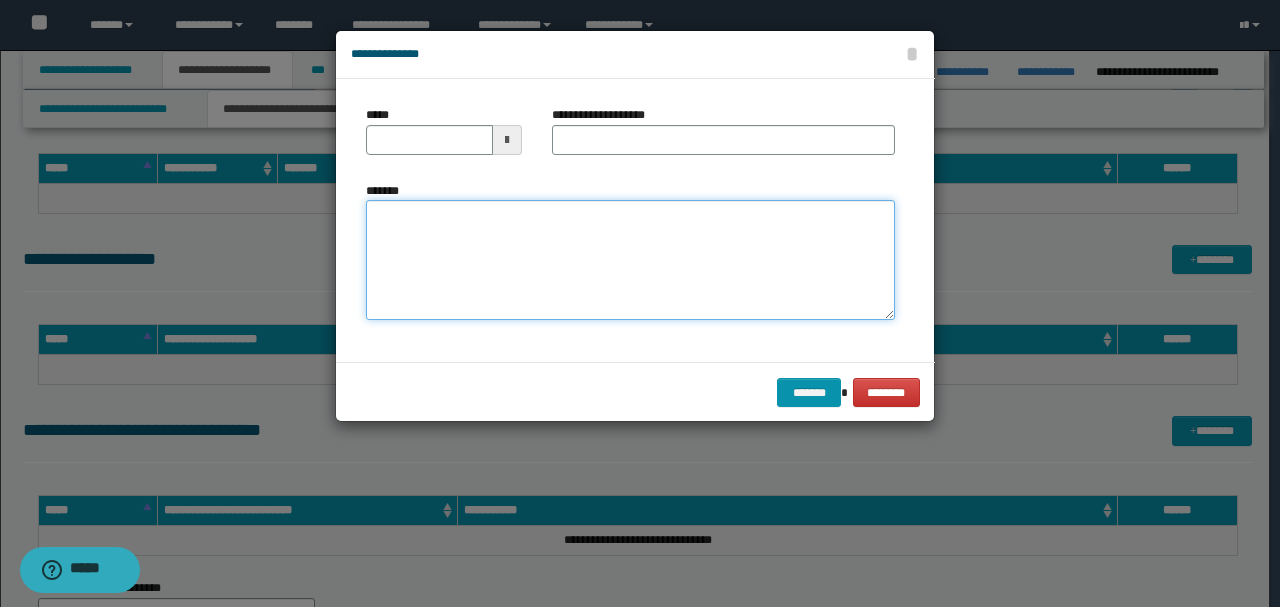 click on "*******" at bounding box center (630, 260) 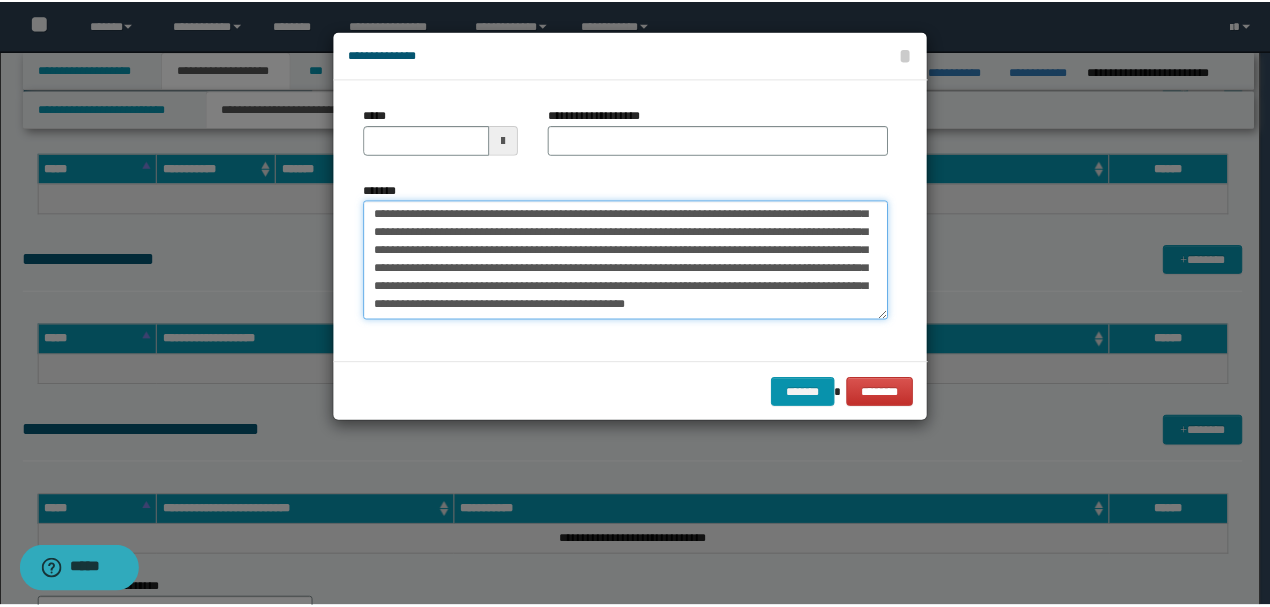 scroll, scrollTop: 0, scrollLeft: 0, axis: both 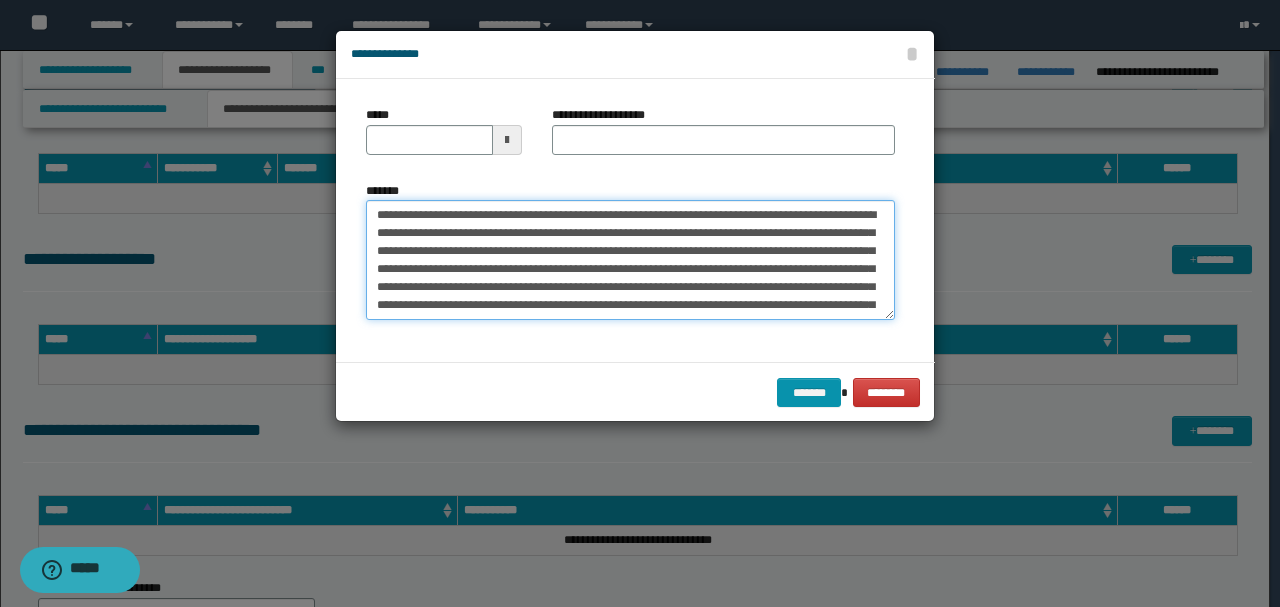 drag, startPoint x: 414, startPoint y: 214, endPoint x: 327, endPoint y: 212, distance: 87.02299 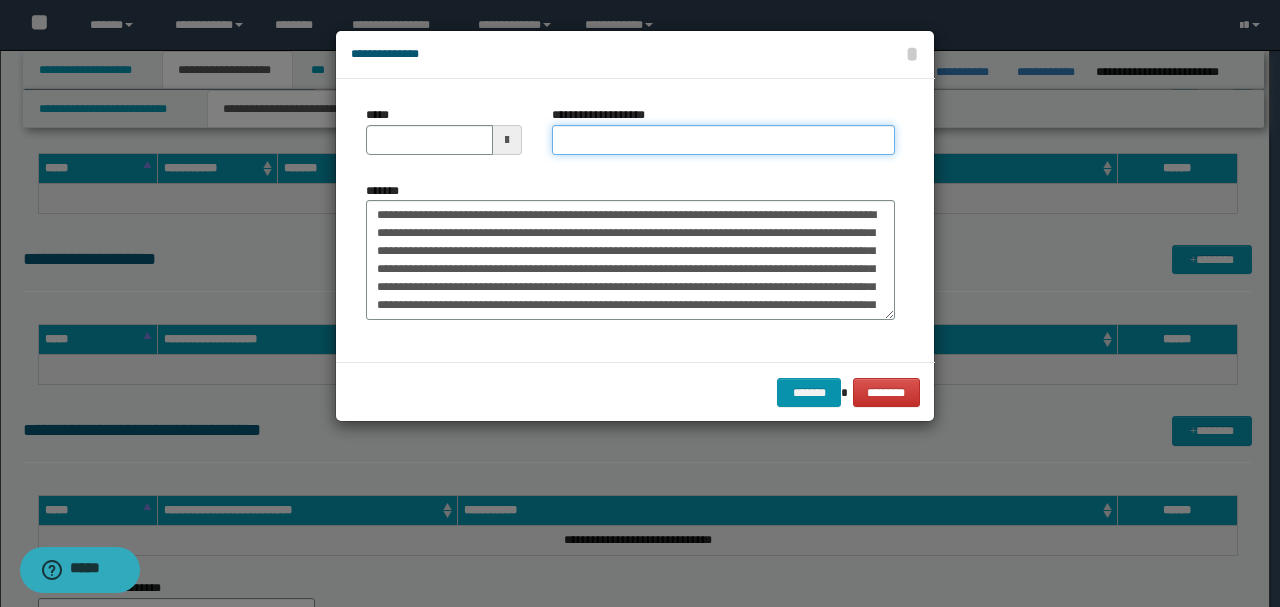 click on "**********" at bounding box center [723, 140] 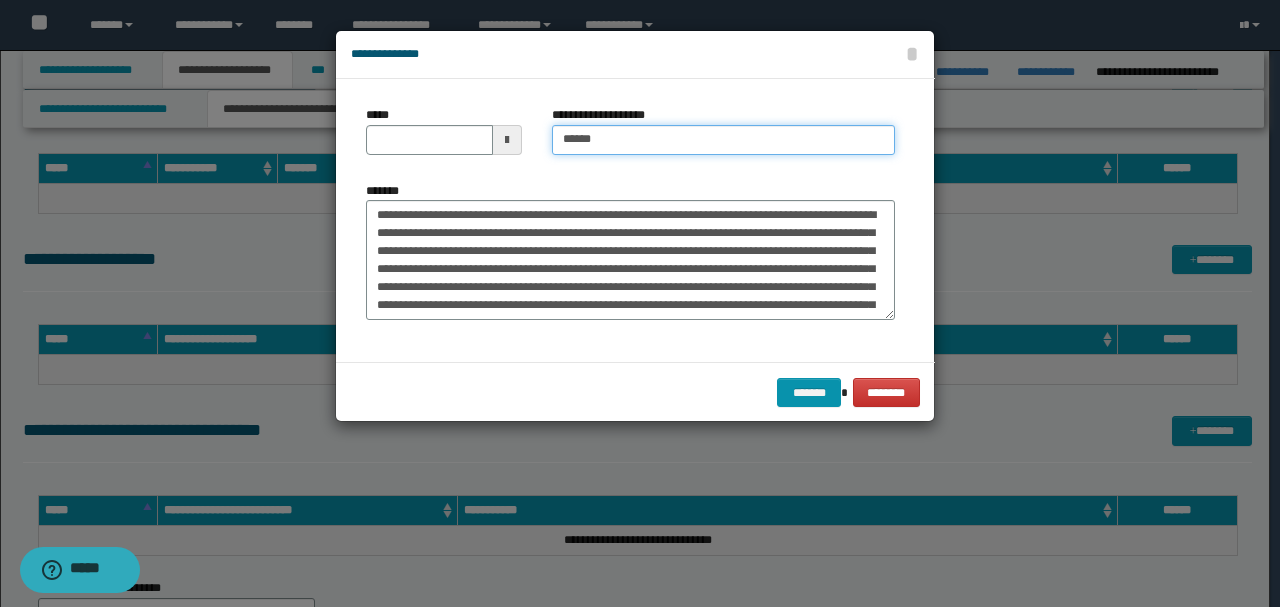 type on "*****" 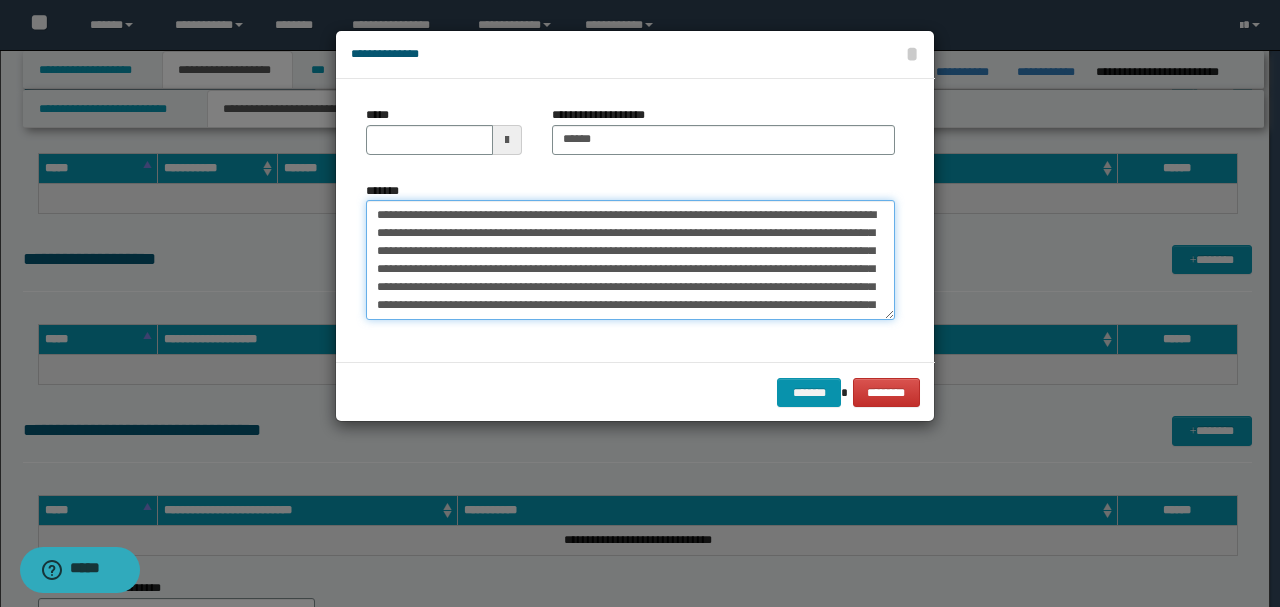 click on "**********" at bounding box center (630, 259) 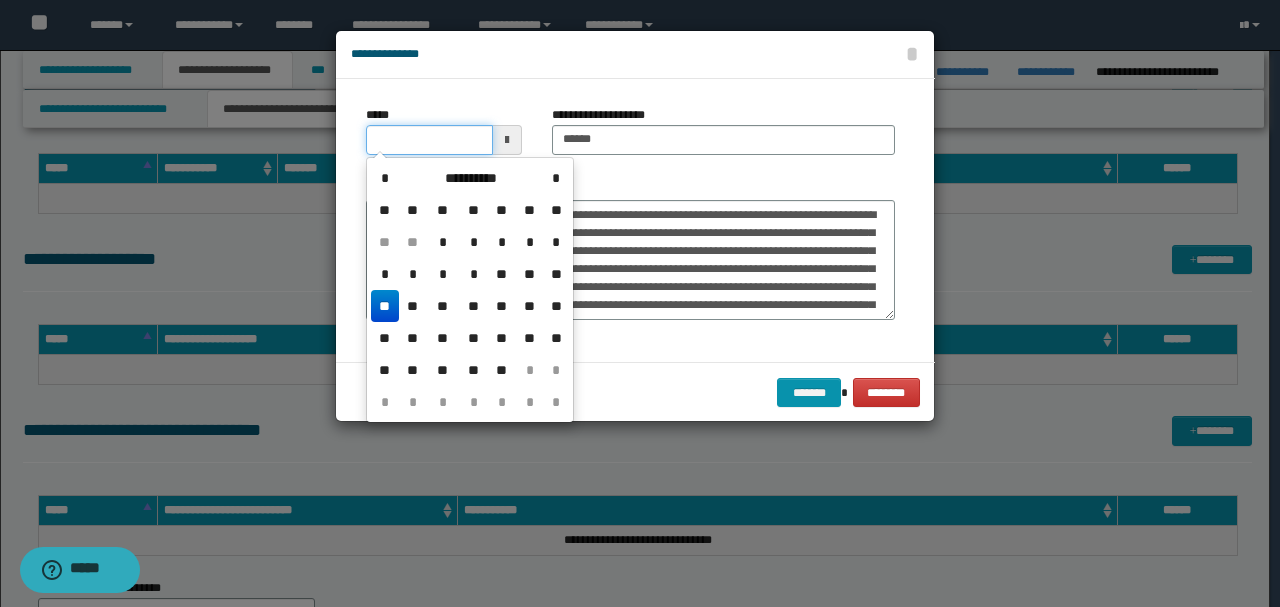 click on "*****" at bounding box center [429, 140] 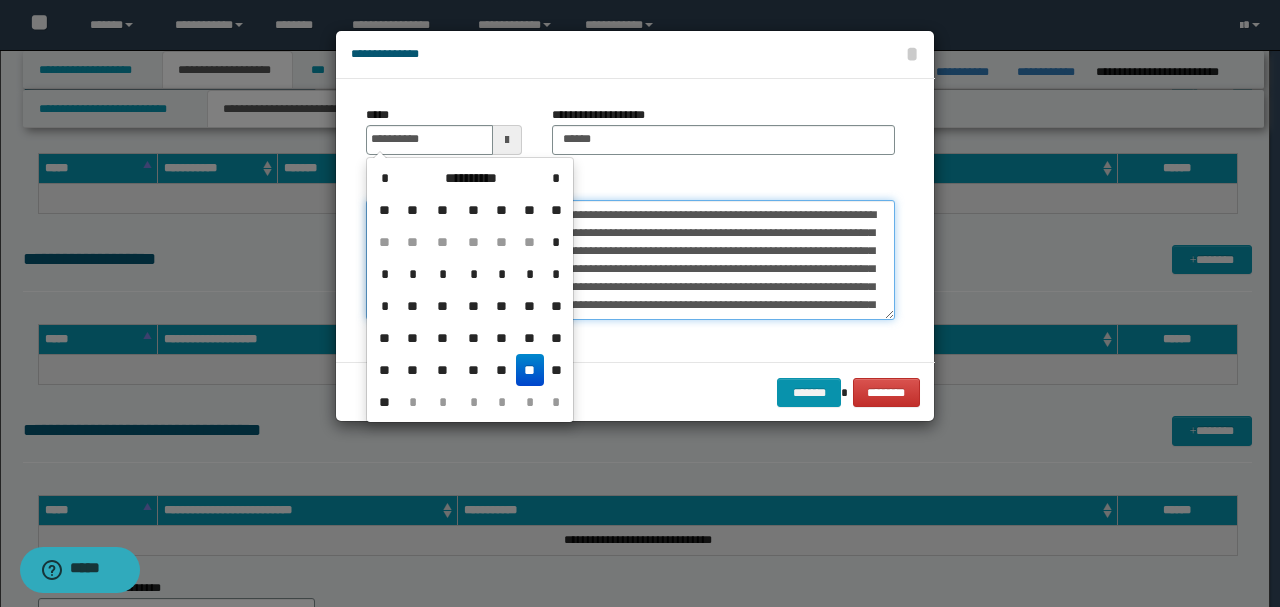 type on "**********" 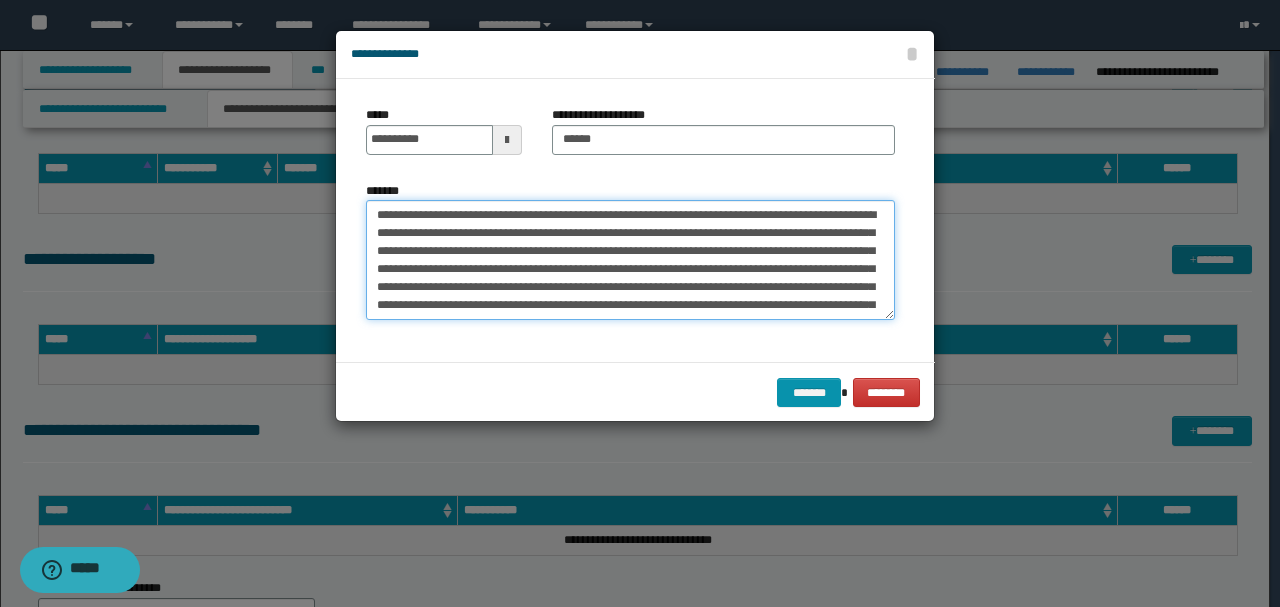 click on "**********" at bounding box center [630, 259] 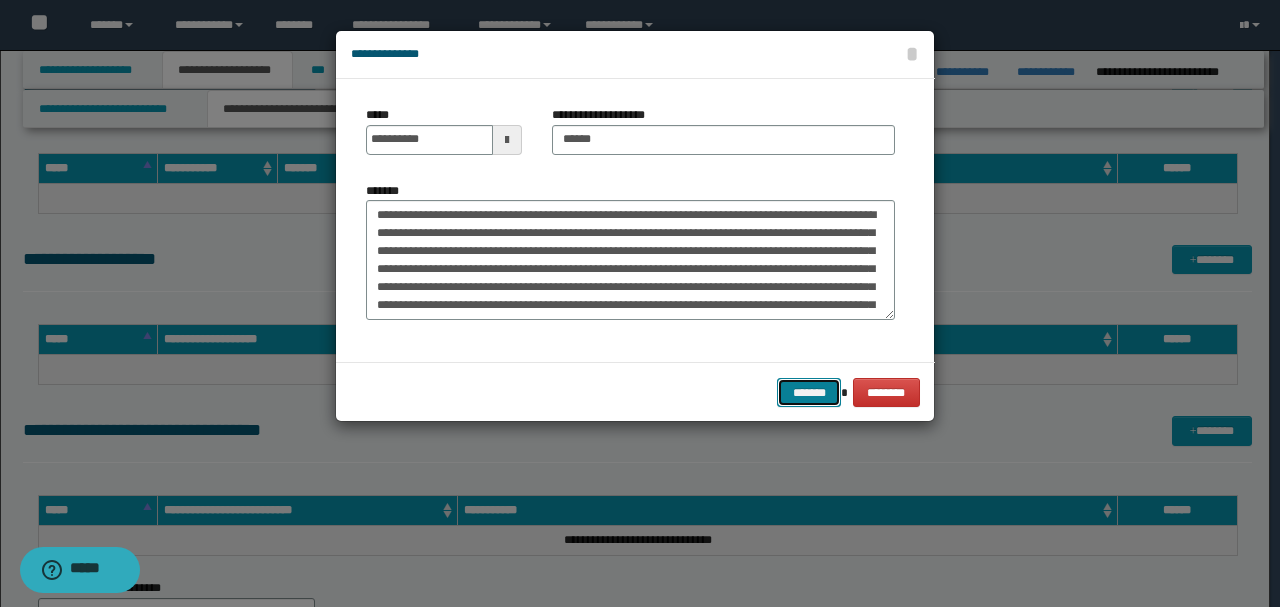 click on "*******" at bounding box center [809, 392] 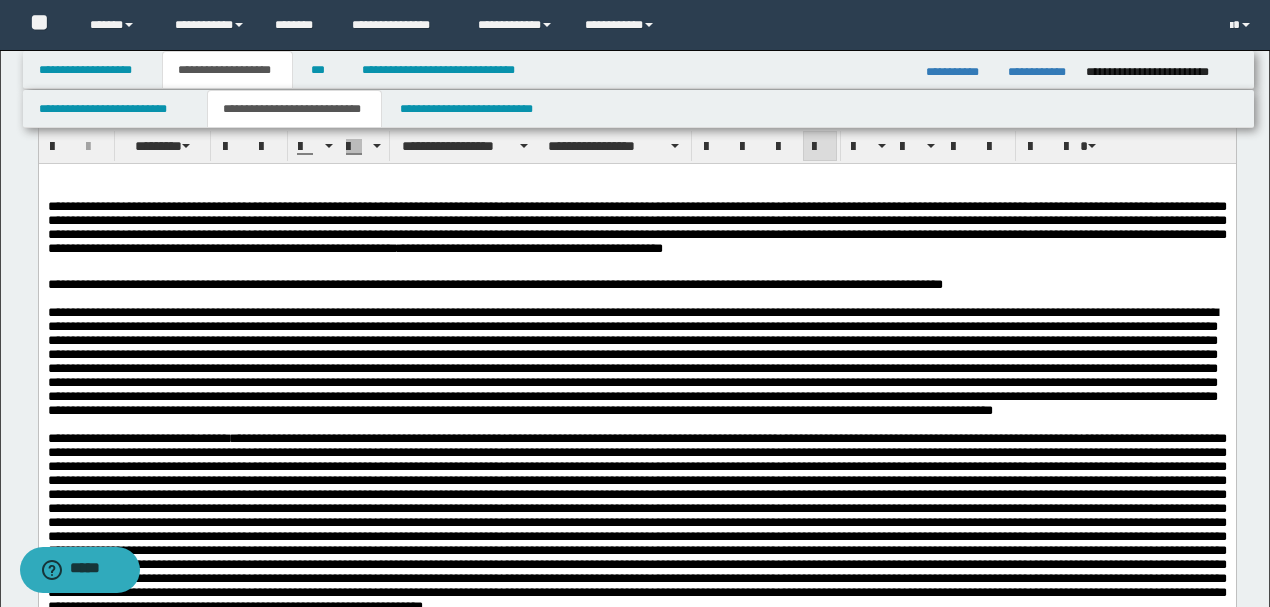 scroll, scrollTop: 1933, scrollLeft: 0, axis: vertical 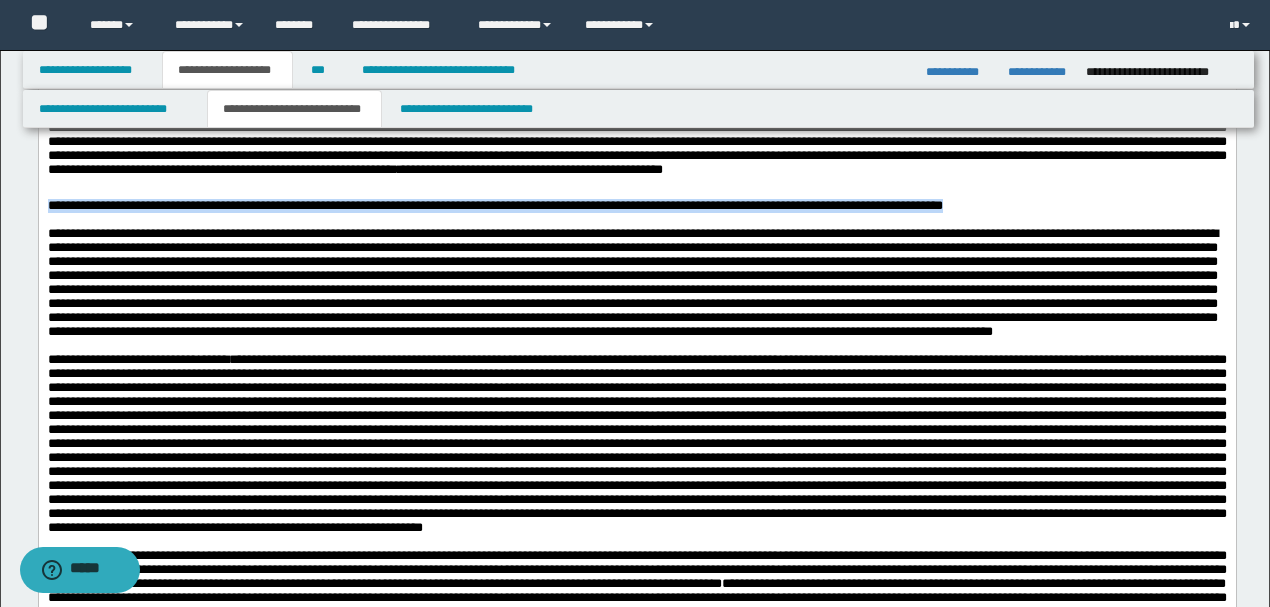 drag, startPoint x: 46, startPoint y: 217, endPoint x: 1172, endPoint y: 217, distance: 1126 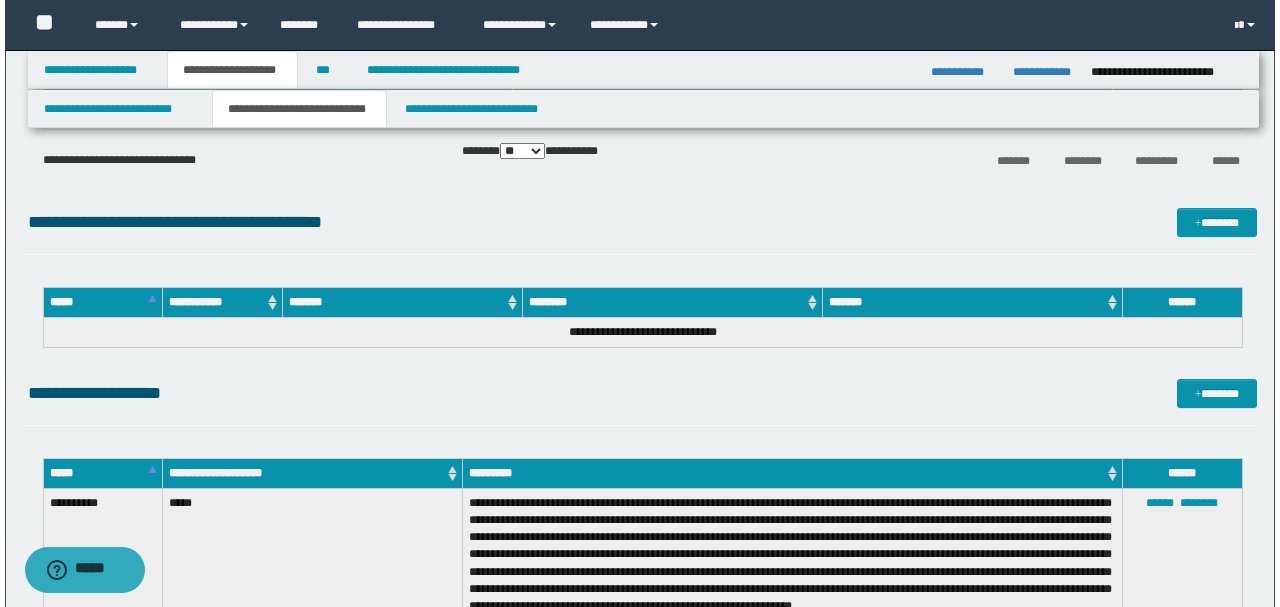 scroll, scrollTop: 3400, scrollLeft: 0, axis: vertical 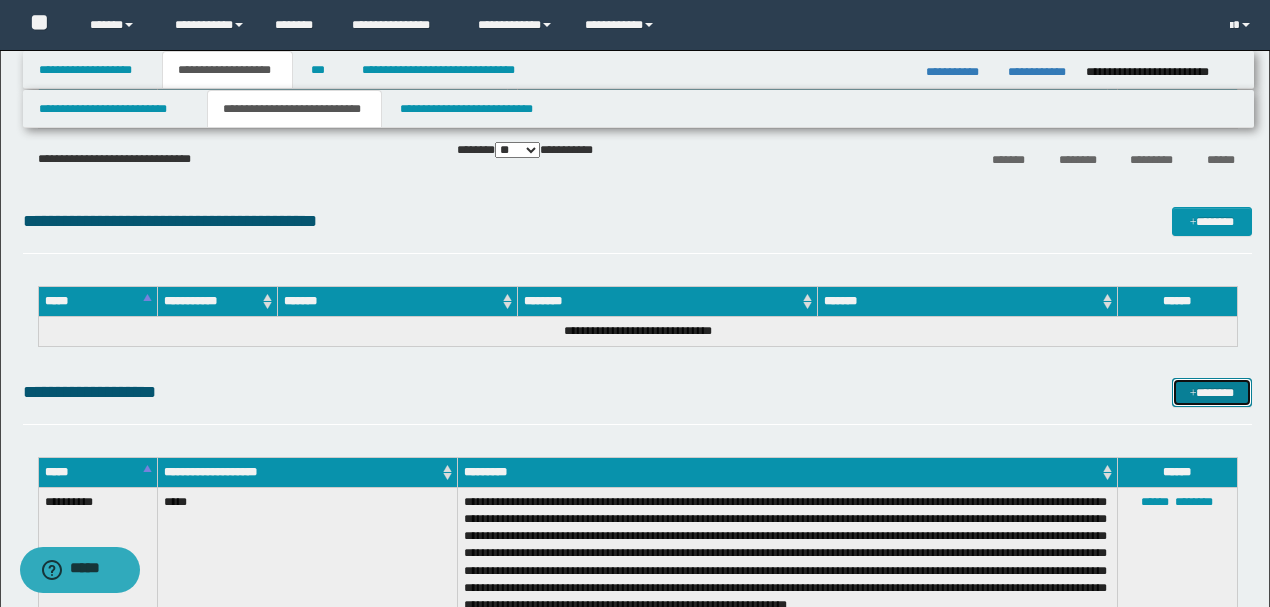 click on "*******" at bounding box center [1211, 392] 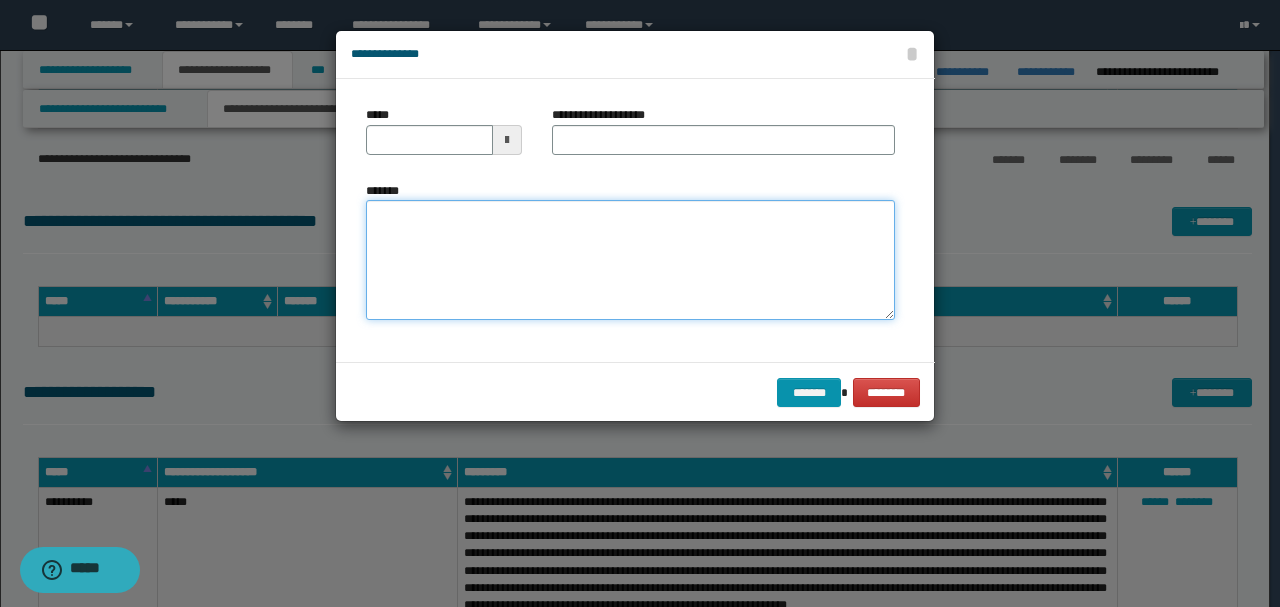 click on "*******" at bounding box center [630, 259] 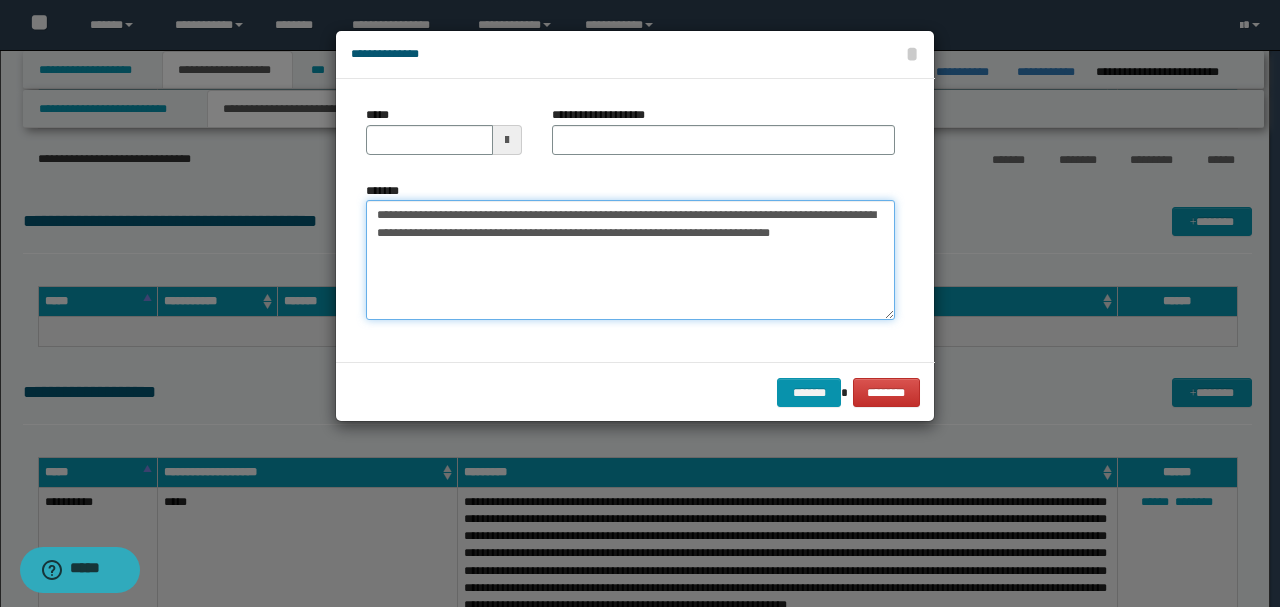 drag, startPoint x: 440, startPoint y: 215, endPoint x: 342, endPoint y: 202, distance: 98.85848 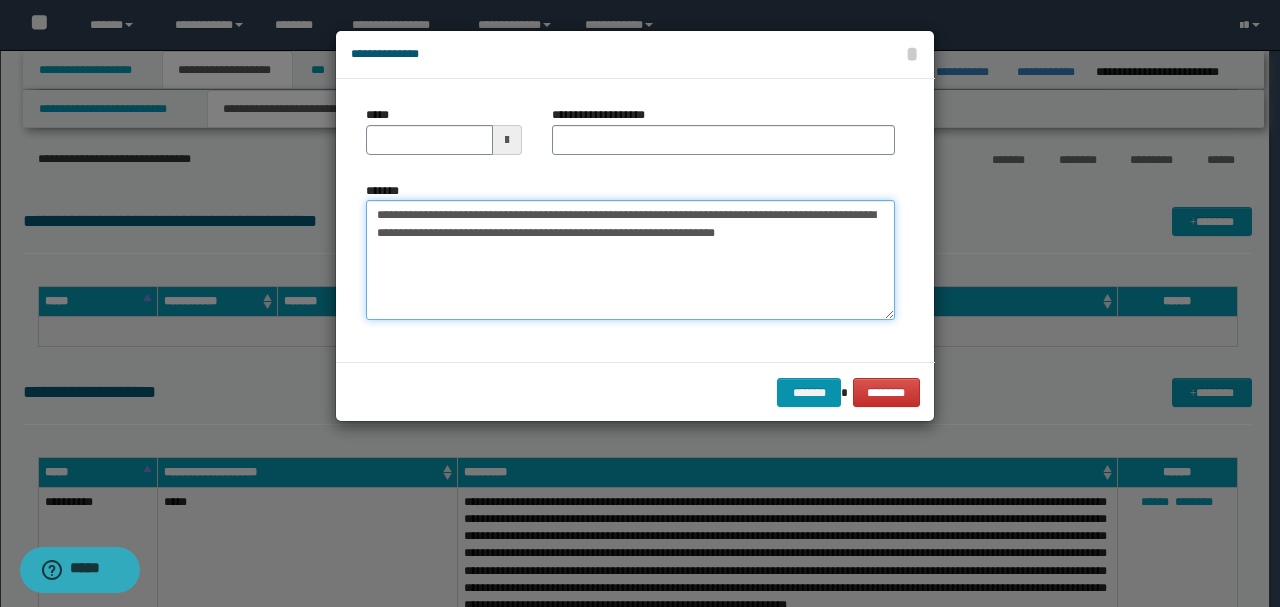 type 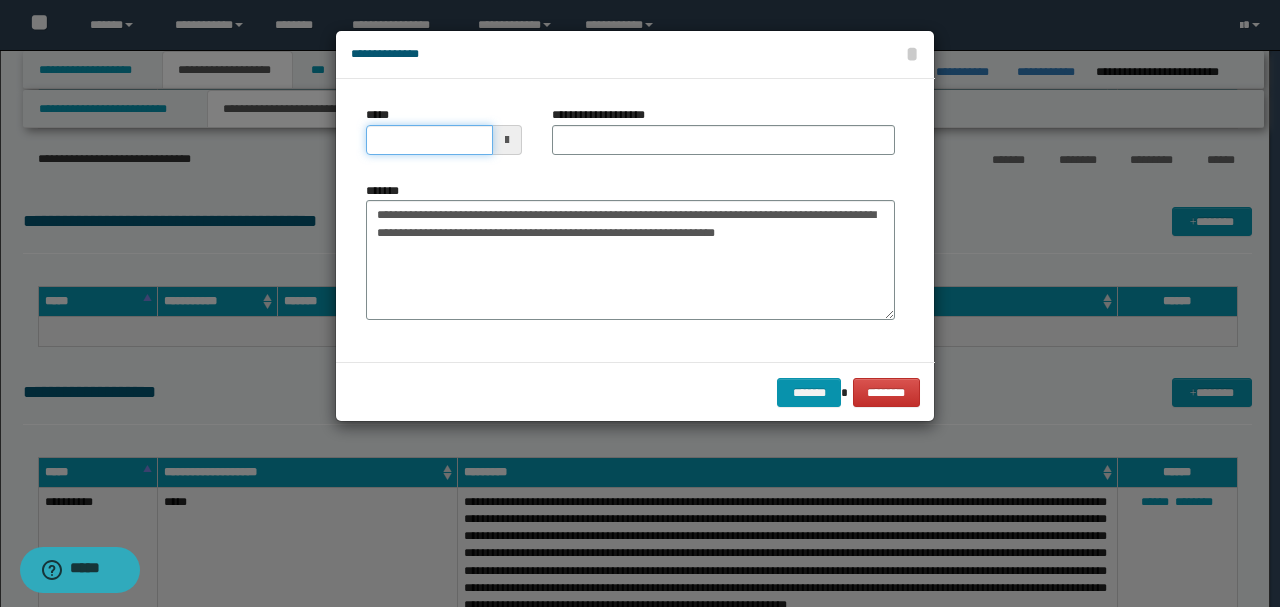 click on "*****" at bounding box center [429, 140] 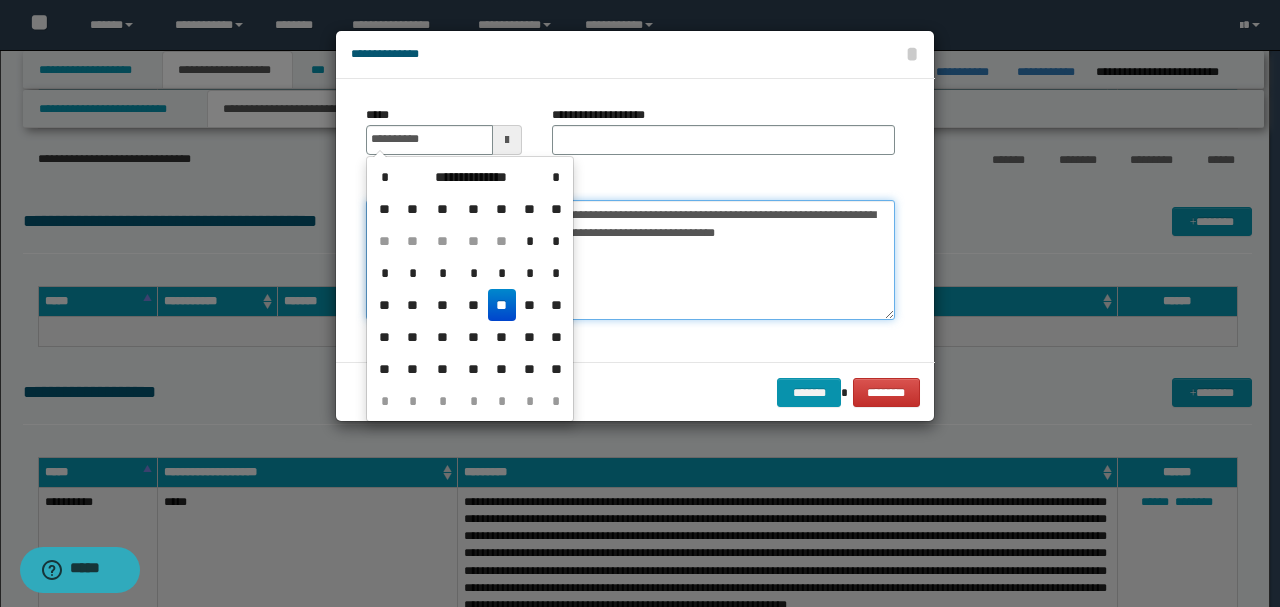type on "**********" 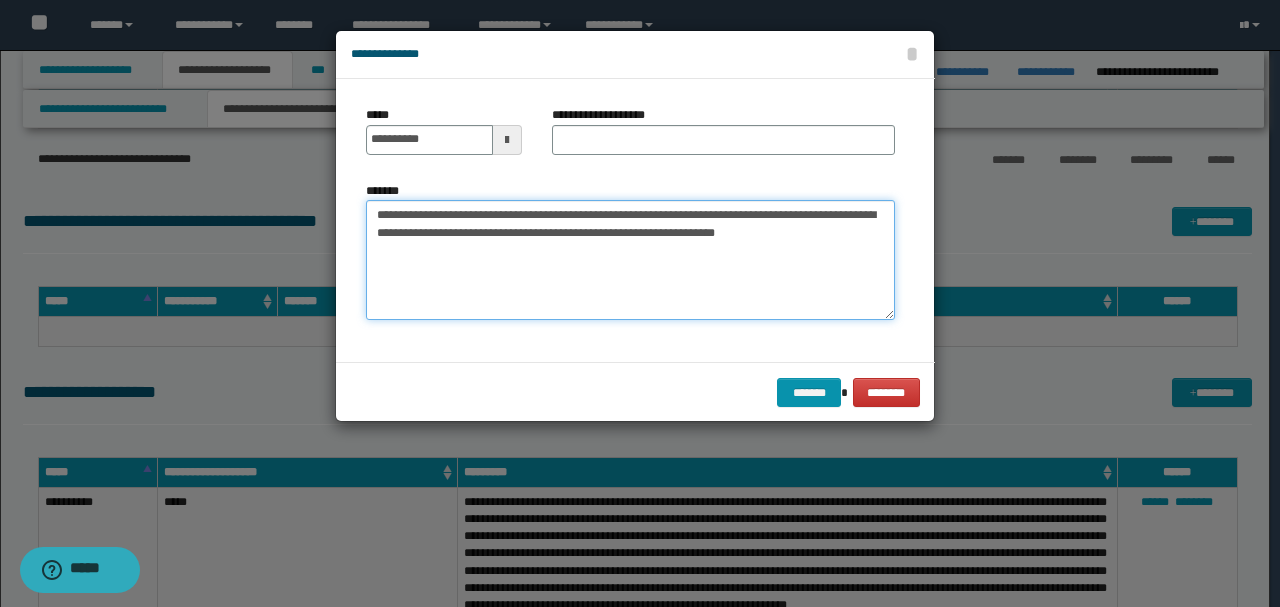 drag, startPoint x: 723, startPoint y: 213, endPoint x: 302, endPoint y: 208, distance: 421.0297 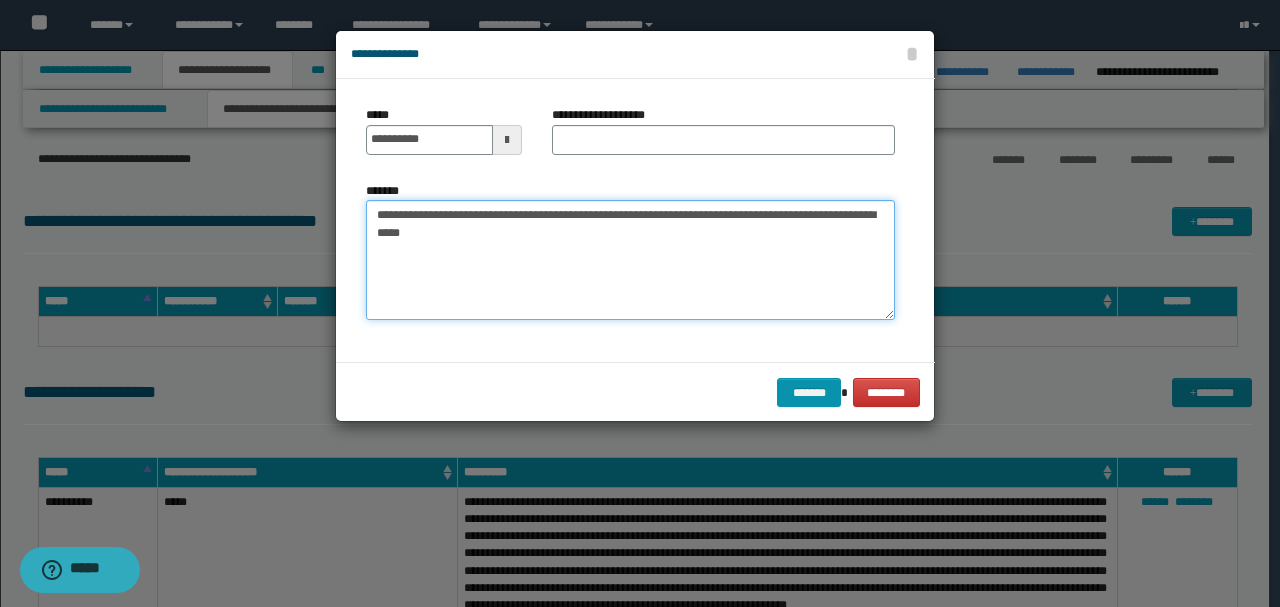 type on "**********" 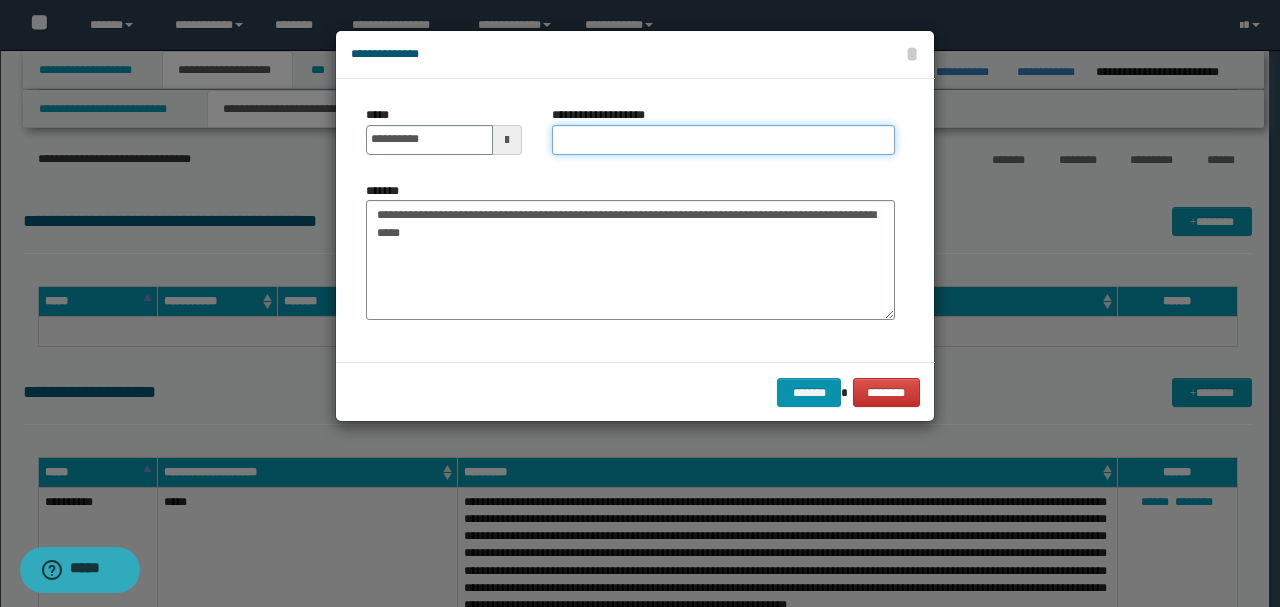 click on "**********" at bounding box center [723, 140] 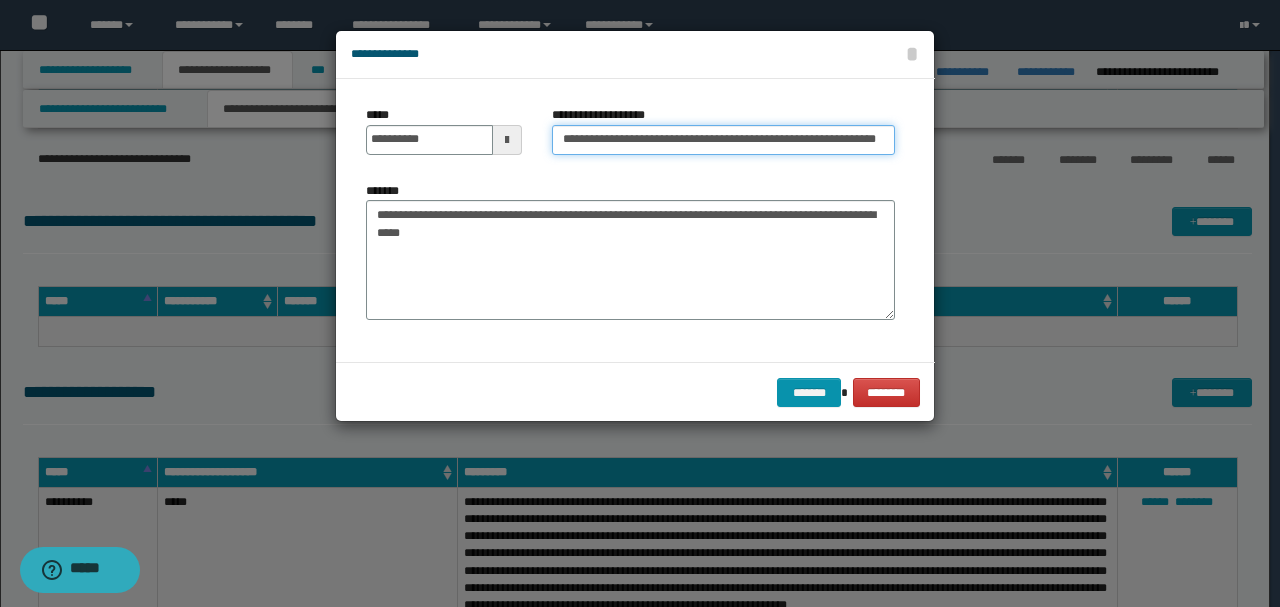 scroll, scrollTop: 0, scrollLeft: 26, axis: horizontal 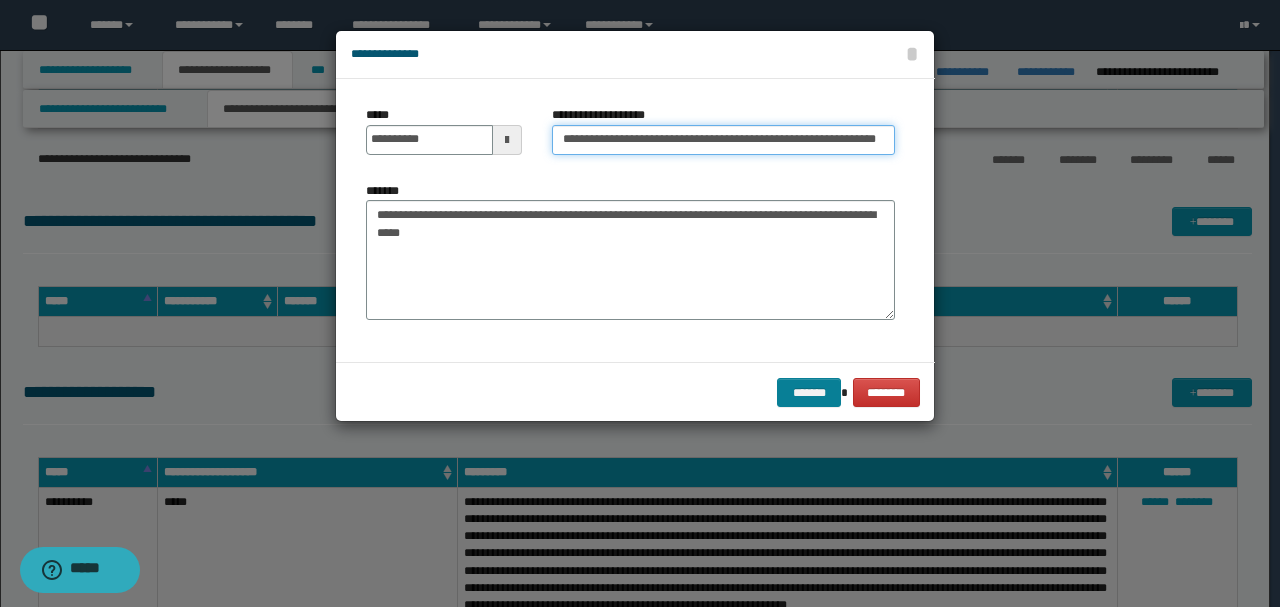 type on "**********" 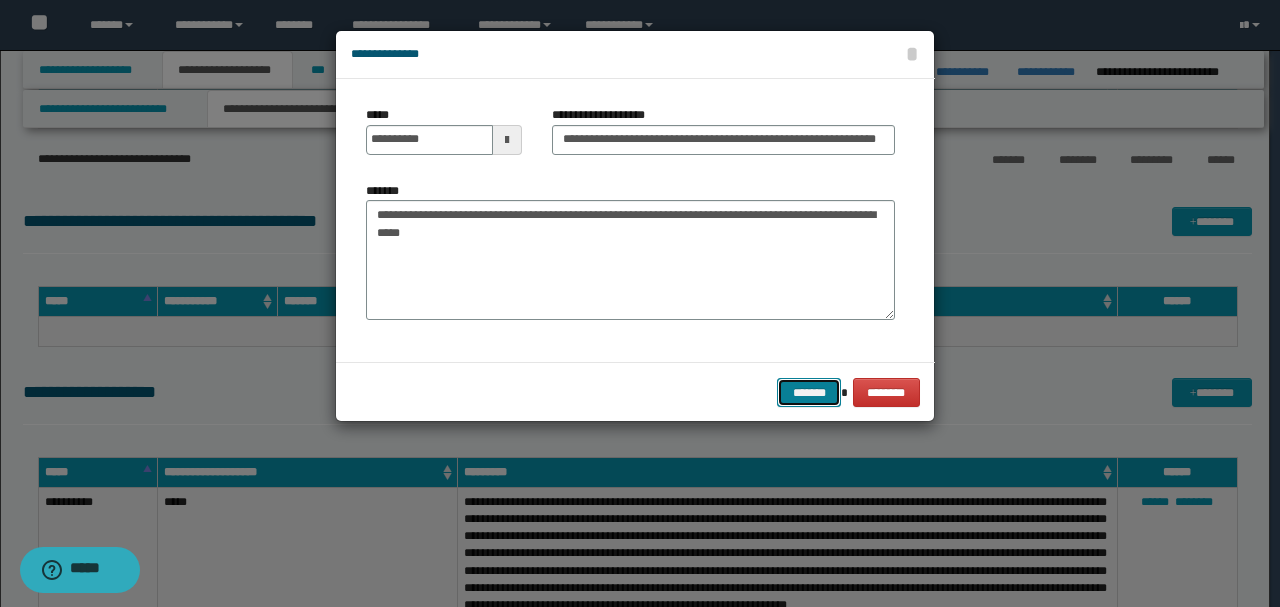 click on "*******" at bounding box center [809, 392] 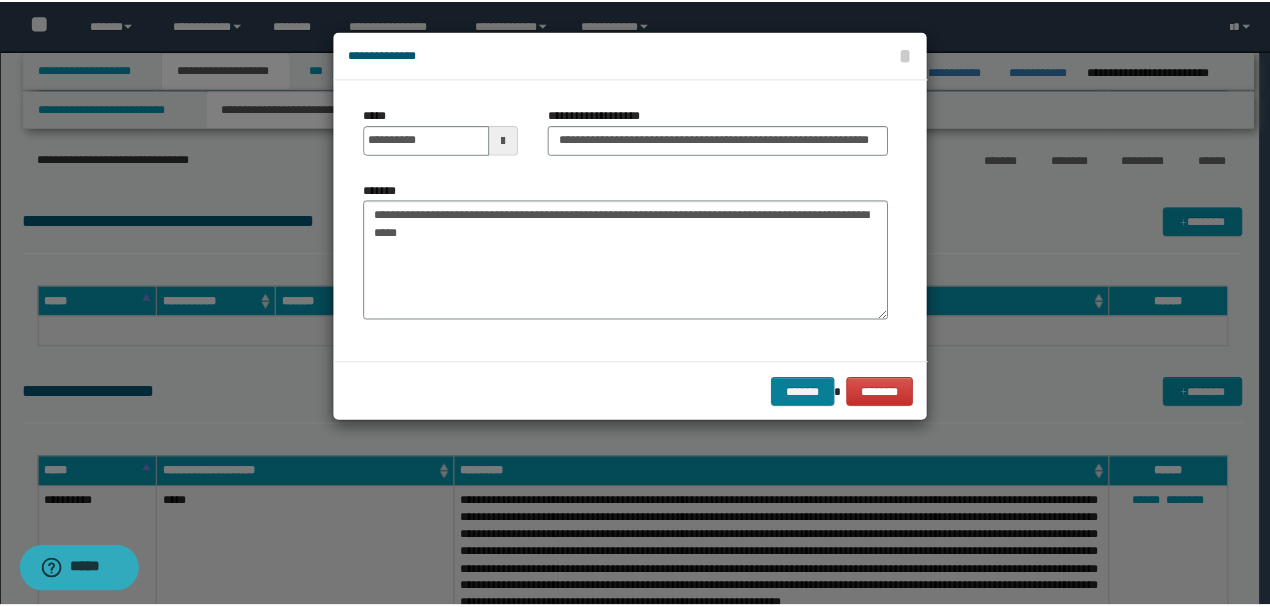 scroll, scrollTop: 0, scrollLeft: 0, axis: both 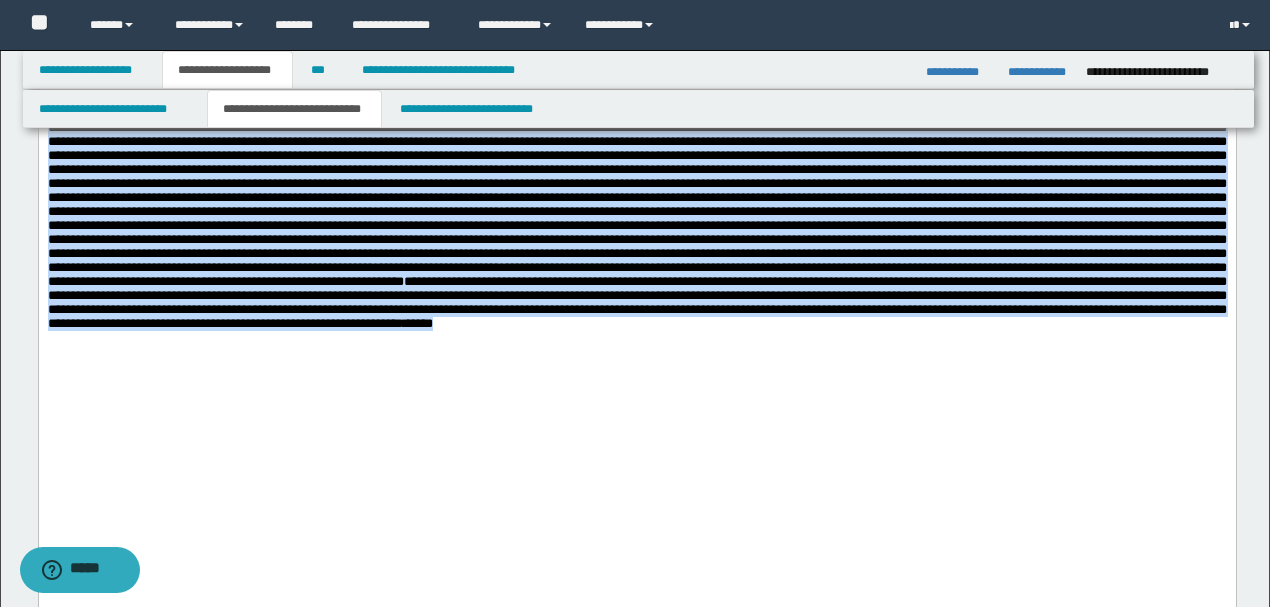 drag, startPoint x: 45, startPoint y: 265, endPoint x: 759, endPoint y: 496, distance: 750.43787 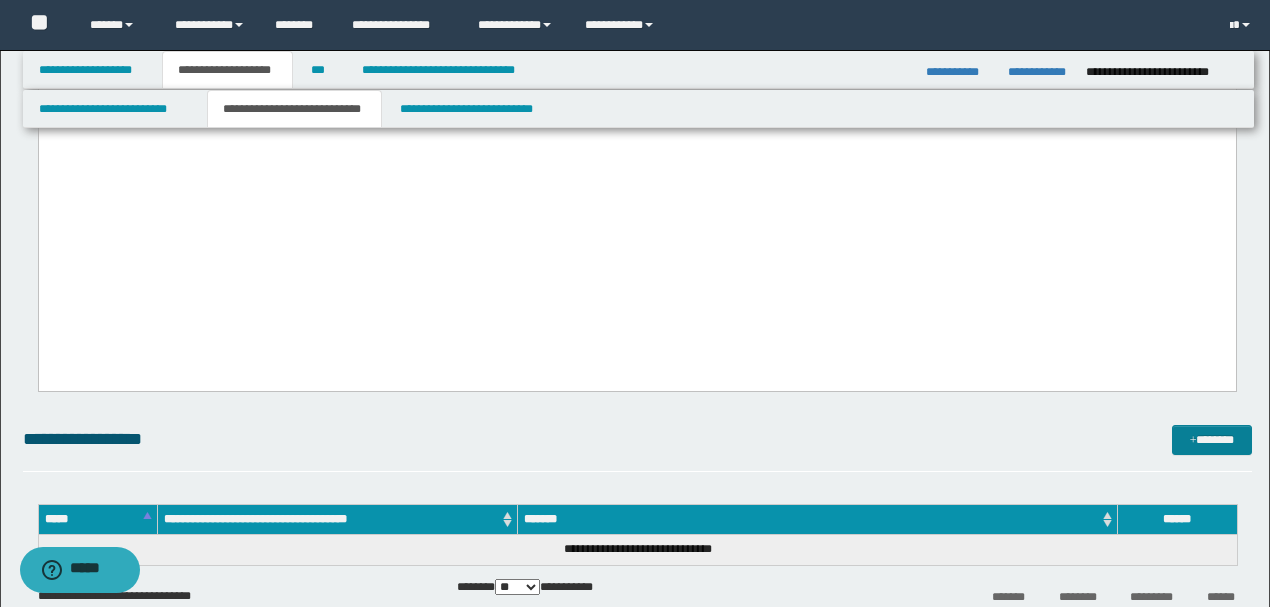 click at bounding box center (1193, 441) 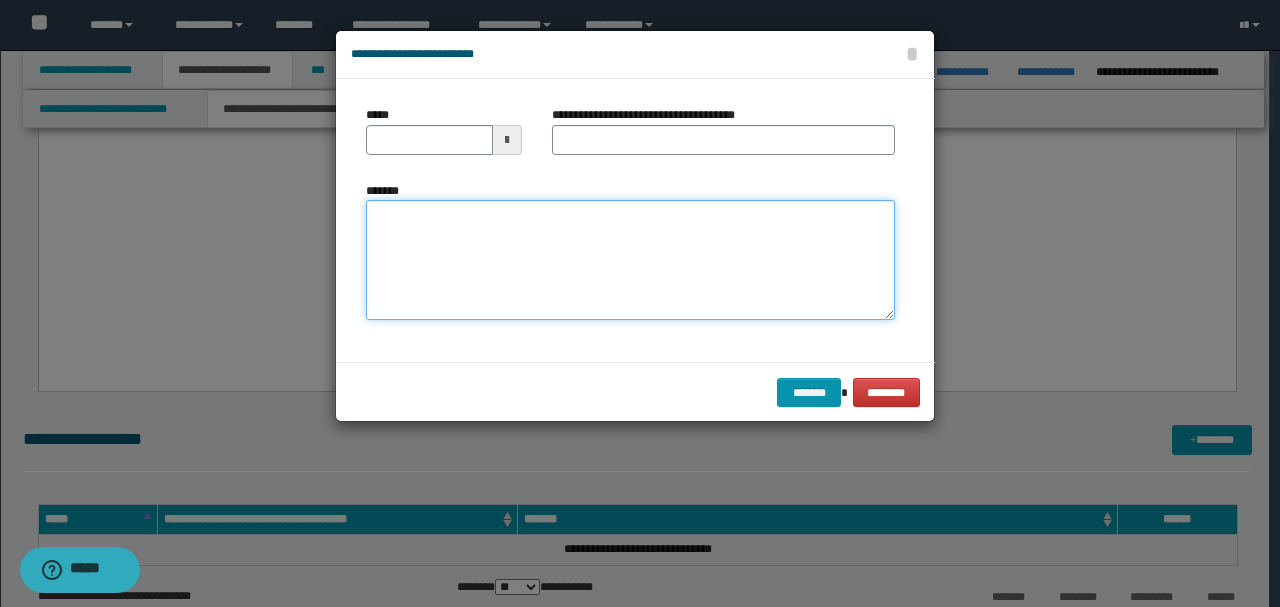 click on "*******" at bounding box center [630, 260] 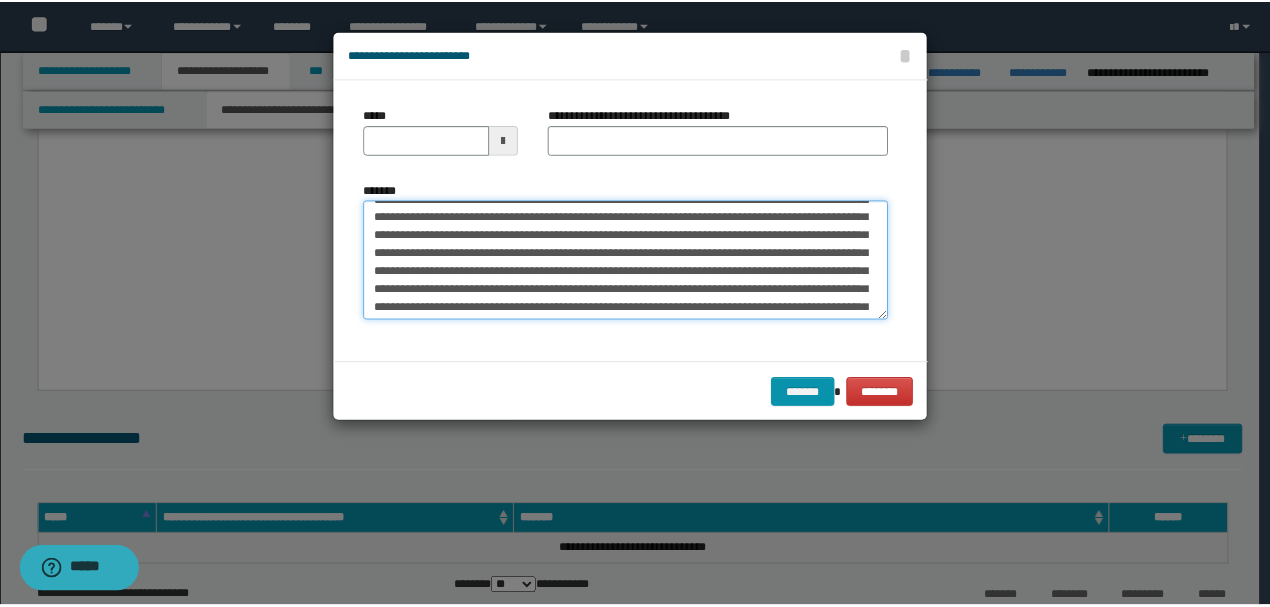scroll, scrollTop: 0, scrollLeft: 0, axis: both 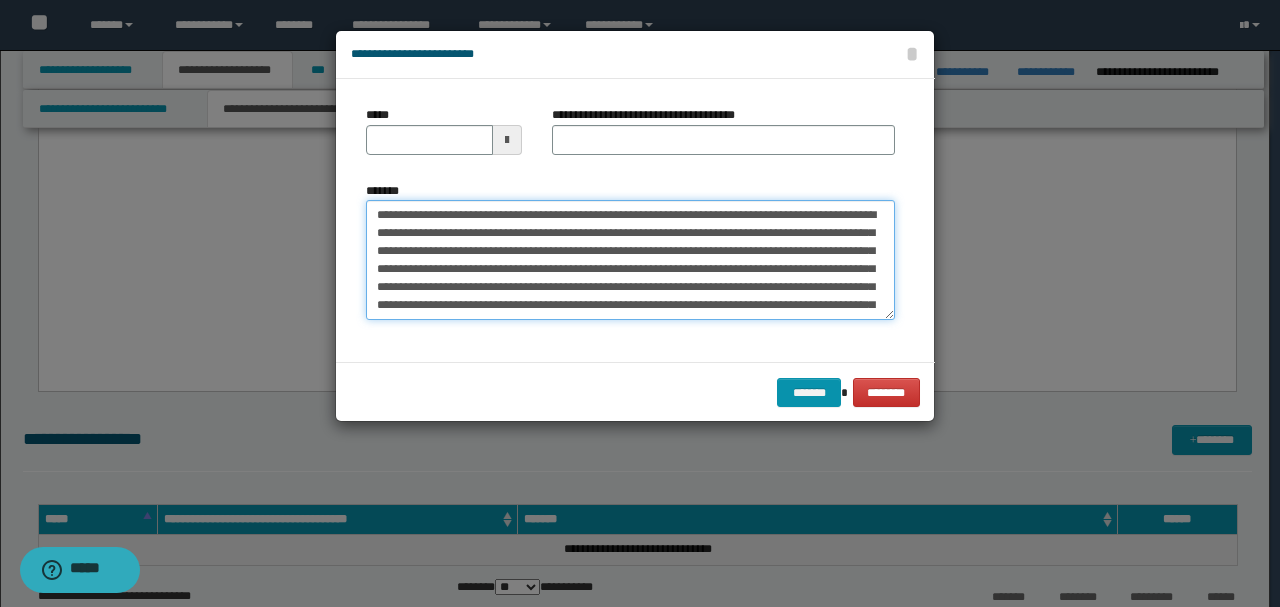 drag, startPoint x: 441, startPoint y: 216, endPoint x: 306, endPoint y: 190, distance: 137.48091 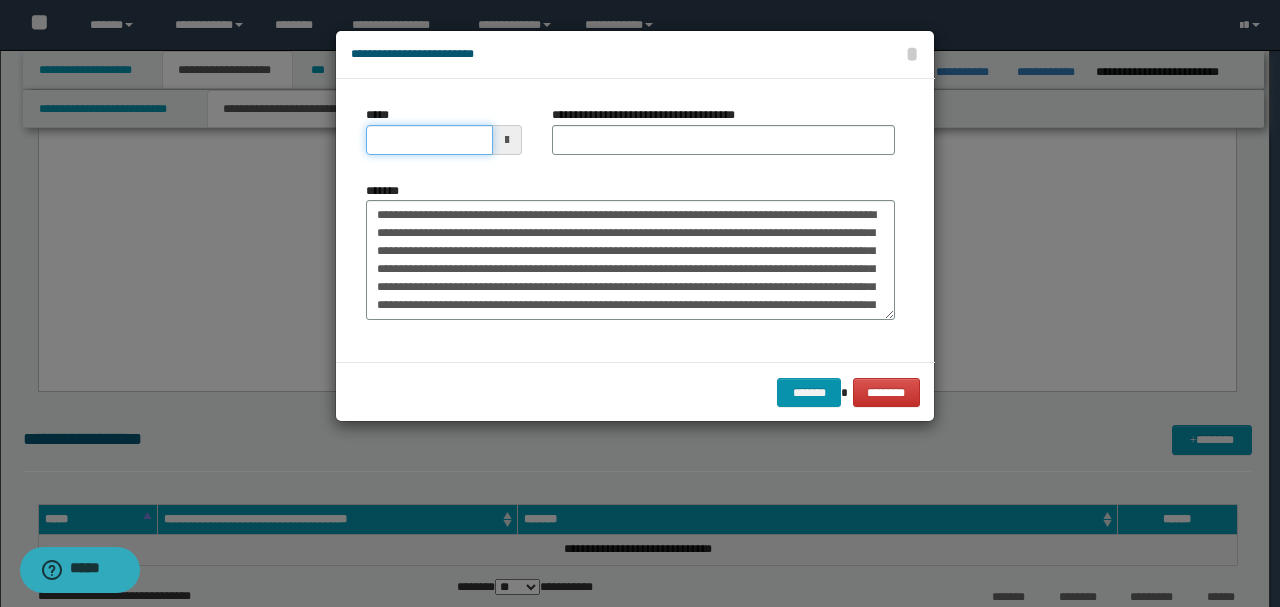 click on "*****" at bounding box center [429, 140] 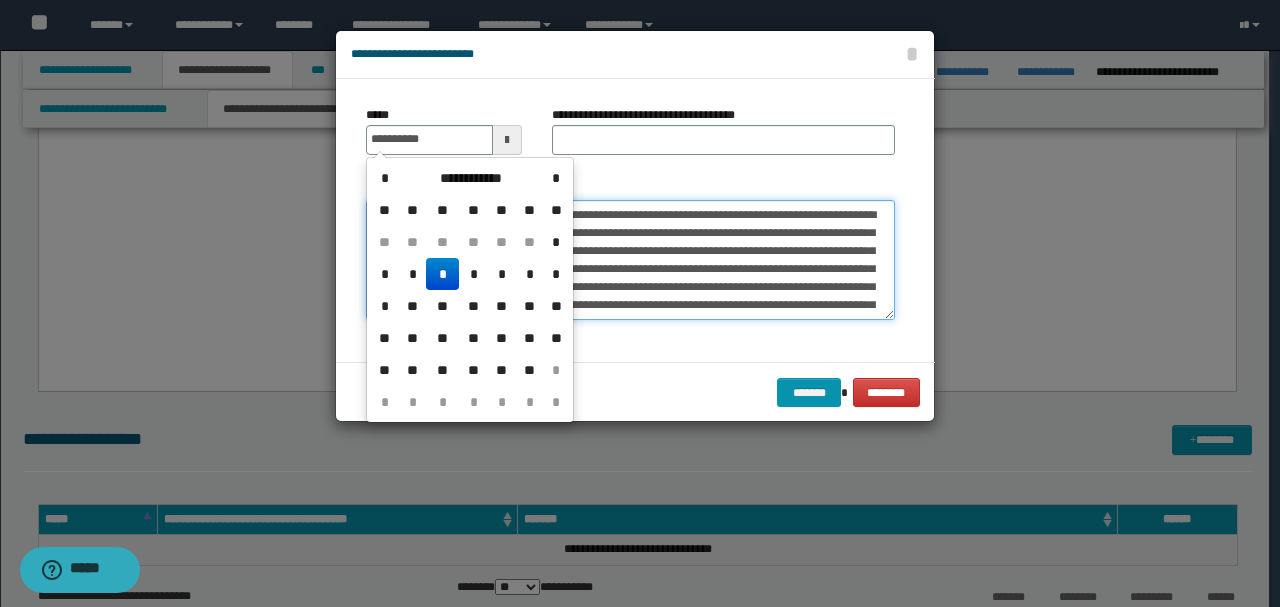 type on "**********" 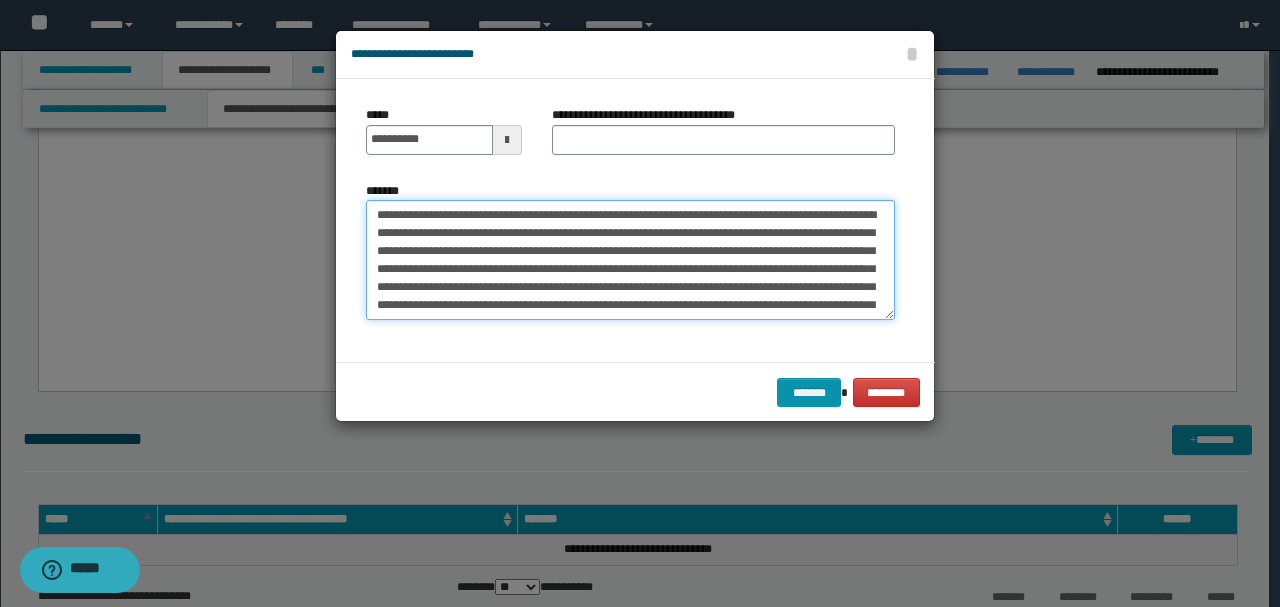 click on "*******" at bounding box center (630, 259) 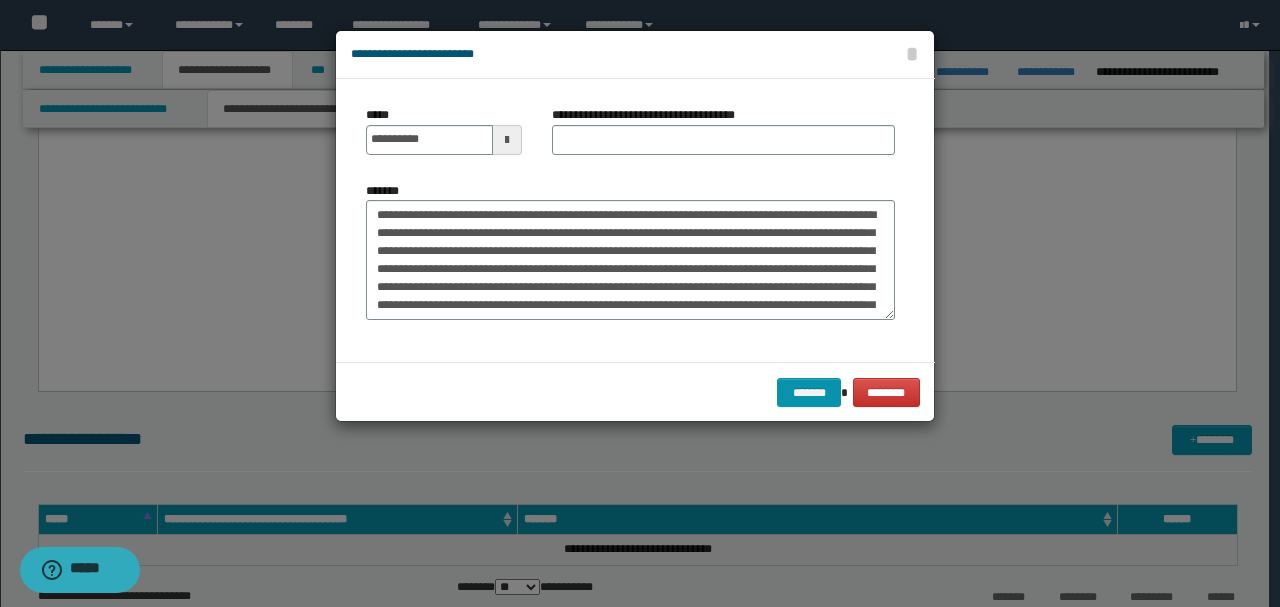 click on "**********" at bounding box center [723, 138] 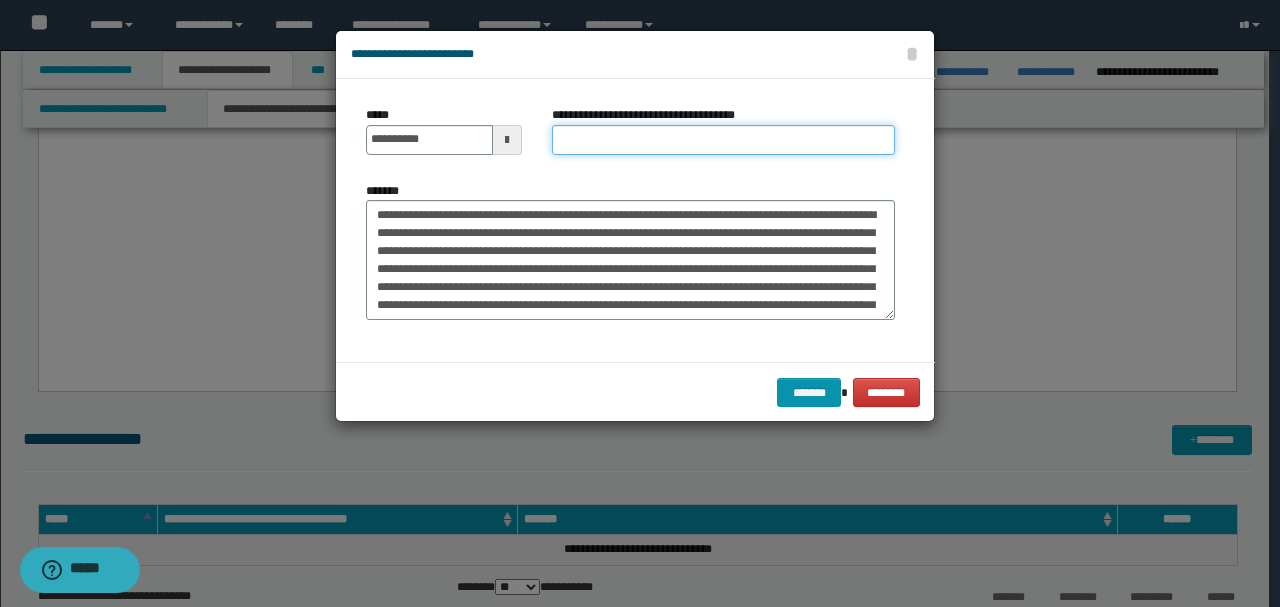 click on "**********" at bounding box center (723, 140) 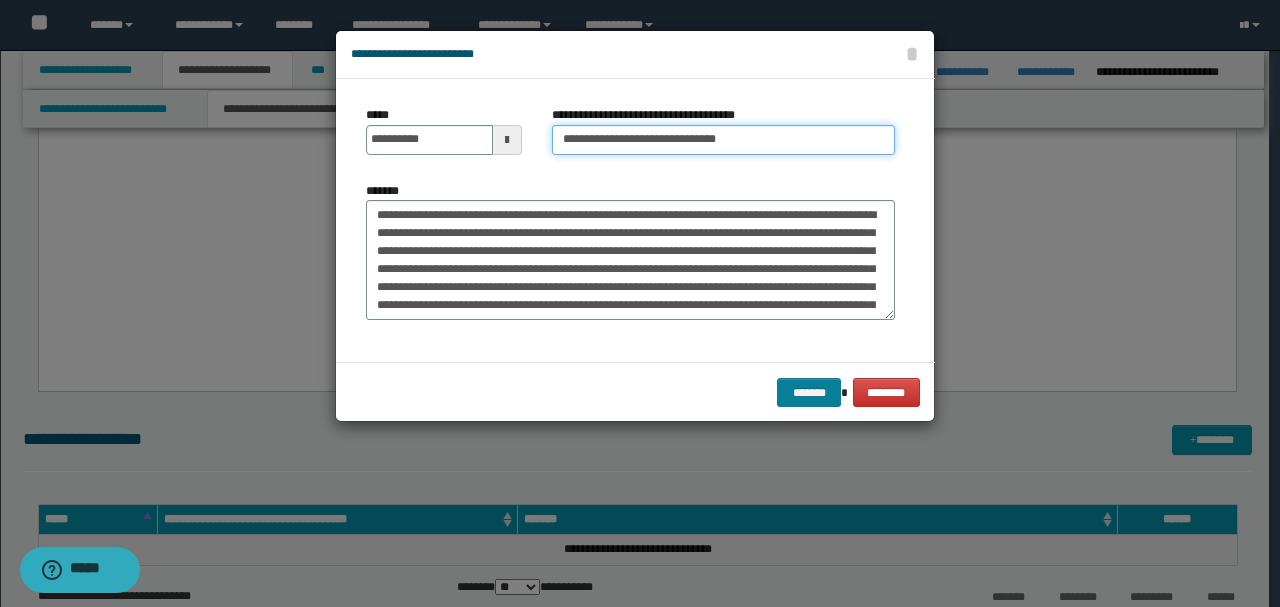 type on "**********" 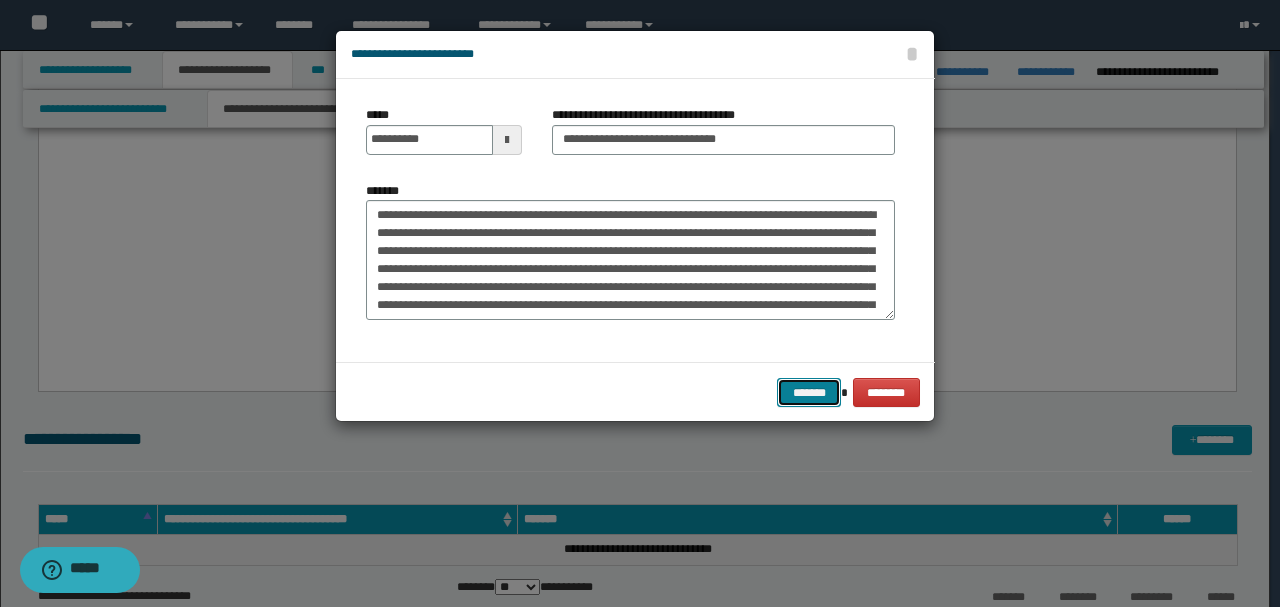 click on "*******" at bounding box center (809, 392) 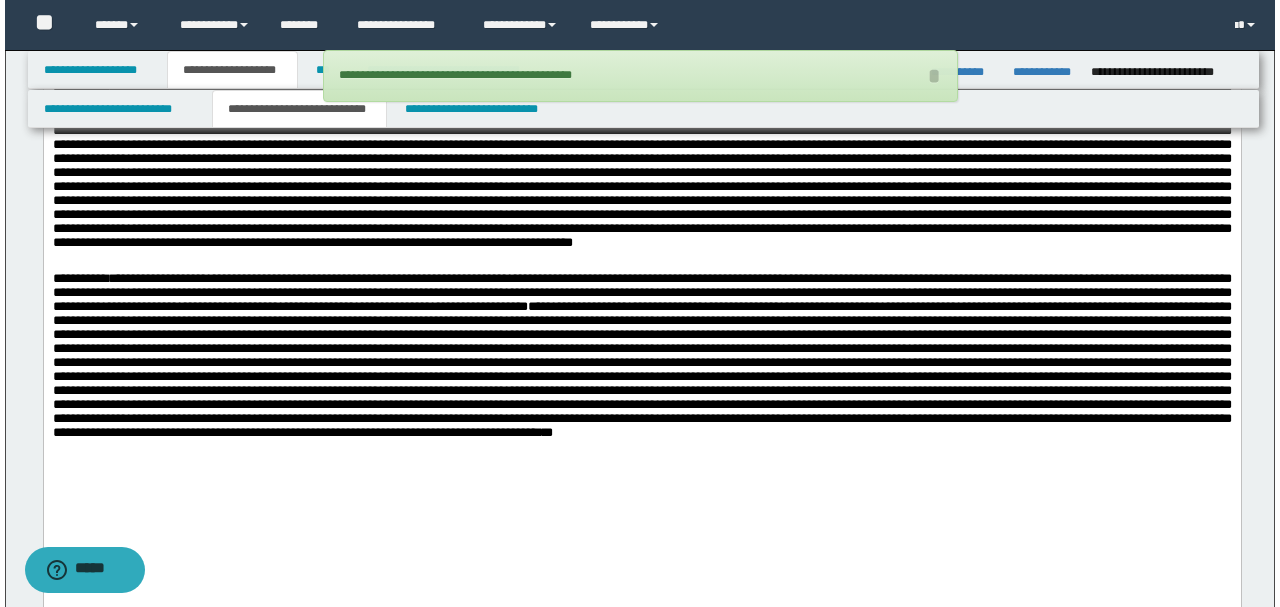 scroll, scrollTop: 2533, scrollLeft: 0, axis: vertical 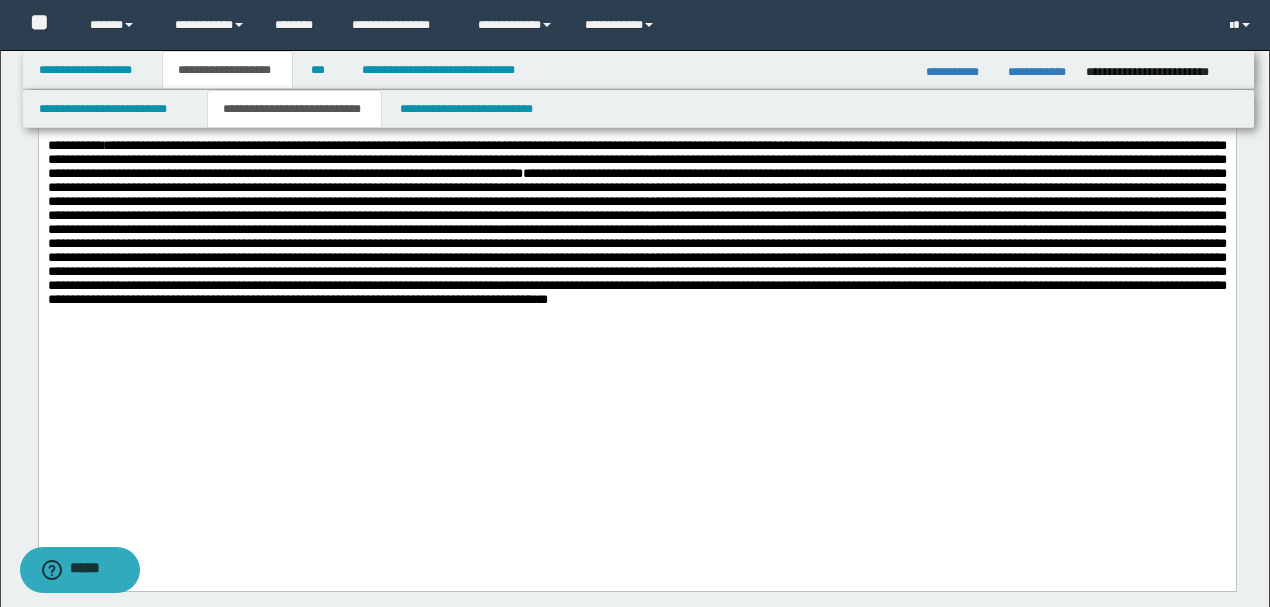 drag, startPoint x: 44, startPoint y: 251, endPoint x: 116, endPoint y: 354, distance: 125.670204 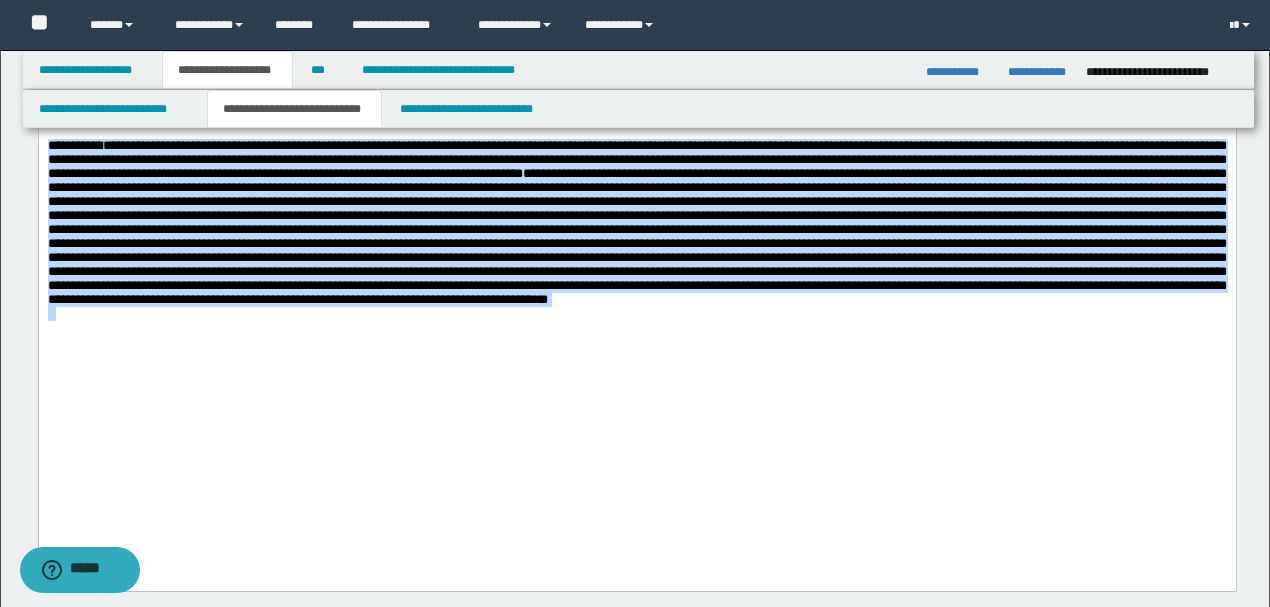 drag, startPoint x: 45, startPoint y: 252, endPoint x: 176, endPoint y: 464, distance: 249.20874 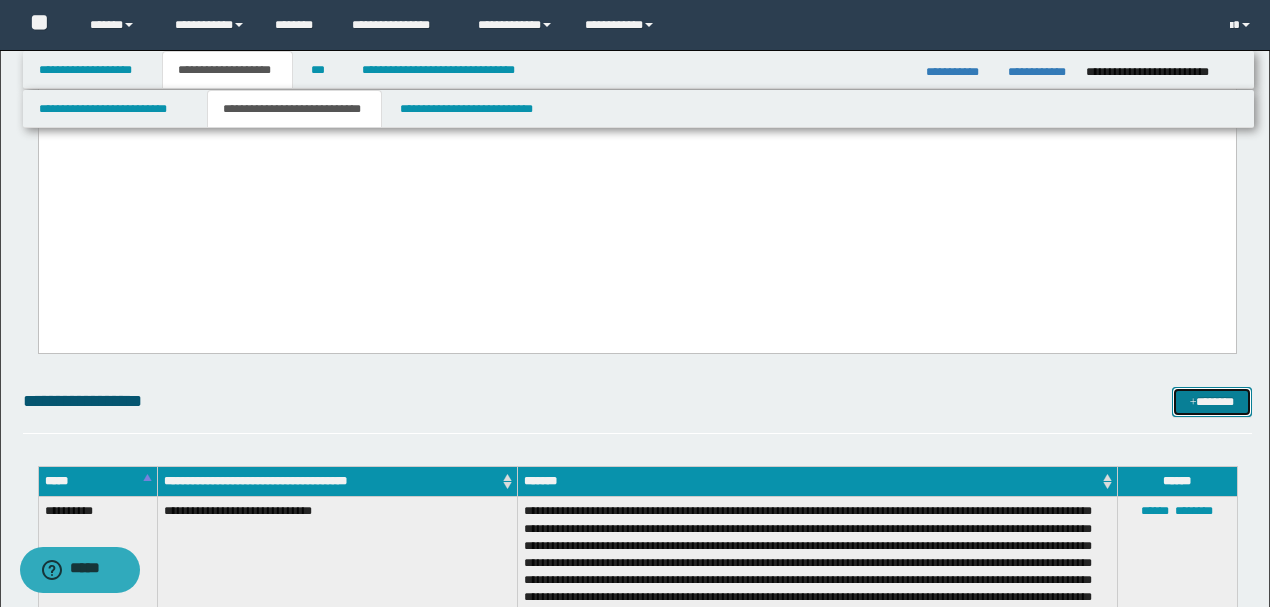click on "*******" at bounding box center [1211, 401] 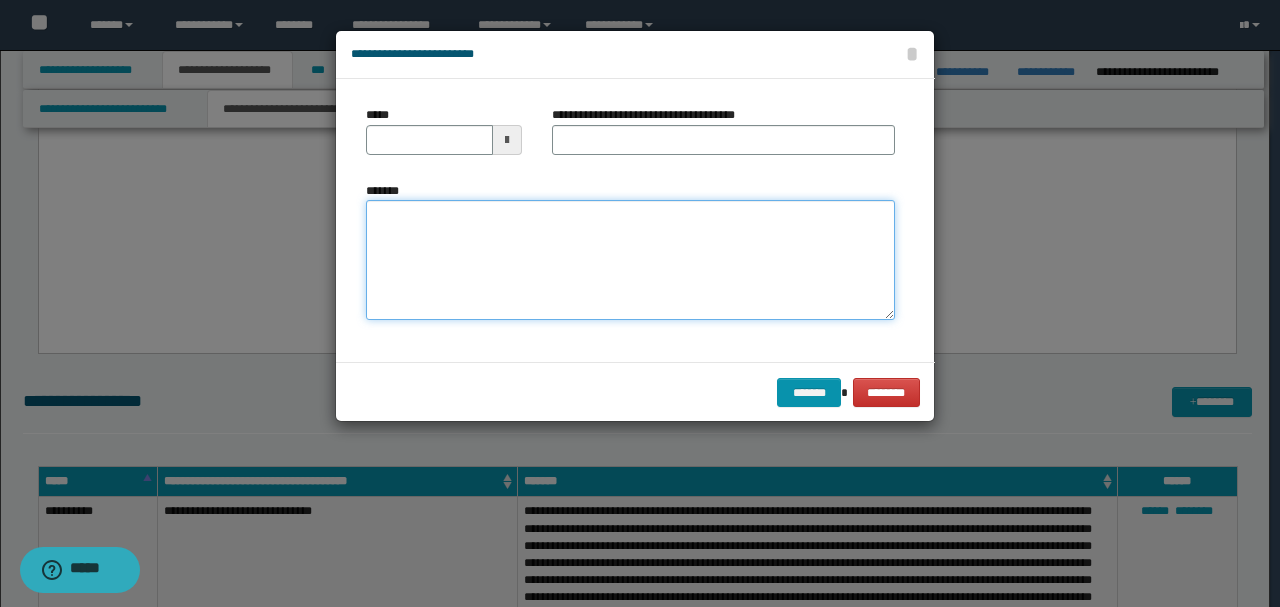 click on "*******" at bounding box center (630, 259) 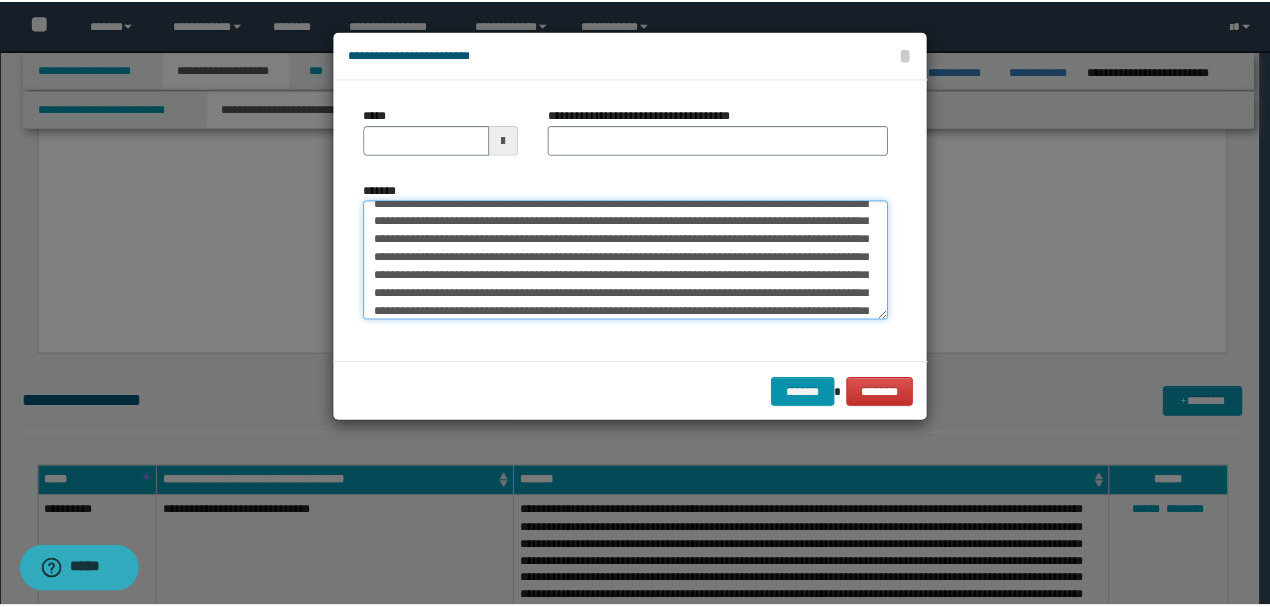 scroll, scrollTop: 0, scrollLeft: 0, axis: both 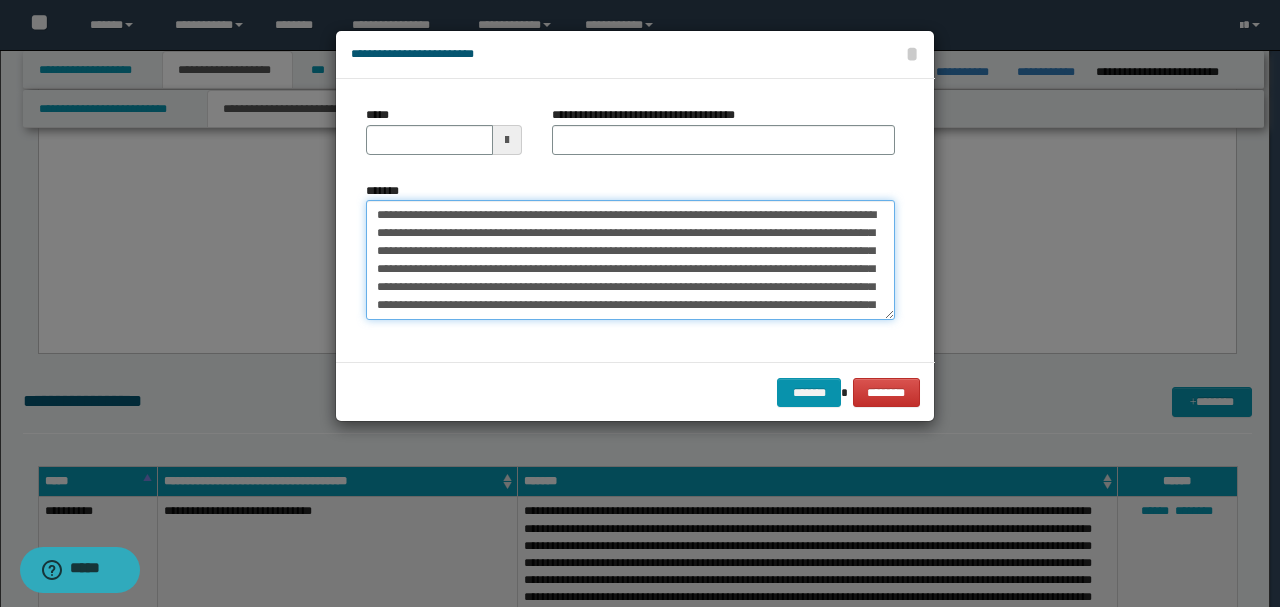 drag, startPoint x: 441, startPoint y: 217, endPoint x: 300, endPoint y: 202, distance: 141.79562 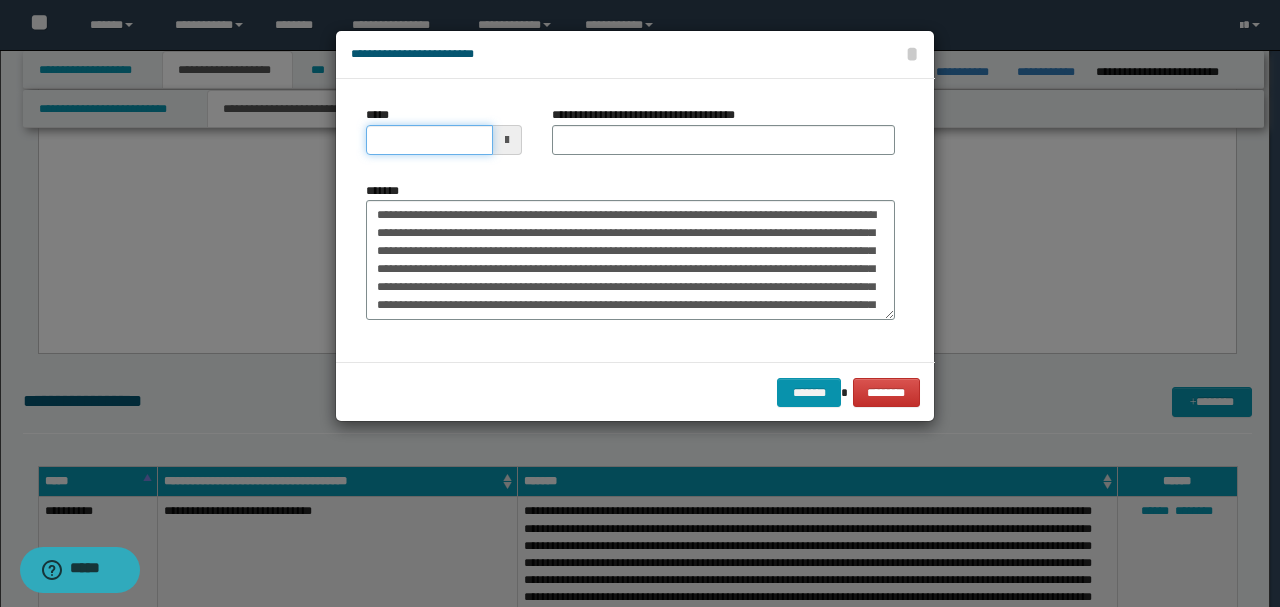click on "*****" at bounding box center (429, 140) 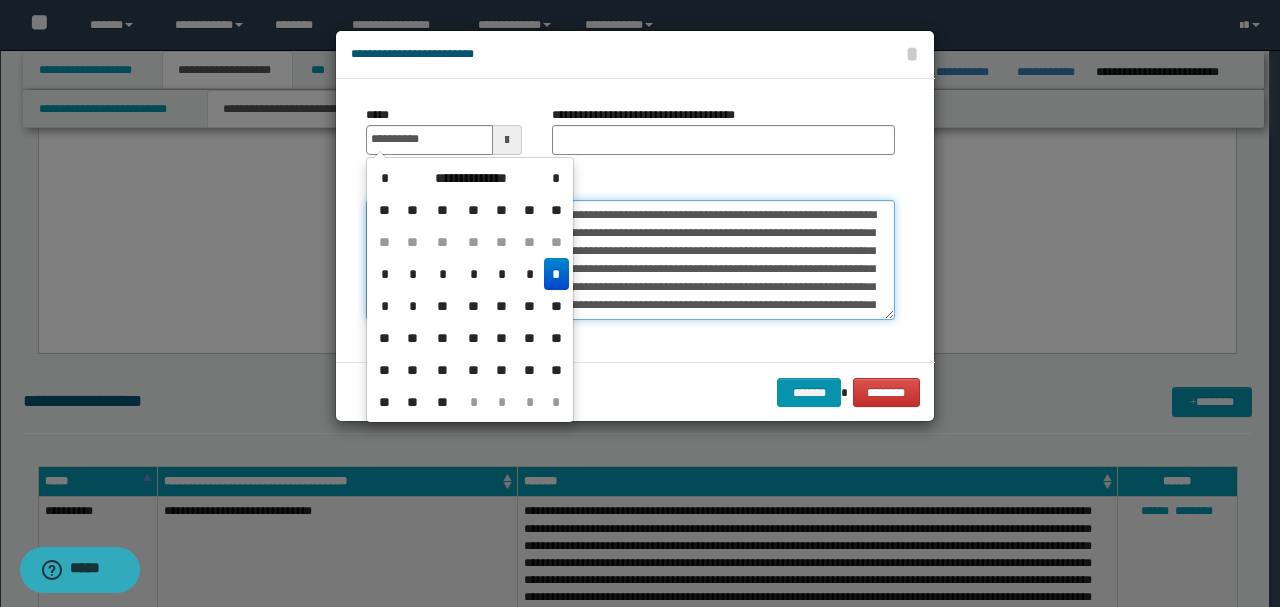 type on "**********" 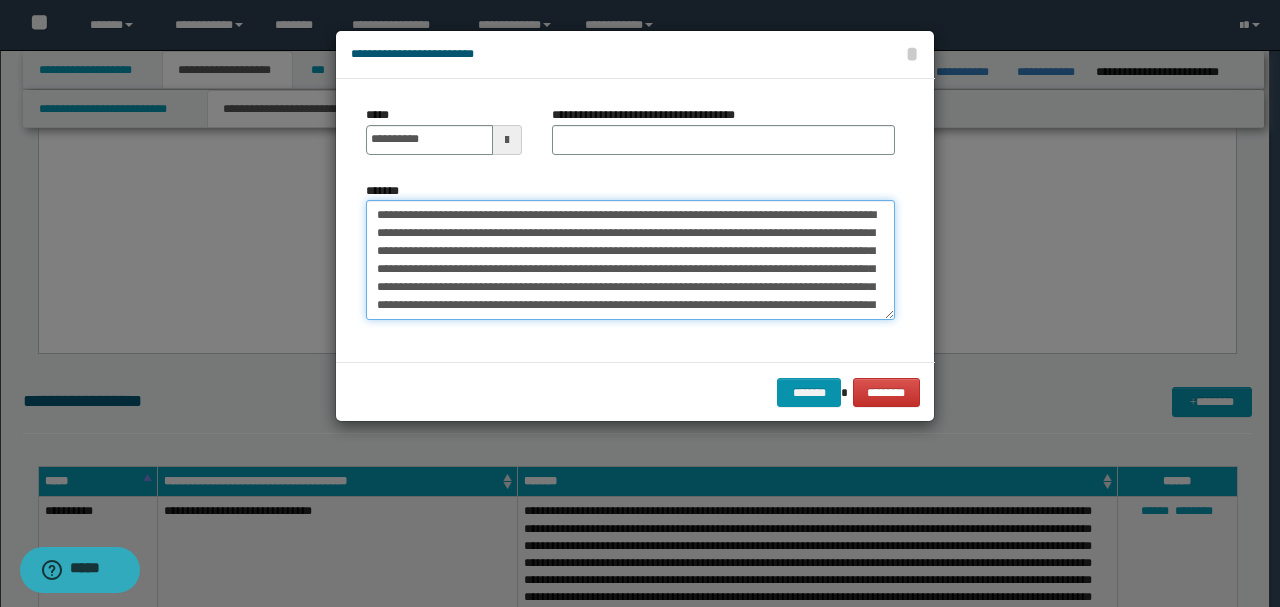 click on "*******" at bounding box center [630, 259] 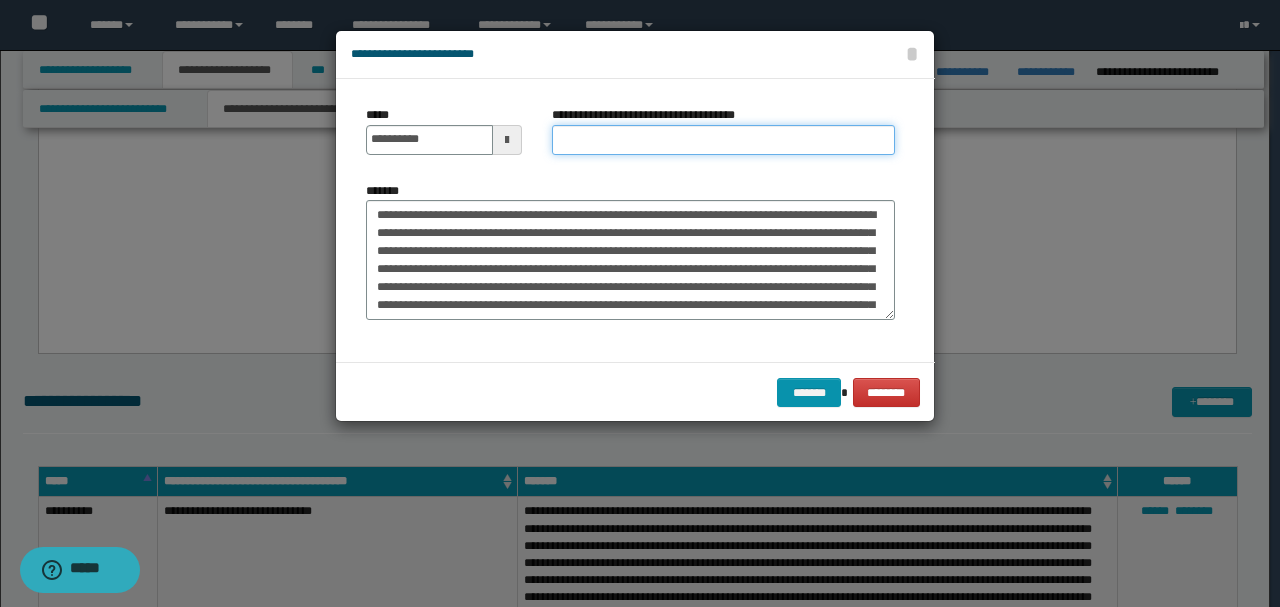 click on "**********" at bounding box center (723, 140) 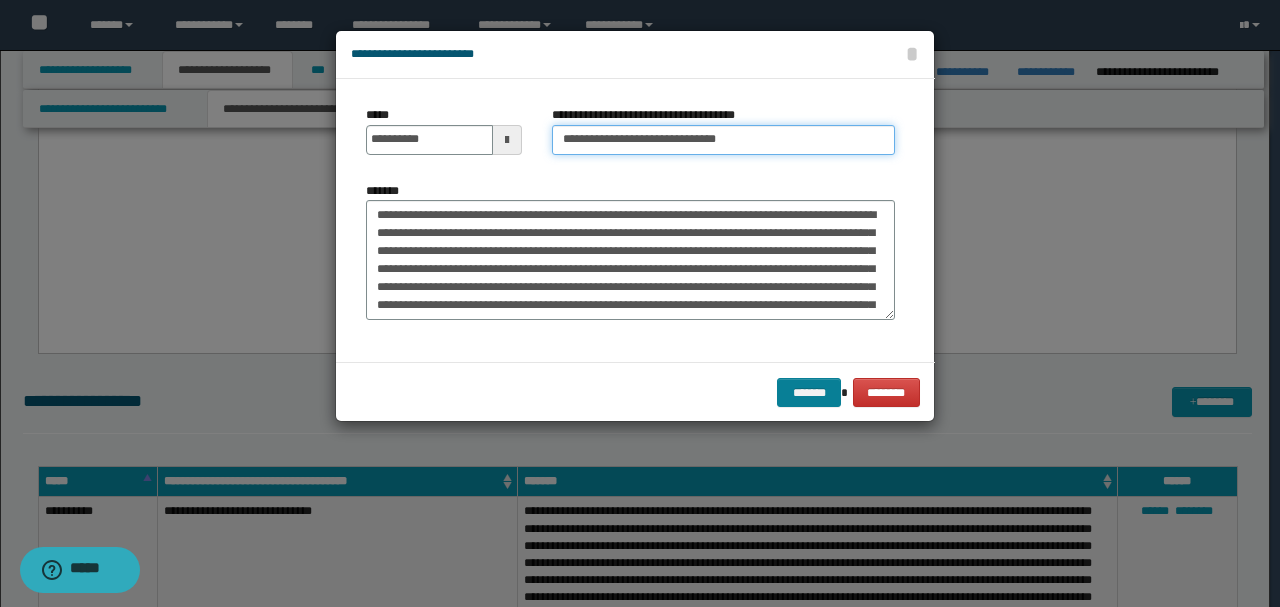 type on "**********" 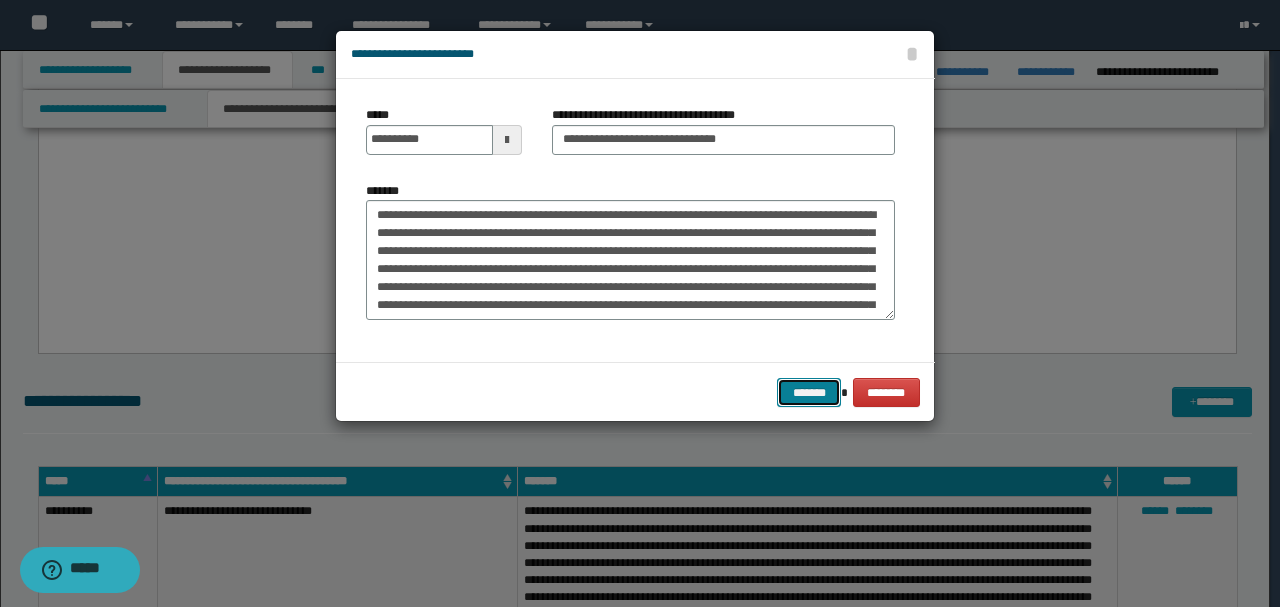 click on "*******" at bounding box center (809, 392) 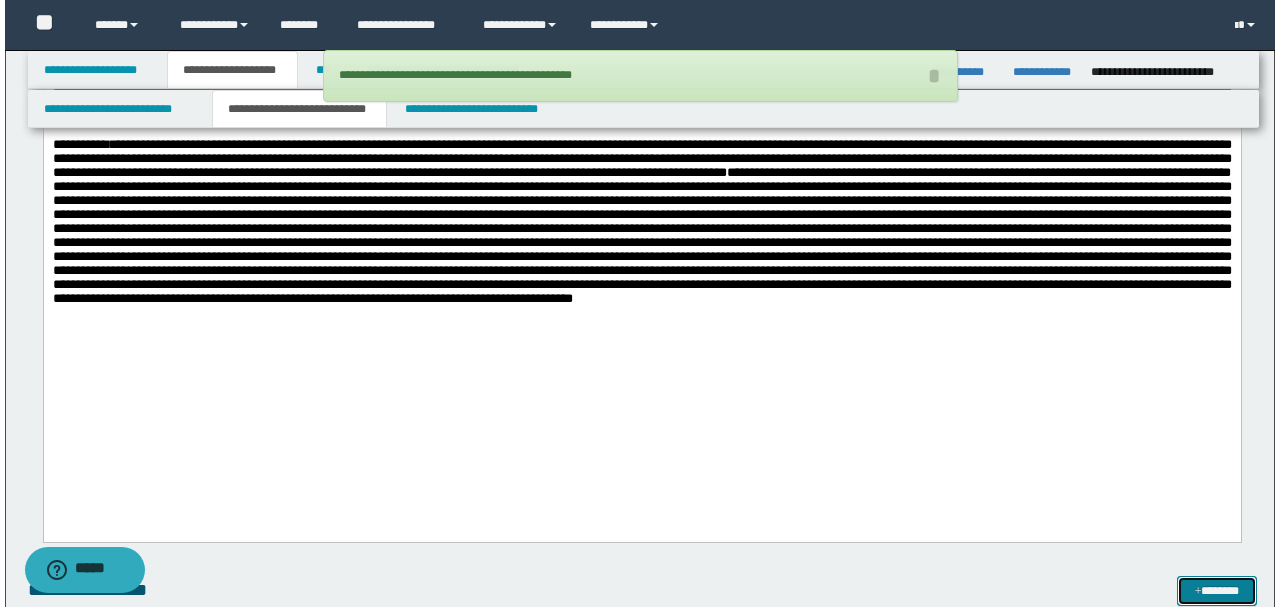 scroll, scrollTop: 2333, scrollLeft: 0, axis: vertical 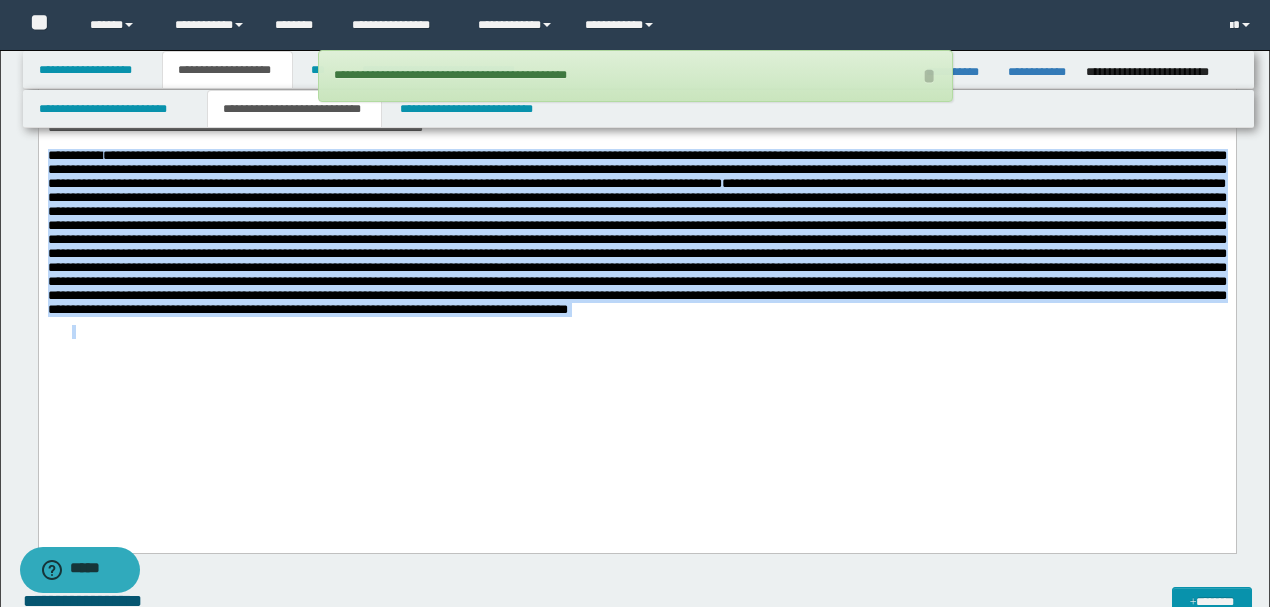 drag, startPoint x: 48, startPoint y: 228, endPoint x: 328, endPoint y: 441, distance: 351.8082 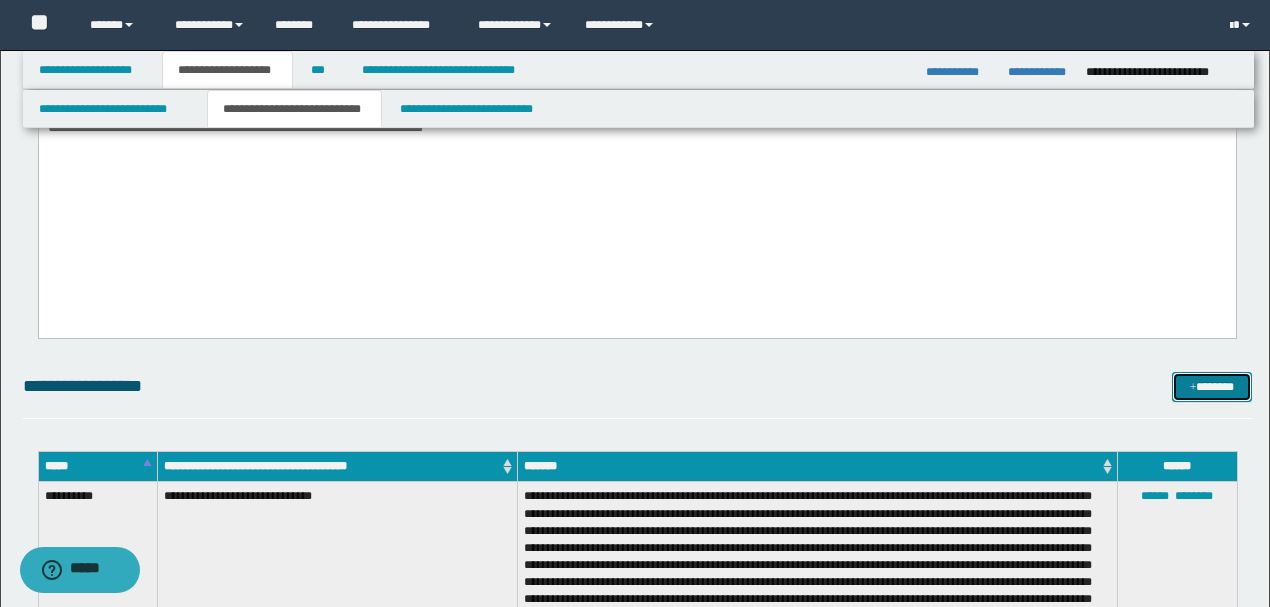click at bounding box center (1193, 388) 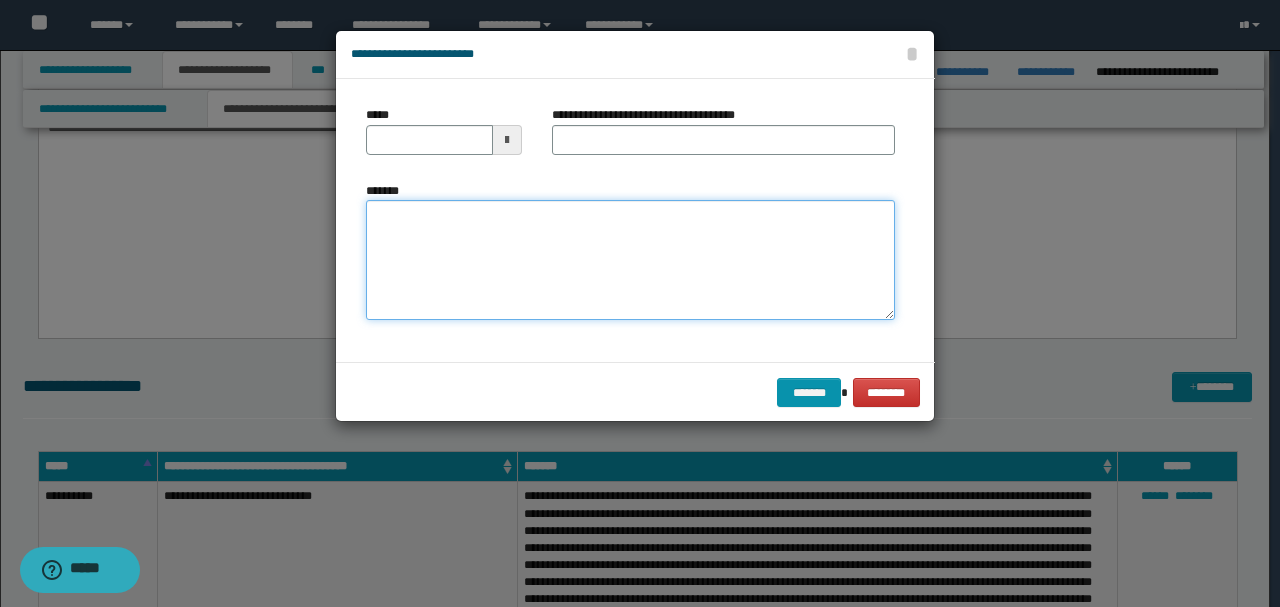 click on "*******" at bounding box center [630, 259] 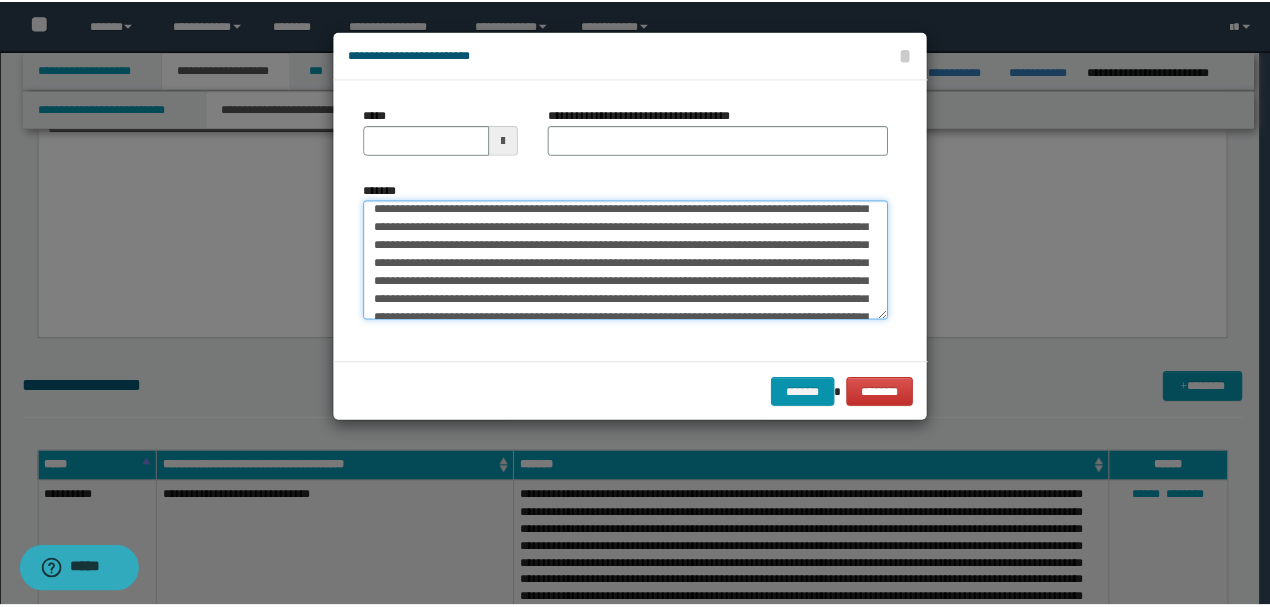 scroll, scrollTop: 0, scrollLeft: 0, axis: both 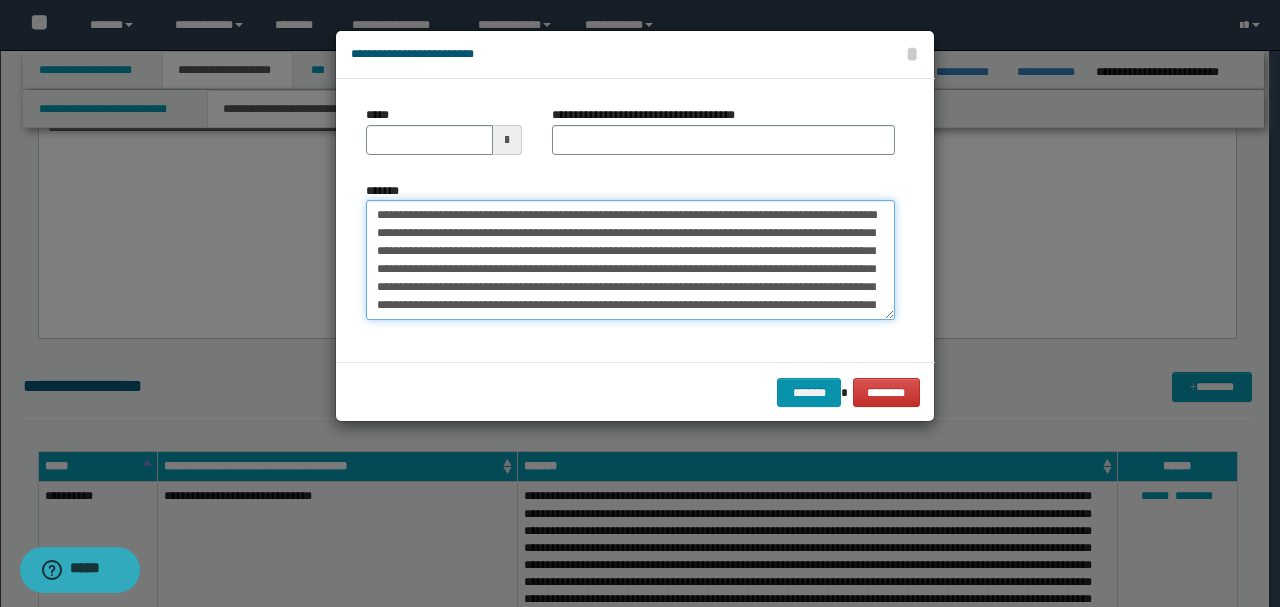 drag, startPoint x: 441, startPoint y: 214, endPoint x: 318, endPoint y: 210, distance: 123.065025 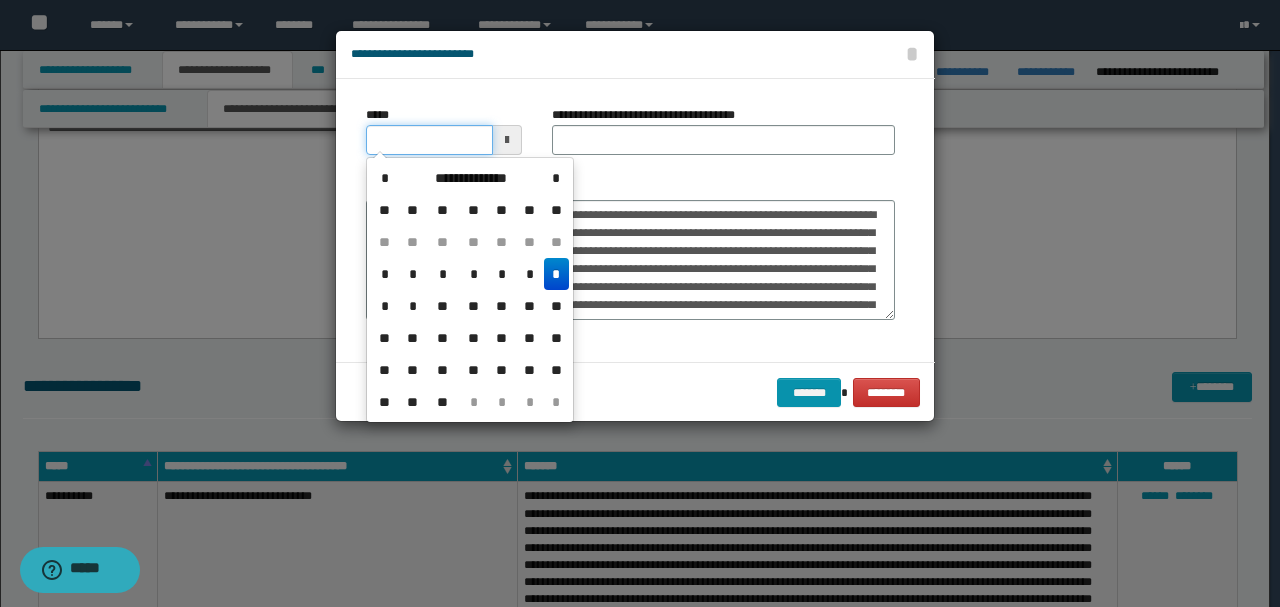 click on "*****" at bounding box center (429, 140) 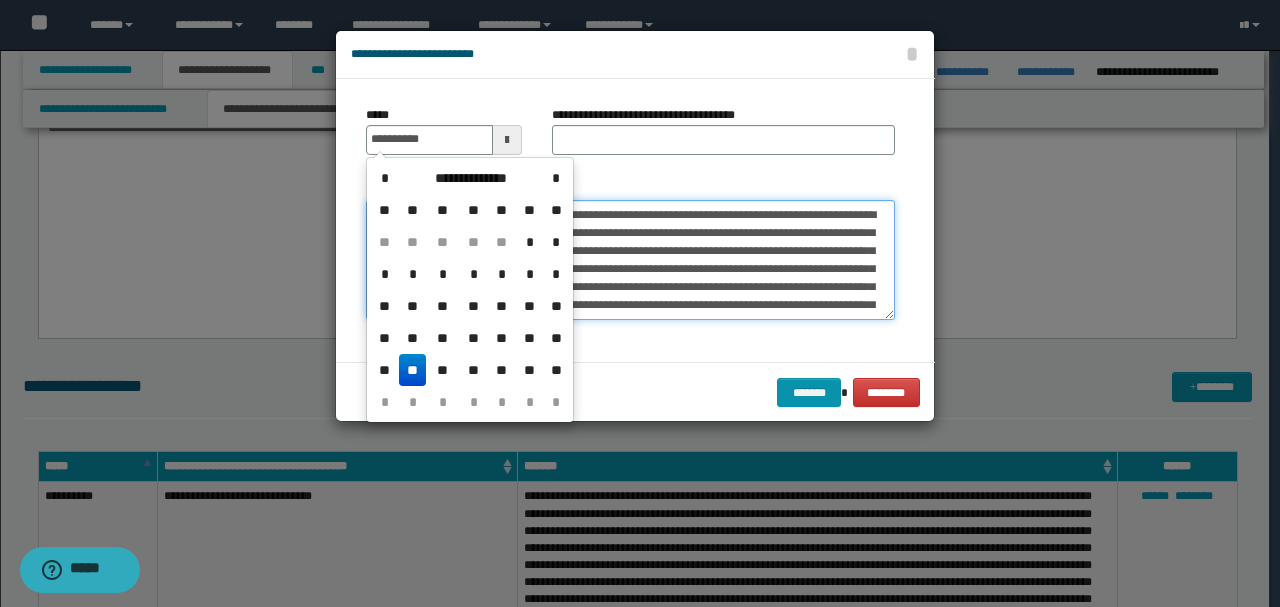 type on "**********" 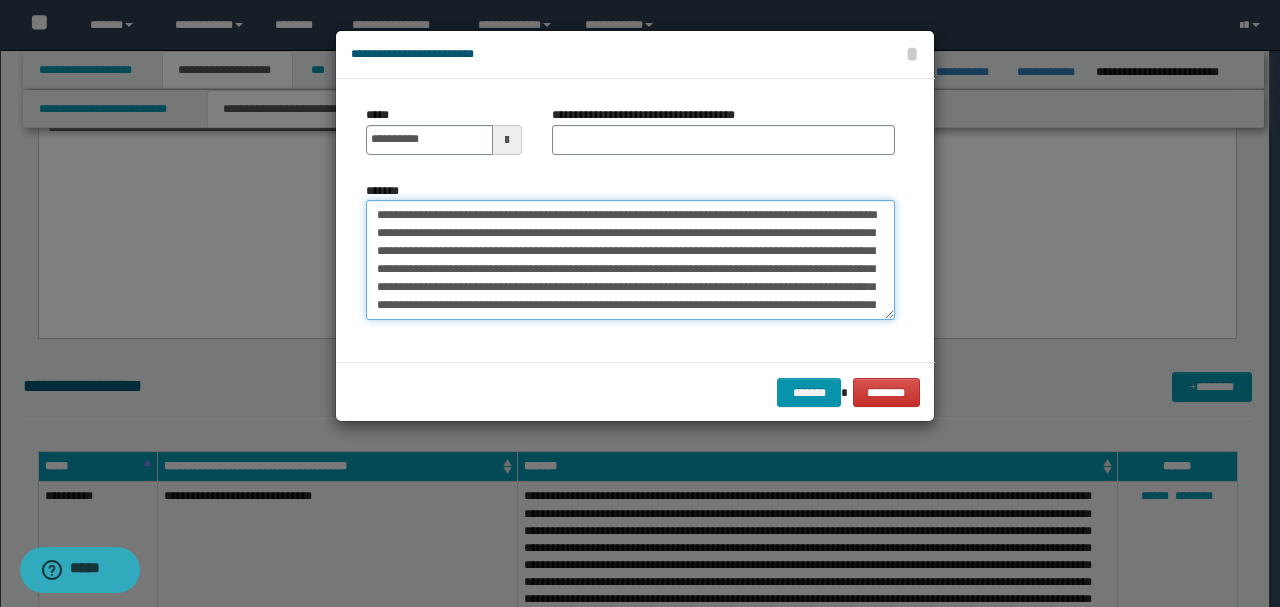 drag, startPoint x: 547, startPoint y: 210, endPoint x: 274, endPoint y: 207, distance: 273.01648 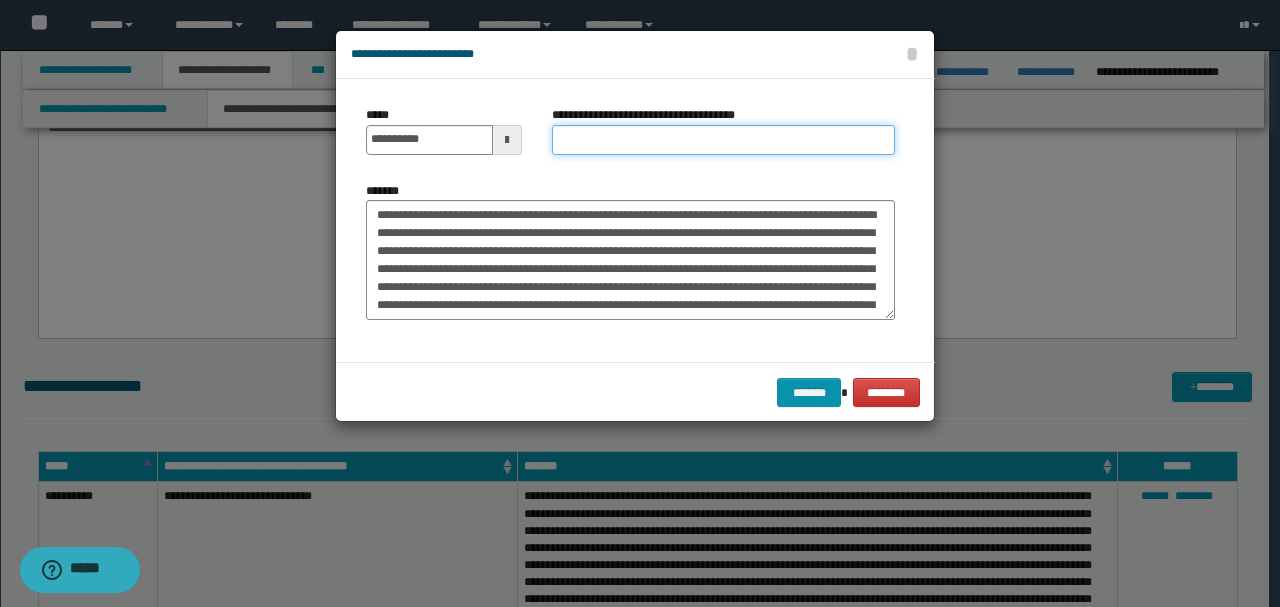 click on "**********" at bounding box center [723, 140] 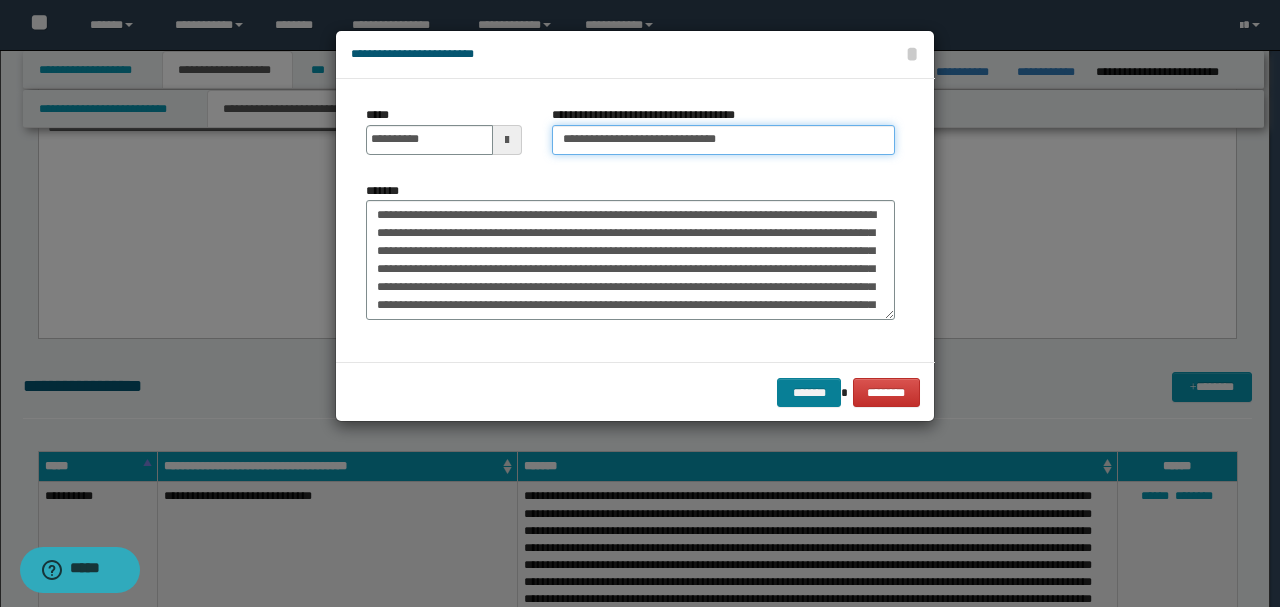 type on "**********" 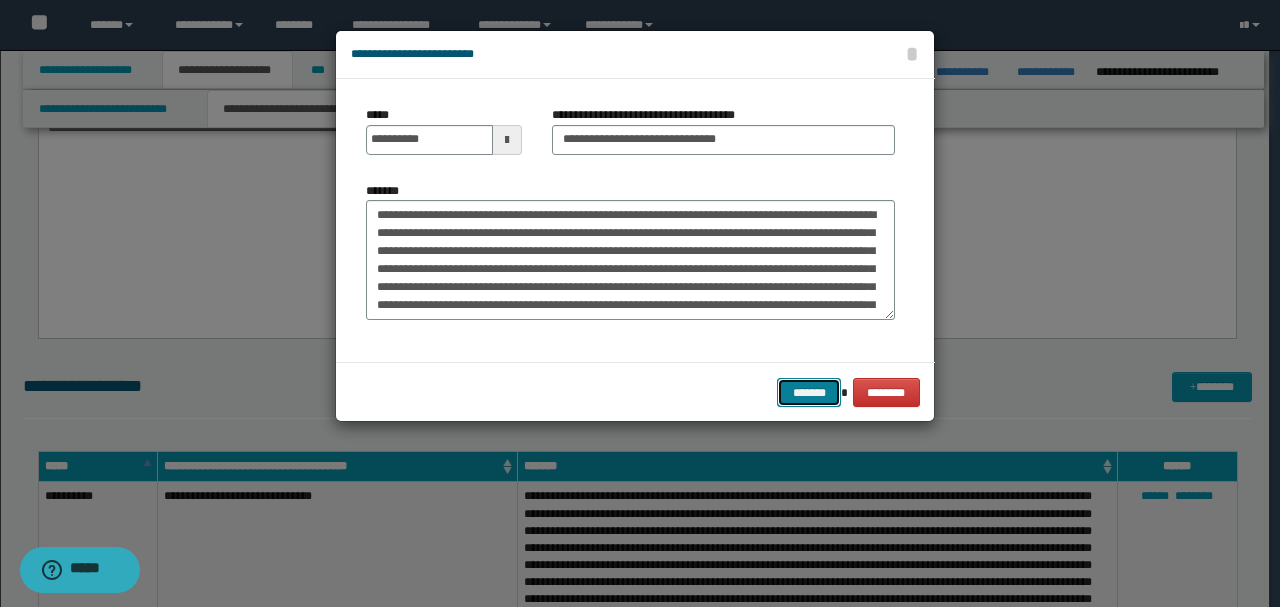 click on "*******" at bounding box center (809, 392) 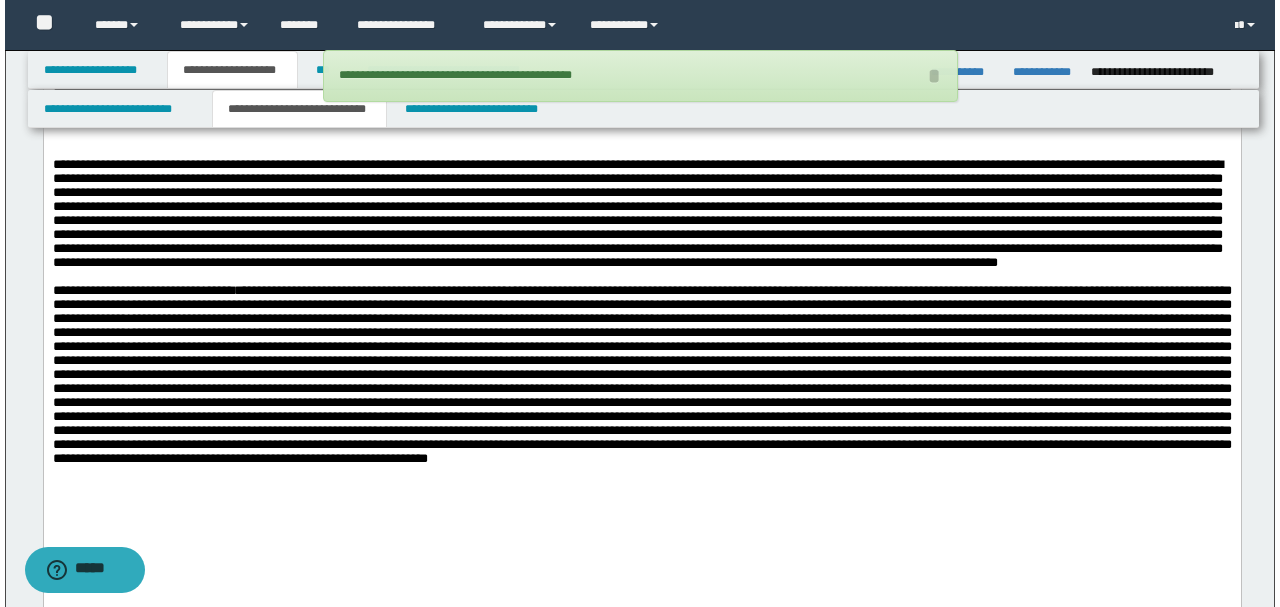 scroll, scrollTop: 2000, scrollLeft: 0, axis: vertical 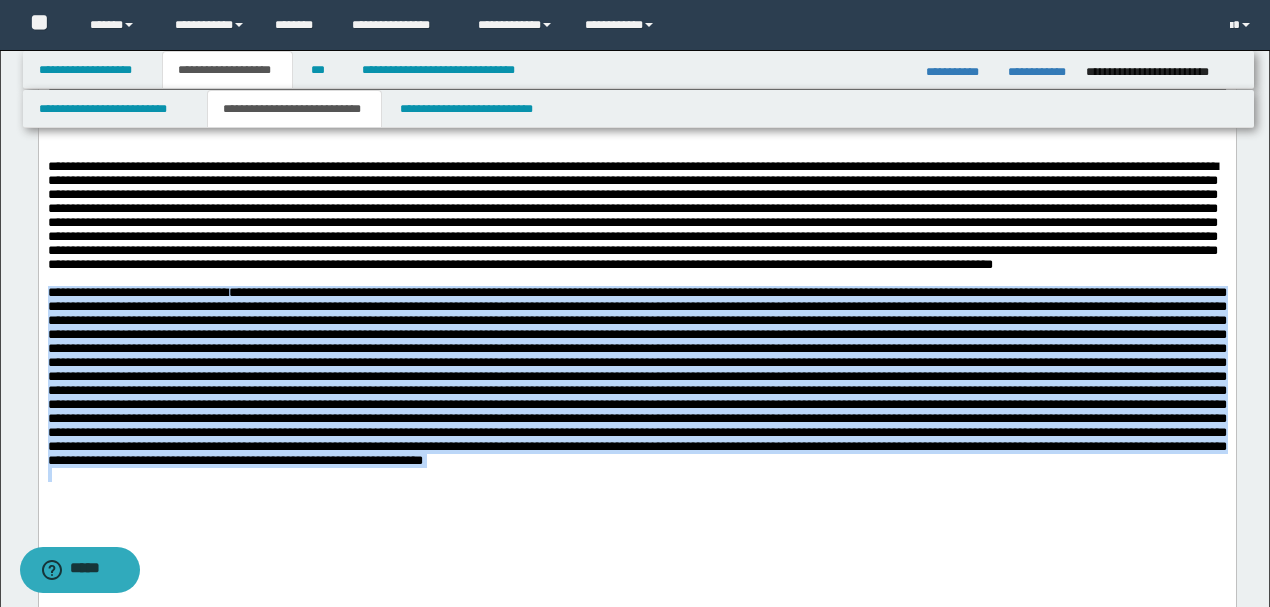 drag, startPoint x: 46, startPoint y: 331, endPoint x: 417, endPoint y: 540, distance: 425.8192 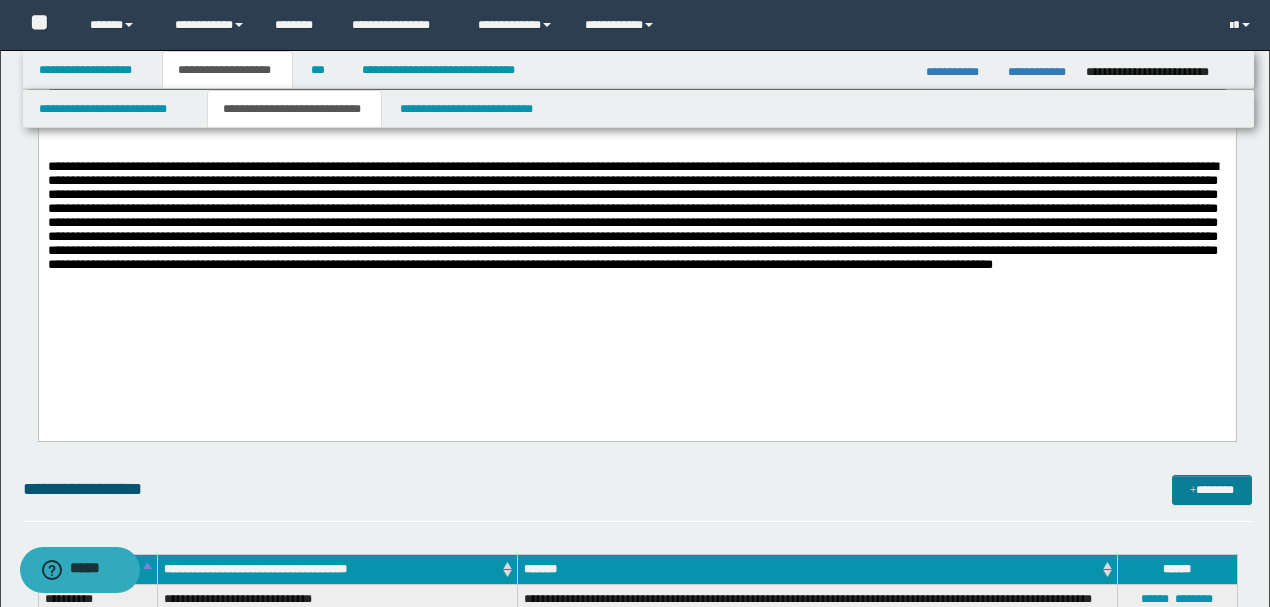 click at bounding box center (1193, 491) 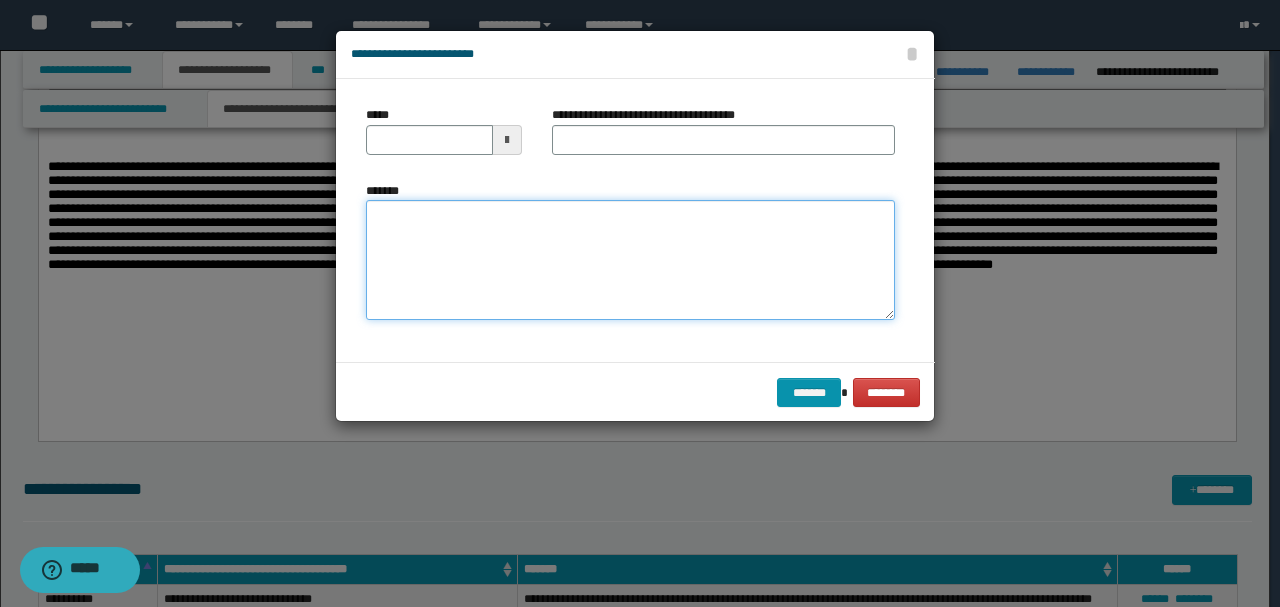 click on "*******" at bounding box center (630, 259) 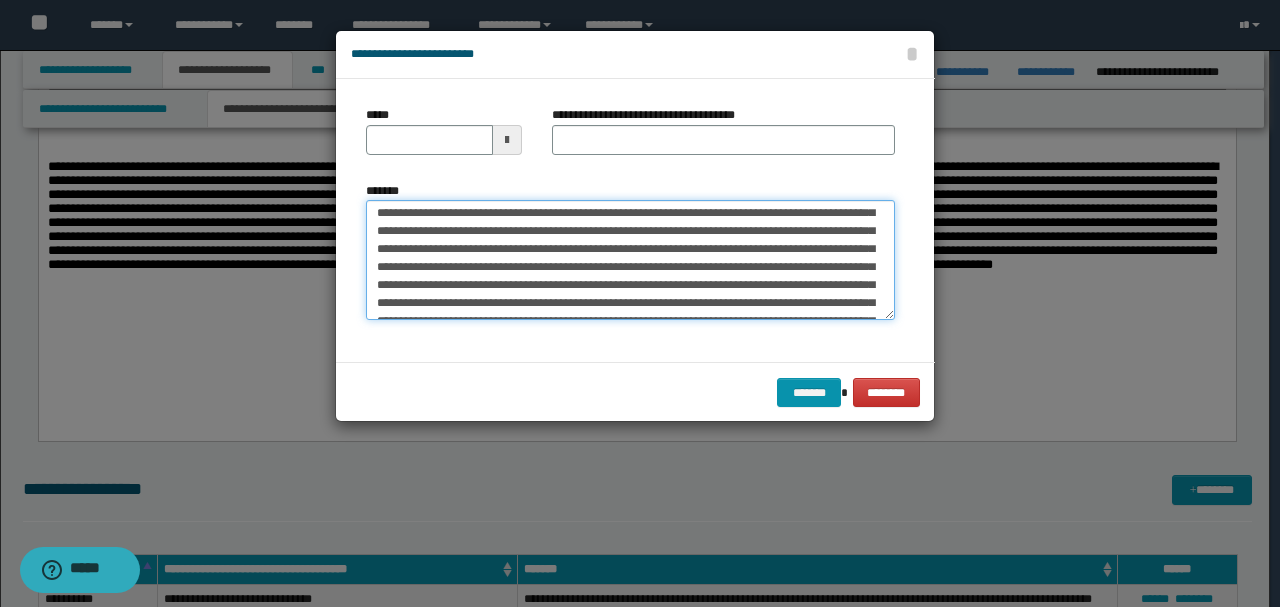 scroll, scrollTop: 0, scrollLeft: 0, axis: both 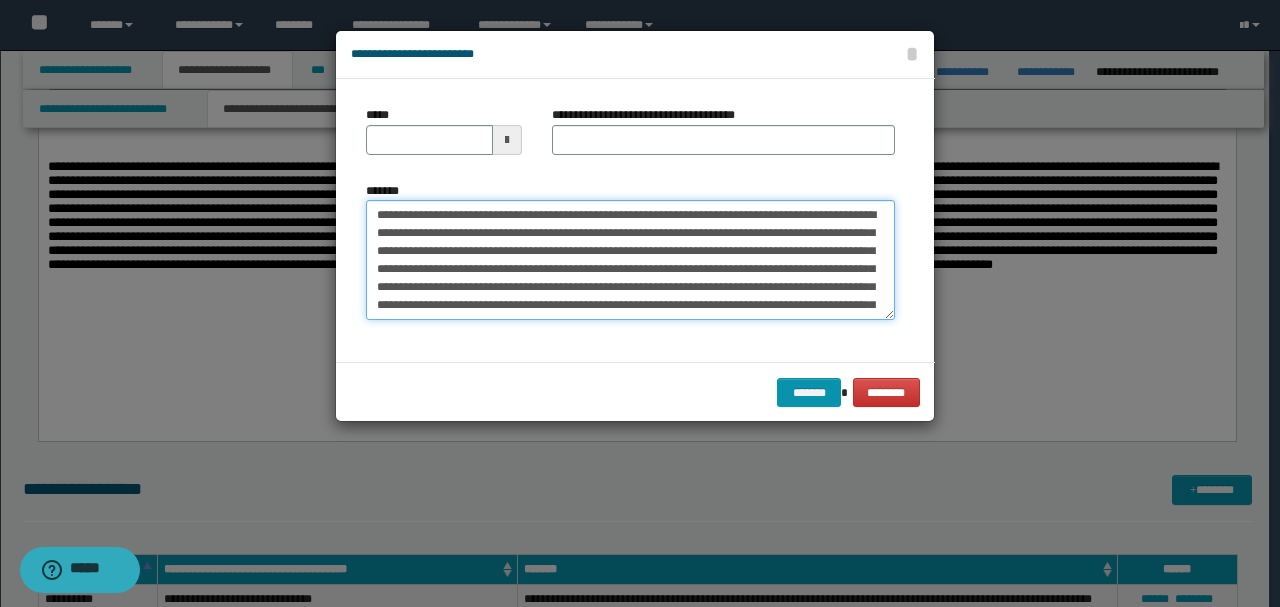 drag, startPoint x: 440, startPoint y: 212, endPoint x: 330, endPoint y: 210, distance: 110.01818 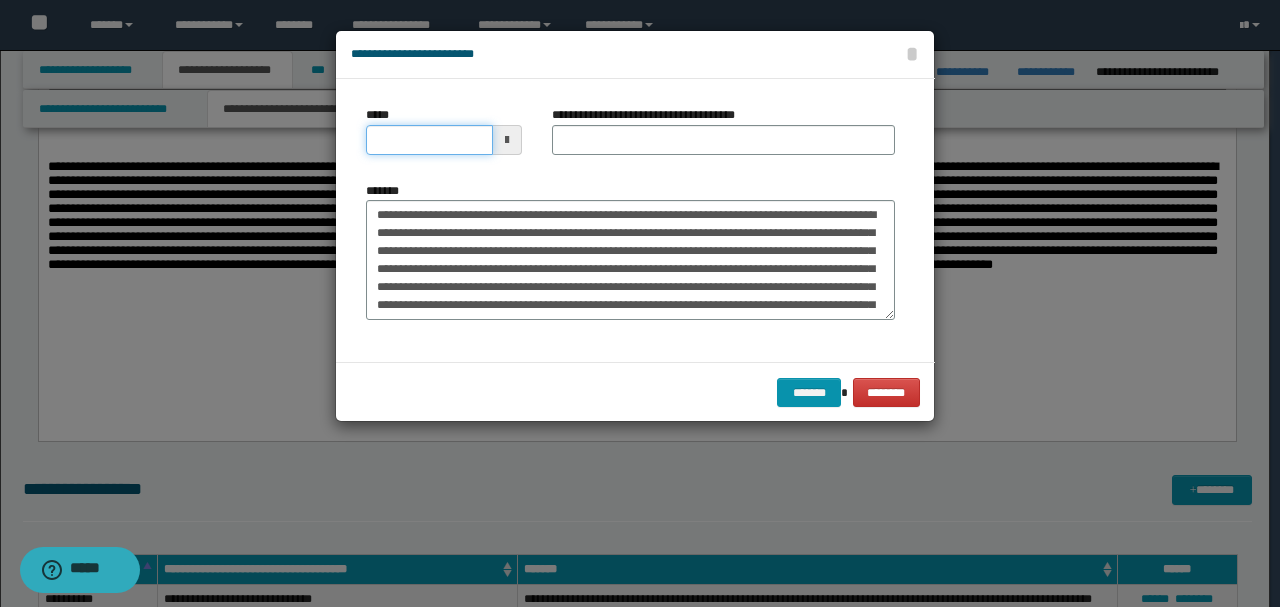 click on "*****" at bounding box center [429, 140] 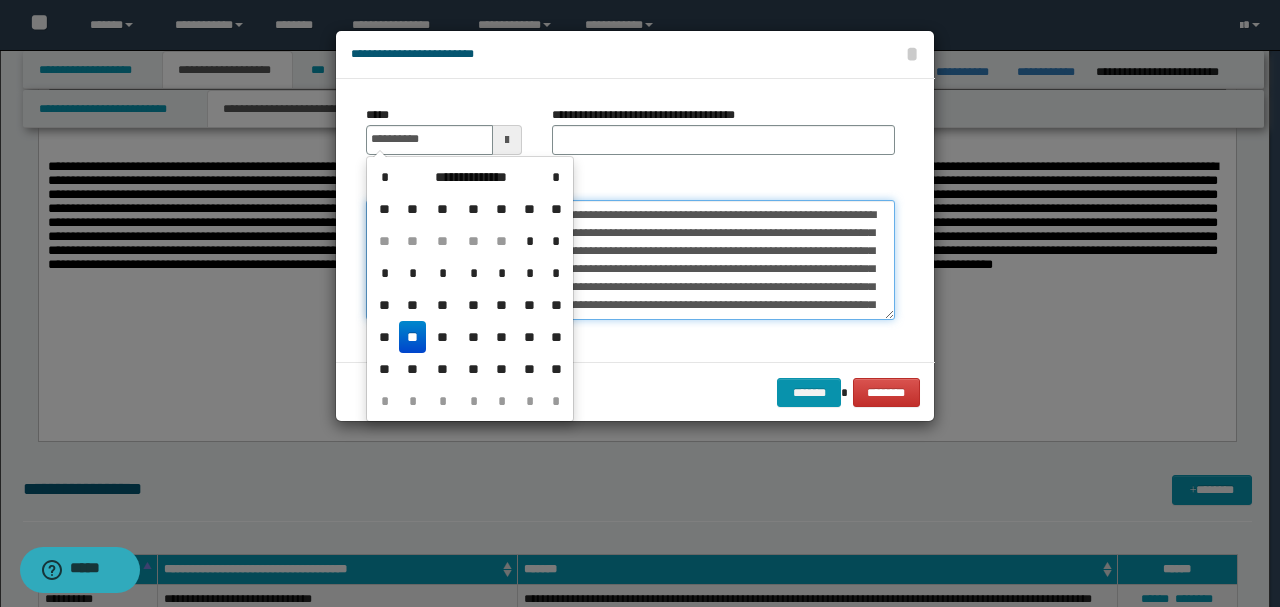 type on "**********" 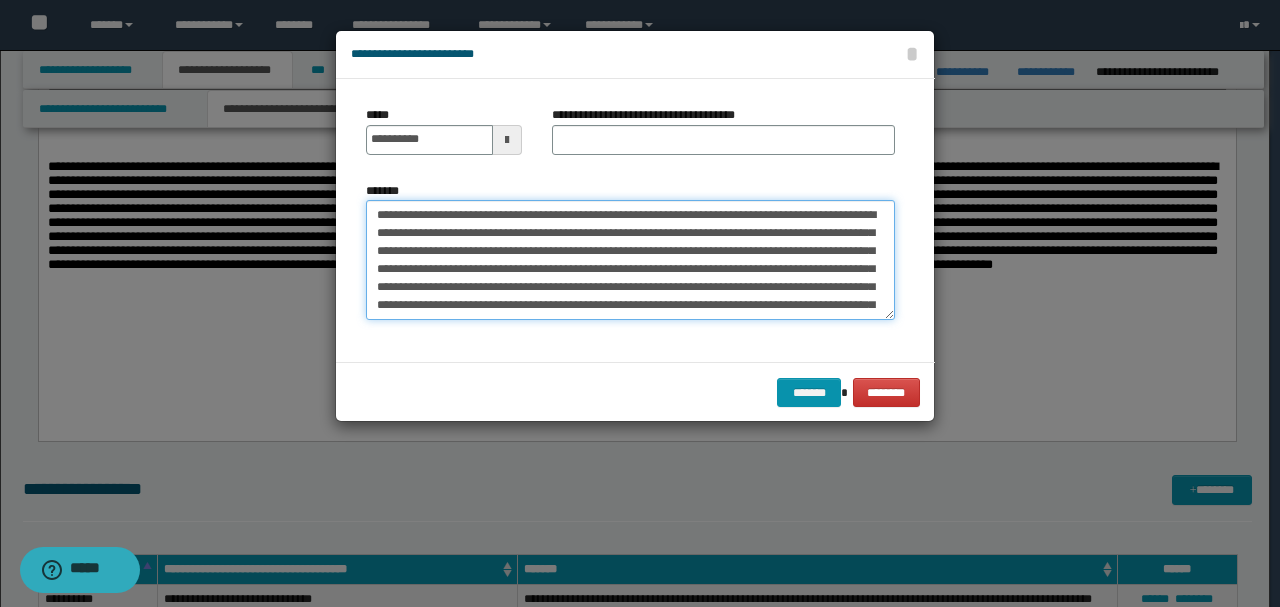 drag, startPoint x: 689, startPoint y: 210, endPoint x: 228, endPoint y: 210, distance: 461 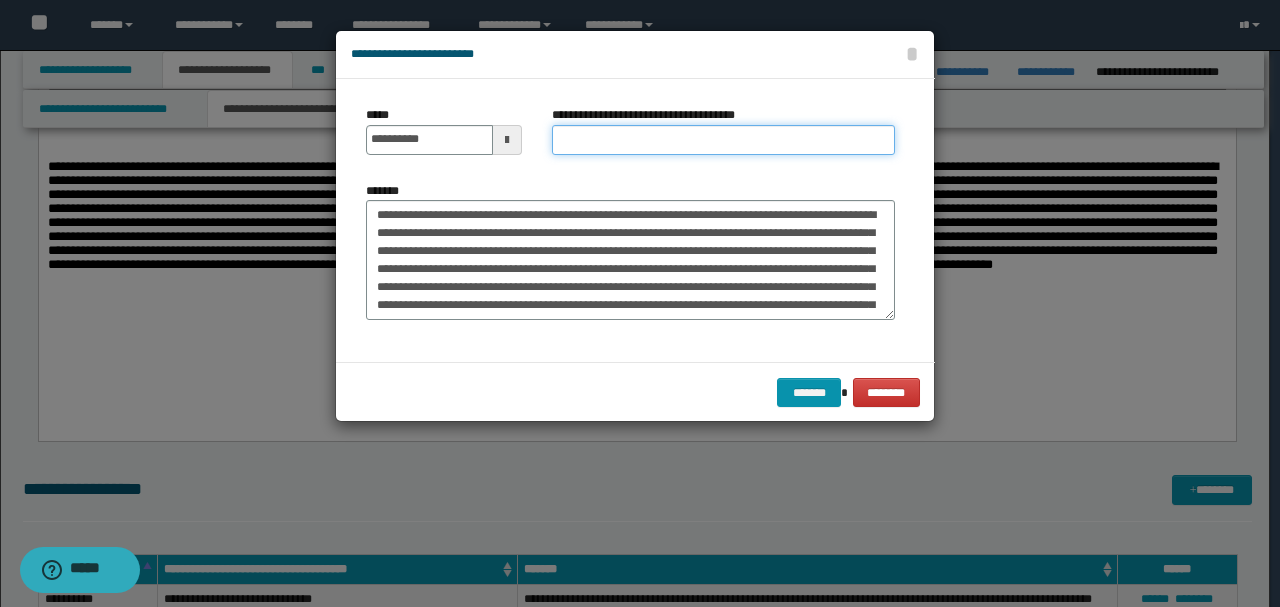 click on "**********" at bounding box center [723, 140] 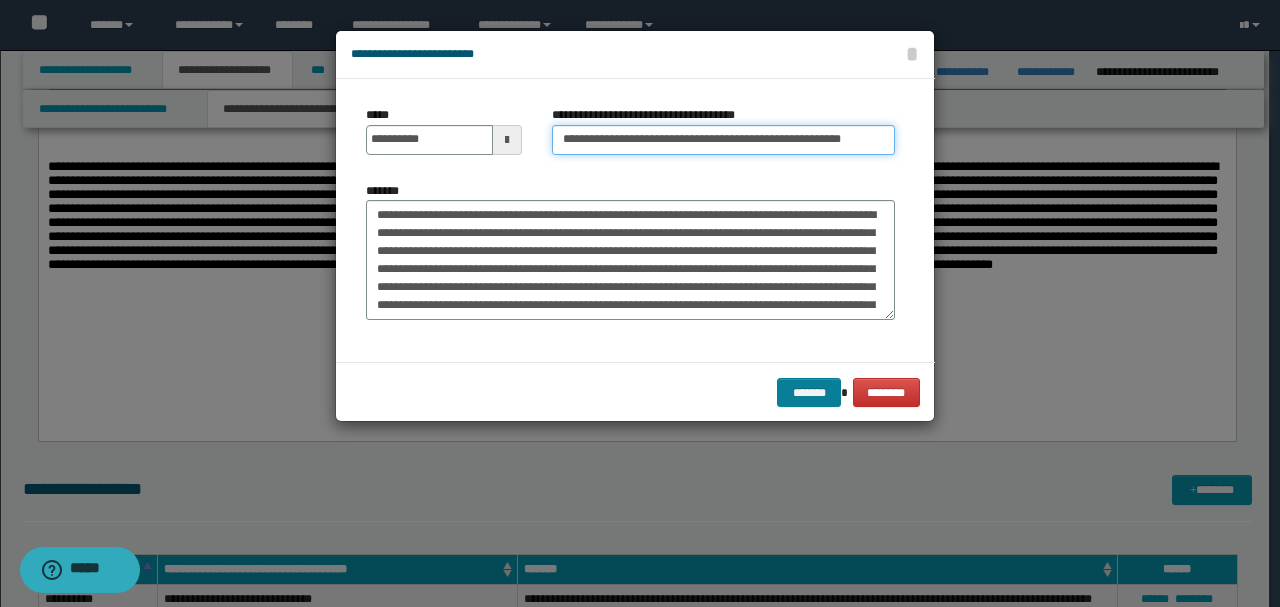 type on "**********" 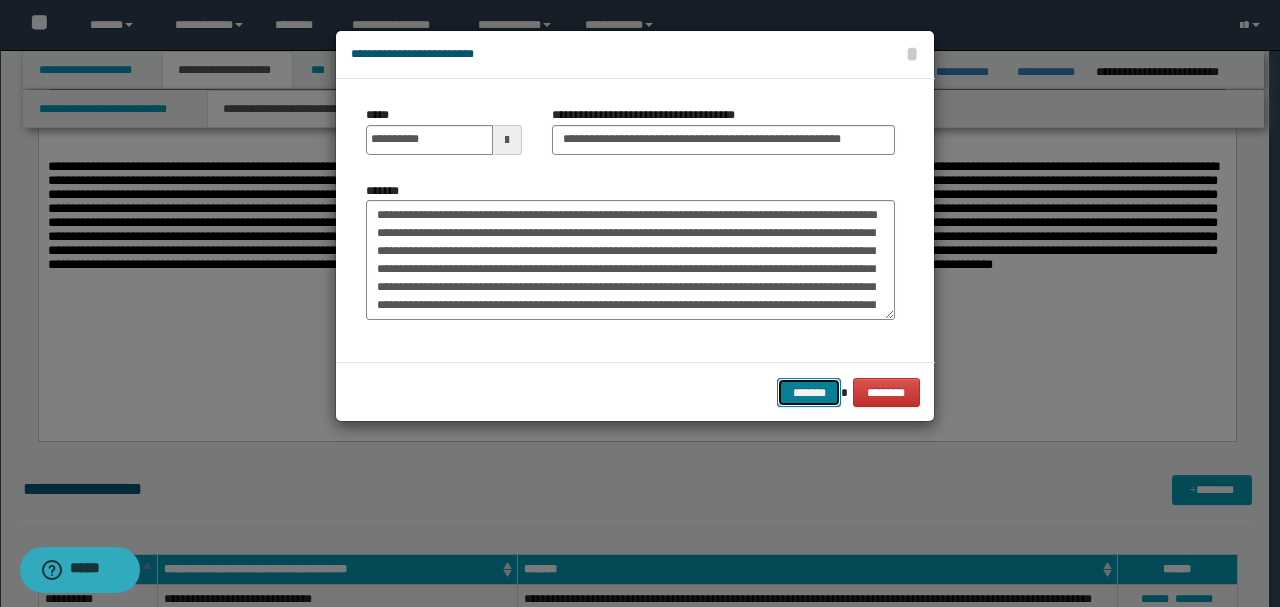 click on "*******" at bounding box center (809, 392) 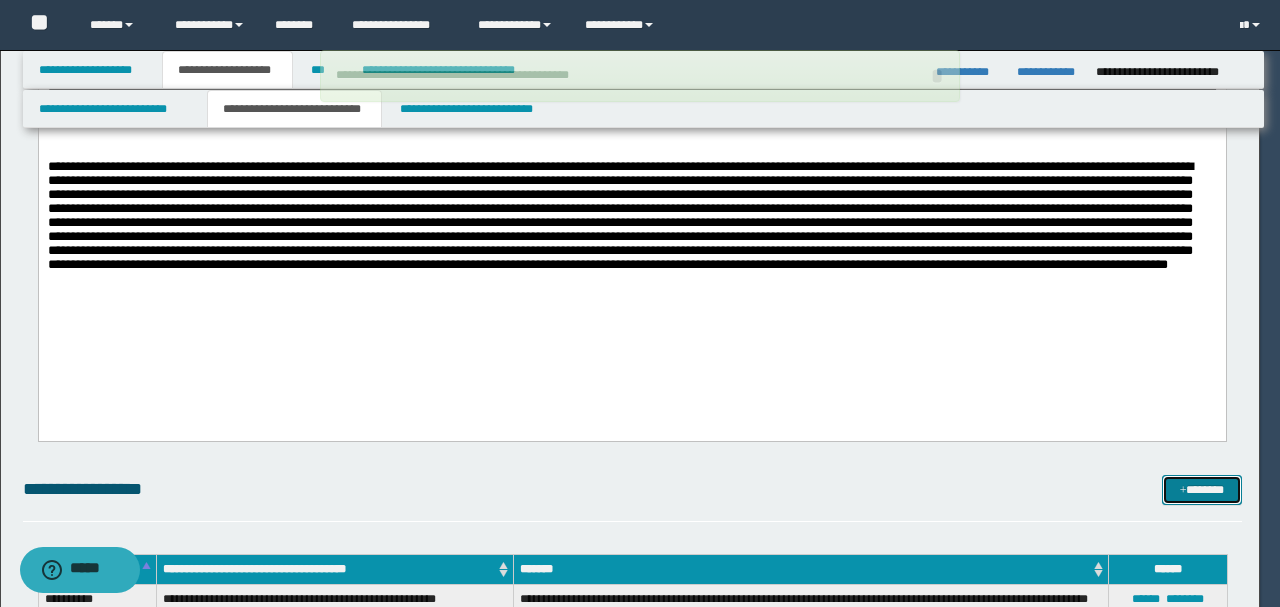 type 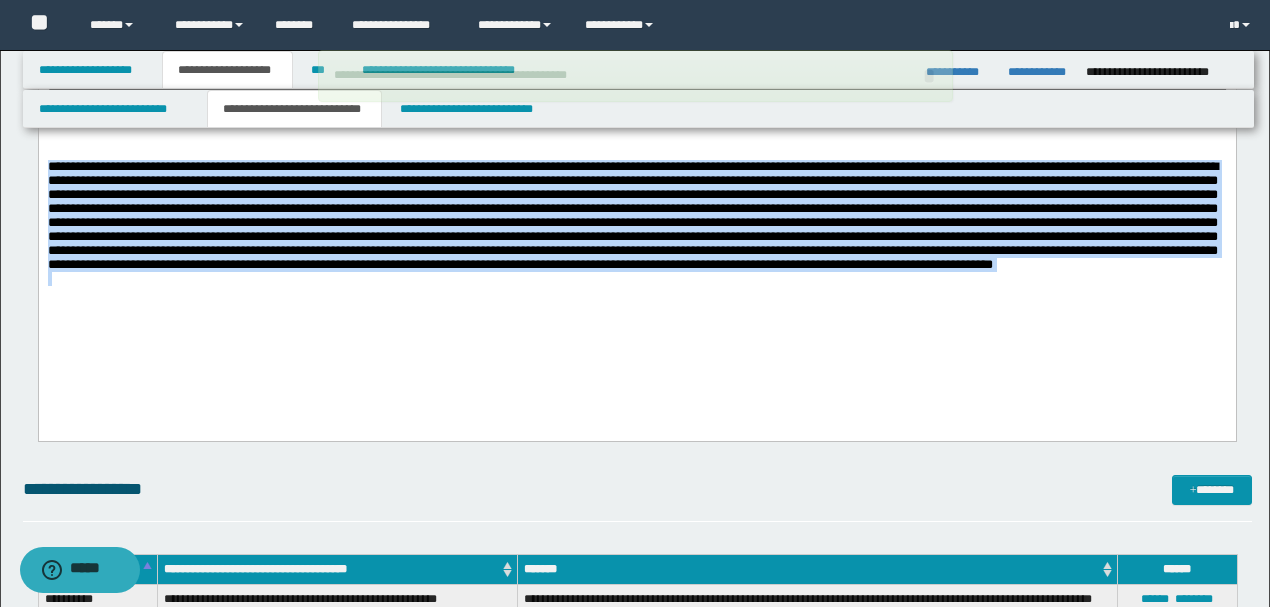 drag, startPoint x: 46, startPoint y: 176, endPoint x: 468, endPoint y: 318, distance: 445.2505 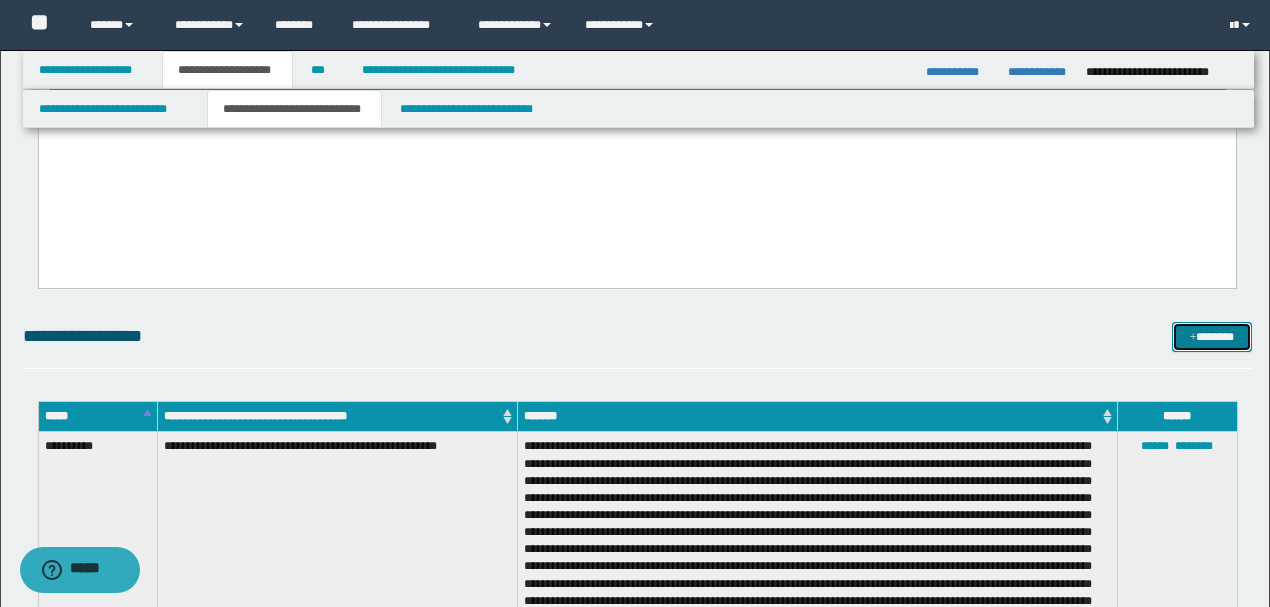click on "*******" at bounding box center [1211, 336] 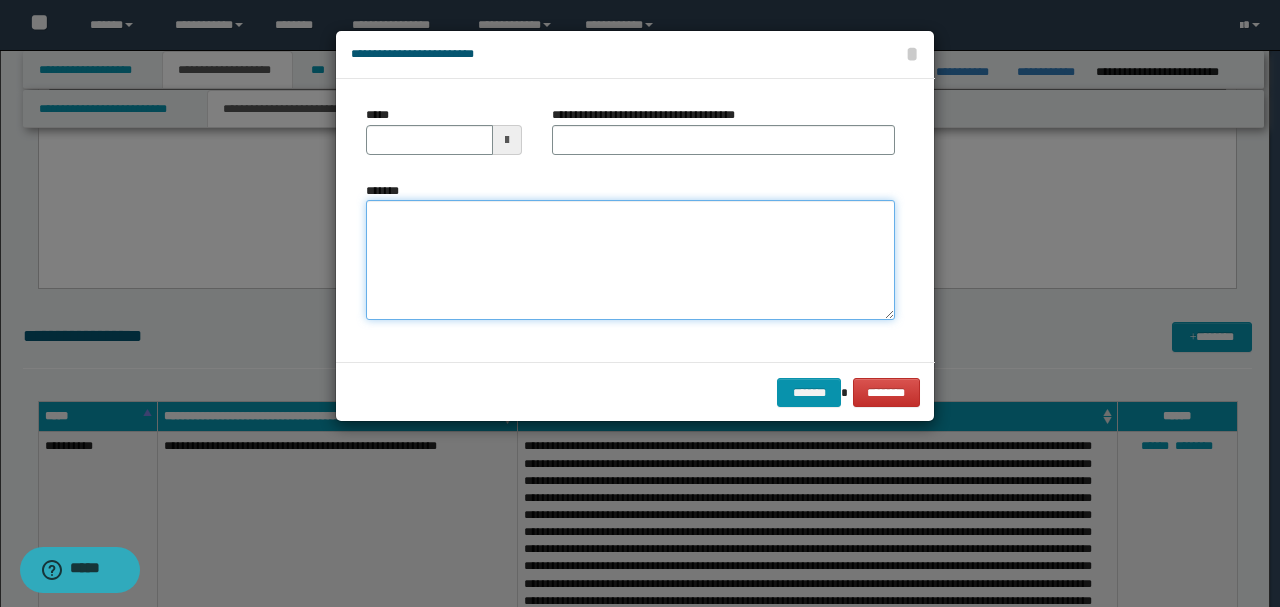 click on "*******" at bounding box center [630, 259] 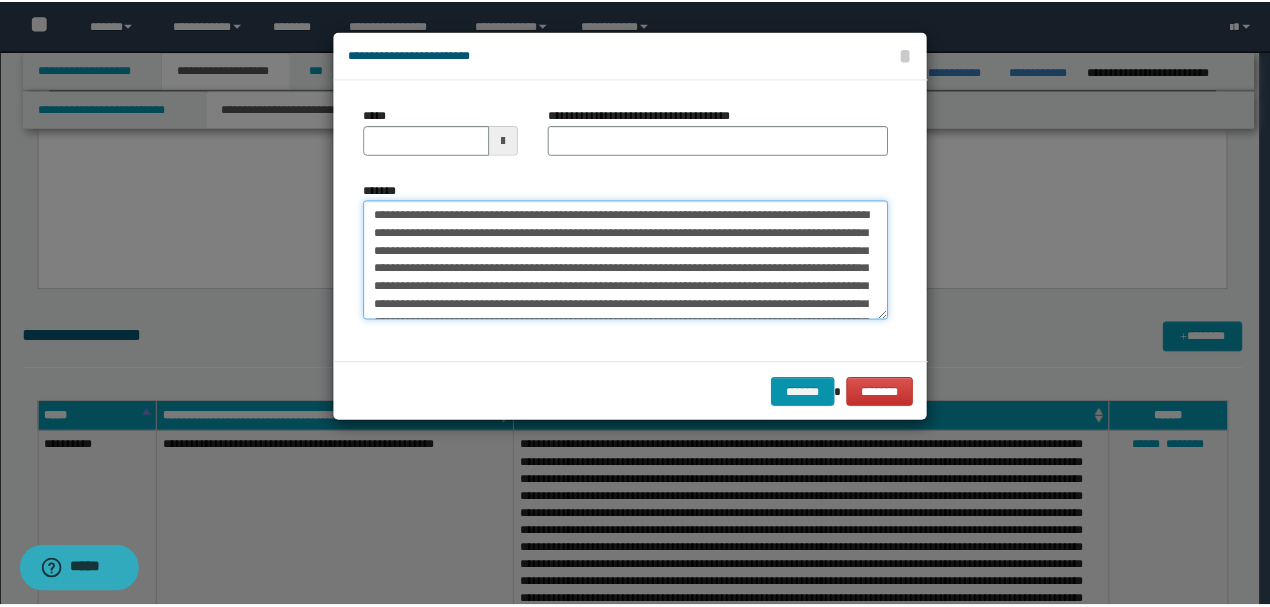 scroll, scrollTop: 0, scrollLeft: 0, axis: both 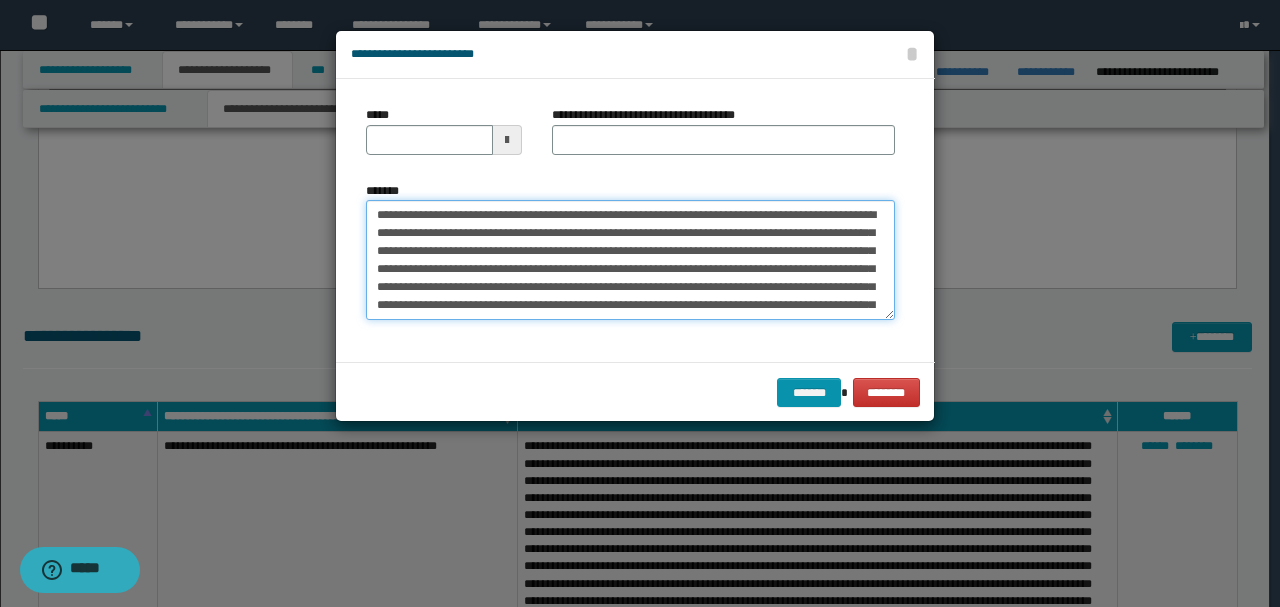 drag, startPoint x: 440, startPoint y: 212, endPoint x: 317, endPoint y: 210, distance: 123.01626 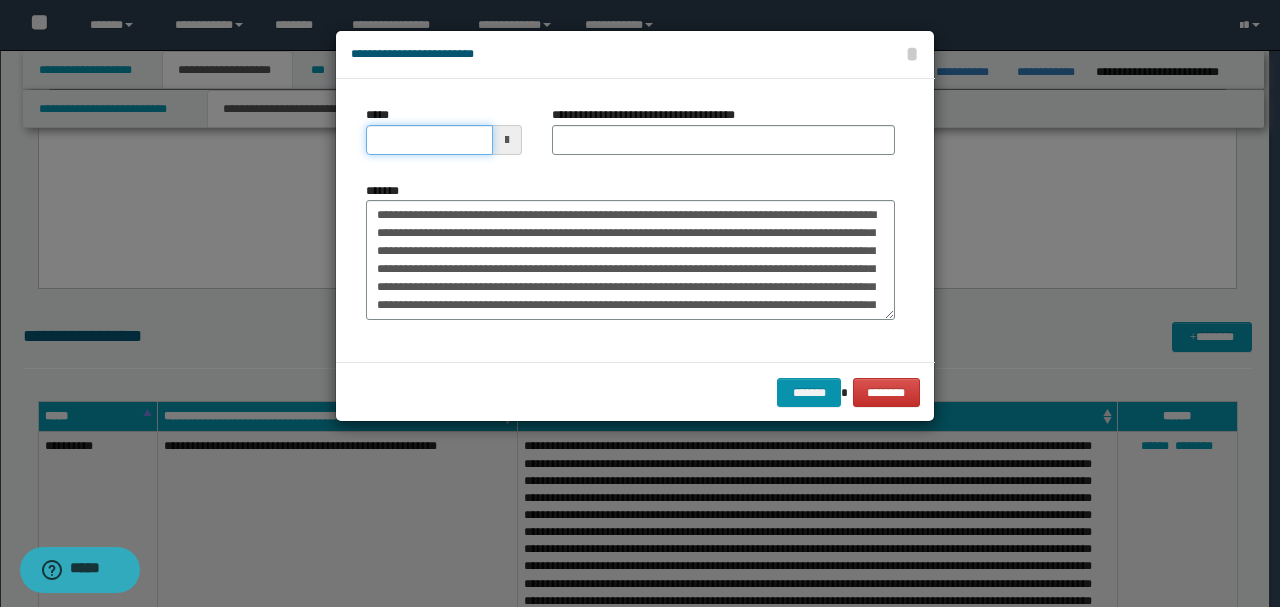 click on "*****" at bounding box center (429, 140) 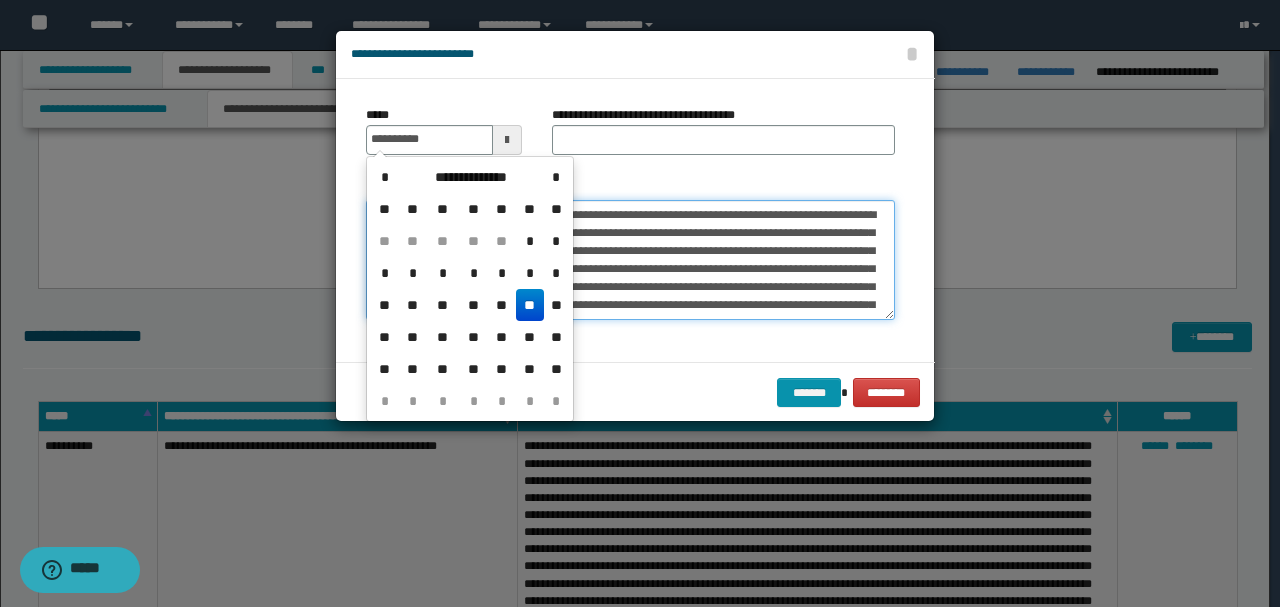 type on "**********" 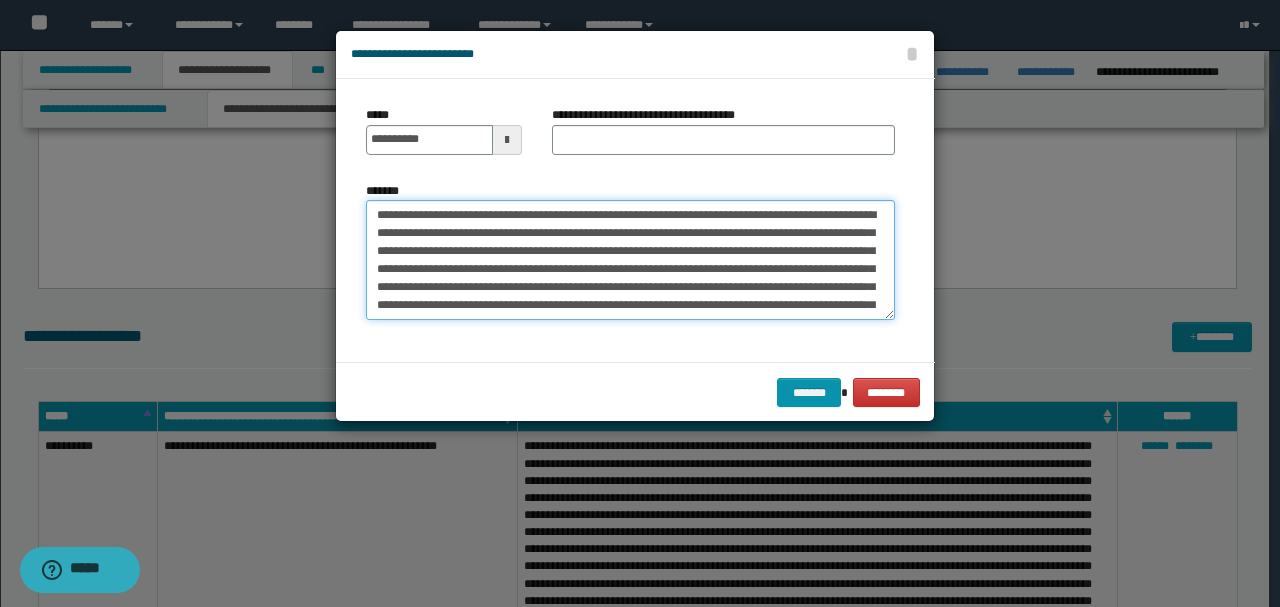 drag, startPoint x: 419, startPoint y: 211, endPoint x: 284, endPoint y: 211, distance: 135 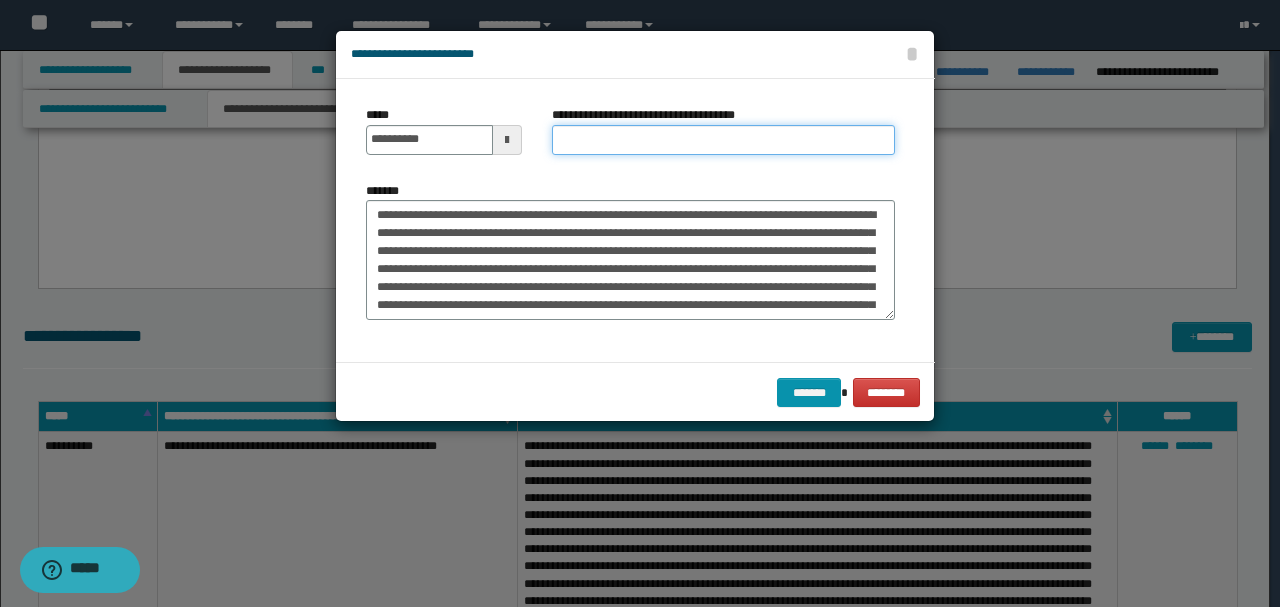 click on "**********" at bounding box center [723, 140] 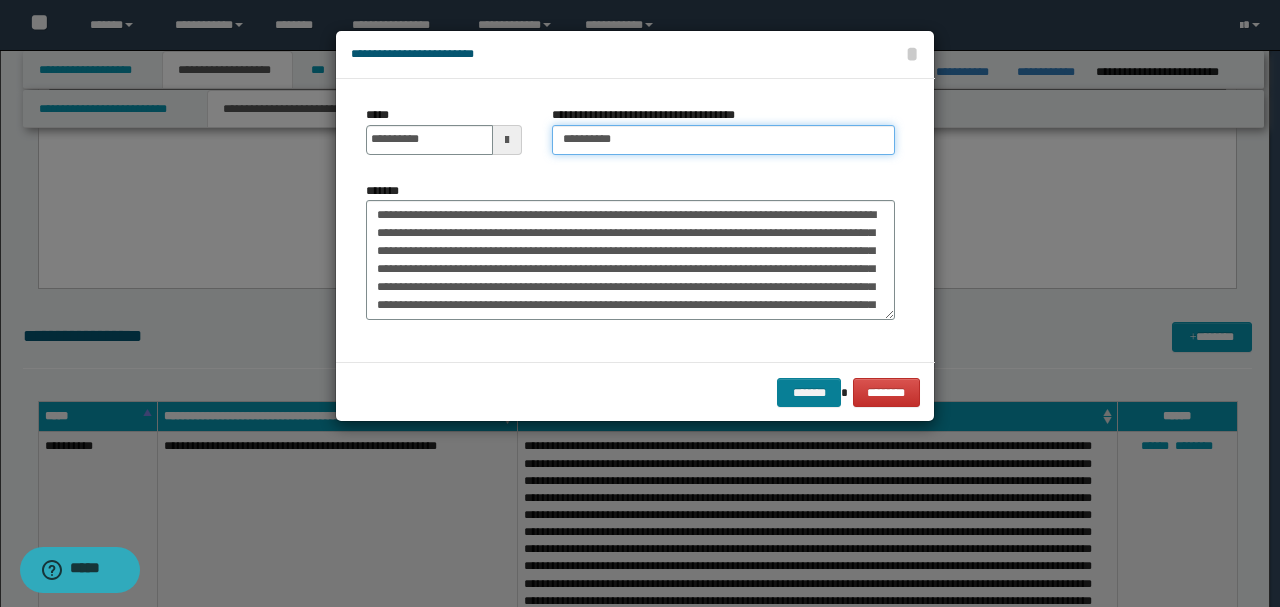 type on "*********" 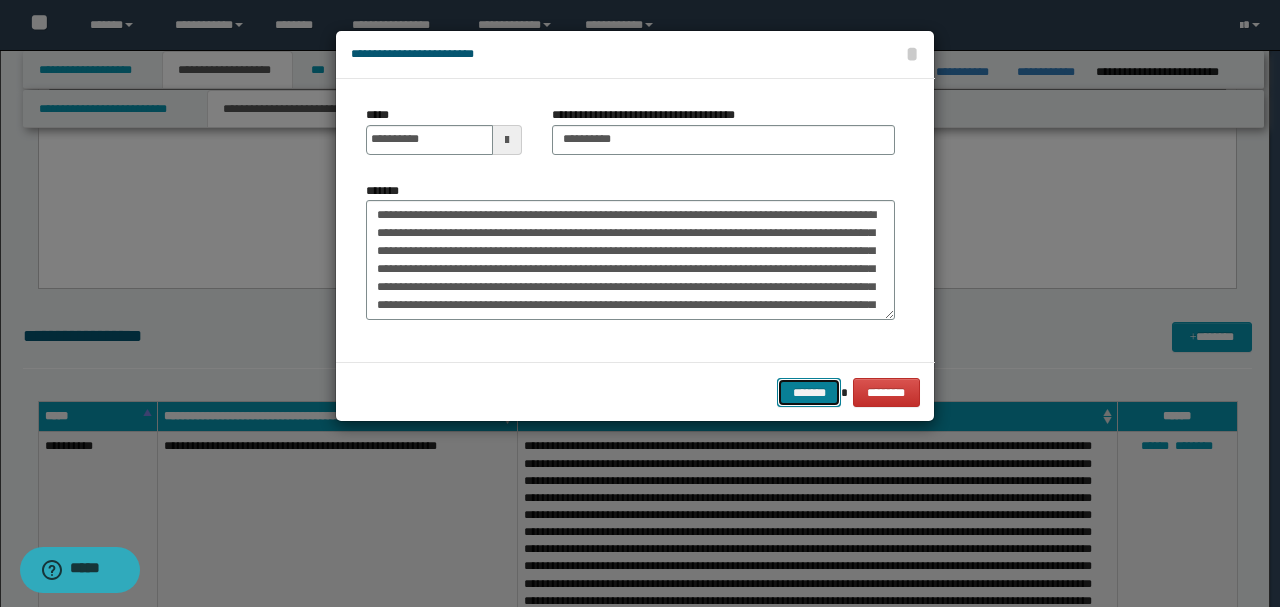 click on "*******" at bounding box center (809, 392) 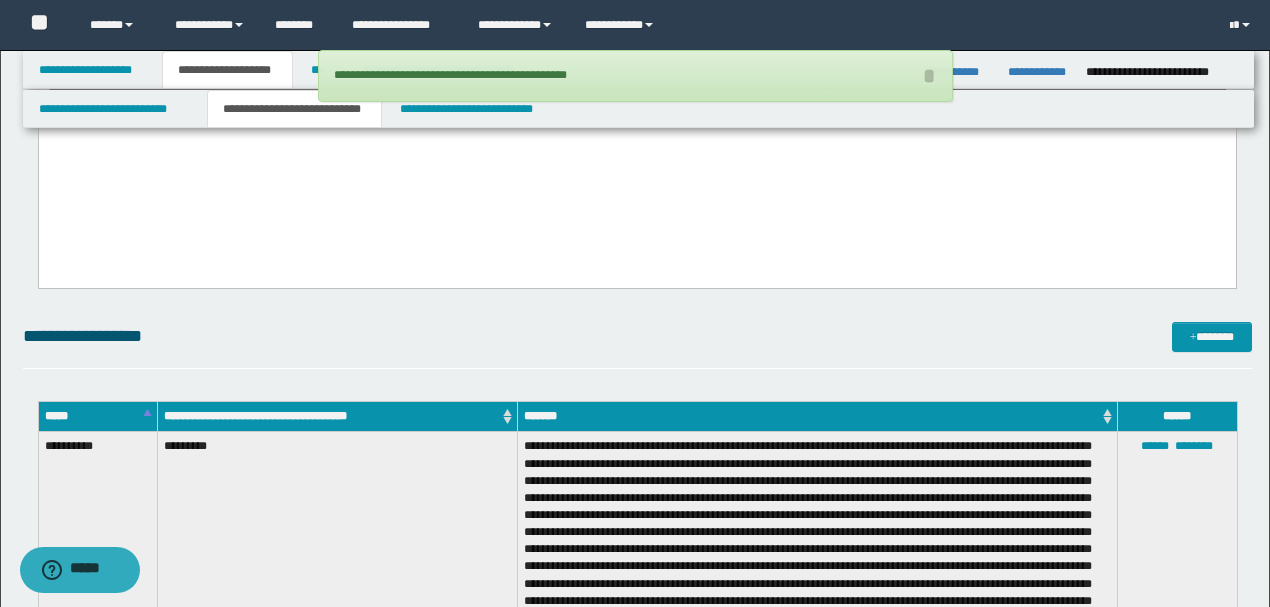 click at bounding box center [636, 153] 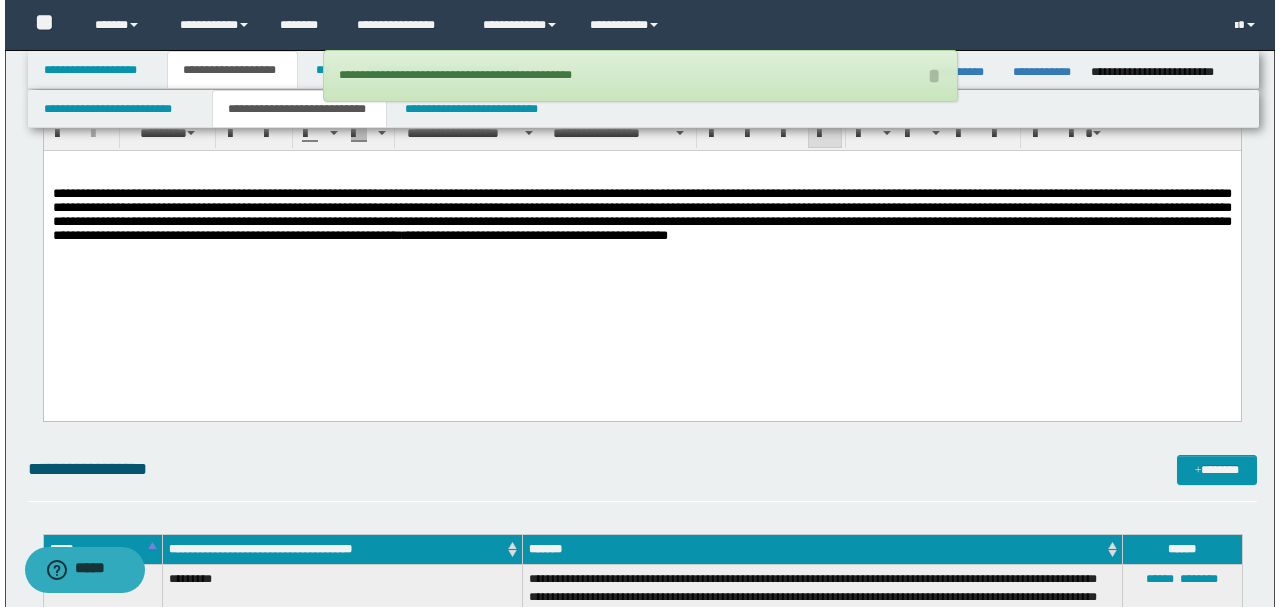 scroll, scrollTop: 1866, scrollLeft: 0, axis: vertical 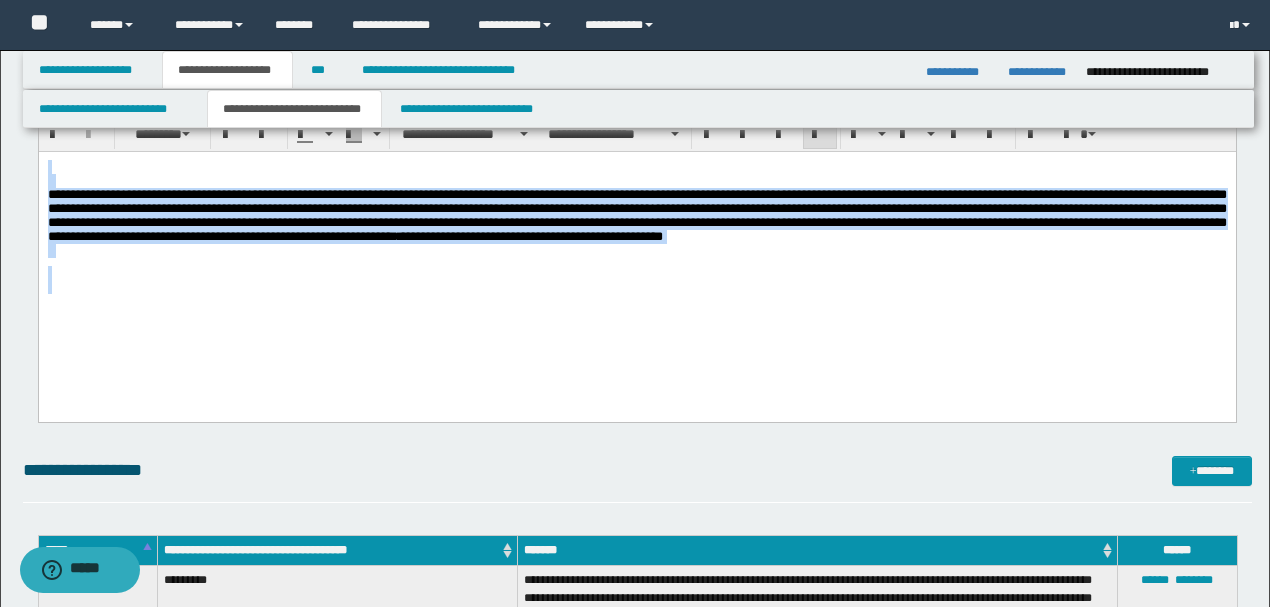 drag, startPoint x: 54, startPoint y: 173, endPoint x: 442, endPoint y: 322, distance: 415.62604 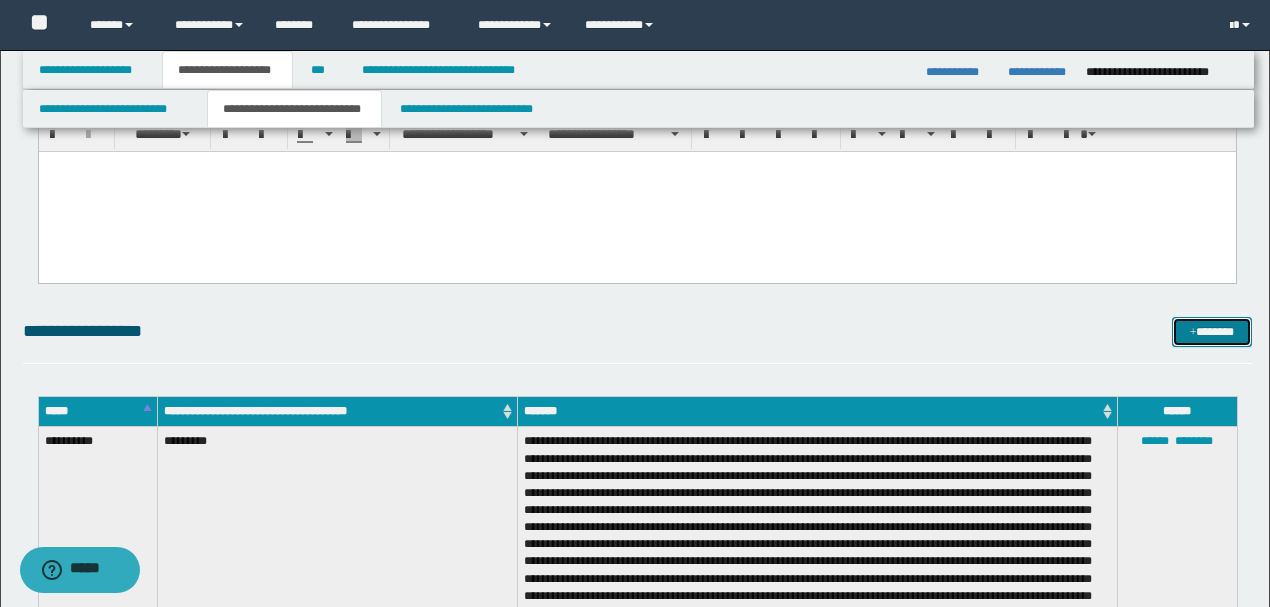 click on "*******" at bounding box center (1211, 331) 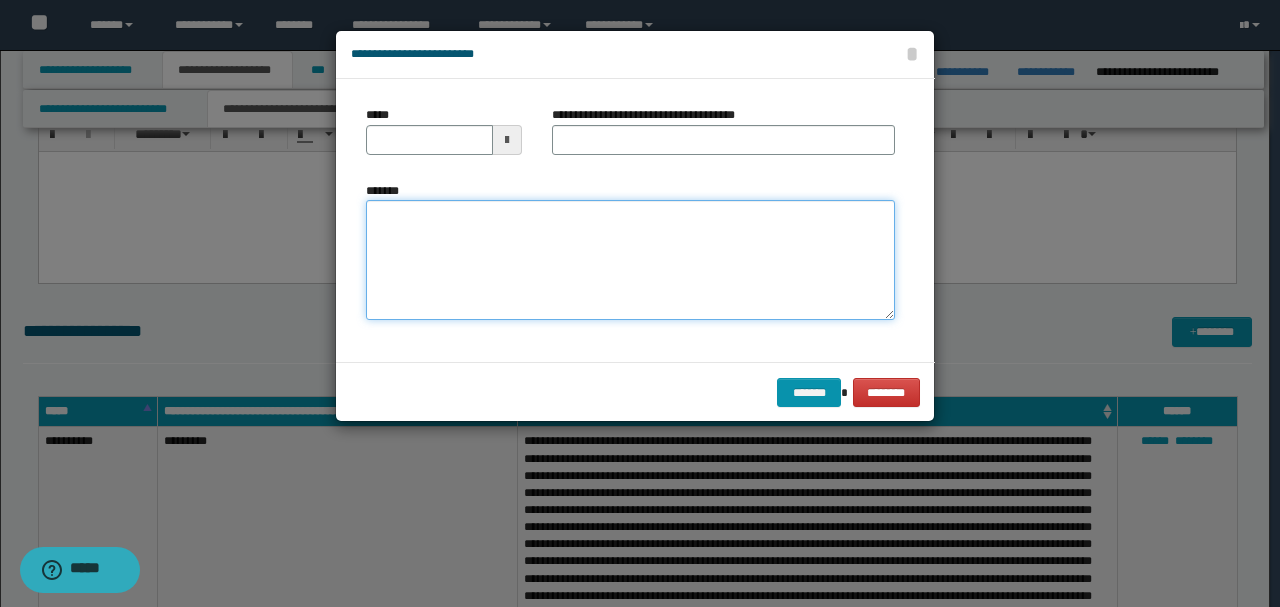 click on "*******" at bounding box center (630, 259) 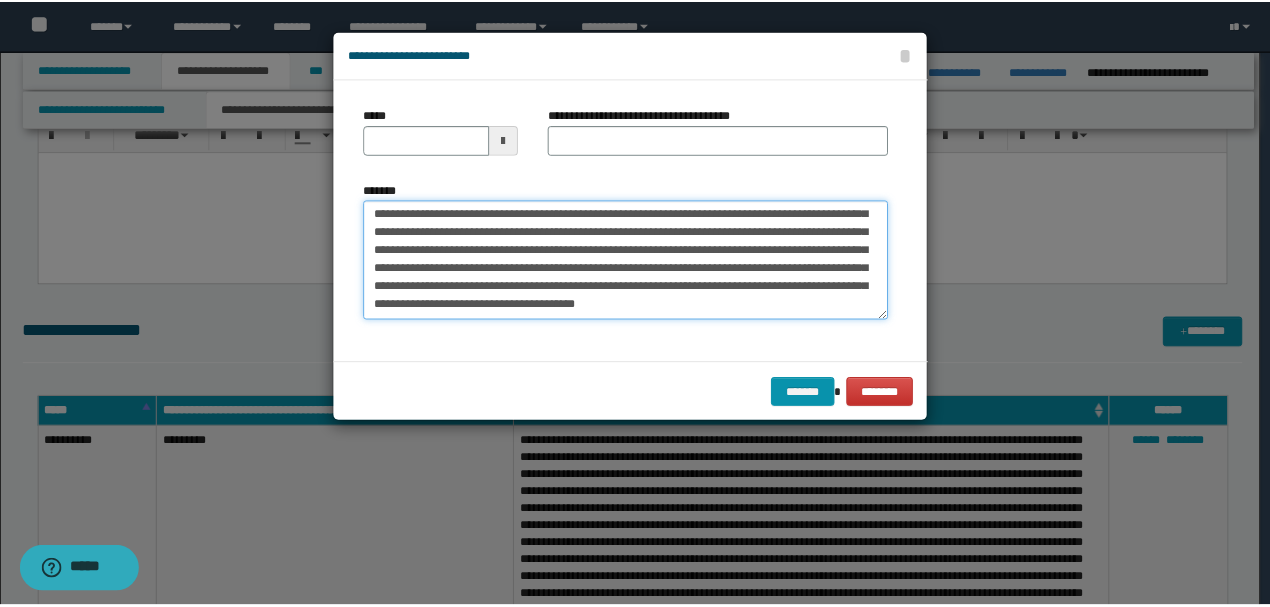 scroll, scrollTop: 0, scrollLeft: 0, axis: both 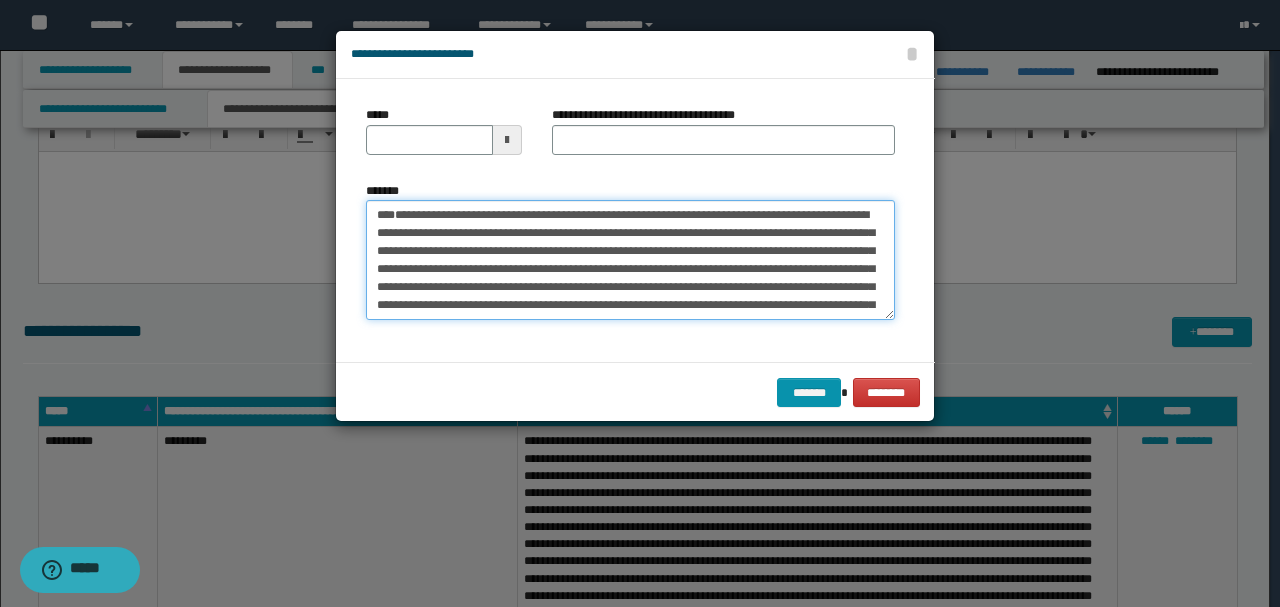 click on "**********" at bounding box center [630, 259] 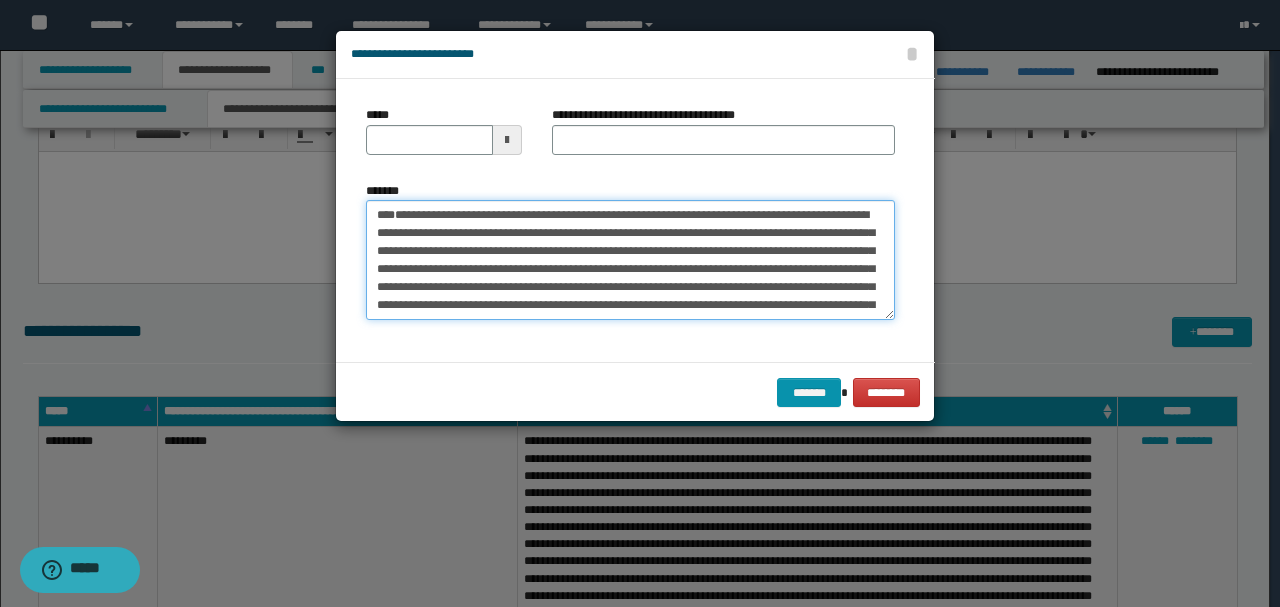 drag, startPoint x: 441, startPoint y: 271, endPoint x: 335, endPoint y: 173, distance: 144.36066 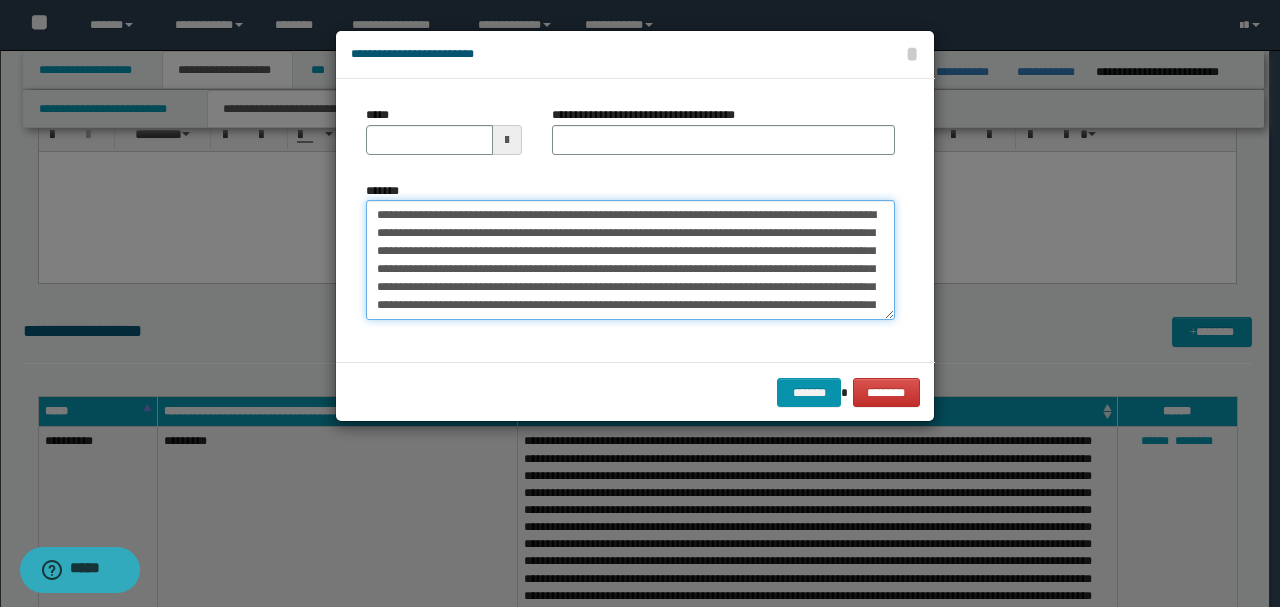 type 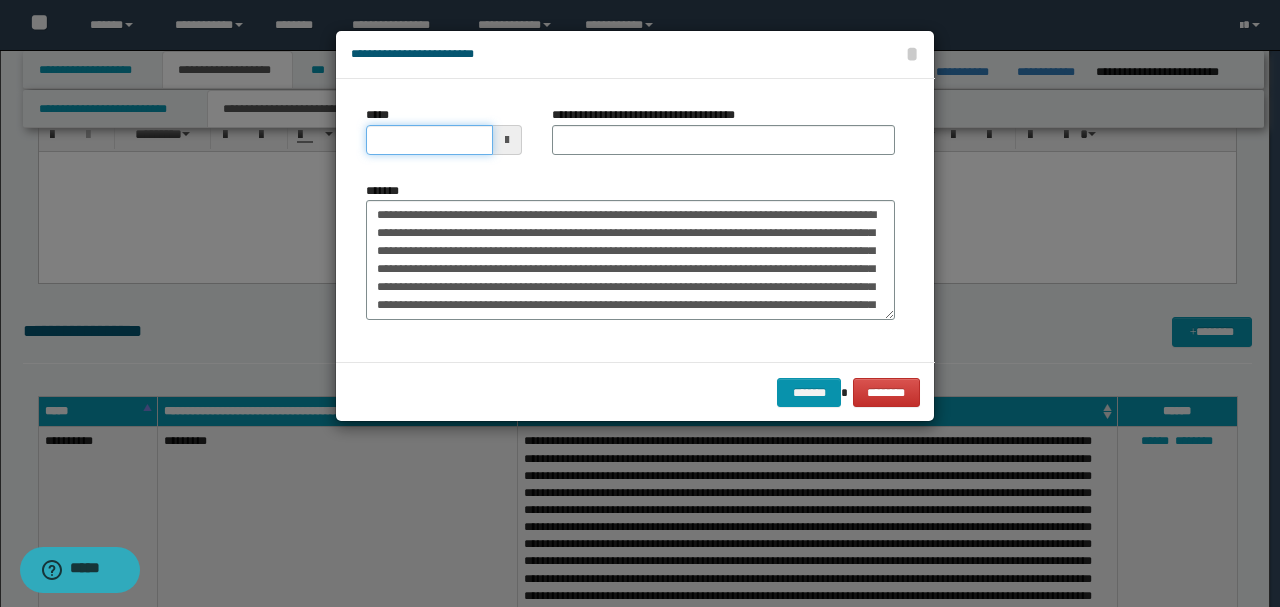 click on "*****" at bounding box center (429, 140) 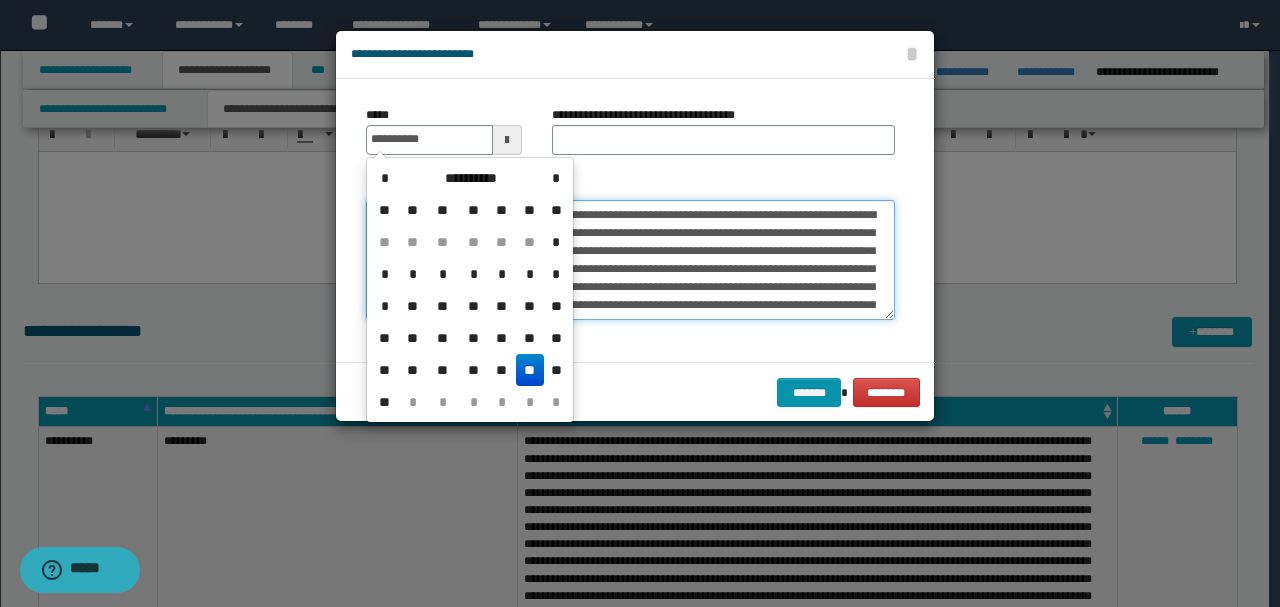 type on "**********" 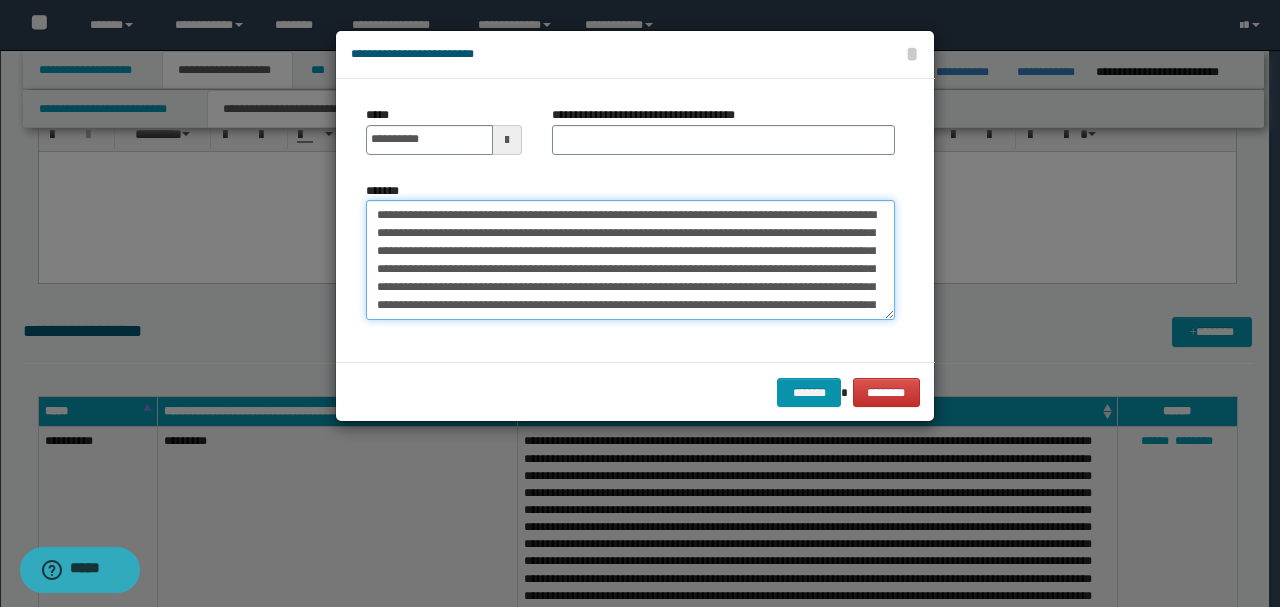 click on "**********" at bounding box center [630, 259] 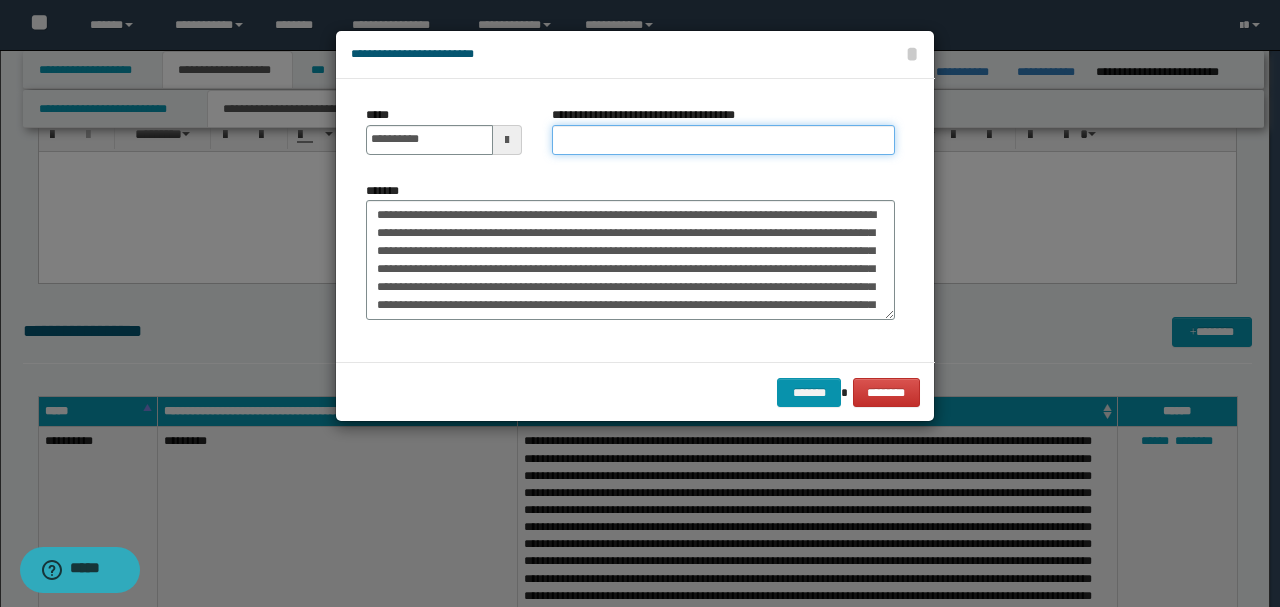 click on "**********" at bounding box center [723, 140] 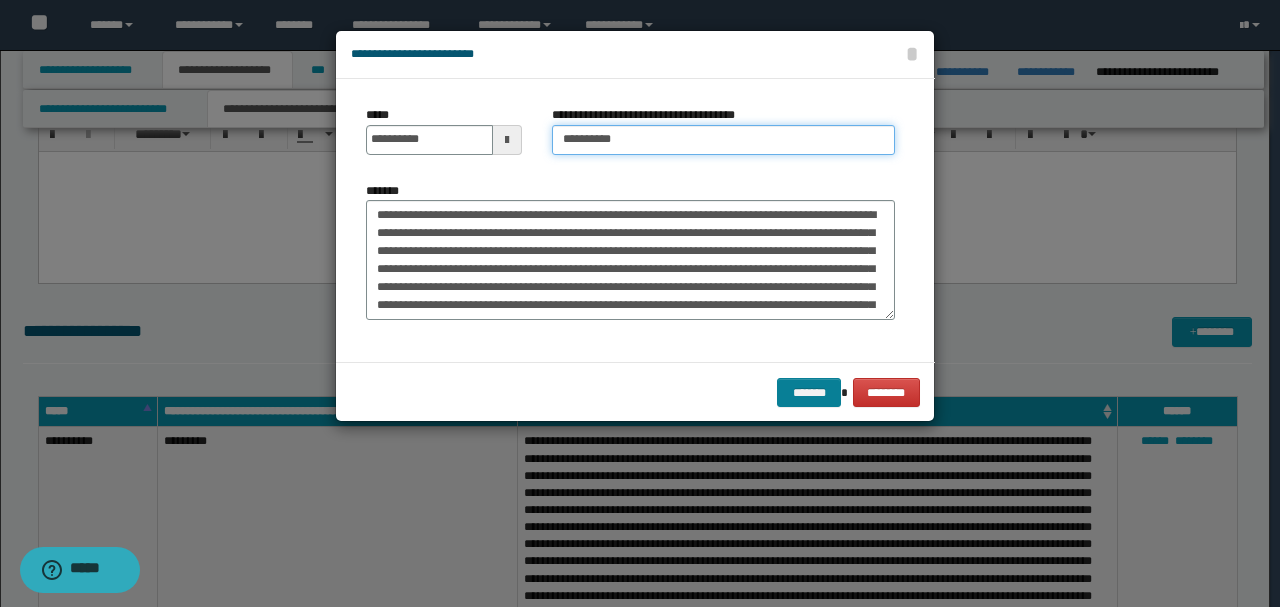 type on "*********" 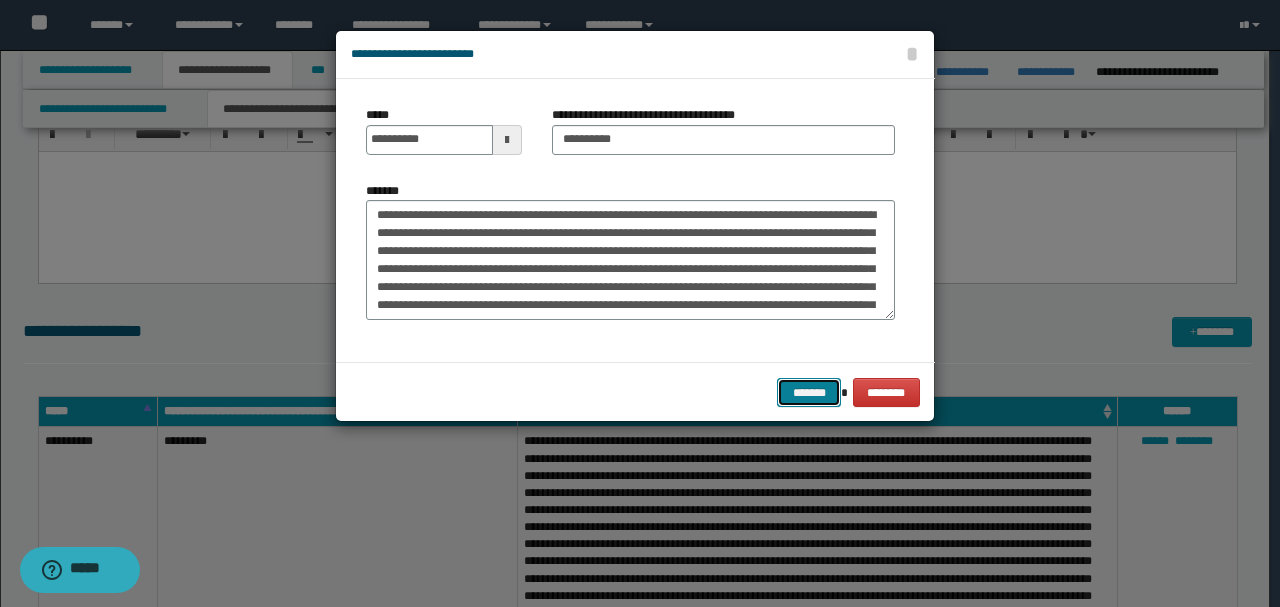click on "*******" at bounding box center (809, 392) 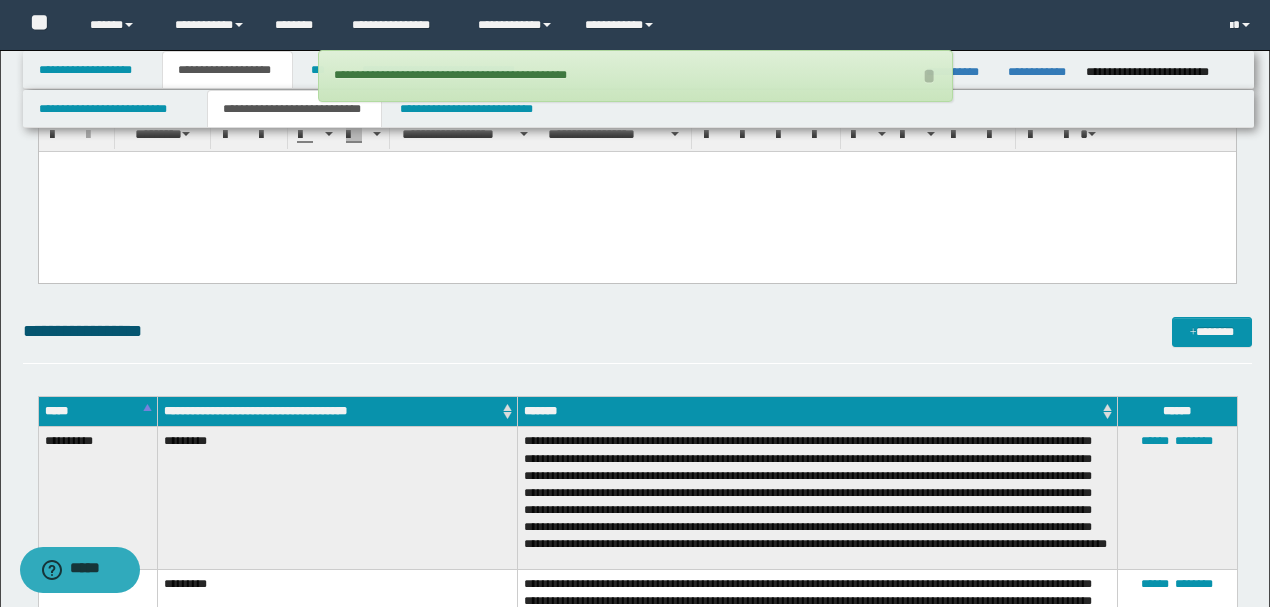 click at bounding box center (636, 192) 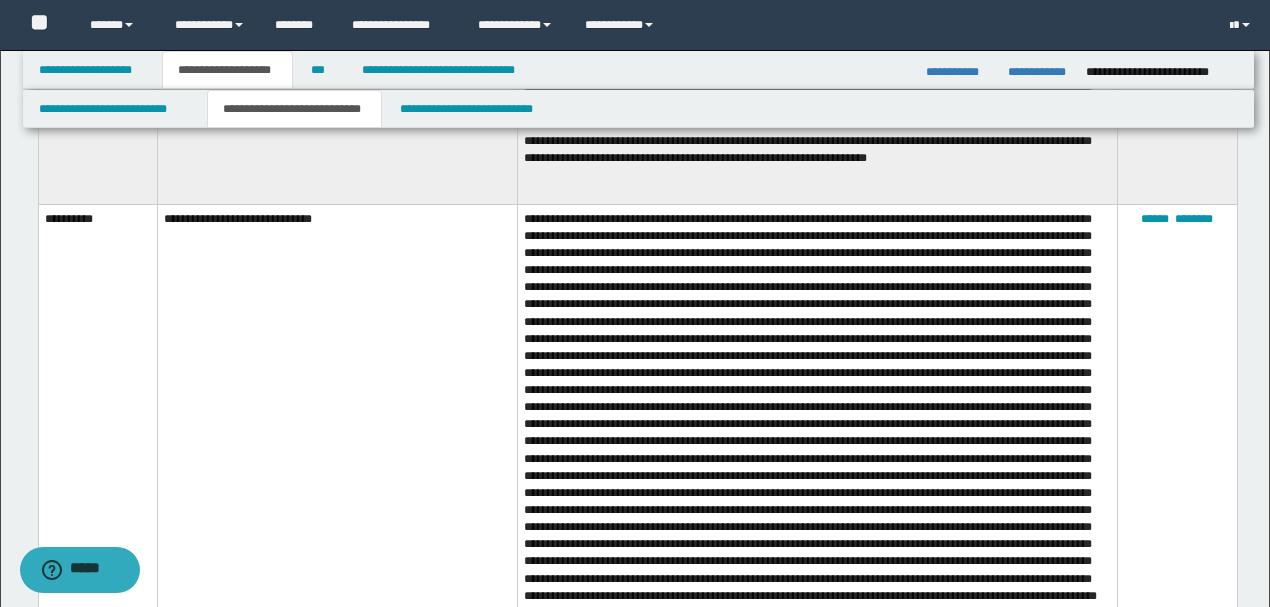 scroll, scrollTop: 3266, scrollLeft: 0, axis: vertical 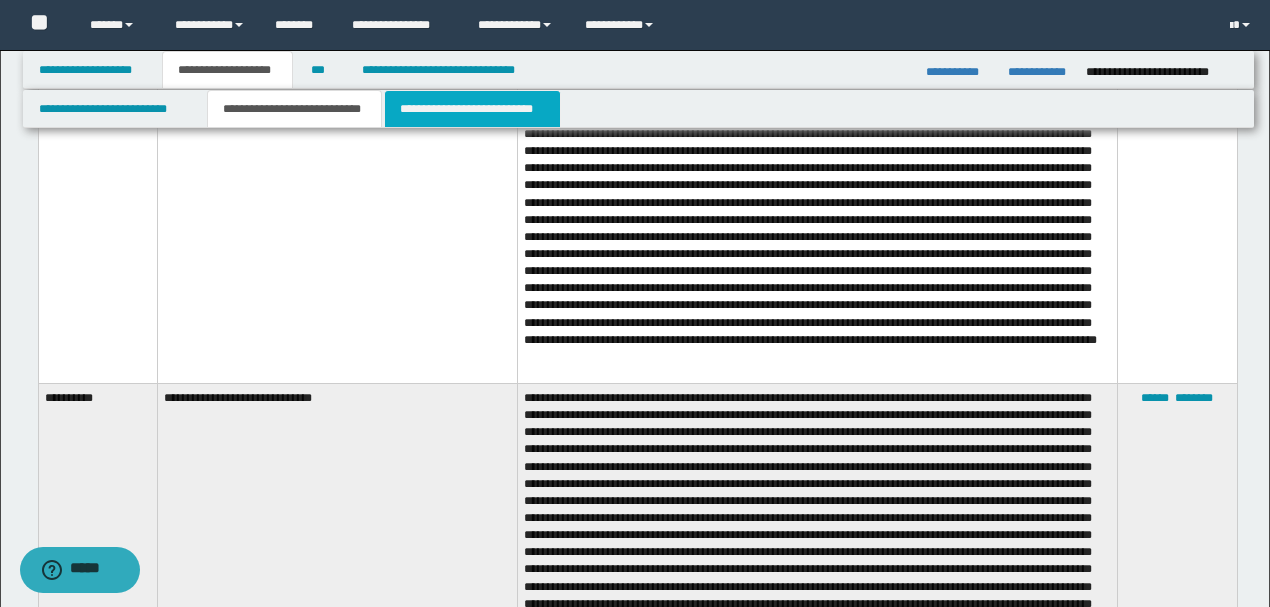click on "**********" at bounding box center [472, 109] 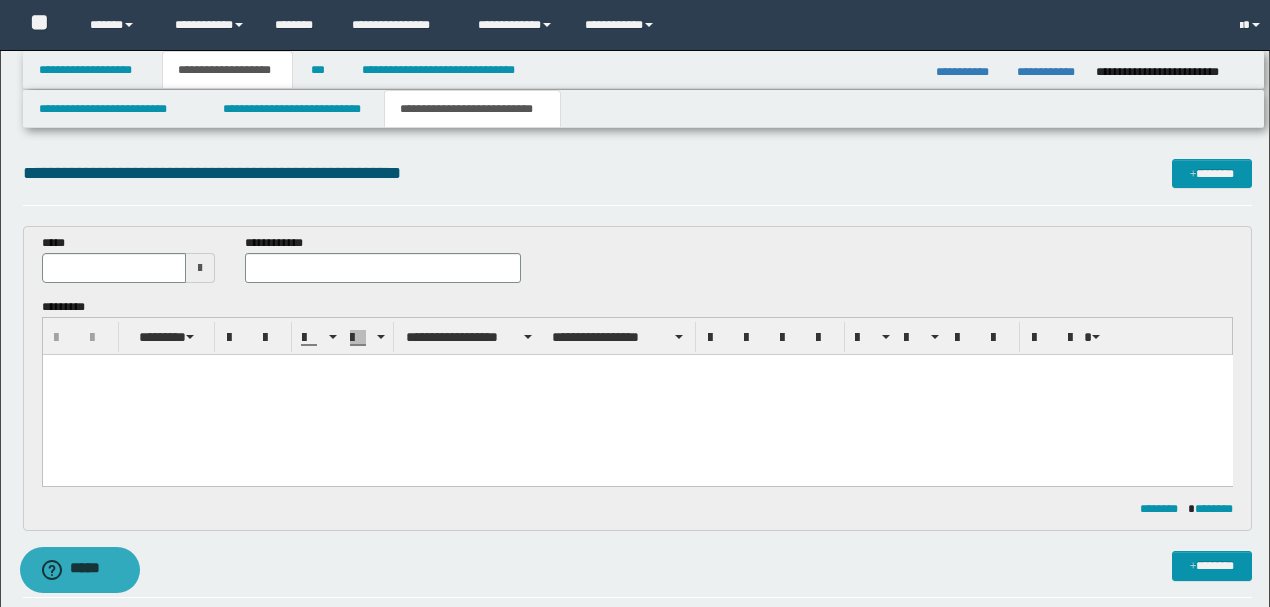 scroll, scrollTop: 0, scrollLeft: 0, axis: both 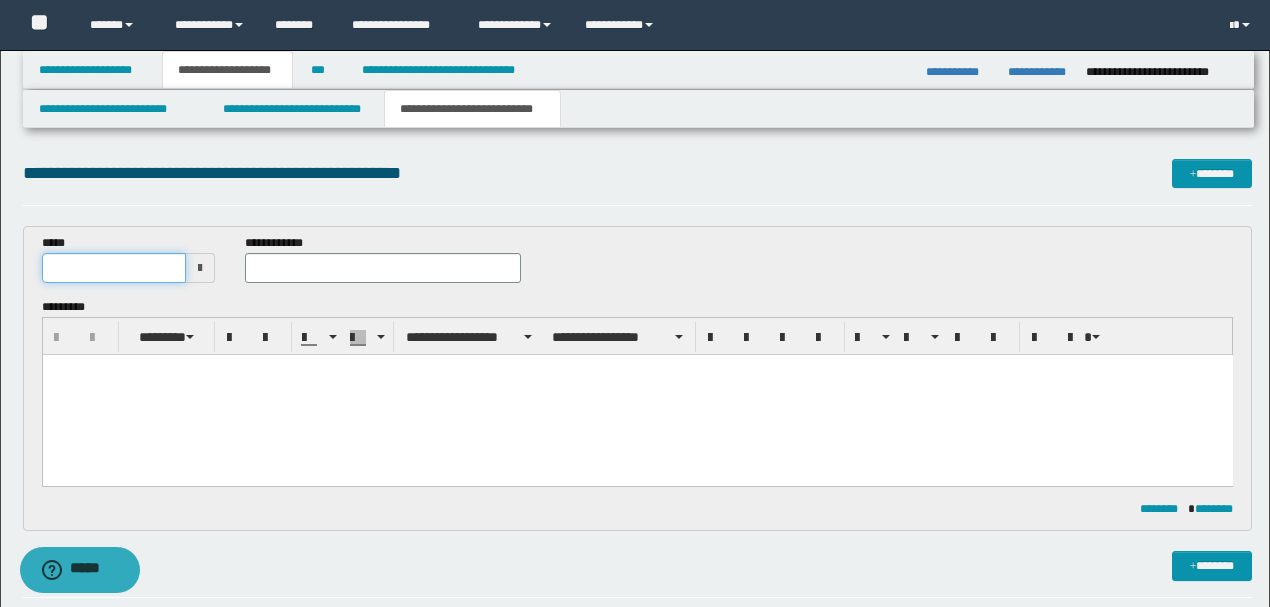 click at bounding box center (114, 268) 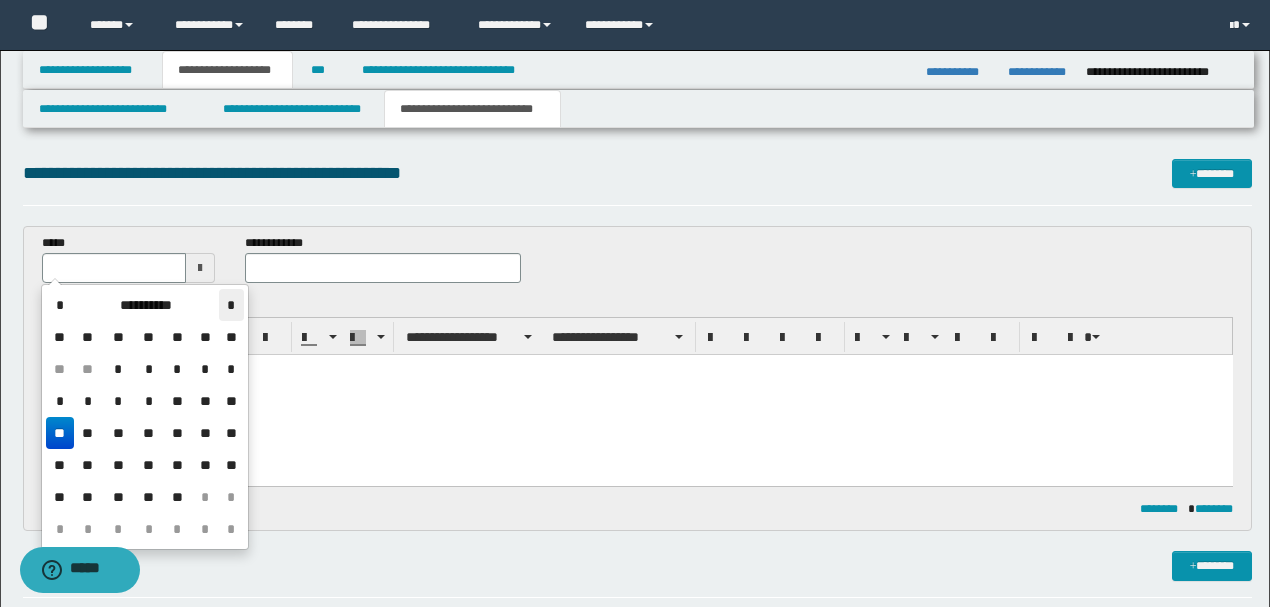 click on "*" at bounding box center (231, 305) 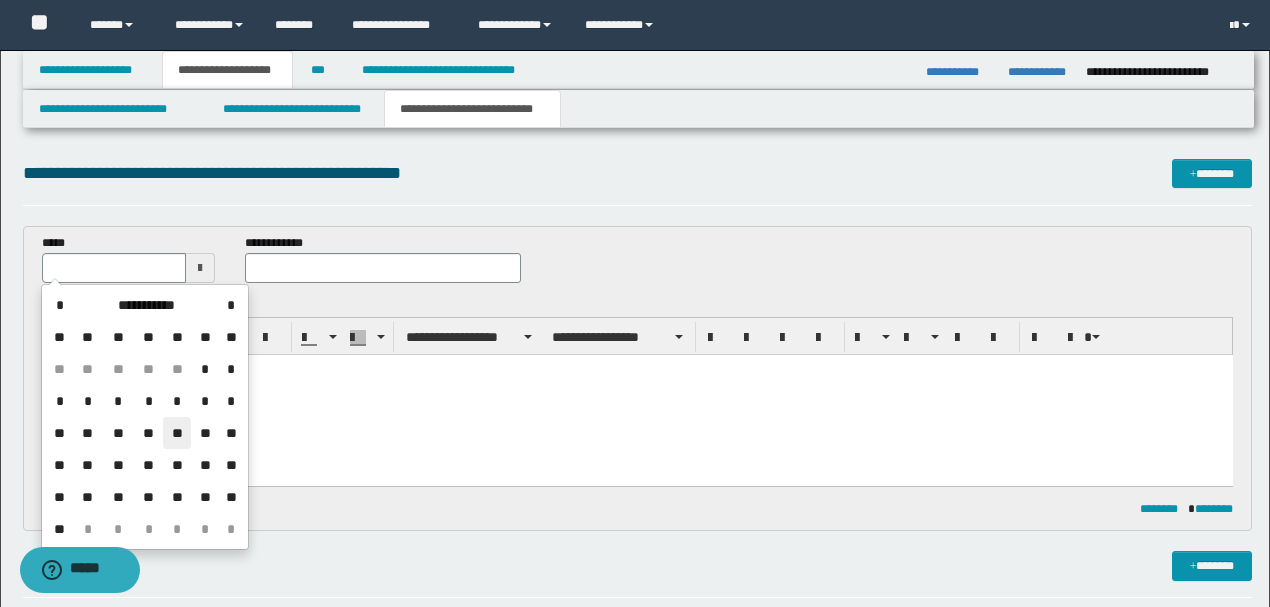 click on "**" at bounding box center [177, 433] 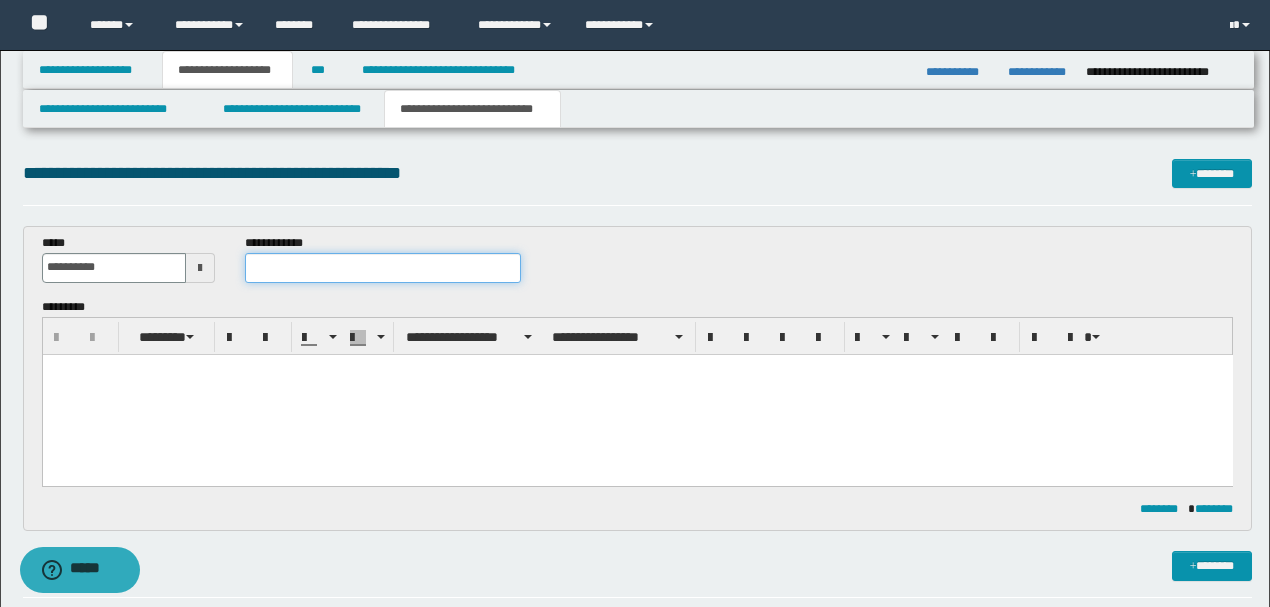 click at bounding box center [382, 268] 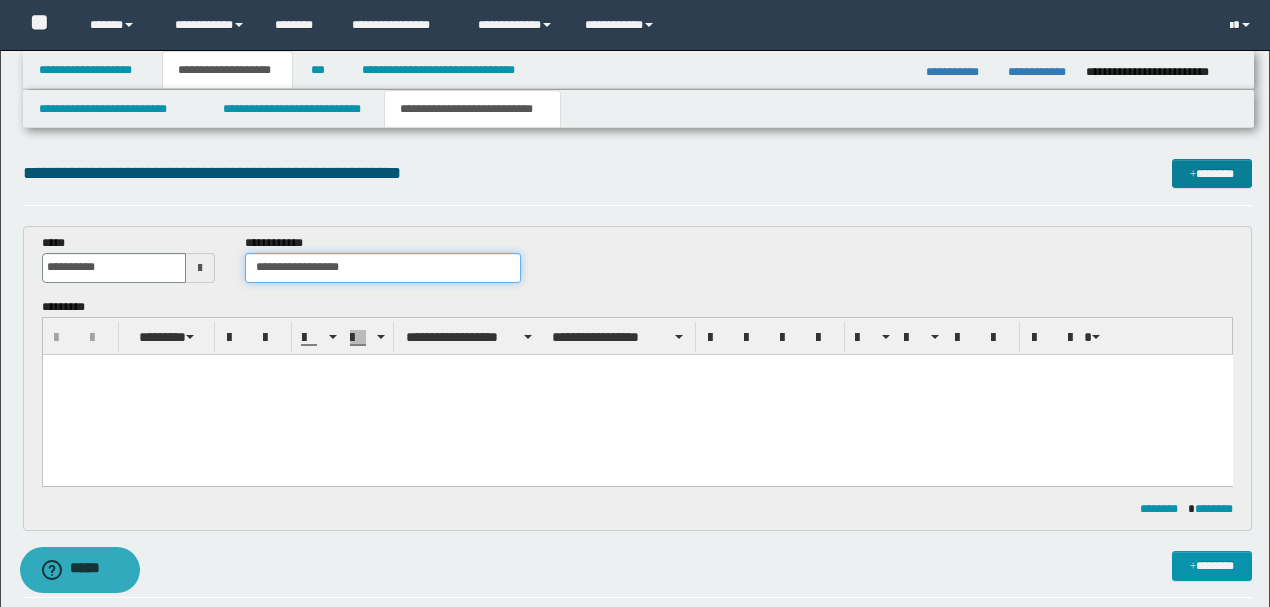 type on "**********" 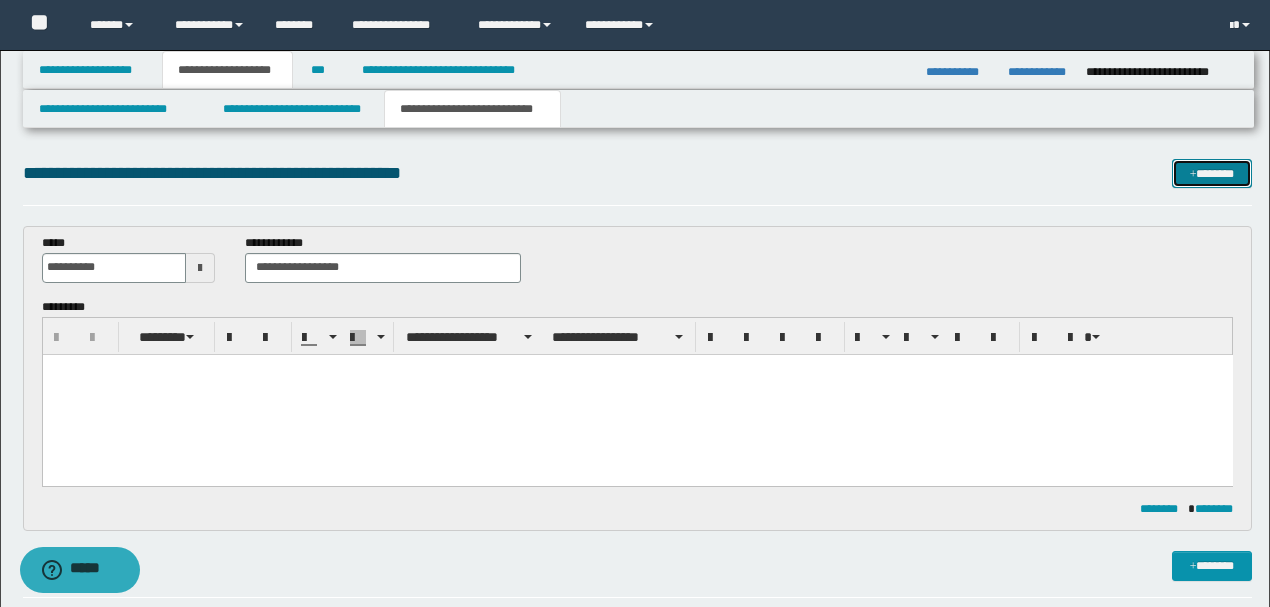 click at bounding box center (1193, 175) 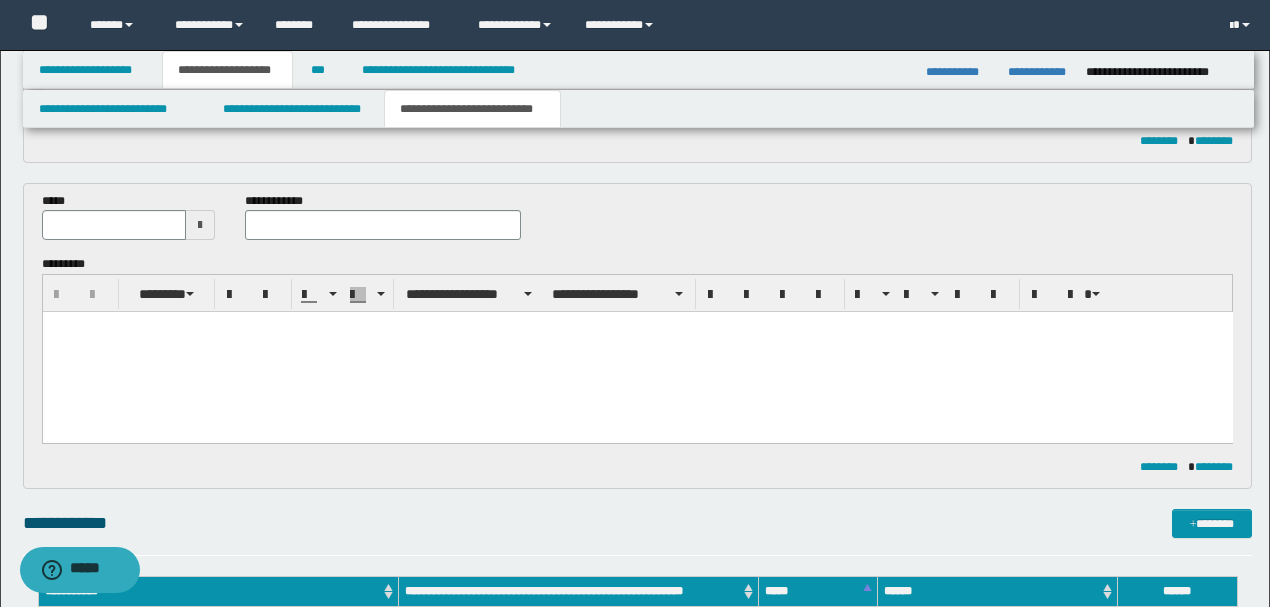 scroll, scrollTop: 278, scrollLeft: 0, axis: vertical 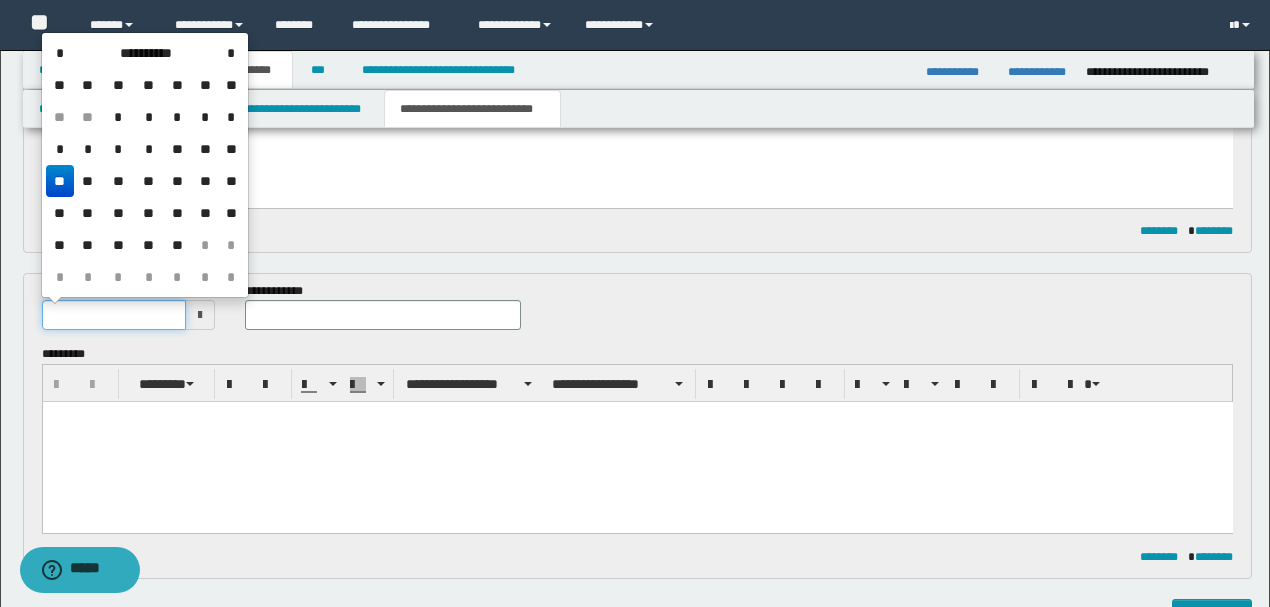 click at bounding box center (114, 315) 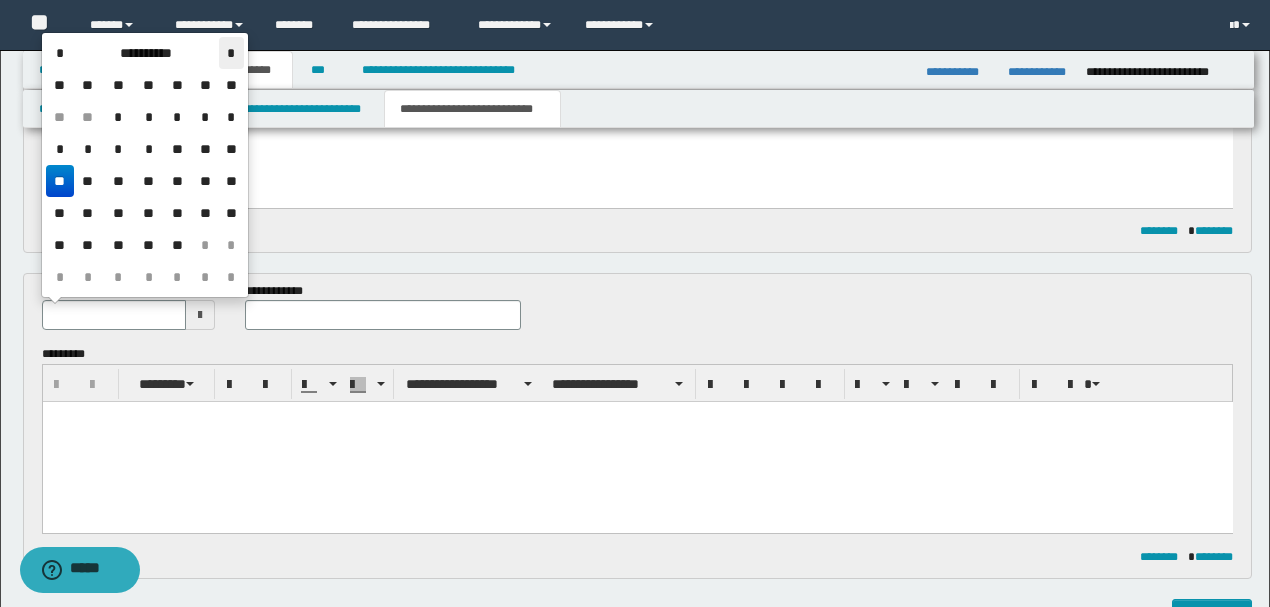 click on "*" at bounding box center (231, 53) 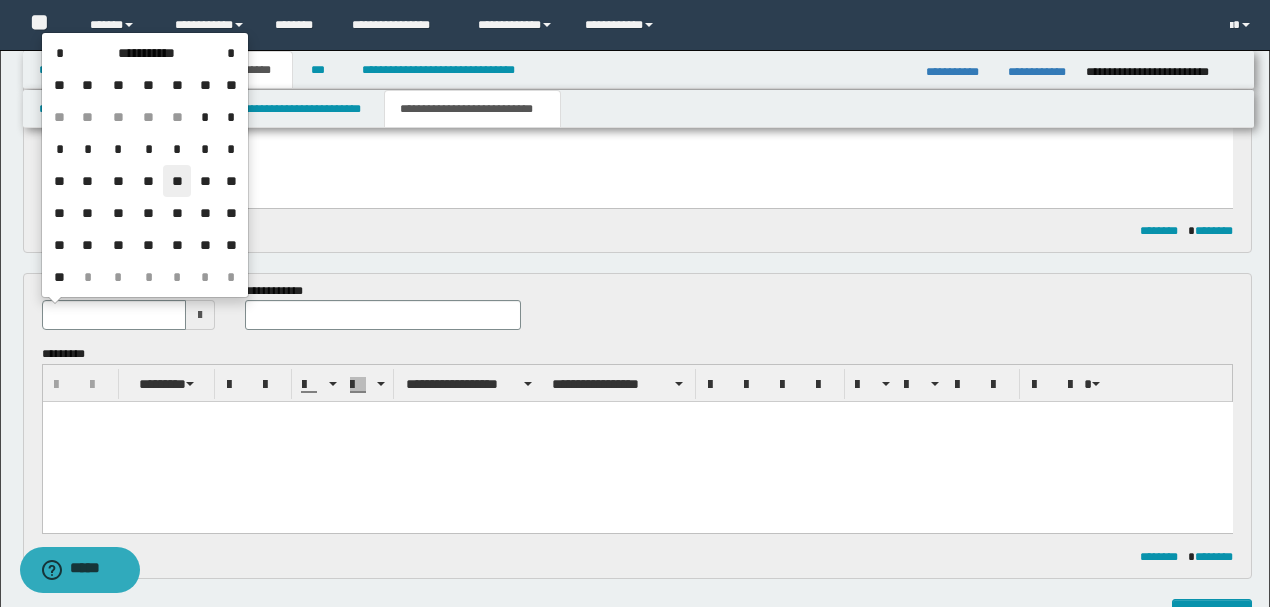 click on "**" at bounding box center (177, 181) 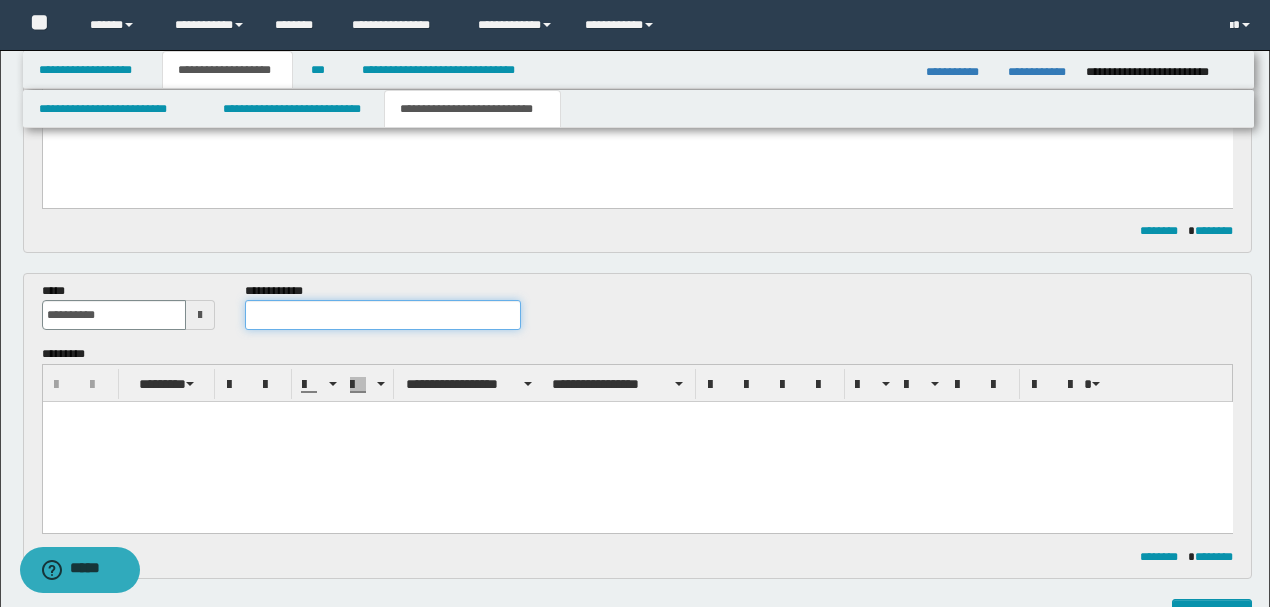 click at bounding box center [382, 315] 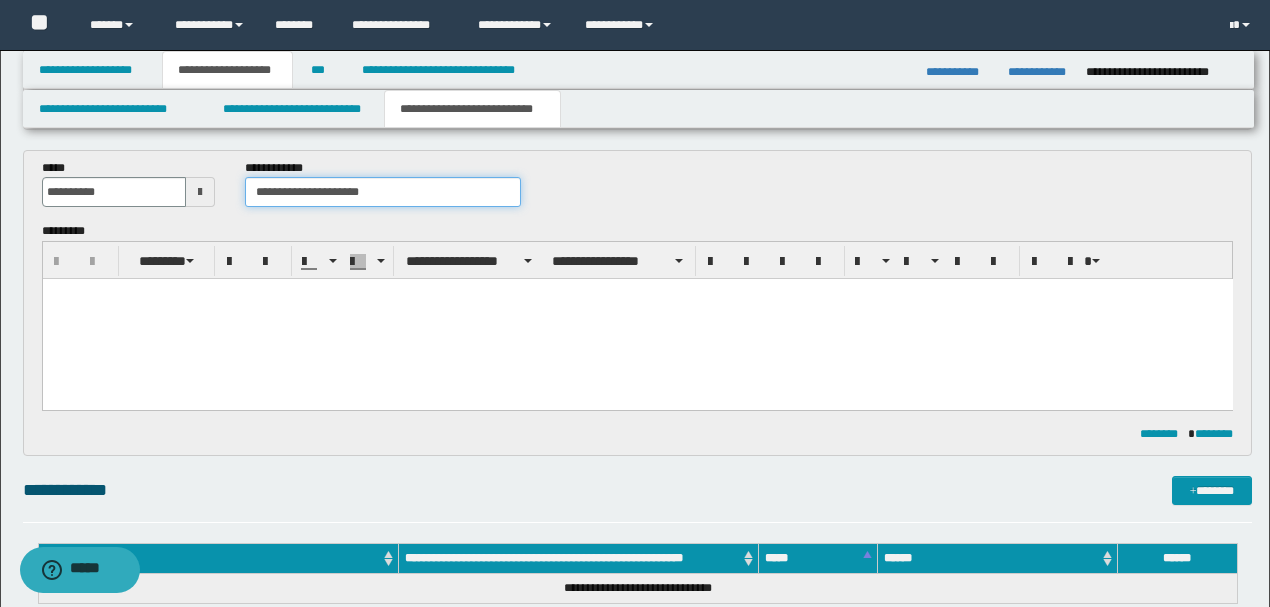 scroll, scrollTop: 544, scrollLeft: 0, axis: vertical 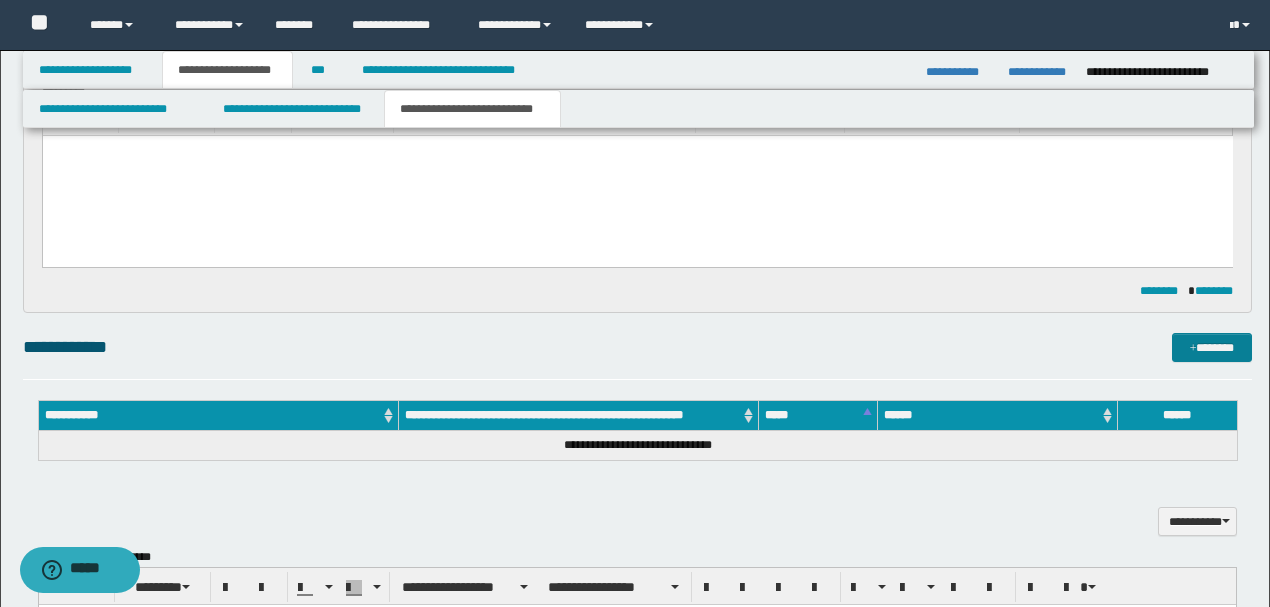 type on "**********" 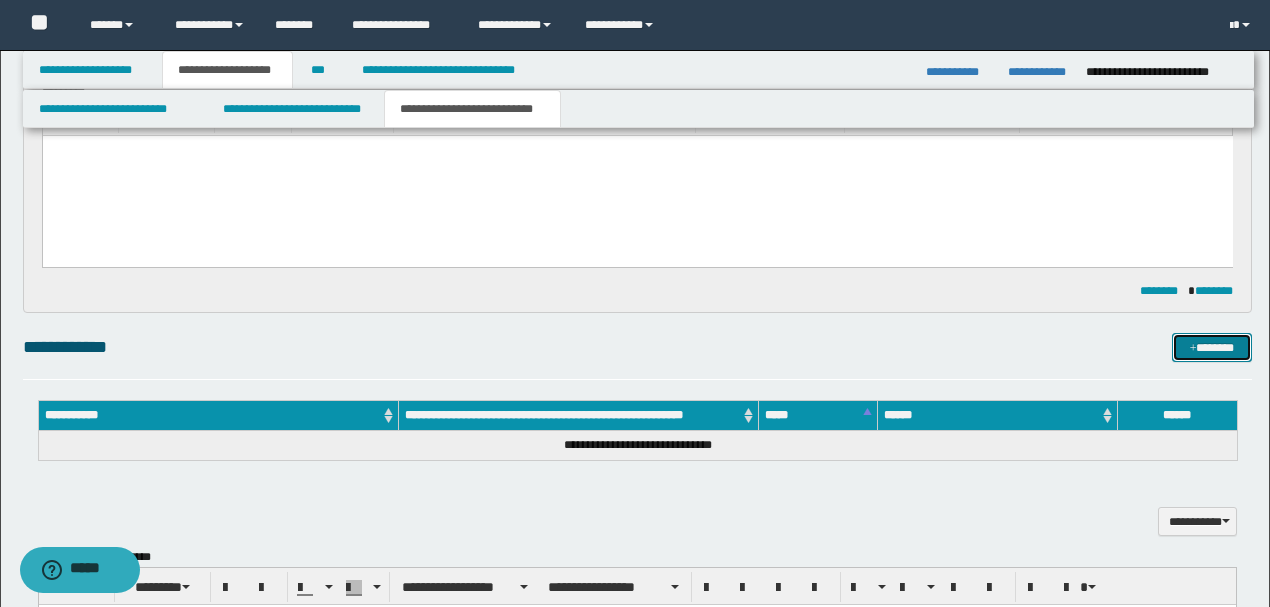 click at bounding box center (1193, 349) 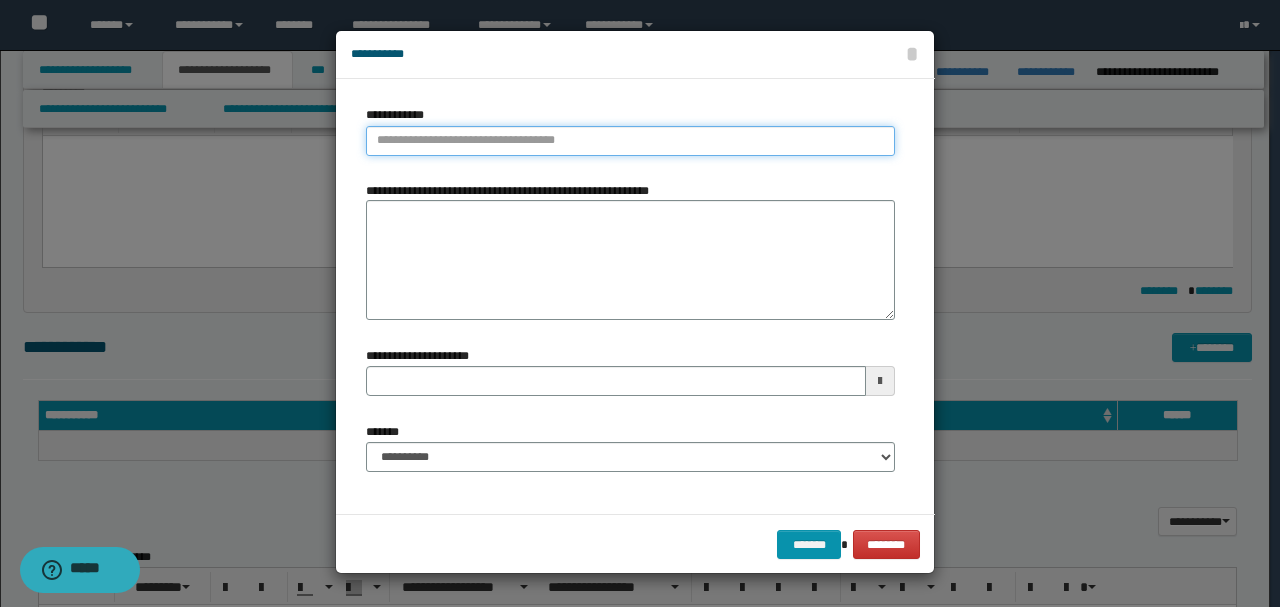 click on "**********" at bounding box center (630, 141) 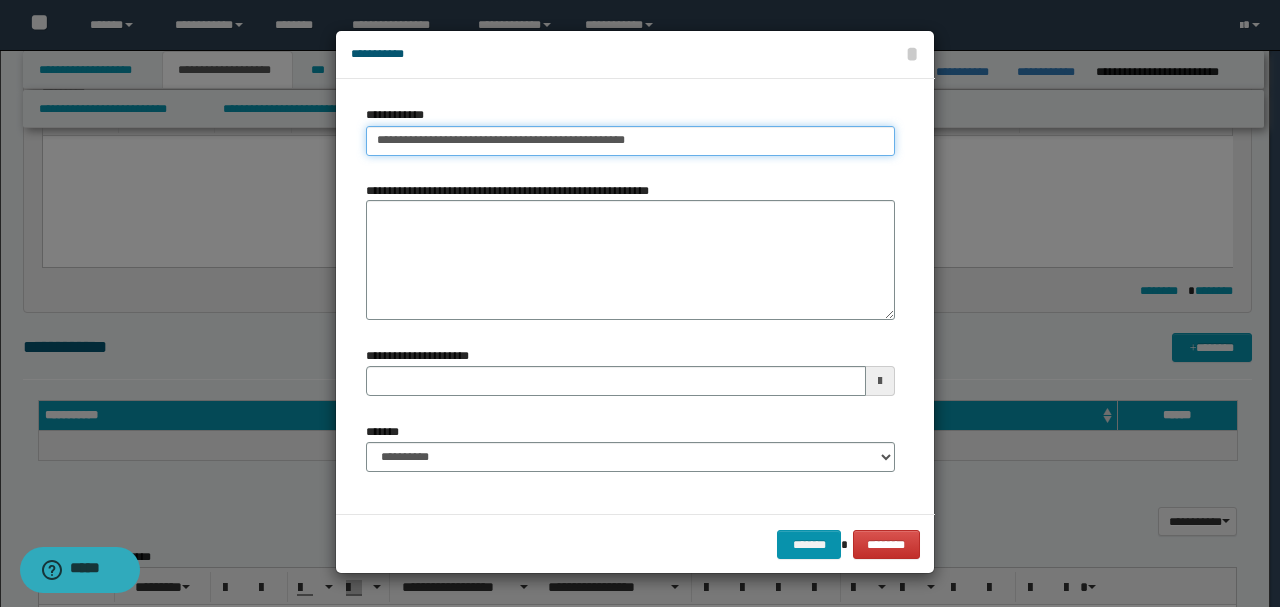 type on "**********" 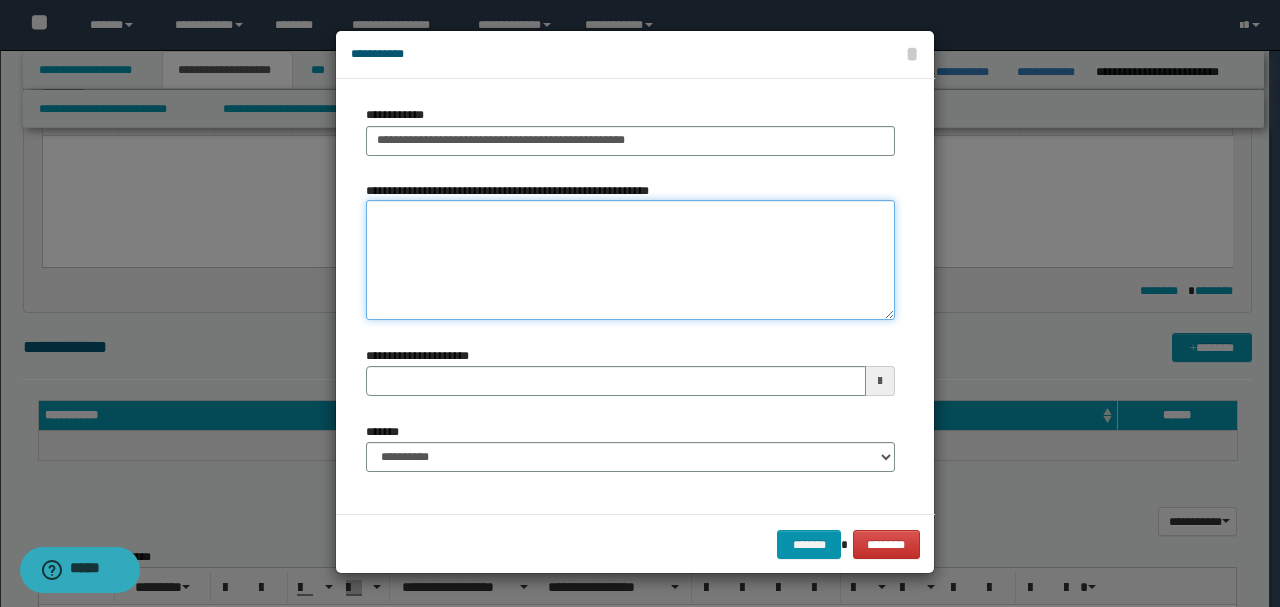 click on "**********" at bounding box center [630, 260] 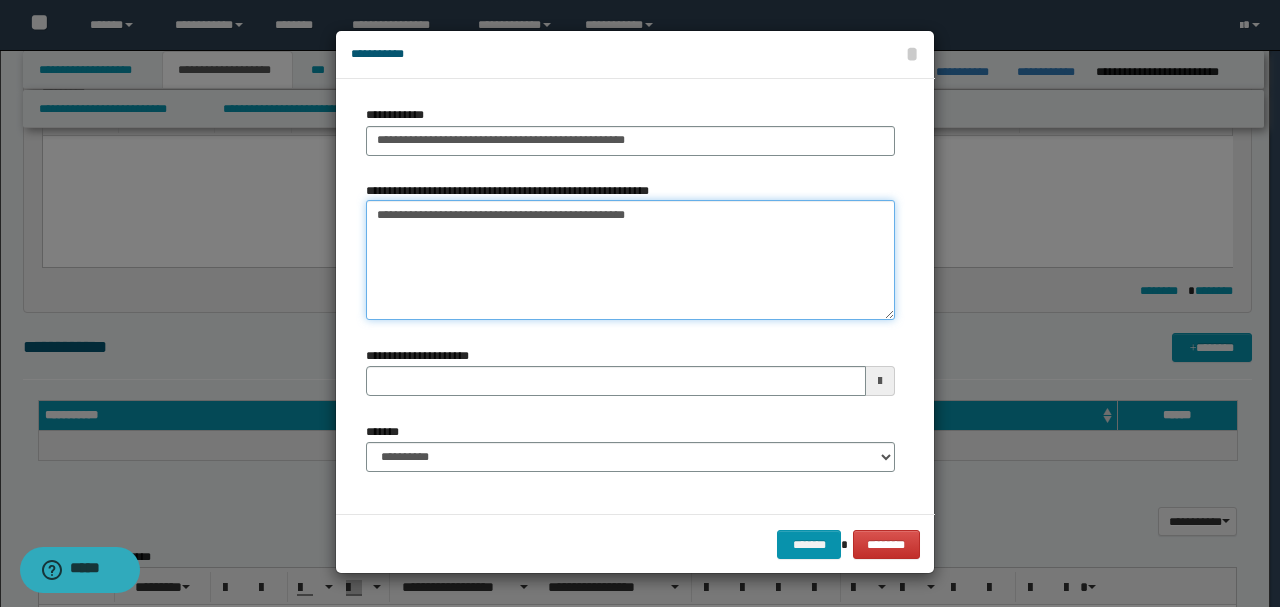 type on "**********" 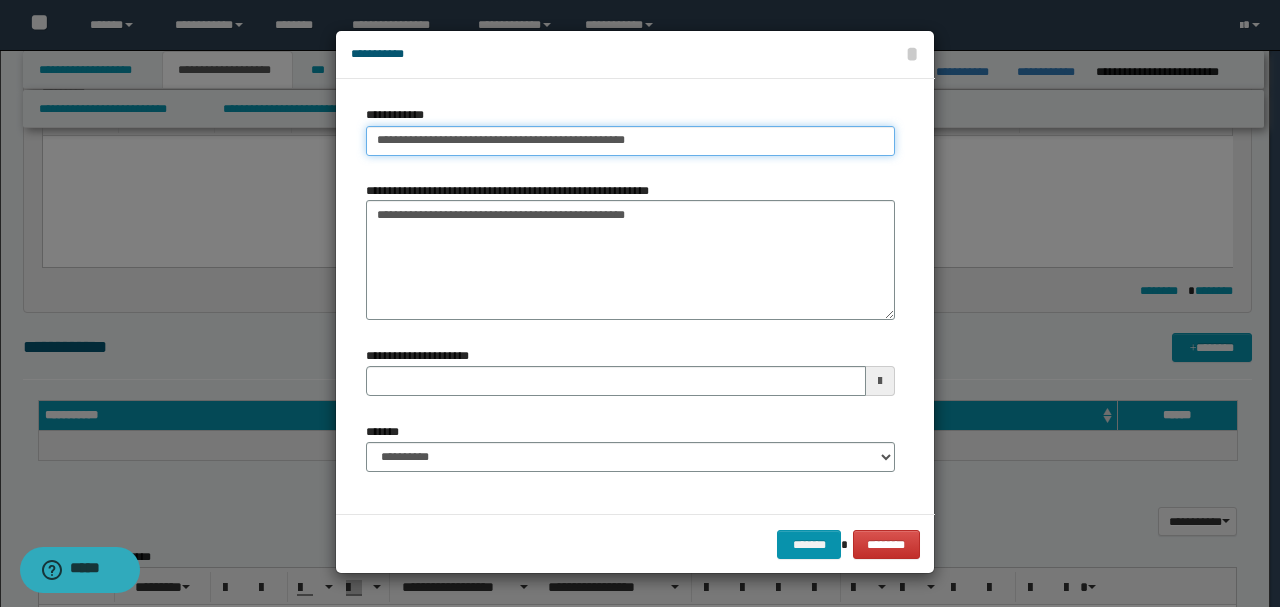 drag, startPoint x: 584, startPoint y: 138, endPoint x: 680, endPoint y: 138, distance: 96 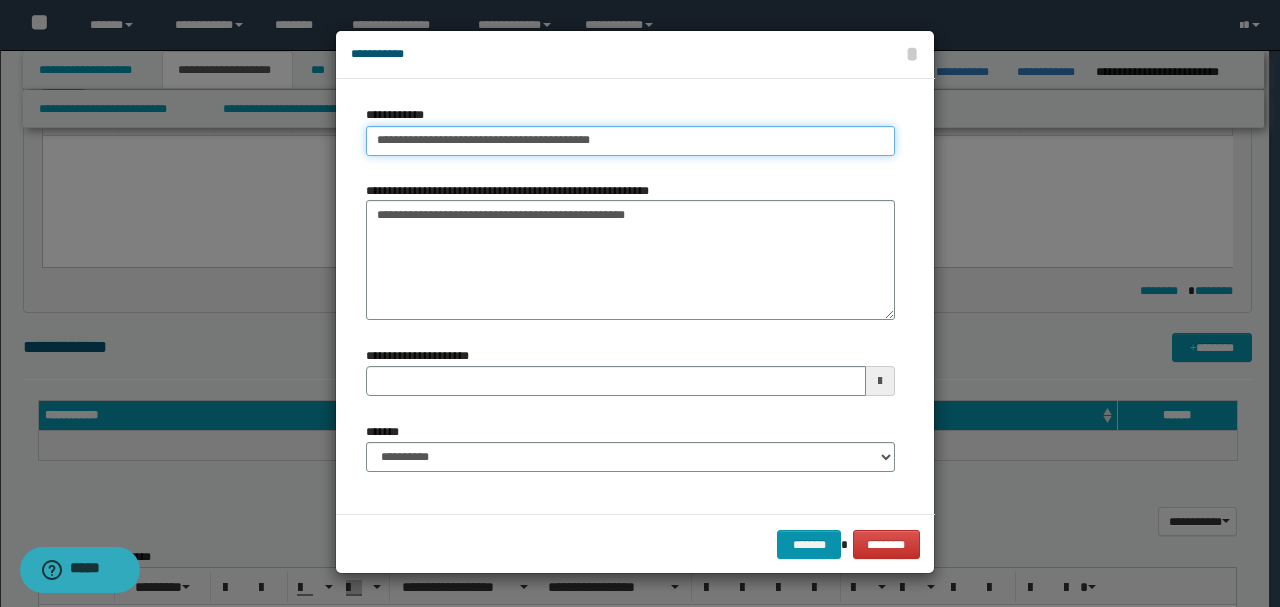 type on "**********" 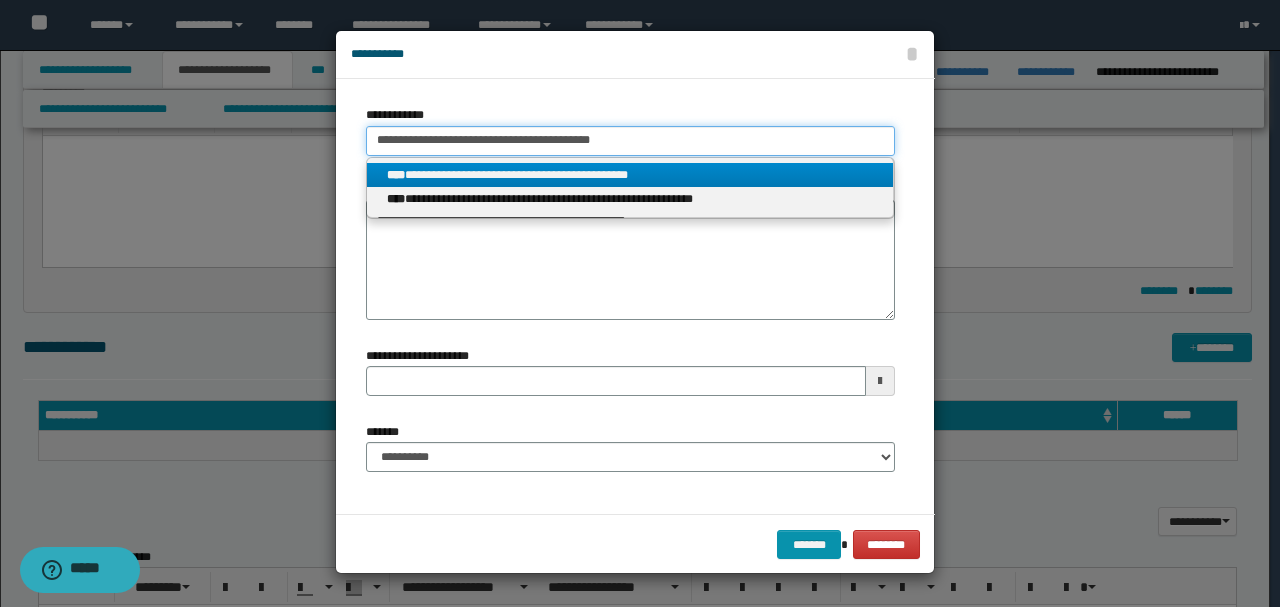 type on "**********" 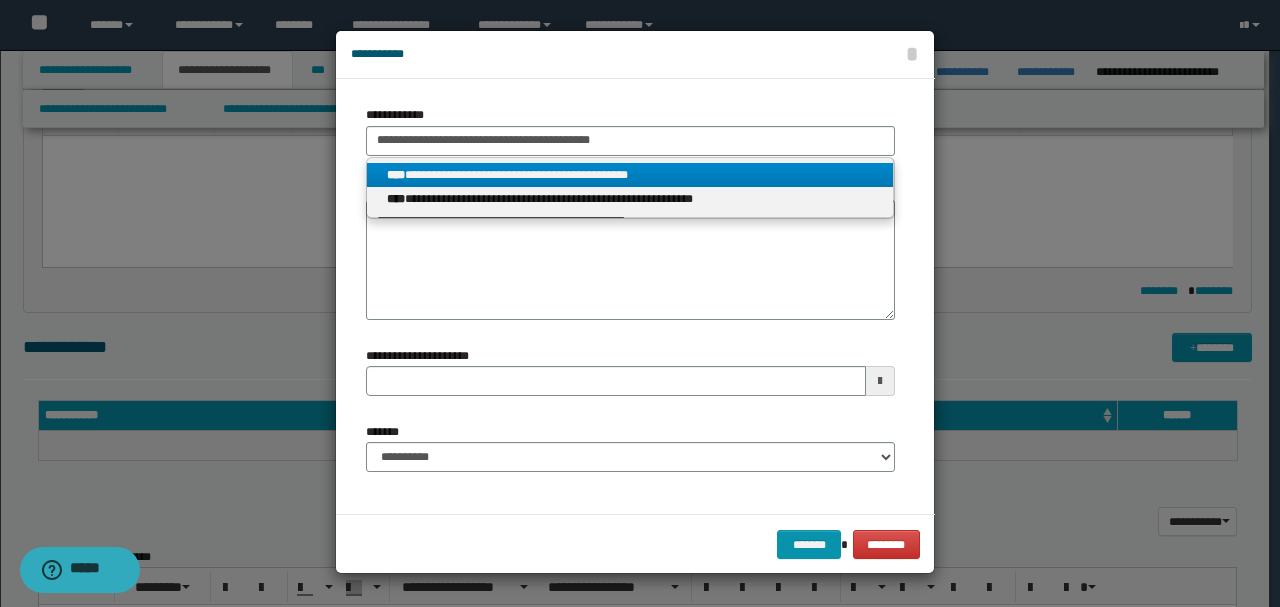 click on "**********" at bounding box center [630, 175] 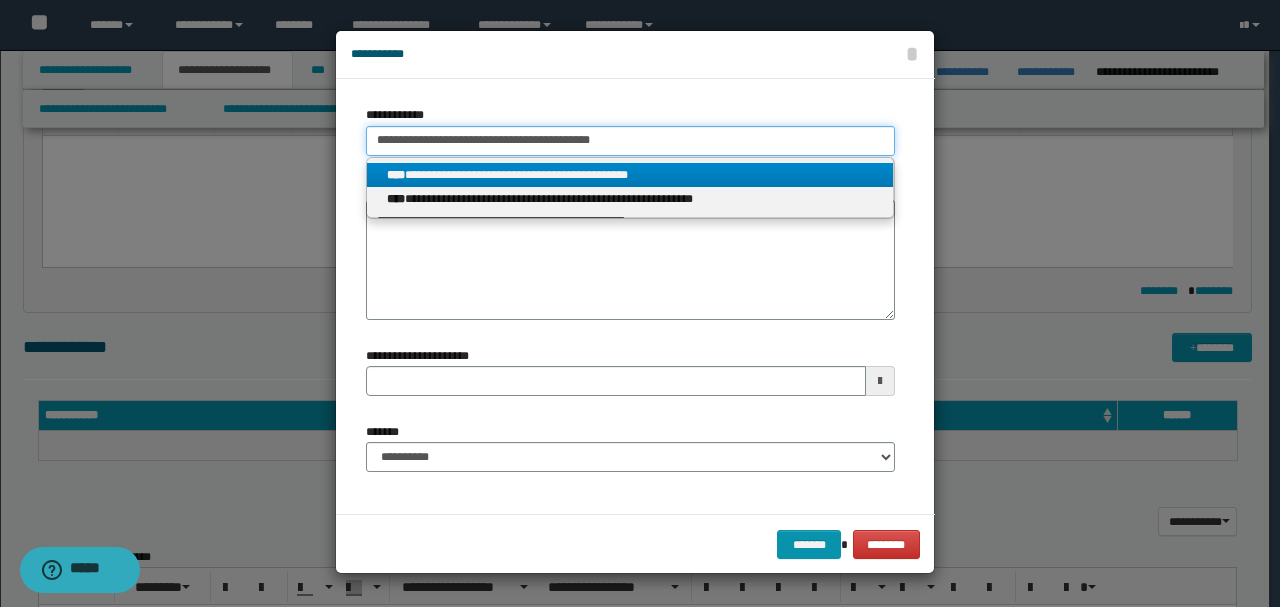 type 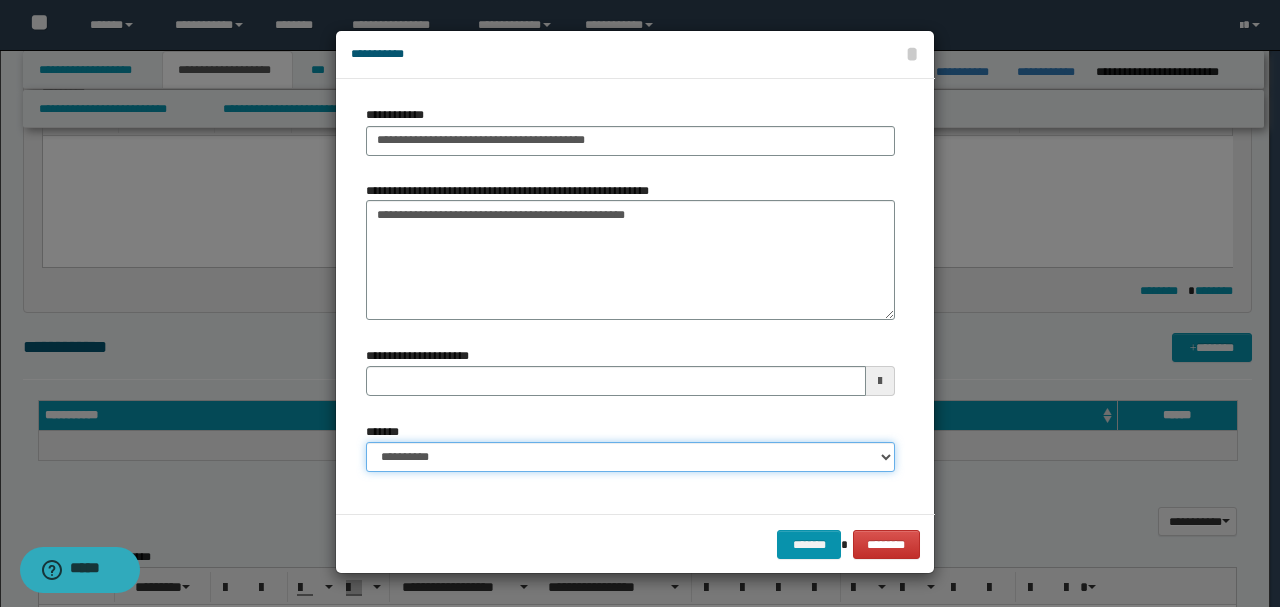 click on "**********" at bounding box center (630, 457) 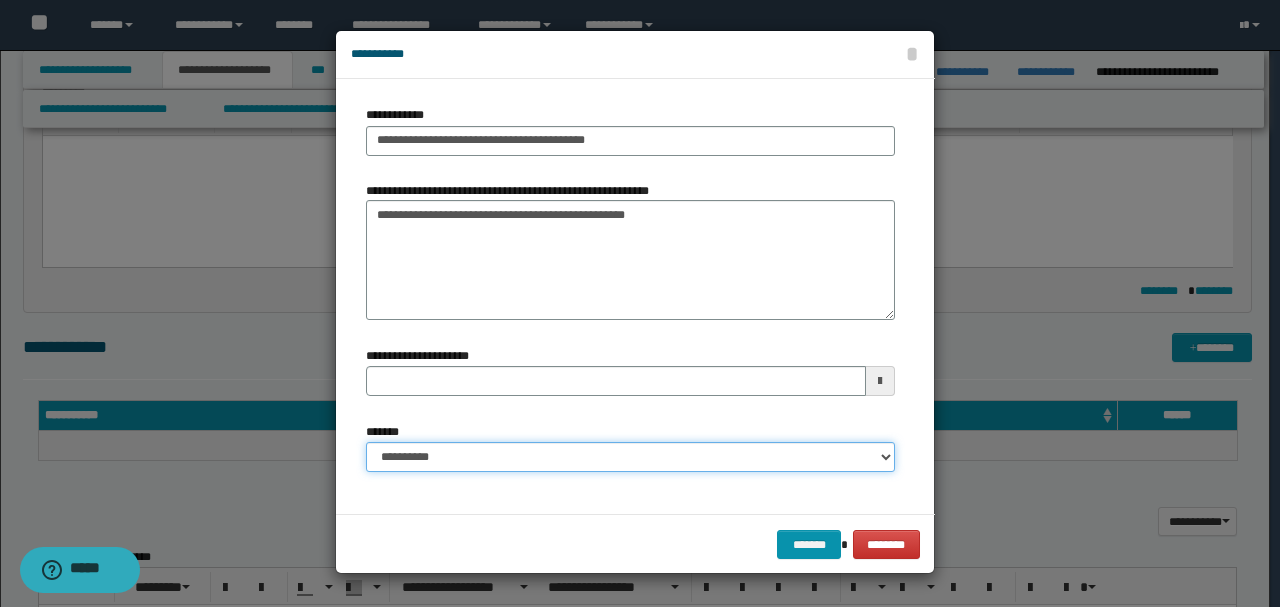 select on "*" 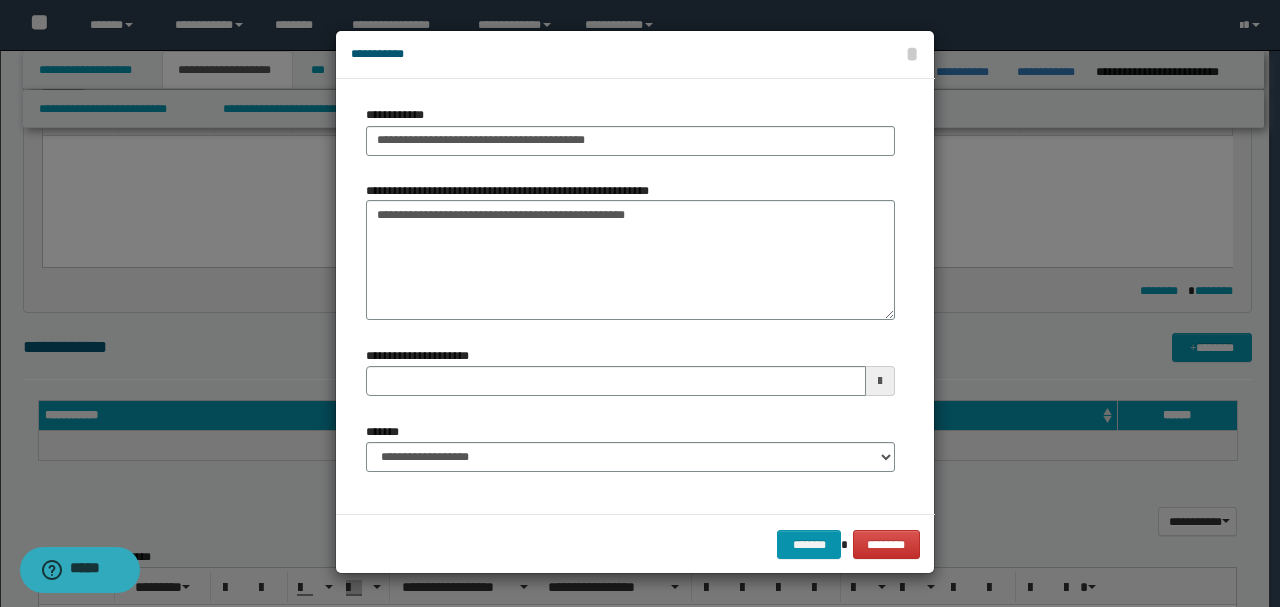 type 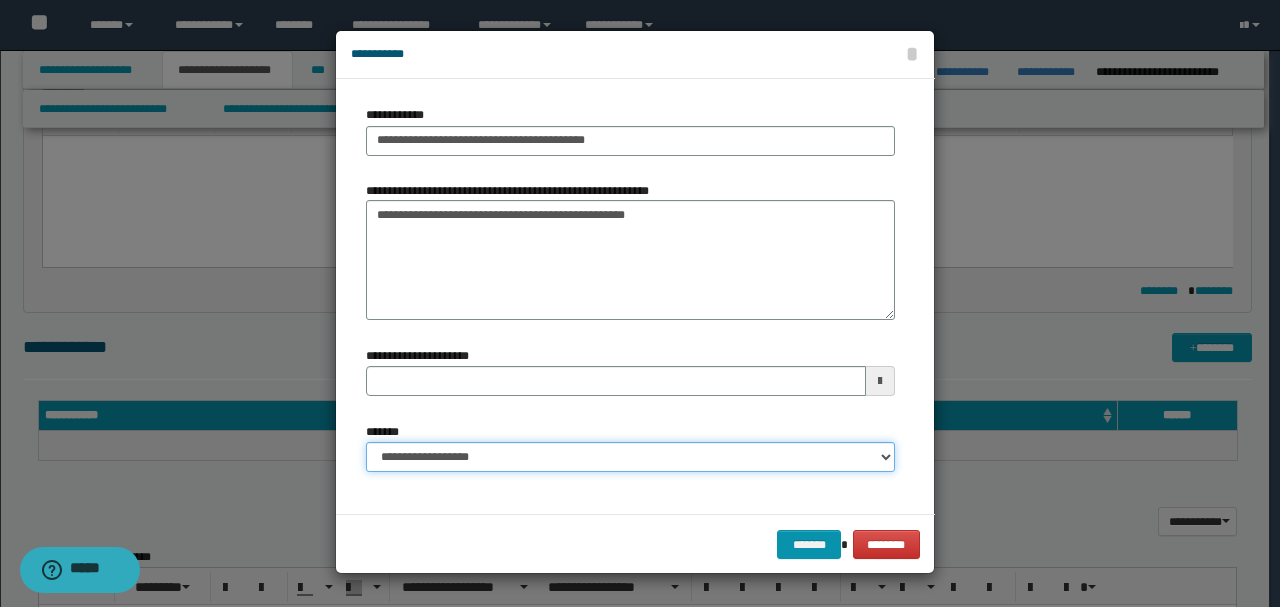 click on "**********" at bounding box center [630, 457] 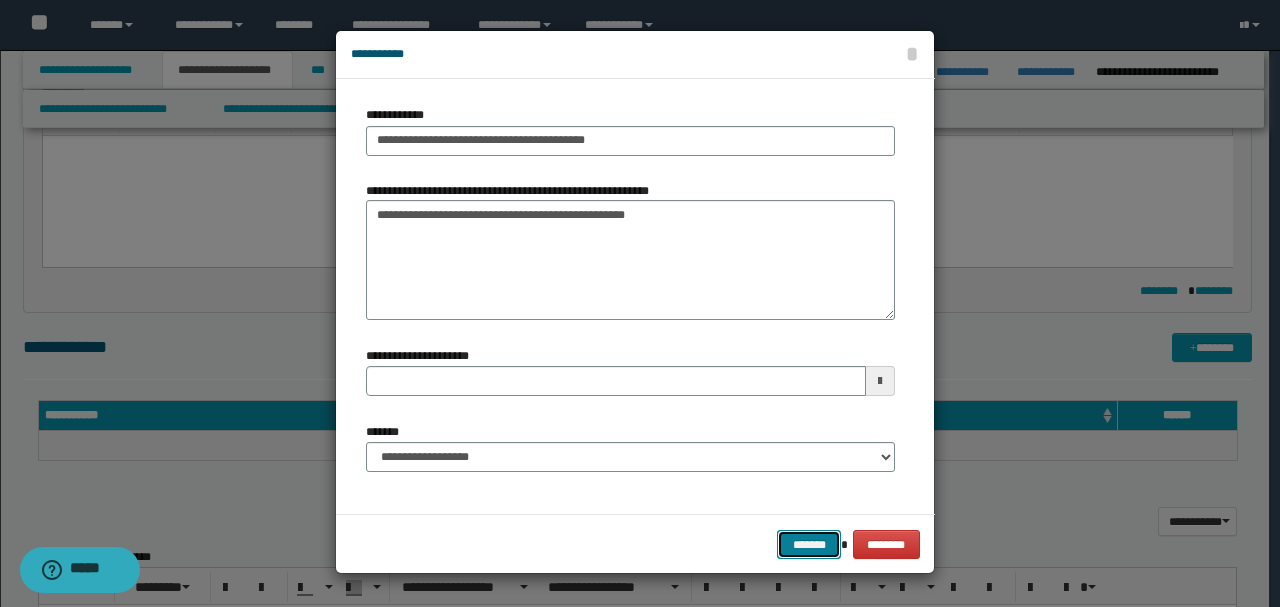 click on "*******" at bounding box center (809, 544) 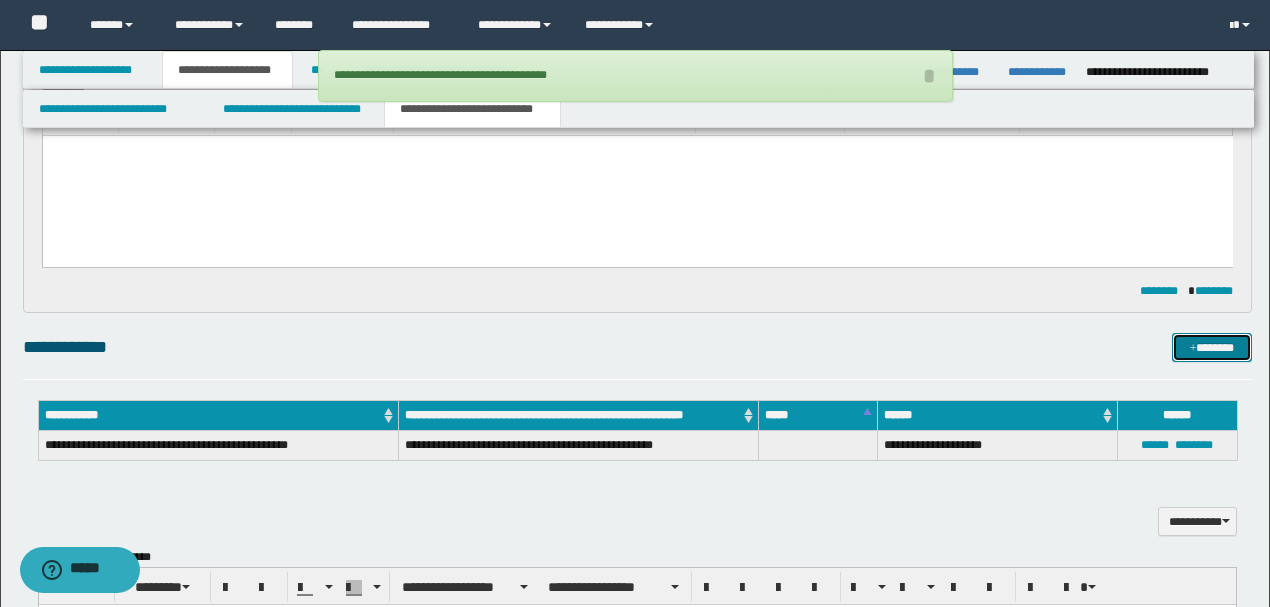 click on "*******" at bounding box center [1211, 347] 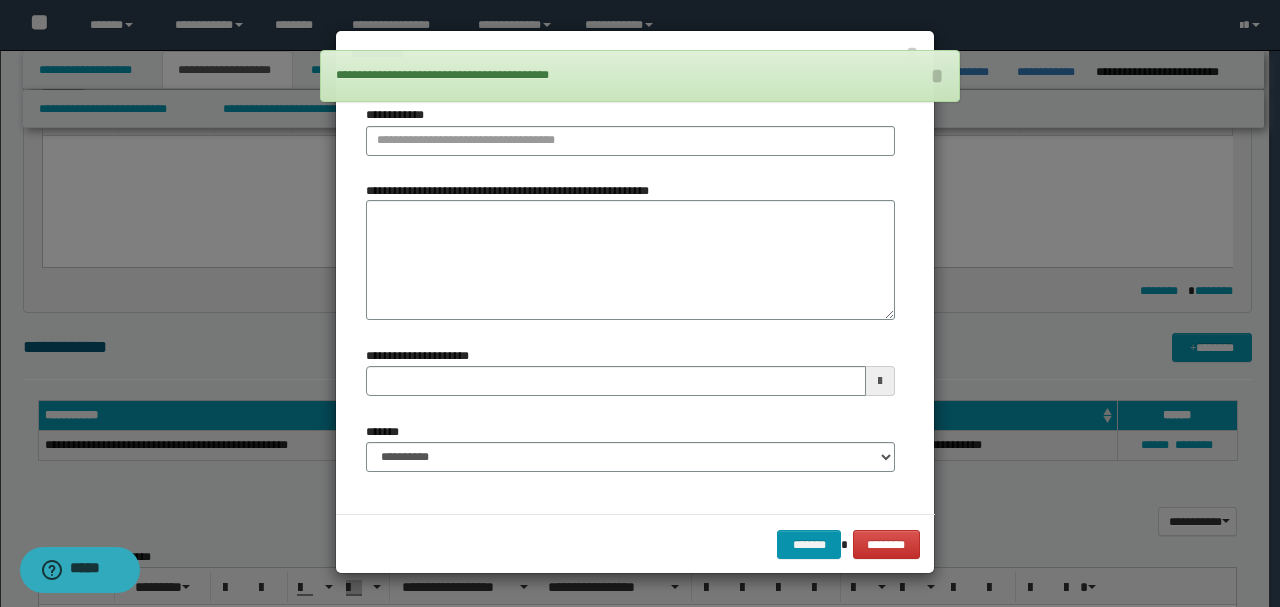 type 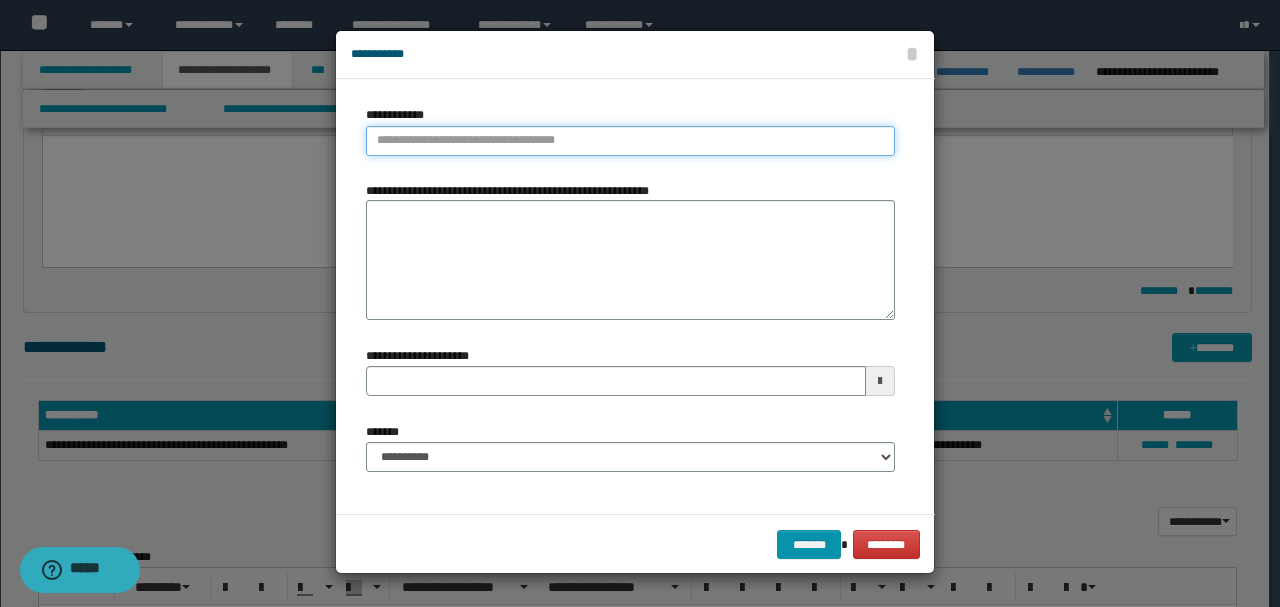 type on "**********" 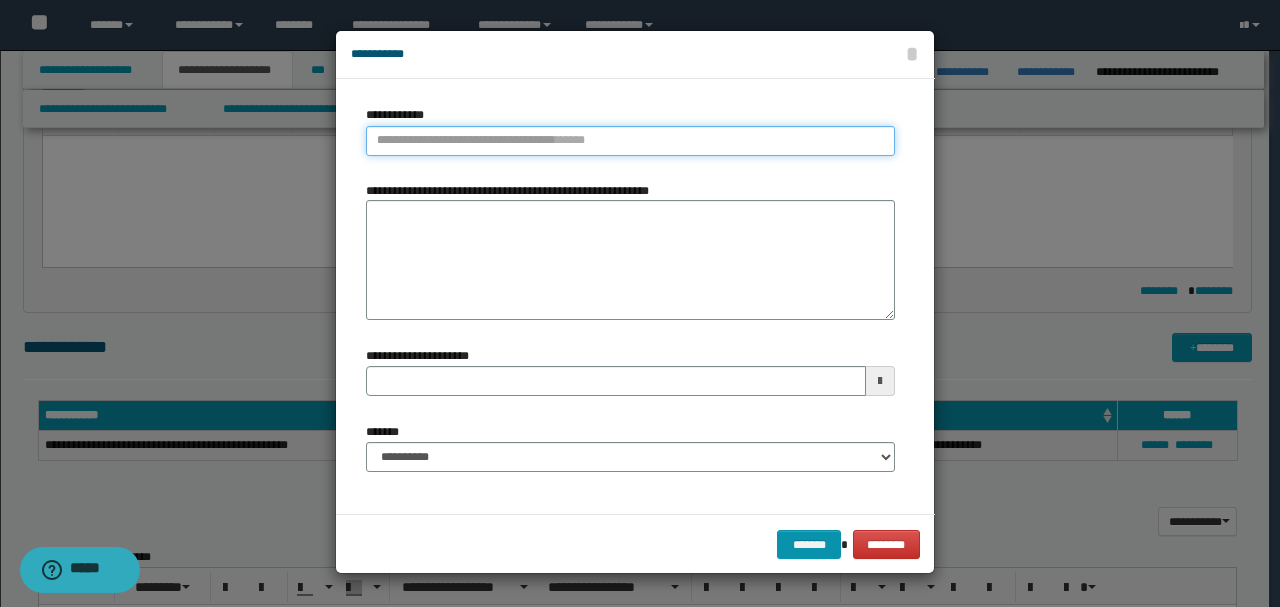 click on "**********" at bounding box center [630, 141] 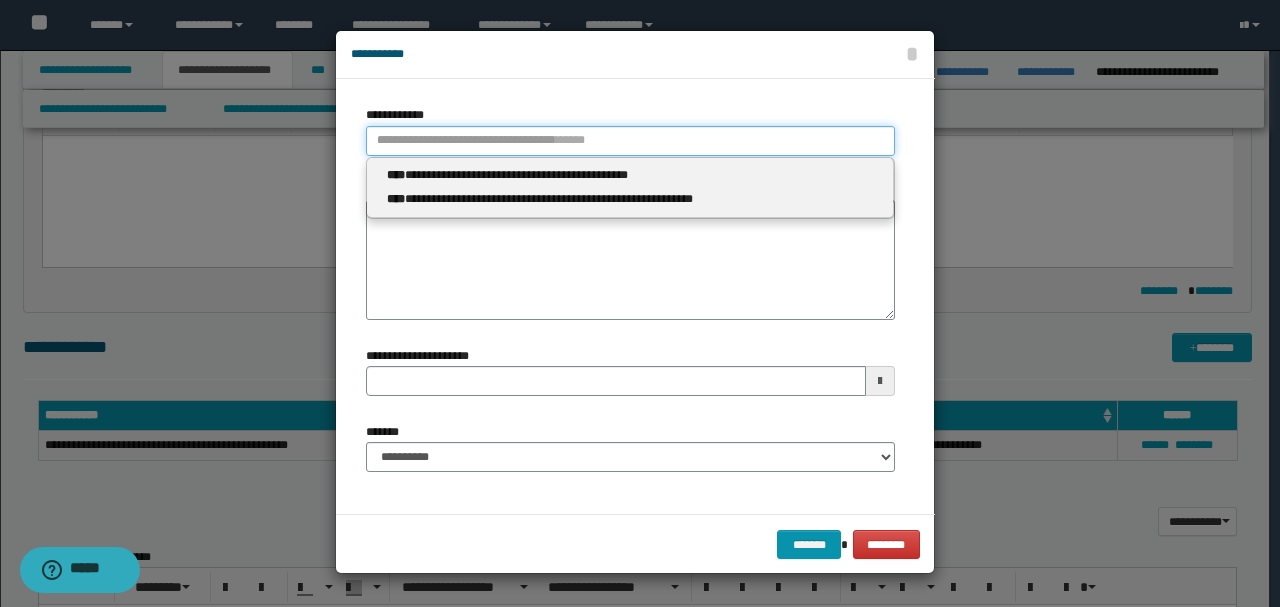 paste on "**********" 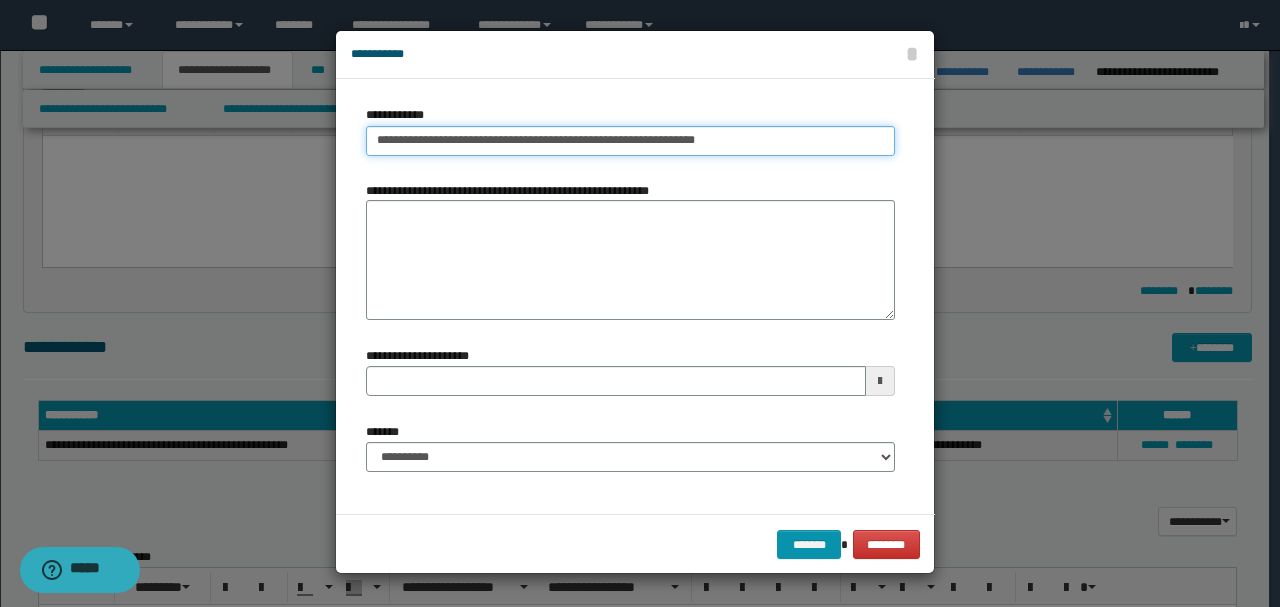 type on "**********" 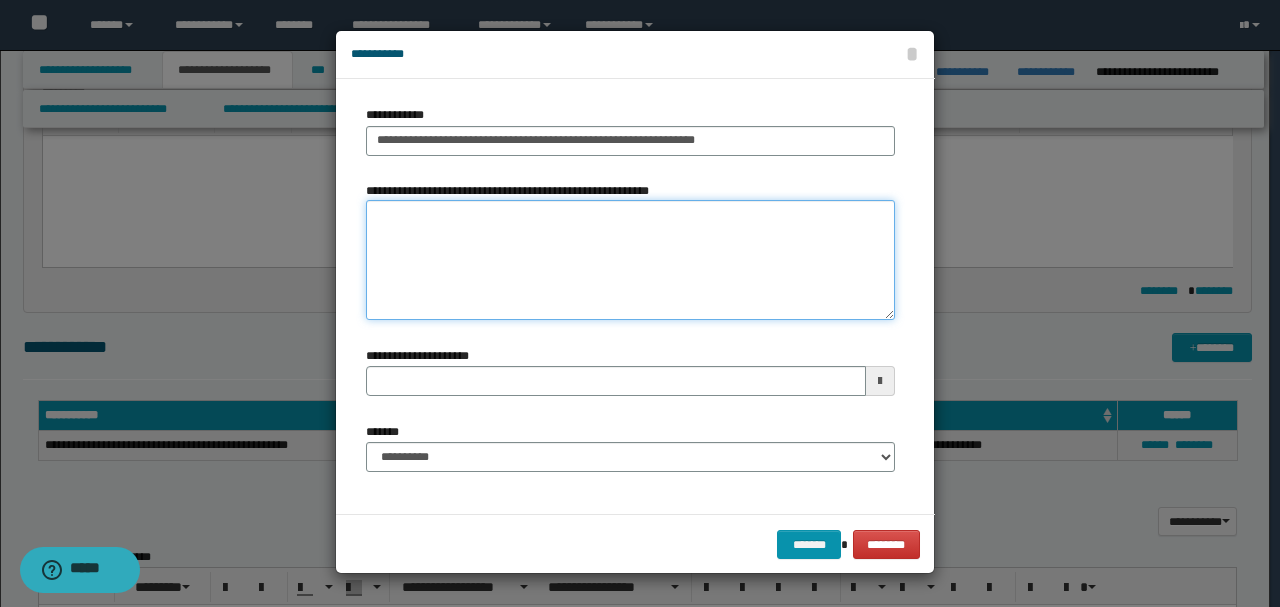 click on "**********" at bounding box center [630, 260] 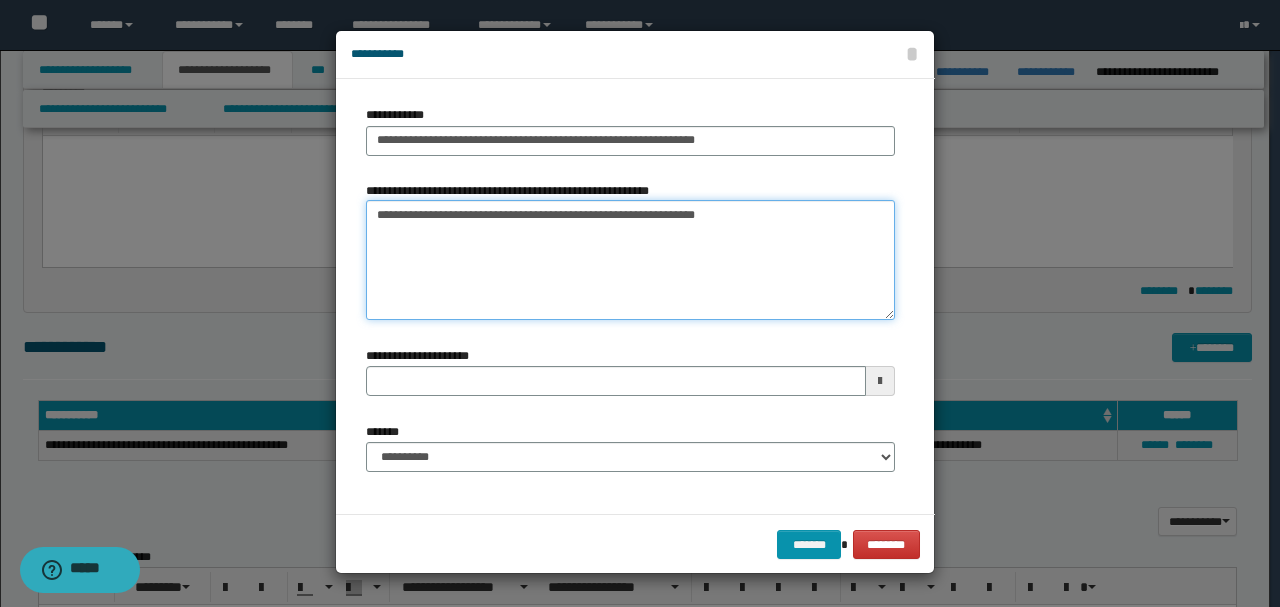 type on "**********" 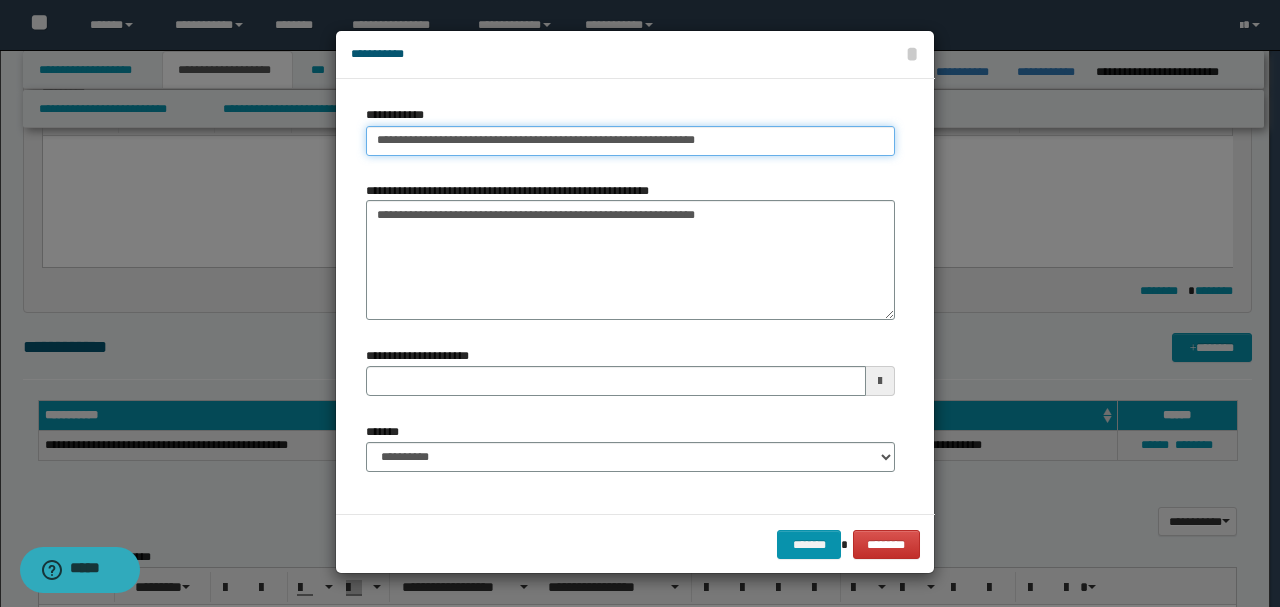 click on "**********" at bounding box center [630, 141] 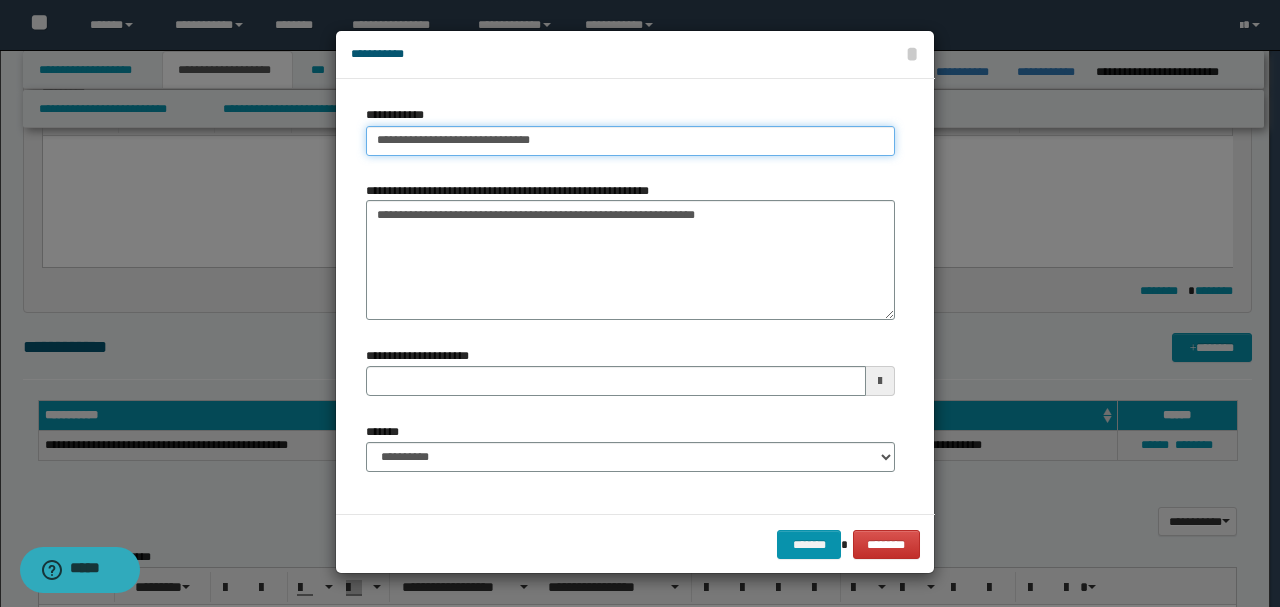 type on "**********" 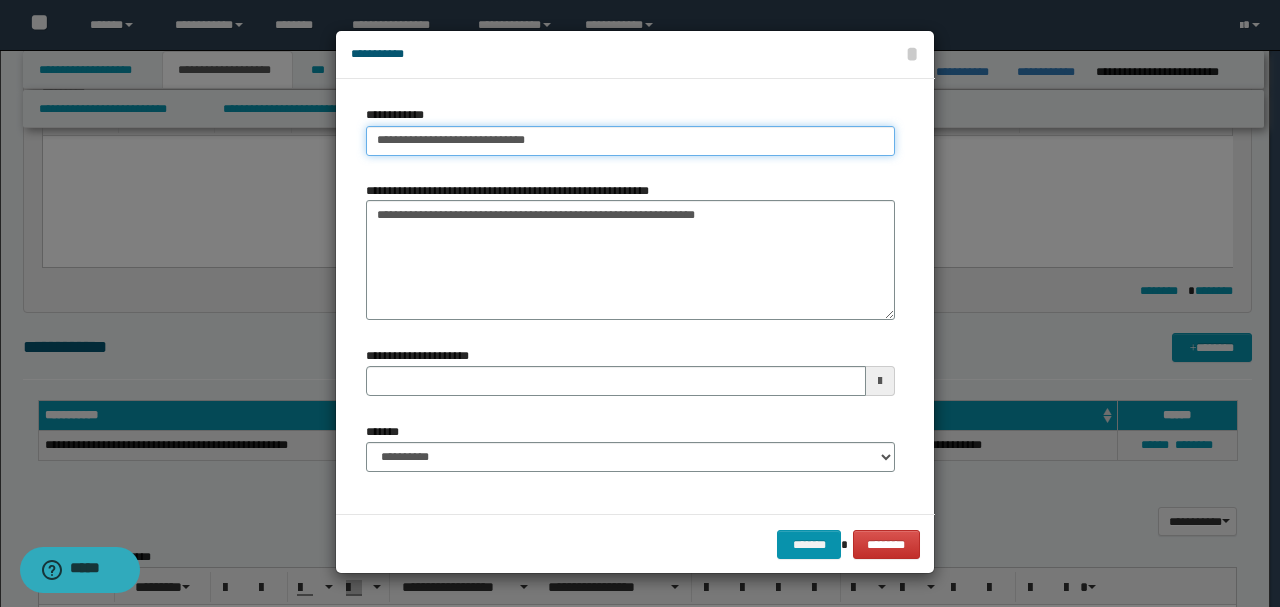 type on "**********" 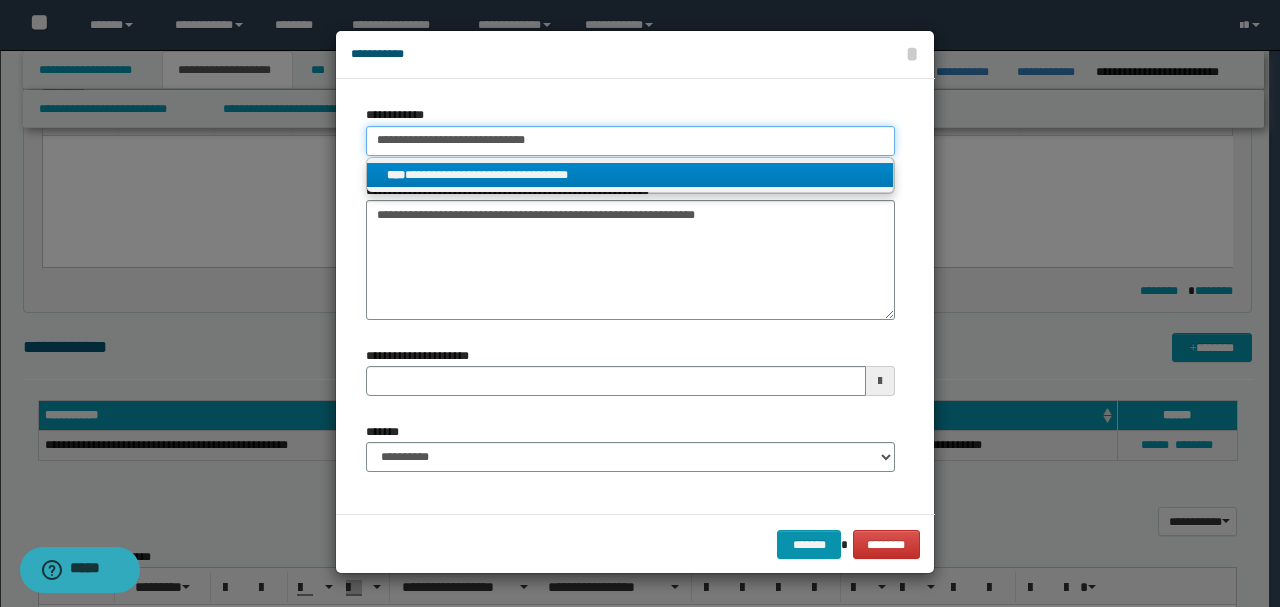 type on "**********" 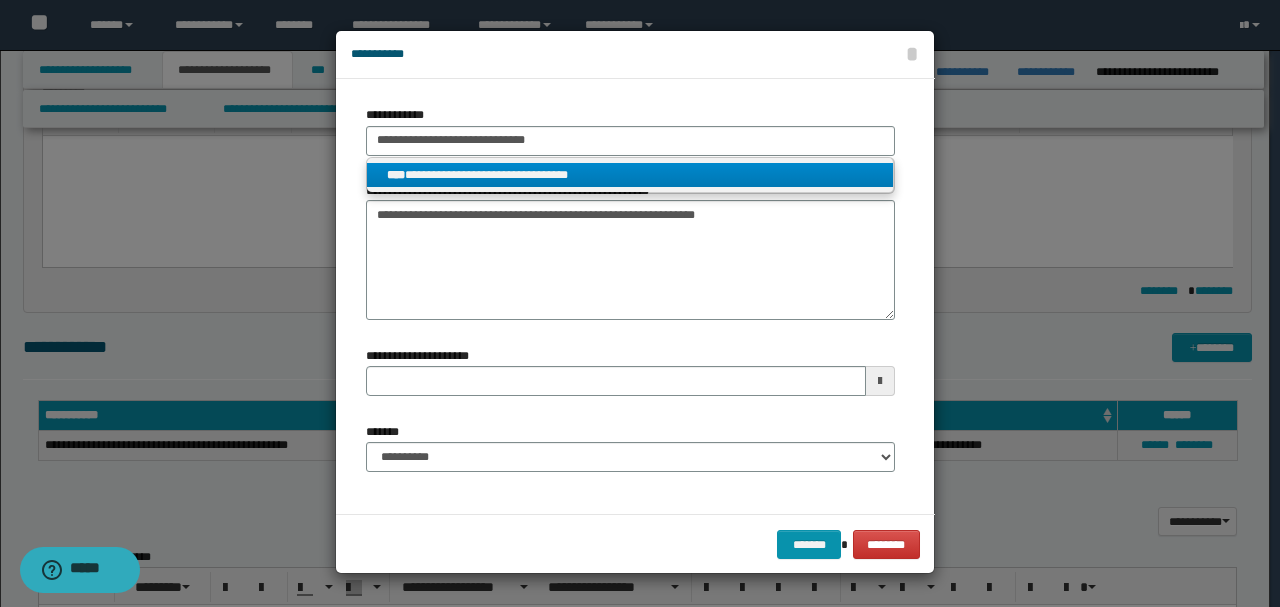 click on "**********" at bounding box center (630, 175) 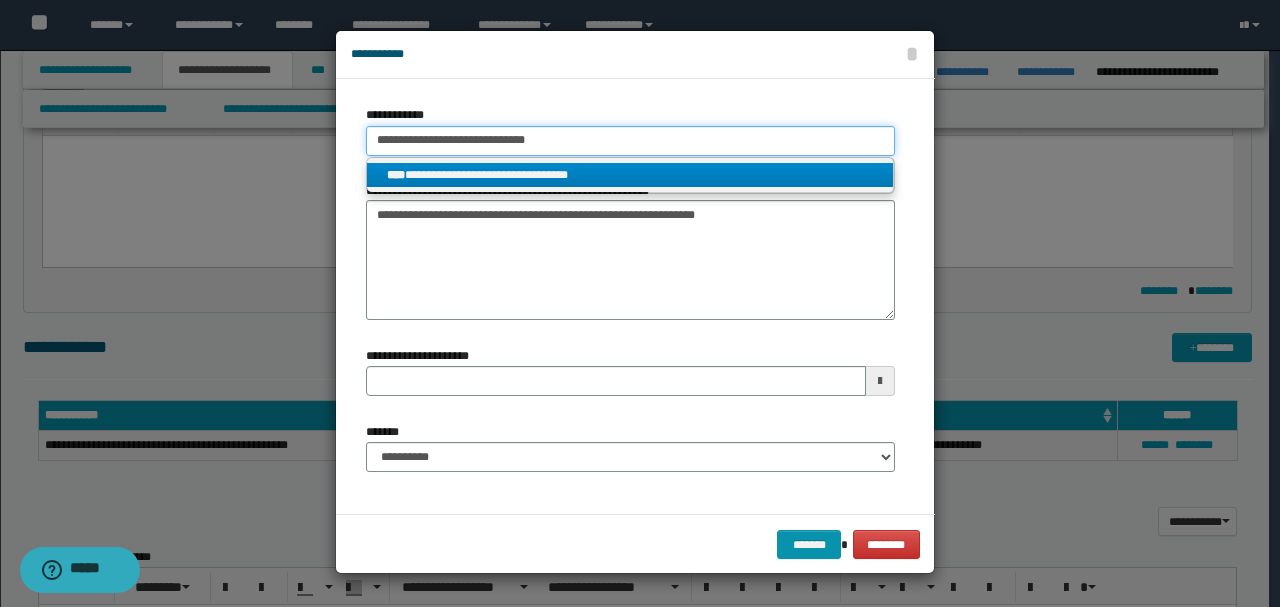 type 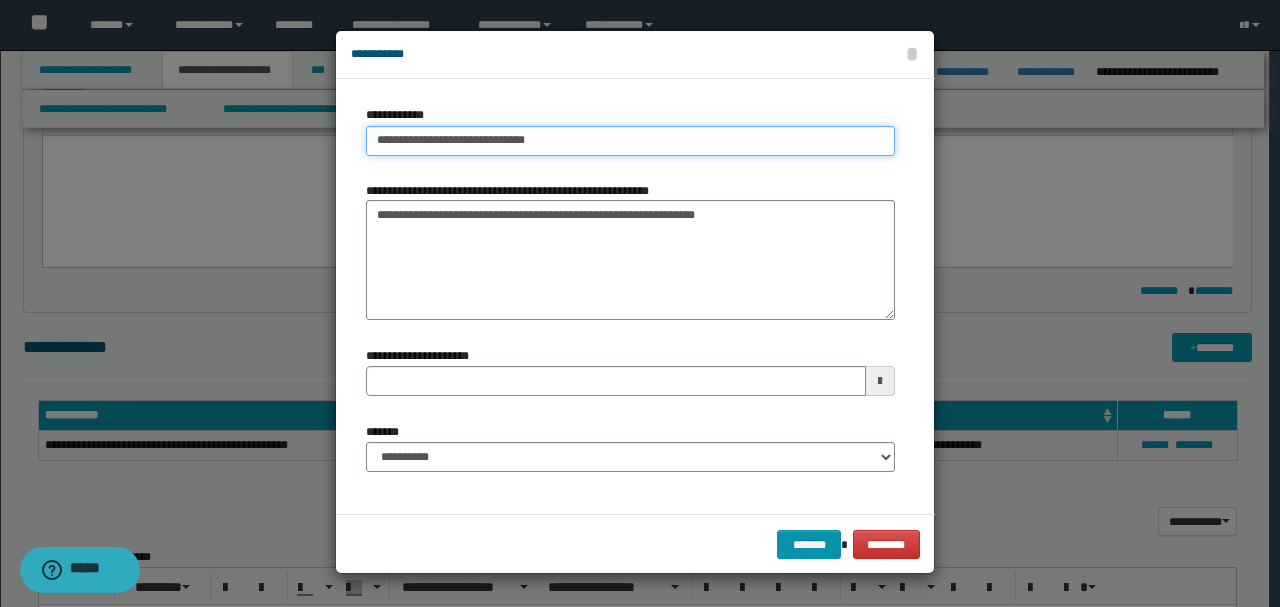 type 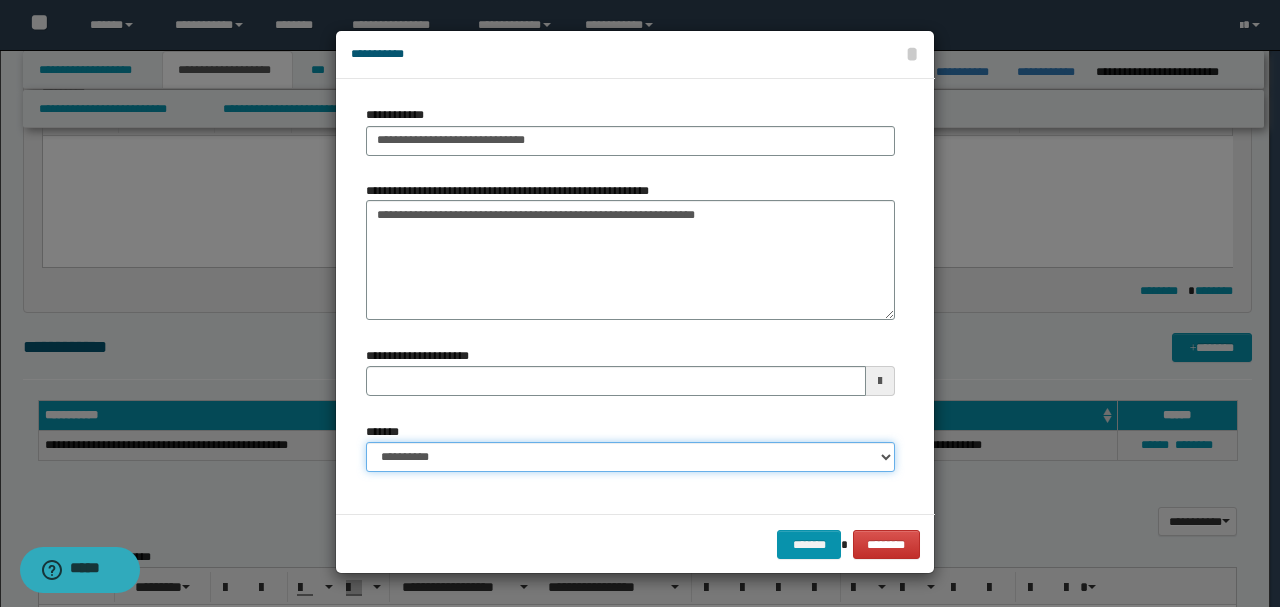 click on "**********" at bounding box center [630, 457] 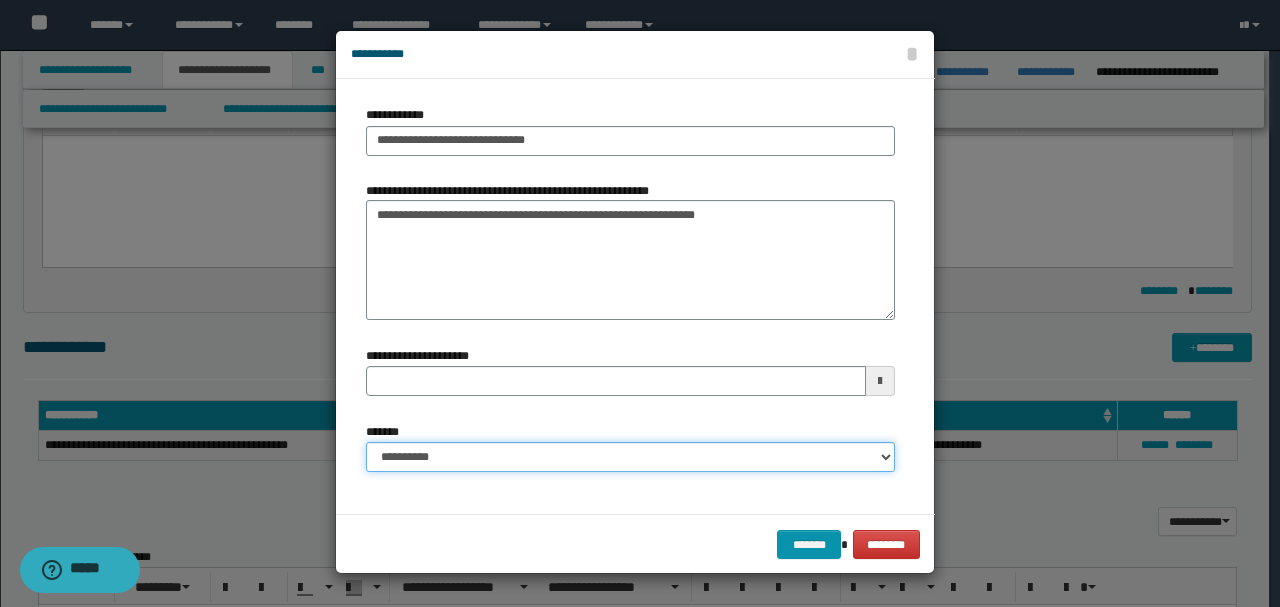 select on "*" 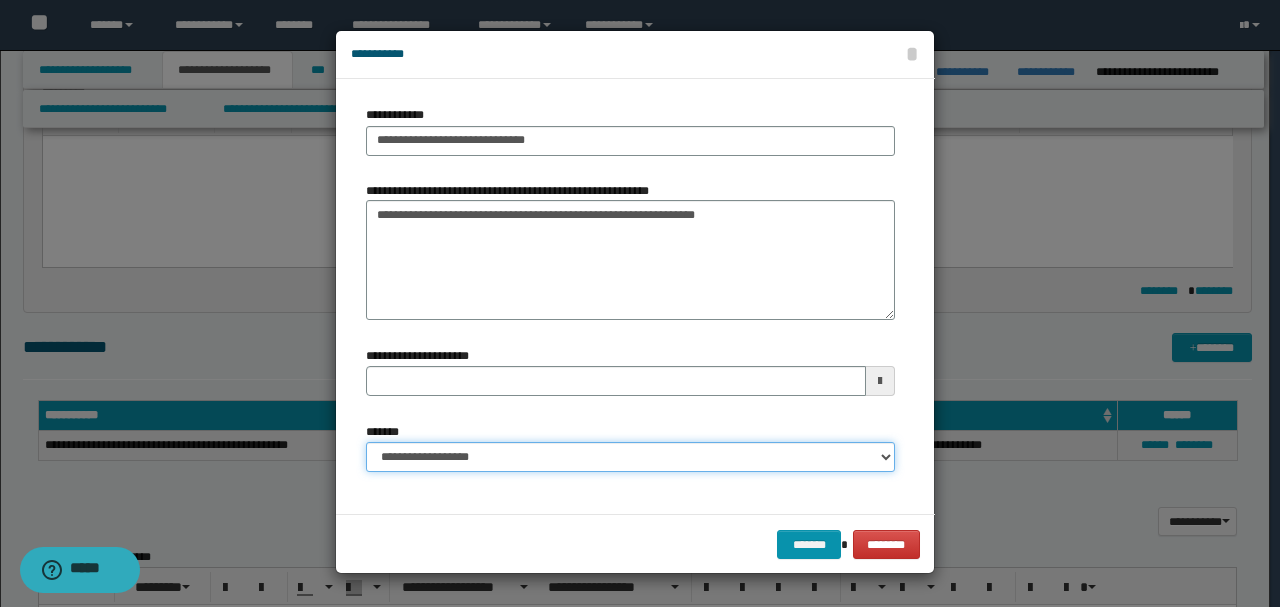 click on "**********" at bounding box center (630, 457) 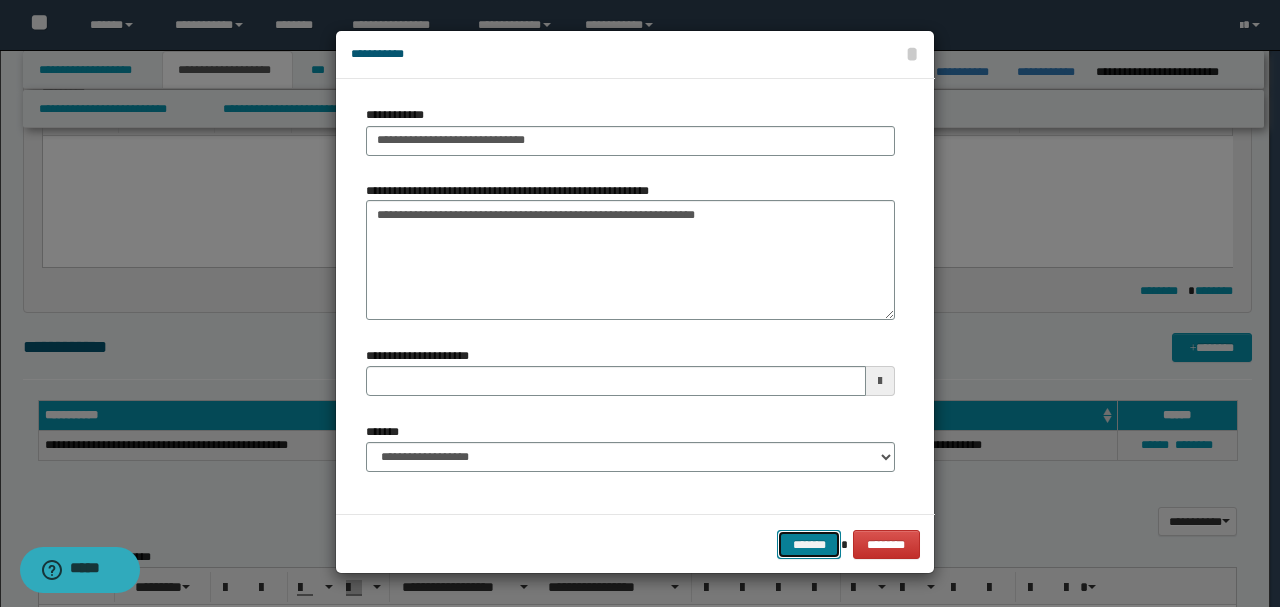 click on "*******" at bounding box center (809, 544) 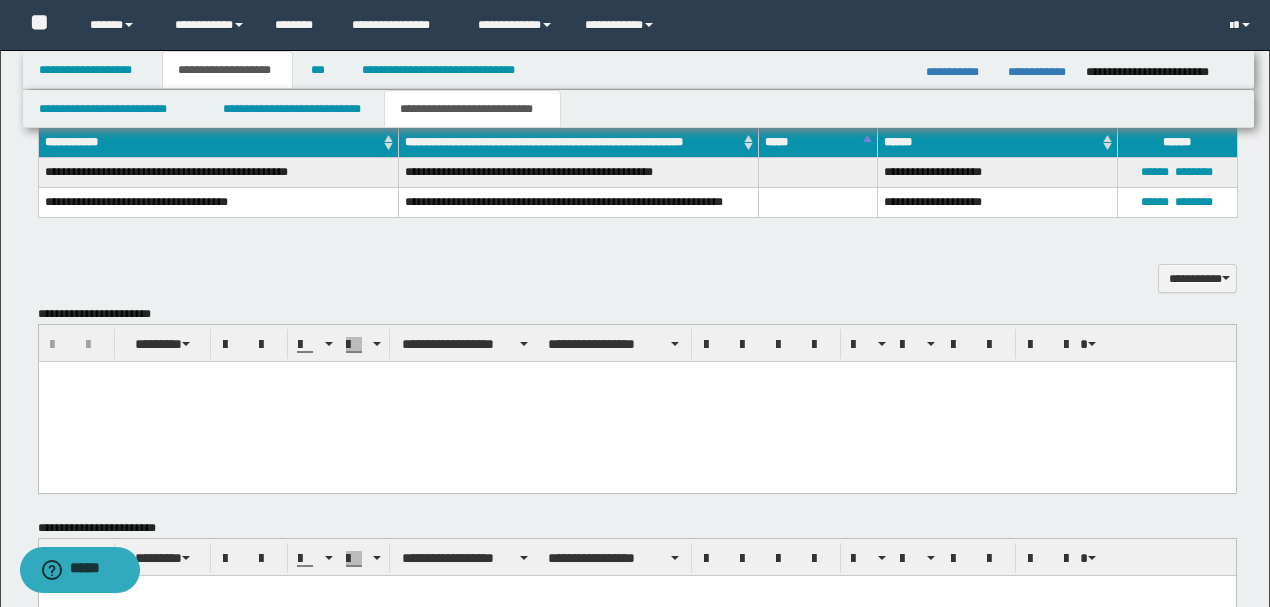 scroll, scrollTop: 944, scrollLeft: 0, axis: vertical 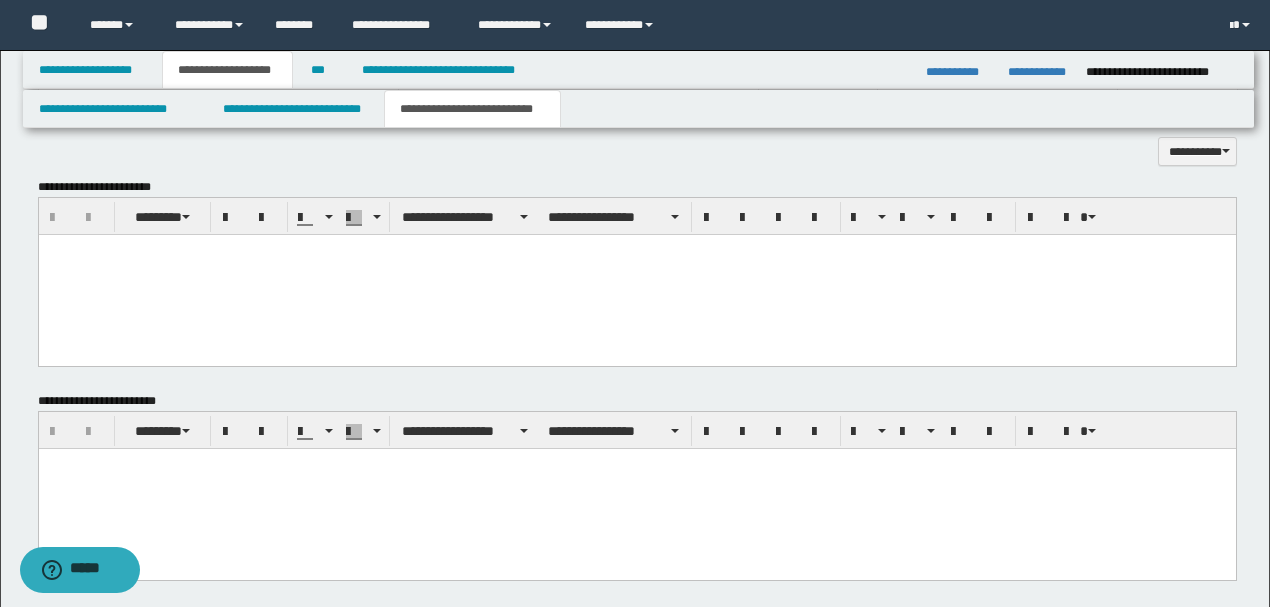 click at bounding box center [636, 274] 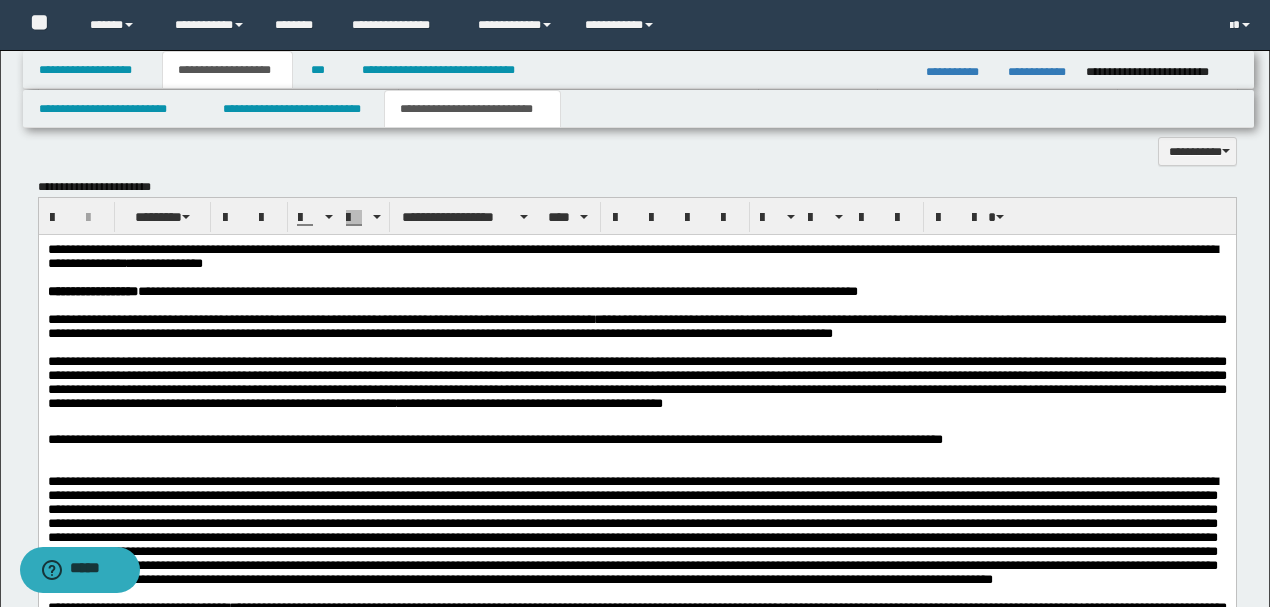 click on "**********" at bounding box center (636, 439) 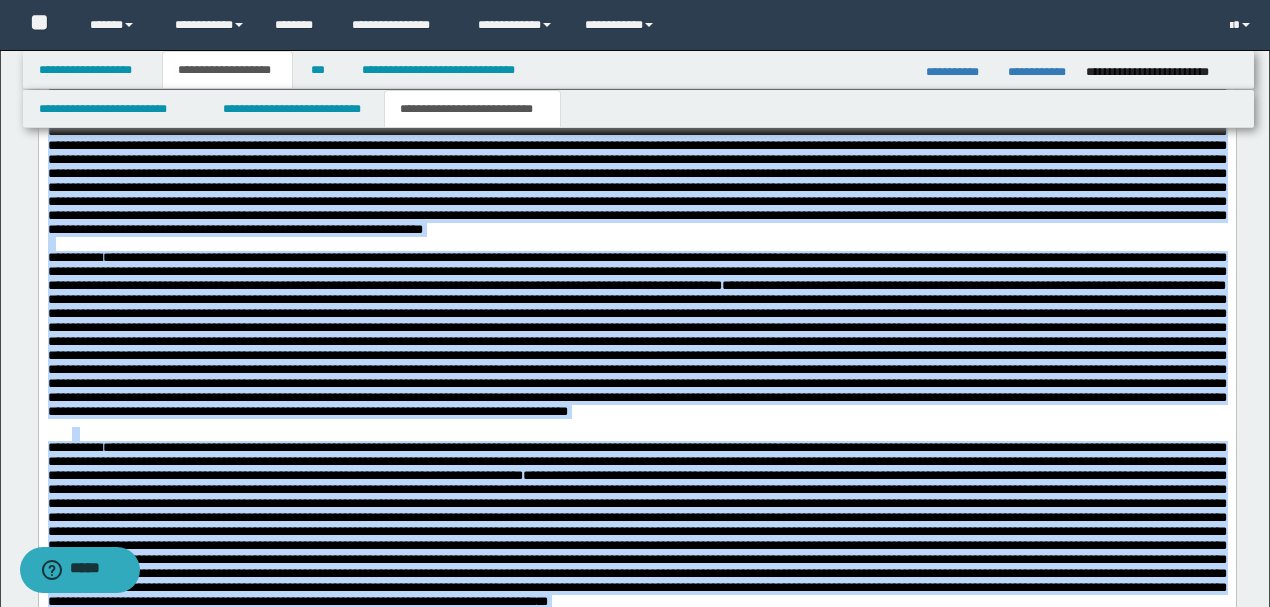 scroll, scrollTop: 1653, scrollLeft: 0, axis: vertical 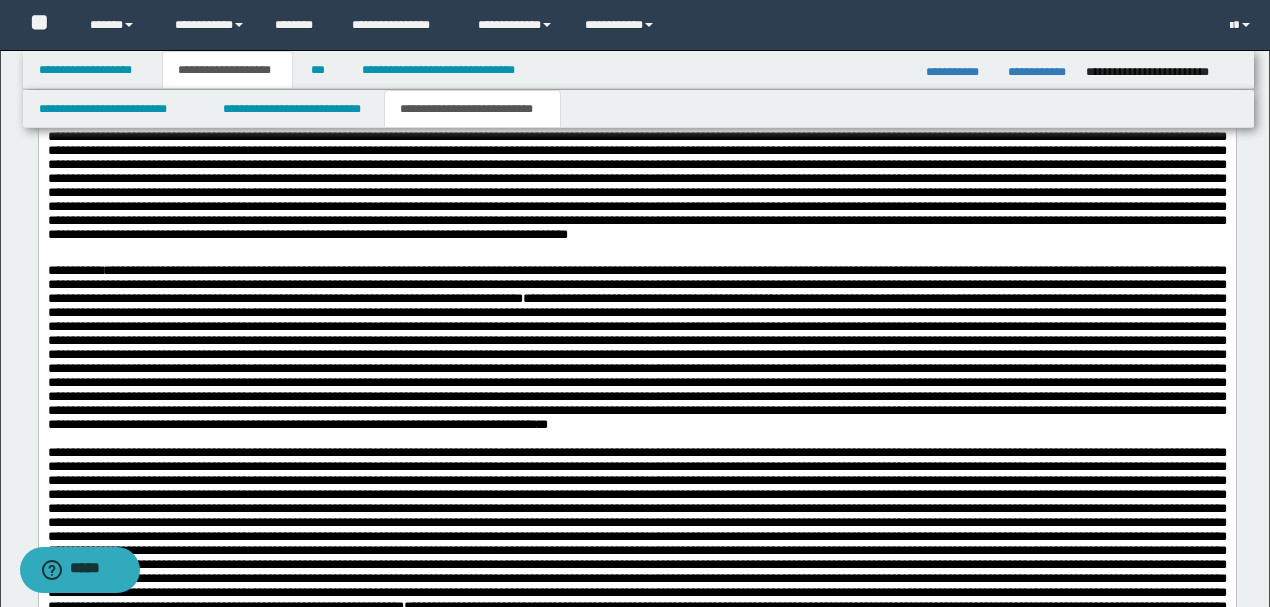 drag, startPoint x: 684, startPoint y: -460, endPoint x: 727, endPoint y: 138, distance: 599.544 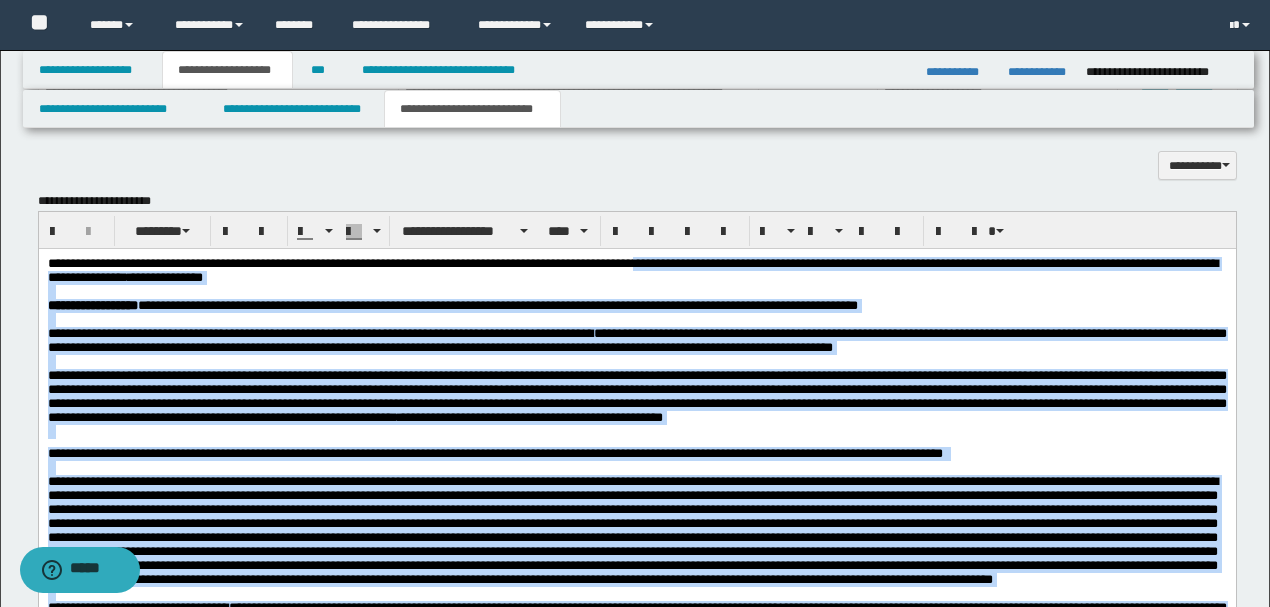 scroll, scrollTop: 920, scrollLeft: 0, axis: vertical 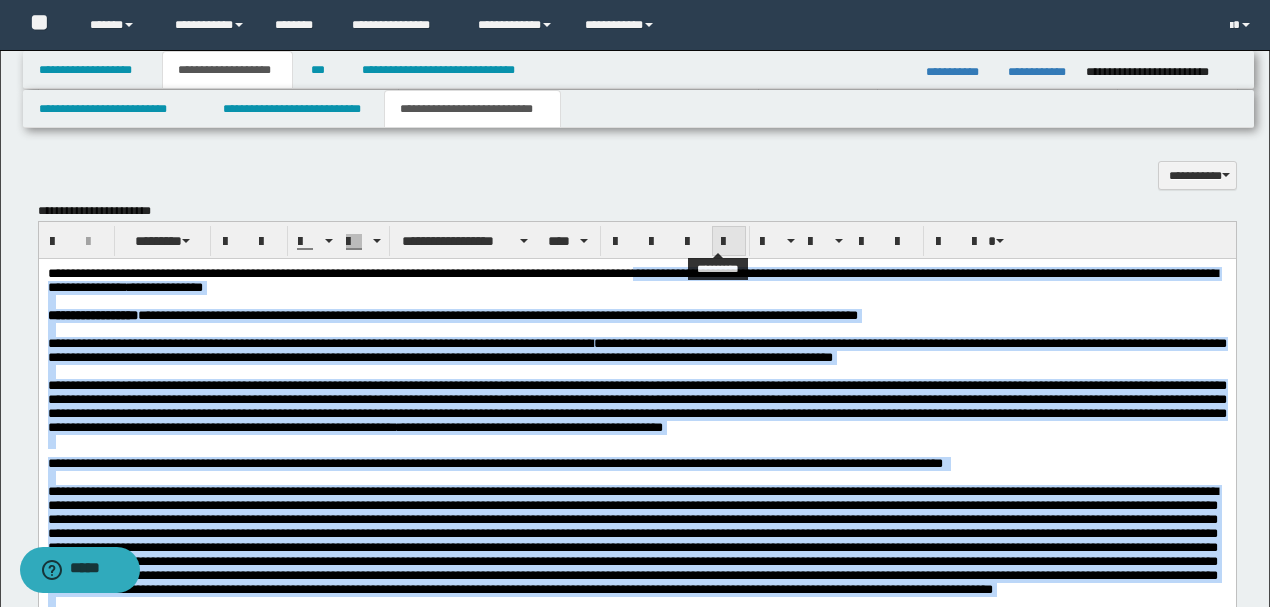 click at bounding box center (729, 242) 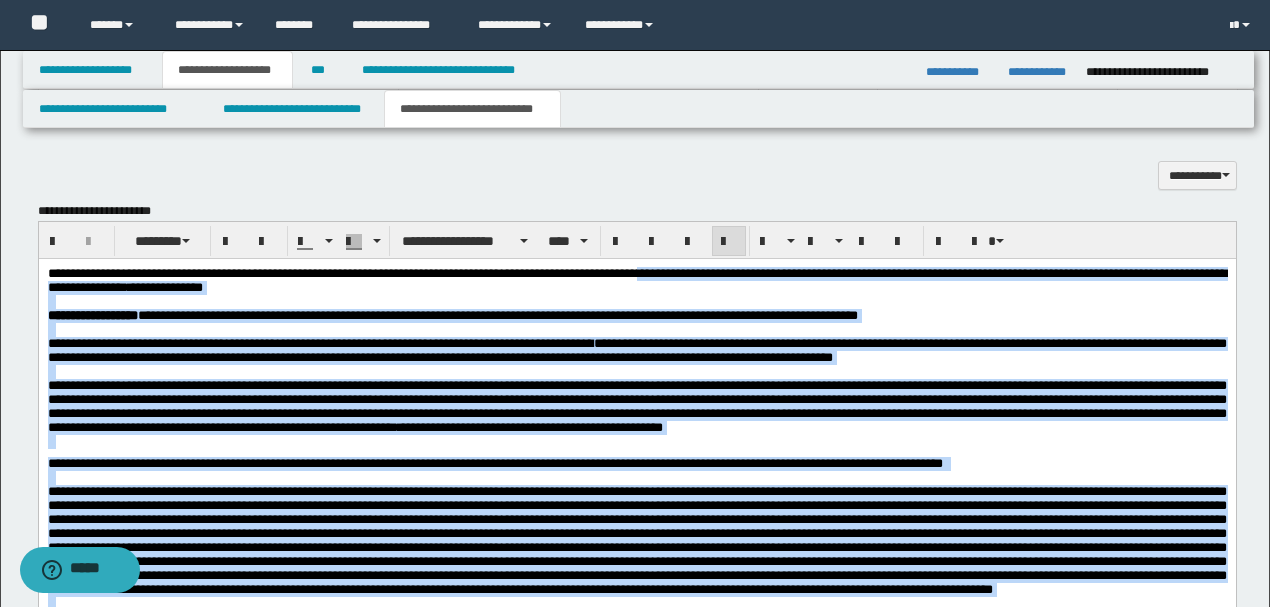 click at bounding box center (636, 301) 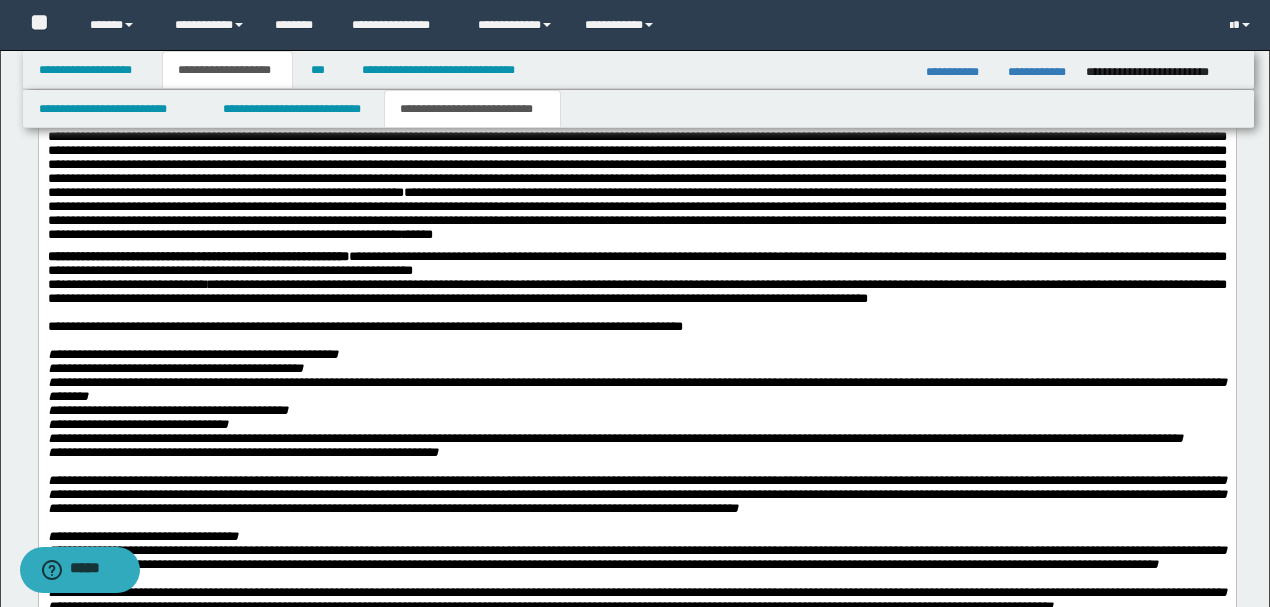 scroll, scrollTop: 2186, scrollLeft: 0, axis: vertical 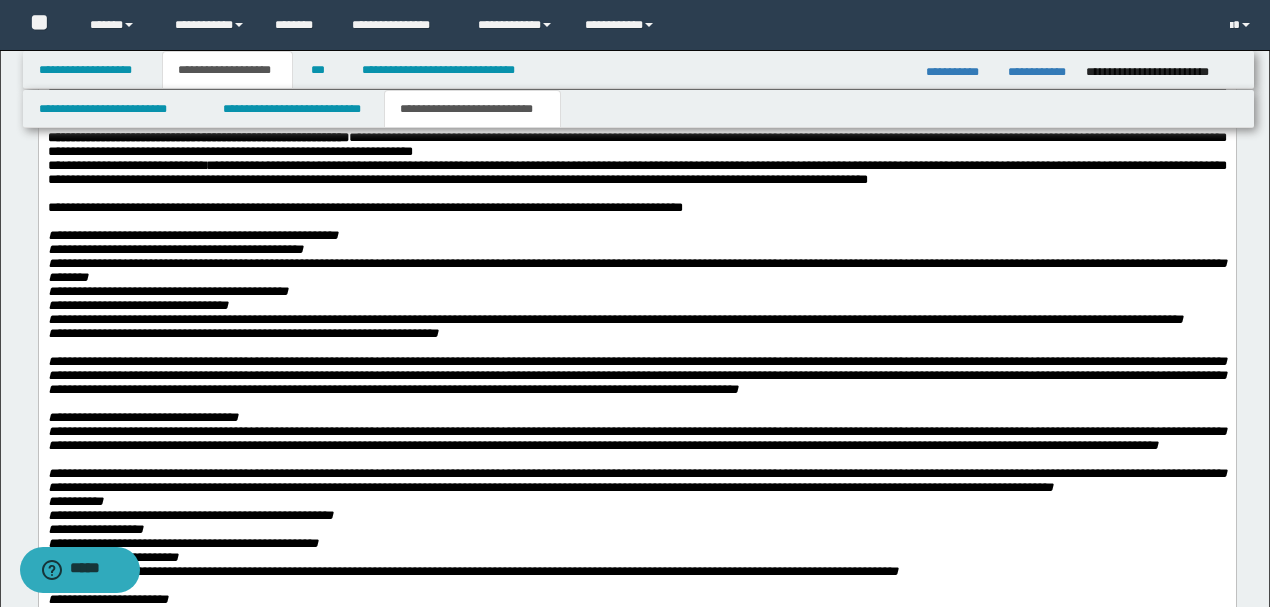 click on "**********" at bounding box center [636, 145] 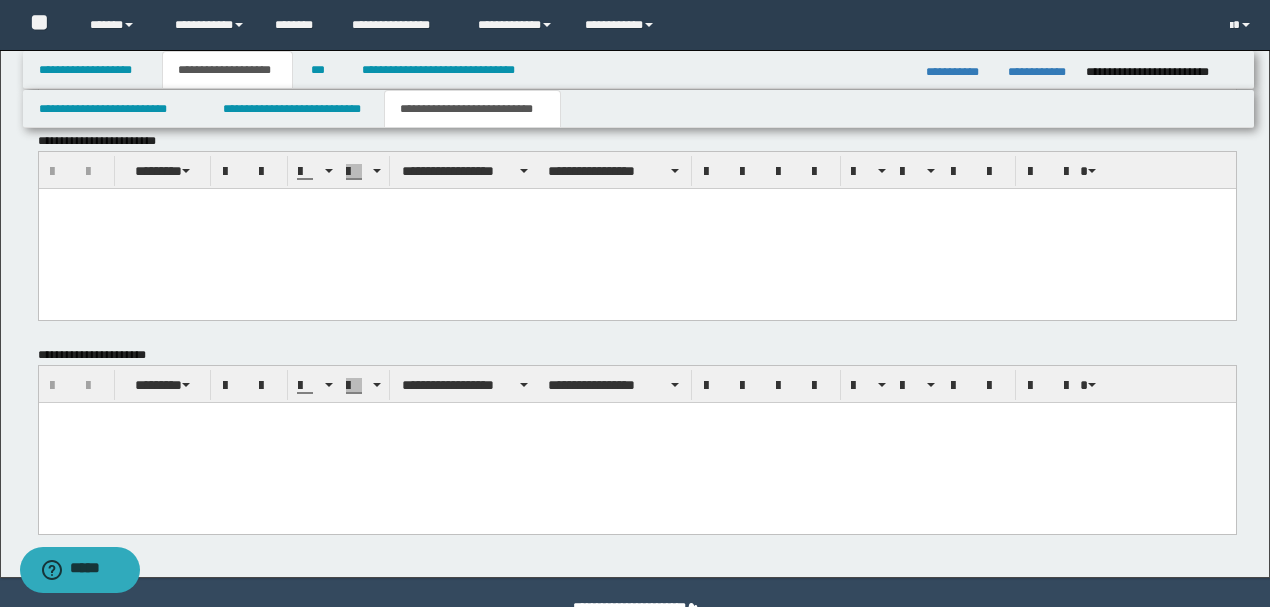 scroll, scrollTop: 3869, scrollLeft: 0, axis: vertical 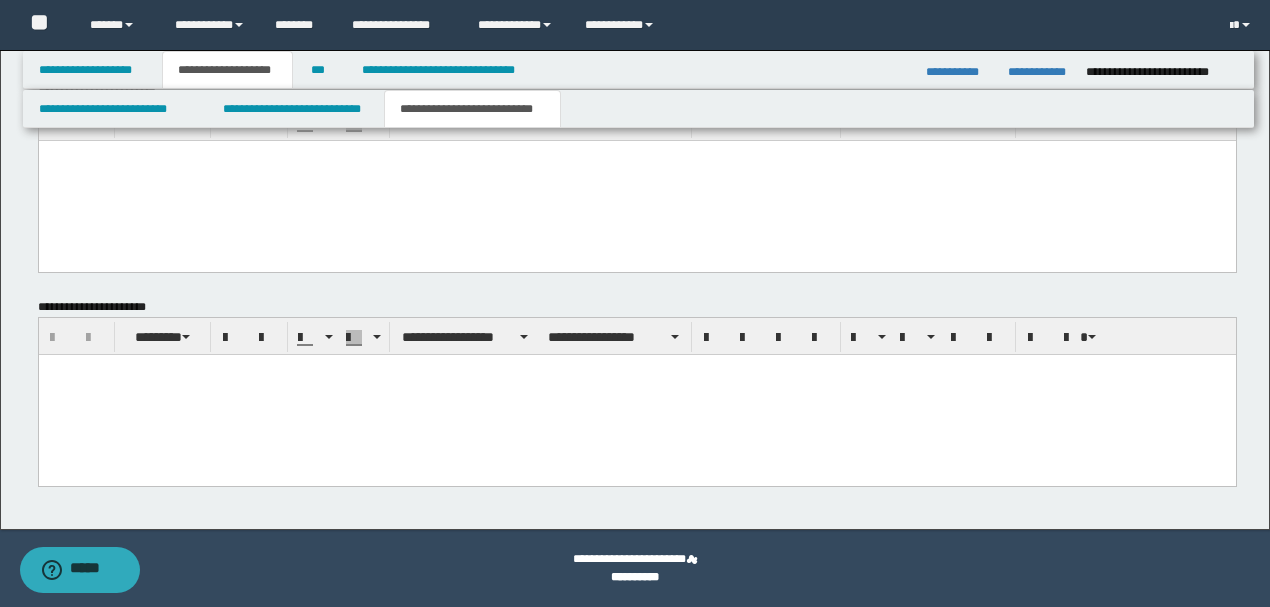 click at bounding box center [636, 395] 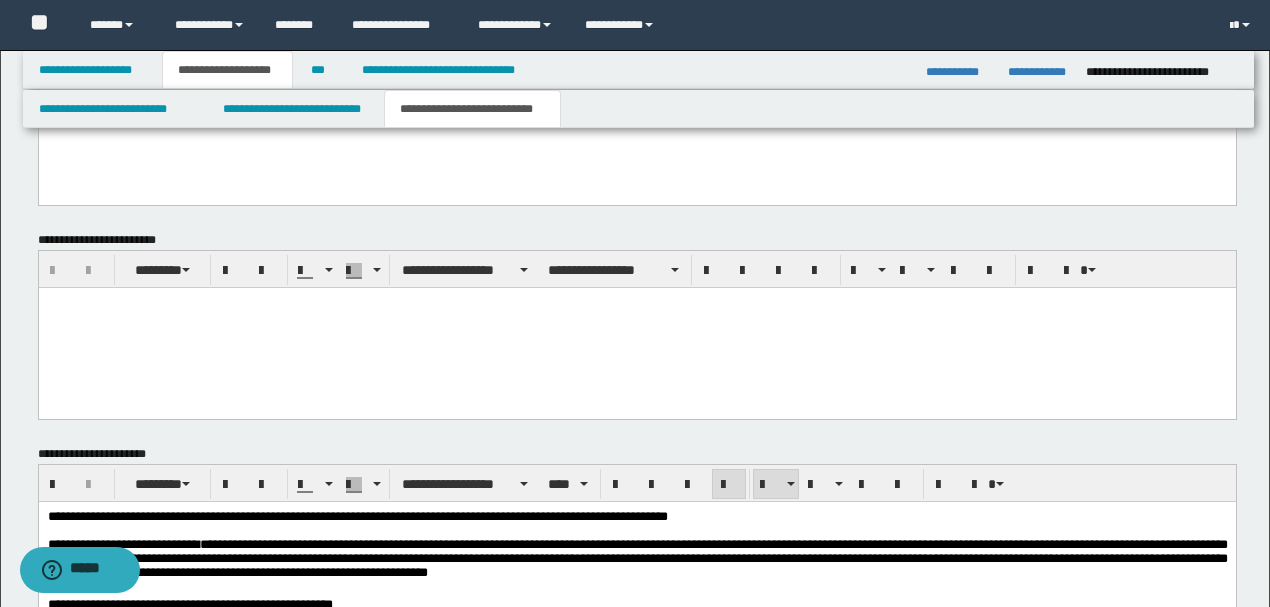 scroll, scrollTop: 3669, scrollLeft: 0, axis: vertical 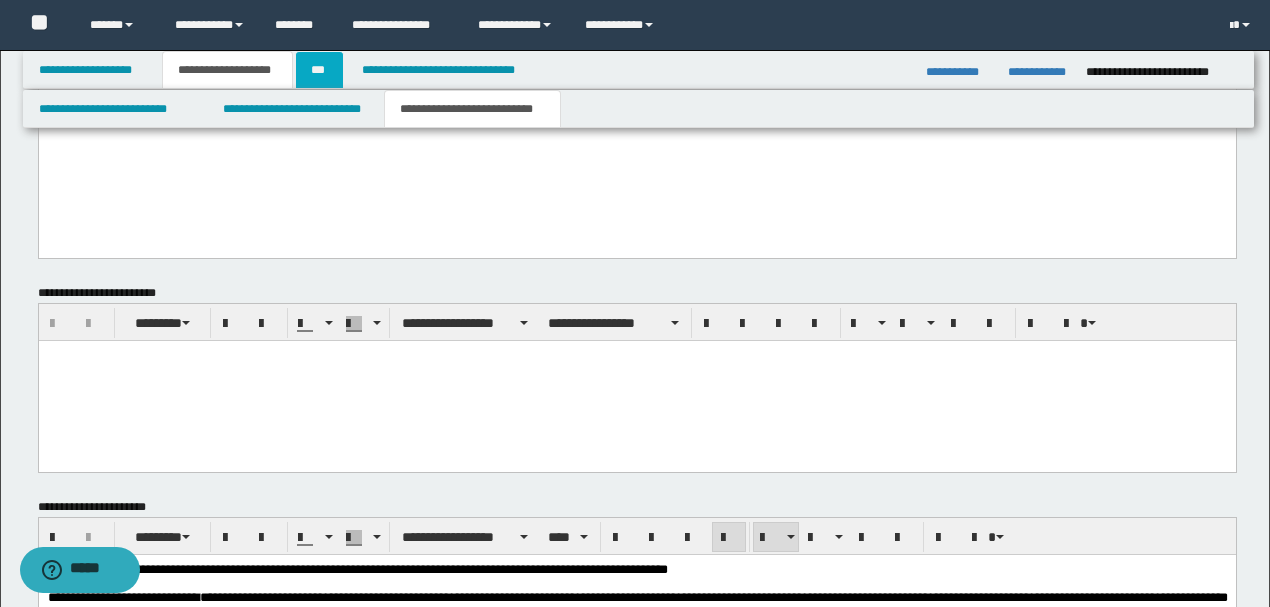 click on "***" at bounding box center (319, 70) 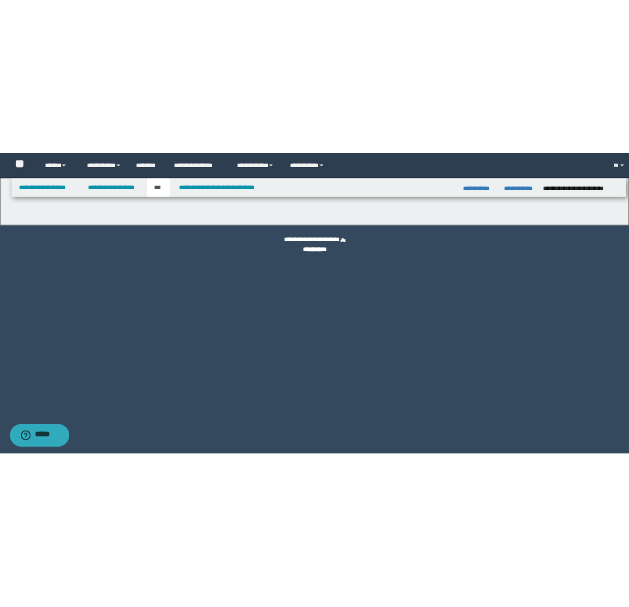 scroll, scrollTop: 0, scrollLeft: 0, axis: both 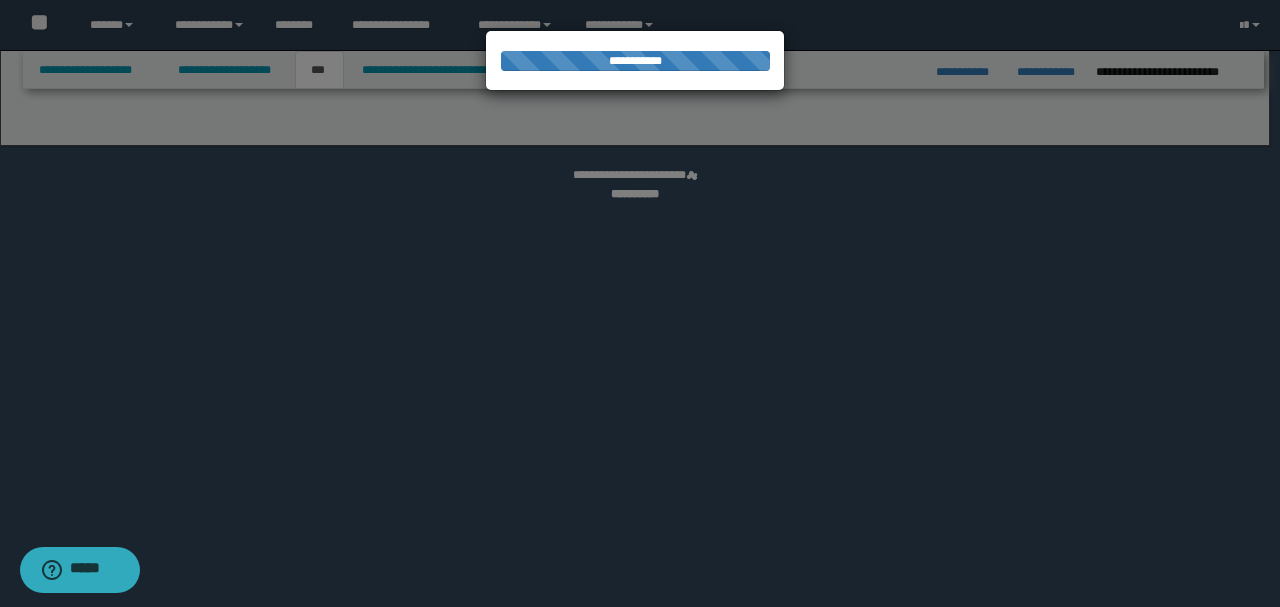 select on "***" 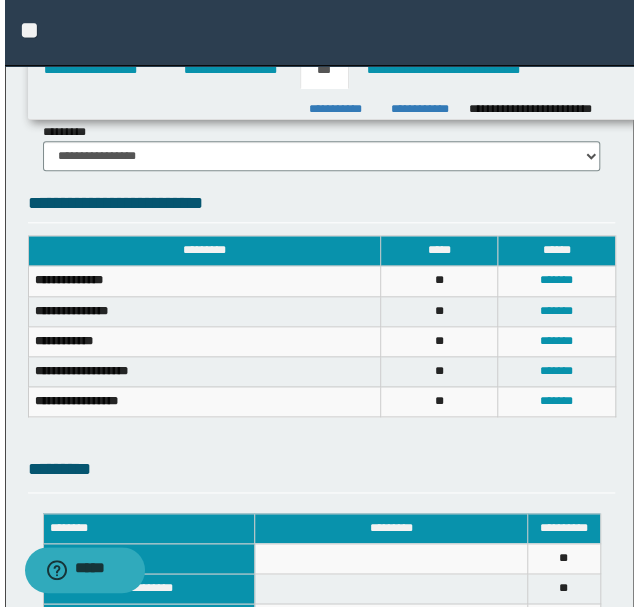 scroll, scrollTop: 400, scrollLeft: 0, axis: vertical 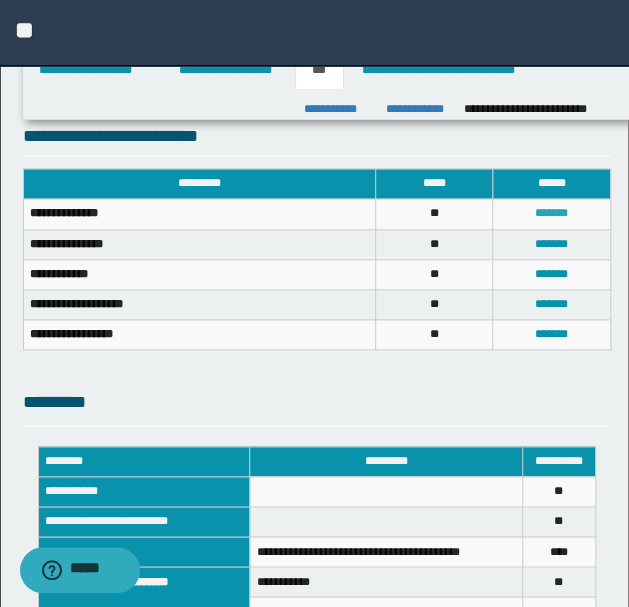 click on "*******" at bounding box center [551, 213] 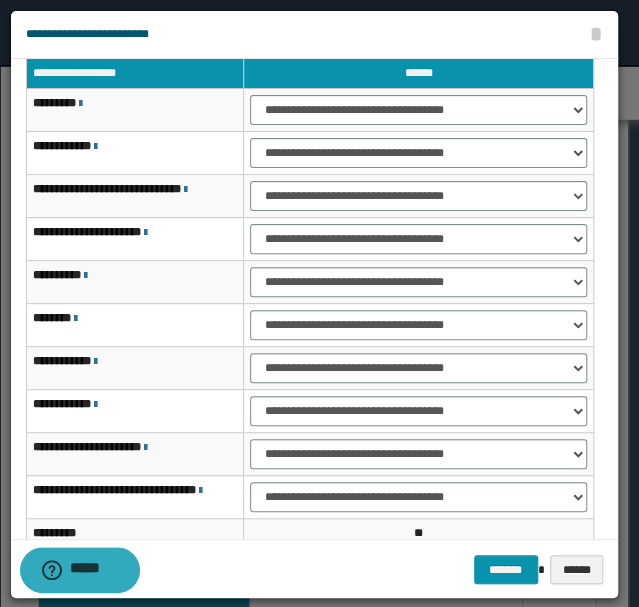 scroll, scrollTop: 116, scrollLeft: 0, axis: vertical 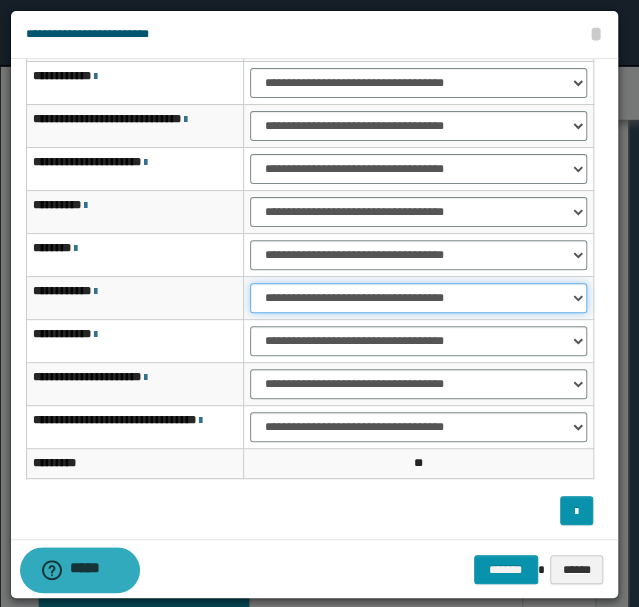 click on "**********" at bounding box center (418, 298) 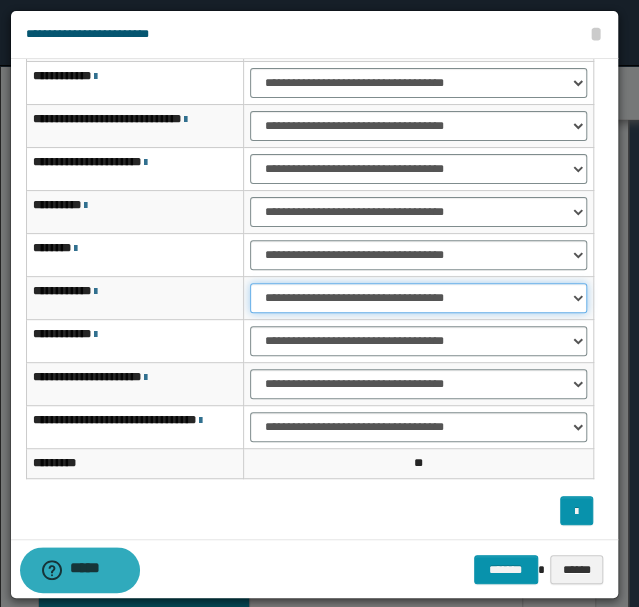 select on "***" 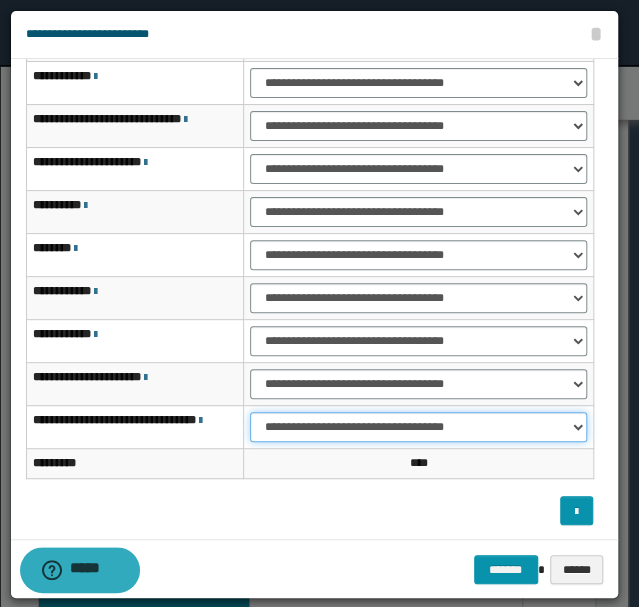 click on "**********" at bounding box center [418, 427] 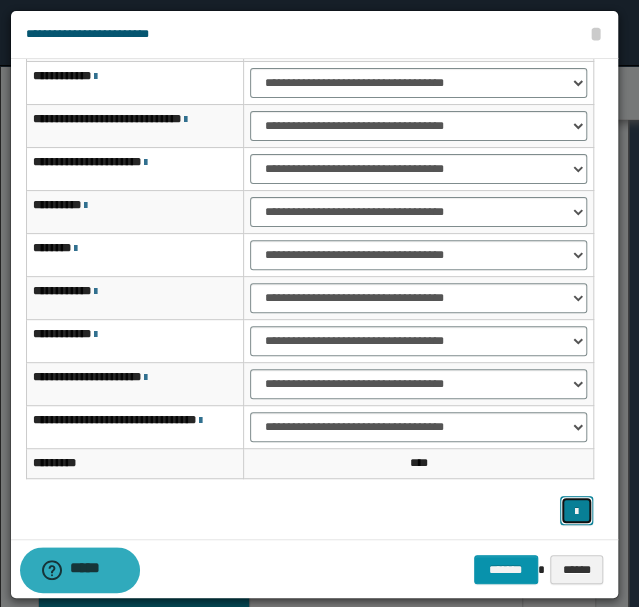 click at bounding box center (576, 512) 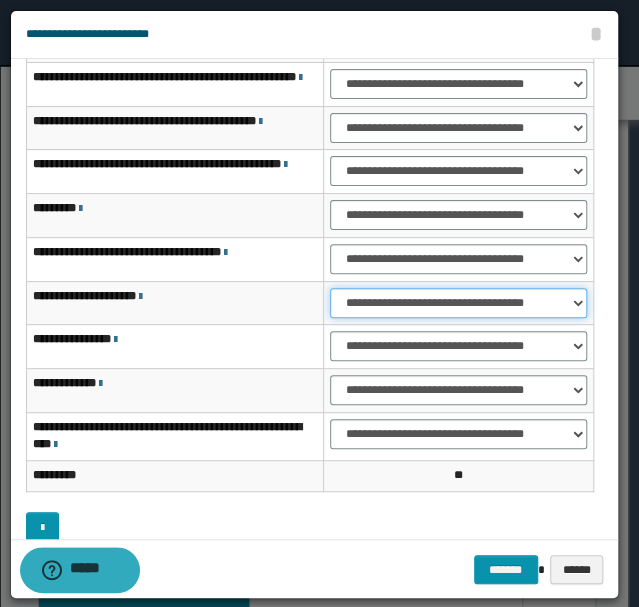 click on "**********" at bounding box center (458, 303) 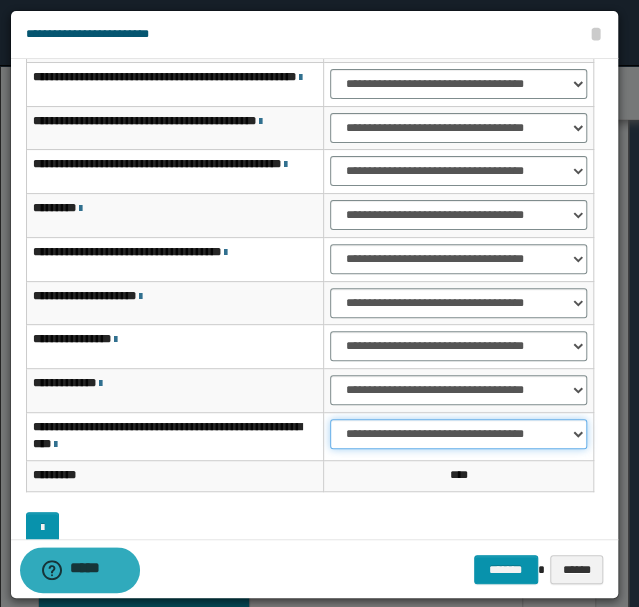 click on "**********" at bounding box center [458, 434] 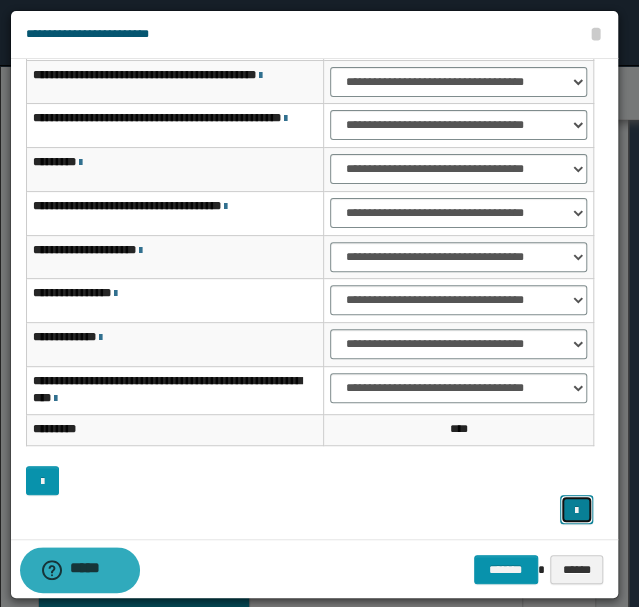 click at bounding box center [576, 511] 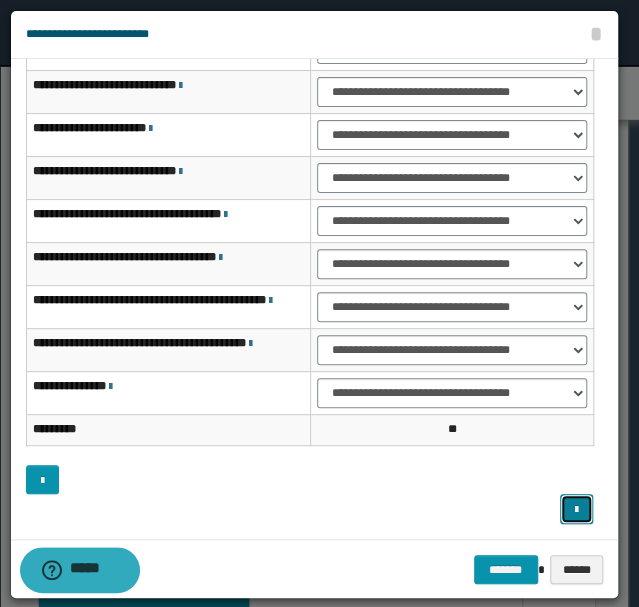 scroll, scrollTop: 154, scrollLeft: 0, axis: vertical 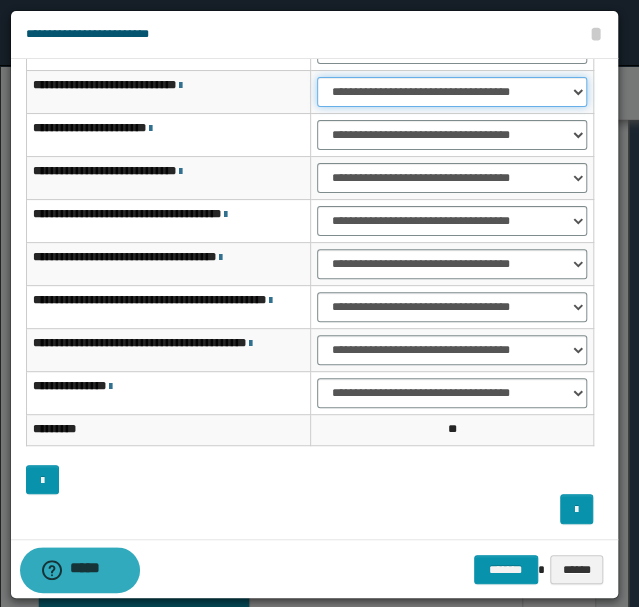 click on "**********" at bounding box center (452, 92) 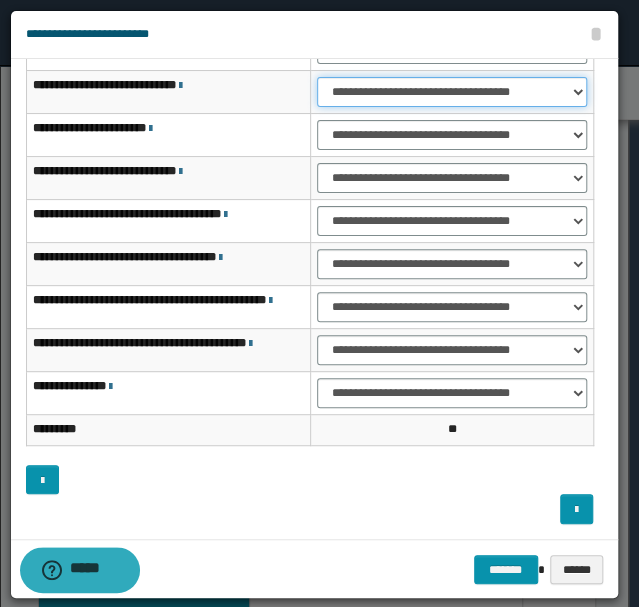 select on "***" 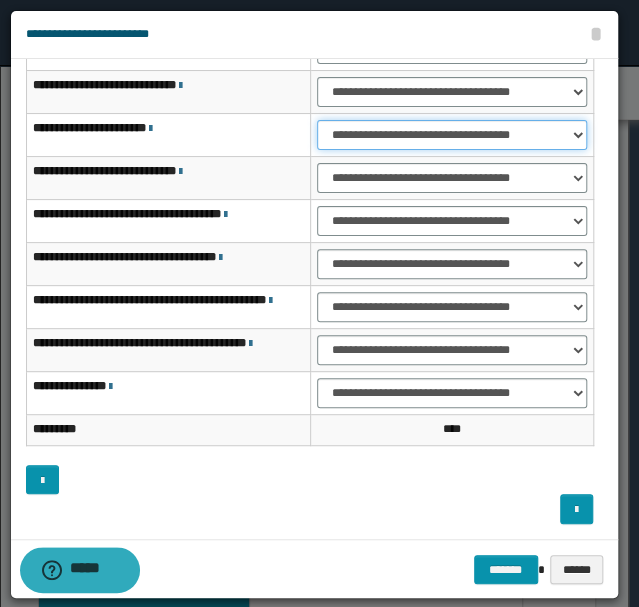click on "**********" at bounding box center [452, 135] 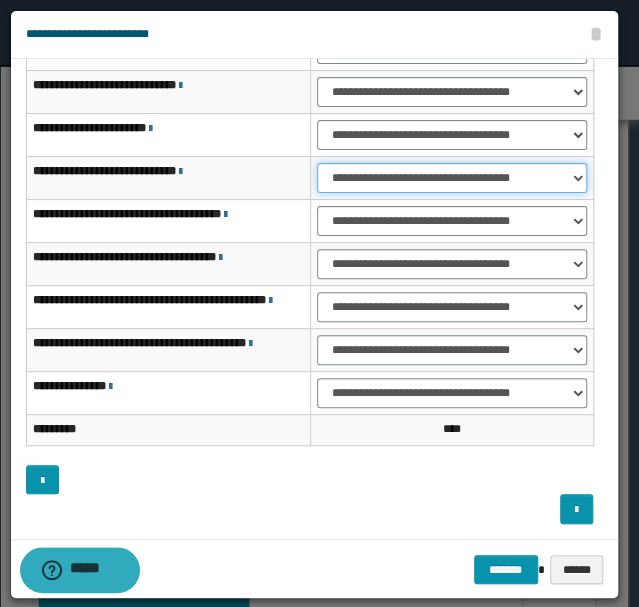 click on "**********" at bounding box center [452, 178] 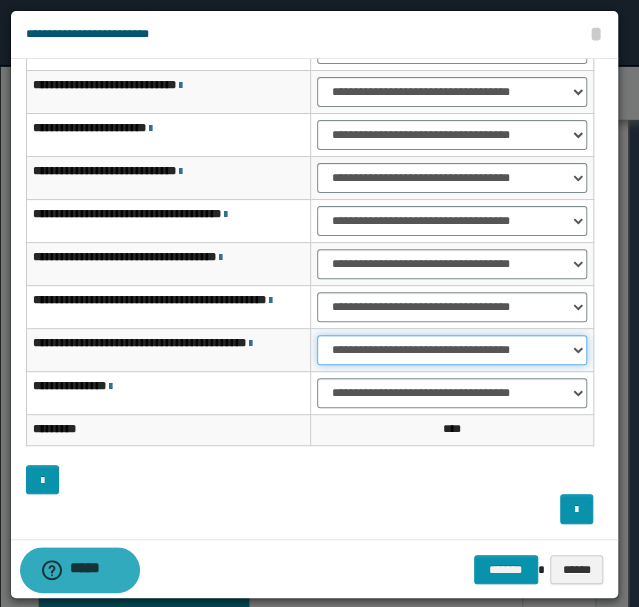 click on "**********" at bounding box center [452, 350] 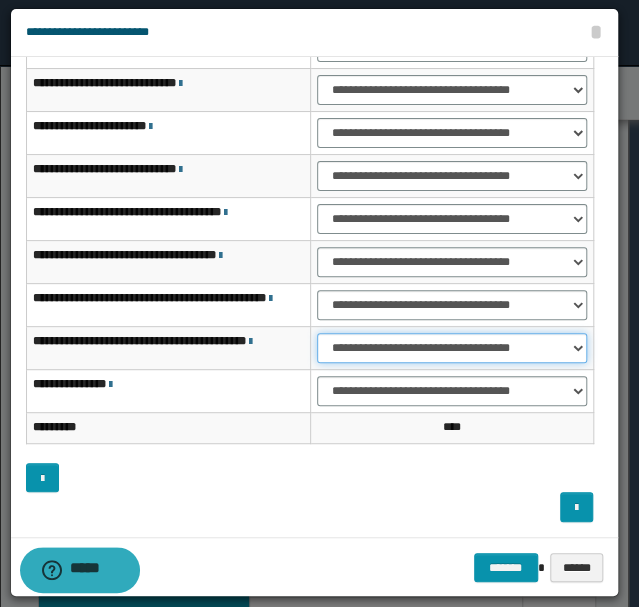 scroll, scrollTop: 2, scrollLeft: 0, axis: vertical 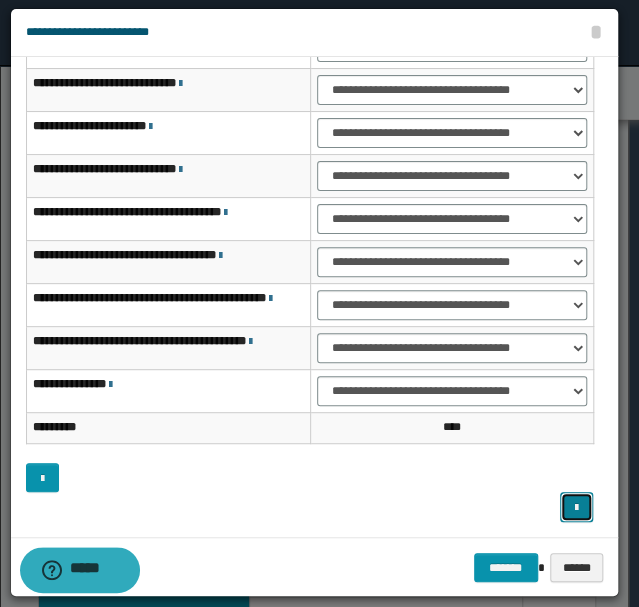 click at bounding box center (576, 508) 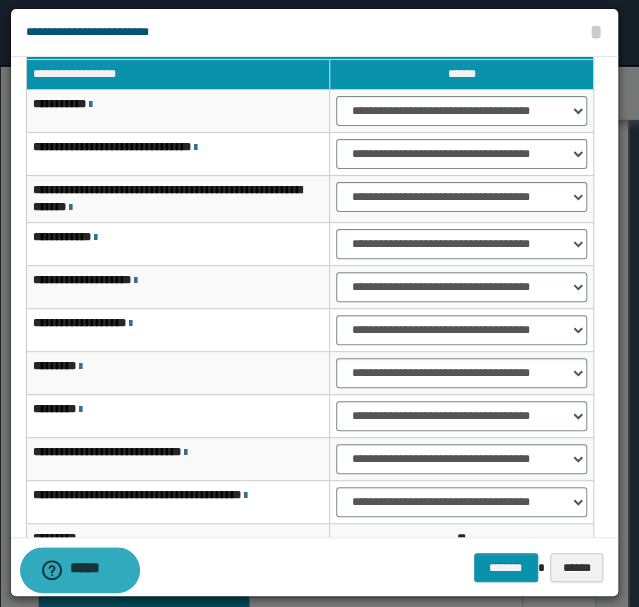 scroll, scrollTop: 16, scrollLeft: 0, axis: vertical 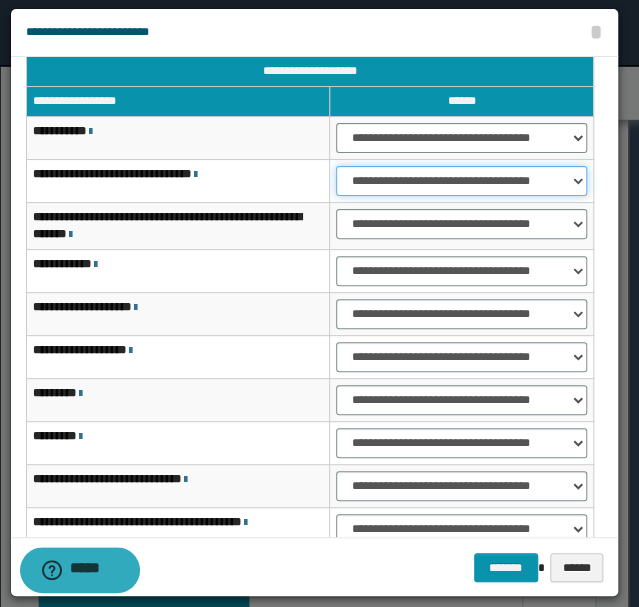 drag, startPoint x: 357, startPoint y: 179, endPoint x: 359, endPoint y: 190, distance: 11.18034 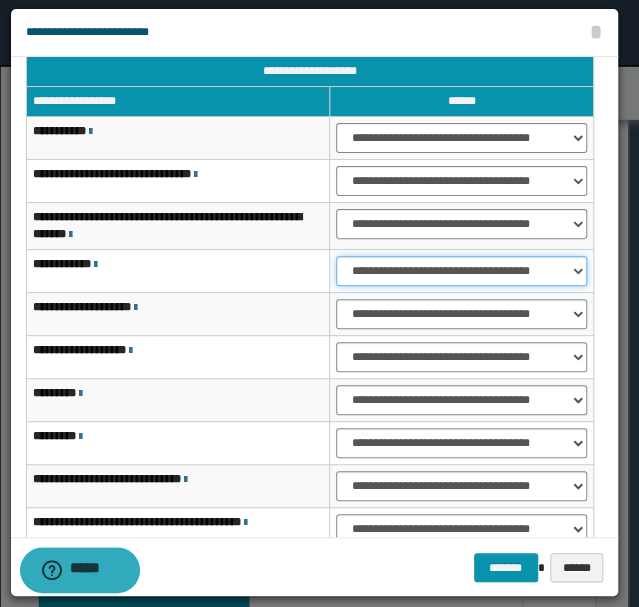 click on "**********" at bounding box center [461, 271] 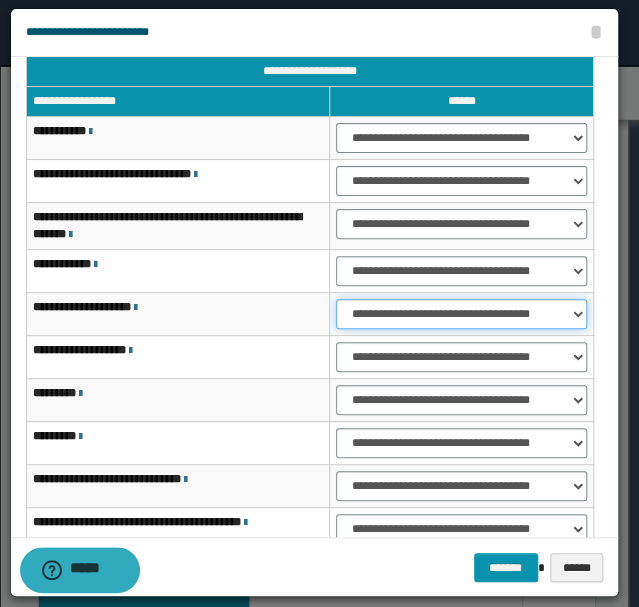 click on "**********" at bounding box center [461, 314] 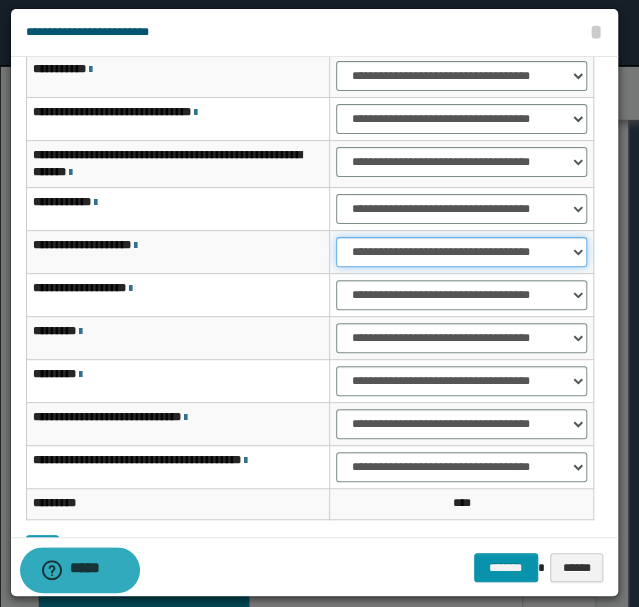 scroll, scrollTop: 149, scrollLeft: 0, axis: vertical 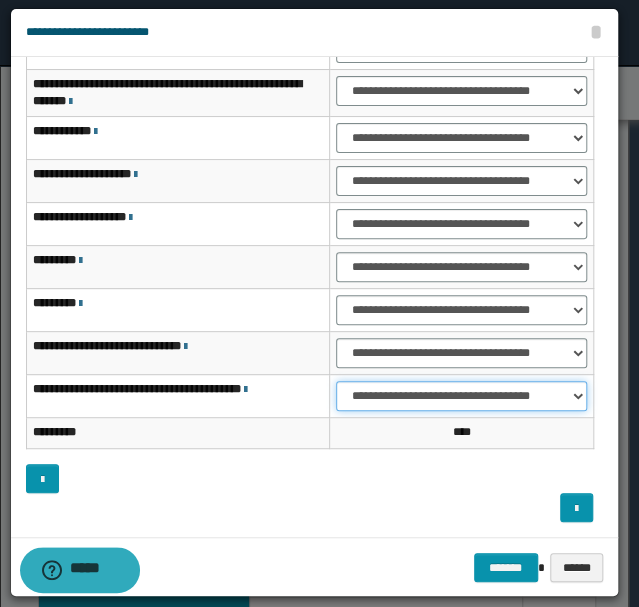 click on "**********" at bounding box center [461, 396] 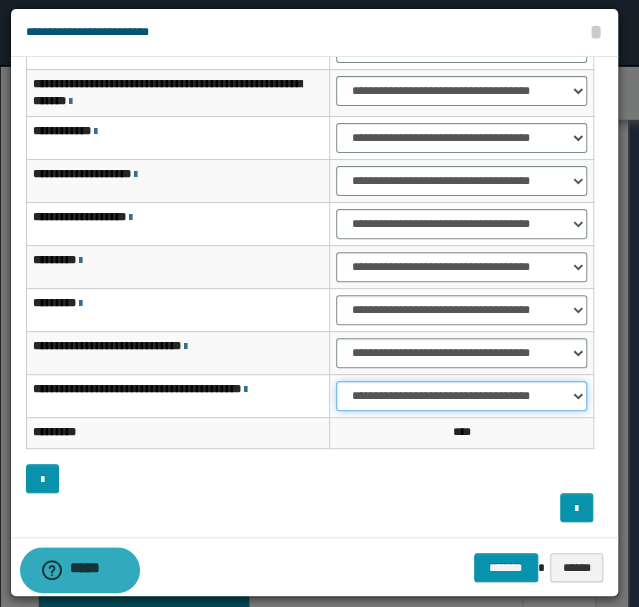 select on "***" 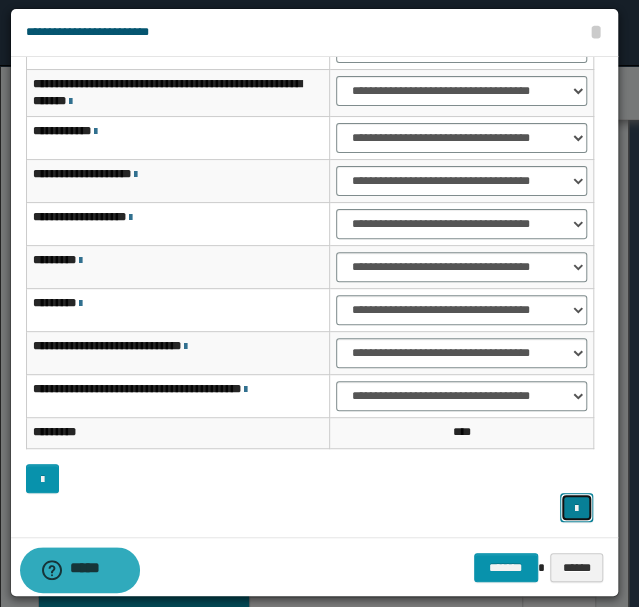 click at bounding box center (576, 507) 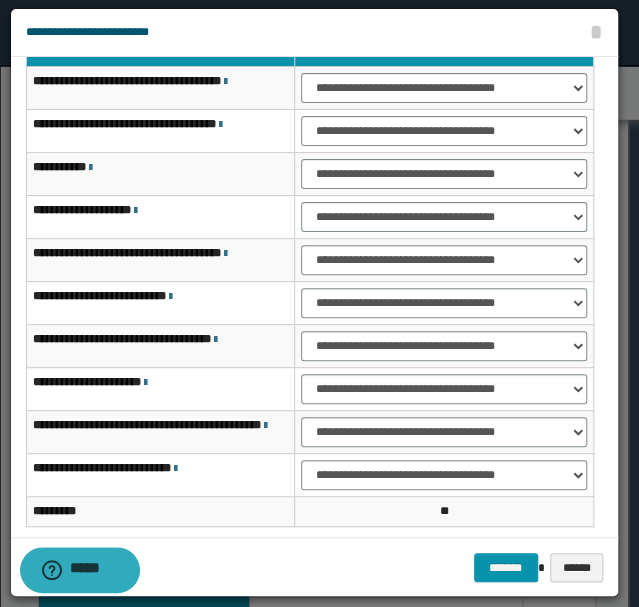 scroll, scrollTop: 0, scrollLeft: 0, axis: both 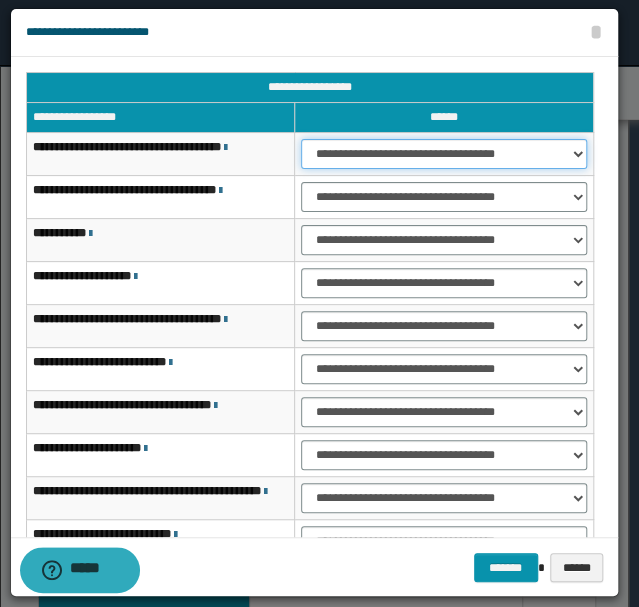 click on "**********" at bounding box center [444, 154] 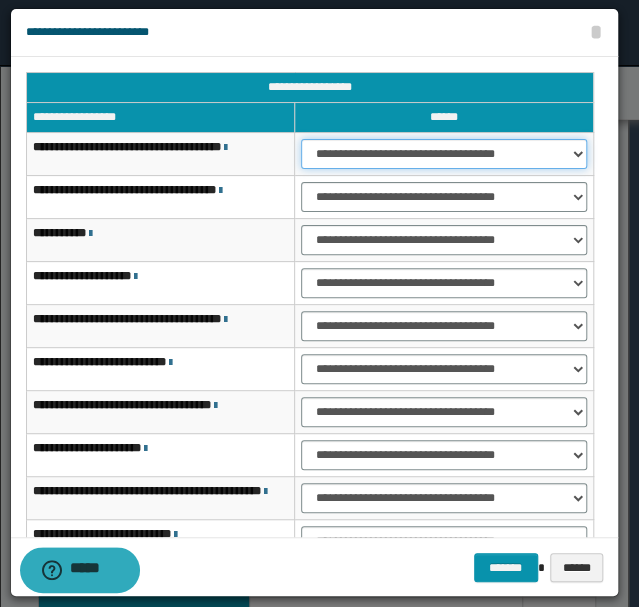 select on "***" 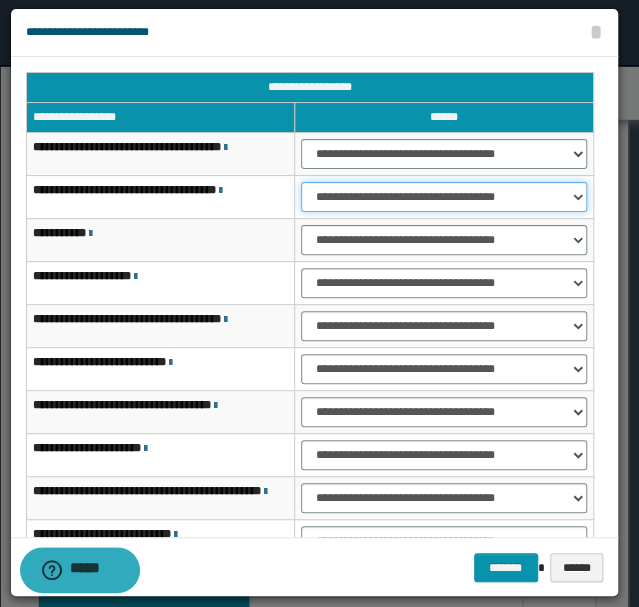 click on "**********" at bounding box center [444, 197] 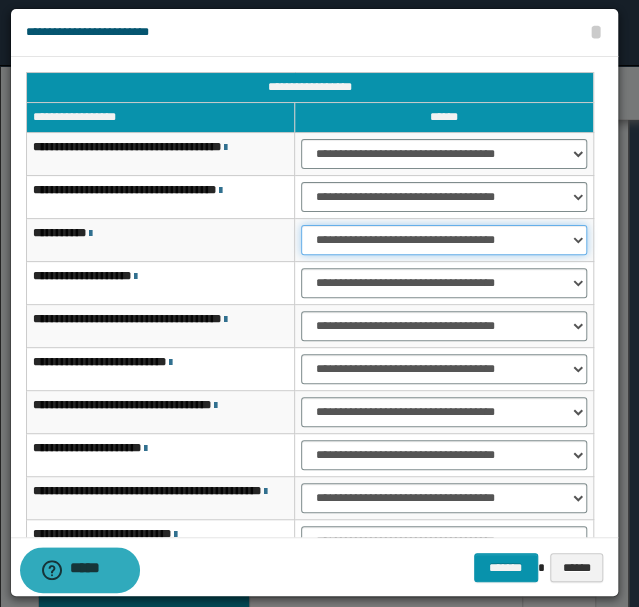 click on "**********" at bounding box center (444, 240) 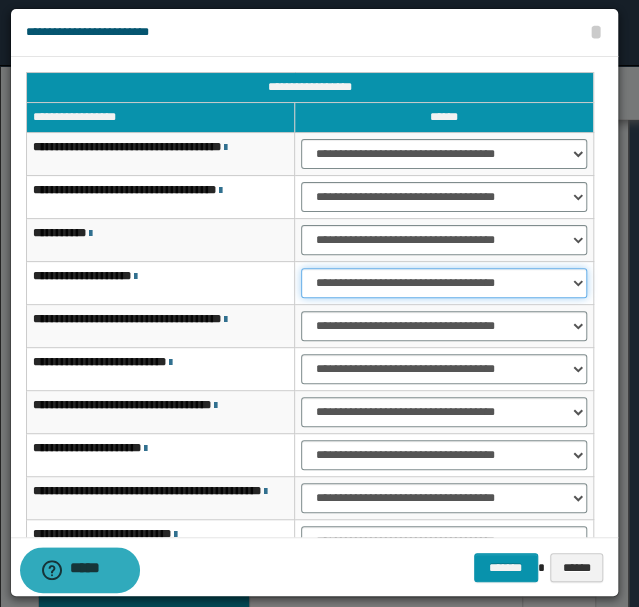 click on "**********" at bounding box center [444, 283] 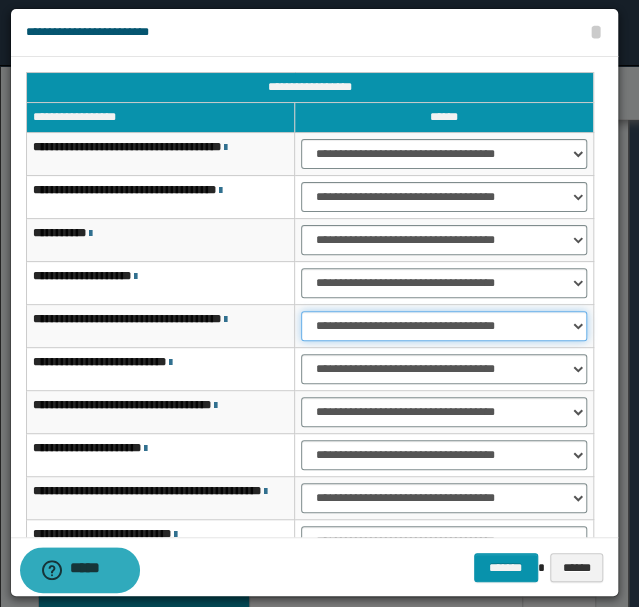 click on "**********" at bounding box center (444, 326) 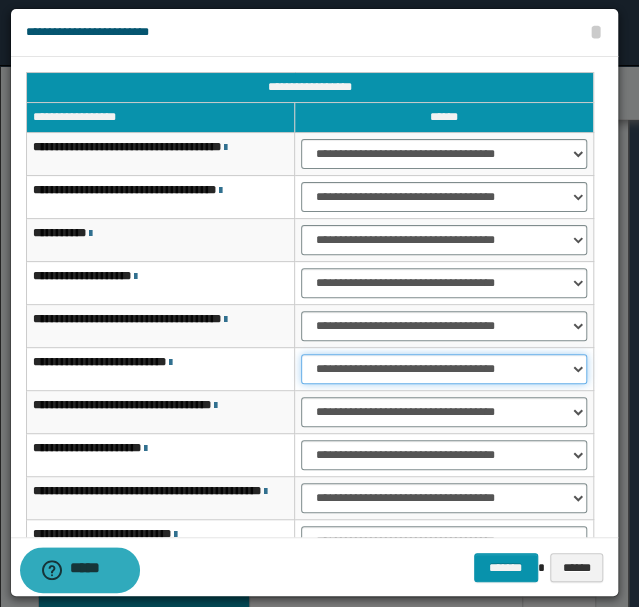 click on "**********" at bounding box center [444, 369] 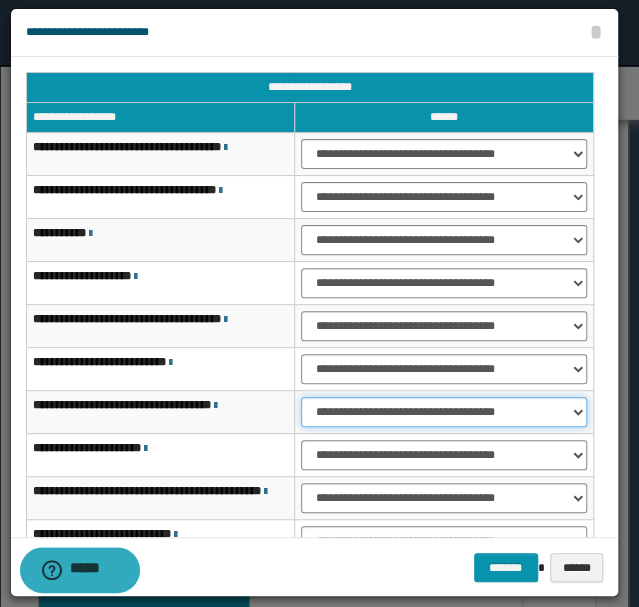 click on "**********" at bounding box center (444, 412) 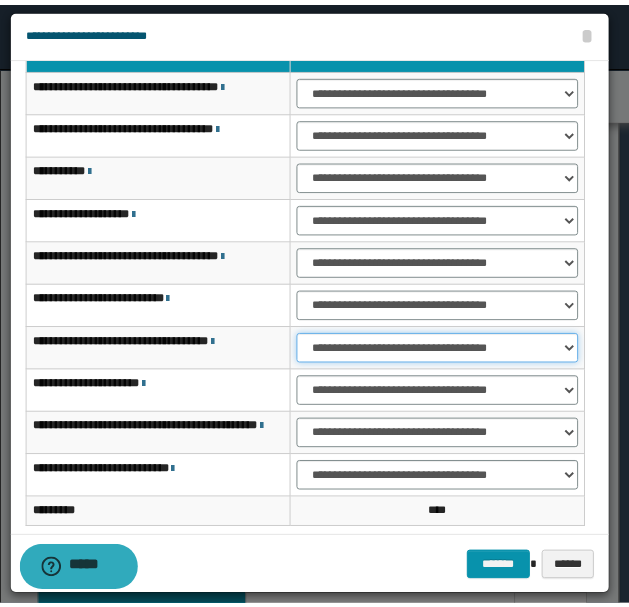 scroll, scrollTop: 121, scrollLeft: 0, axis: vertical 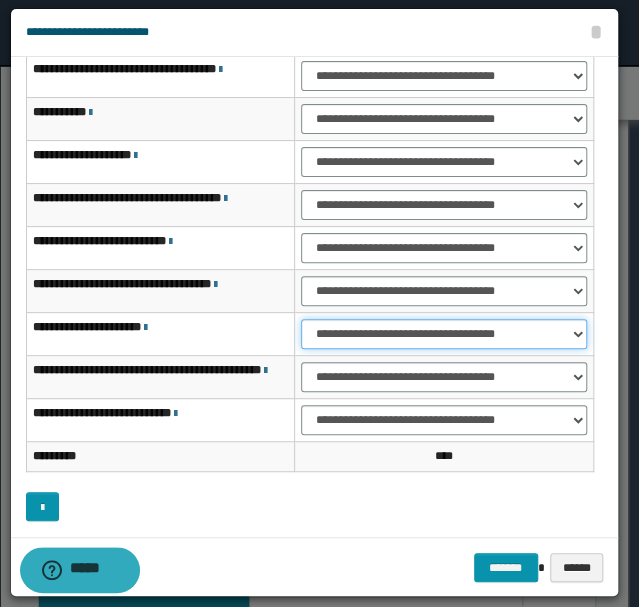 click on "**********" at bounding box center (444, 334) 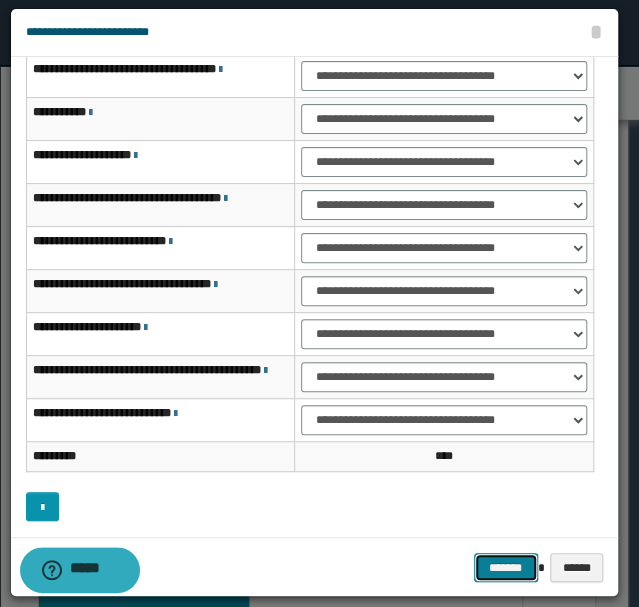 click on "*******" at bounding box center (506, 567) 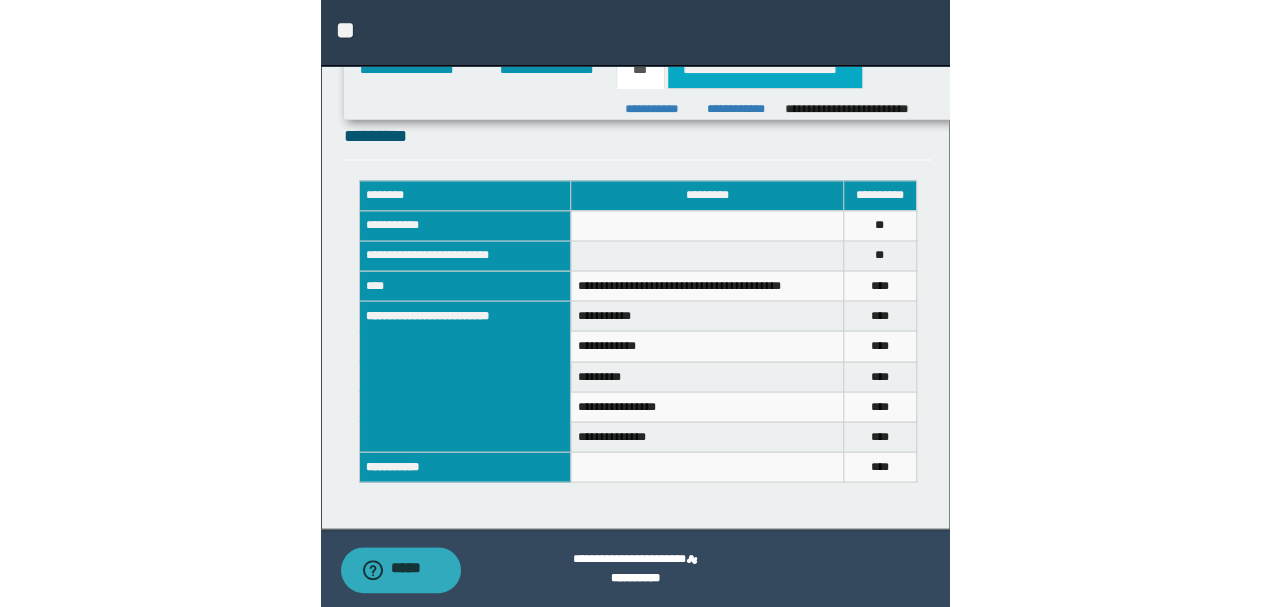 scroll, scrollTop: 426, scrollLeft: 0, axis: vertical 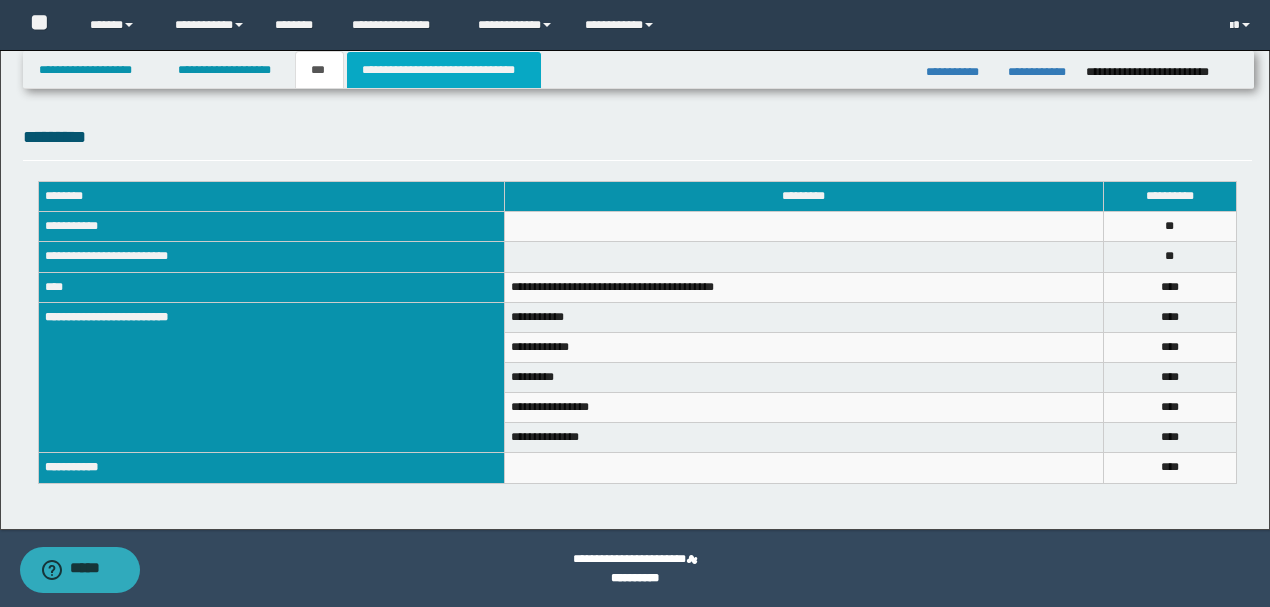 click on "**********" at bounding box center (444, 70) 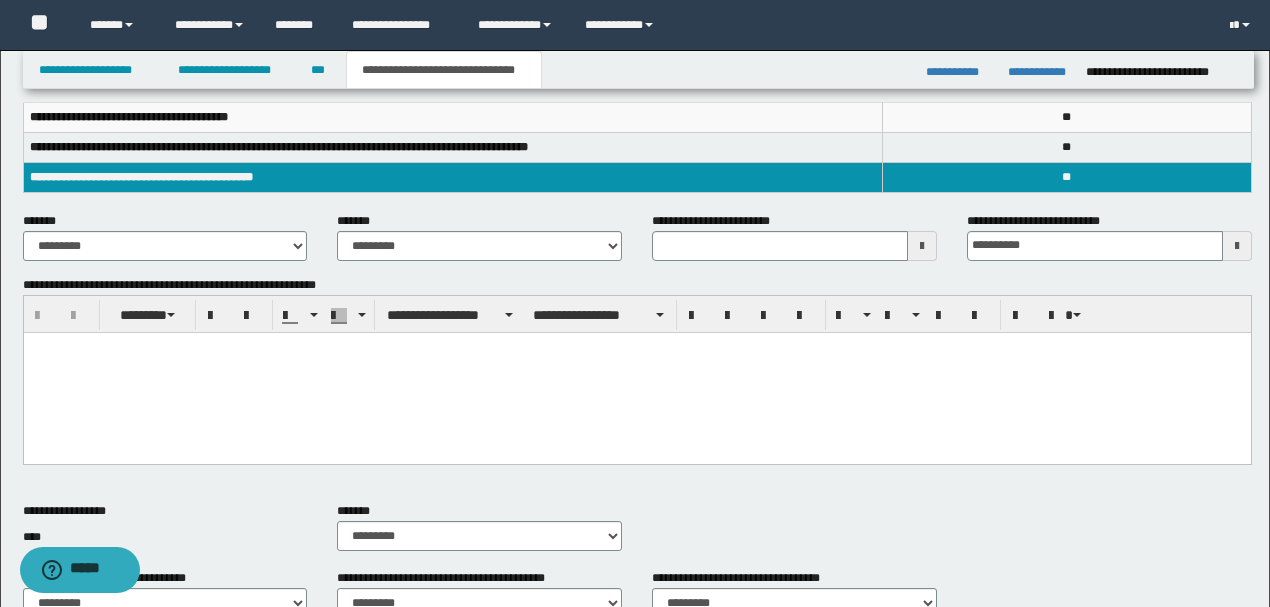 scroll, scrollTop: 266, scrollLeft: 0, axis: vertical 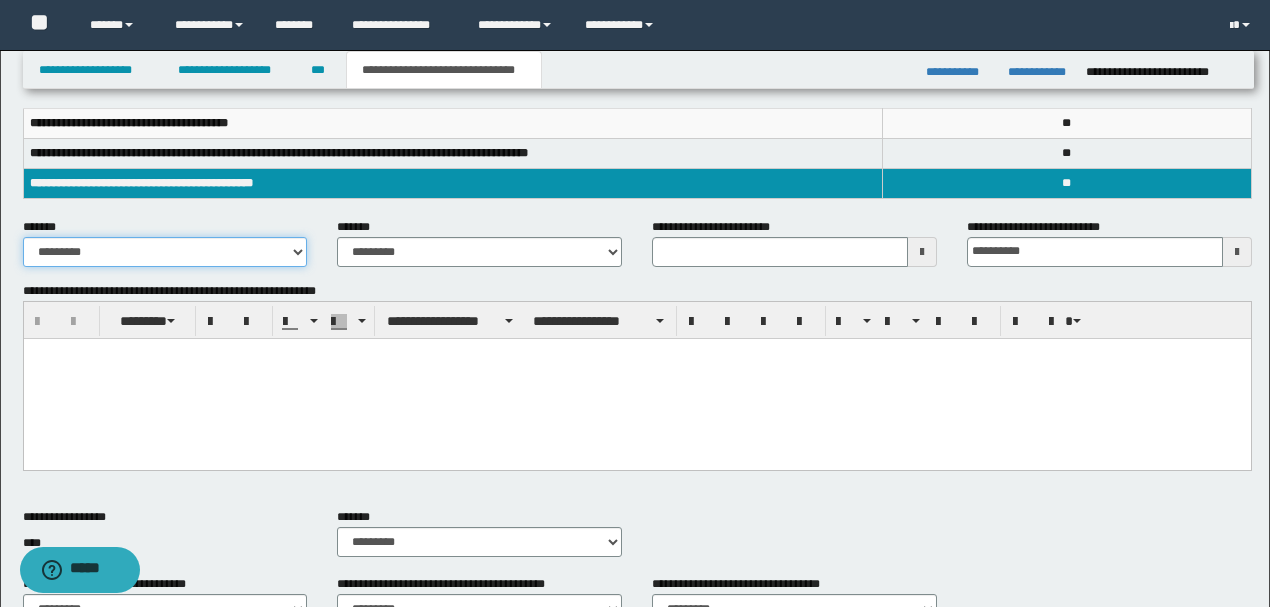 click on "**********" at bounding box center (165, 252) 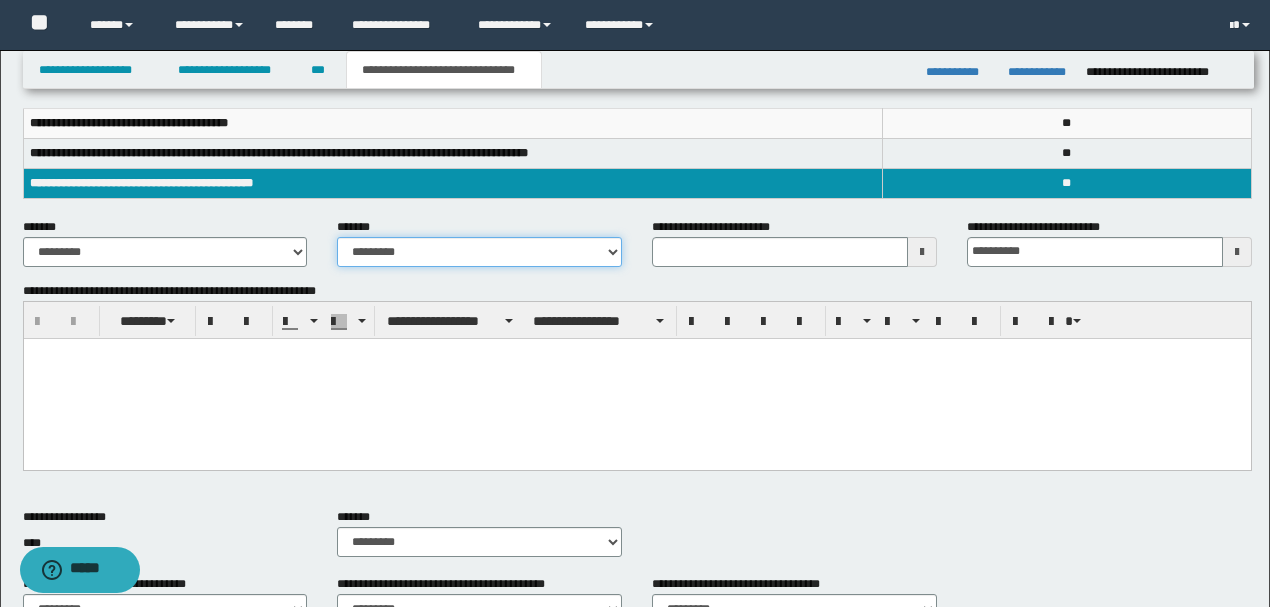click on "**********" at bounding box center (479, 252) 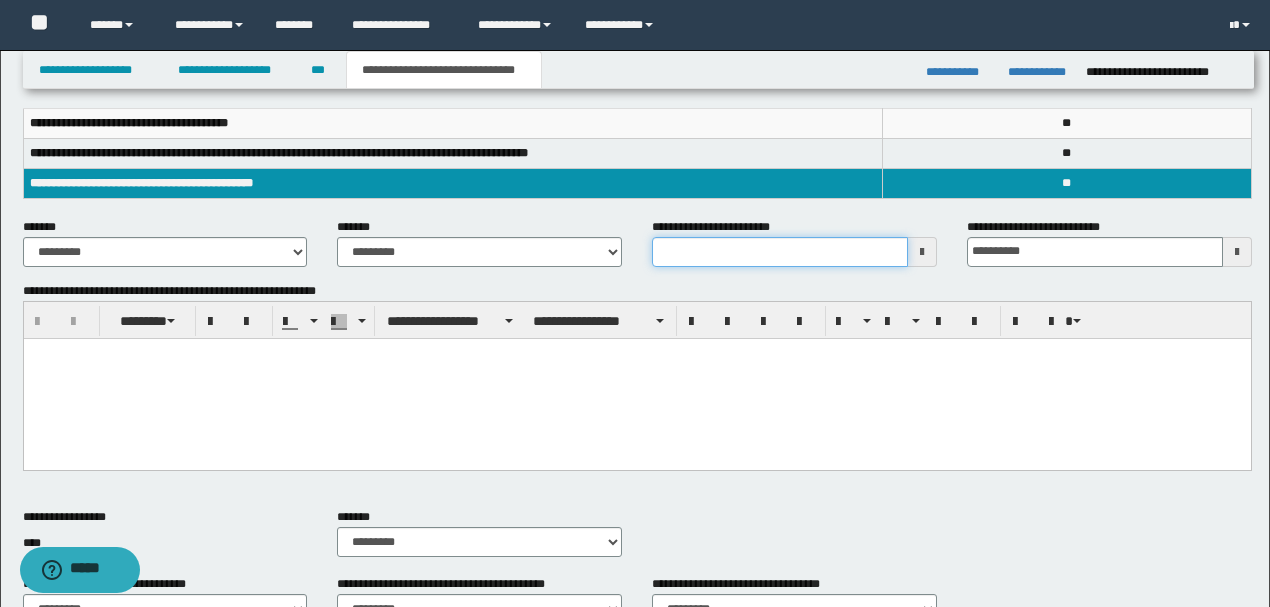 click on "**********" at bounding box center [780, 252] 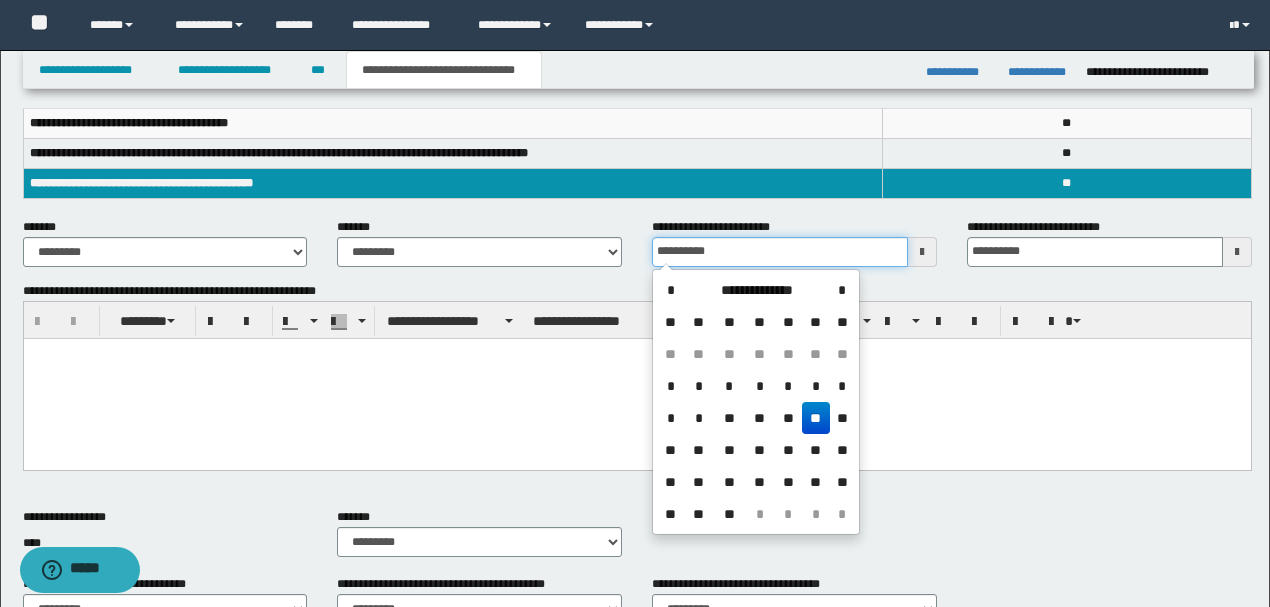 type on "**********" 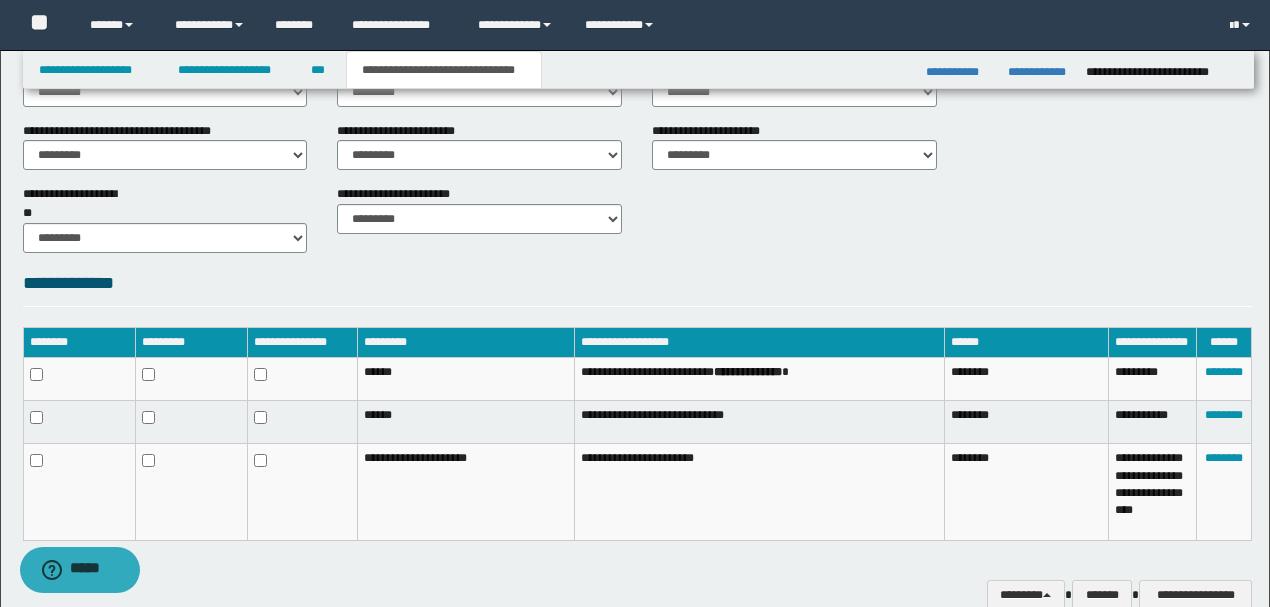 scroll, scrollTop: 881, scrollLeft: 0, axis: vertical 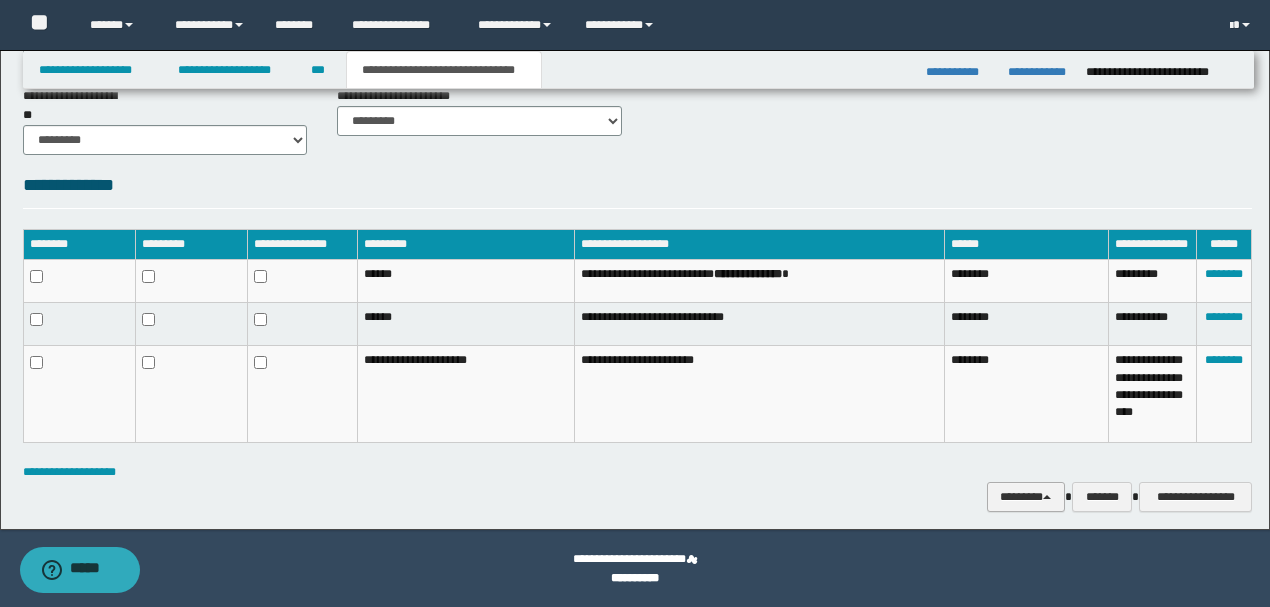 click at bounding box center (1047, 497) 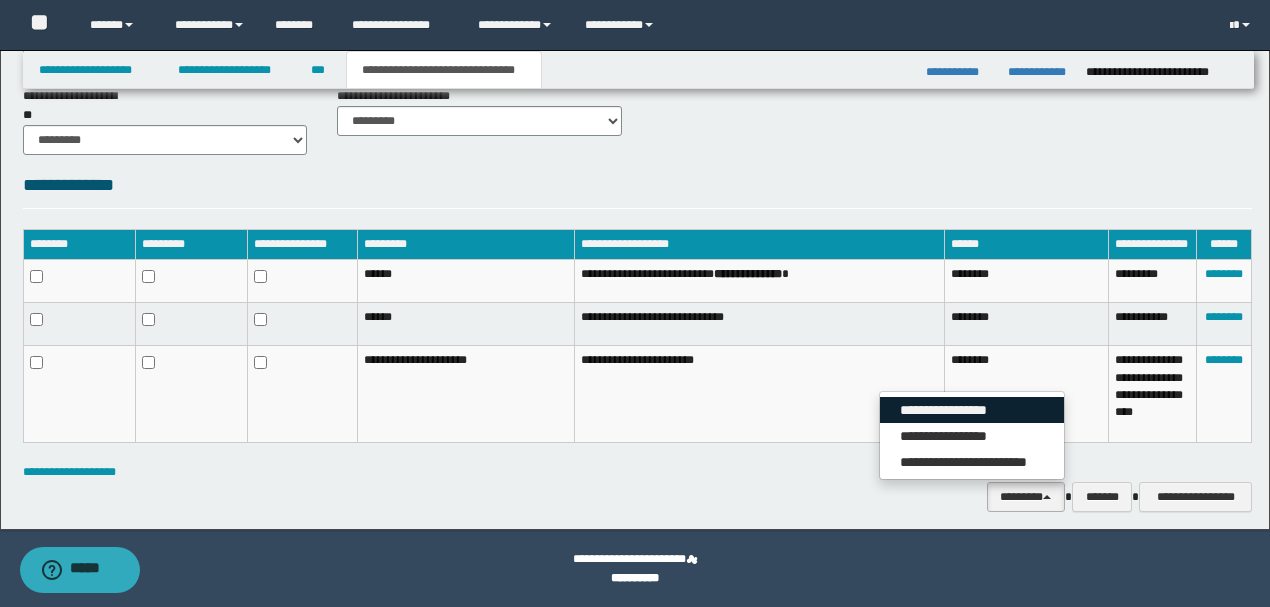 click on "**********" at bounding box center (972, 410) 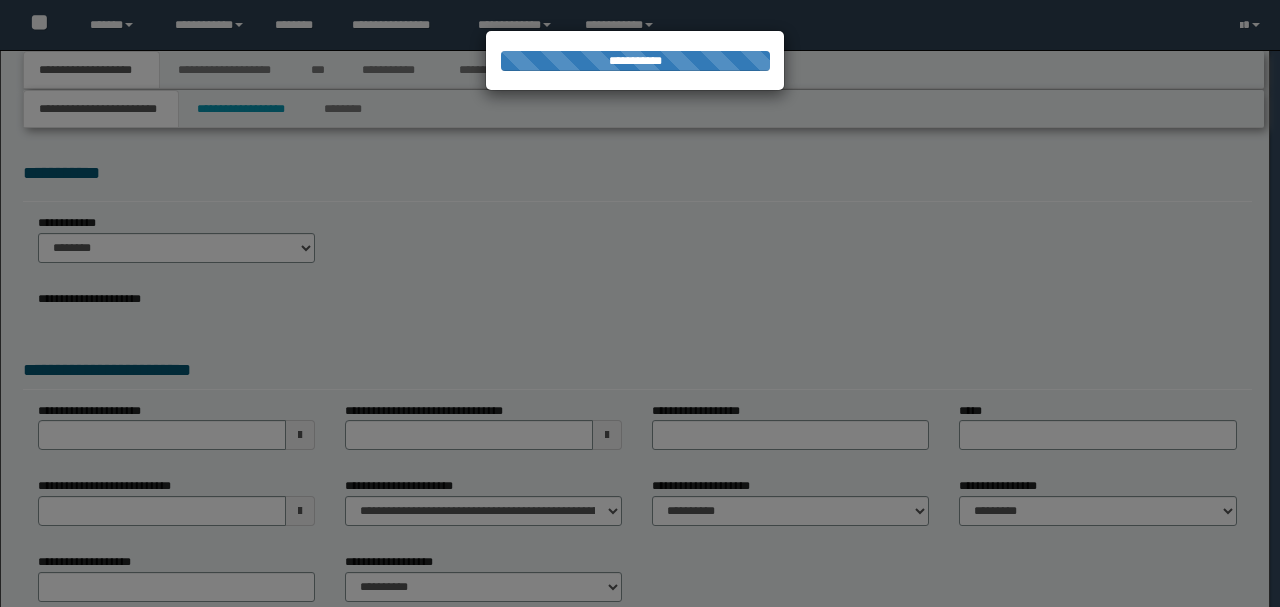 scroll, scrollTop: 0, scrollLeft: 0, axis: both 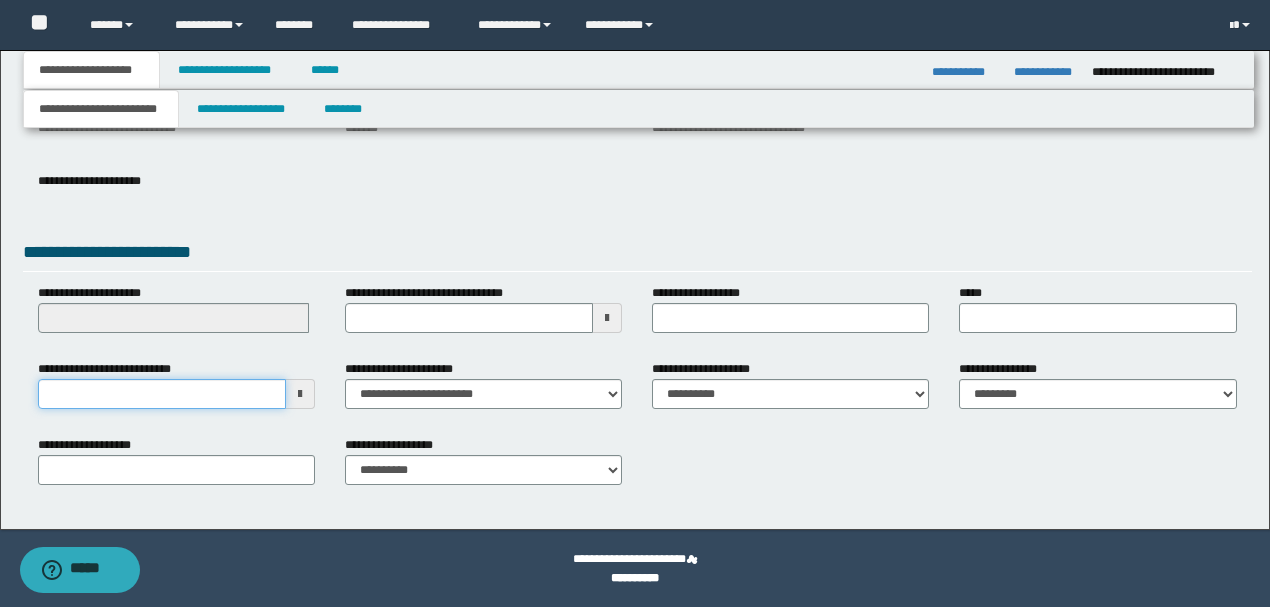 click on "**********" at bounding box center (162, 394) 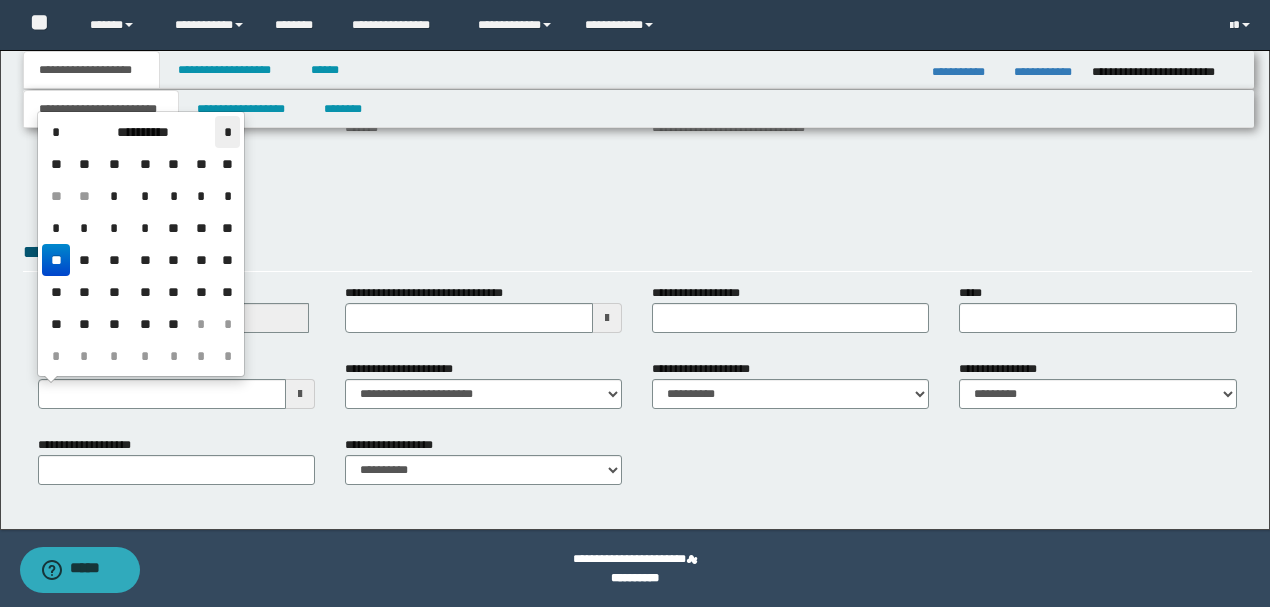 click on "*" at bounding box center [227, 132] 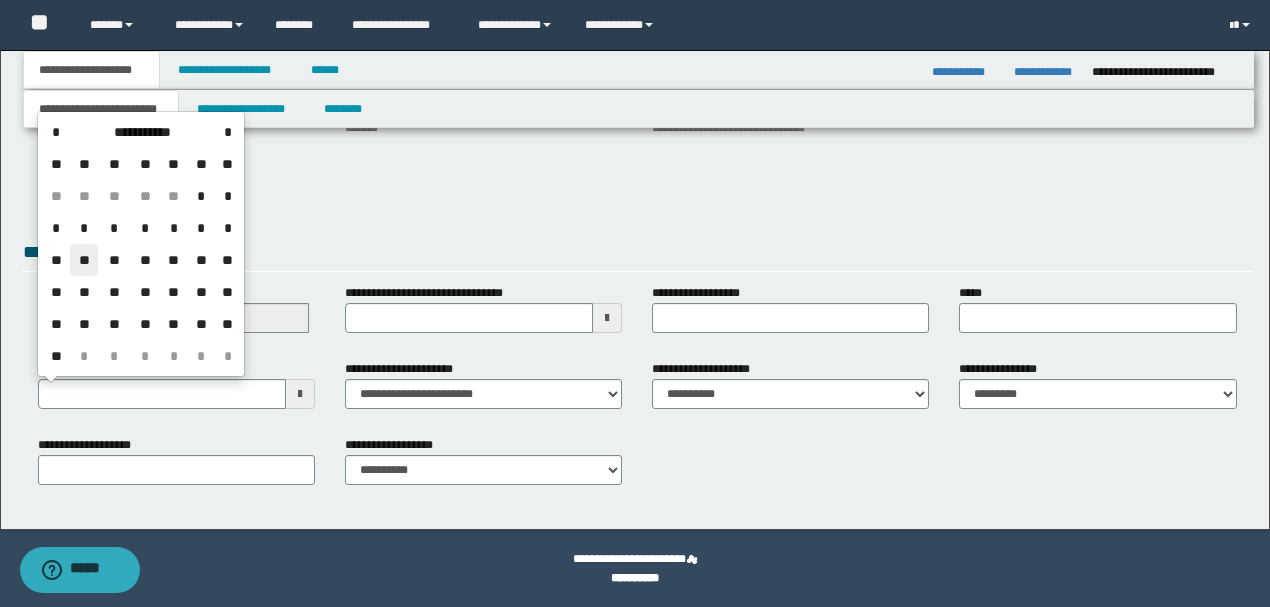 click on "**" at bounding box center (84, 260) 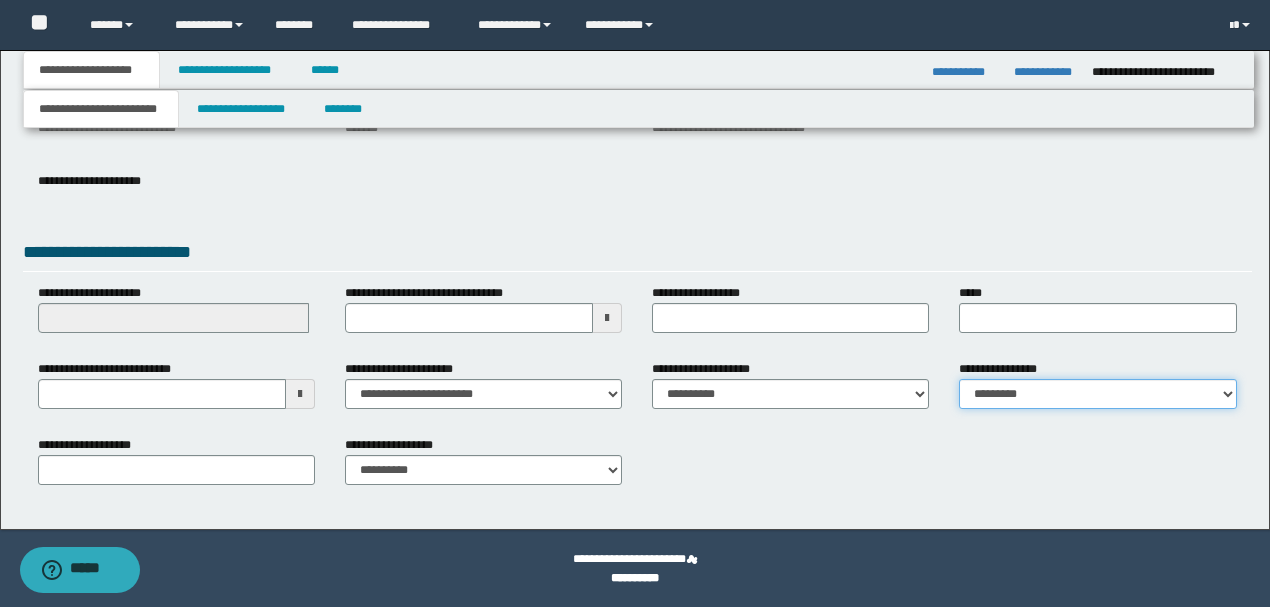 click on "**********" at bounding box center [1097, 394] 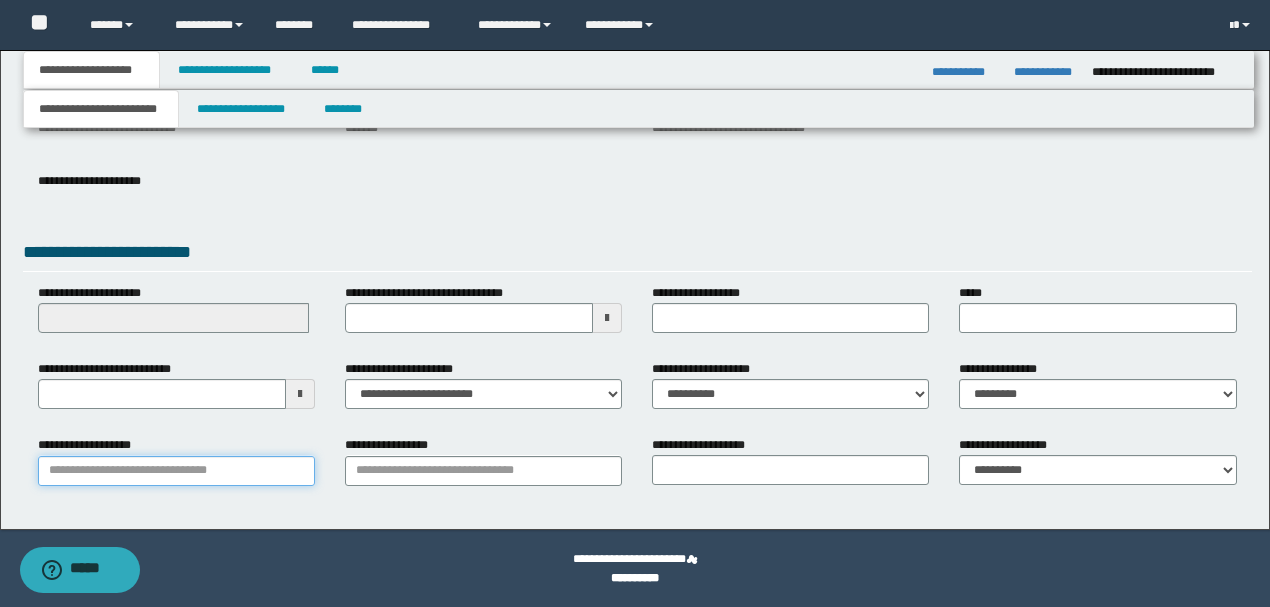 click on "**********" at bounding box center [176, 471] 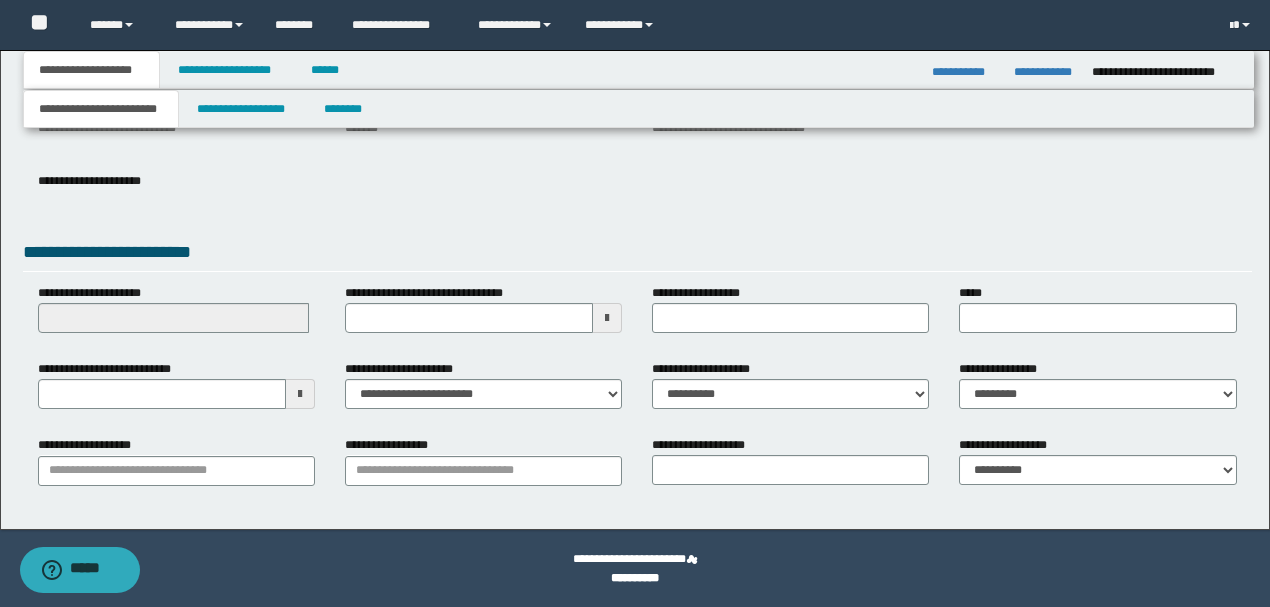 click on "**********" at bounding box center (635, 152) 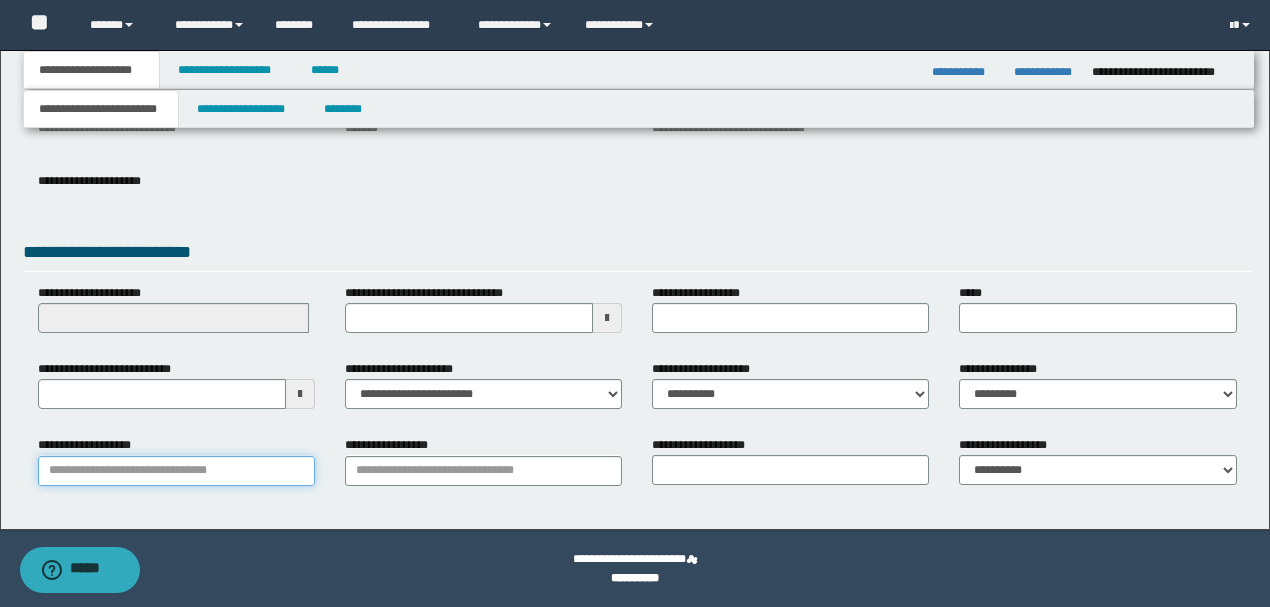 click on "**********" at bounding box center (176, 471) 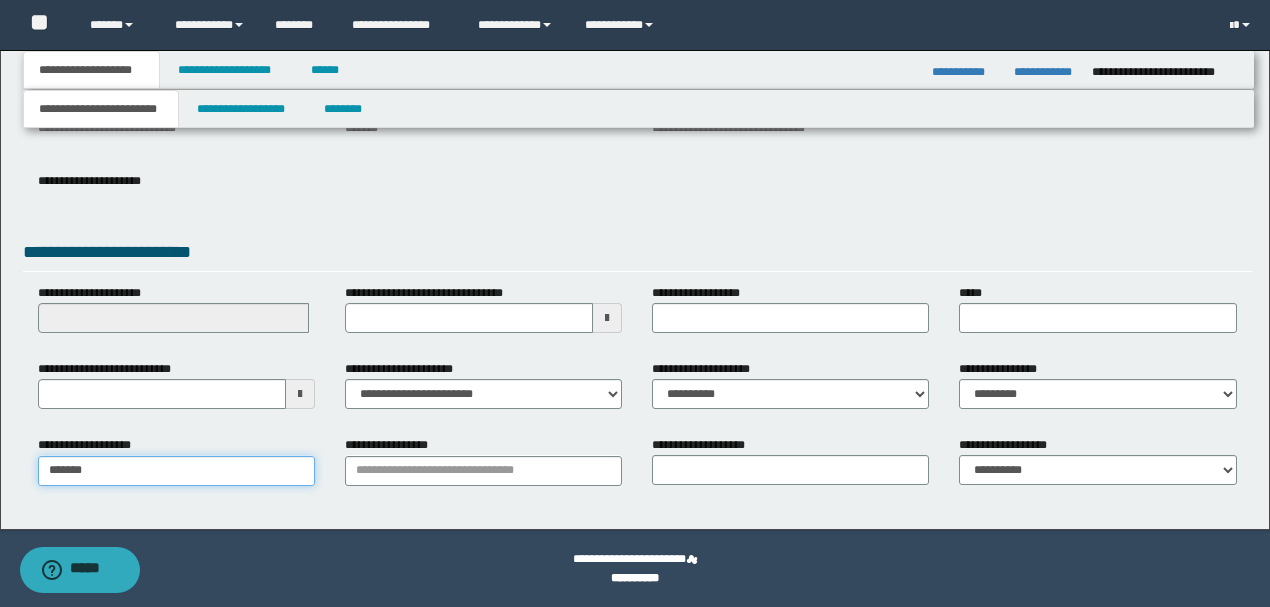 type on "********" 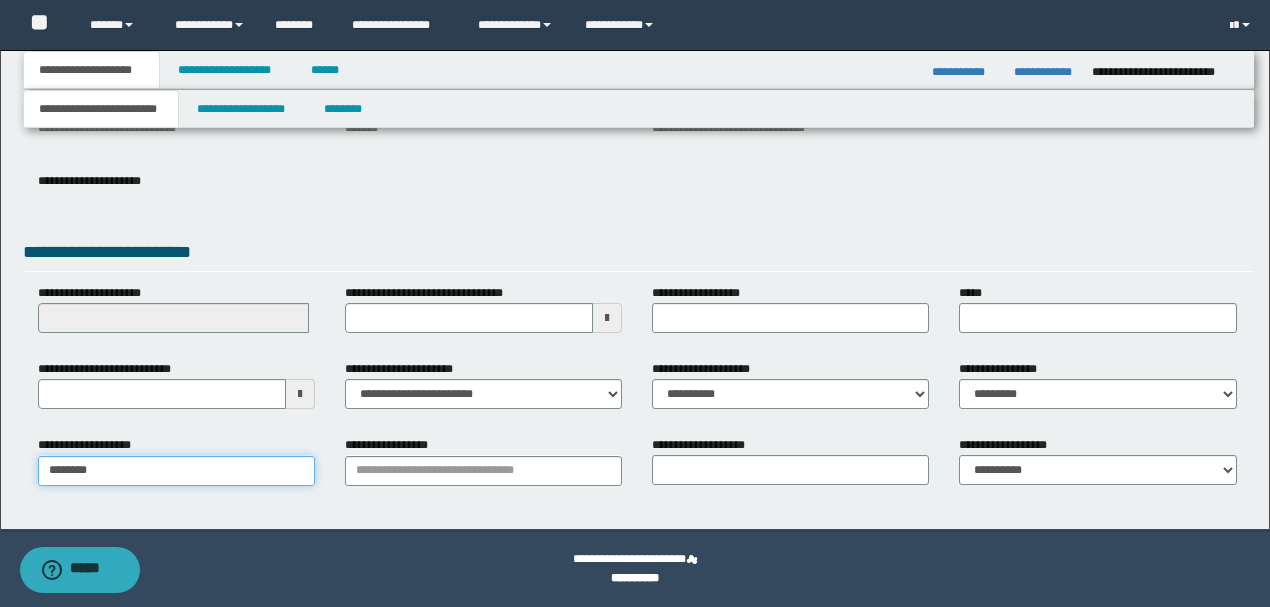 type on "********" 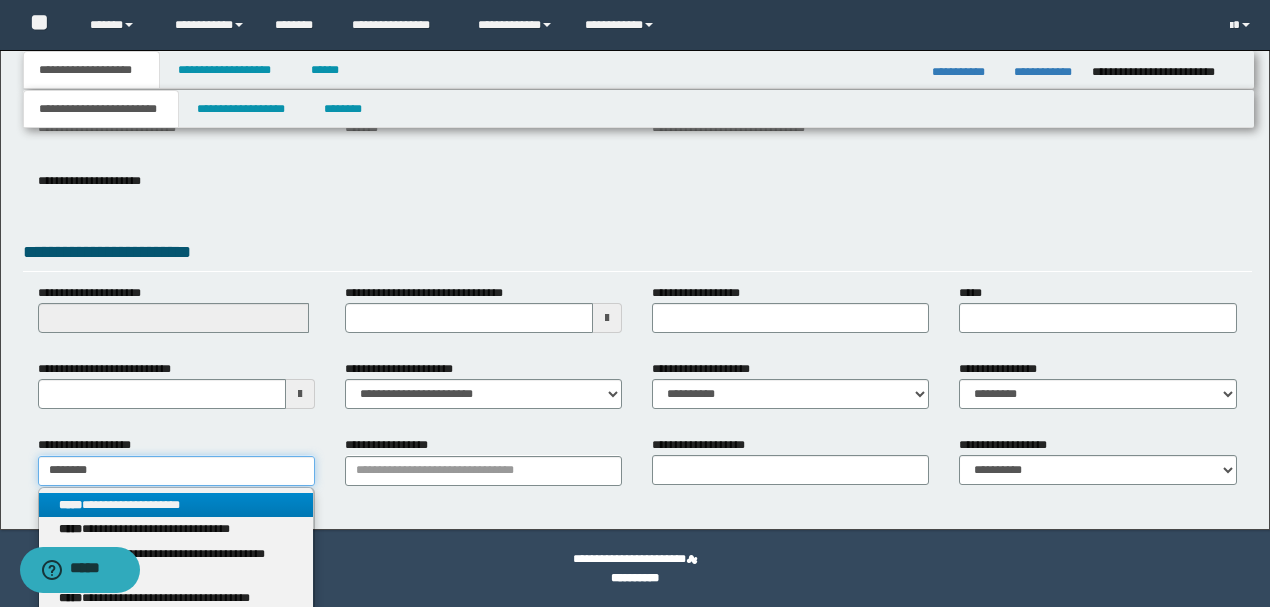 type on "********" 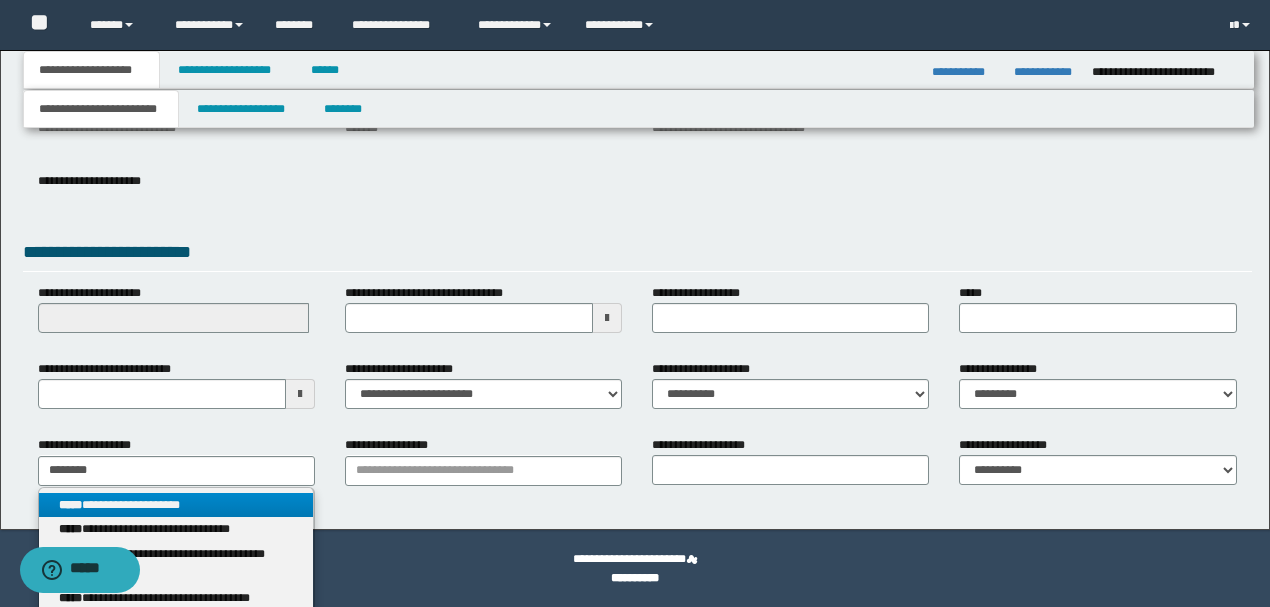 click on "**********" at bounding box center (176, 505) 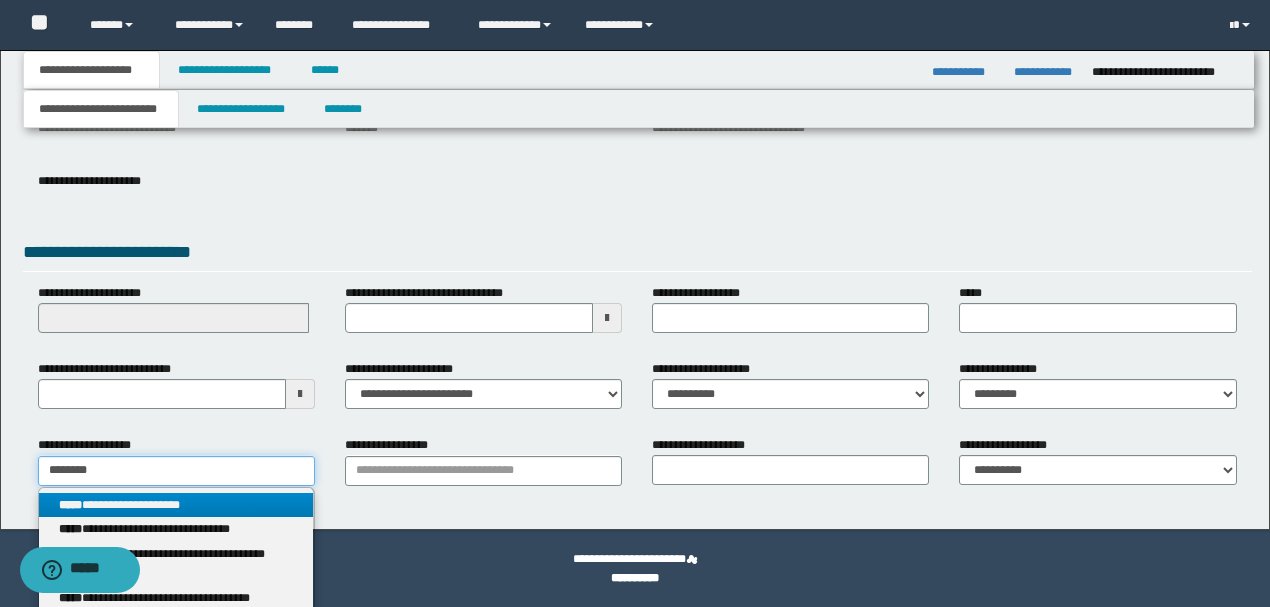 type 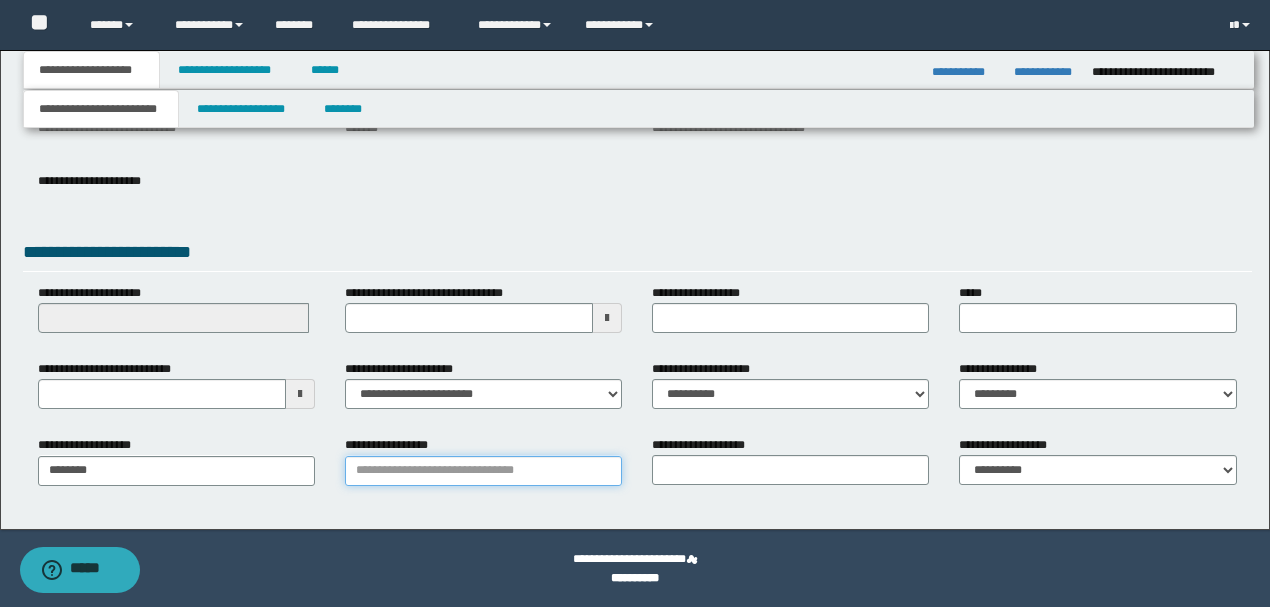 click on "**********" at bounding box center [483, 471] 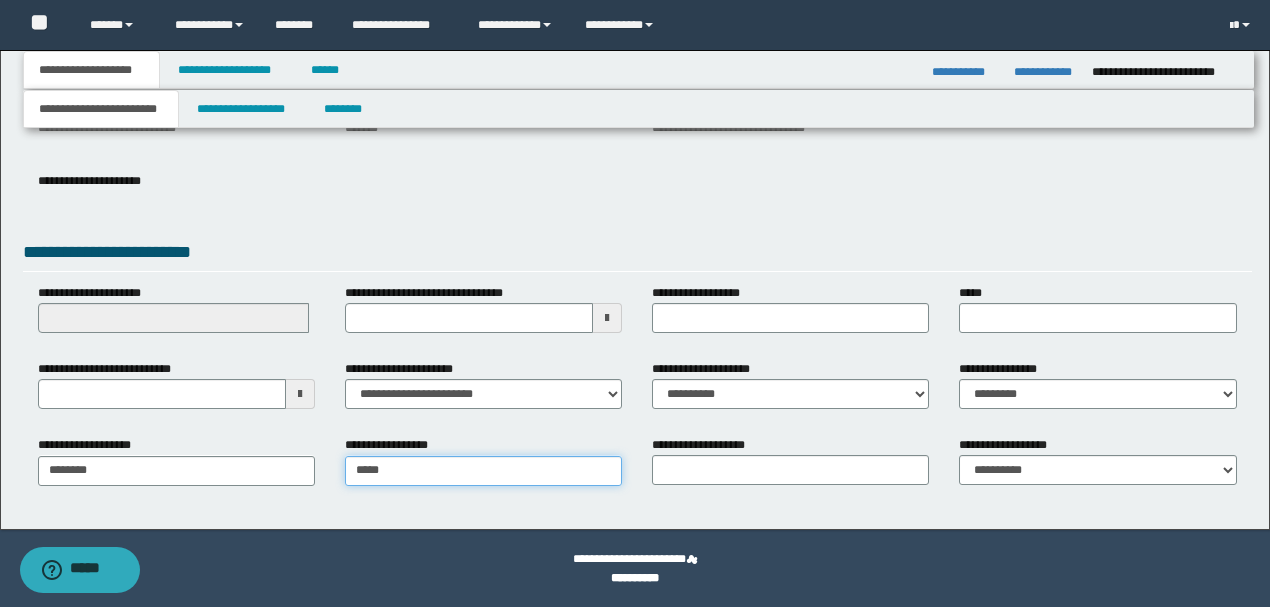 type on "*****" 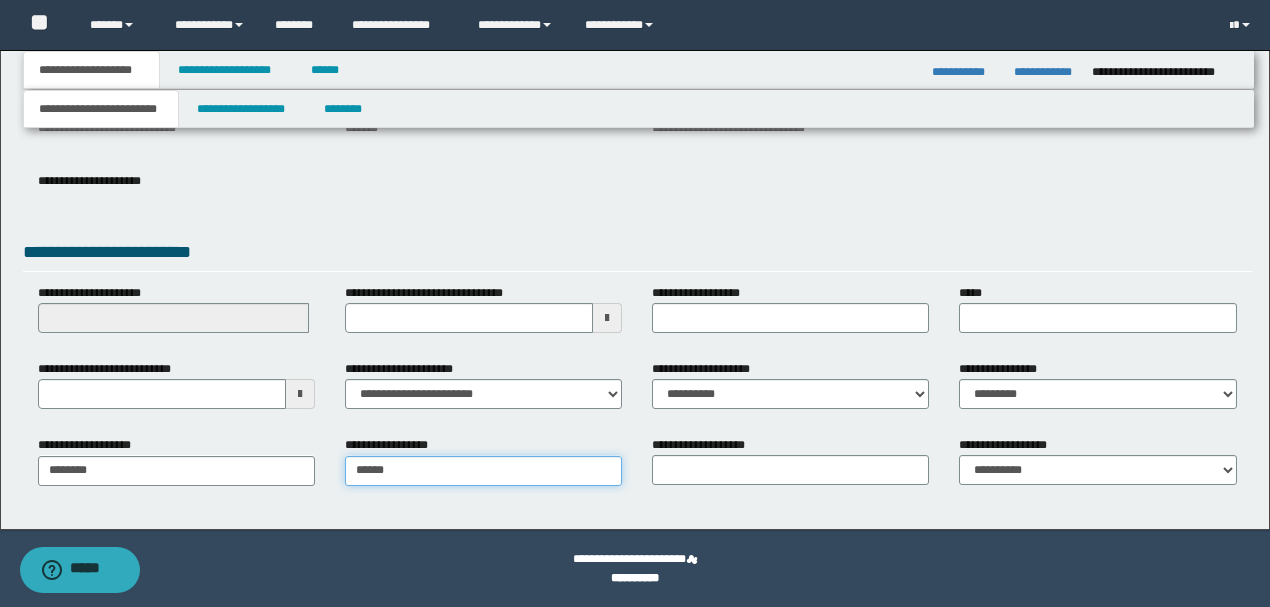 type on "**********" 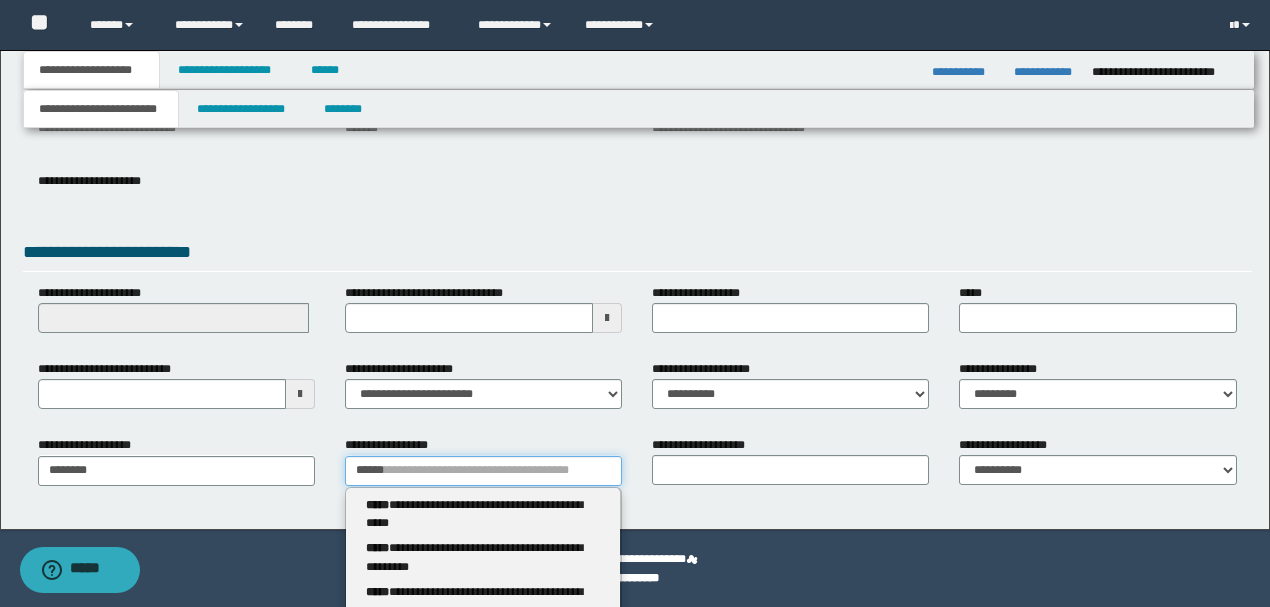 type 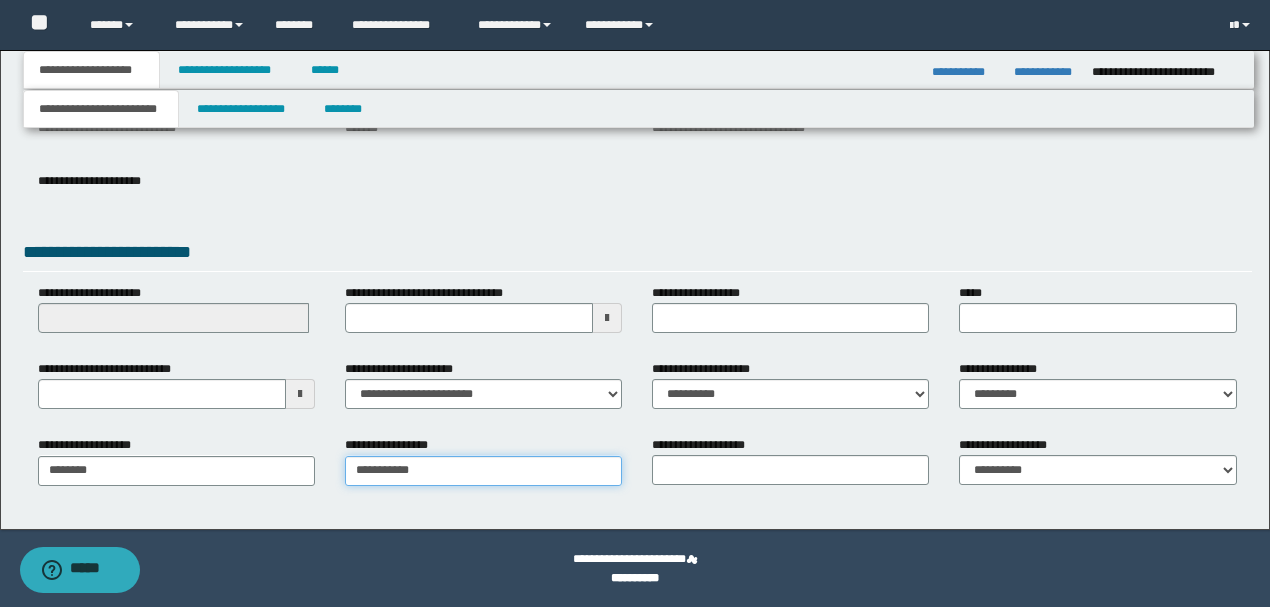 type on "**********" 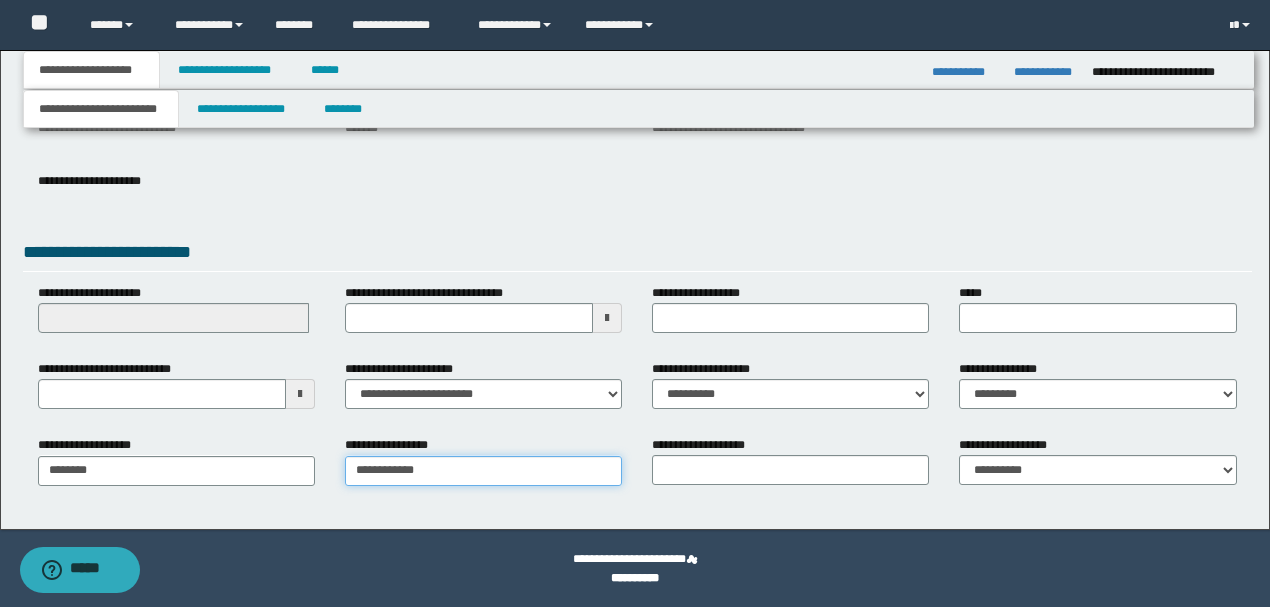 type on "**********" 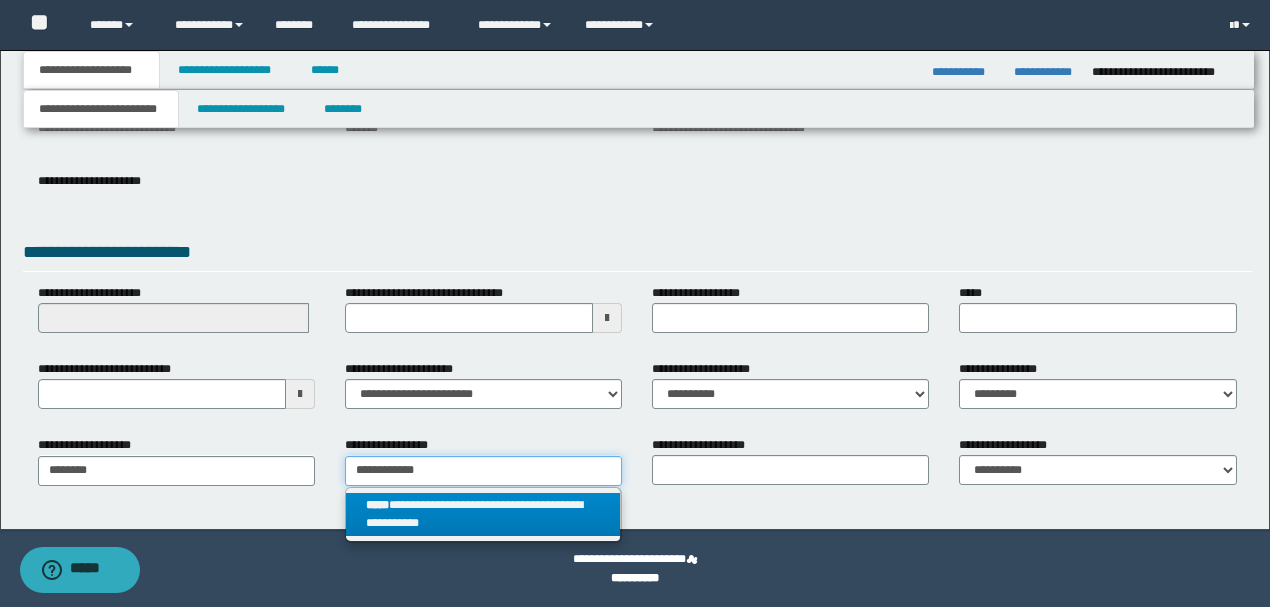 type on "**********" 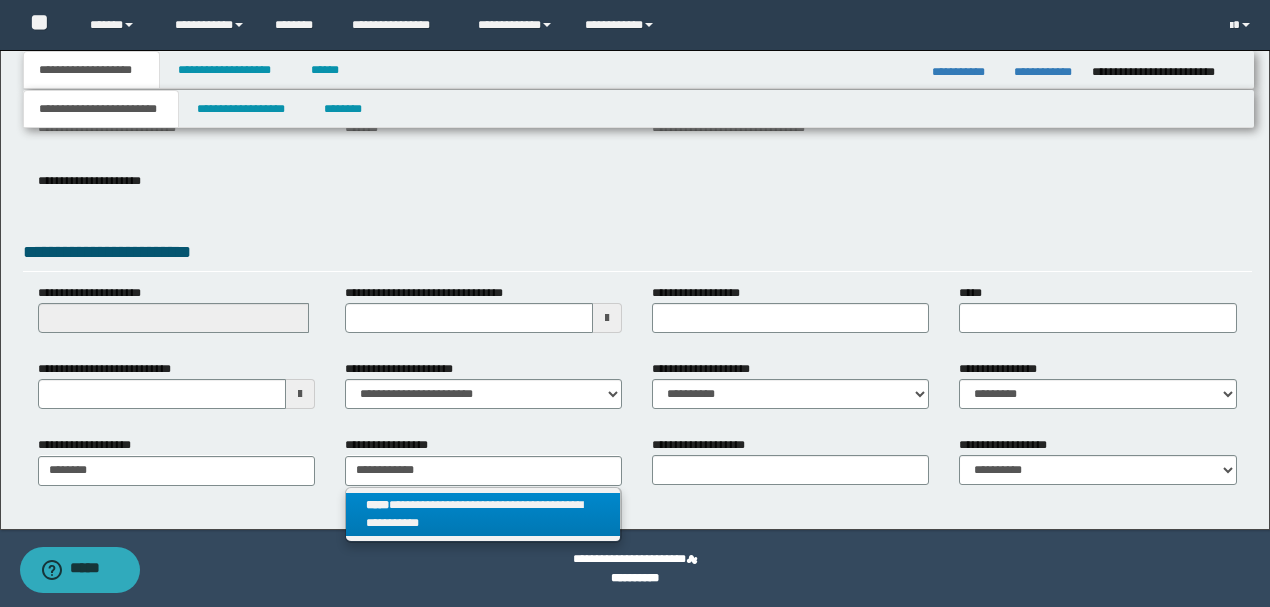 click on "**********" at bounding box center (483, 515) 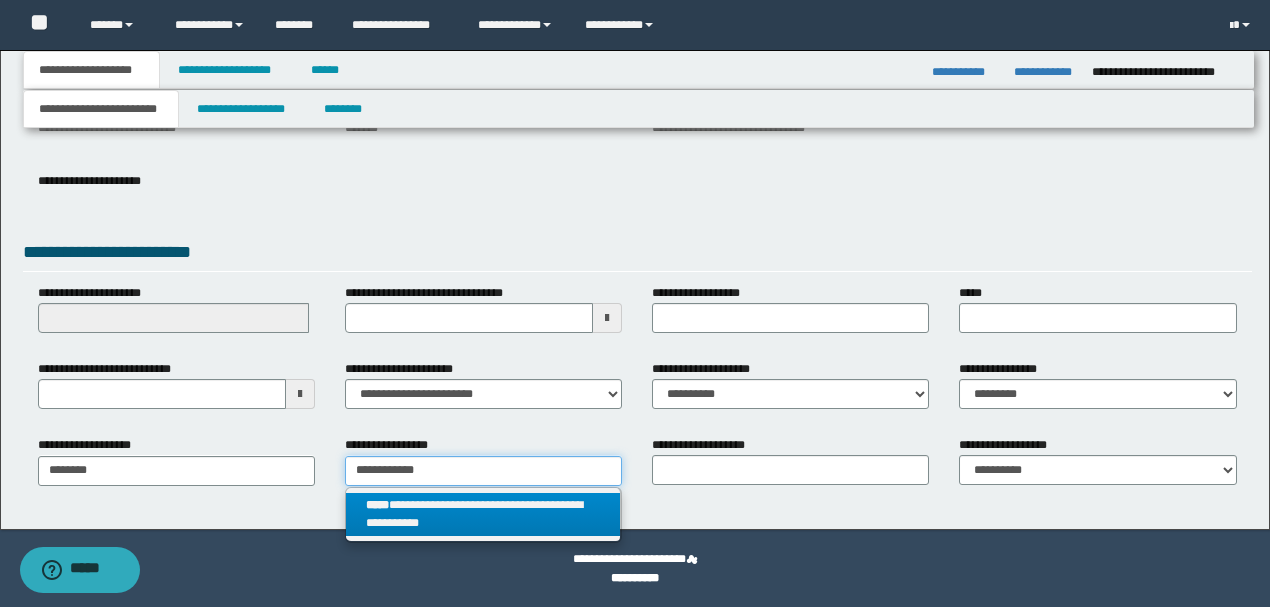 type 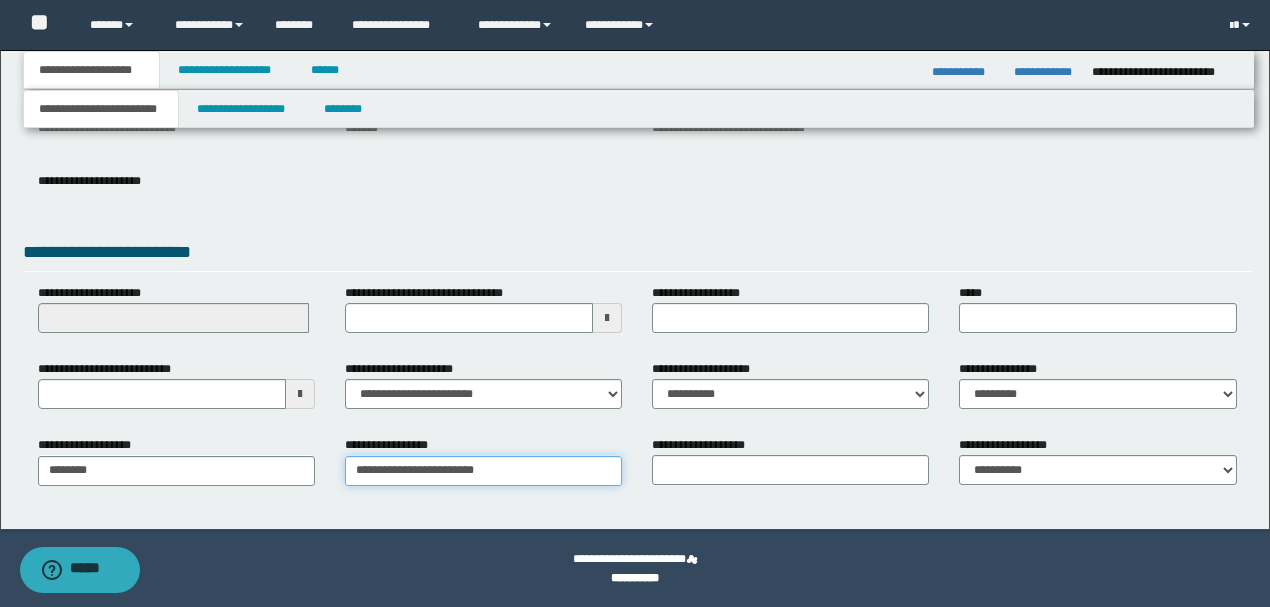 type on "**********" 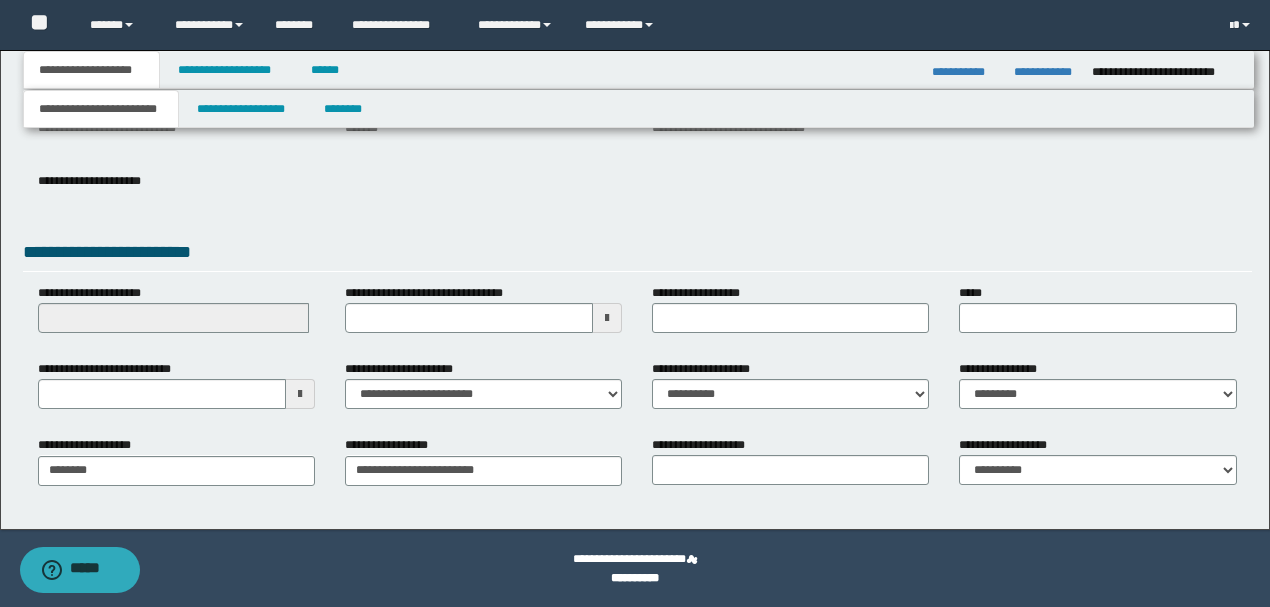 type 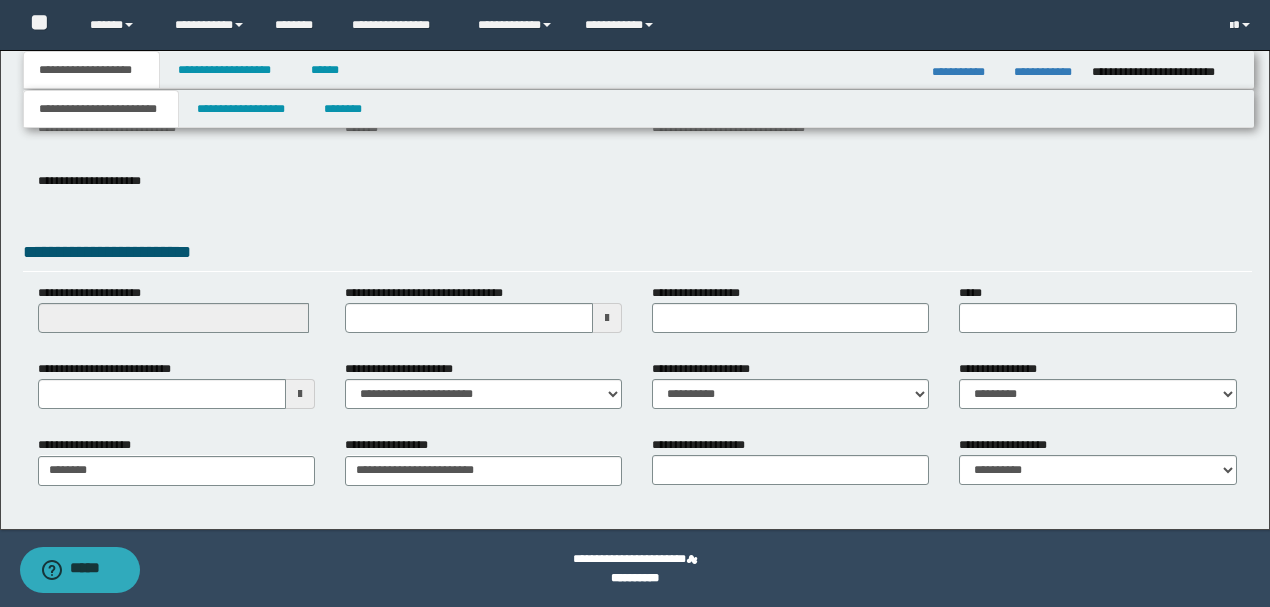 click on "**********" at bounding box center (635, 152) 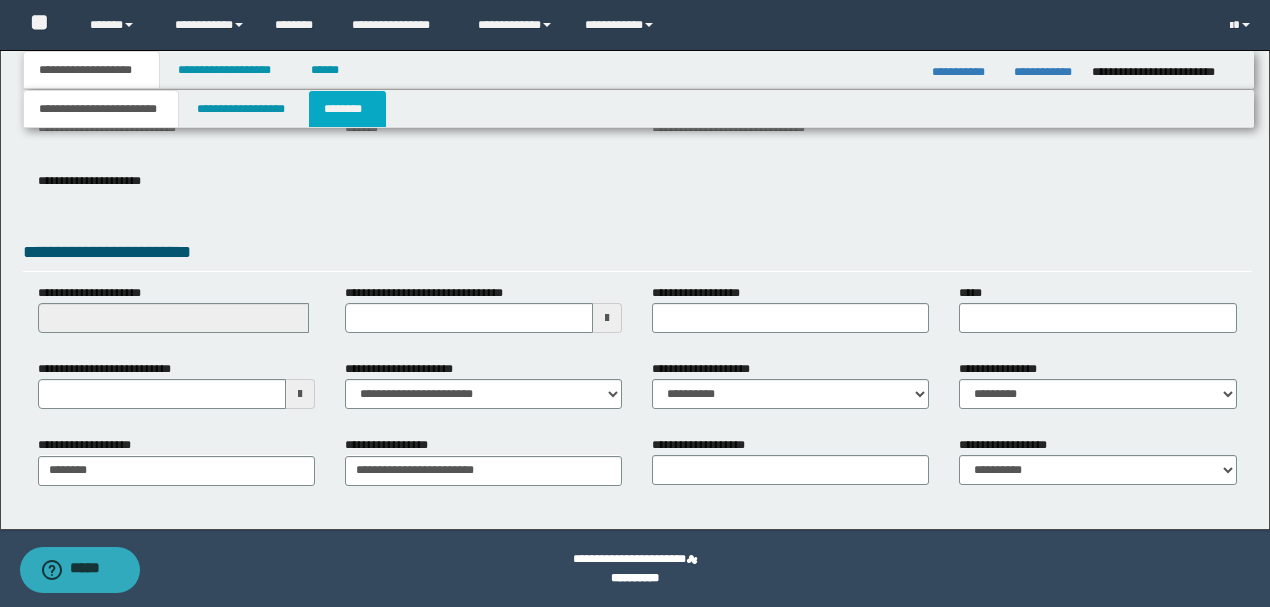 click on "********" at bounding box center [347, 109] 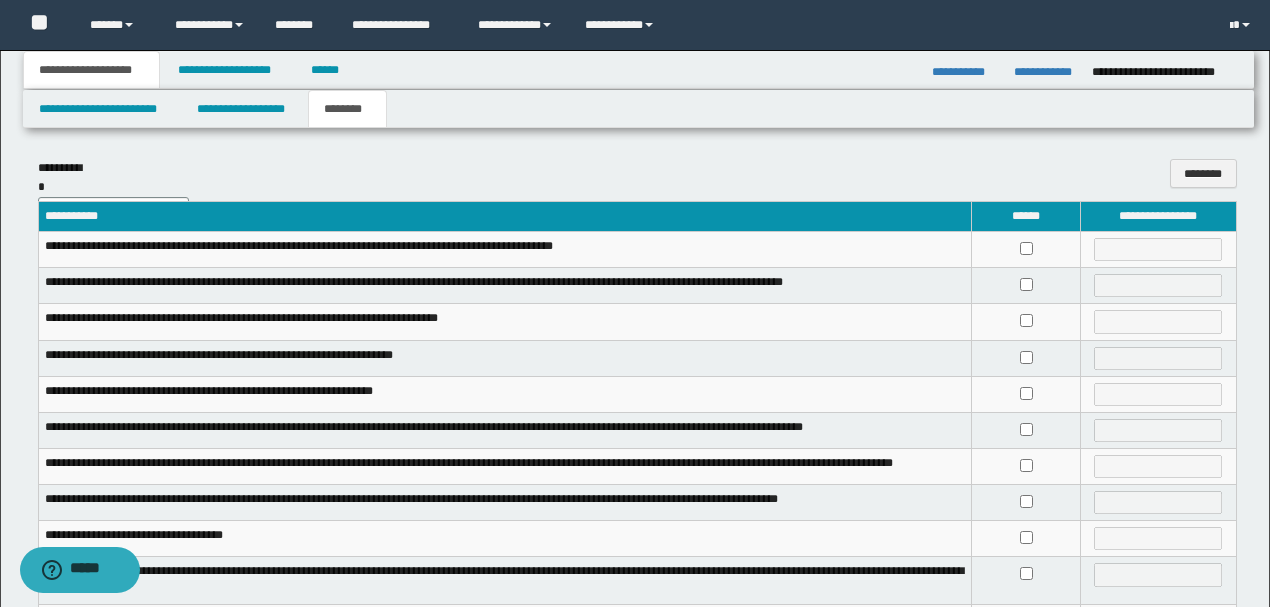 click on "**********" at bounding box center (505, 394) 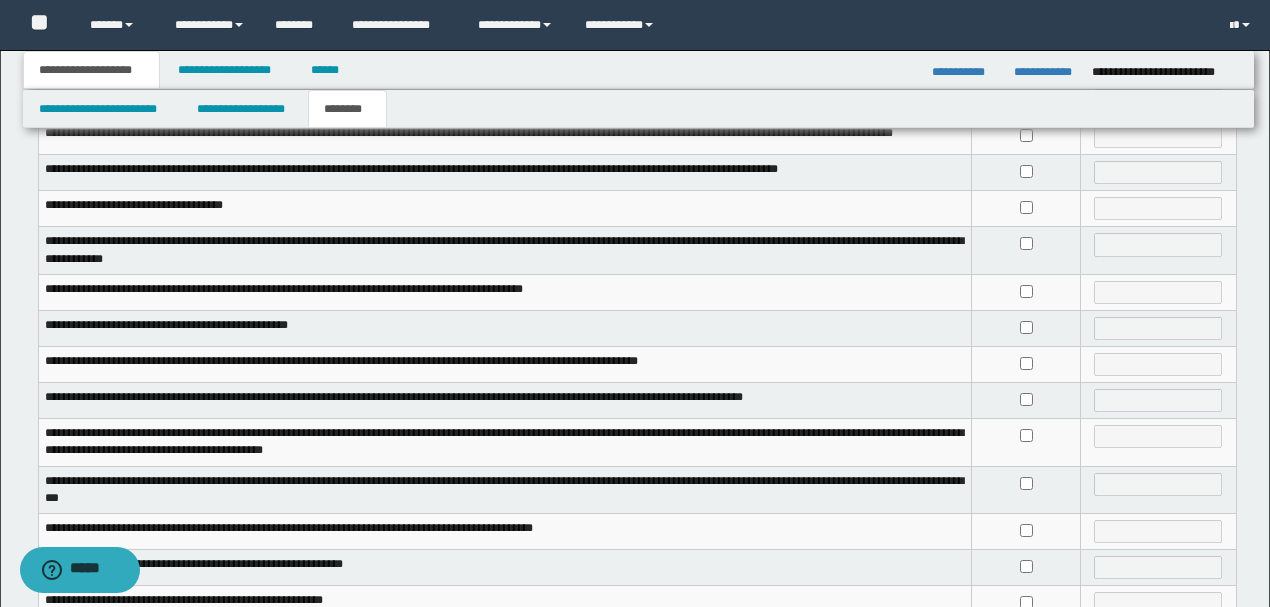 scroll, scrollTop: 333, scrollLeft: 0, axis: vertical 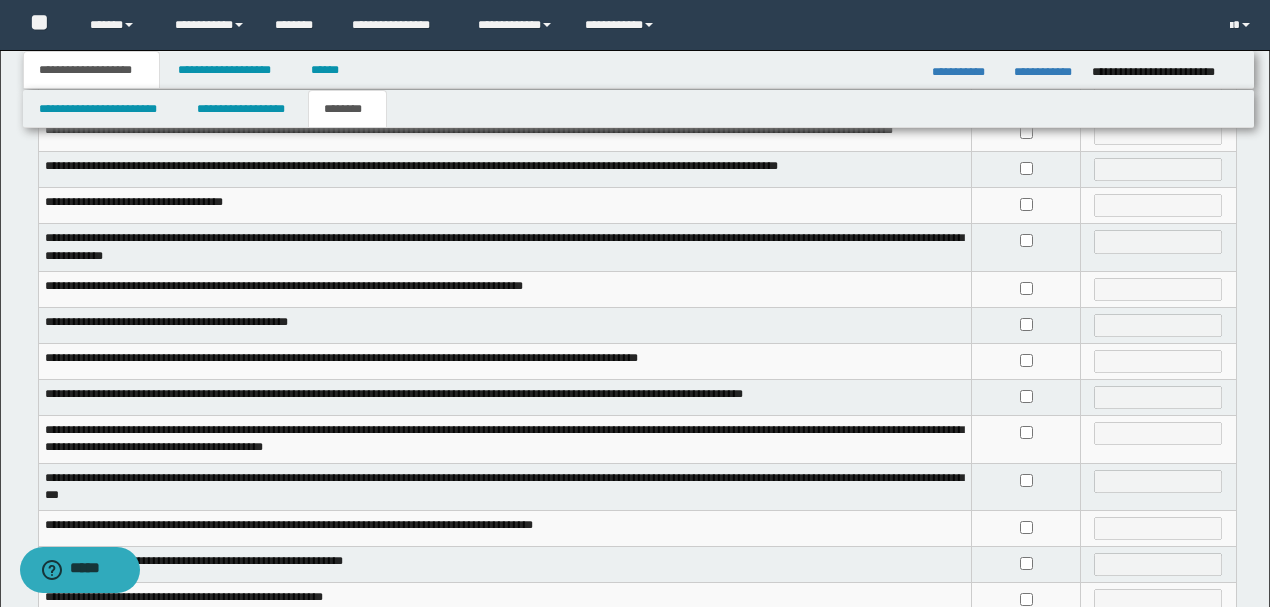 click on "**********" at bounding box center (505, 289) 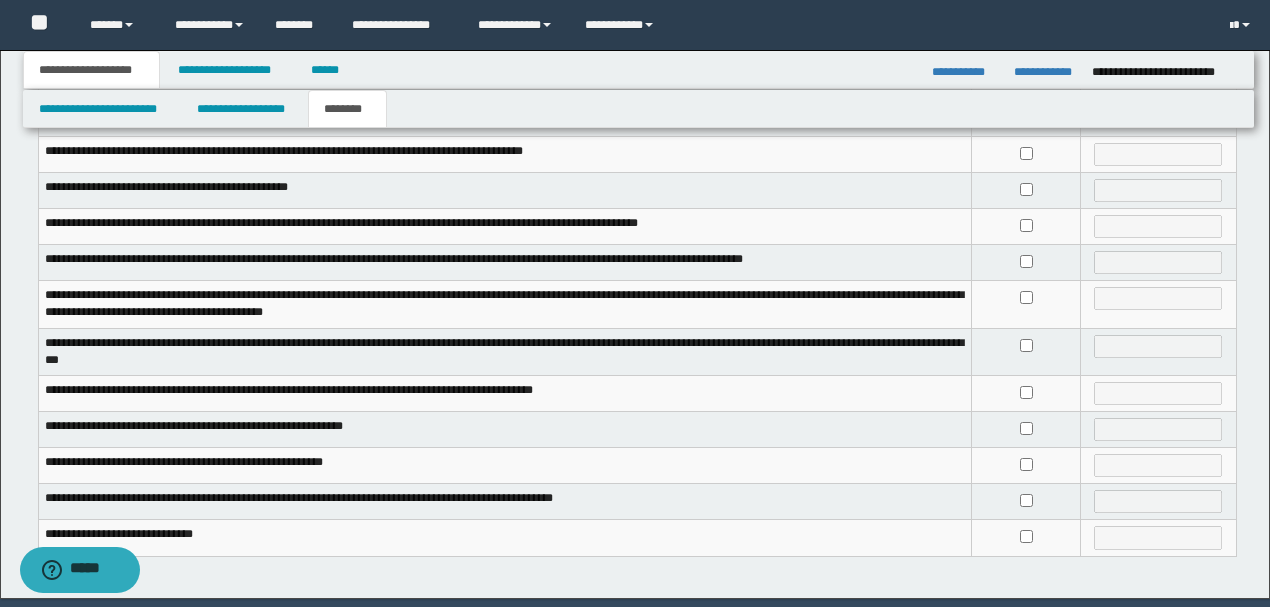 scroll, scrollTop: 537, scrollLeft: 0, axis: vertical 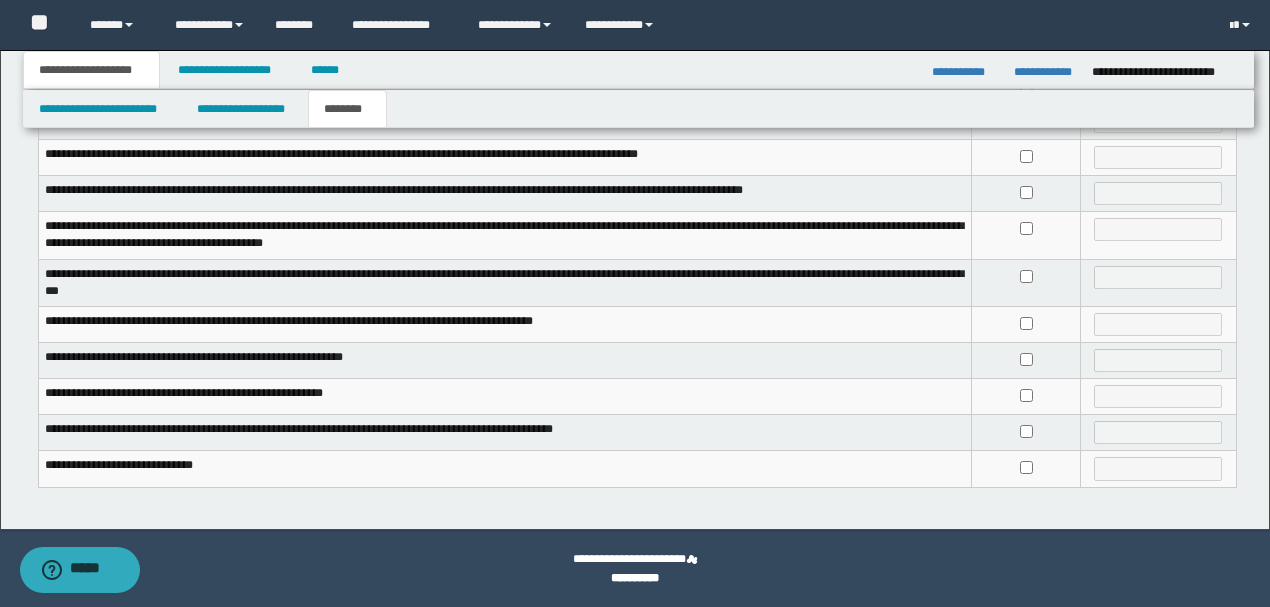 click on "**********" at bounding box center (505, 469) 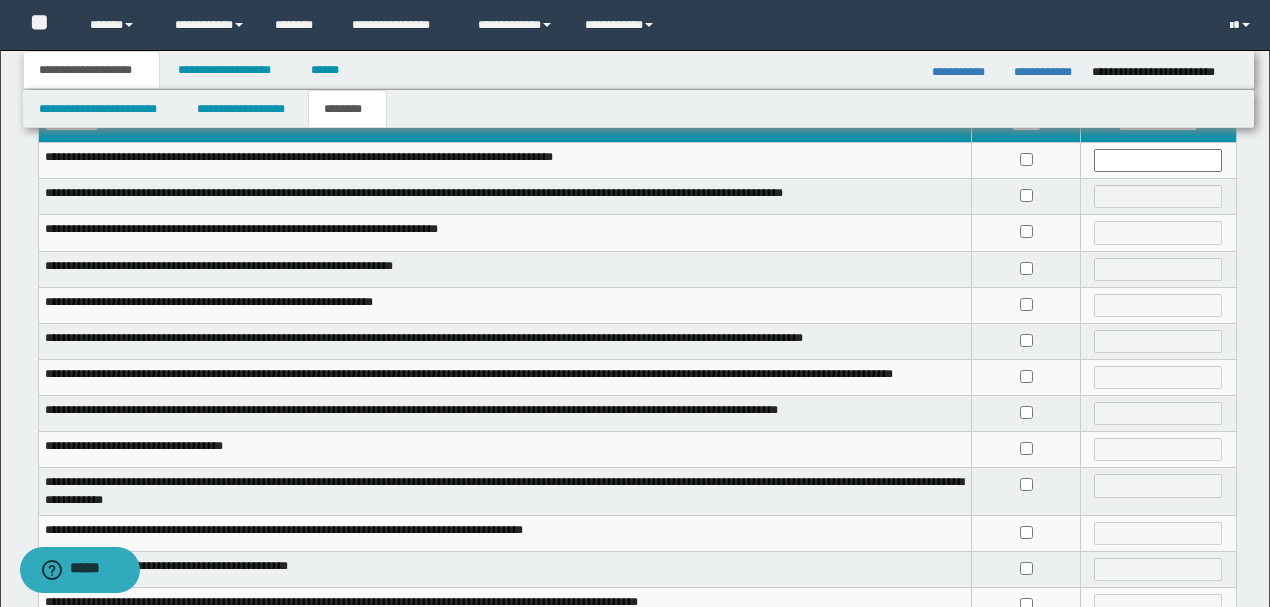 scroll, scrollTop: 0, scrollLeft: 0, axis: both 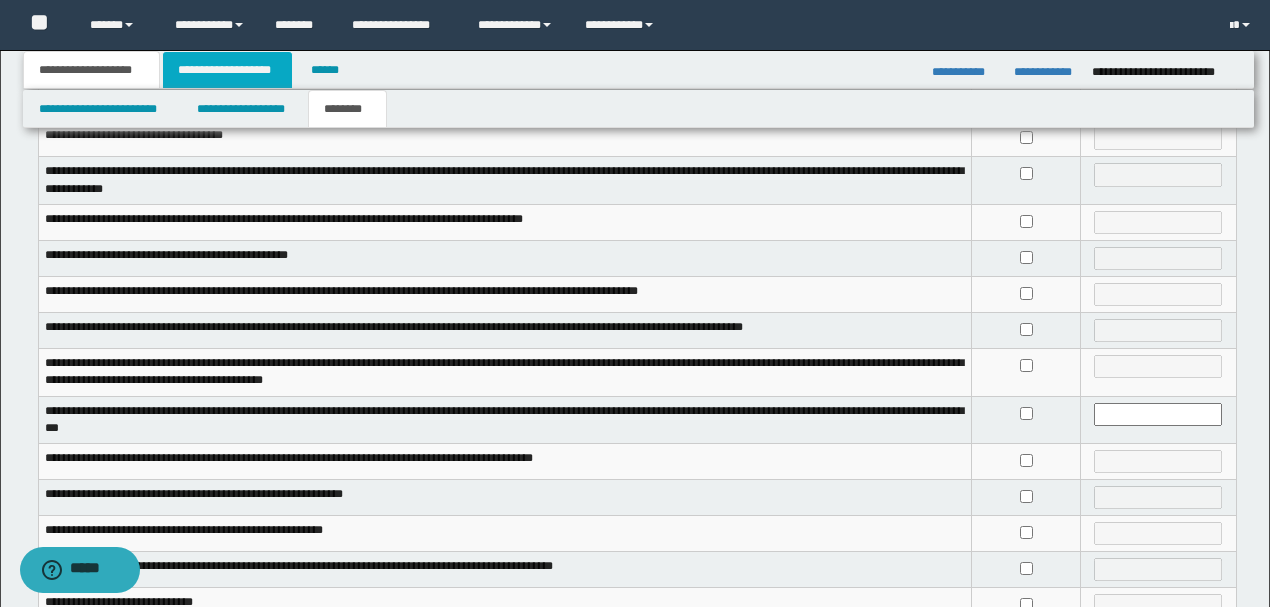 click on "**********" at bounding box center (227, 70) 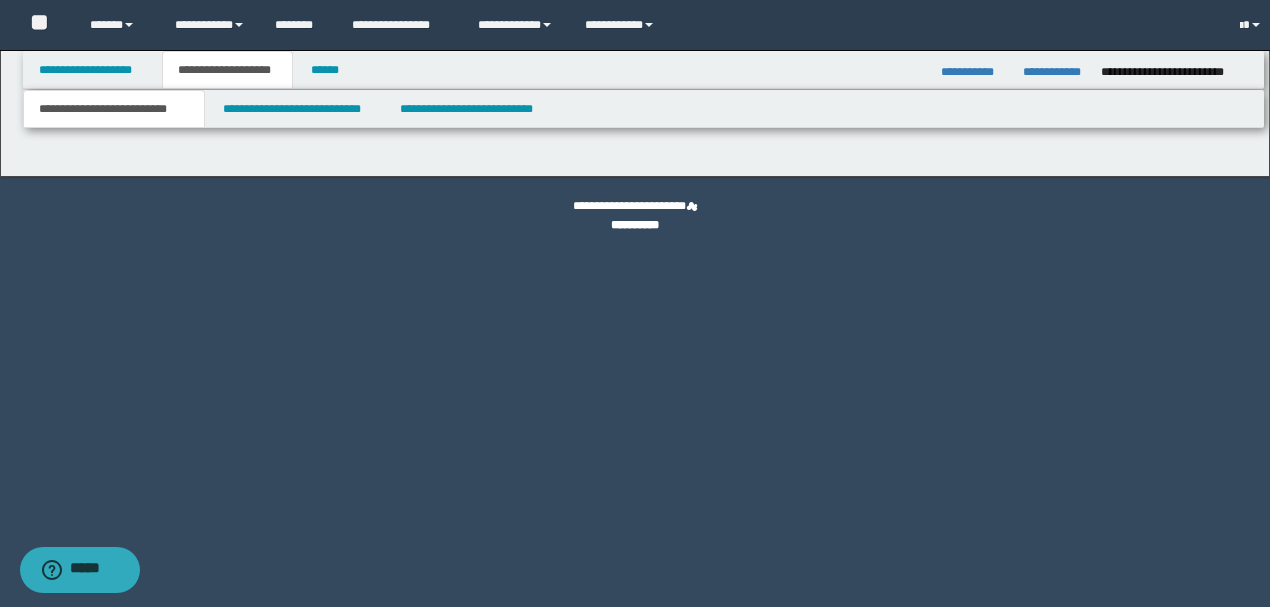 scroll, scrollTop: 0, scrollLeft: 0, axis: both 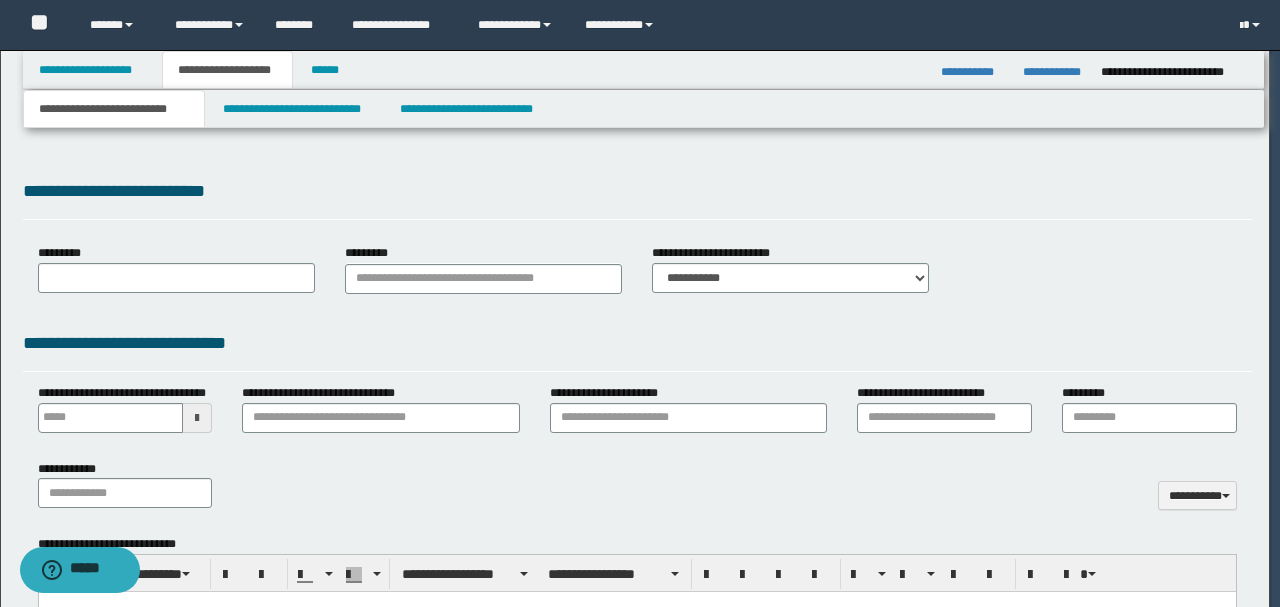 type 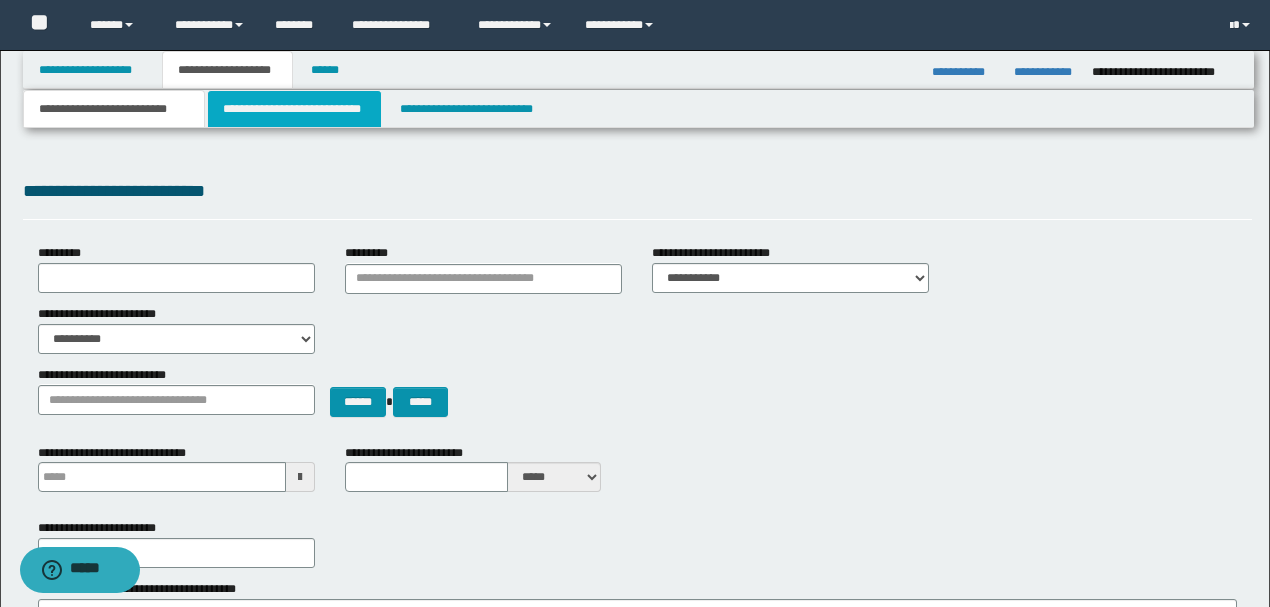 click on "**********" at bounding box center [294, 109] 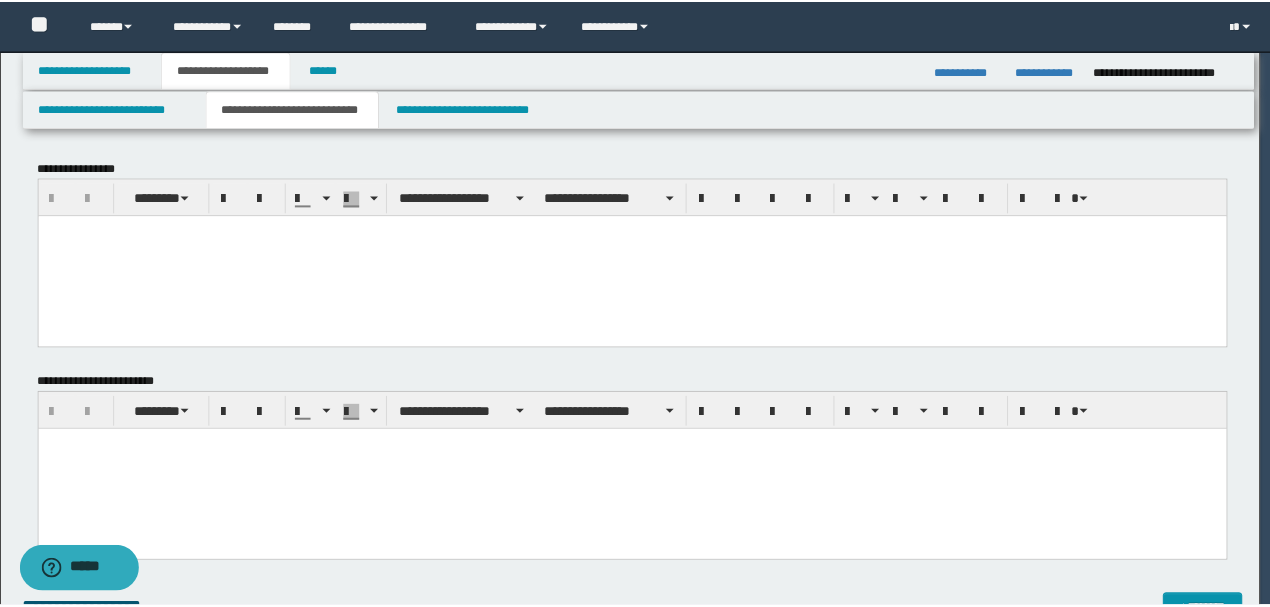 scroll, scrollTop: 0, scrollLeft: 0, axis: both 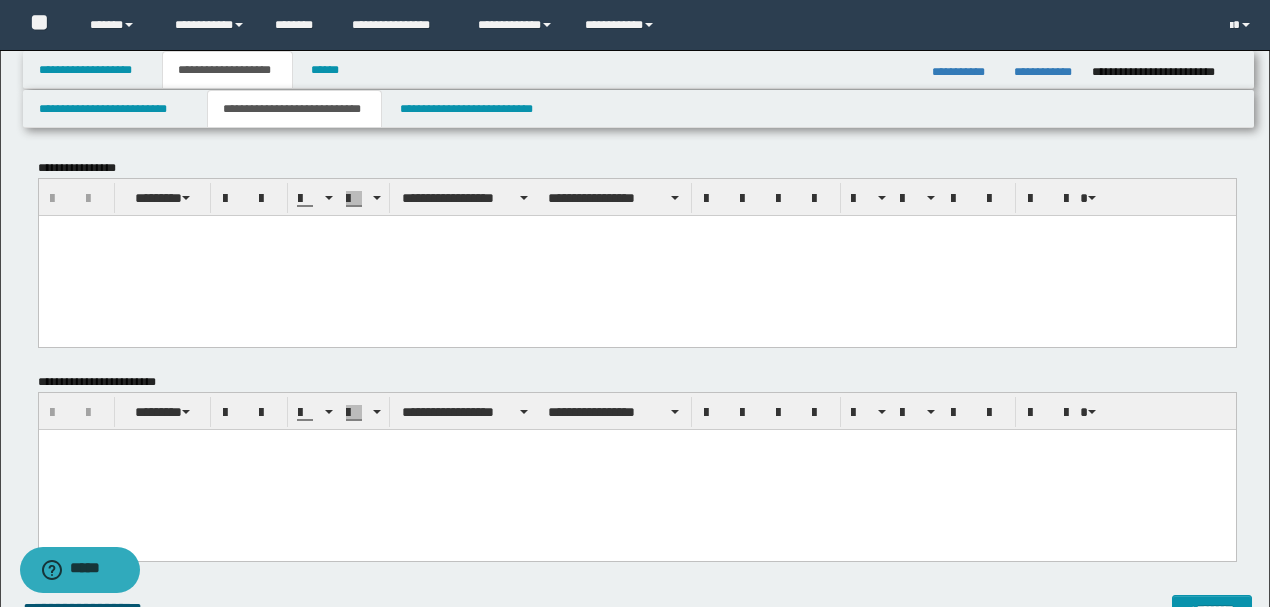 click at bounding box center [636, 255] 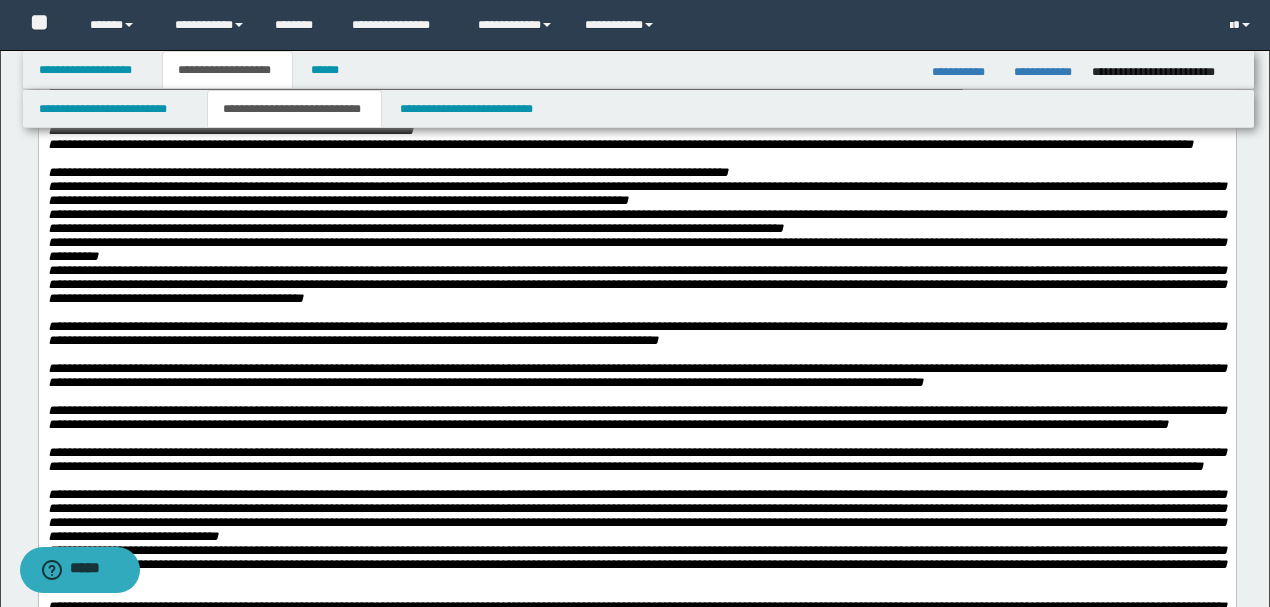 scroll, scrollTop: 1466, scrollLeft: 0, axis: vertical 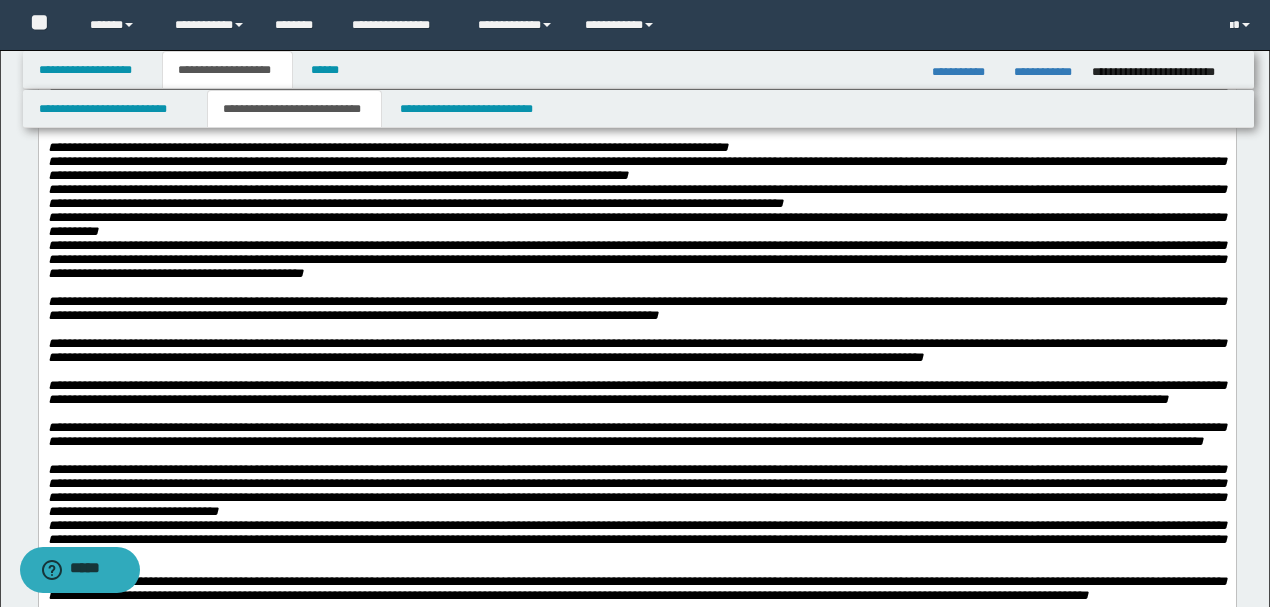 click on "**********" at bounding box center [204, 4] 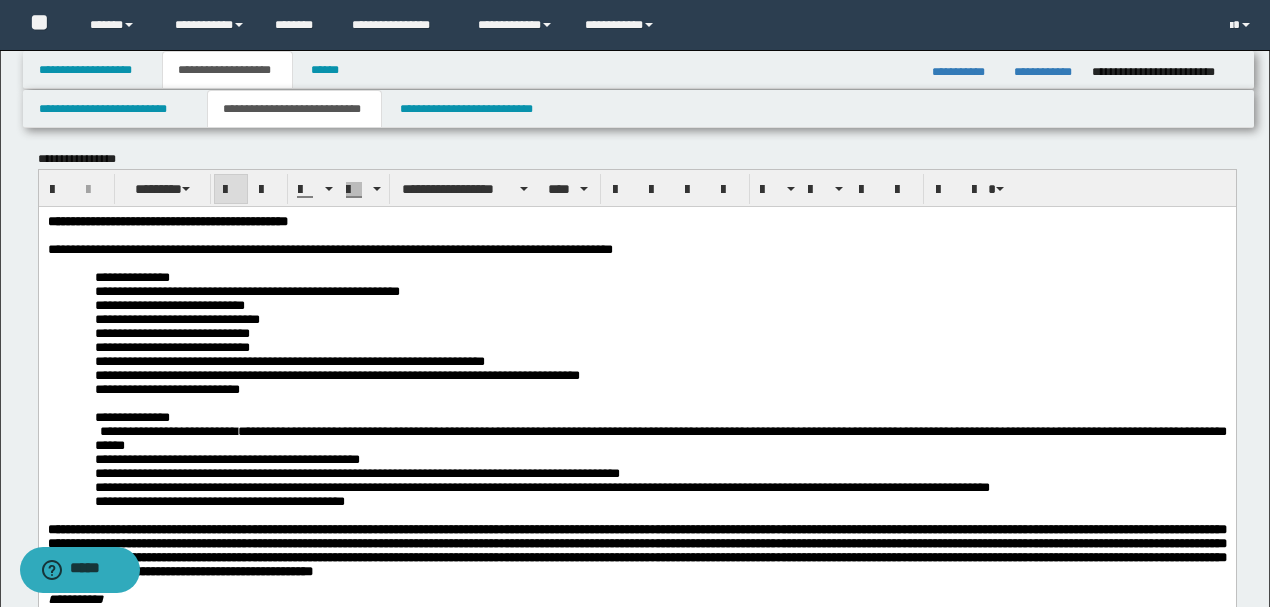 scroll, scrollTop: 0, scrollLeft: 0, axis: both 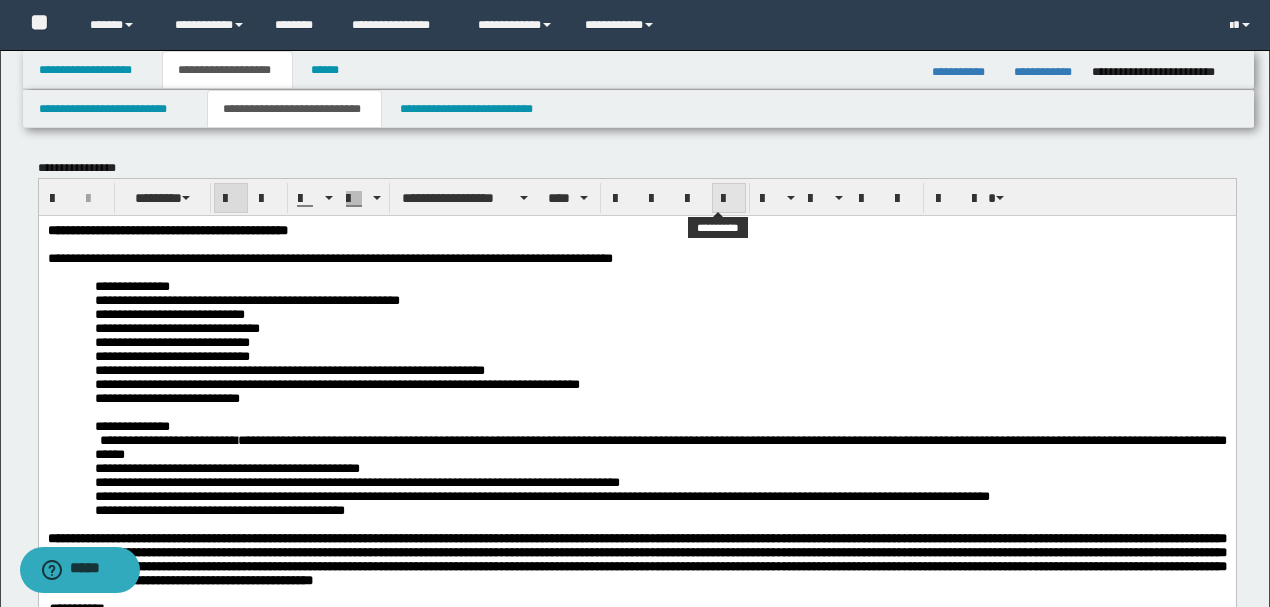 click at bounding box center [729, 199] 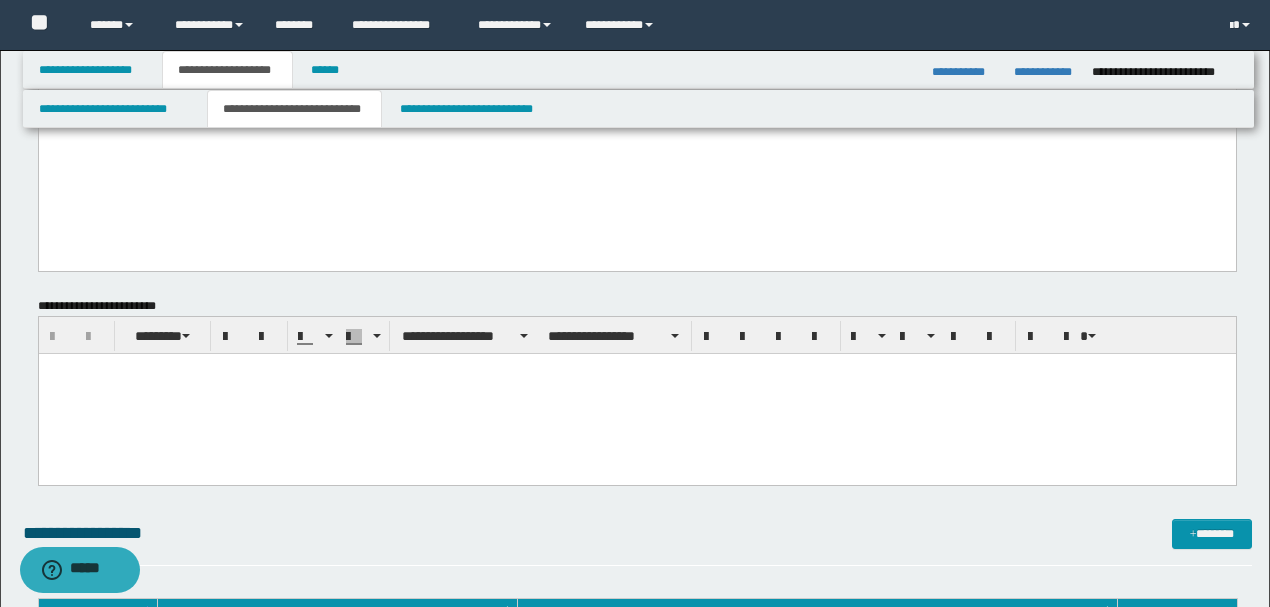 scroll, scrollTop: 3266, scrollLeft: 0, axis: vertical 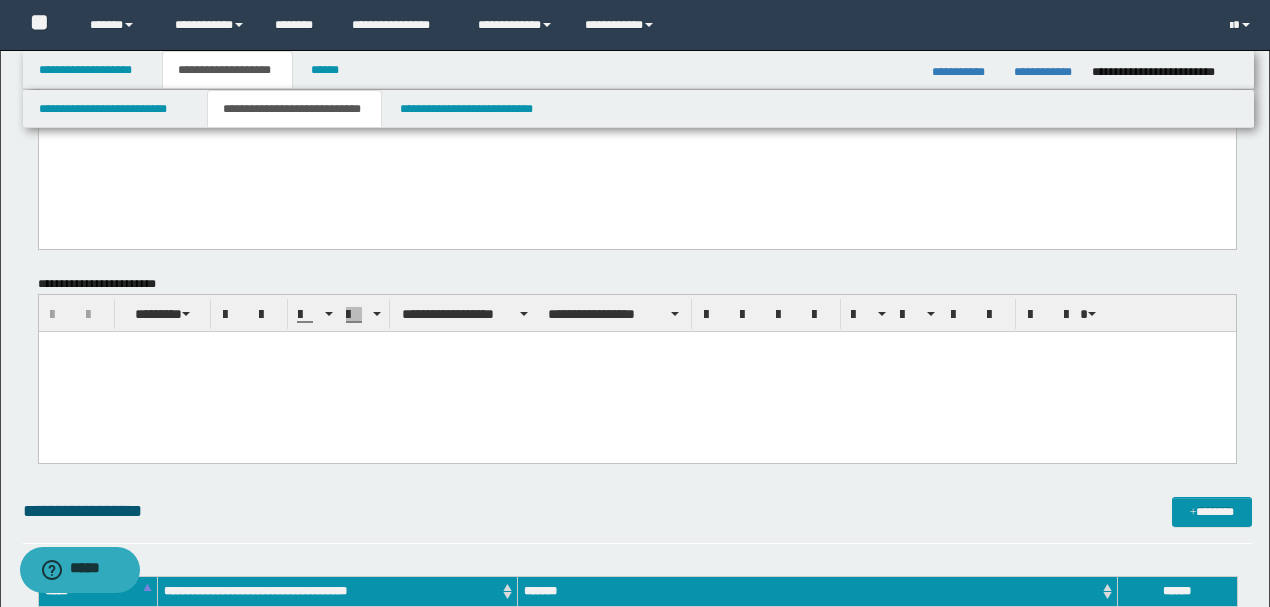 click at bounding box center (636, 372) 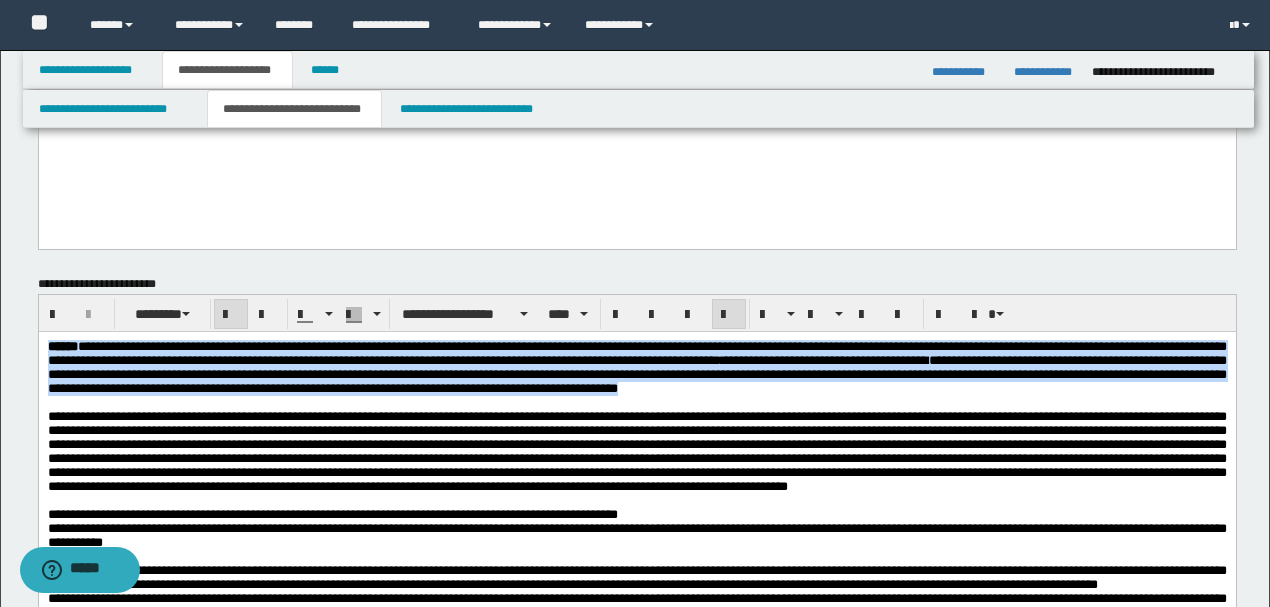 drag, startPoint x: 45, startPoint y: 346, endPoint x: 1026, endPoint y: 399, distance: 982.43066 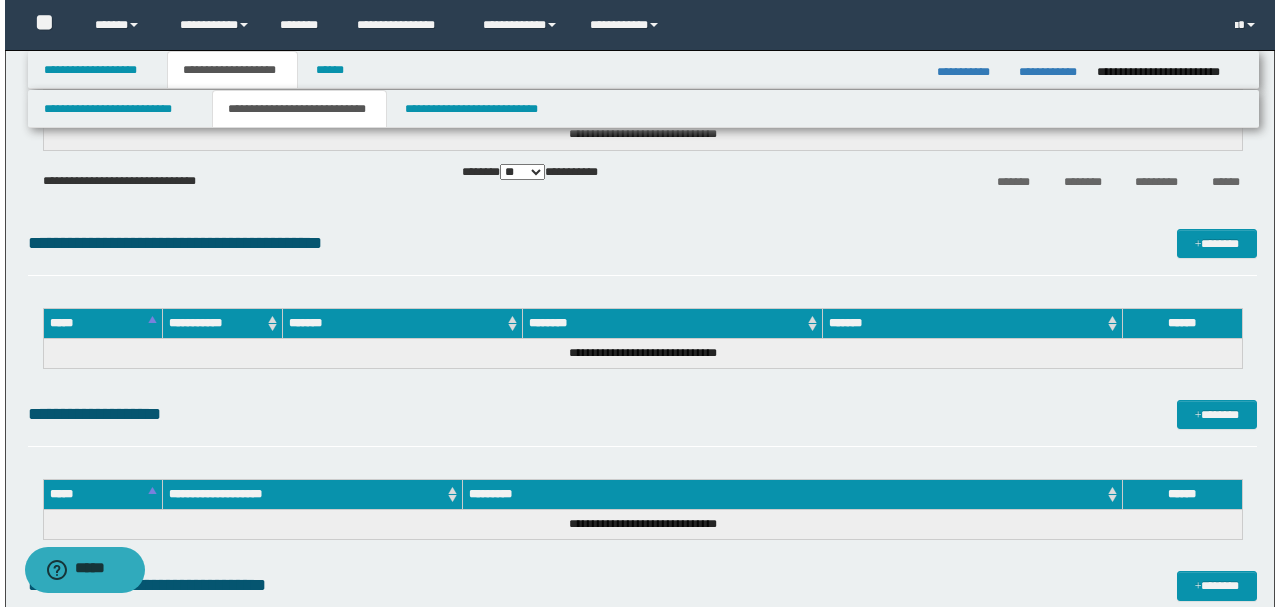 scroll, scrollTop: 4866, scrollLeft: 0, axis: vertical 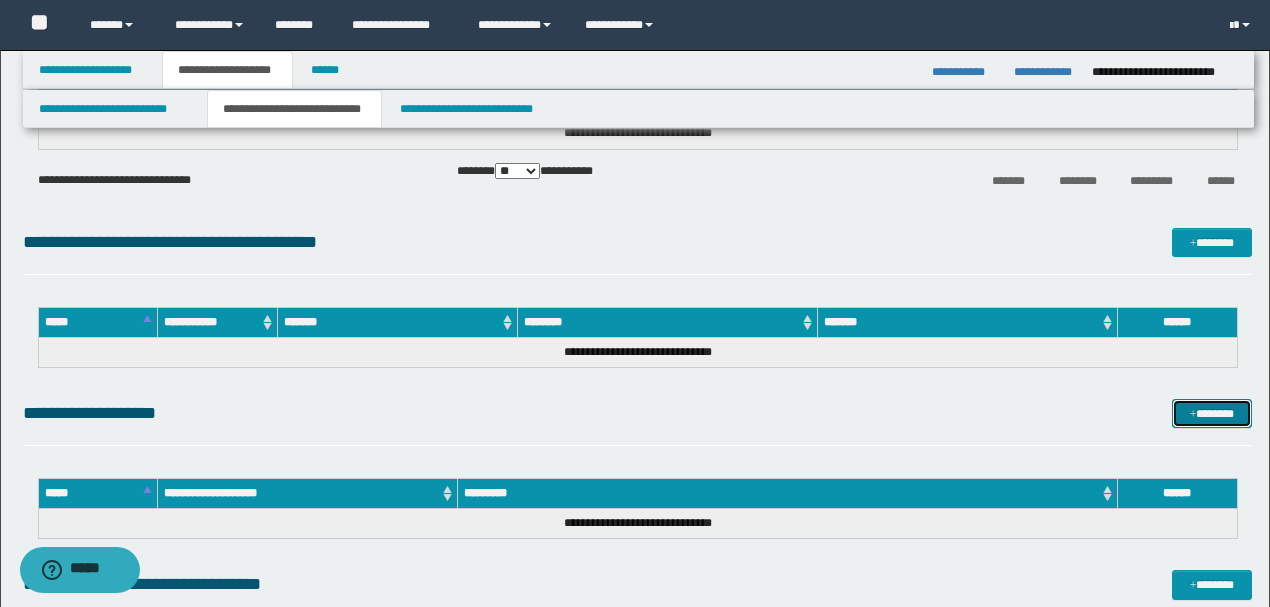 click at bounding box center (1193, 415) 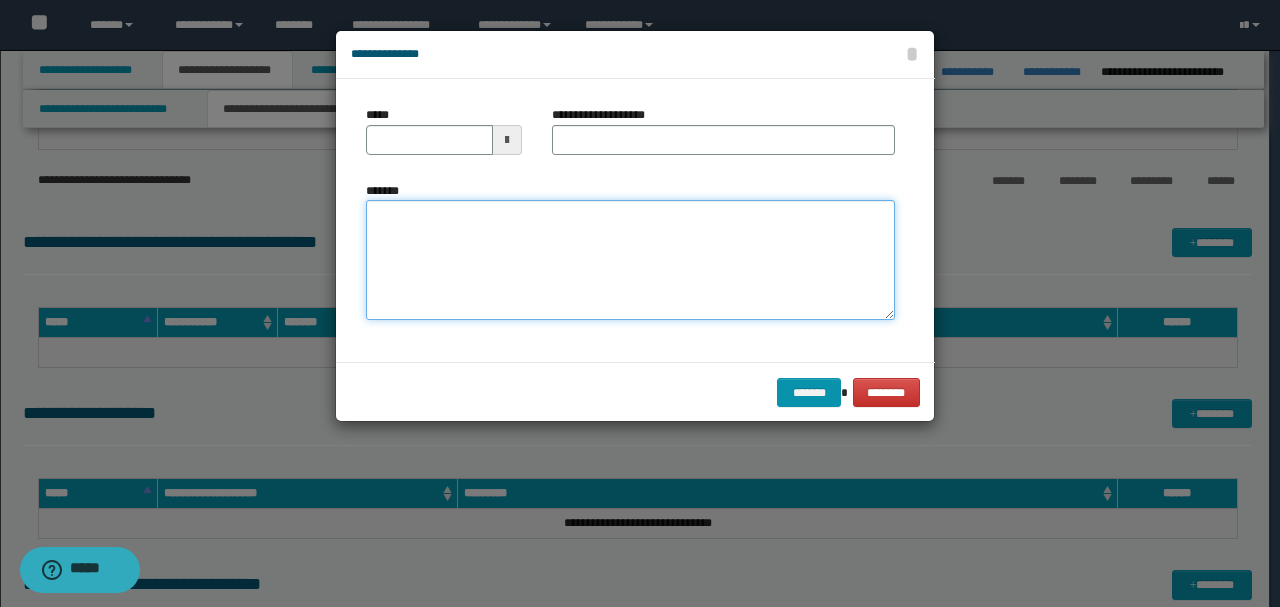 click on "*******" at bounding box center [630, 260] 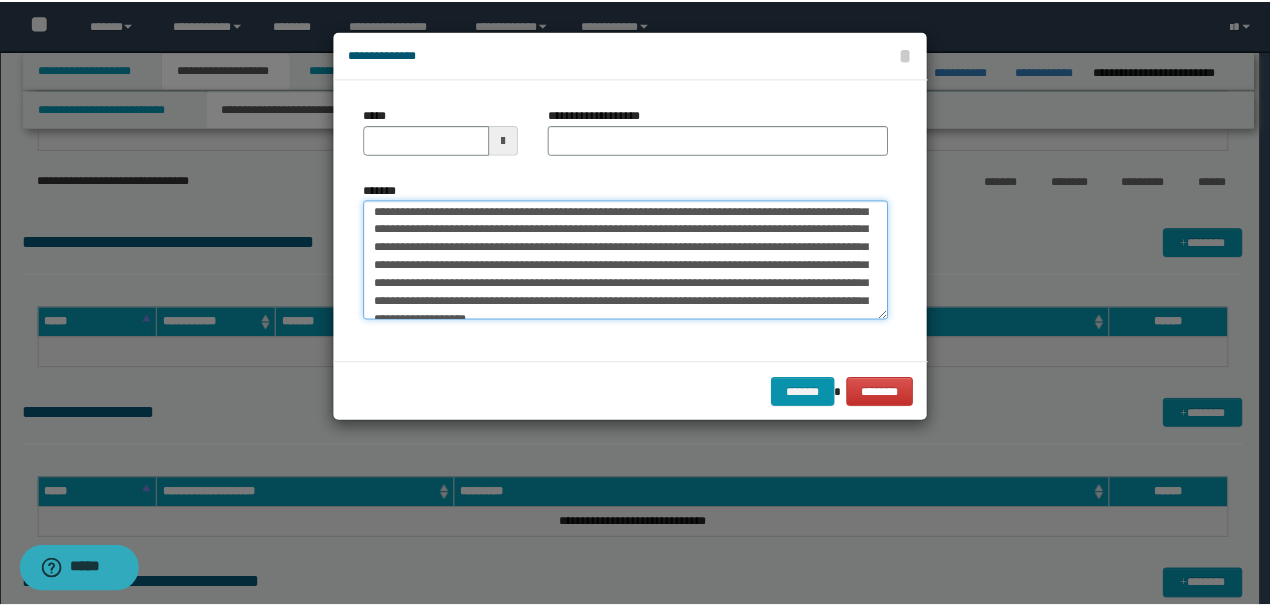 scroll, scrollTop: 0, scrollLeft: 0, axis: both 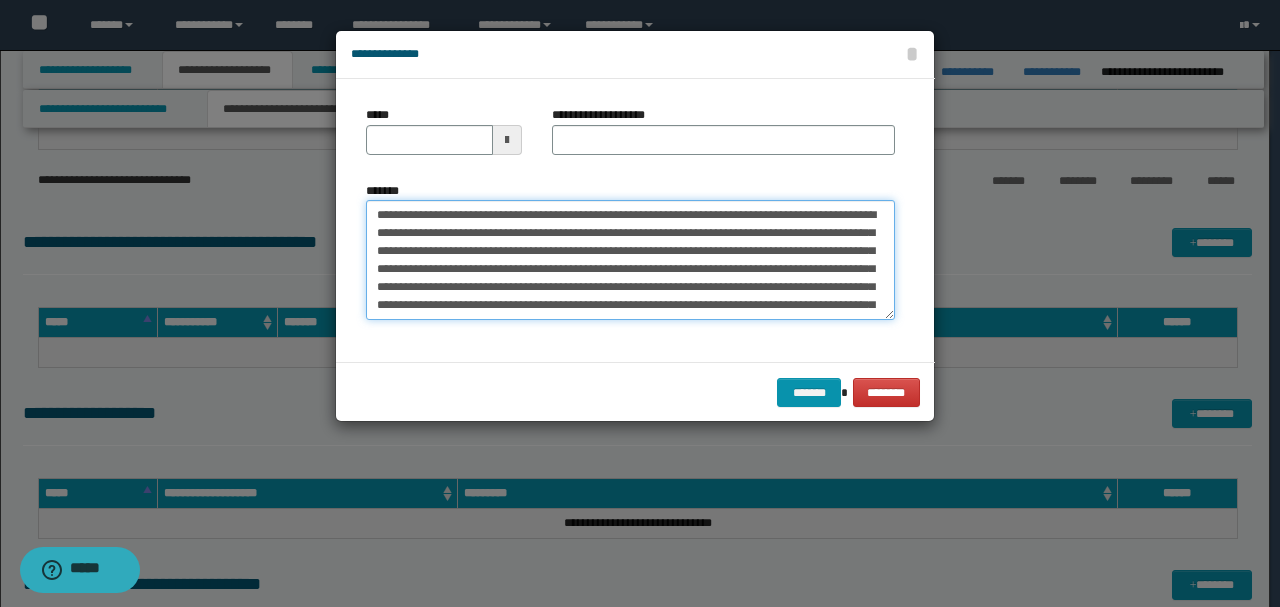 drag, startPoint x: 414, startPoint y: 214, endPoint x: 334, endPoint y: 198, distance: 81.58431 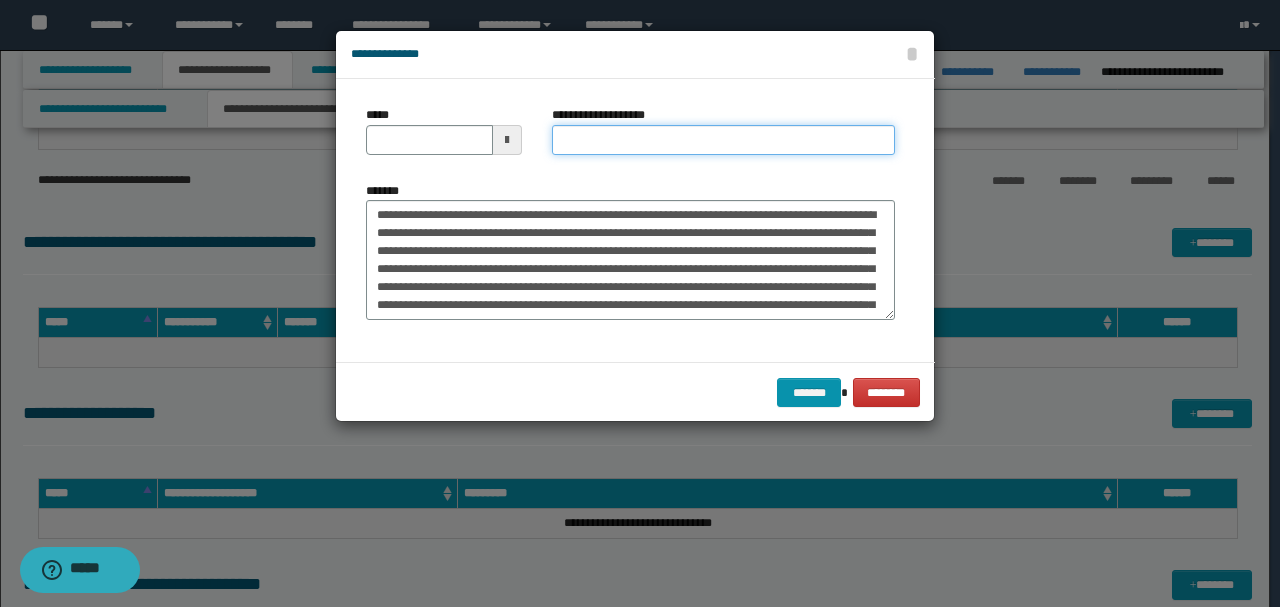 click on "**********" at bounding box center [723, 140] 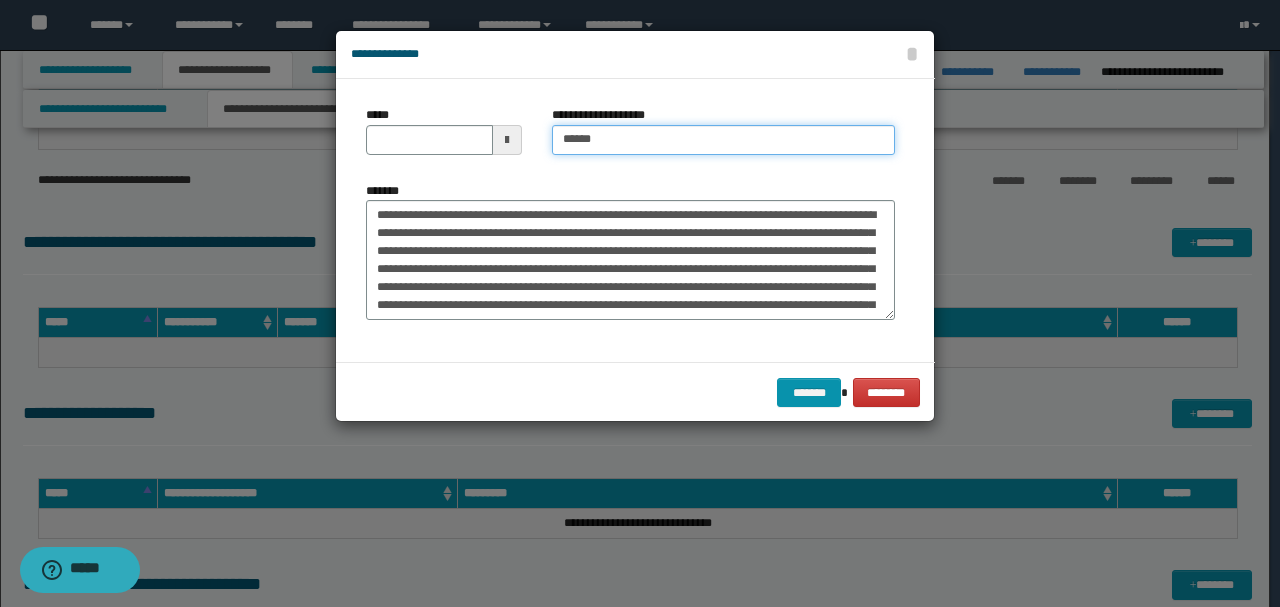 type on "*****" 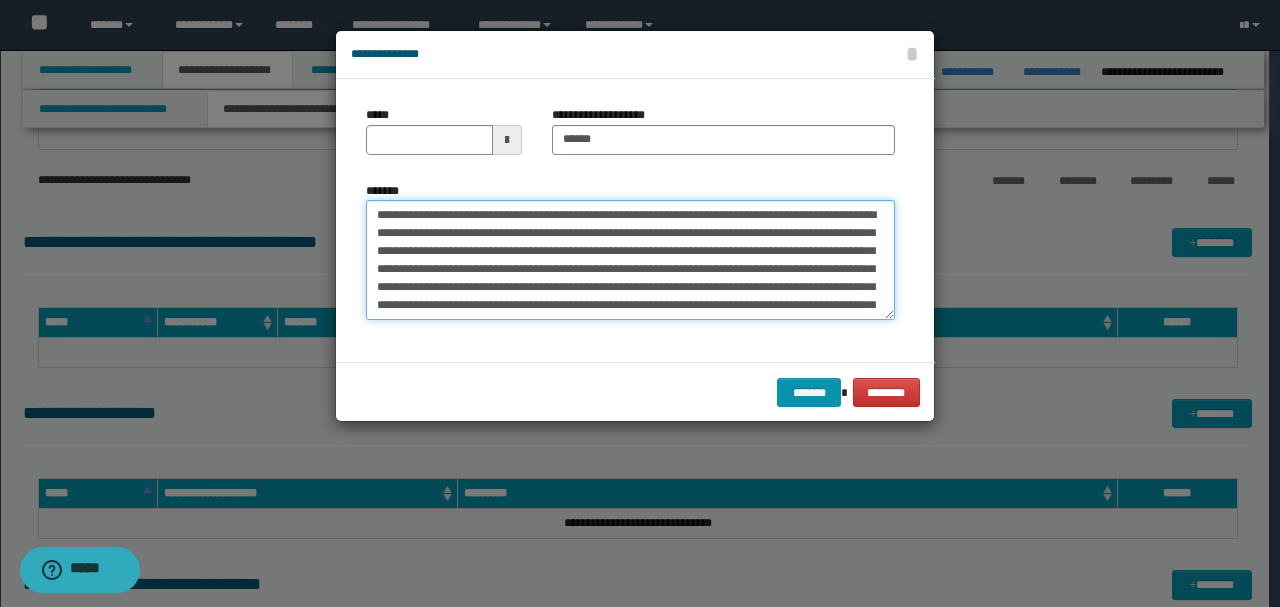 click on "**********" at bounding box center [630, 259] 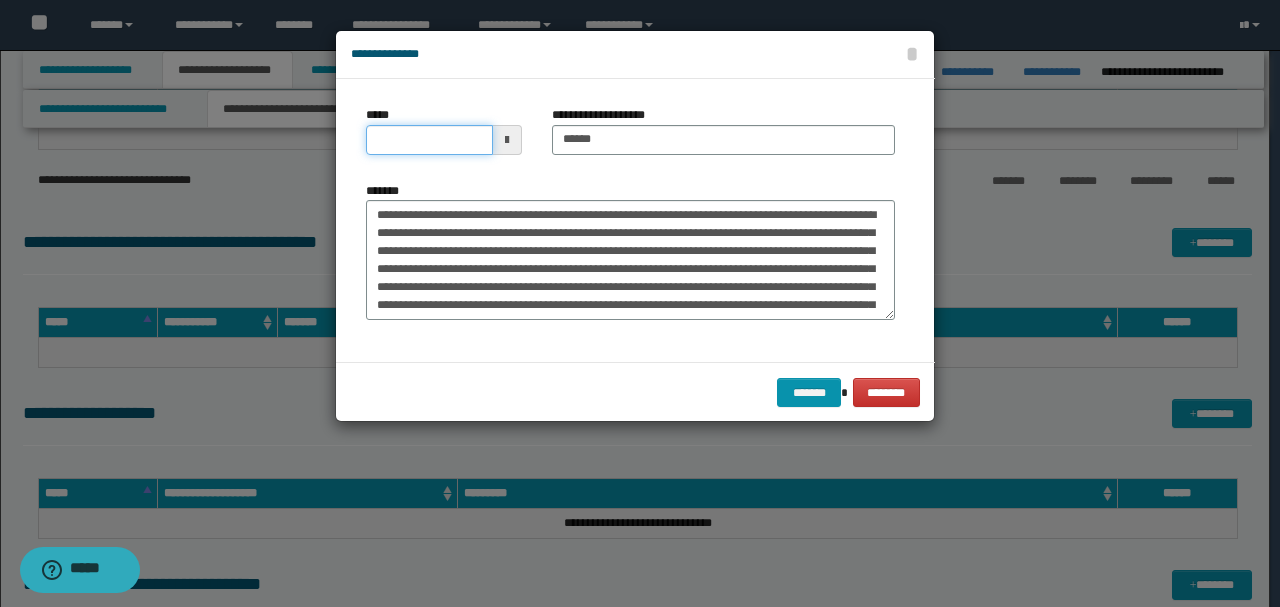 click on "*****" at bounding box center (429, 140) 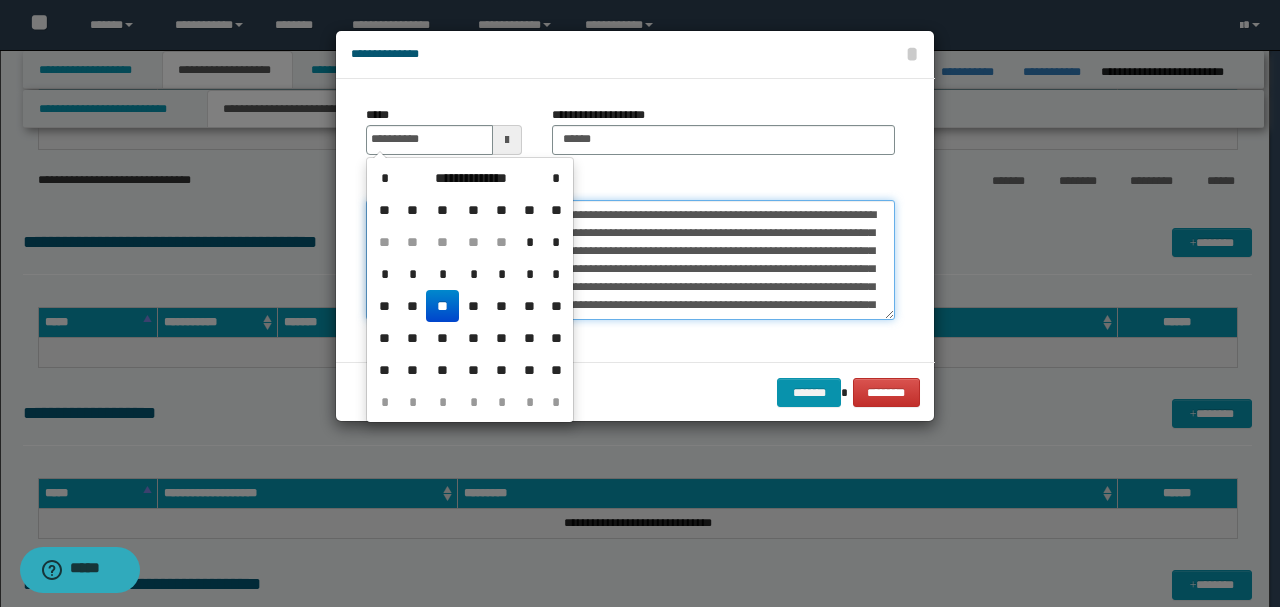 type on "**********" 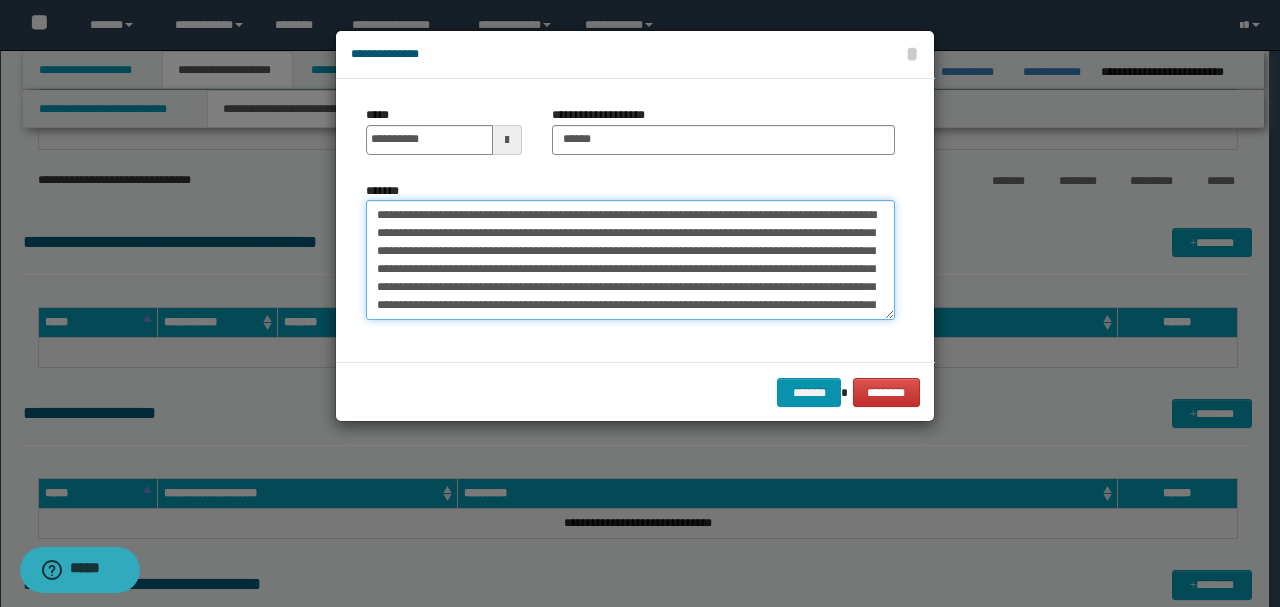 click on "**********" at bounding box center [630, 259] 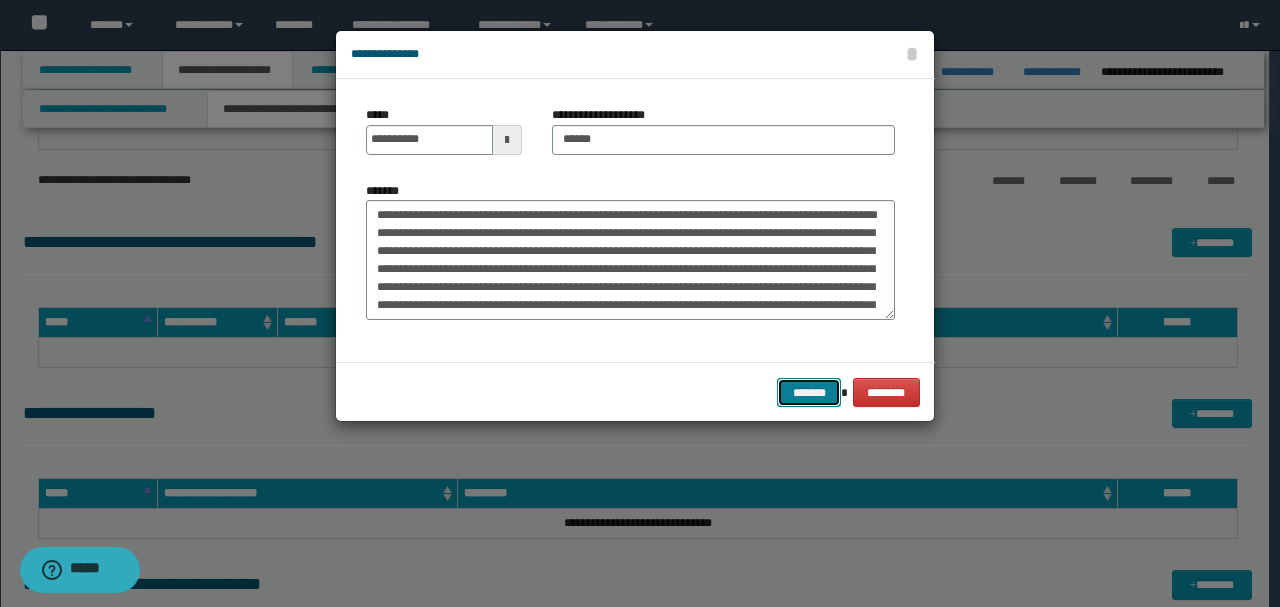 click on "*******" at bounding box center (809, 392) 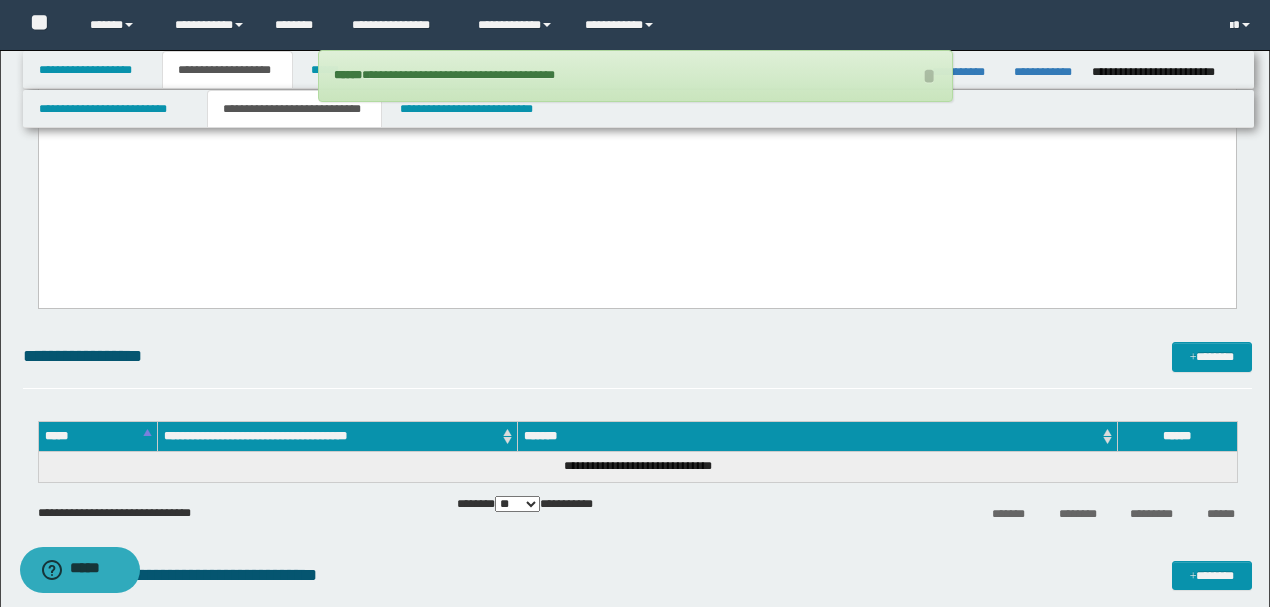scroll, scrollTop: 4266, scrollLeft: 0, axis: vertical 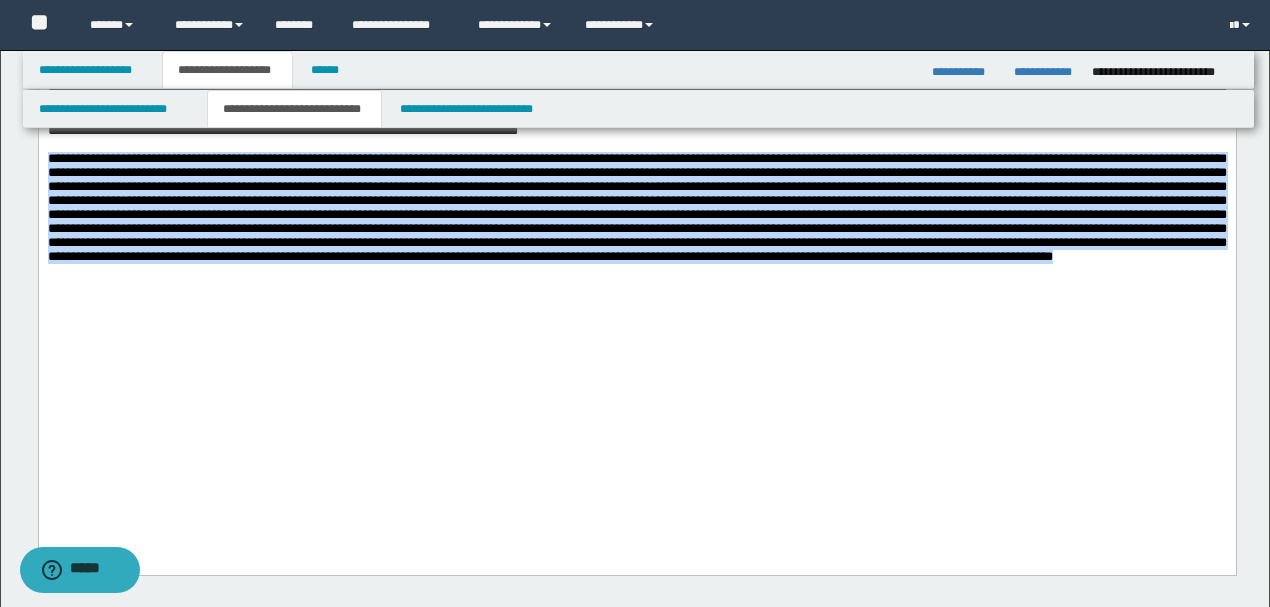 drag, startPoint x: 46, startPoint y: 327, endPoint x: 775, endPoint y: 505, distance: 750.41656 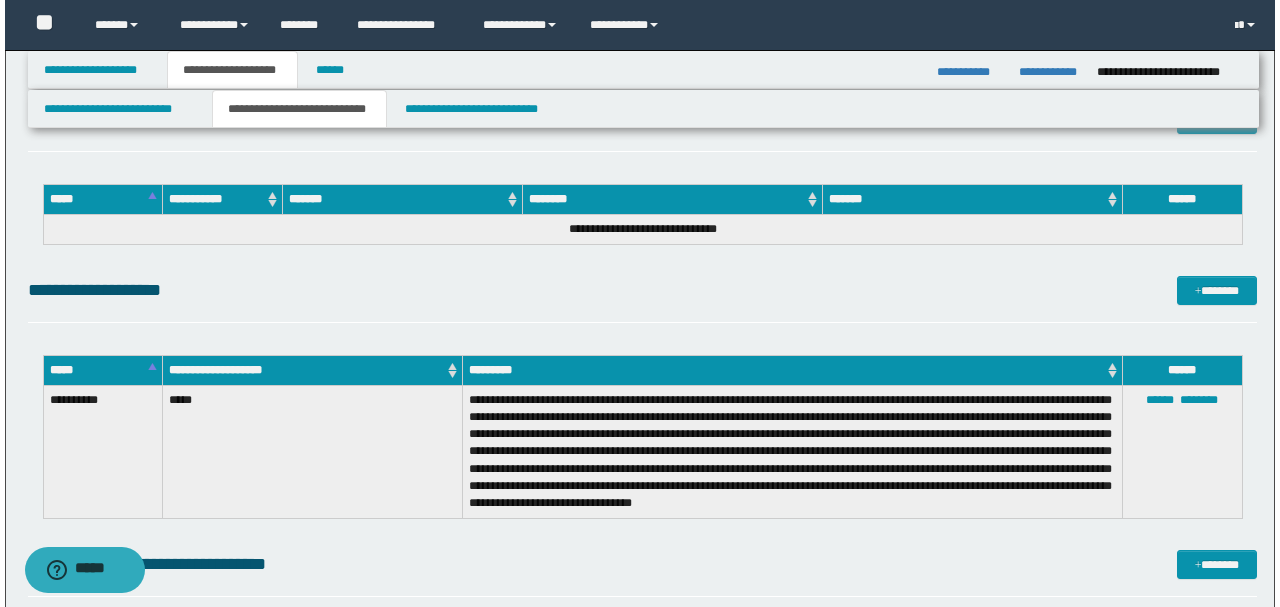 scroll, scrollTop: 4866, scrollLeft: 0, axis: vertical 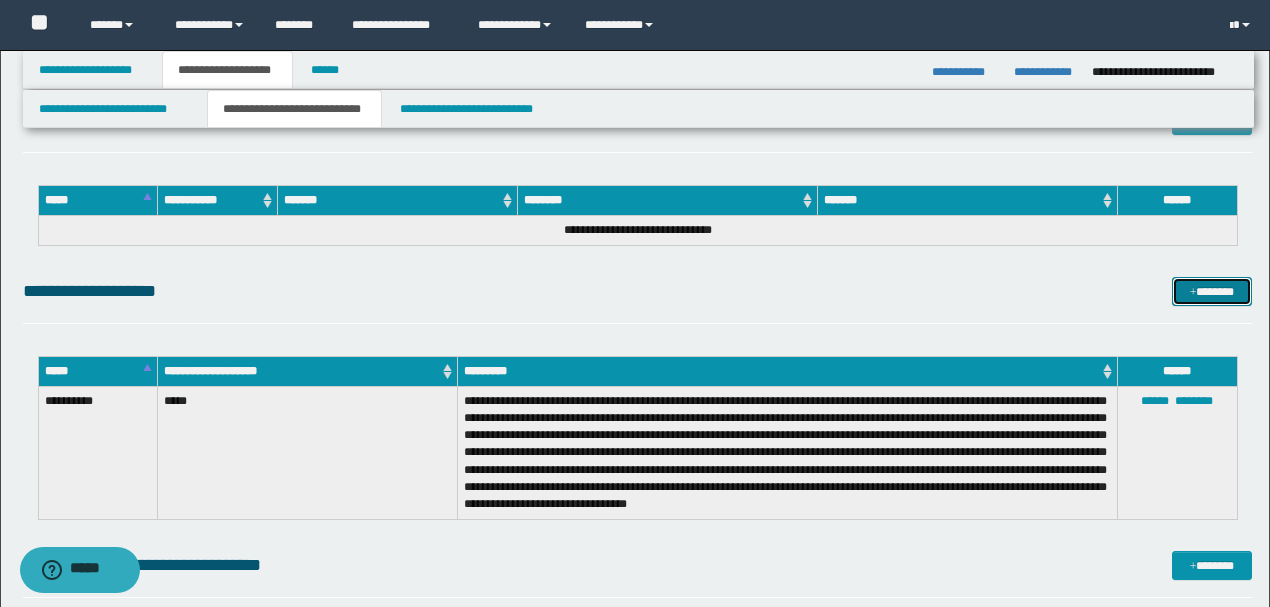 click on "*******" at bounding box center [1211, 291] 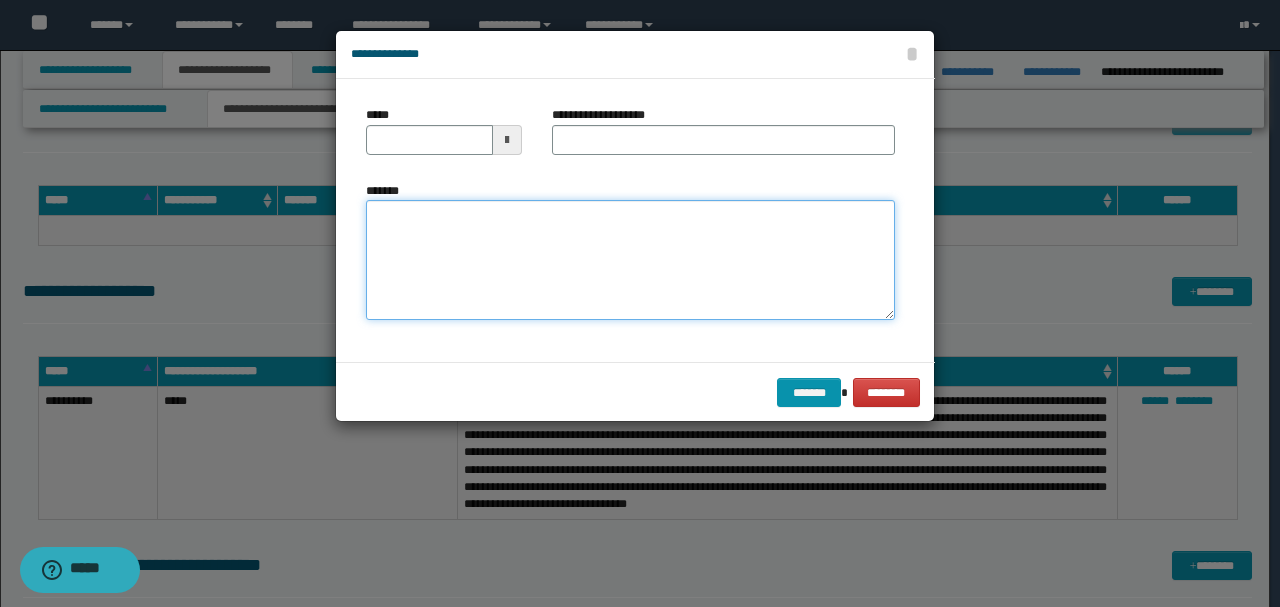 click on "*******" at bounding box center (630, 259) 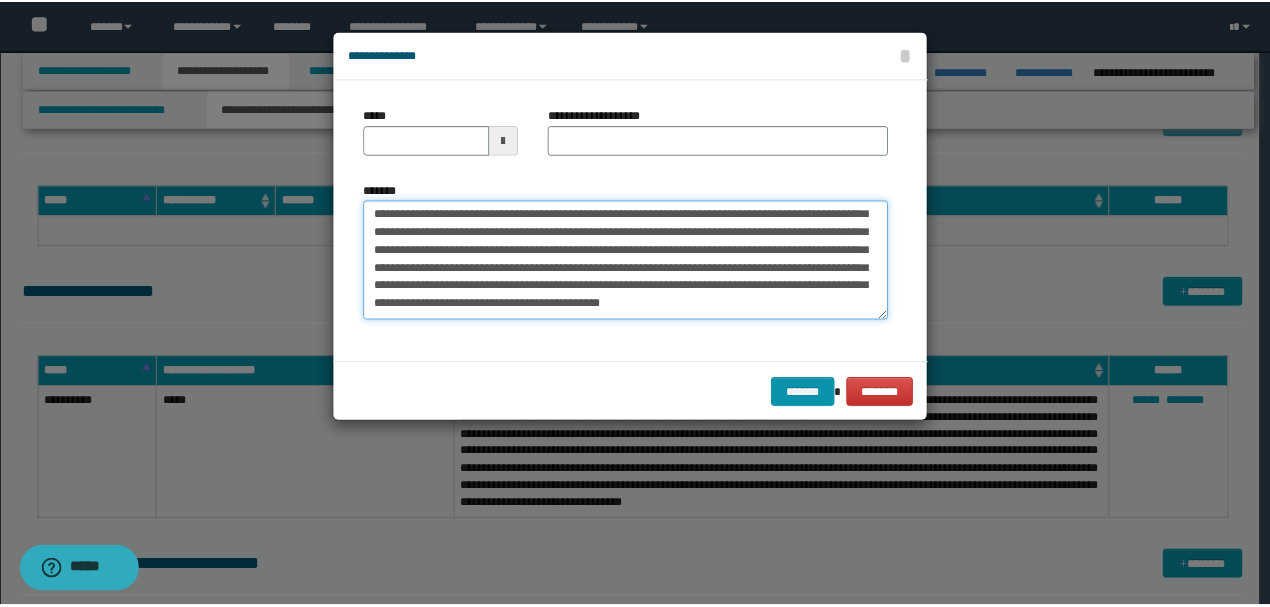 scroll, scrollTop: 0, scrollLeft: 0, axis: both 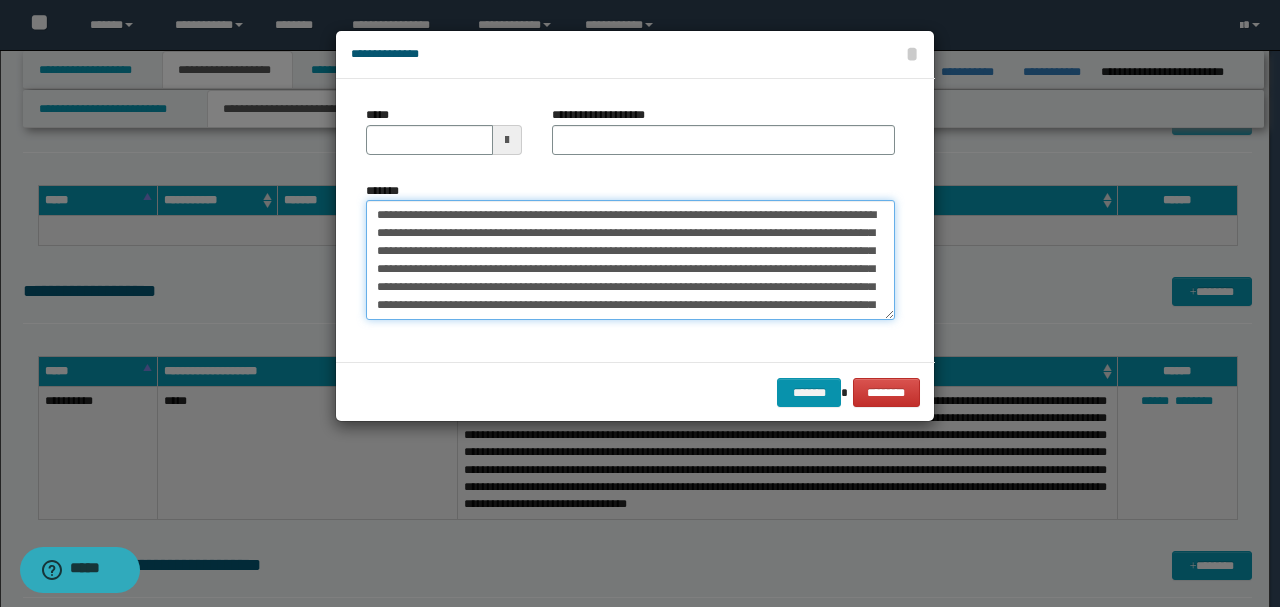 drag, startPoint x: 439, startPoint y: 215, endPoint x: 345, endPoint y: 203, distance: 94.76286 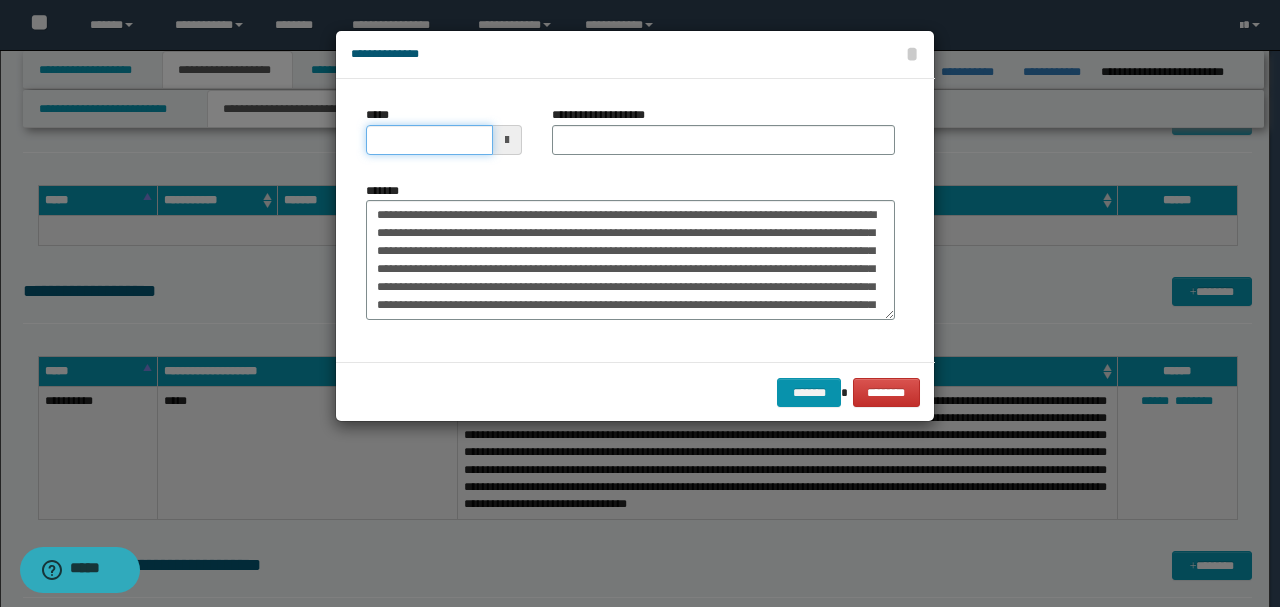 click on "*****" at bounding box center [429, 140] 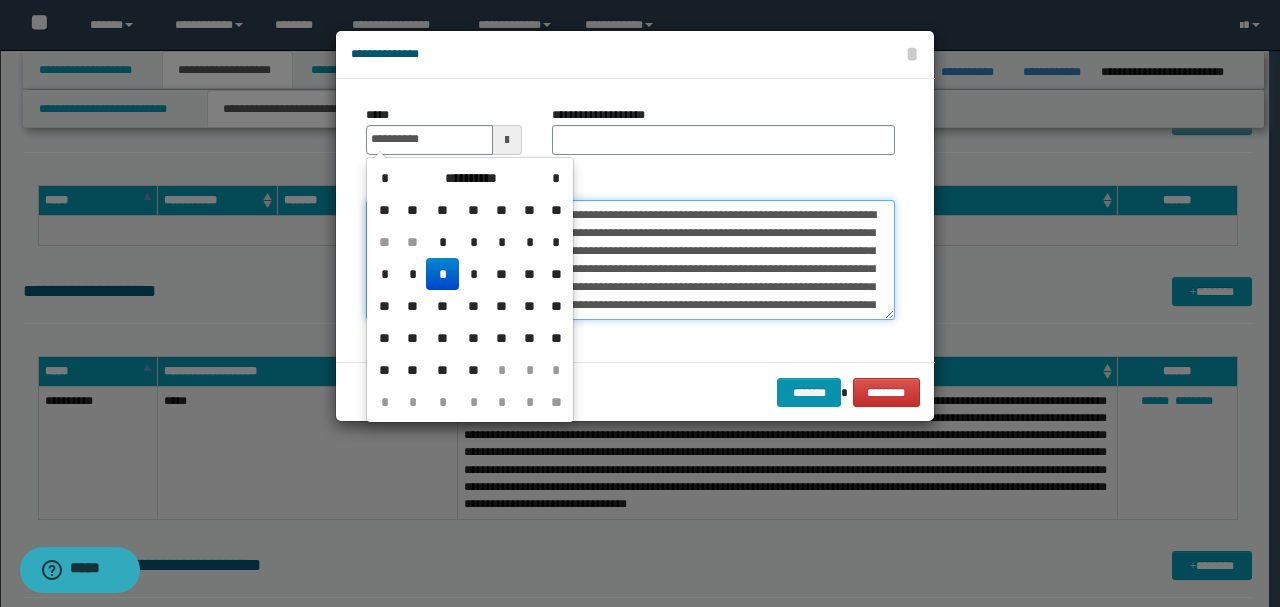 type on "**********" 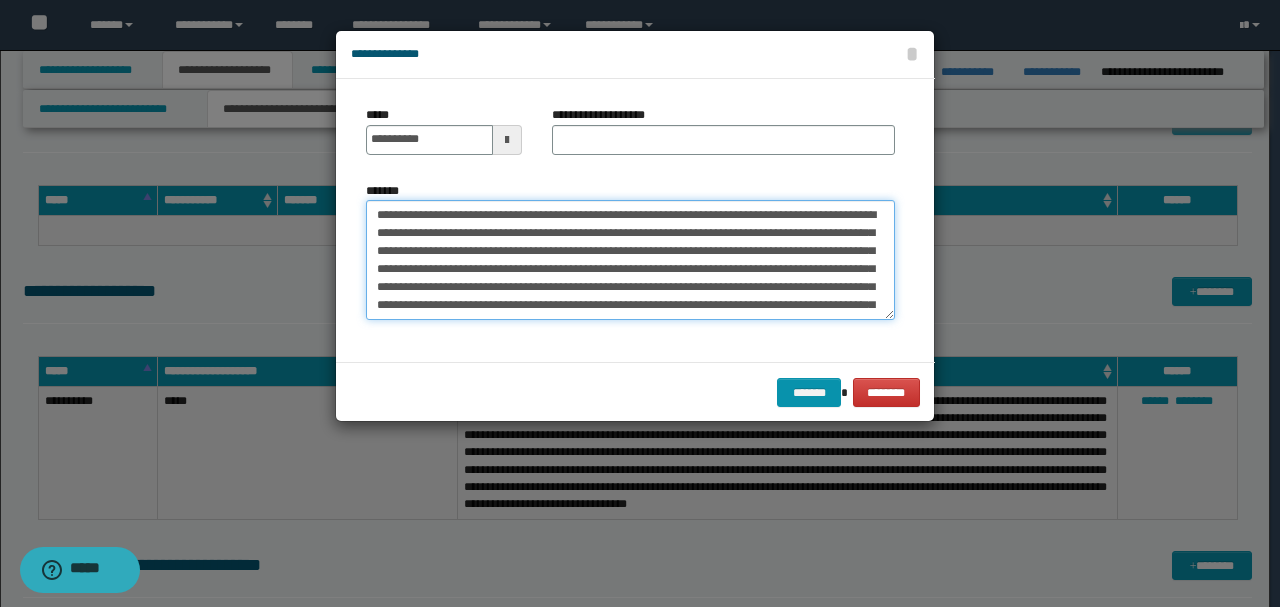 click on "*******" at bounding box center [630, 259] 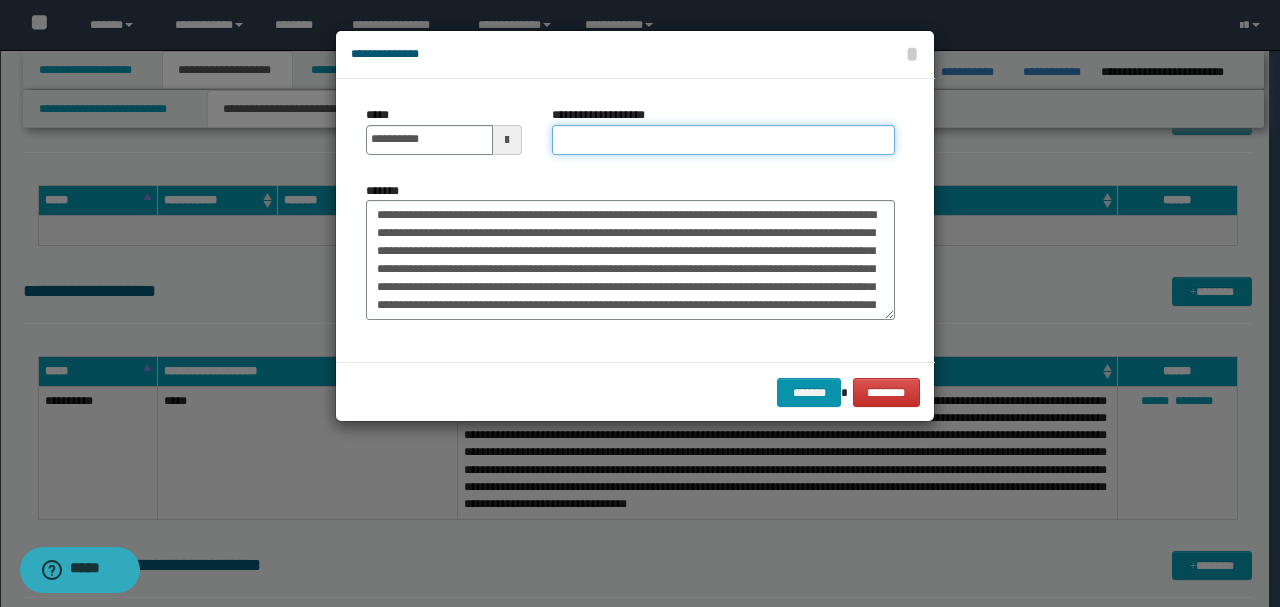 click on "**********" at bounding box center (723, 140) 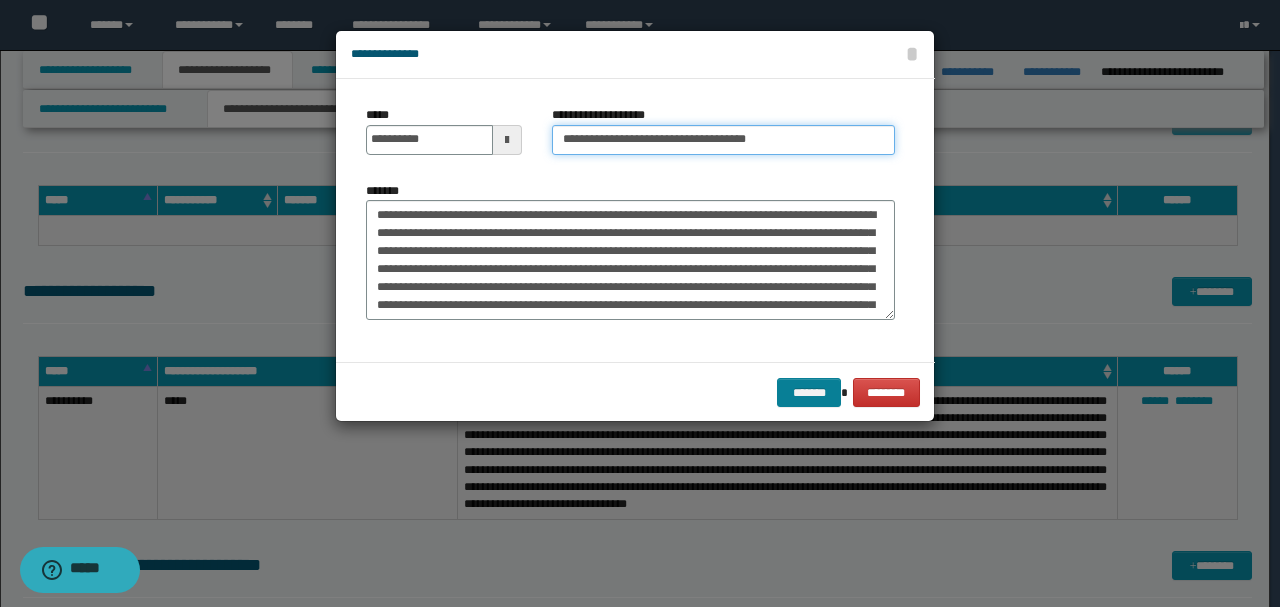 type on "**********" 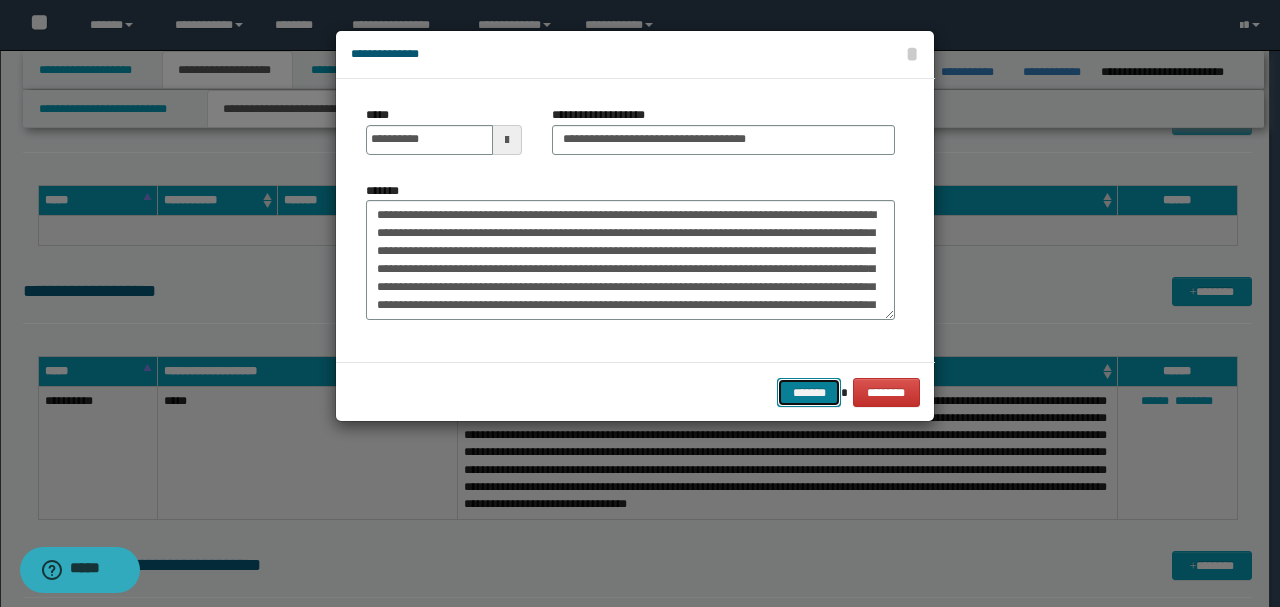 click on "*******" at bounding box center (809, 392) 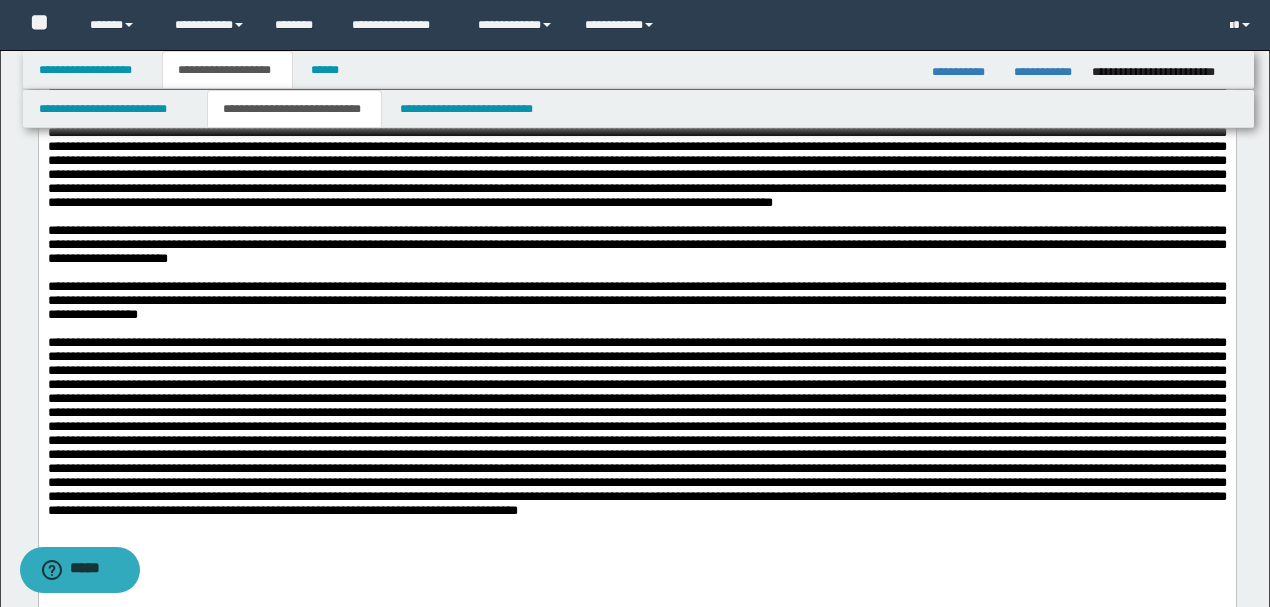 scroll, scrollTop: 3866, scrollLeft: 0, axis: vertical 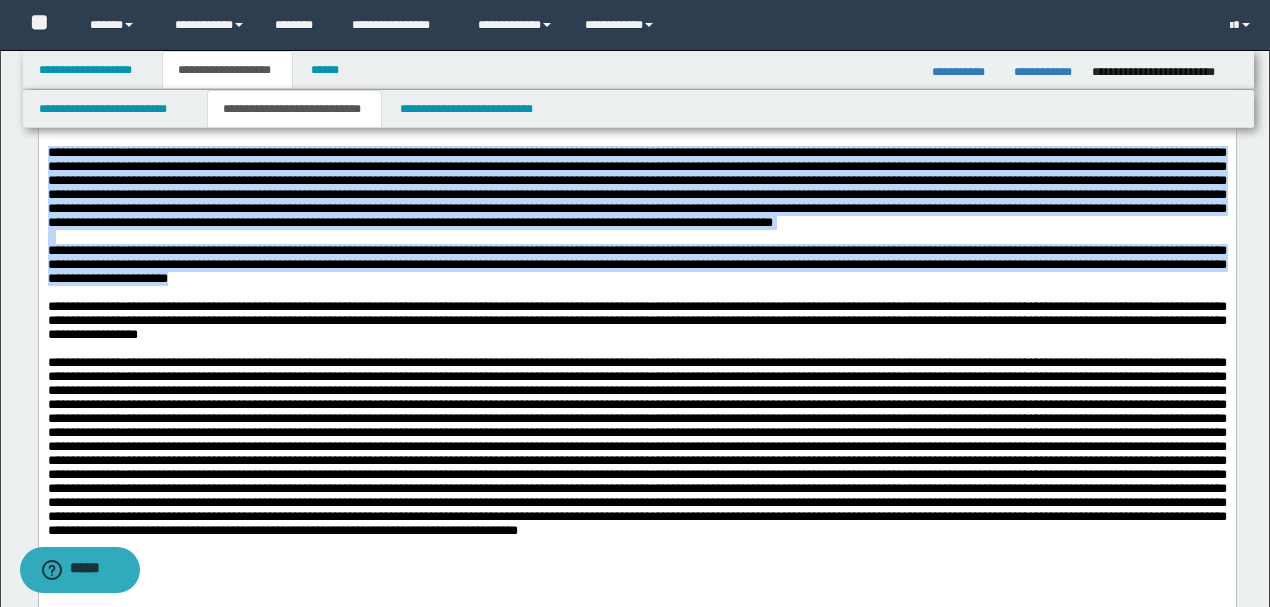 drag, startPoint x: 46, startPoint y: 252, endPoint x: 388, endPoint y: 406, distance: 375.07333 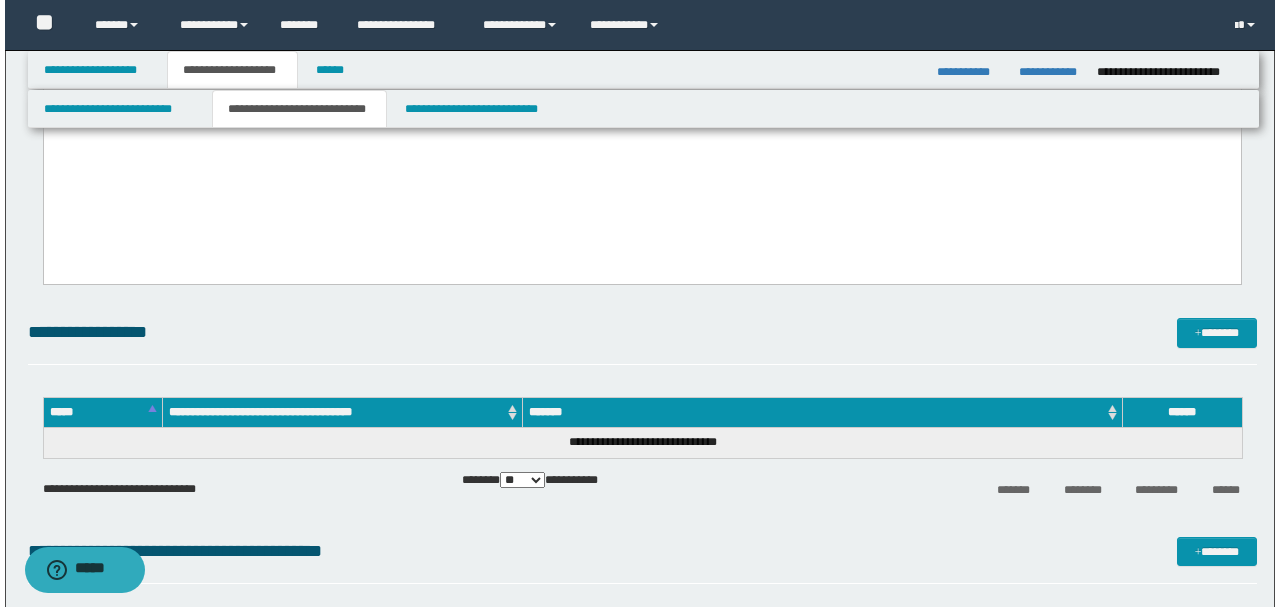 scroll, scrollTop: 4666, scrollLeft: 0, axis: vertical 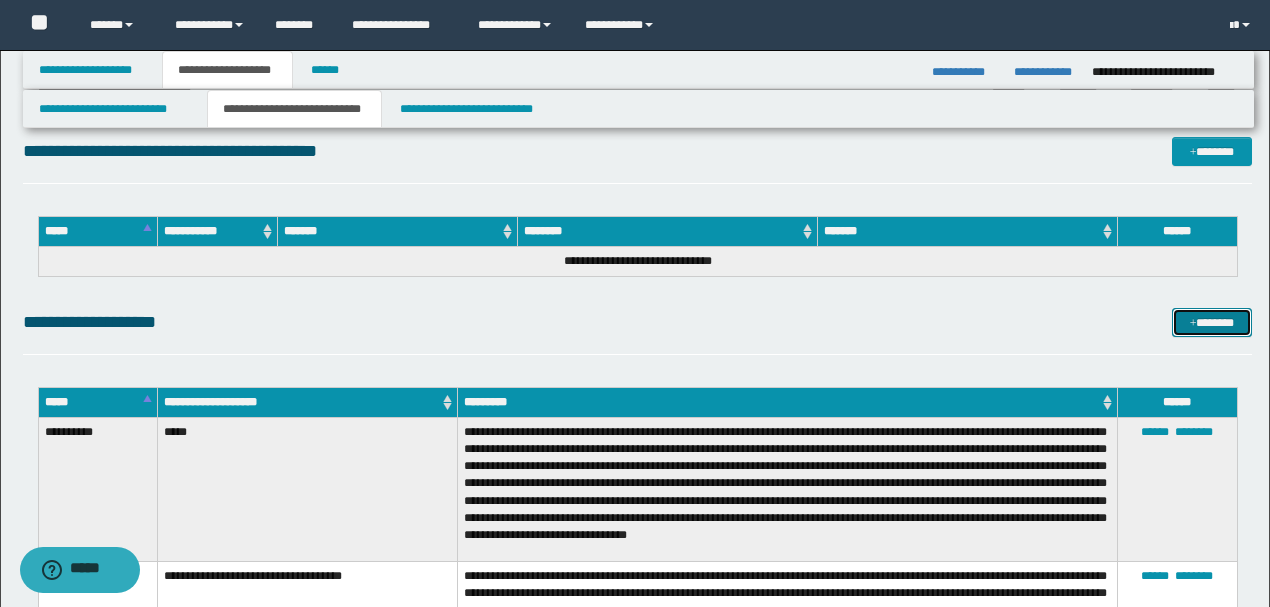 click on "*******" at bounding box center [1211, 322] 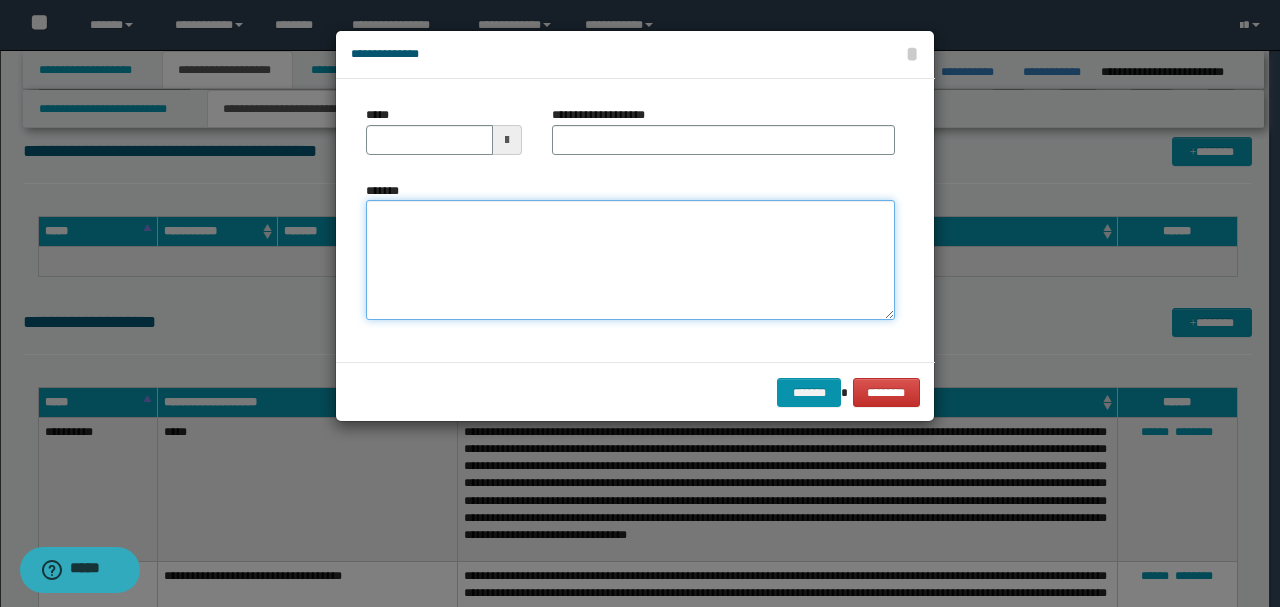click on "*******" at bounding box center (630, 259) 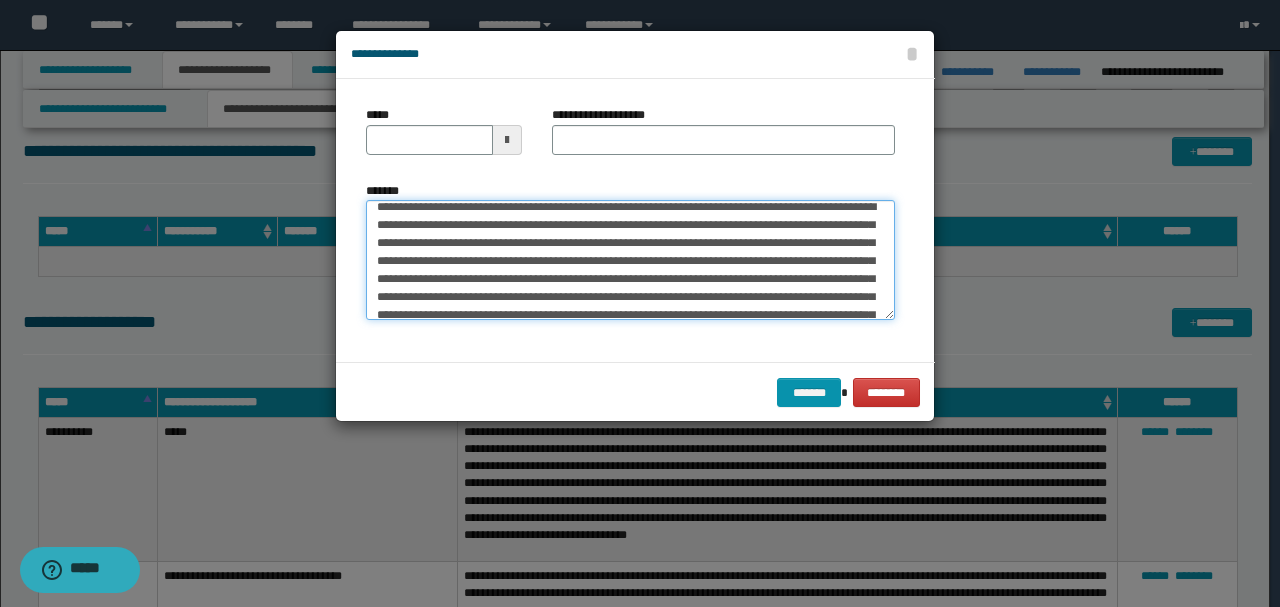 scroll, scrollTop: 0, scrollLeft: 0, axis: both 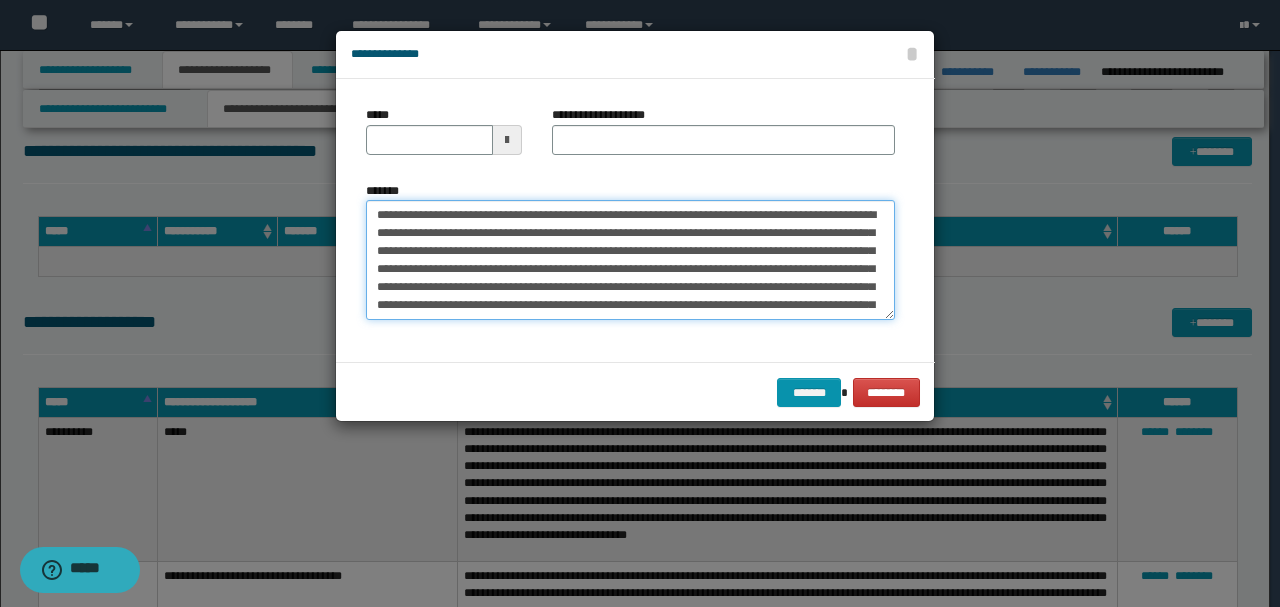 drag, startPoint x: 440, startPoint y: 212, endPoint x: 340, endPoint y: 210, distance: 100.02 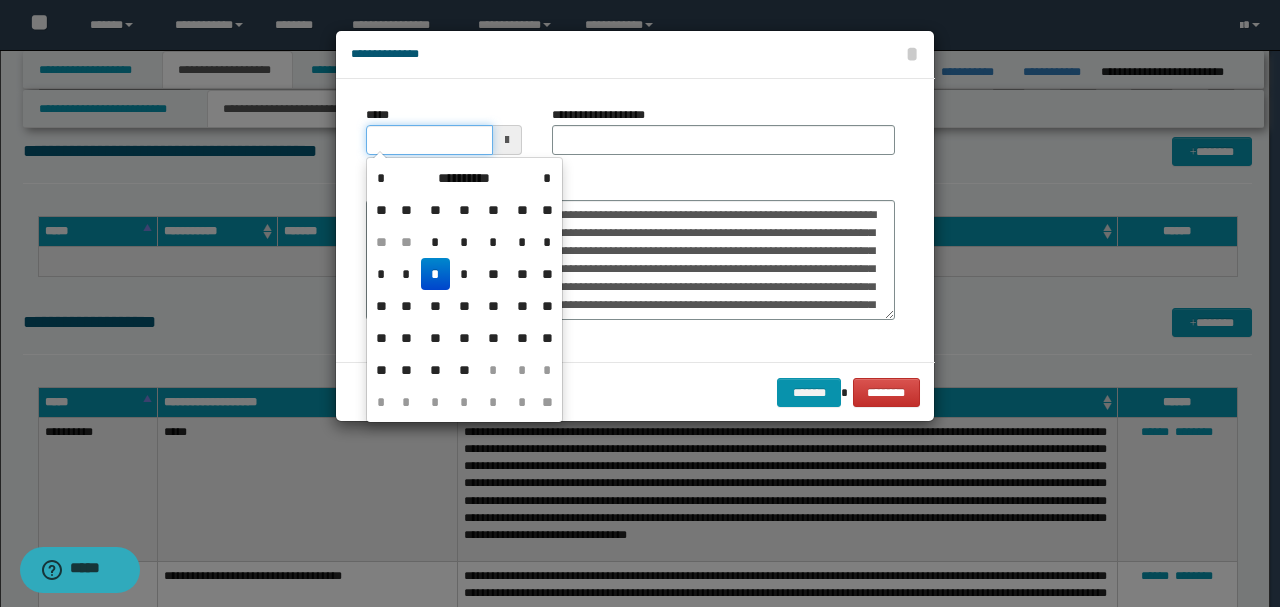 click on "*****" at bounding box center (429, 140) 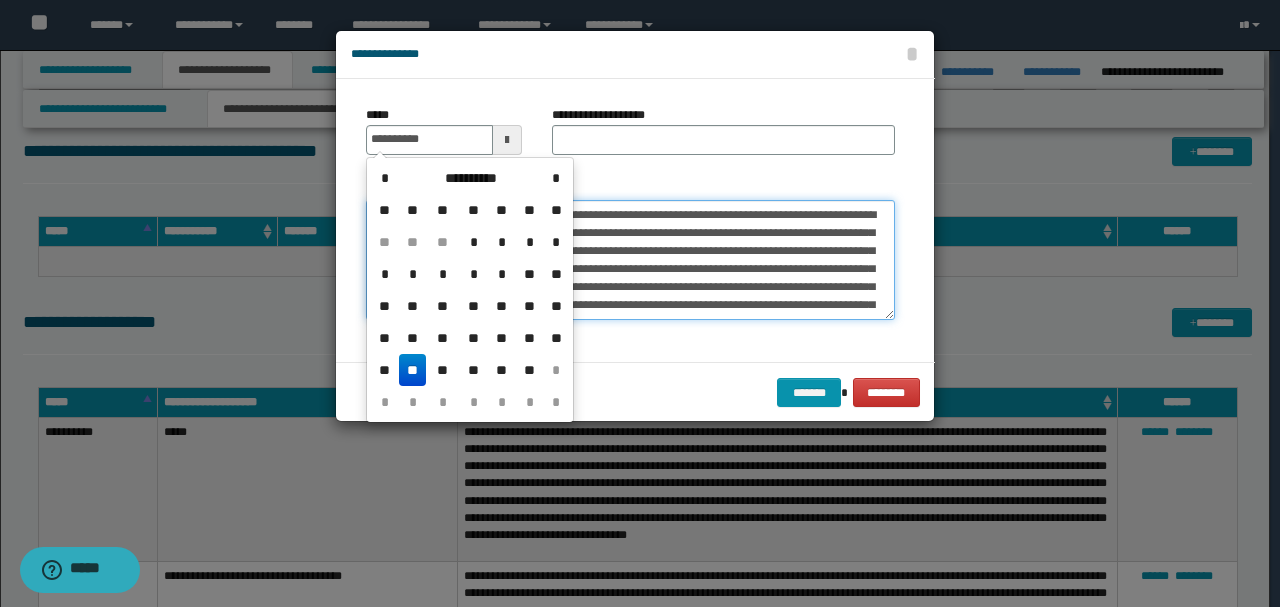 type on "**********" 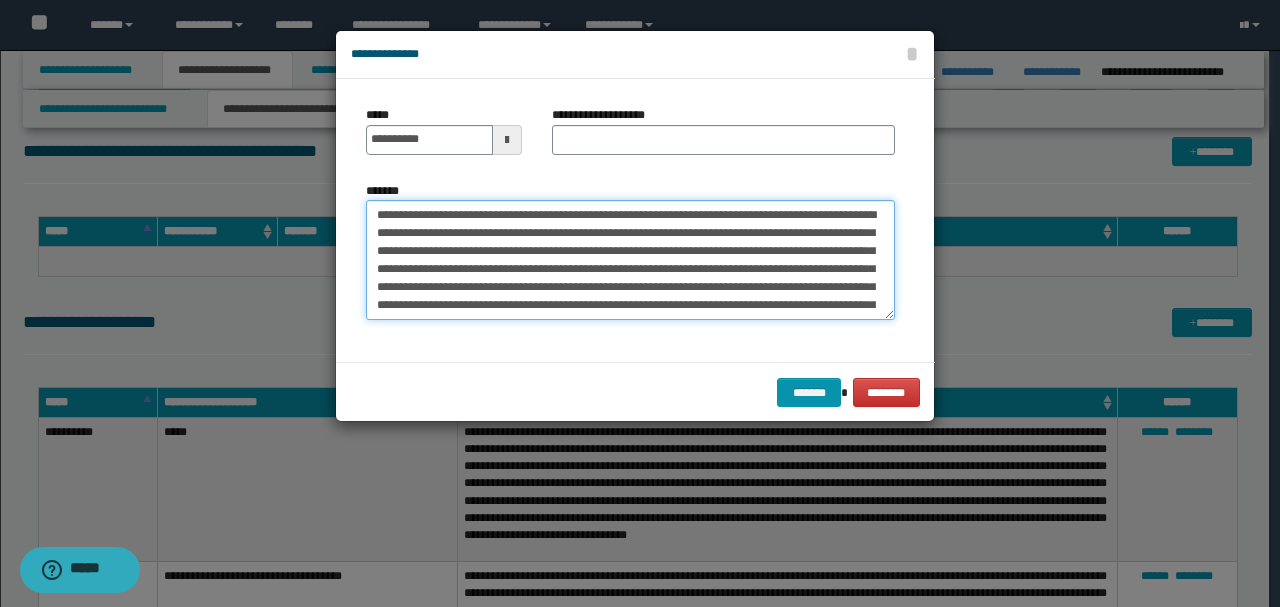 drag, startPoint x: 652, startPoint y: 216, endPoint x: 264, endPoint y: 216, distance: 388 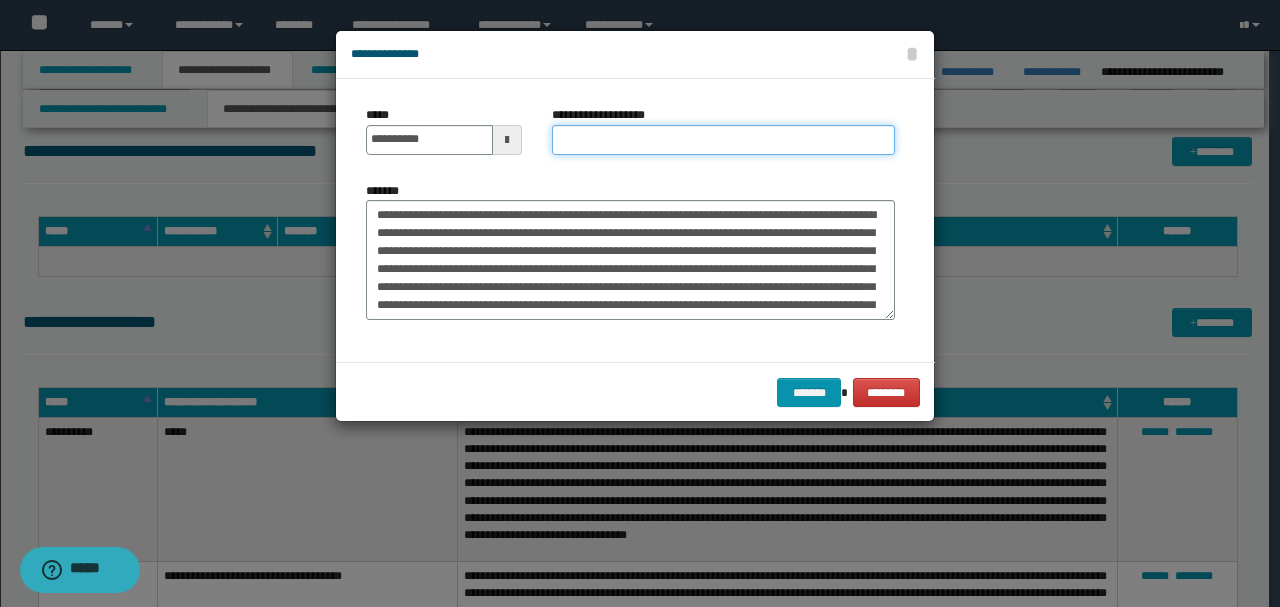 click on "**********" at bounding box center (723, 140) 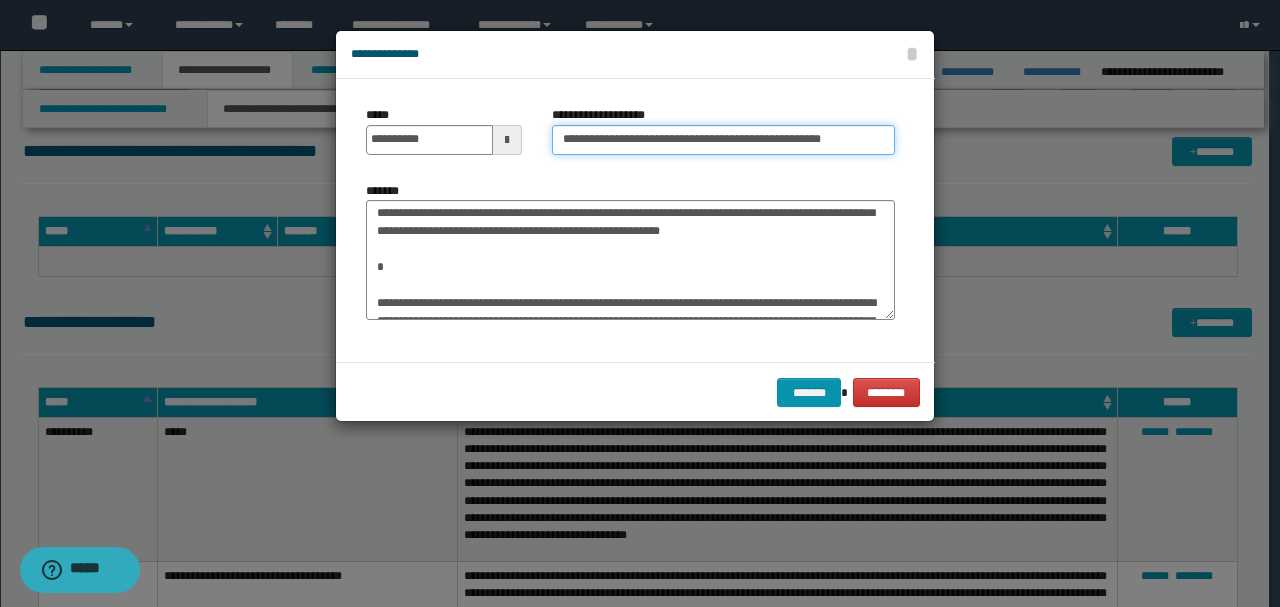 type on "**********" 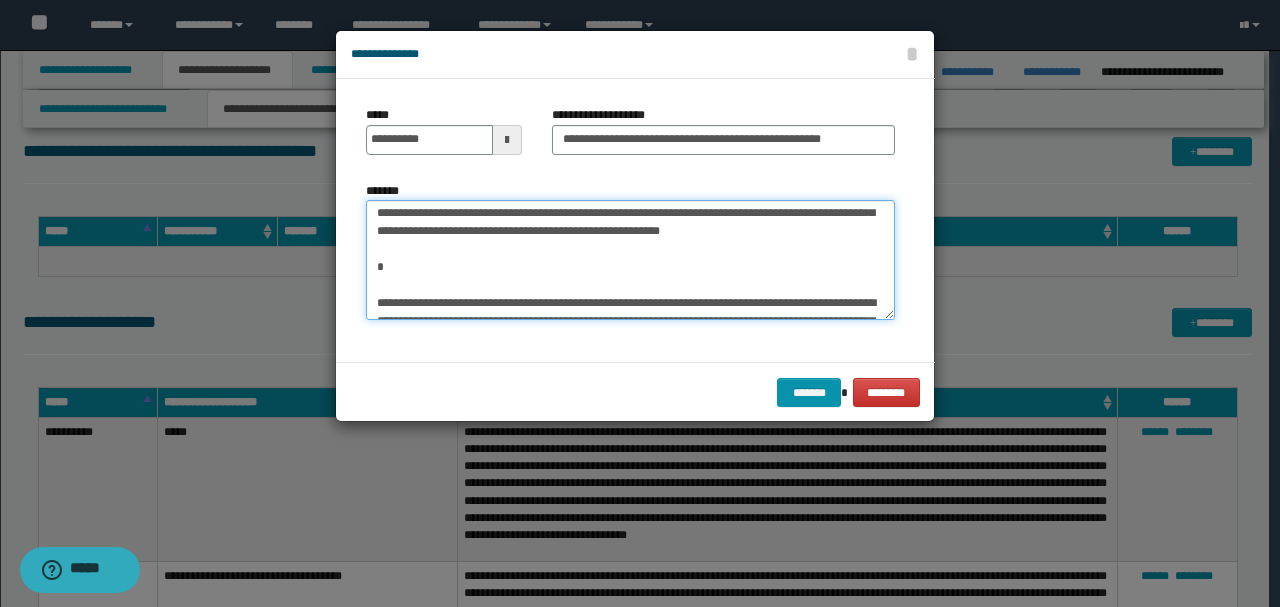 scroll, scrollTop: 306, scrollLeft: 0, axis: vertical 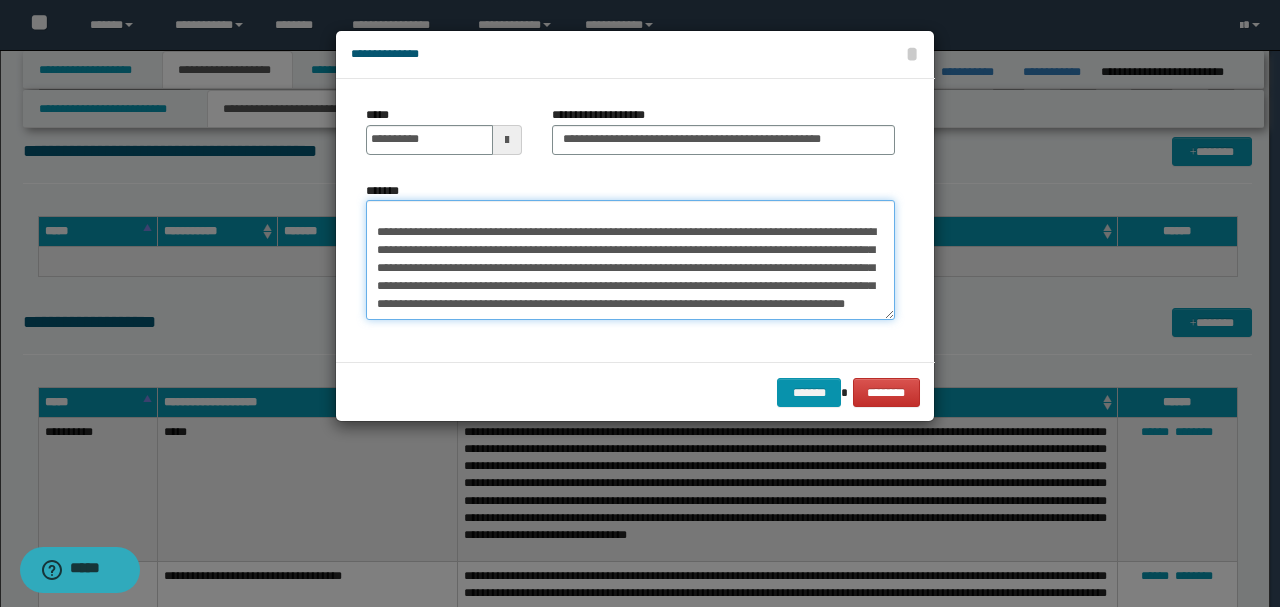 drag, startPoint x: 446, startPoint y: 279, endPoint x: 678, endPoint y: 333, distance: 238.2016 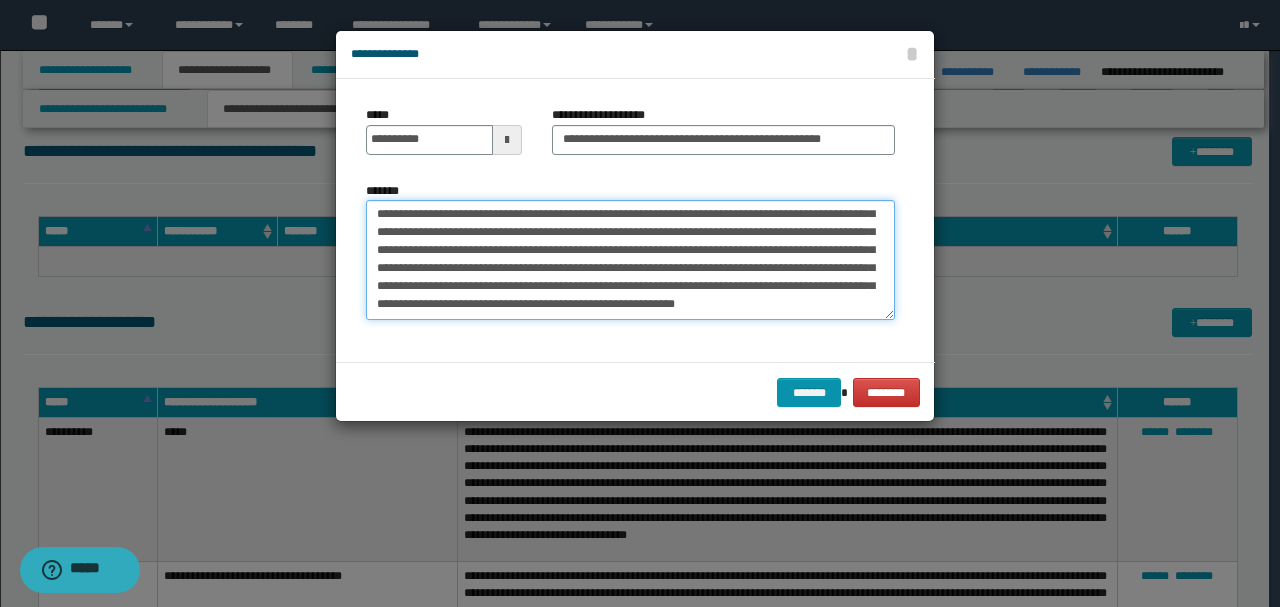 scroll, scrollTop: 180, scrollLeft: 0, axis: vertical 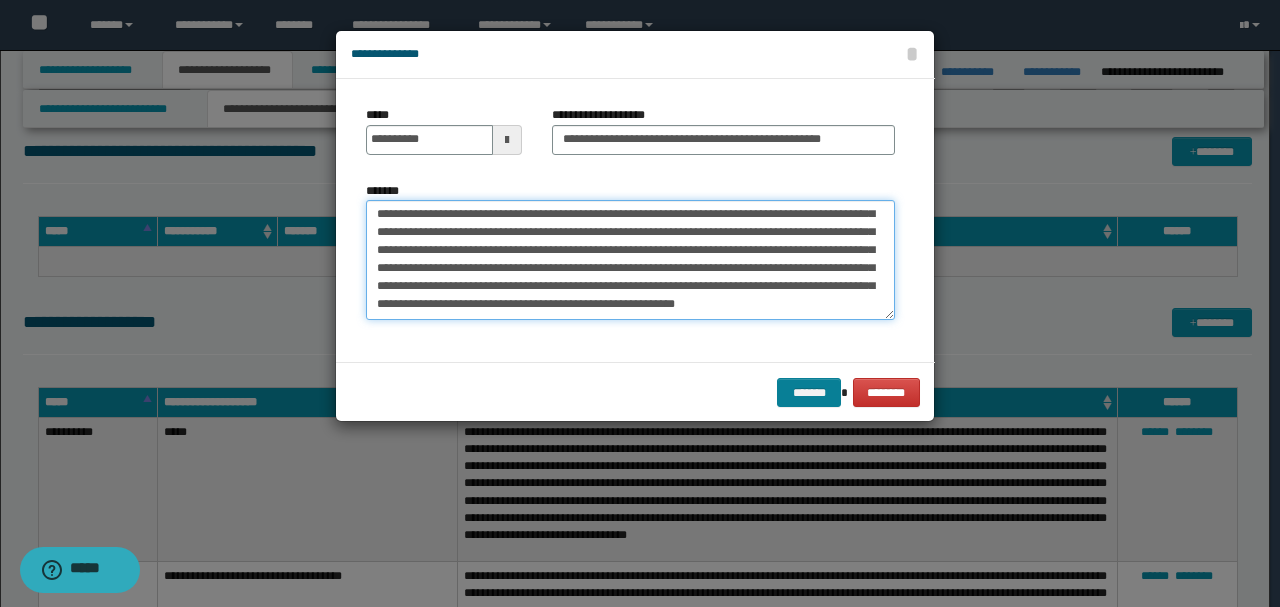 type on "**********" 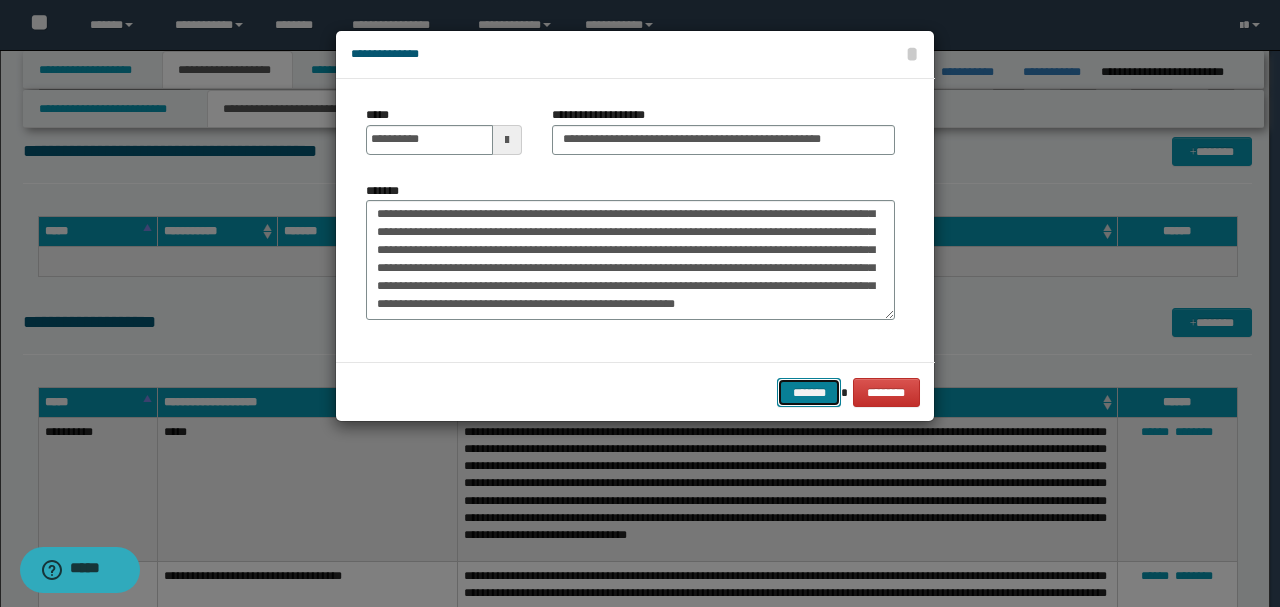 click on "*******" at bounding box center [809, 392] 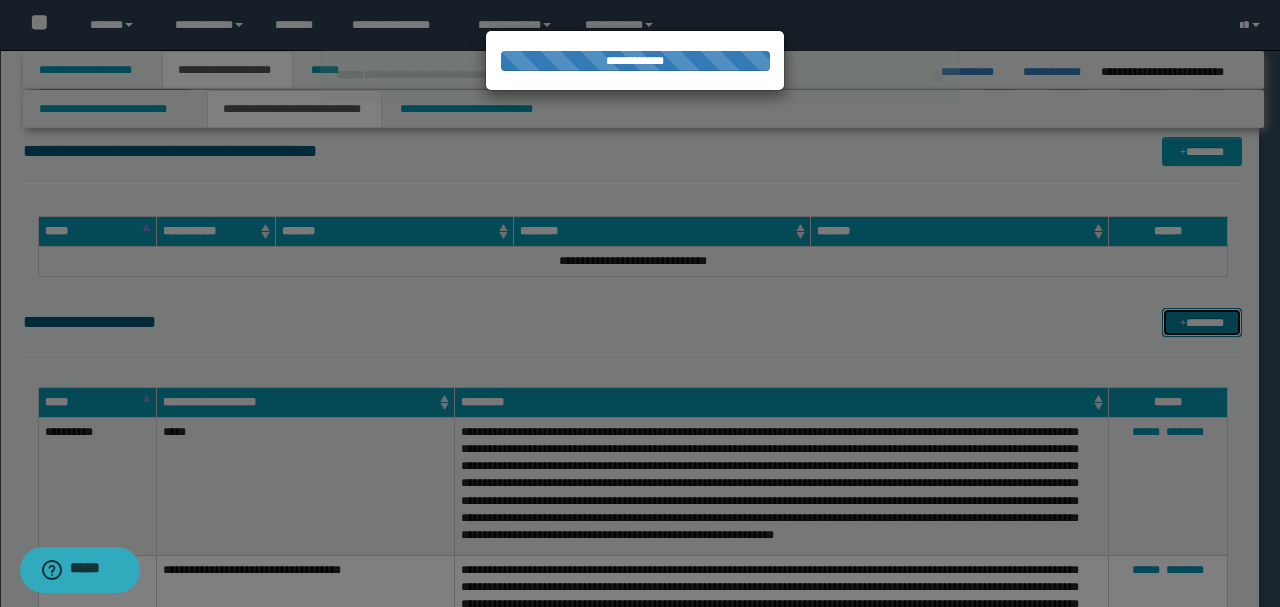 type 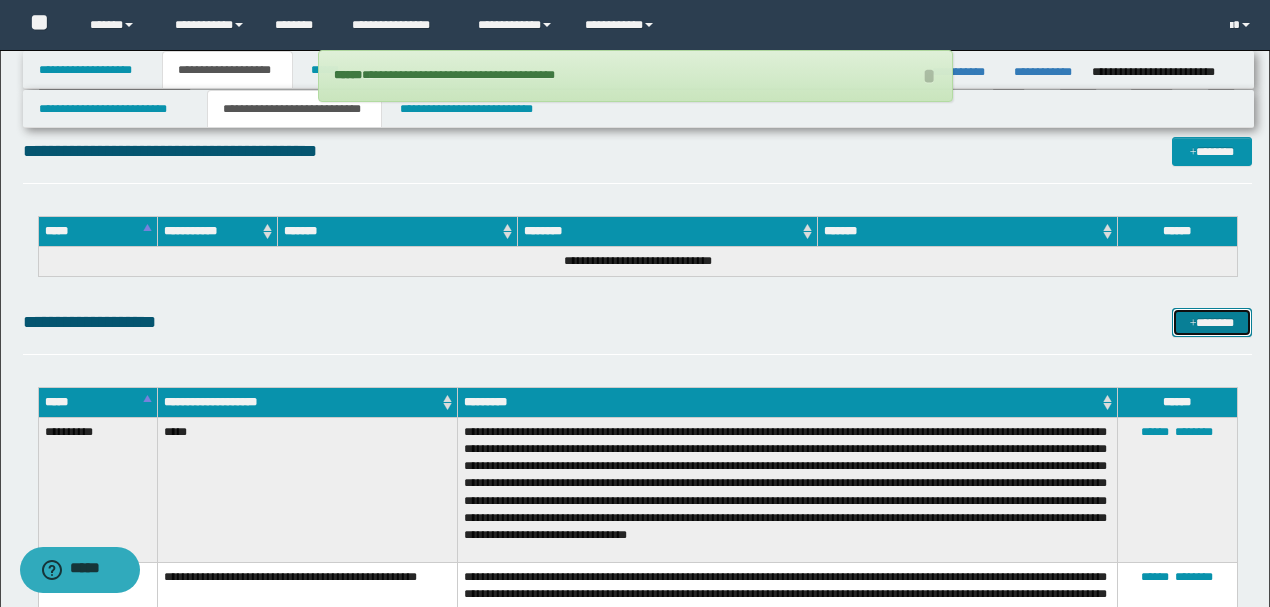 click on "*******" at bounding box center [1211, 322] 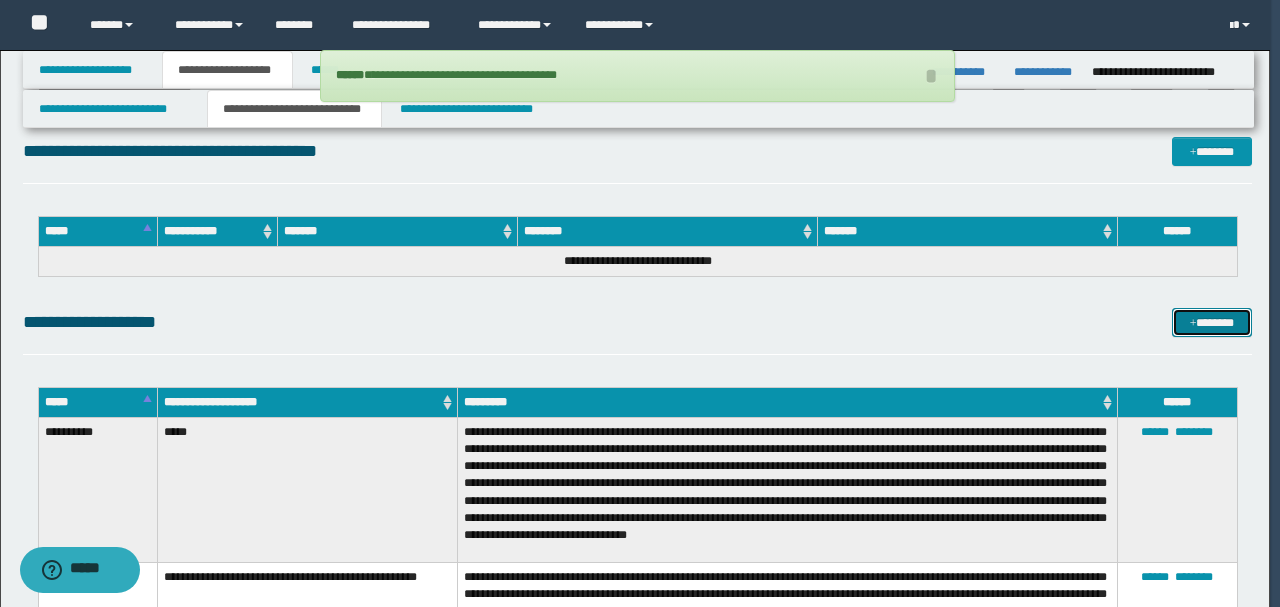 scroll, scrollTop: 0, scrollLeft: 0, axis: both 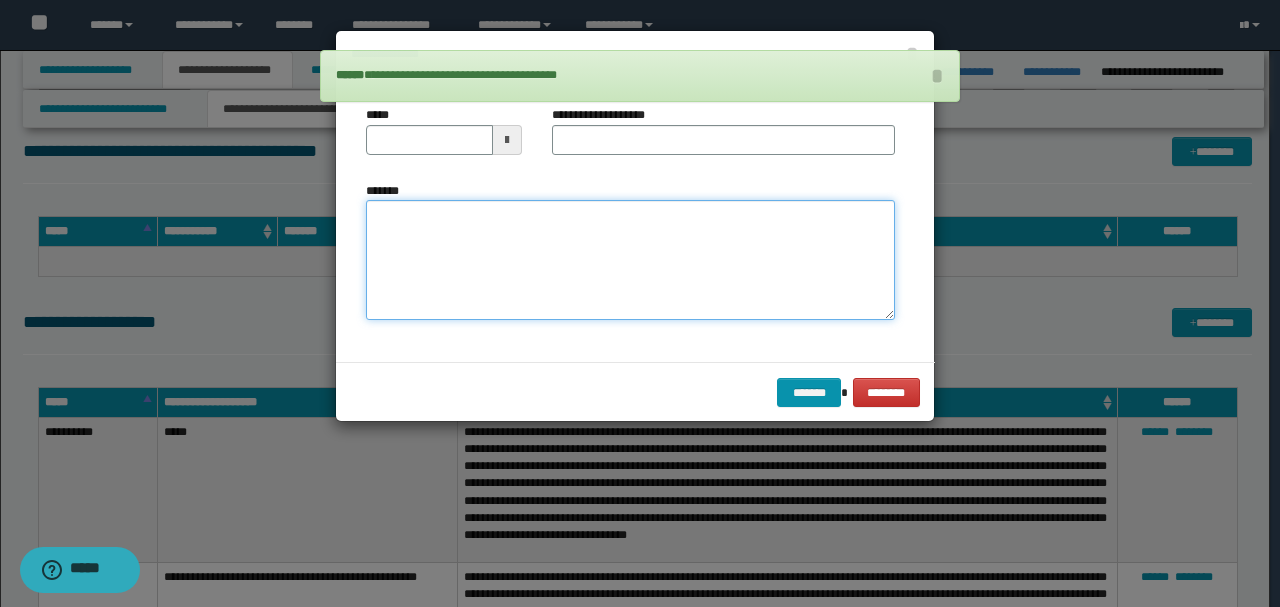 click on "*******" at bounding box center (630, 259) 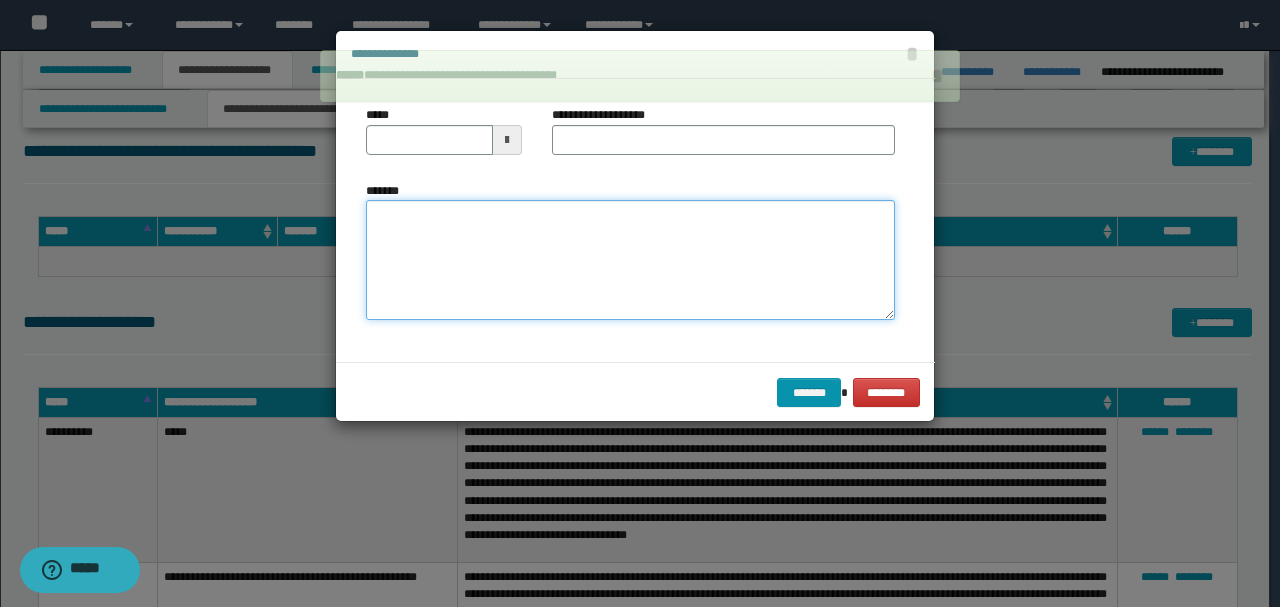 paste on "**********" 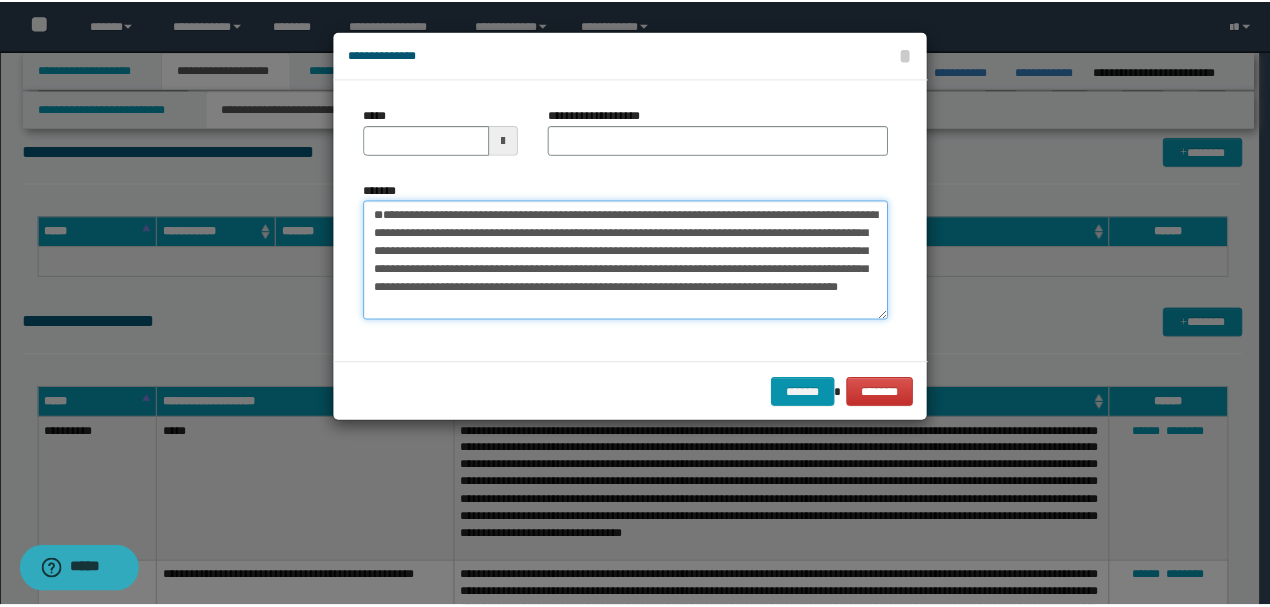 scroll, scrollTop: 0, scrollLeft: 0, axis: both 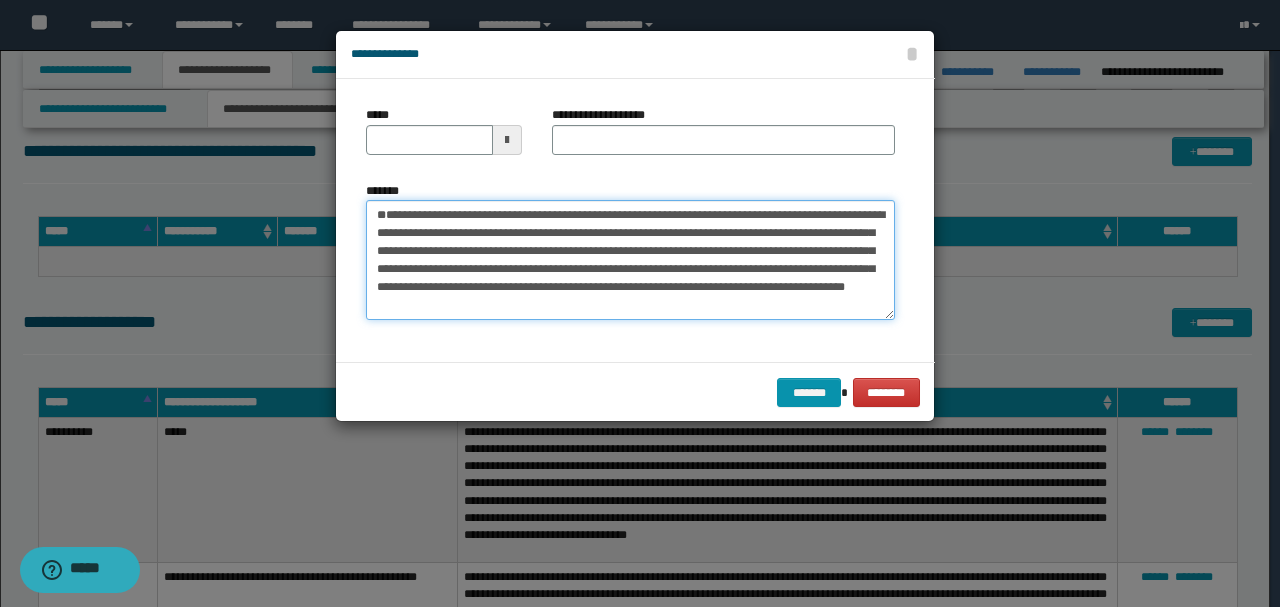 drag, startPoint x: 441, startPoint y: 220, endPoint x: 320, endPoint y: 188, distance: 125.1599 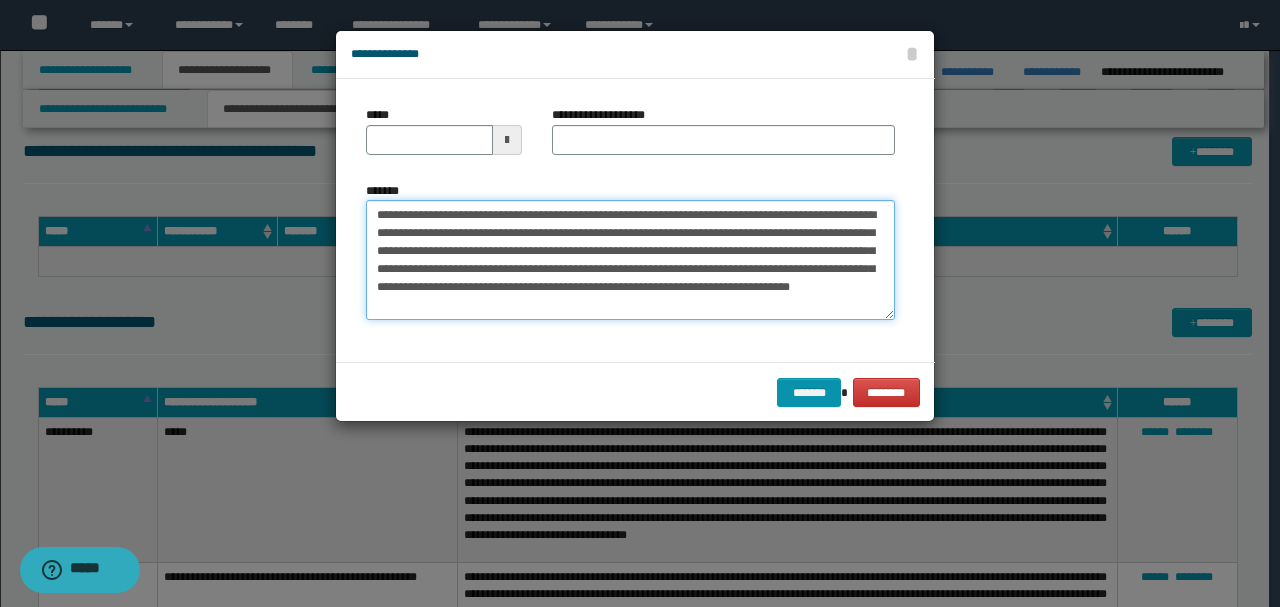 type 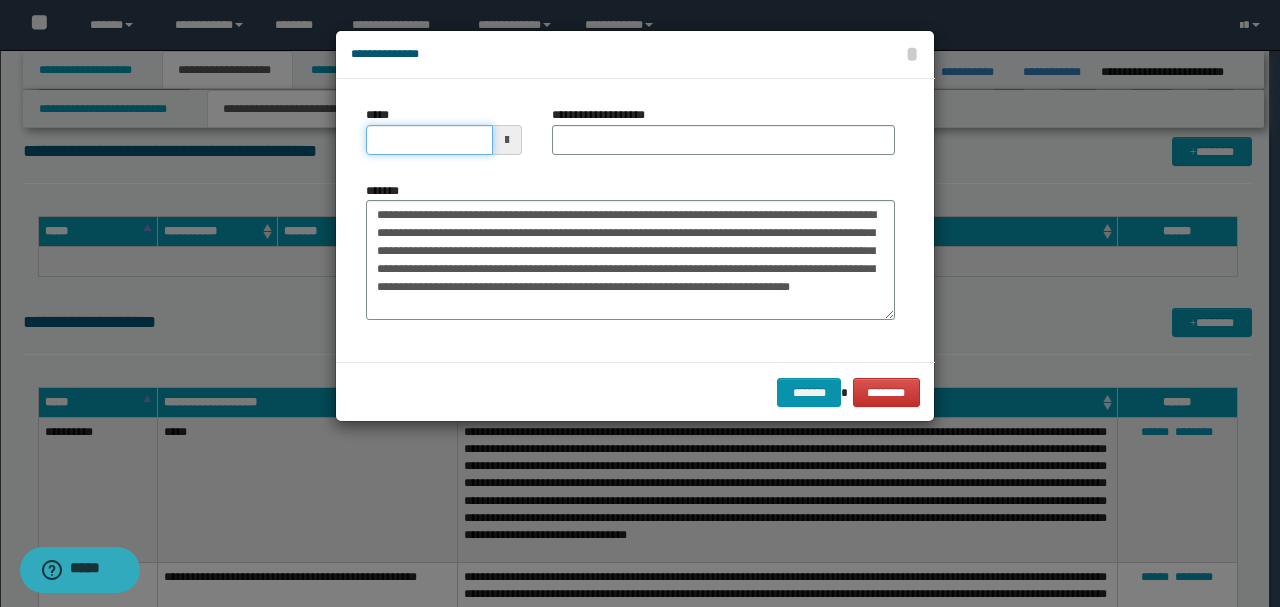 click on "*****" at bounding box center [429, 140] 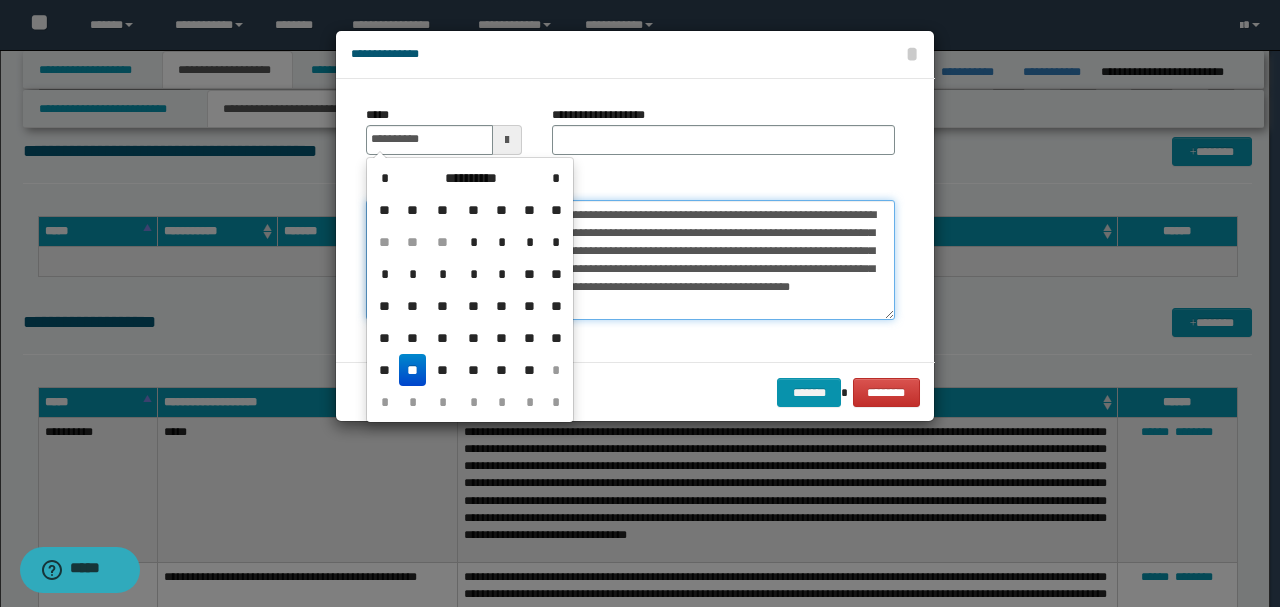 type on "**********" 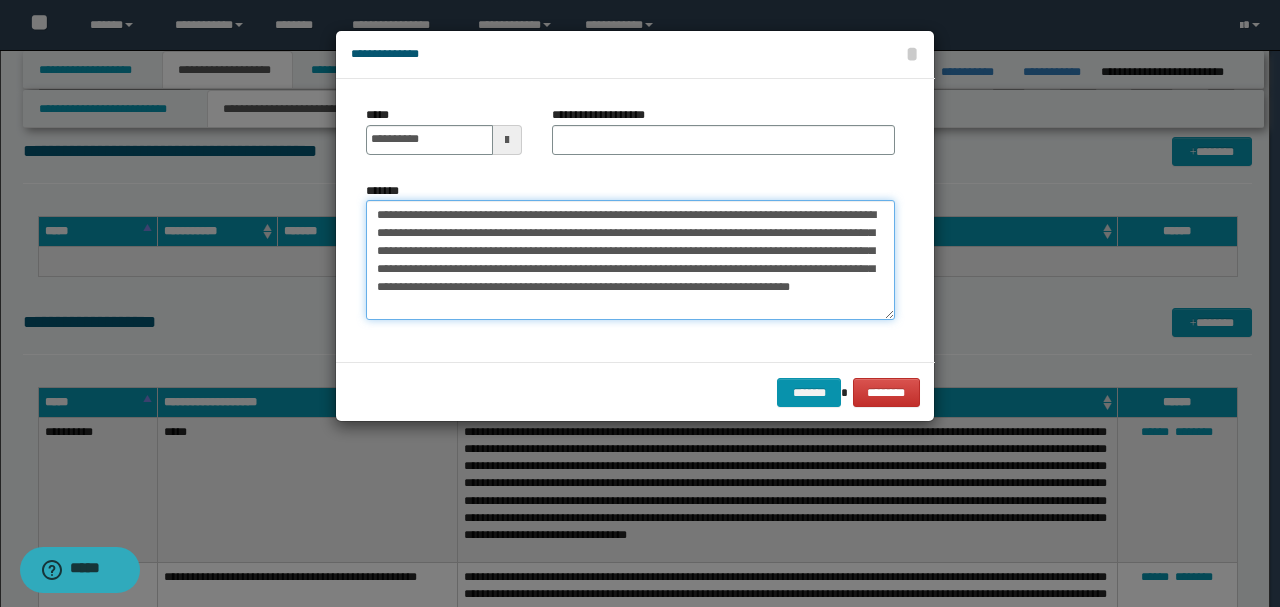 drag, startPoint x: 544, startPoint y: 210, endPoint x: 320, endPoint y: 210, distance: 224 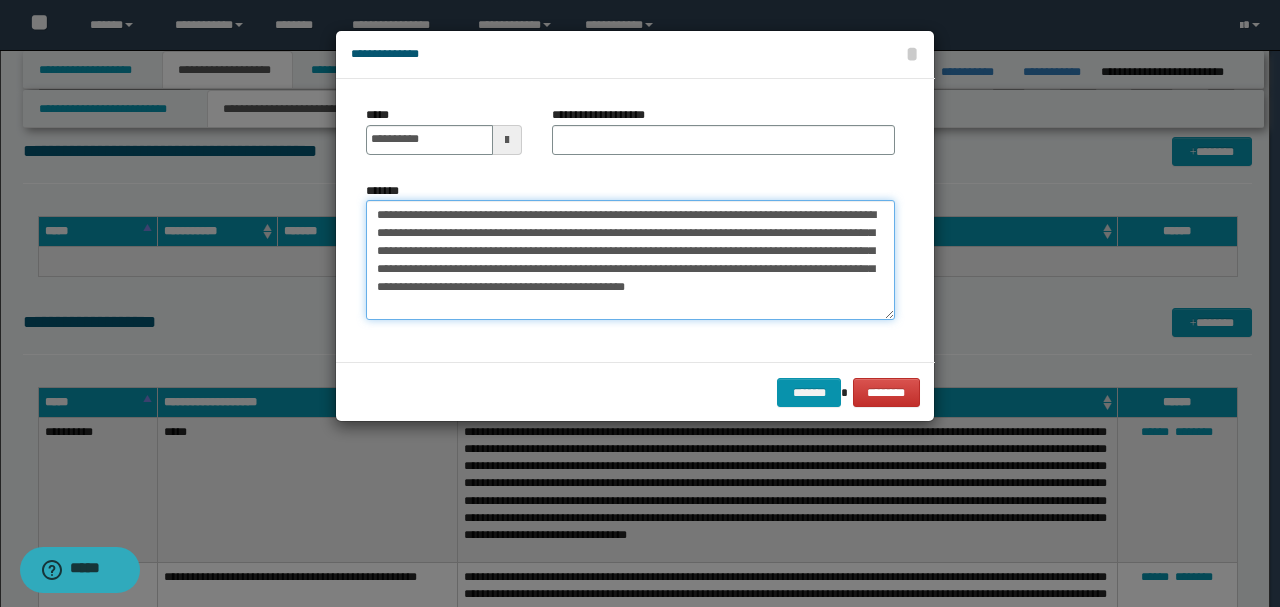 type on "**********" 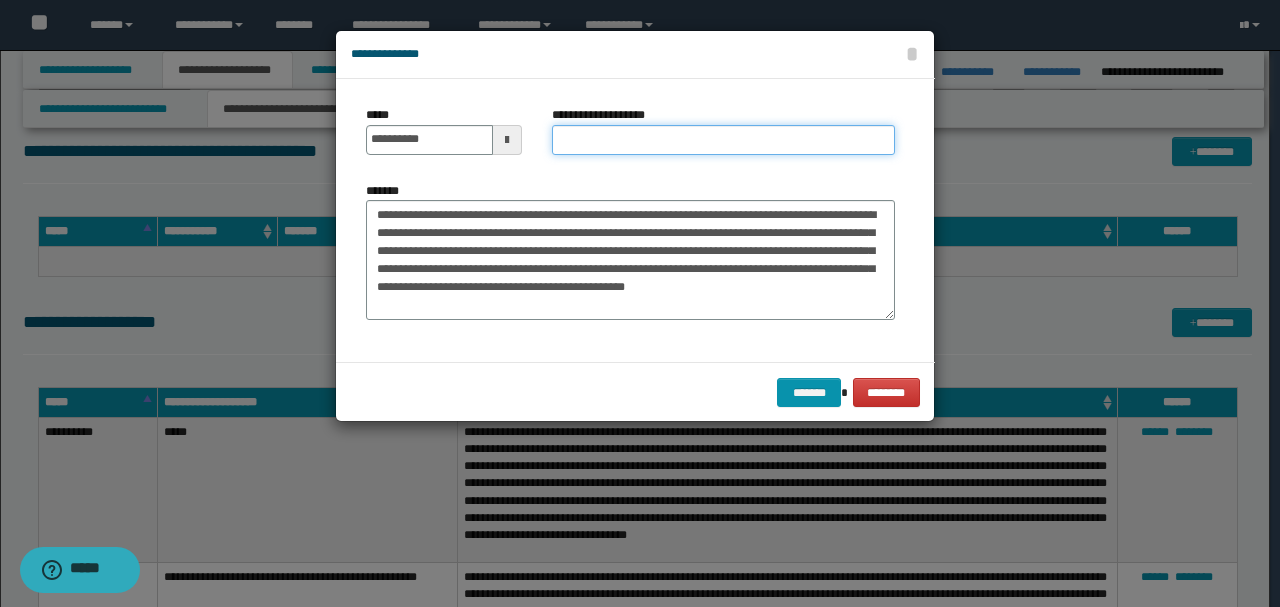 click on "**********" at bounding box center [723, 140] 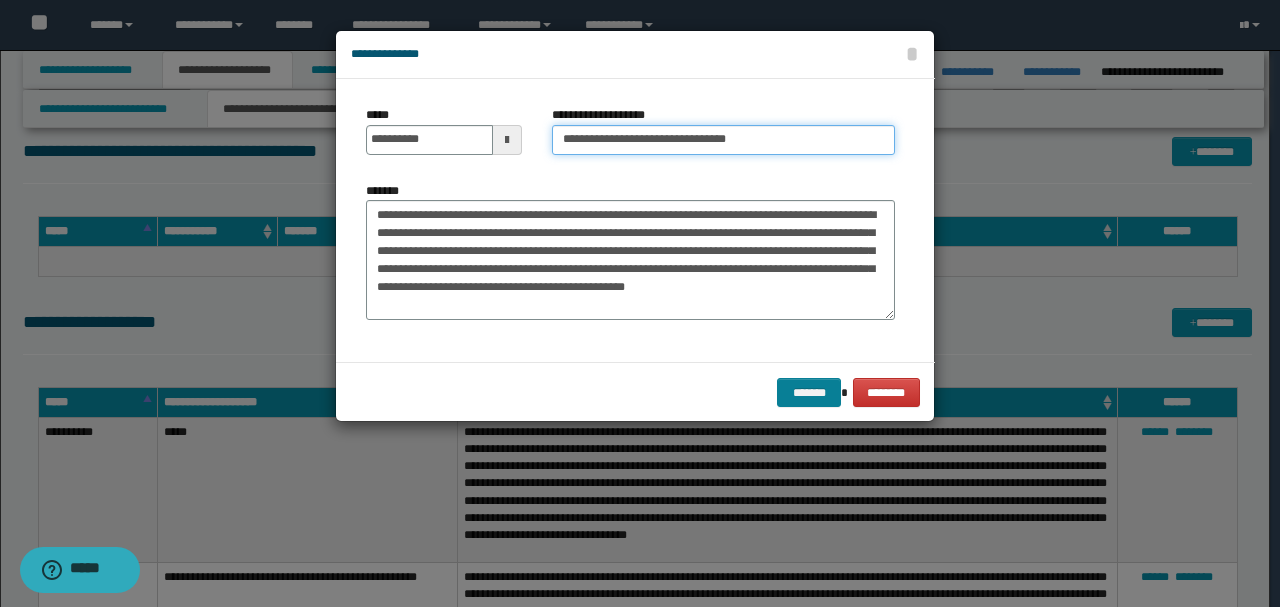 type on "**********" 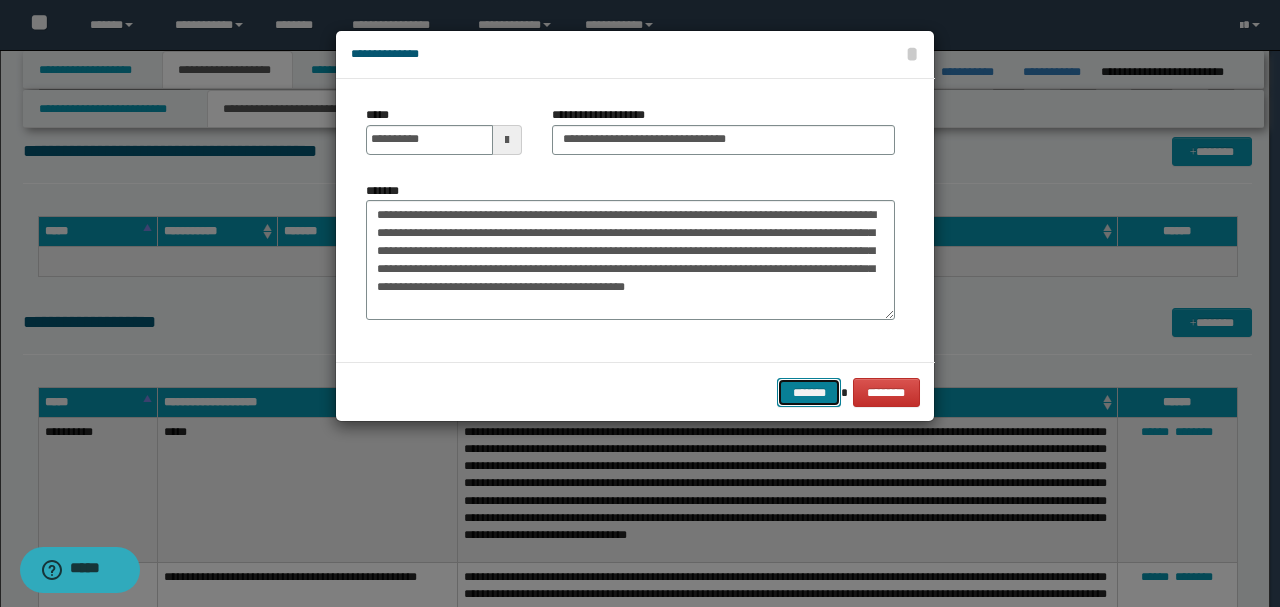 click on "*******" at bounding box center [809, 392] 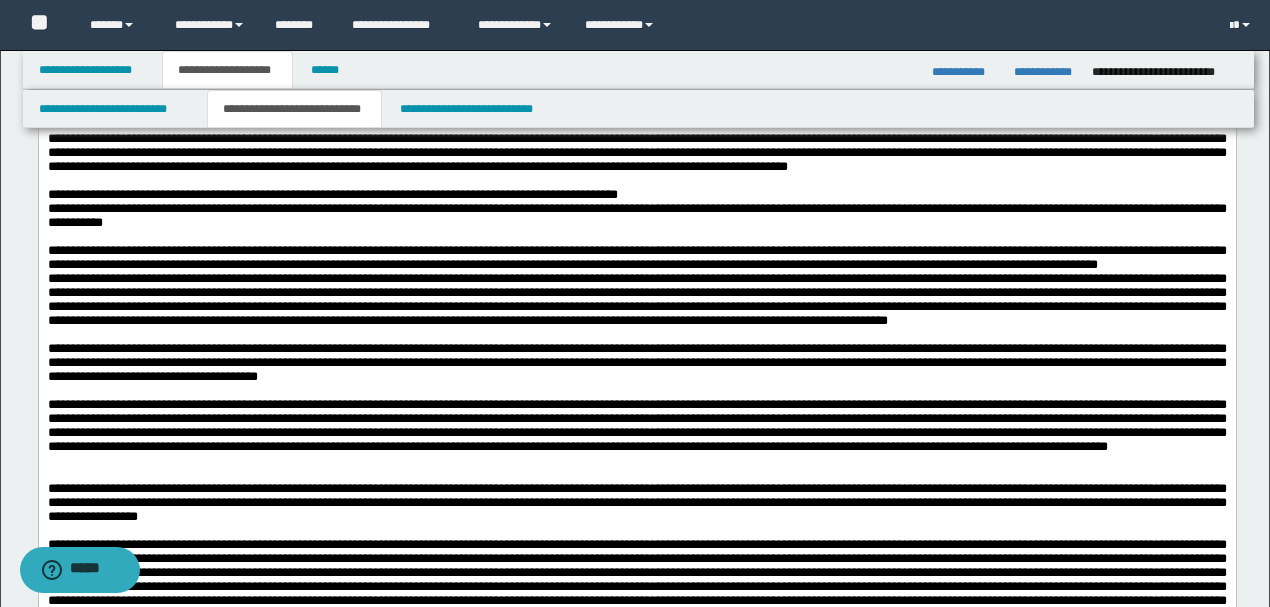 scroll, scrollTop: 3533, scrollLeft: 0, axis: vertical 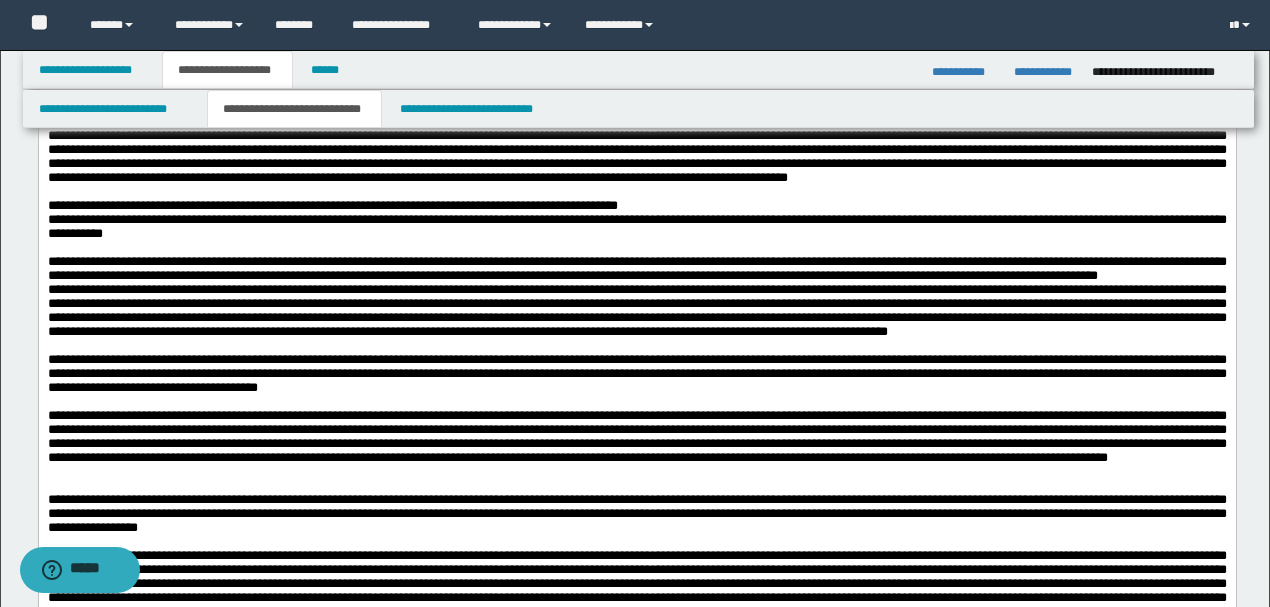 click on "**********" at bounding box center (636, 269) 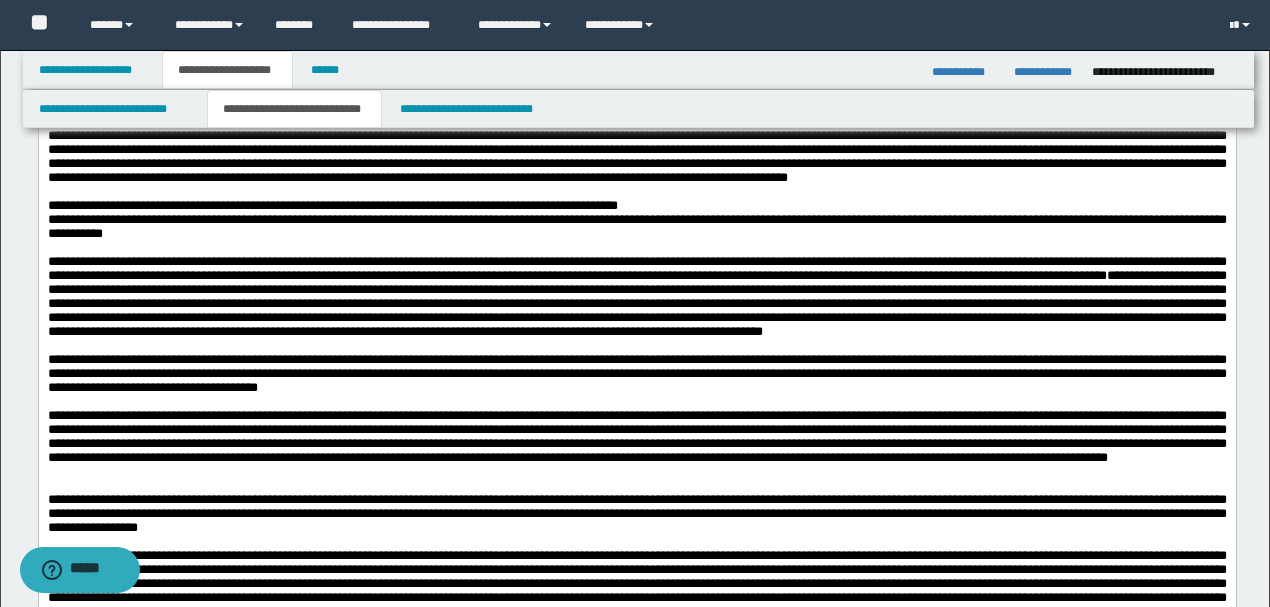 click on "**********" at bounding box center (636, 206) 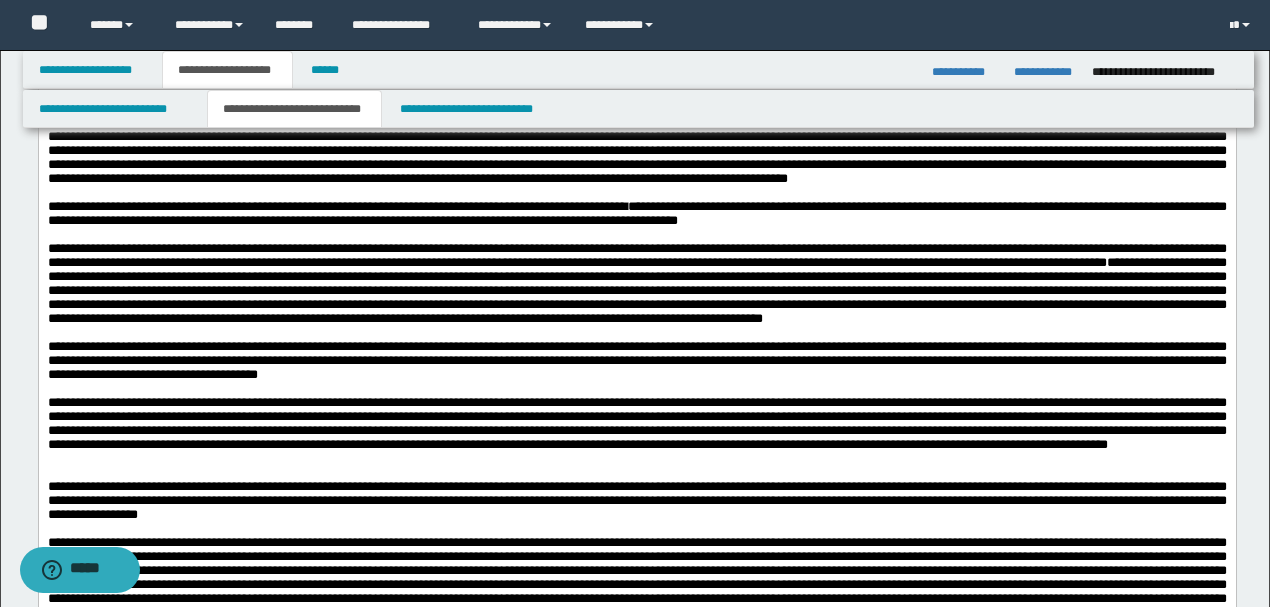 scroll, scrollTop: 3533, scrollLeft: 0, axis: vertical 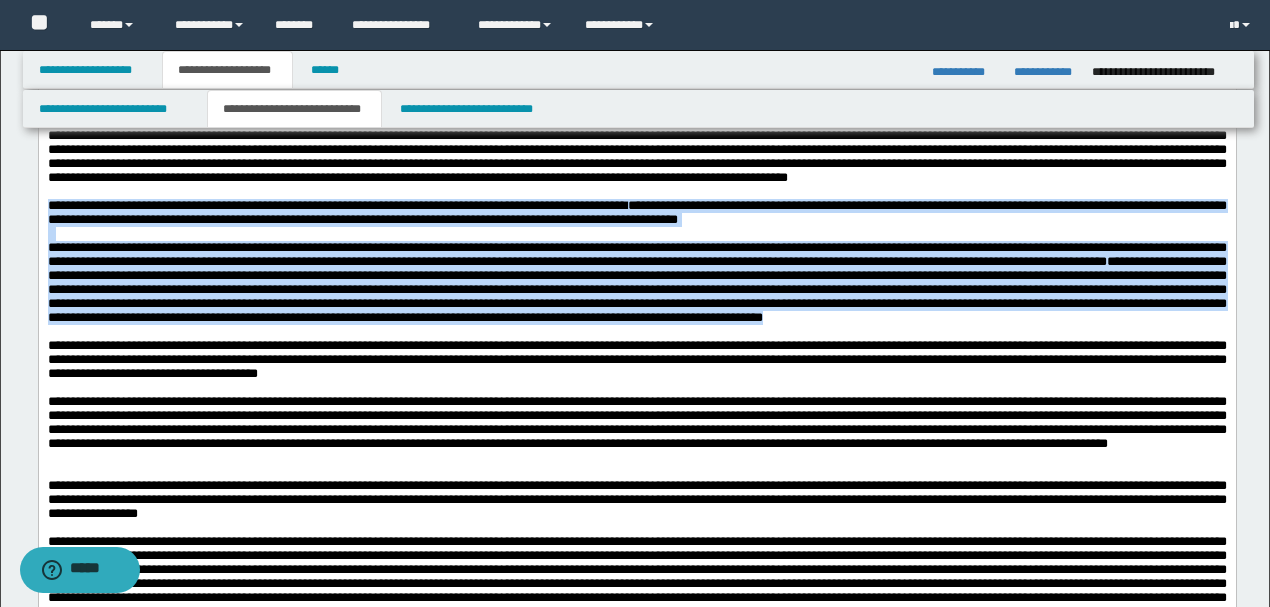 drag, startPoint x: 53, startPoint y: 237, endPoint x: 212, endPoint y: 371, distance: 207.93509 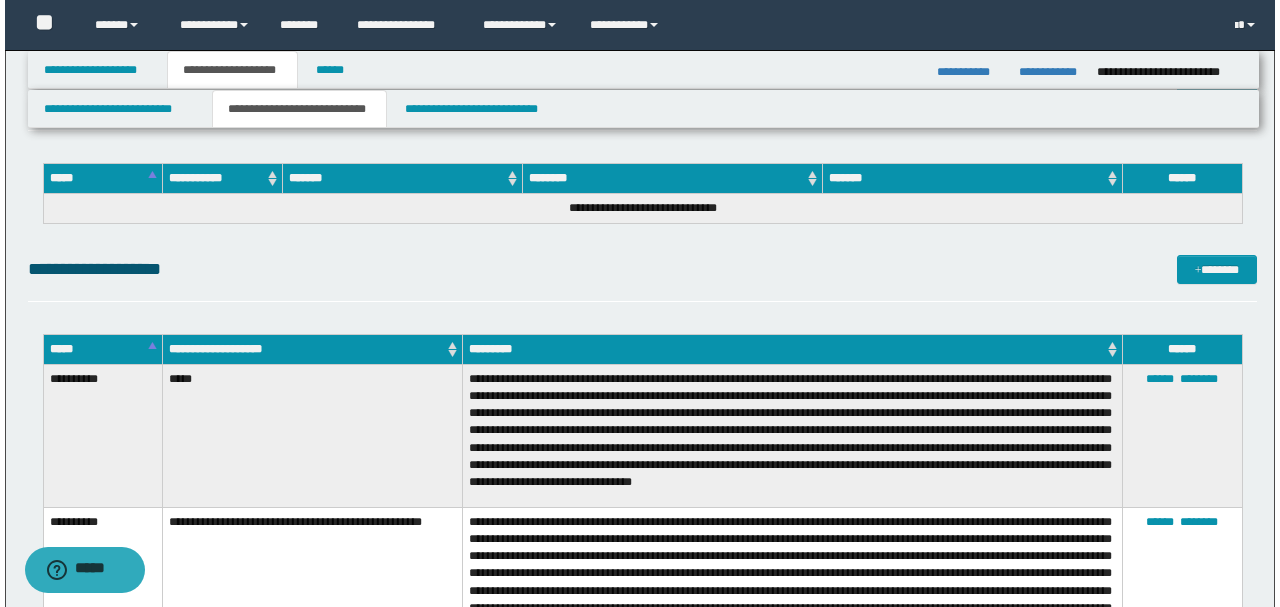 scroll, scrollTop: 4533, scrollLeft: 0, axis: vertical 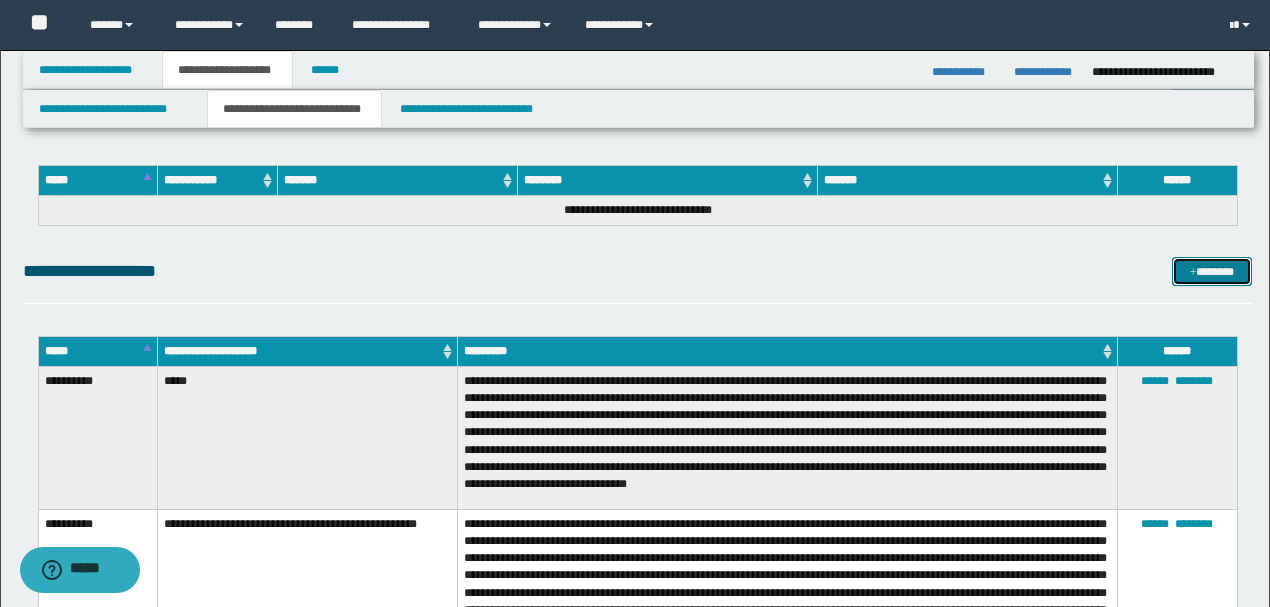 click on "*******" at bounding box center [1211, 271] 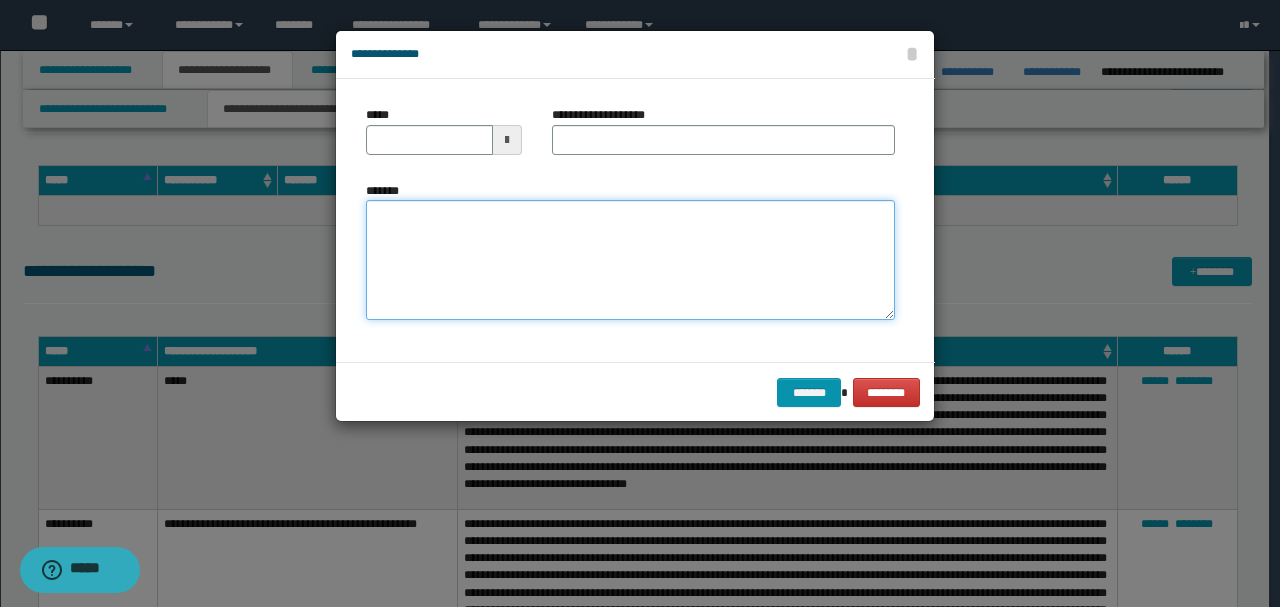click on "*******" at bounding box center (630, 259) 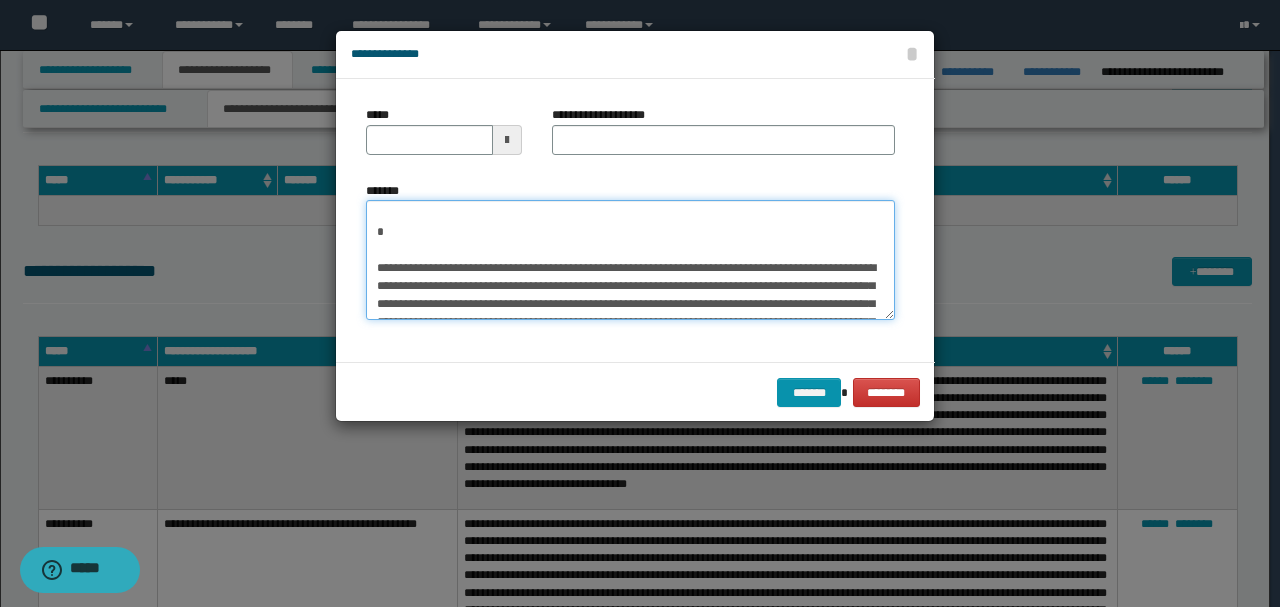 scroll, scrollTop: 0, scrollLeft: 0, axis: both 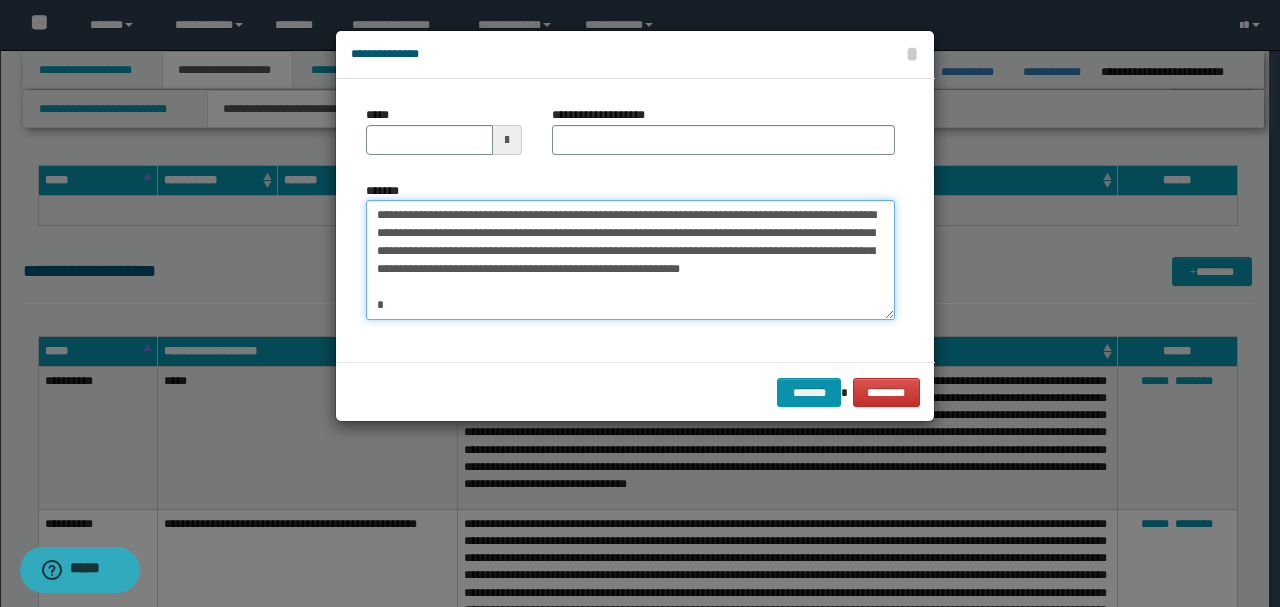 drag, startPoint x: 442, startPoint y: 214, endPoint x: 322, endPoint y: 190, distance: 122.376465 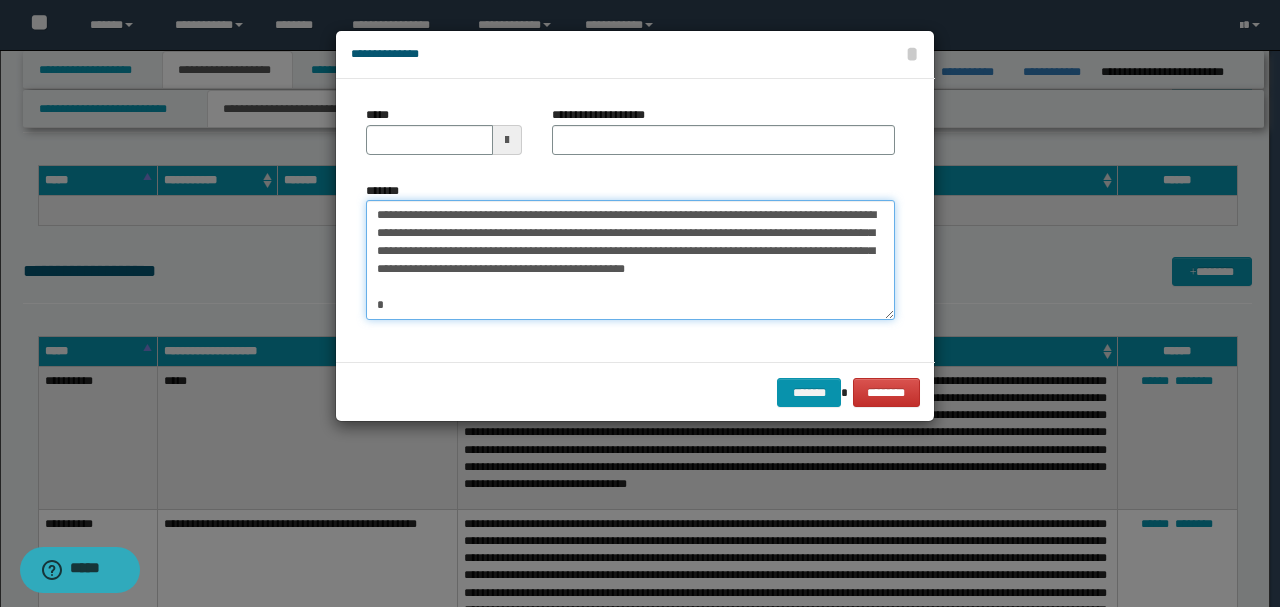 type 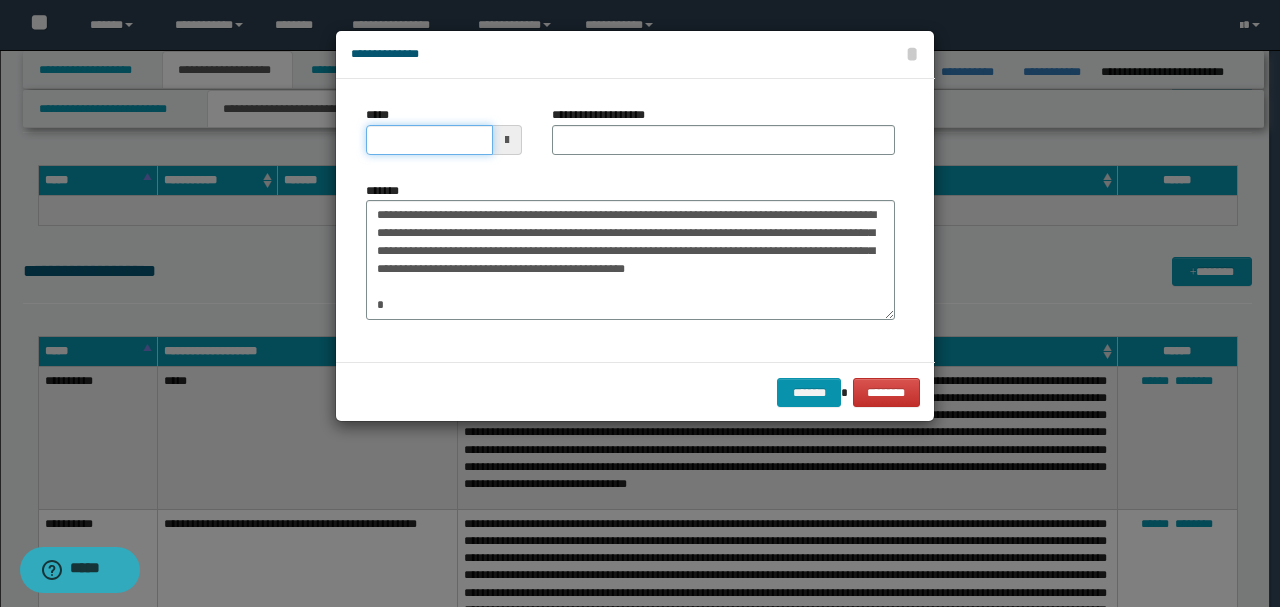 click on "*****" at bounding box center [429, 140] 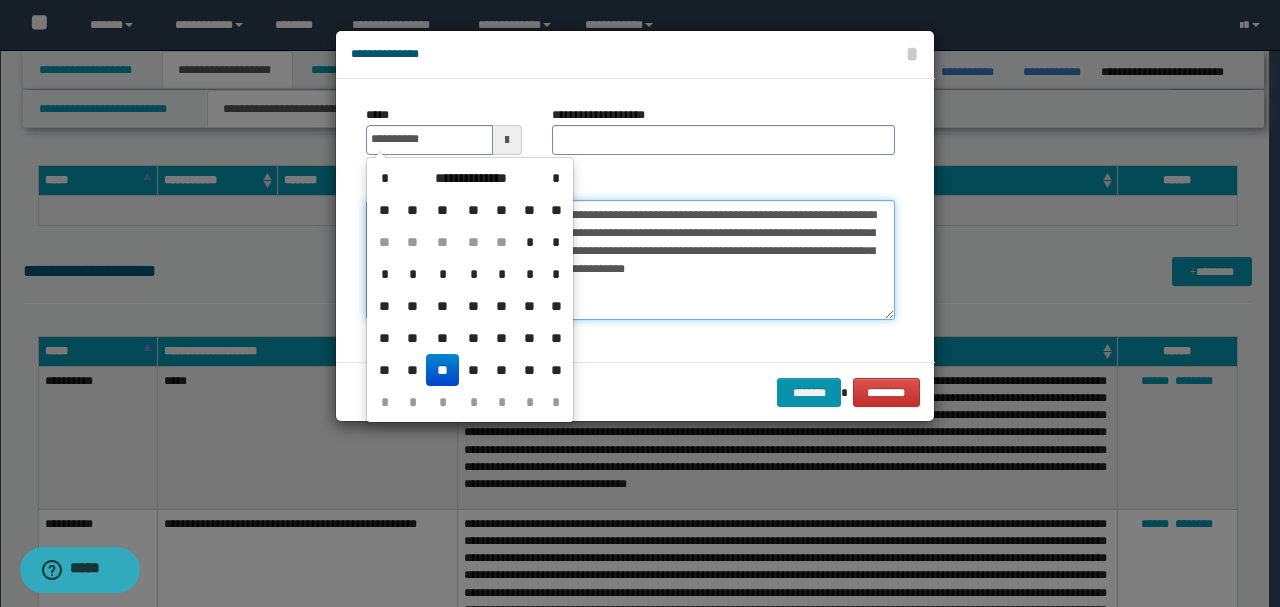 type on "**********" 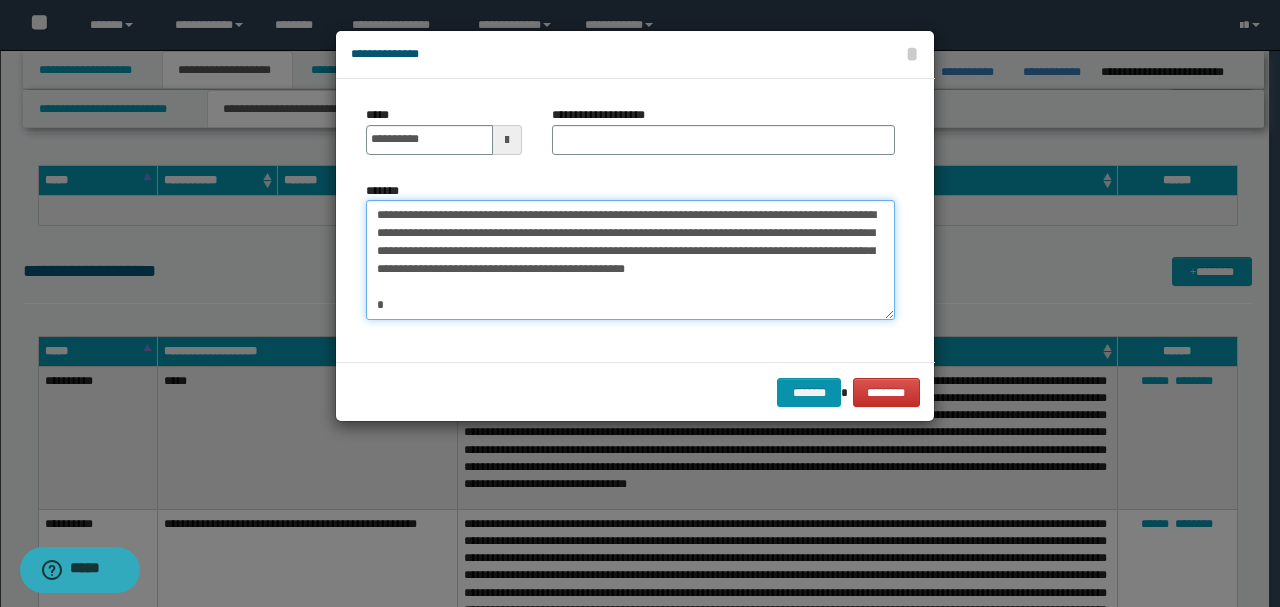 click on "*******" at bounding box center (630, 259) 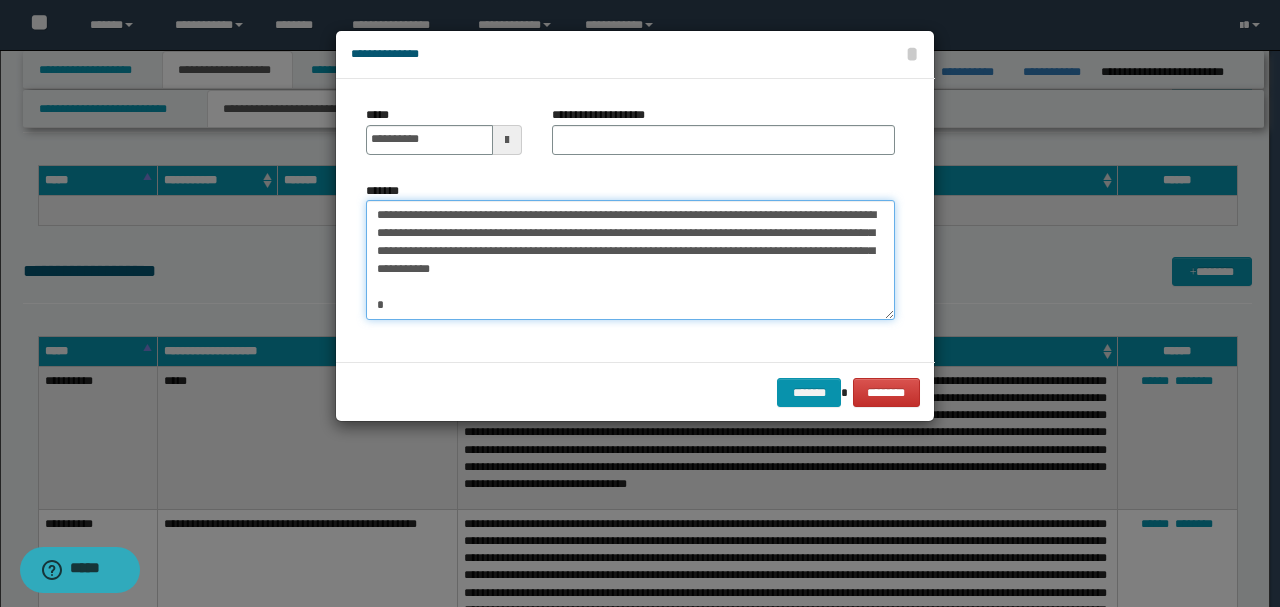 type on "**********" 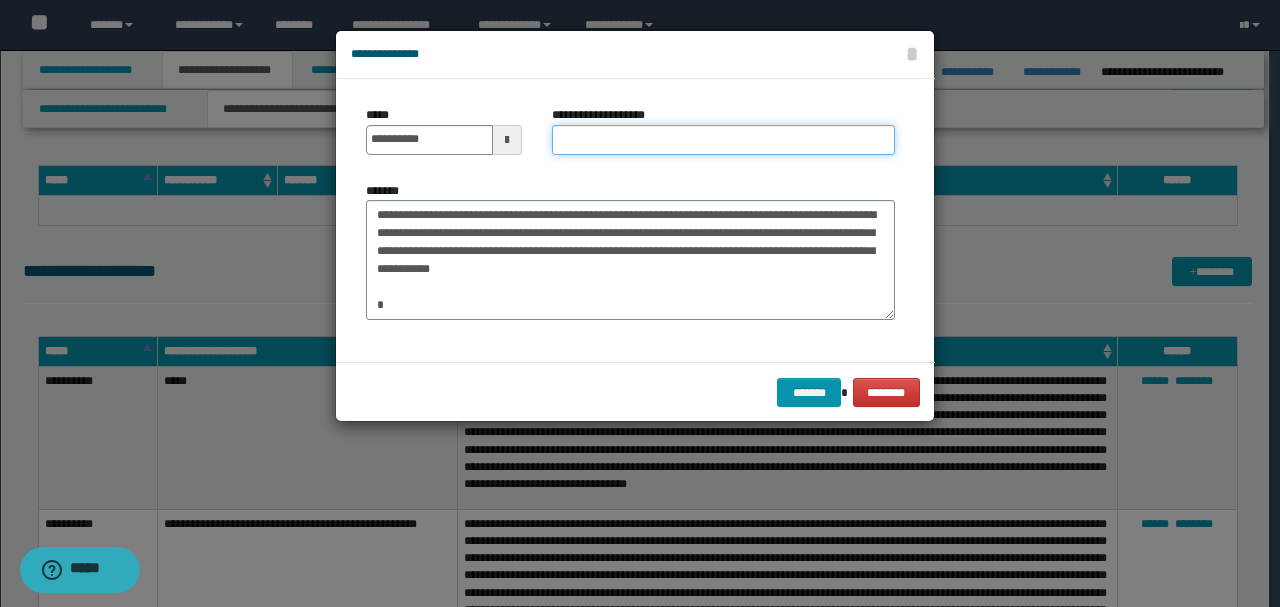 click on "**********" at bounding box center [723, 140] 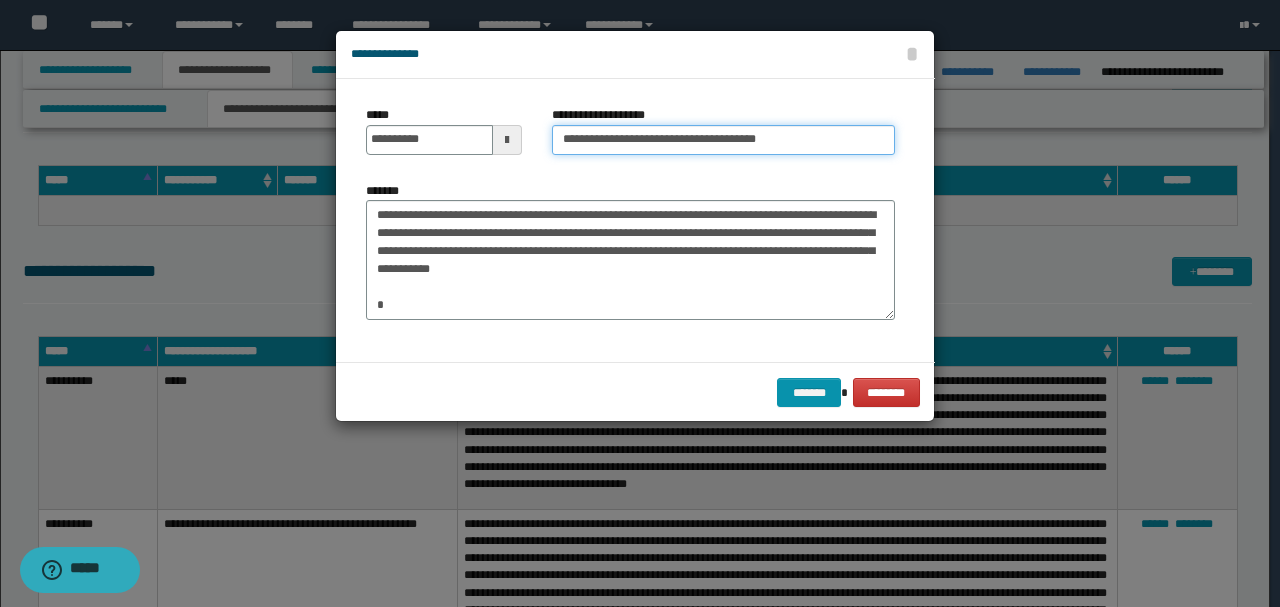 type on "**********" 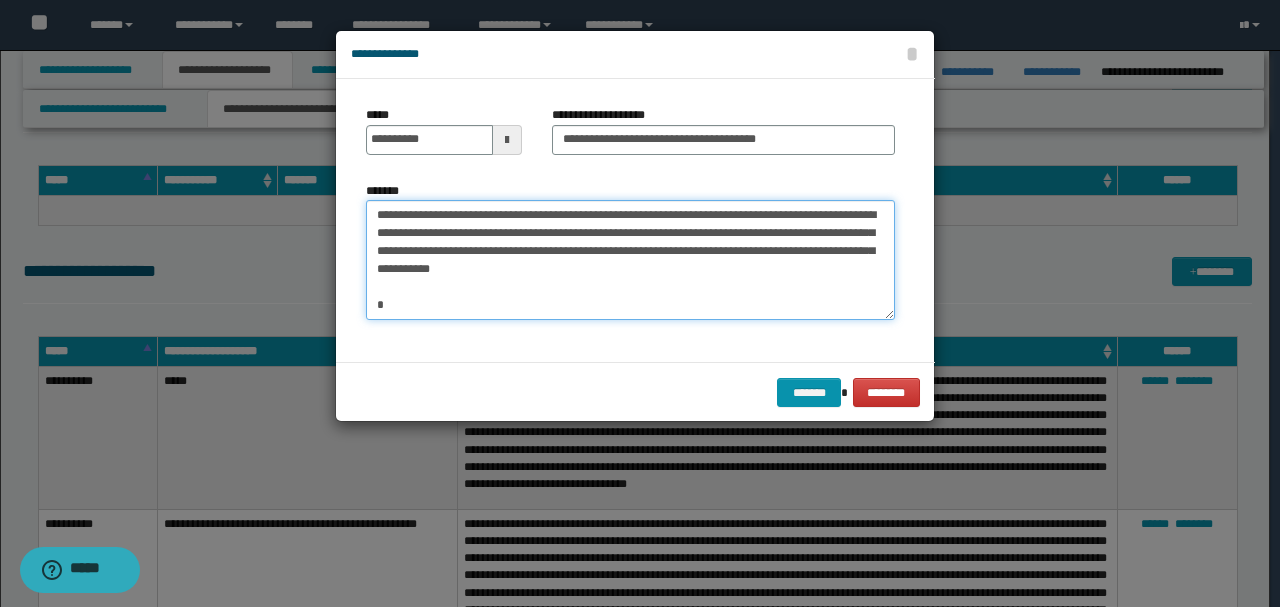 scroll, scrollTop: 288, scrollLeft: 0, axis: vertical 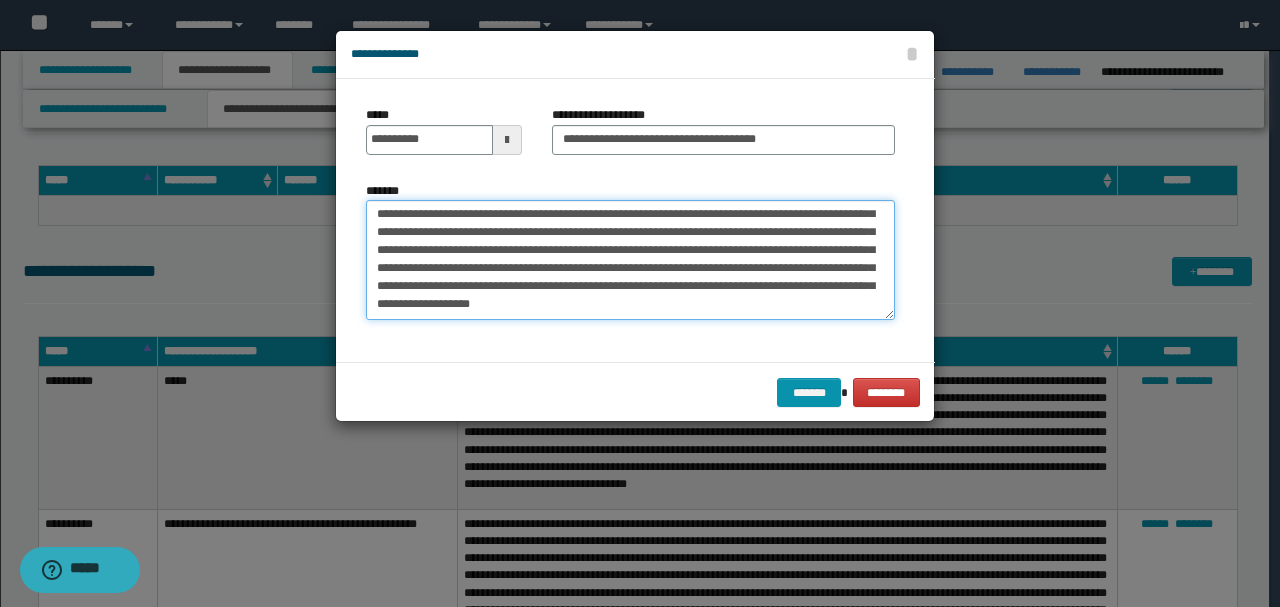 drag, startPoint x: 484, startPoint y: 297, endPoint x: 806, endPoint y: 327, distance: 323.3945 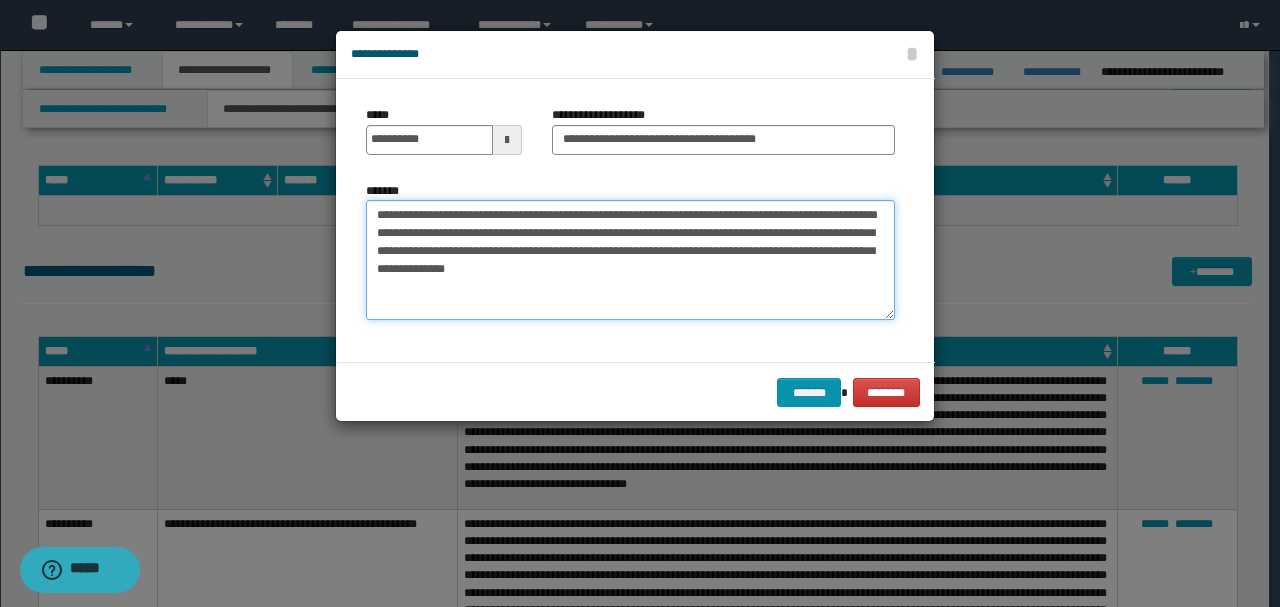 scroll, scrollTop: 0, scrollLeft: 0, axis: both 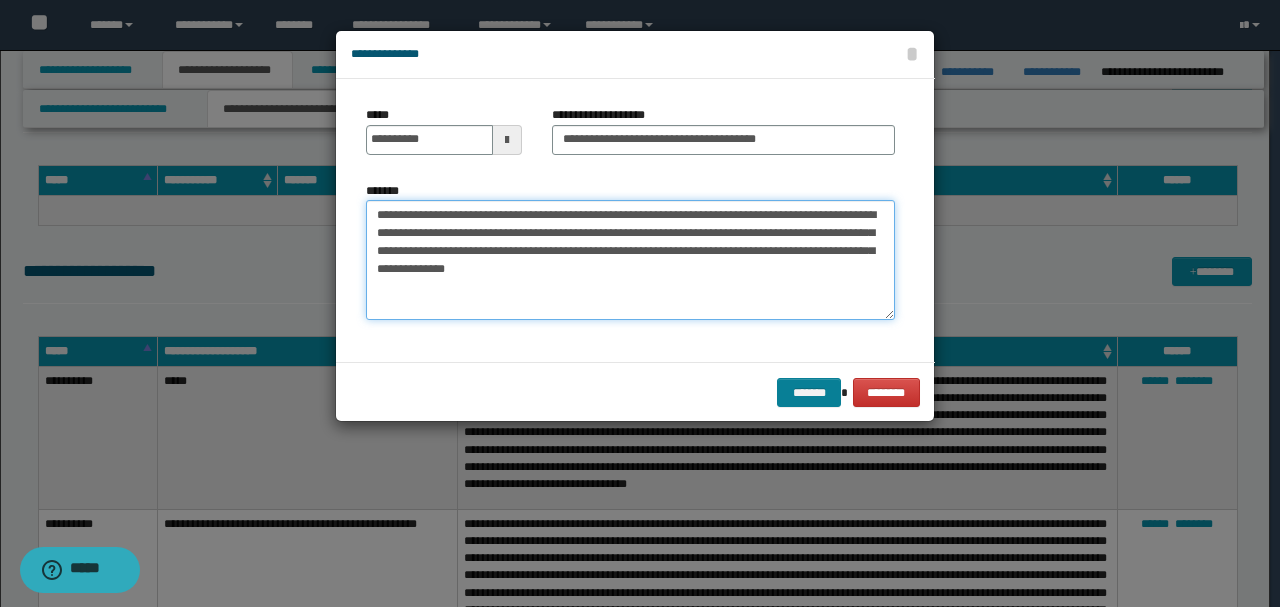 type on "**********" 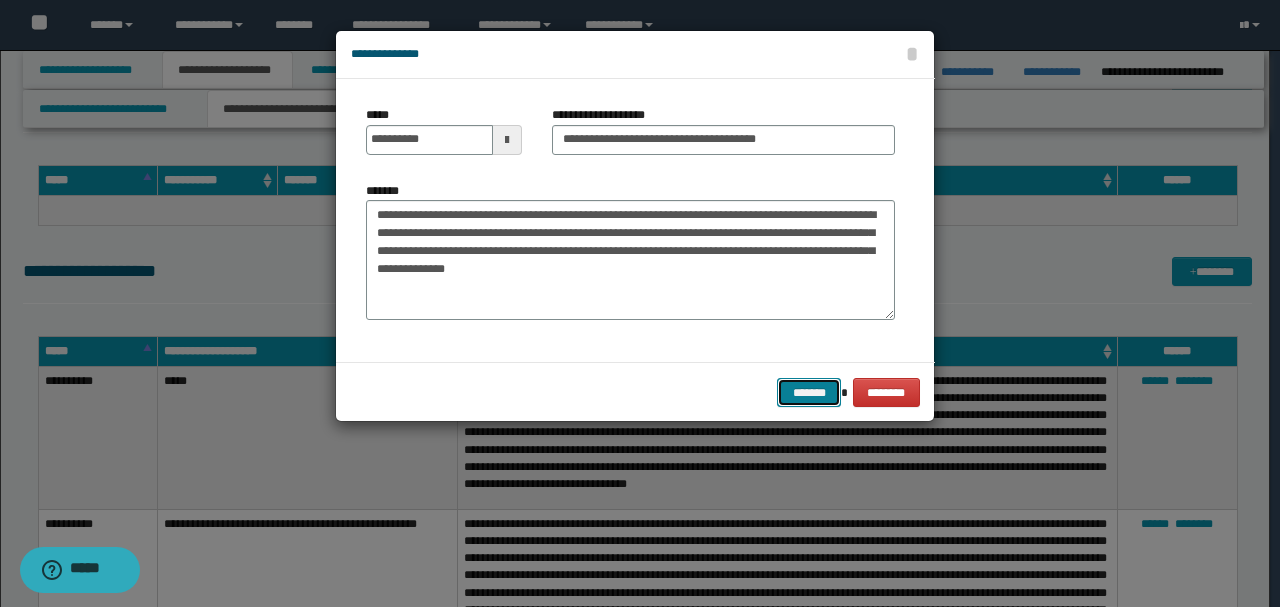 click on "*******" at bounding box center [809, 392] 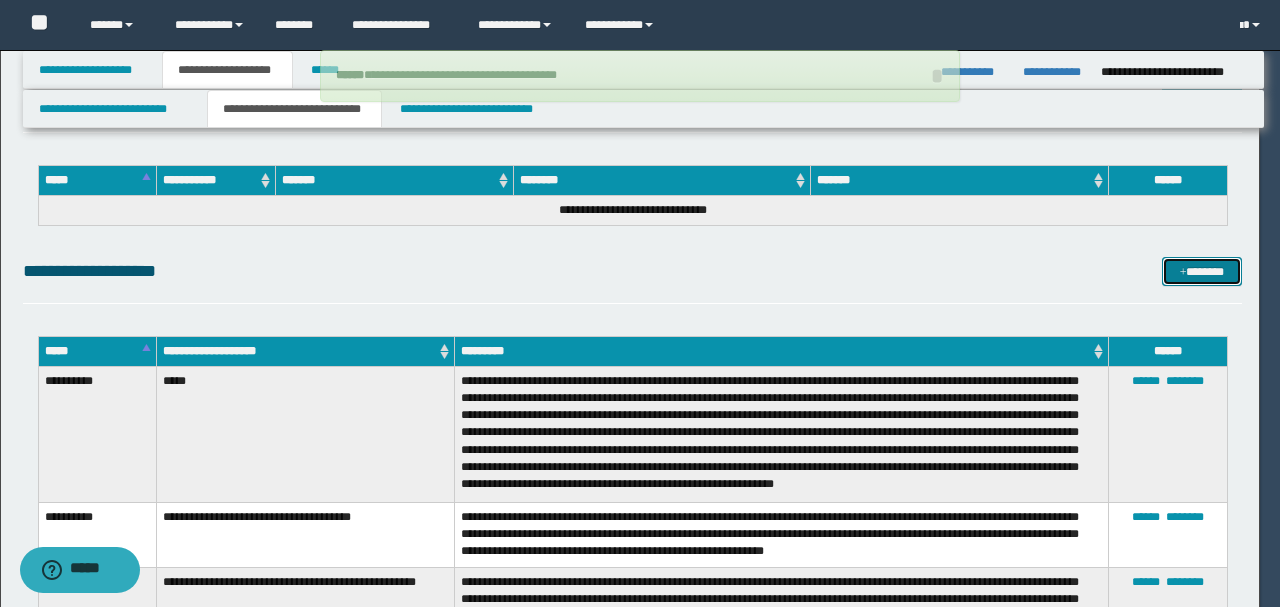 type 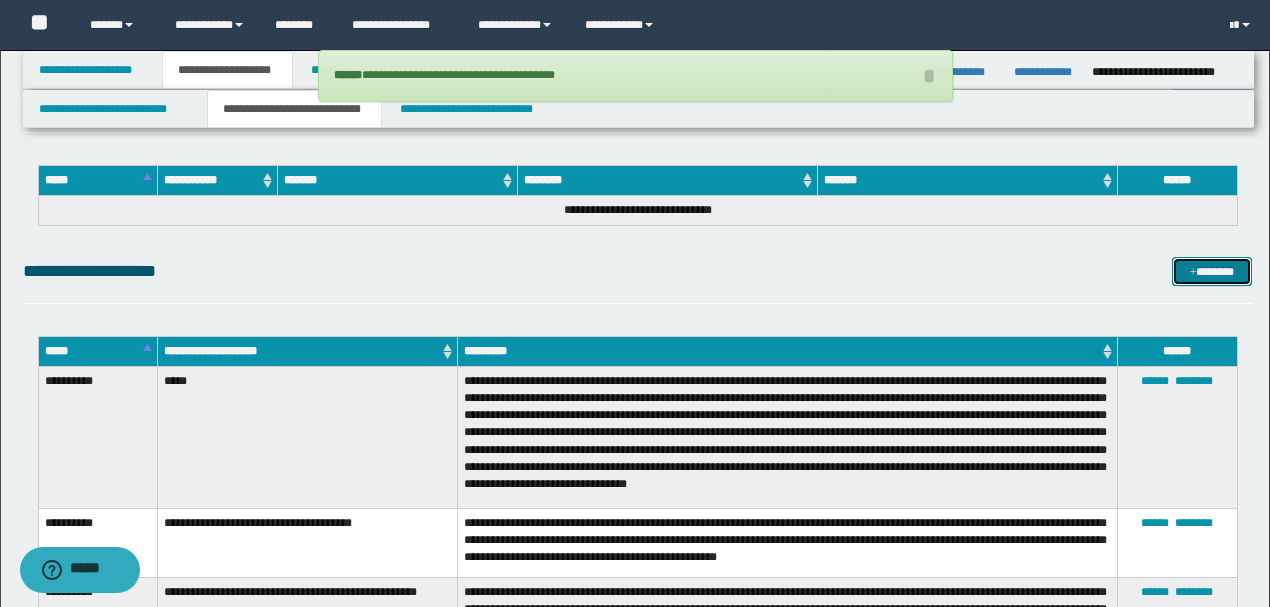 click at bounding box center (1193, 273) 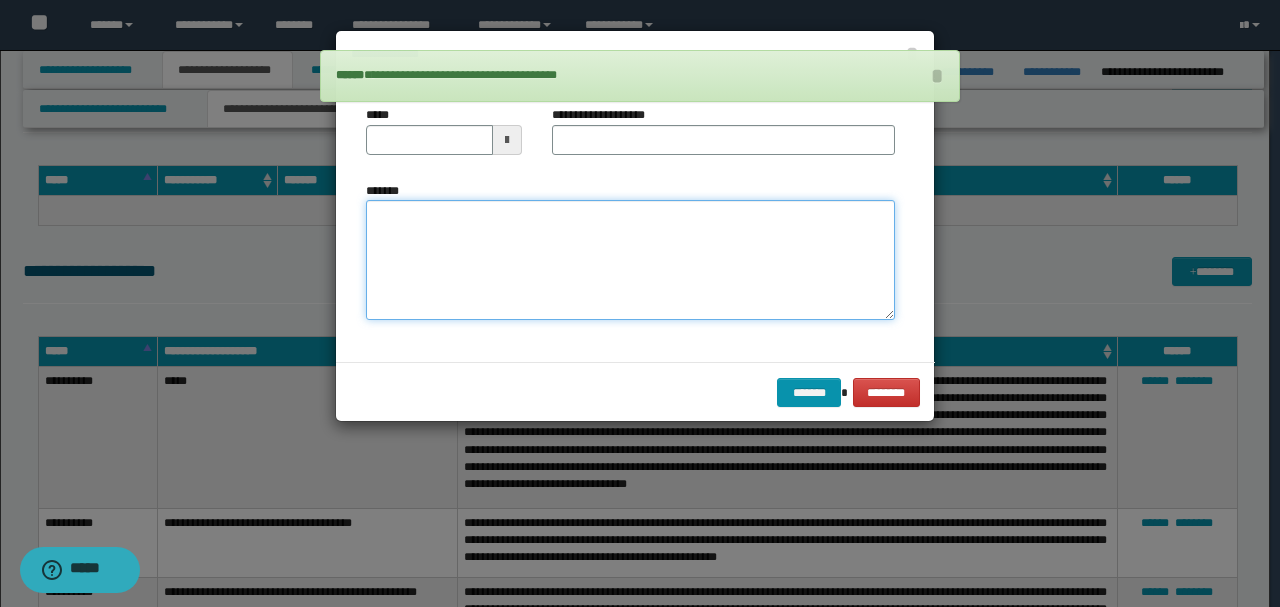 click on "*******" at bounding box center [630, 259] 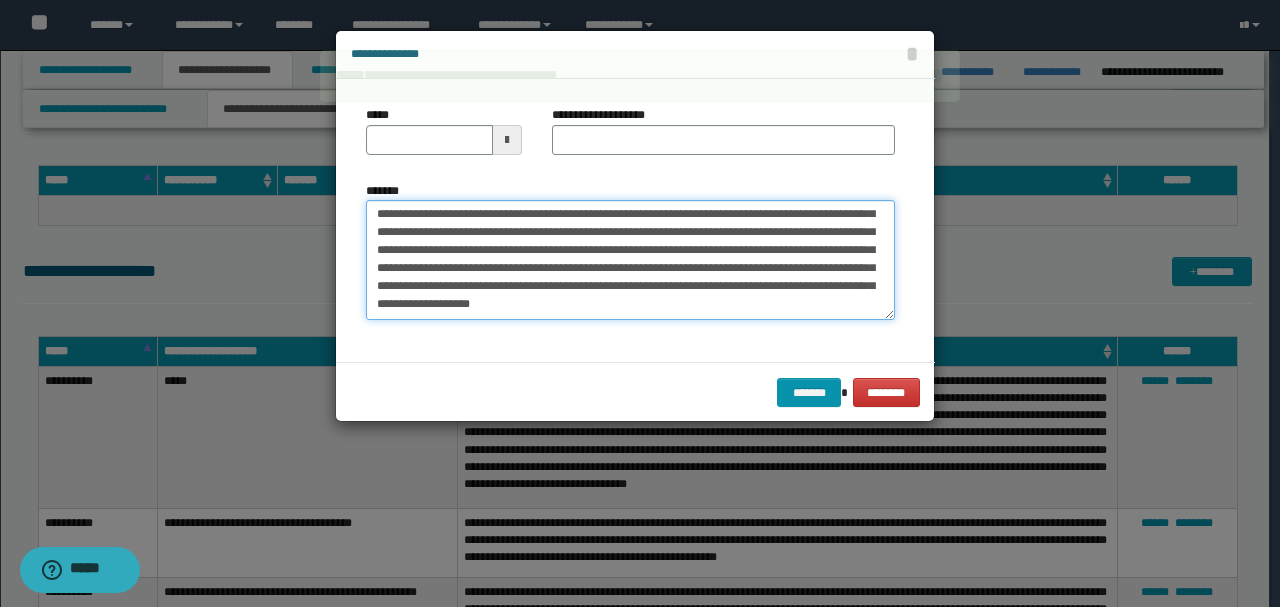 scroll, scrollTop: 0, scrollLeft: 0, axis: both 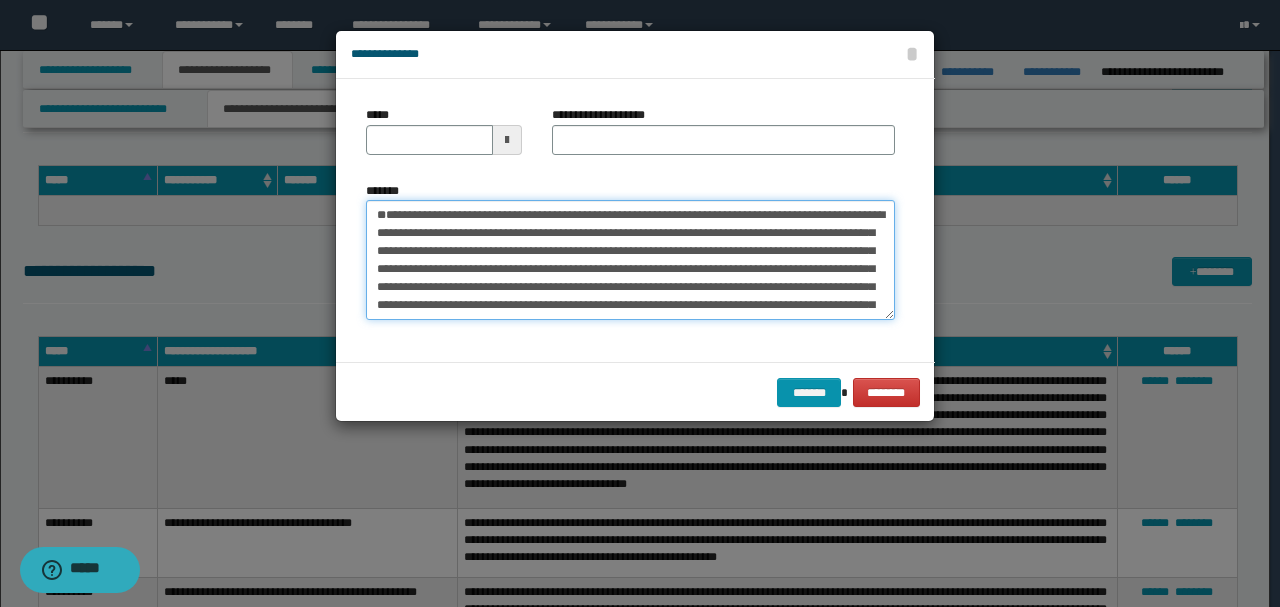 drag, startPoint x: 441, startPoint y: 250, endPoint x: 309, endPoint y: 168, distance: 155.39627 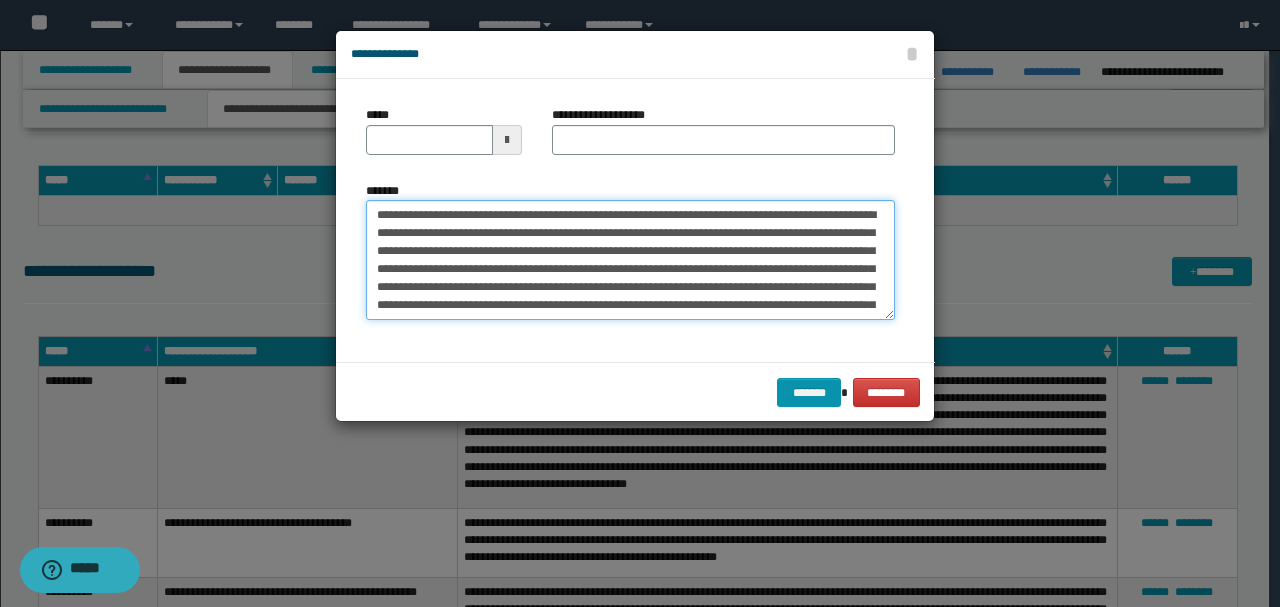 type 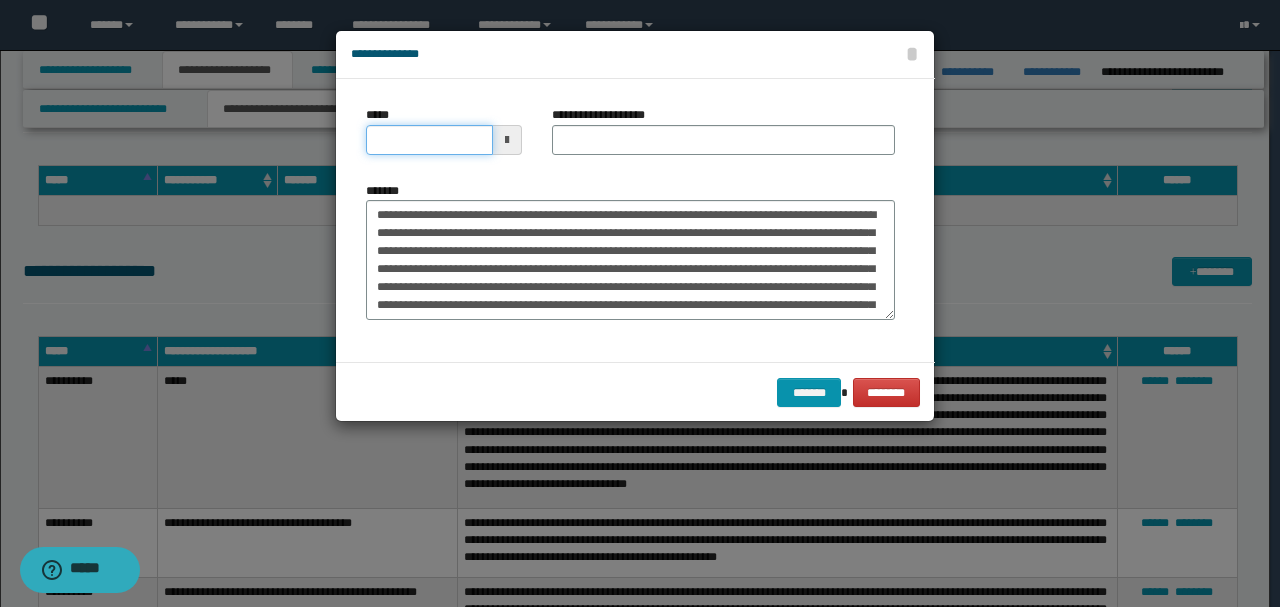 click on "*****" at bounding box center [429, 140] 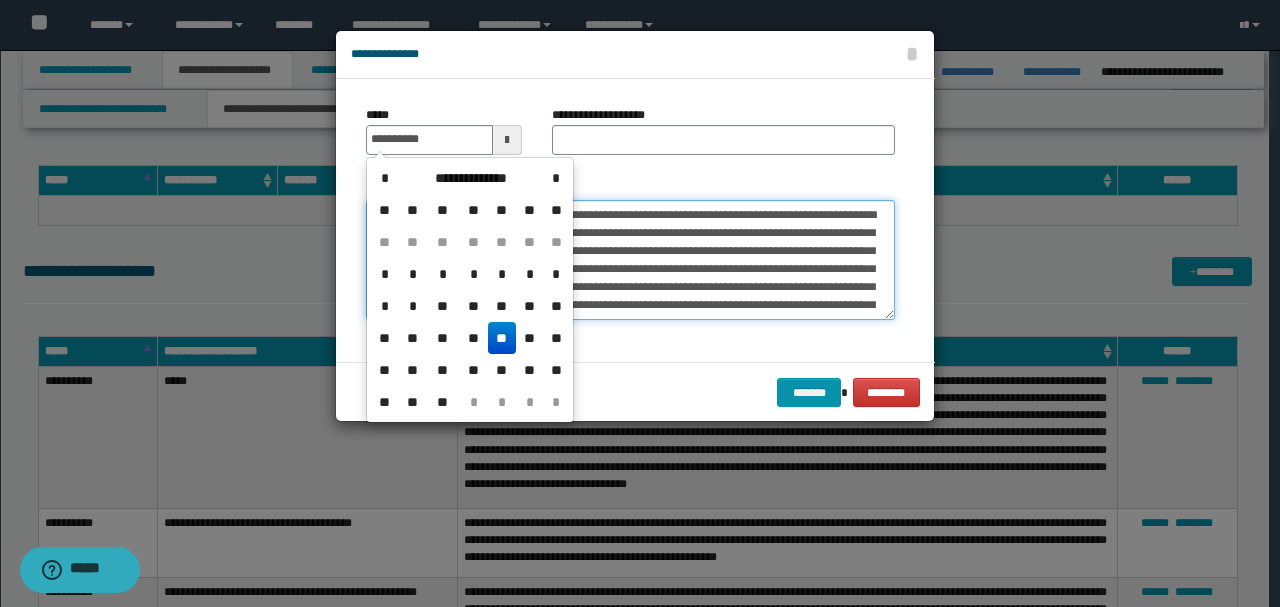 type on "**********" 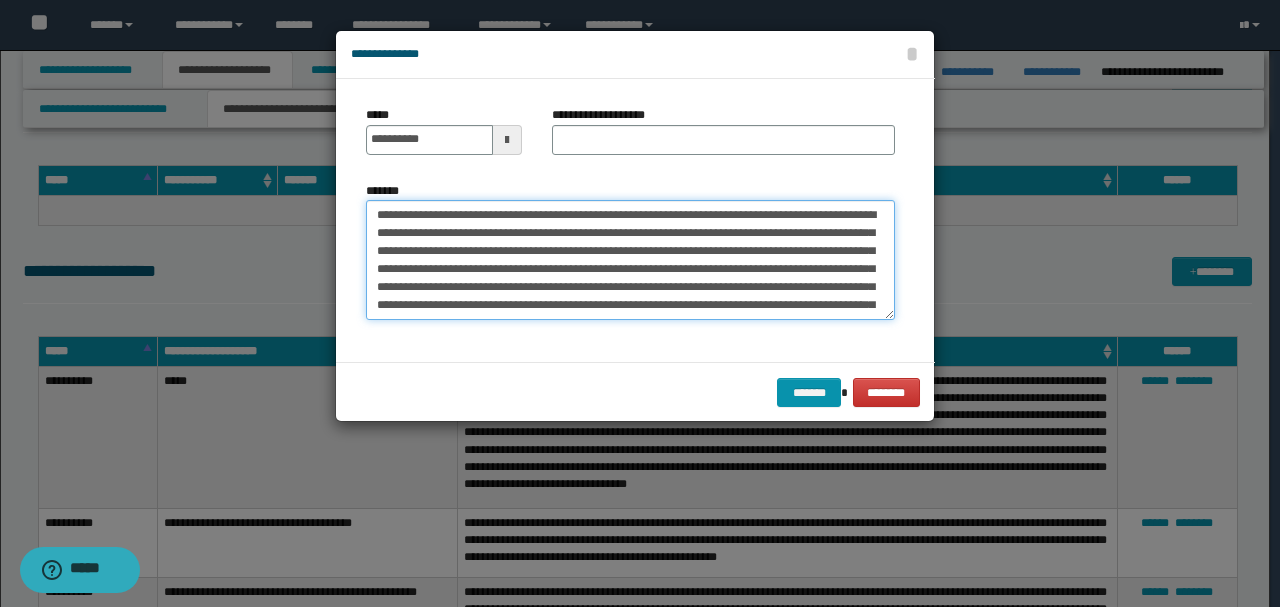 drag, startPoint x: 640, startPoint y: 212, endPoint x: 172, endPoint y: 206, distance: 468.03845 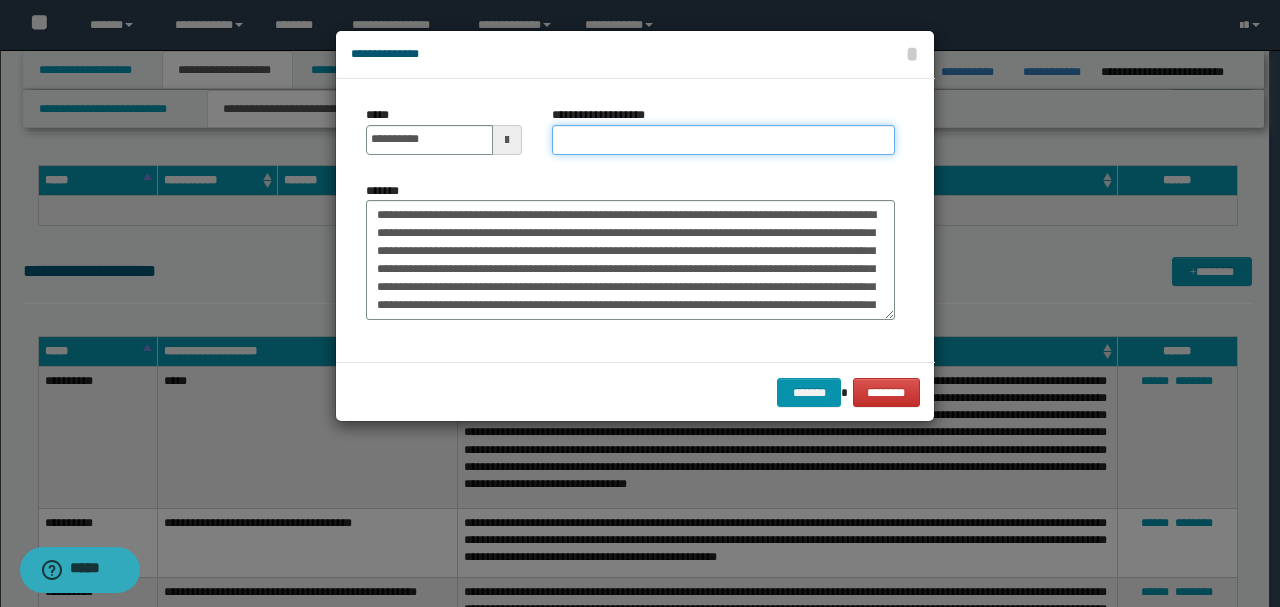 click on "**********" at bounding box center (723, 140) 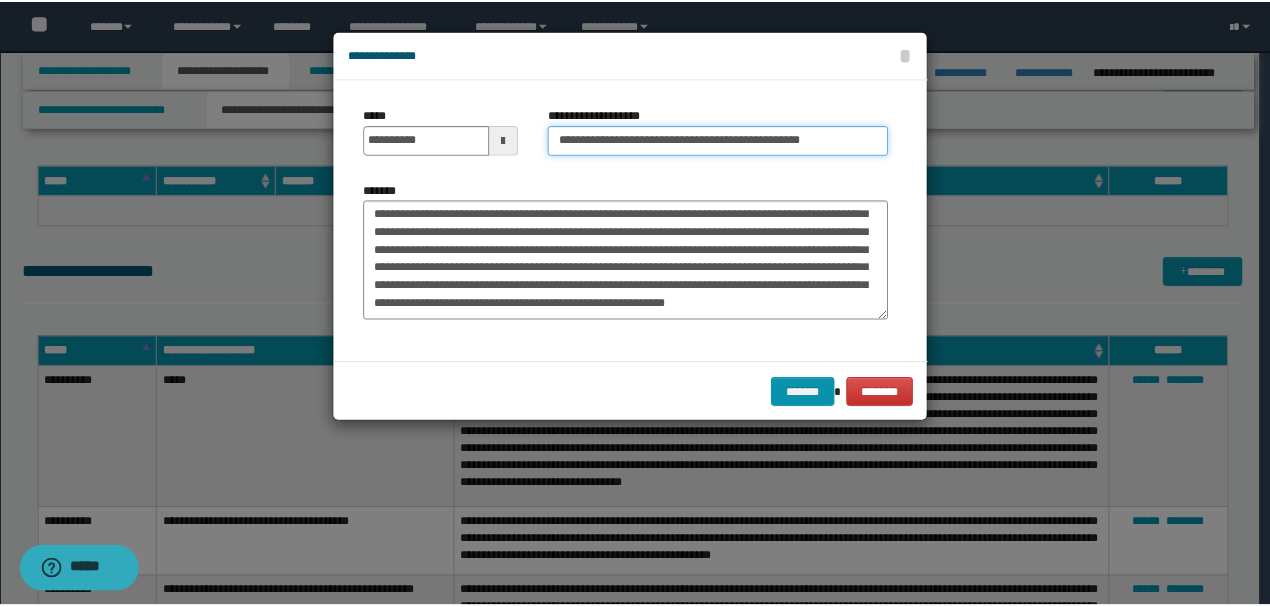 scroll, scrollTop: 144, scrollLeft: 0, axis: vertical 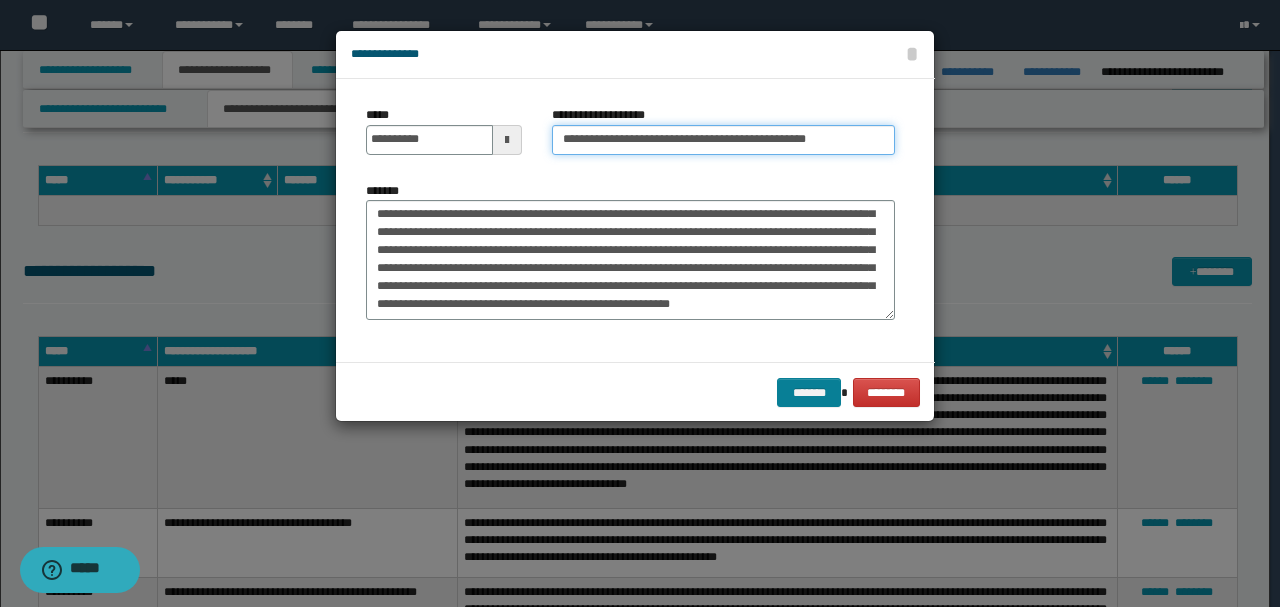 type on "**********" 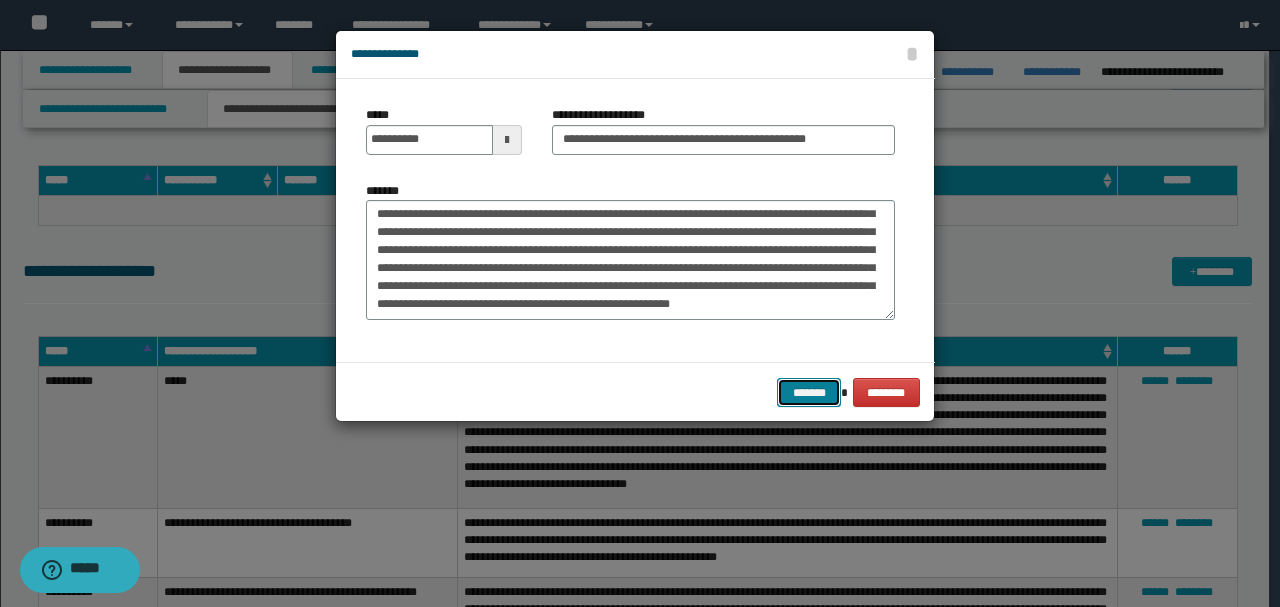 click on "*******" at bounding box center [809, 392] 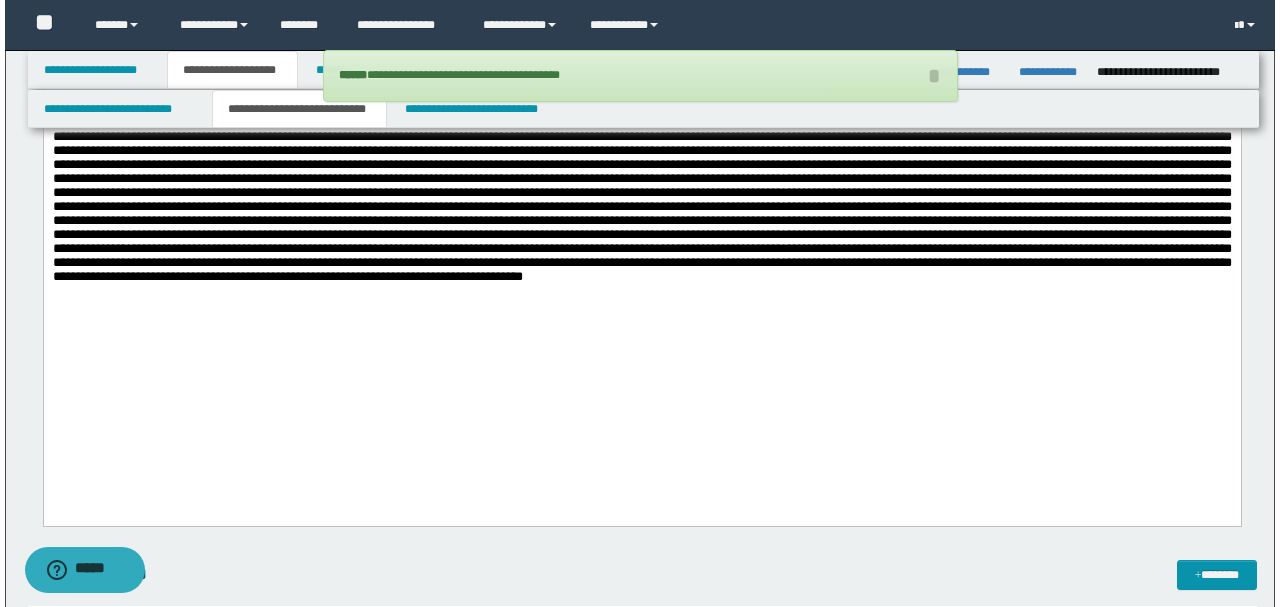 scroll, scrollTop: 3733, scrollLeft: 0, axis: vertical 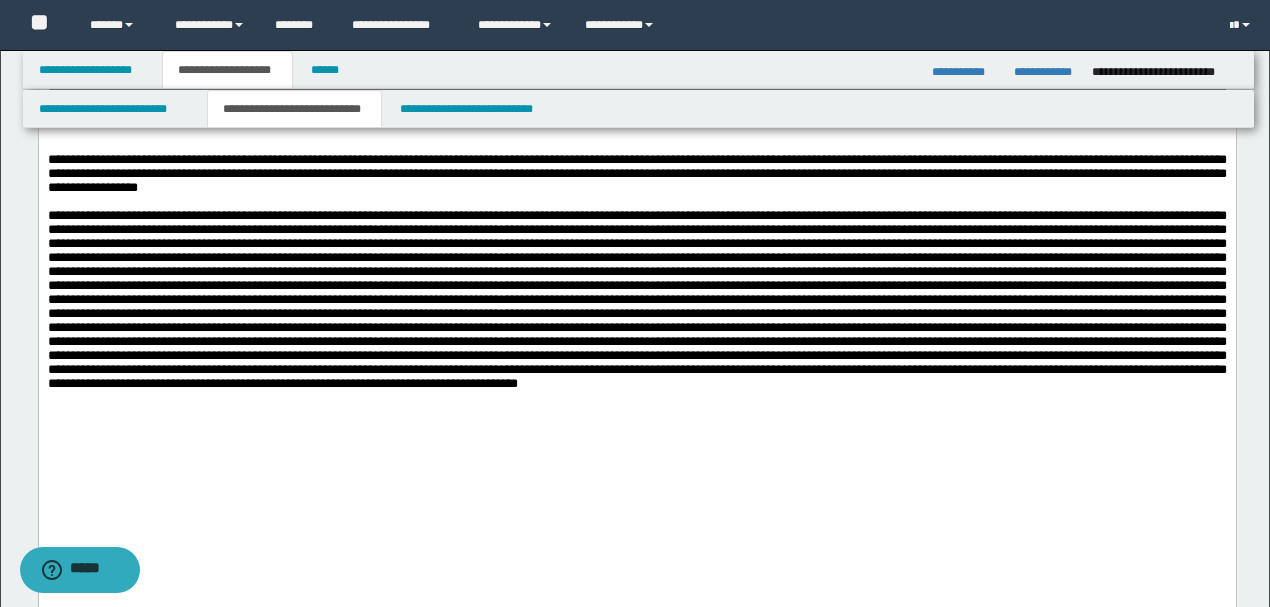 drag, startPoint x: 48, startPoint y: 272, endPoint x: 664, endPoint y: 568, distance: 683.42664 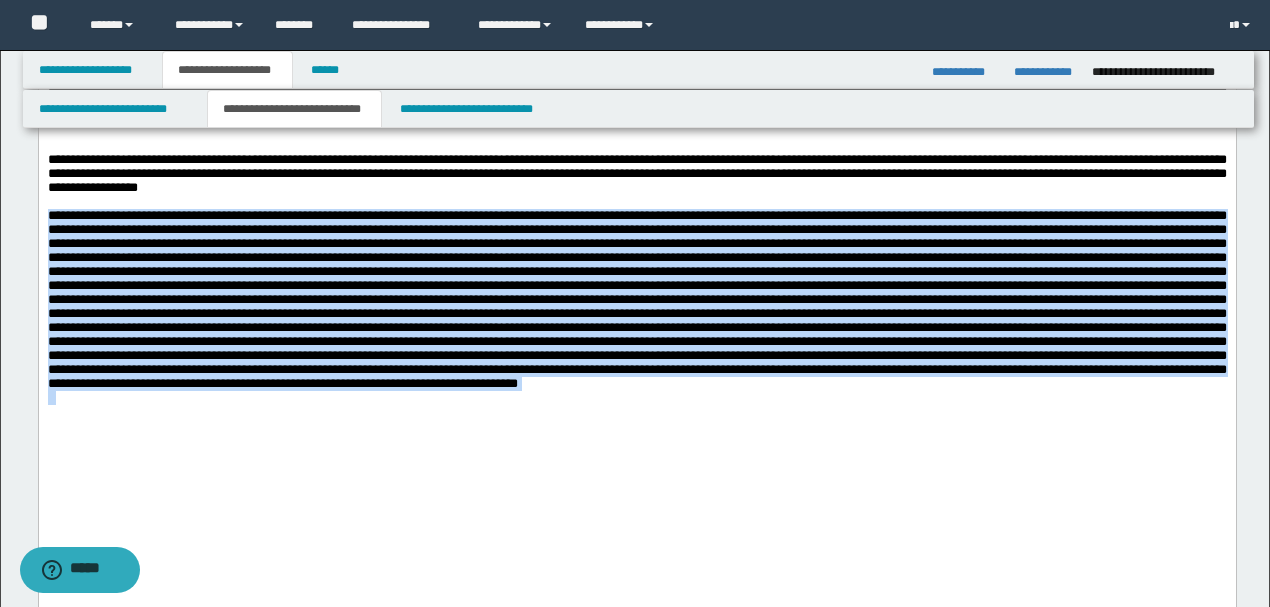 drag, startPoint x: 49, startPoint y: 278, endPoint x: 682, endPoint y: 587, distance: 704.3934 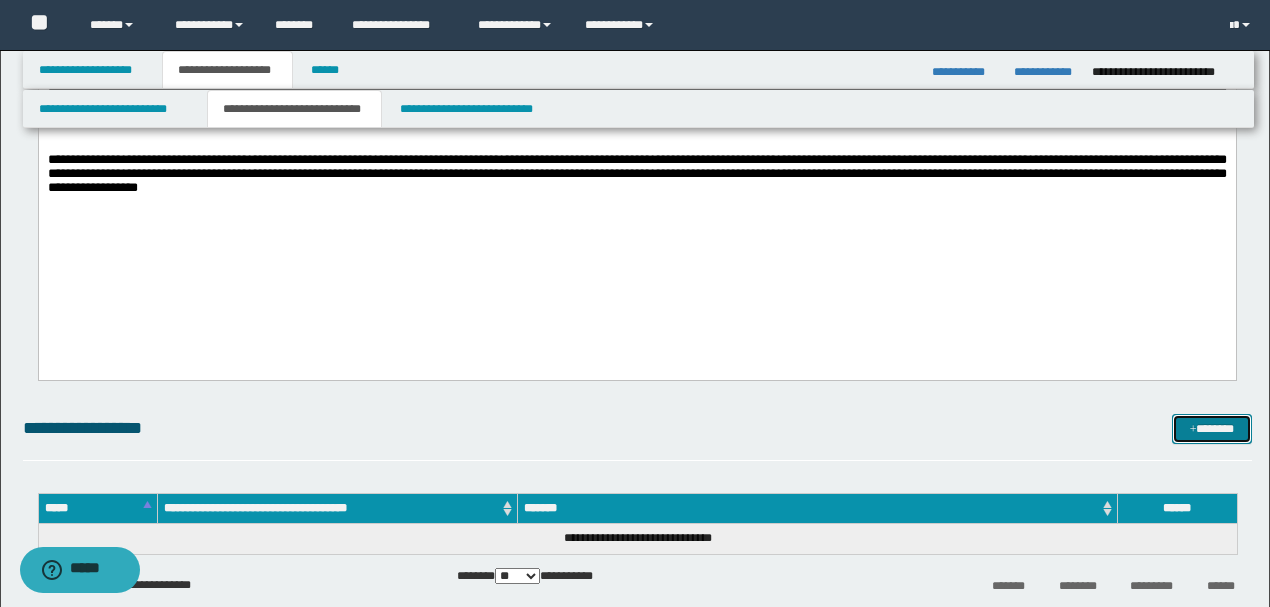click on "*******" at bounding box center (1211, 428) 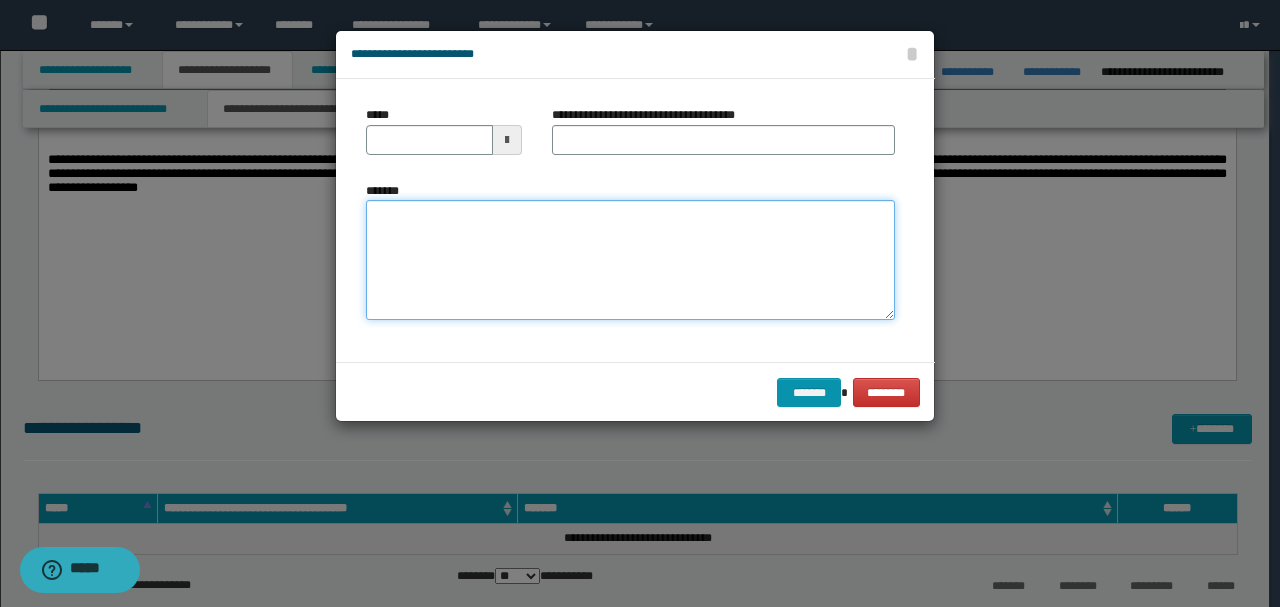 click on "*******" at bounding box center (630, 260) 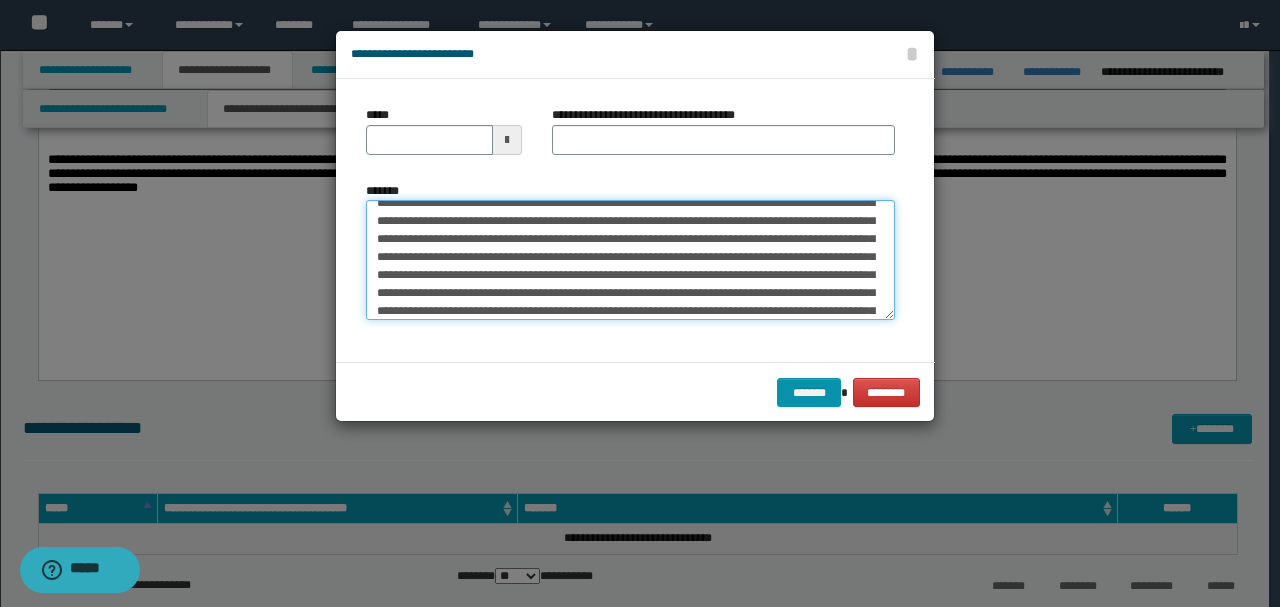 scroll, scrollTop: 0, scrollLeft: 0, axis: both 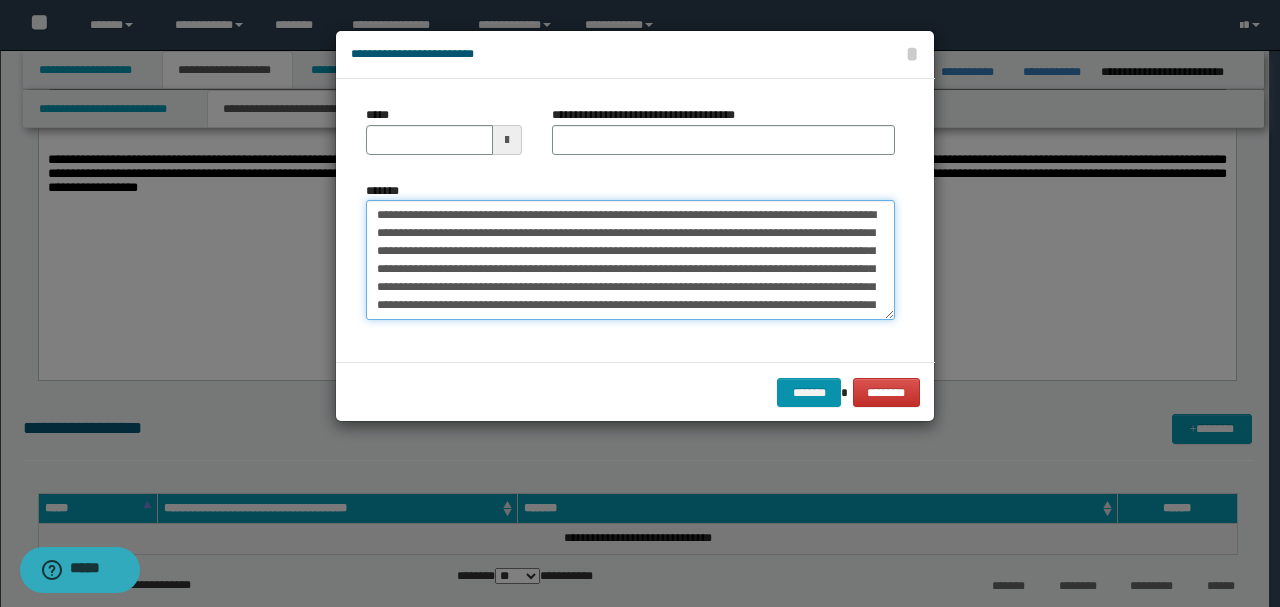 drag, startPoint x: 440, startPoint y: 213, endPoint x: 322, endPoint y: 210, distance: 118.03813 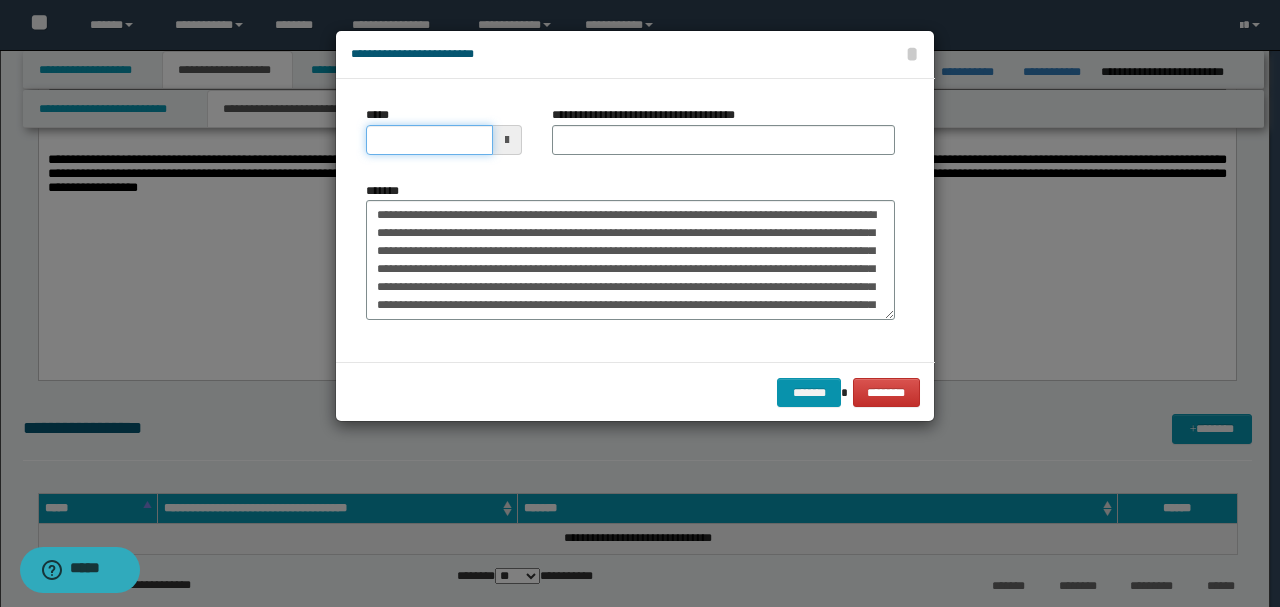 click on "*****" at bounding box center (429, 140) 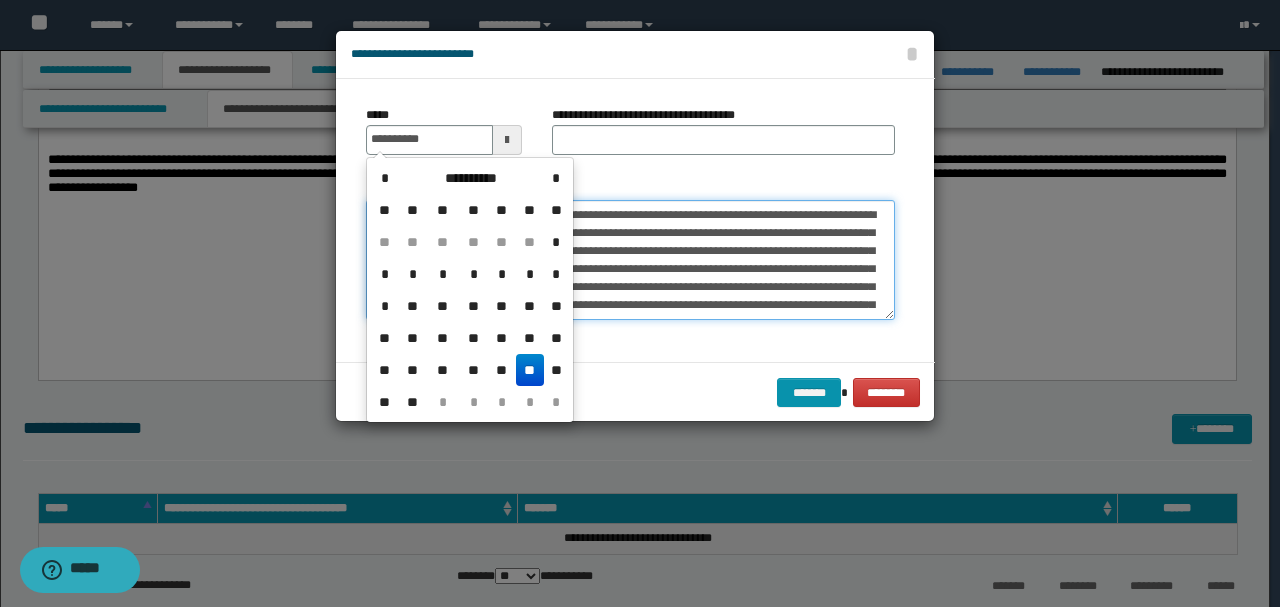 type on "**********" 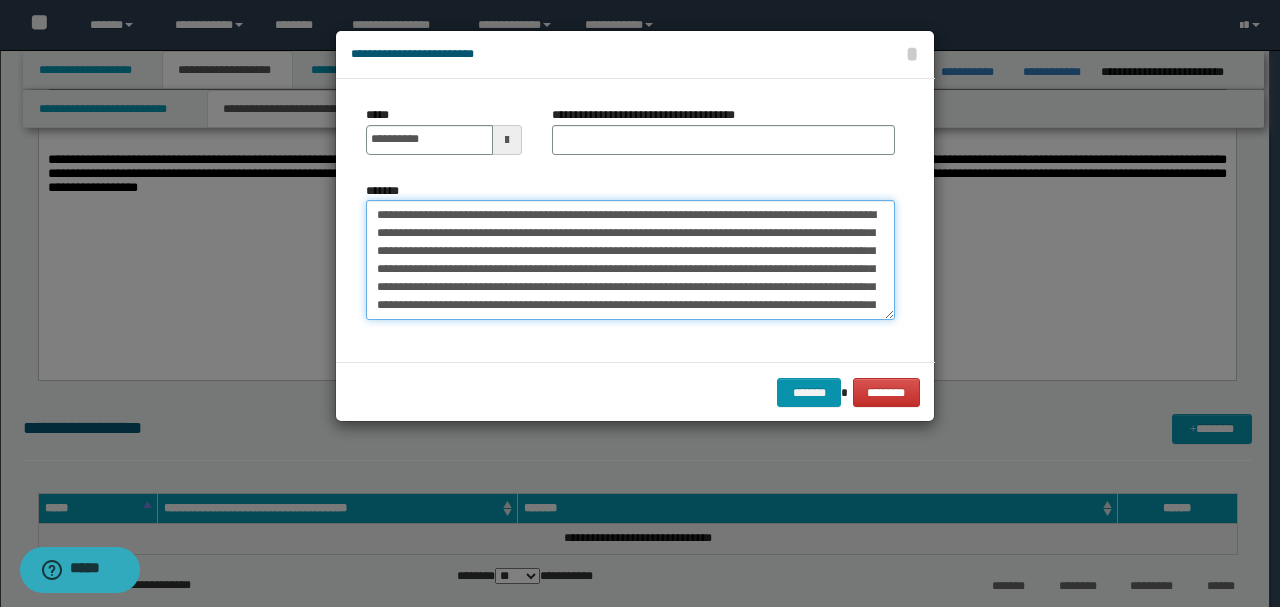 drag, startPoint x: 419, startPoint y: 211, endPoint x: 285, endPoint y: 210, distance: 134.00374 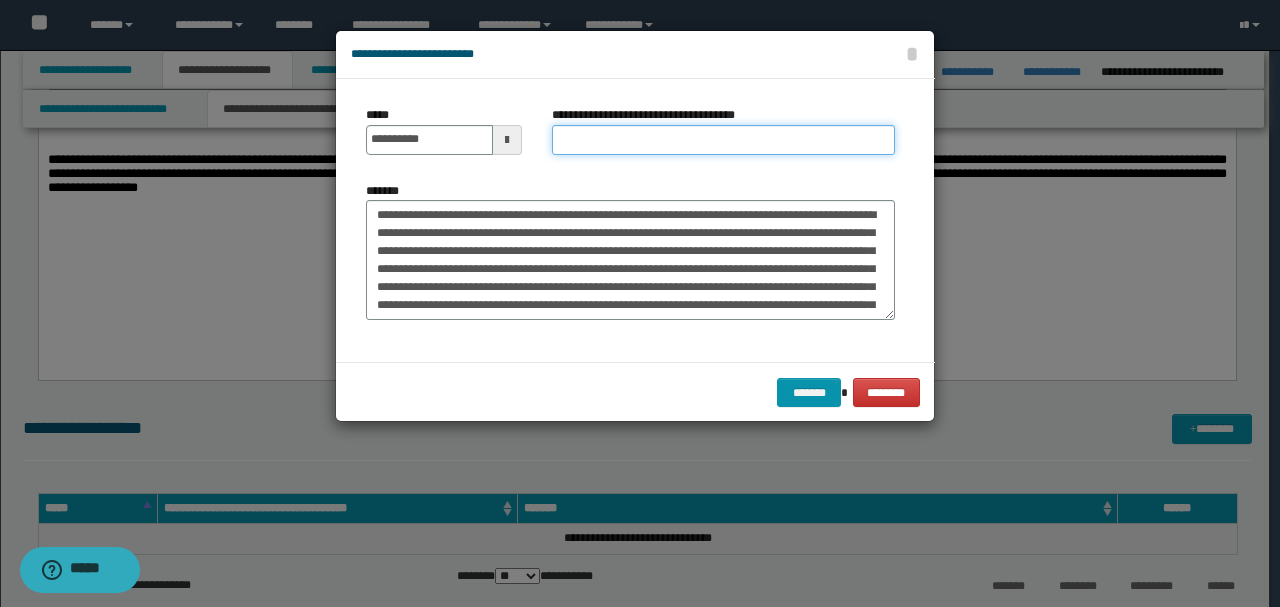 click on "**********" at bounding box center [723, 140] 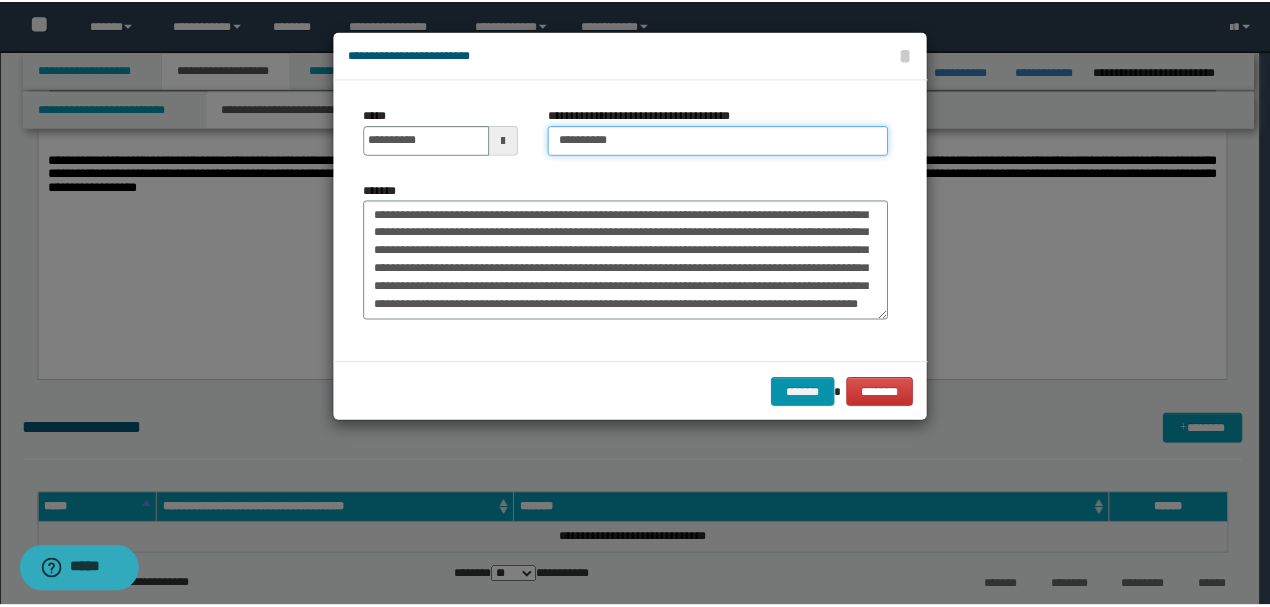 scroll, scrollTop: 540, scrollLeft: 0, axis: vertical 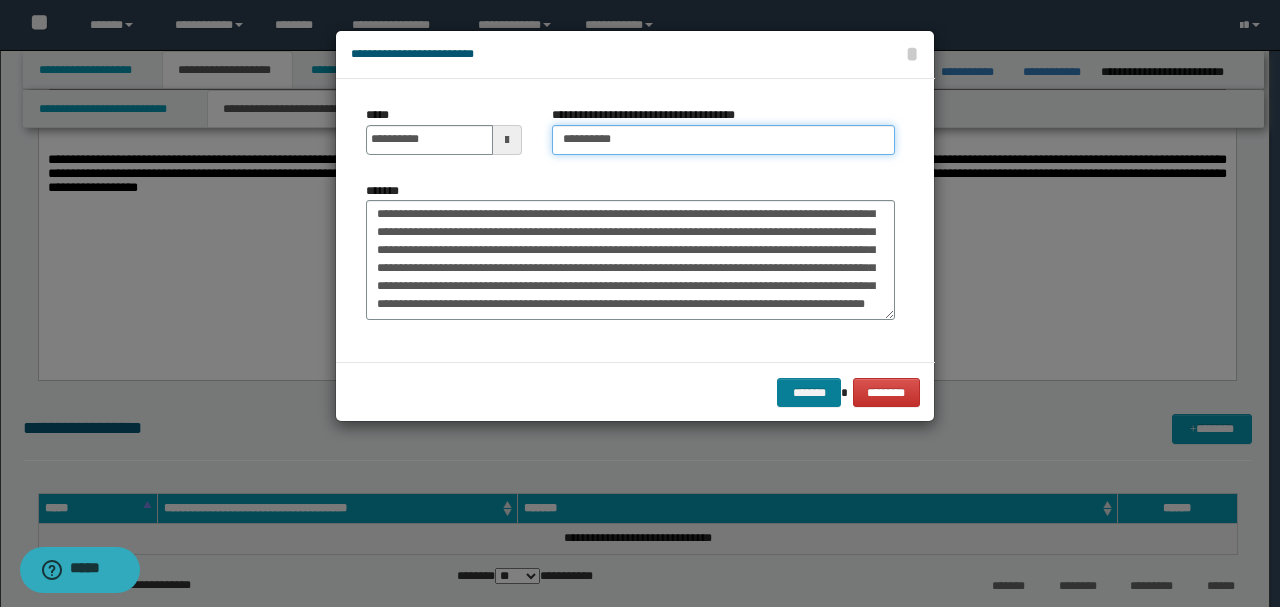 type on "*********" 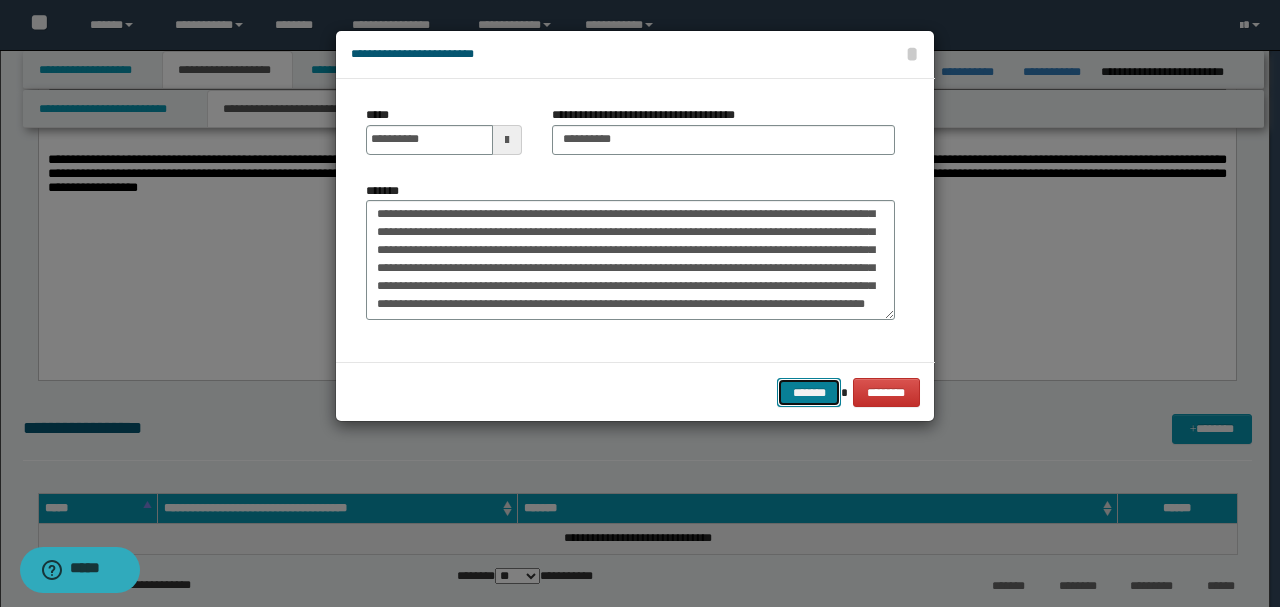 click on "*******" at bounding box center (809, 392) 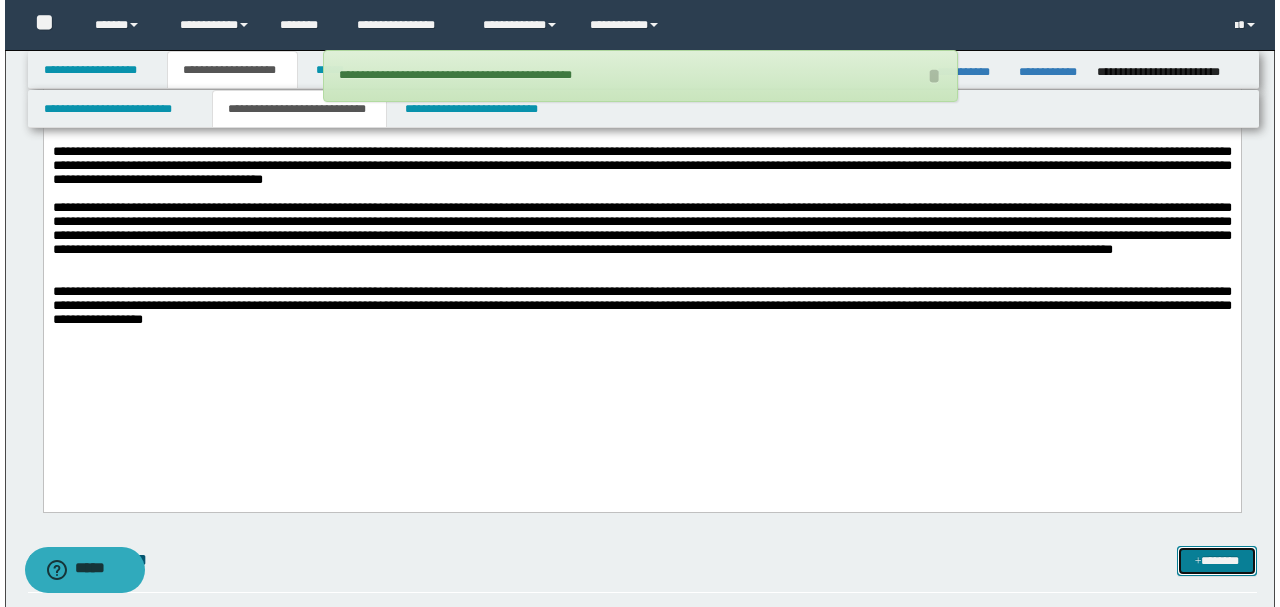 scroll, scrollTop: 3600, scrollLeft: 0, axis: vertical 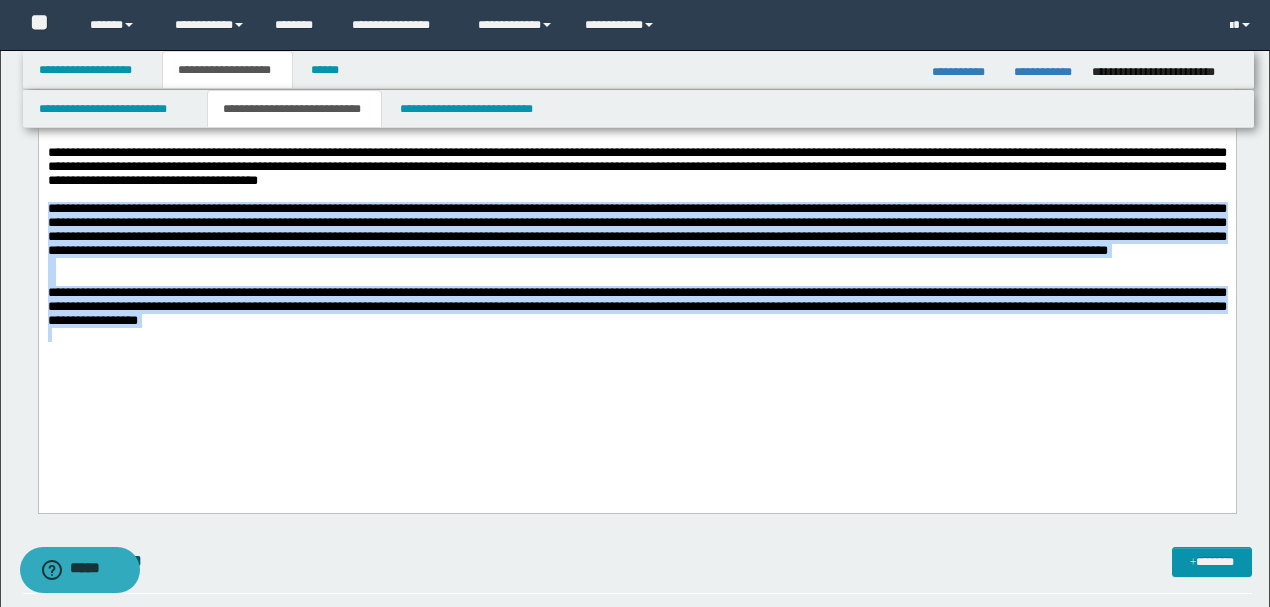 drag, startPoint x: 46, startPoint y: 241, endPoint x: 383, endPoint y: 398, distance: 371.77682 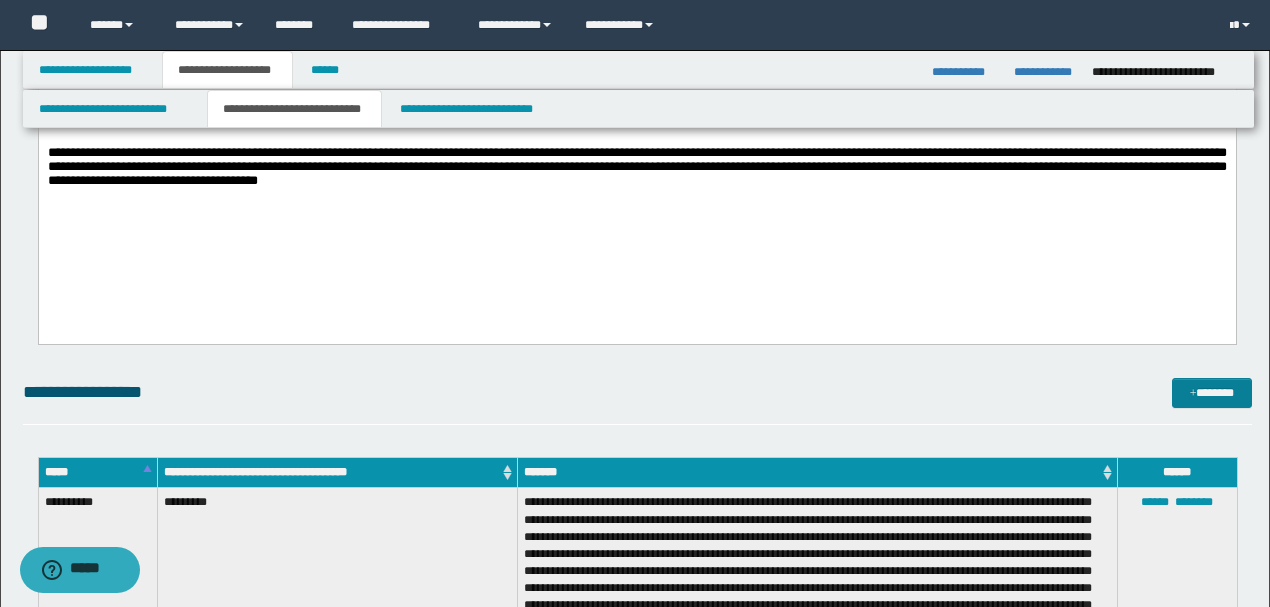 click at bounding box center (1193, 394) 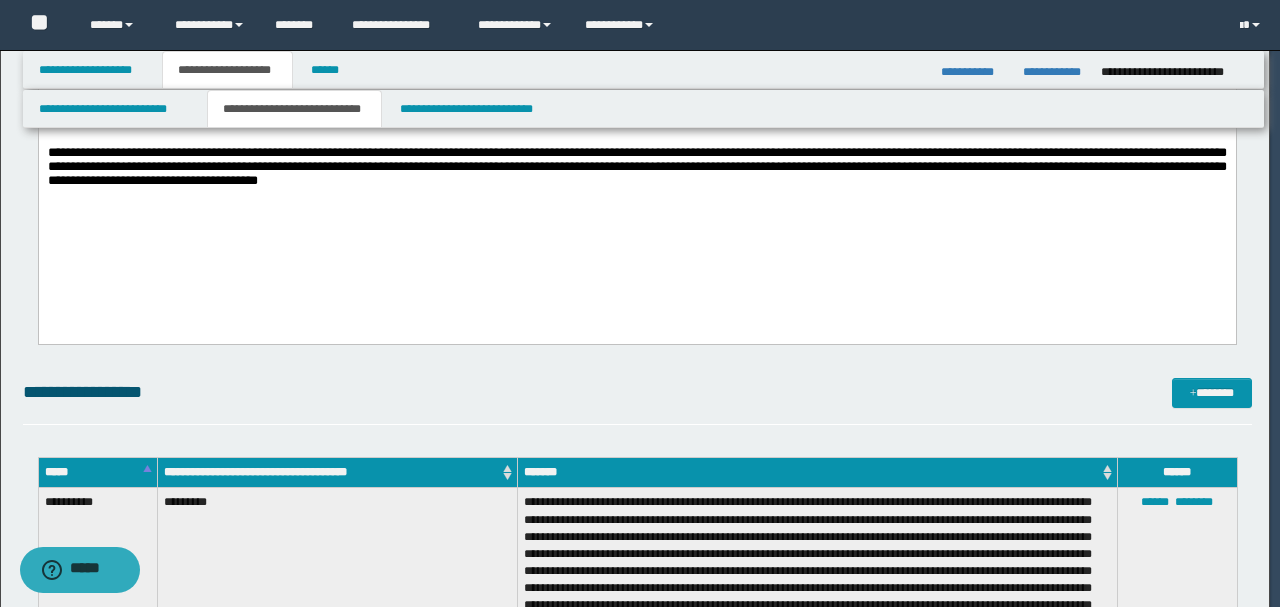scroll, scrollTop: 0, scrollLeft: 0, axis: both 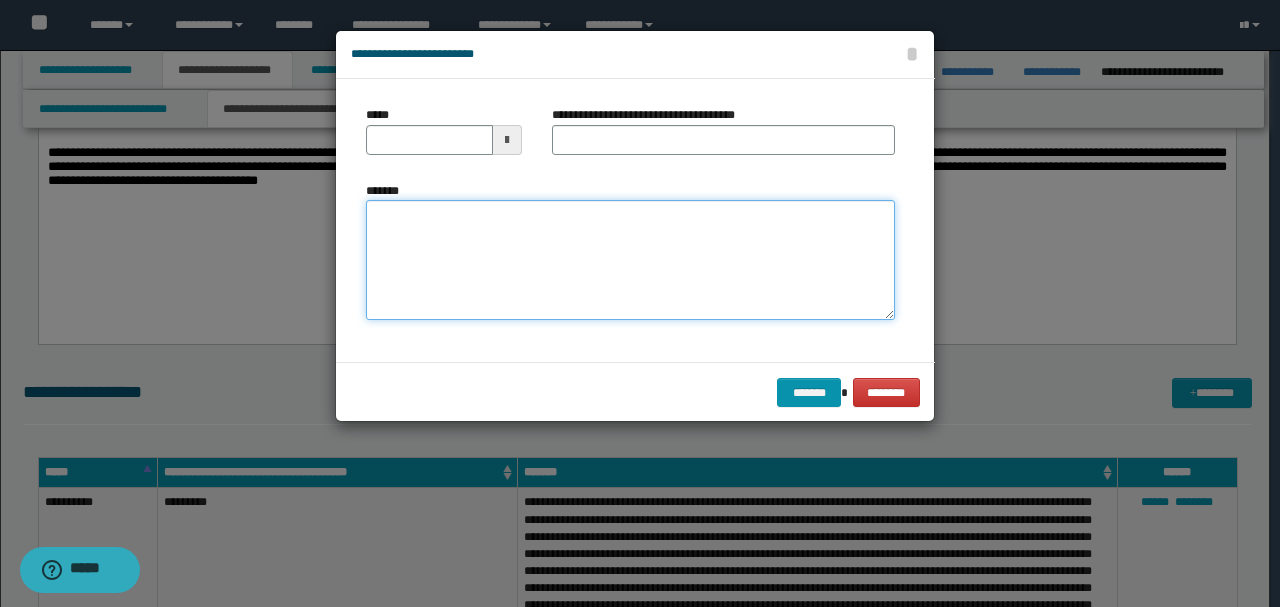 click on "*******" at bounding box center (630, 259) 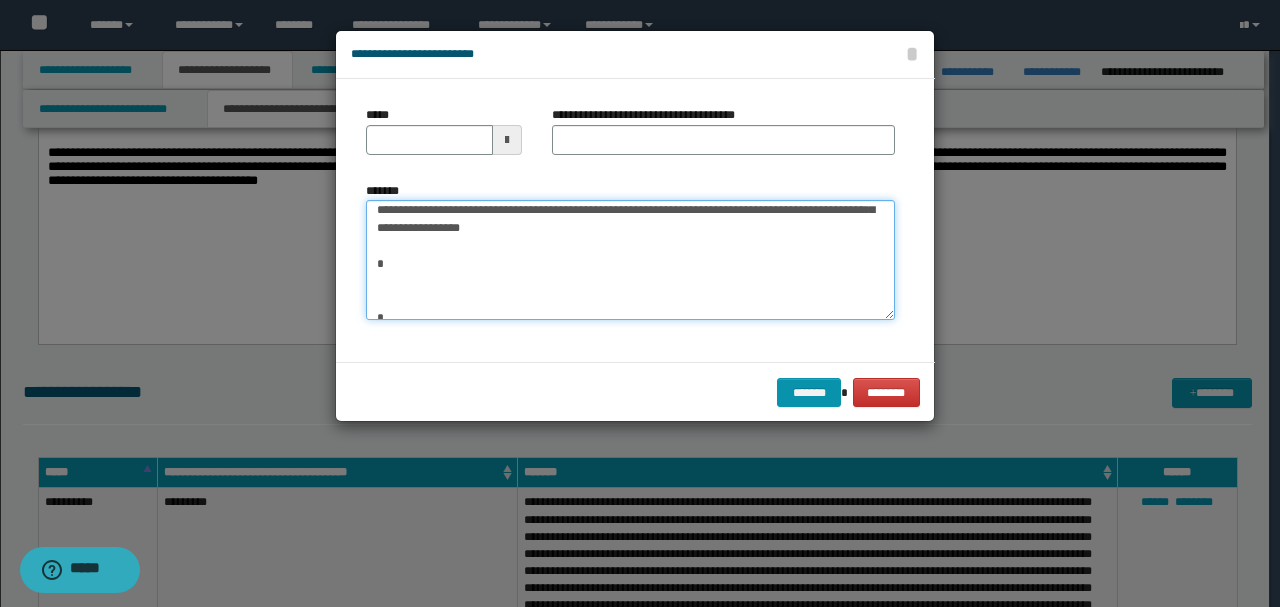 scroll, scrollTop: 0, scrollLeft: 0, axis: both 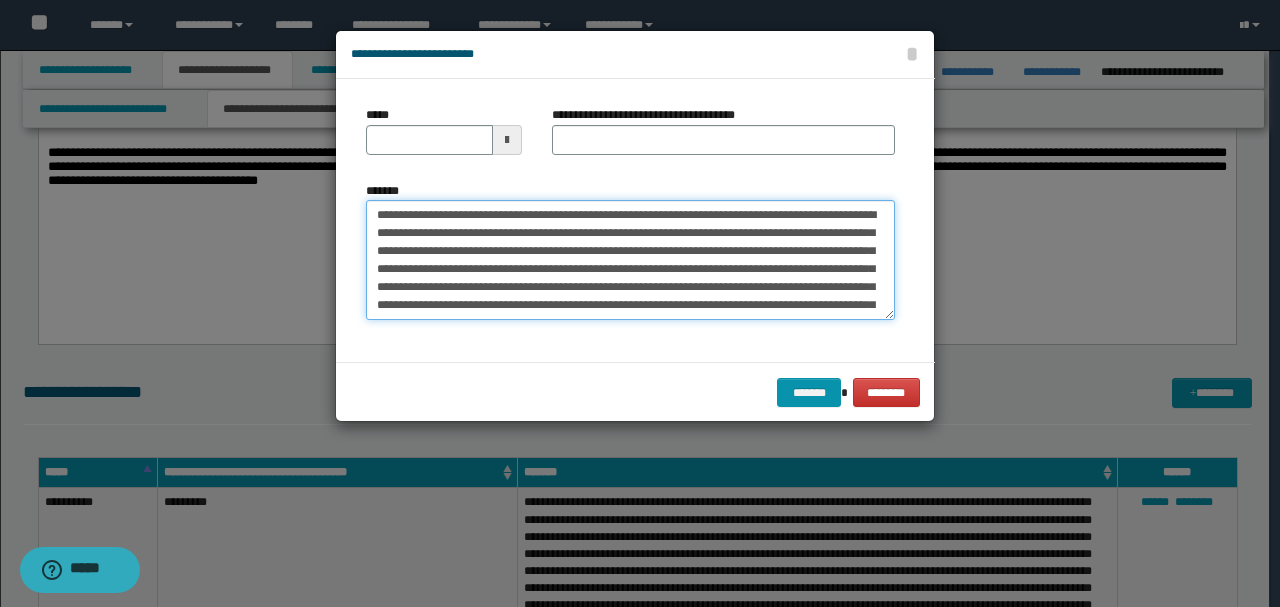drag, startPoint x: 440, startPoint y: 213, endPoint x: 310, endPoint y: 186, distance: 132.77425 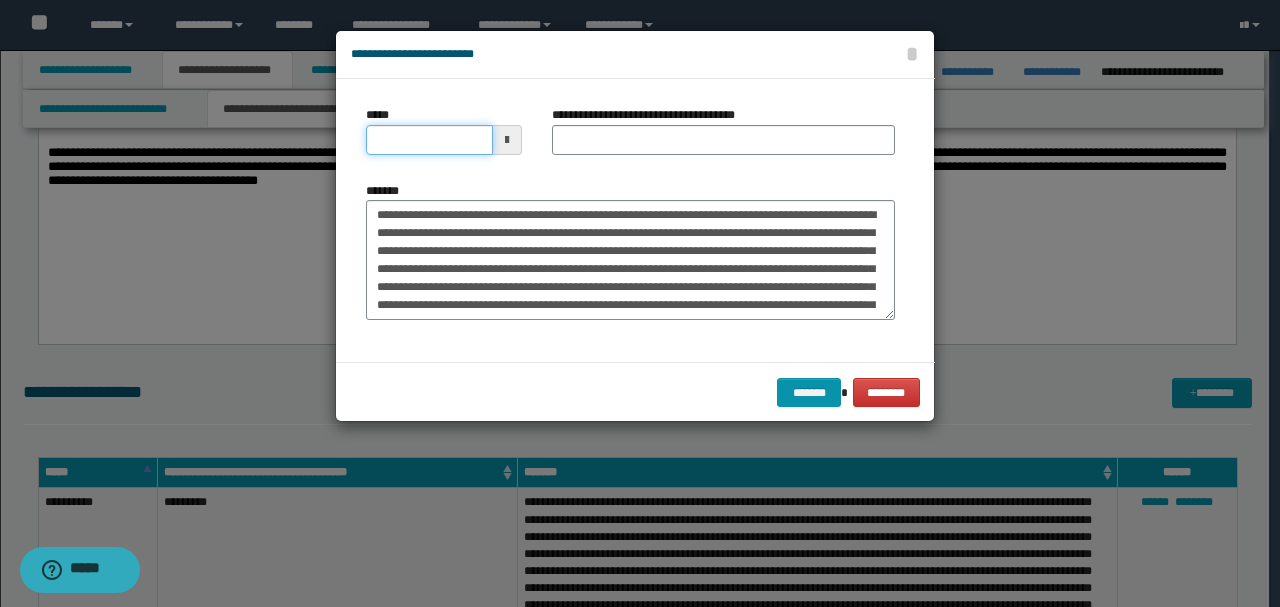 click on "*****" at bounding box center (429, 140) 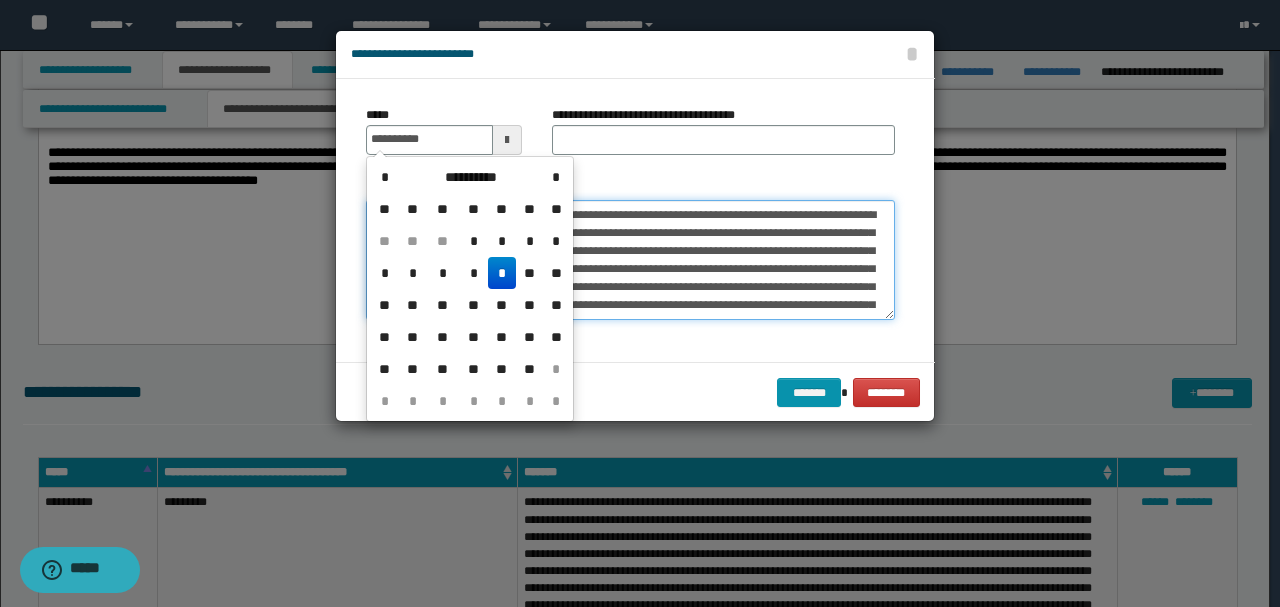 type on "**********" 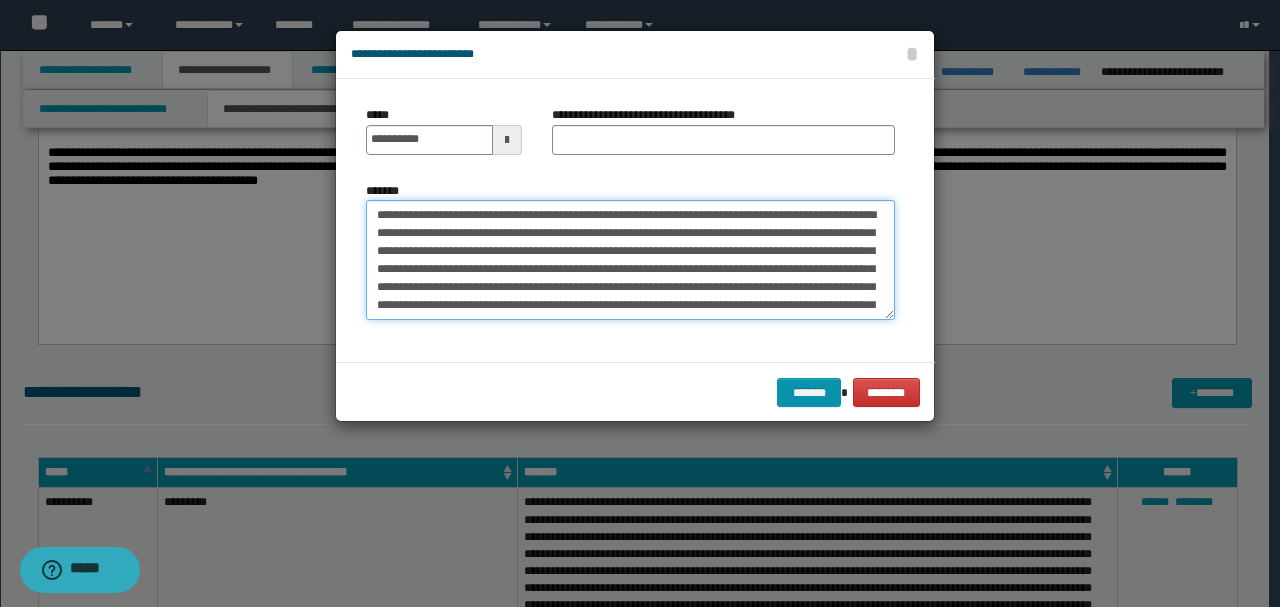 drag, startPoint x: 432, startPoint y: 212, endPoint x: 286, endPoint y: 194, distance: 147.10541 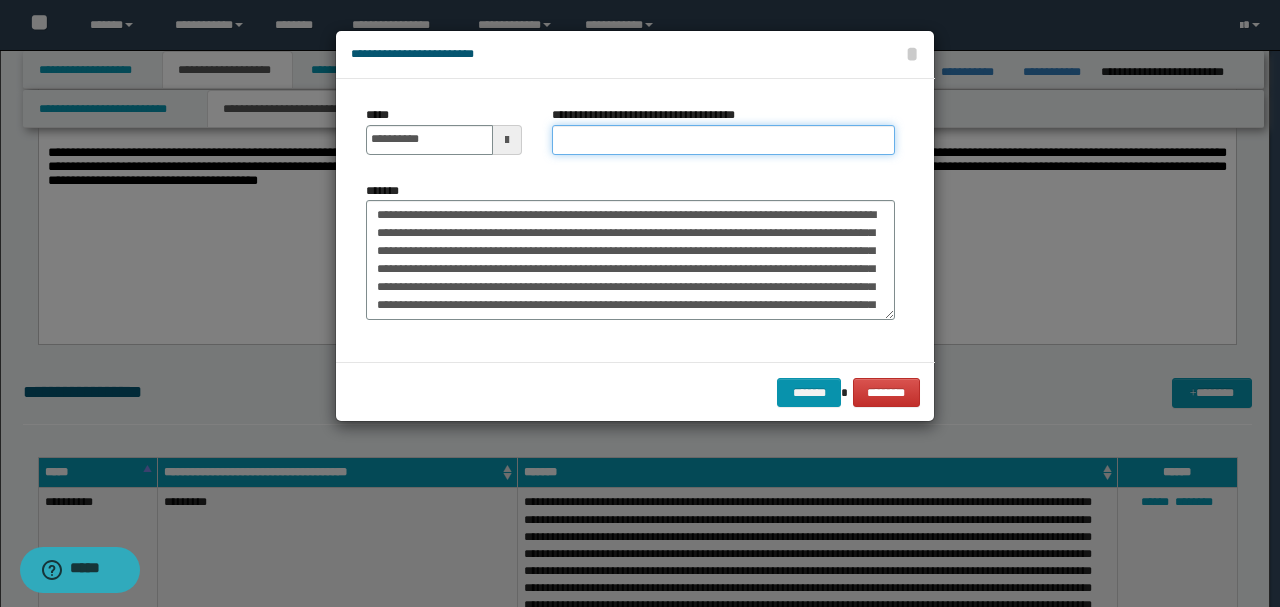 click on "**********" at bounding box center [723, 140] 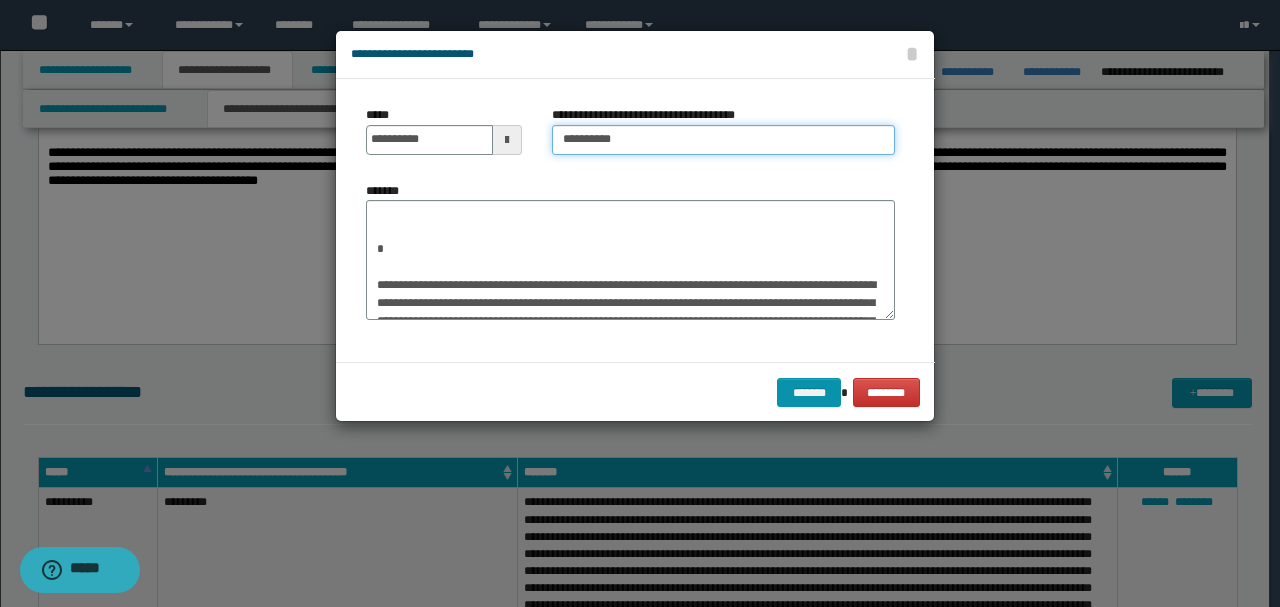 type on "*********" 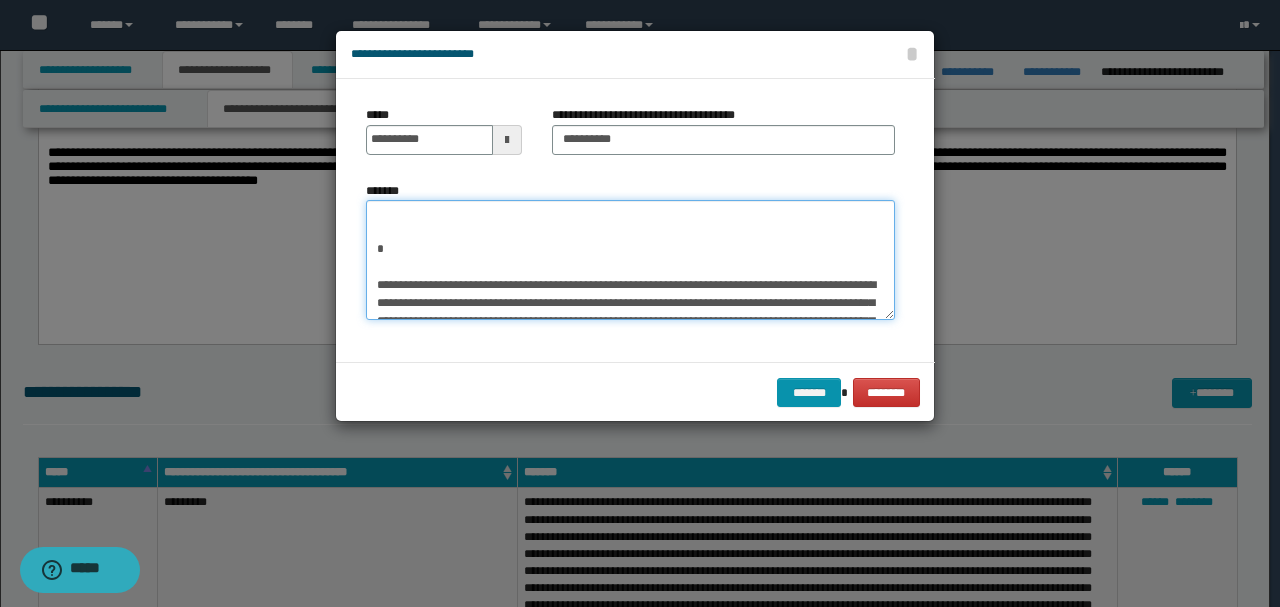 scroll, scrollTop: 324, scrollLeft: 0, axis: vertical 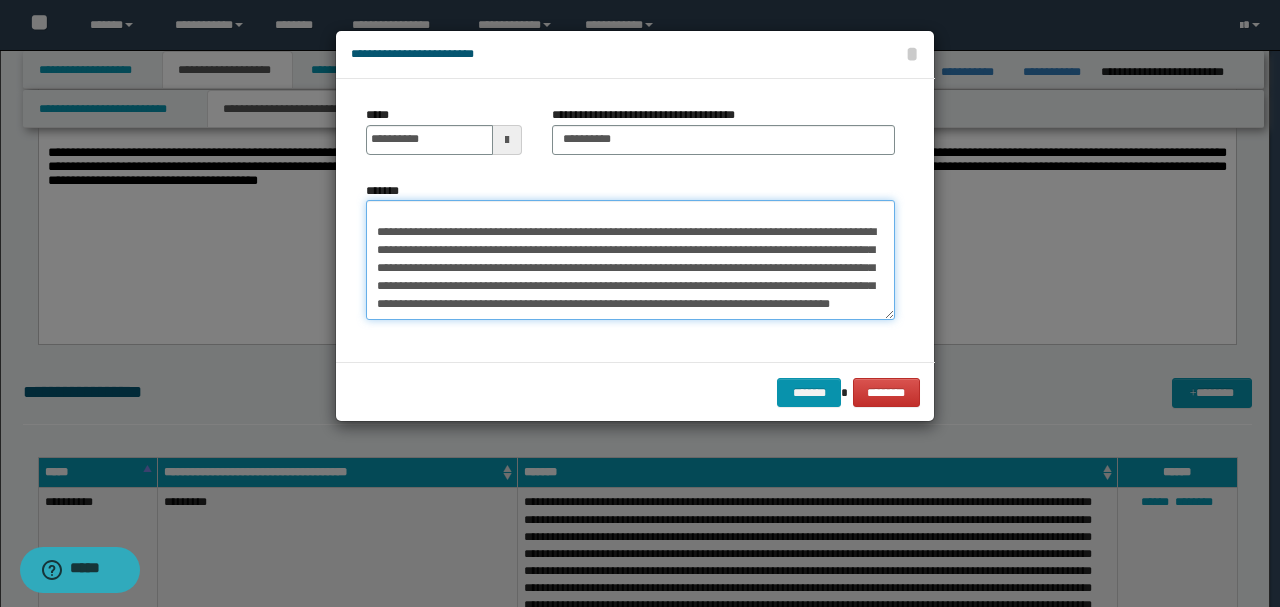 drag, startPoint x: 472, startPoint y: 256, endPoint x: 534, endPoint y: 448, distance: 201.76224 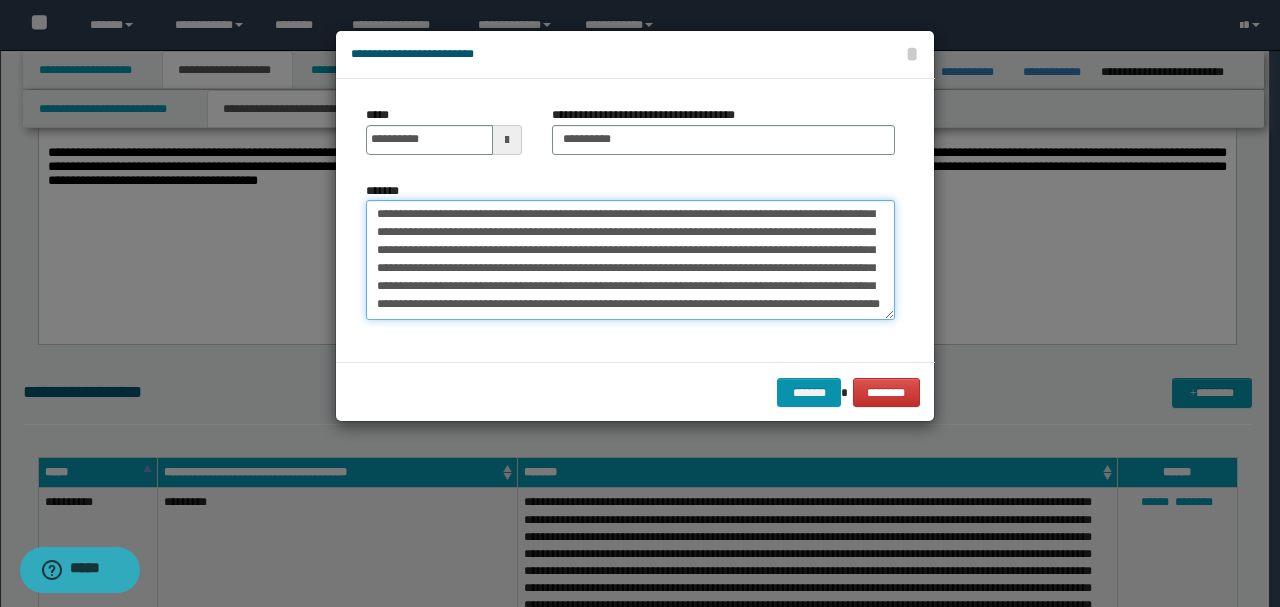 scroll, scrollTop: 144, scrollLeft: 0, axis: vertical 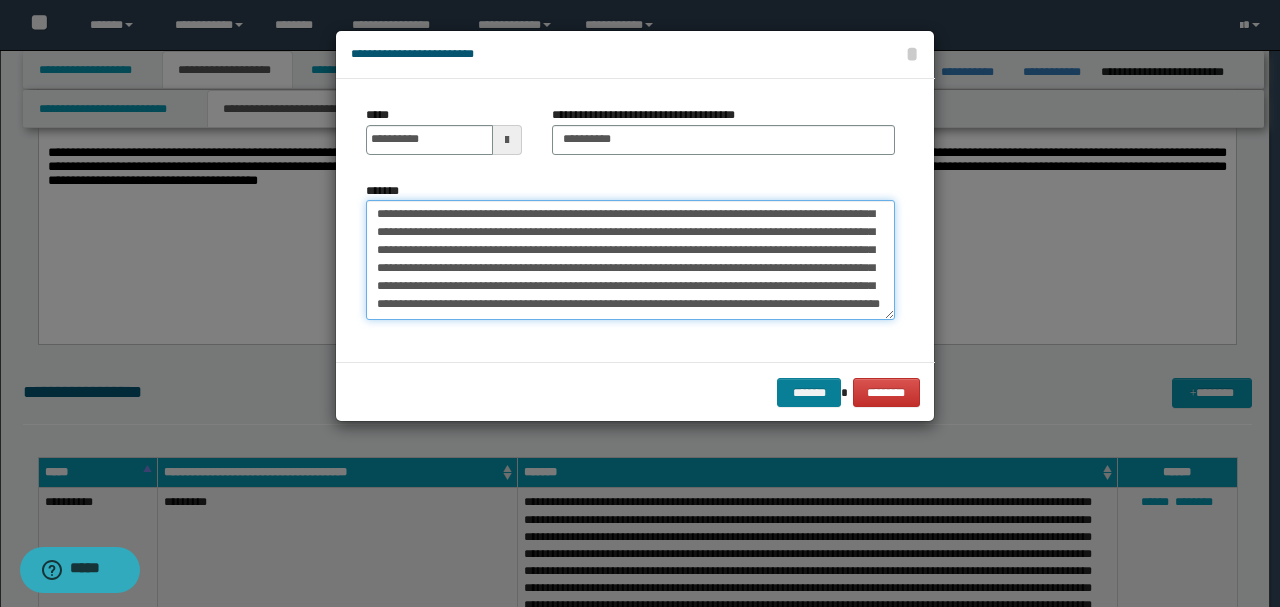 type on "**********" 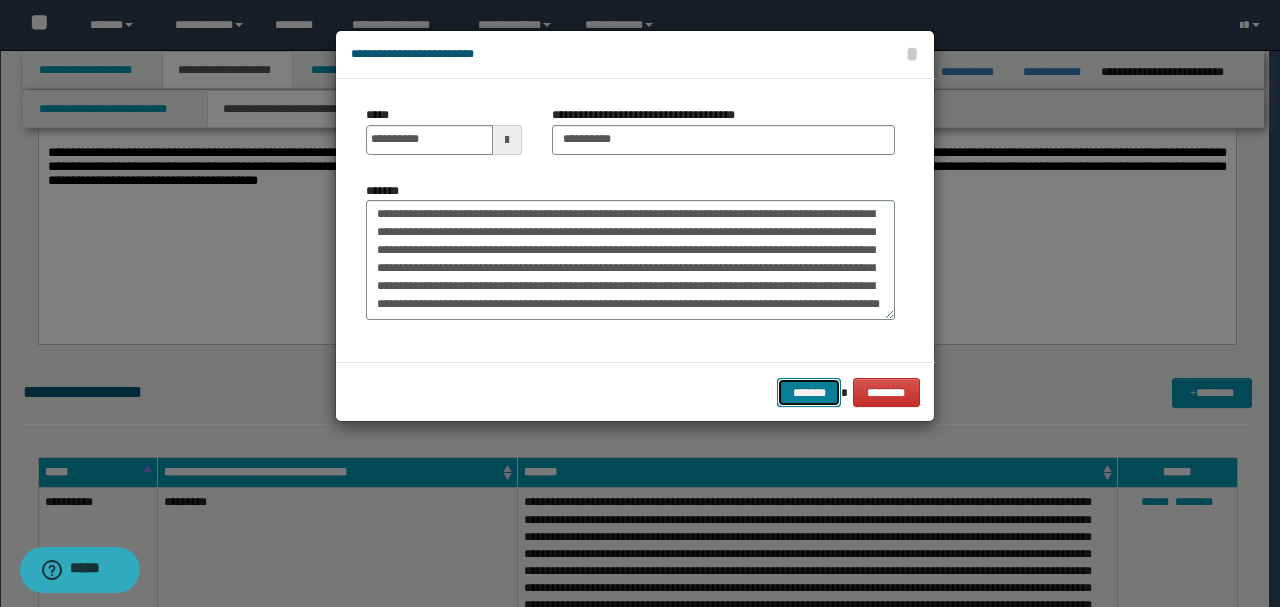 click on "*******" at bounding box center [809, 392] 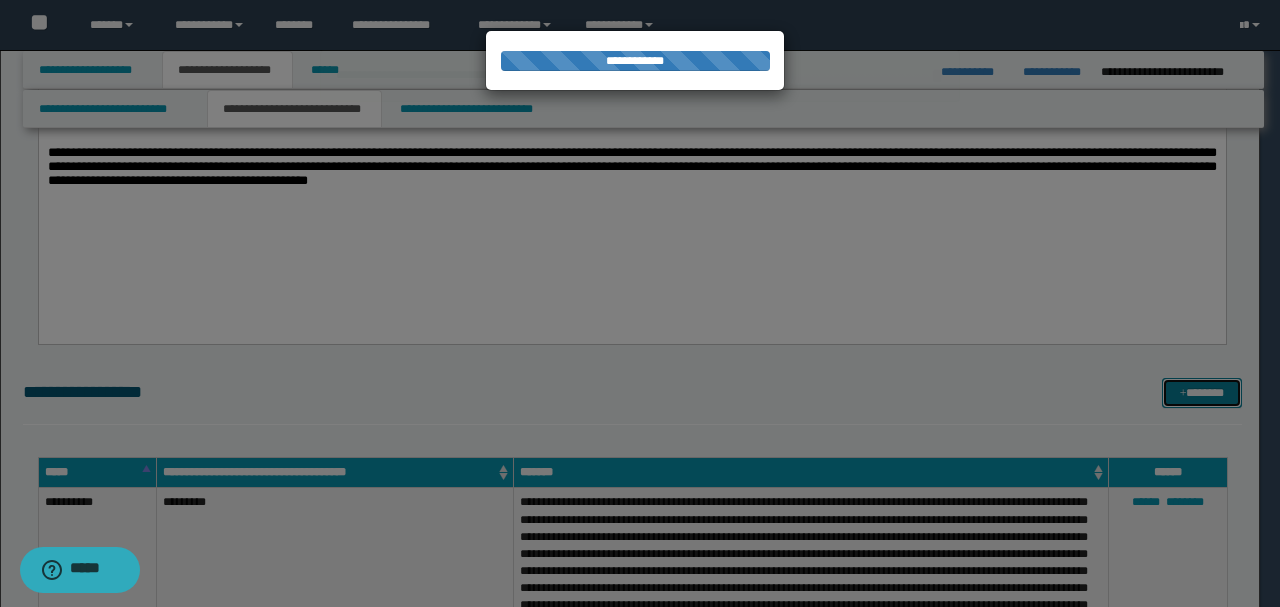 type 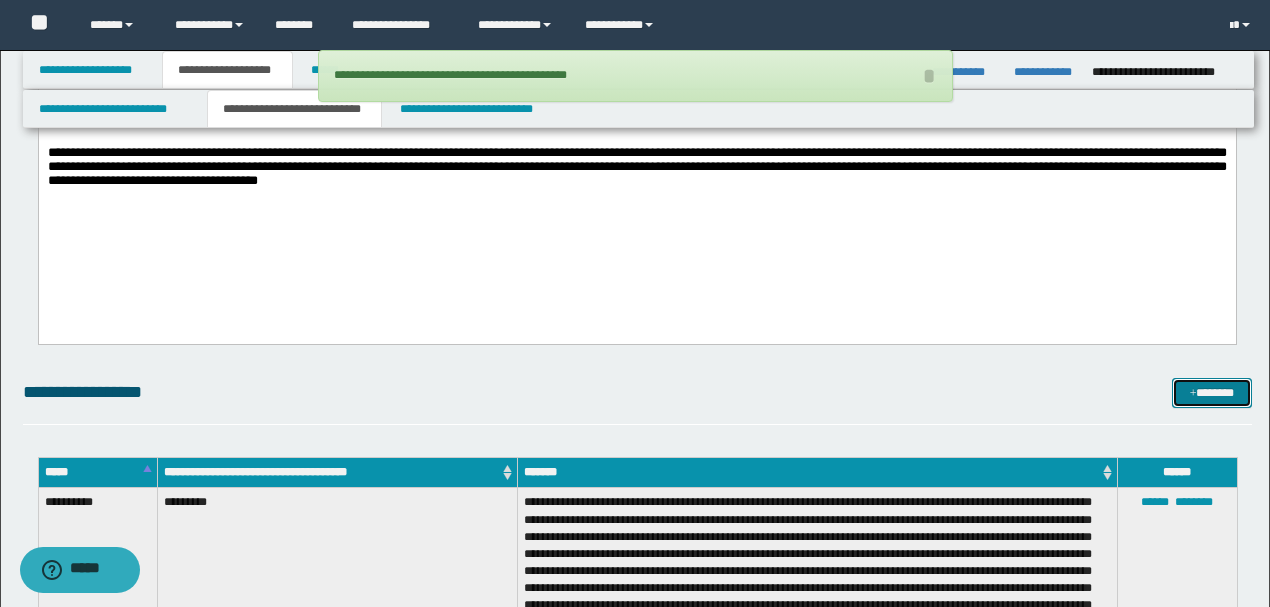 click at bounding box center (1193, 394) 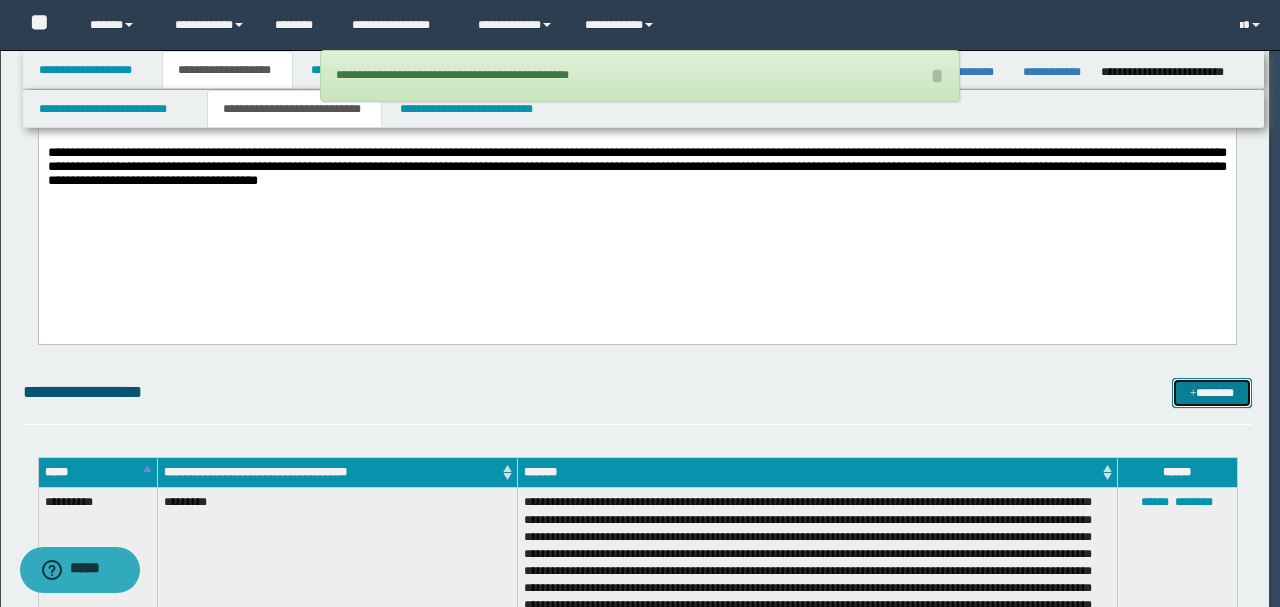 scroll, scrollTop: 0, scrollLeft: 0, axis: both 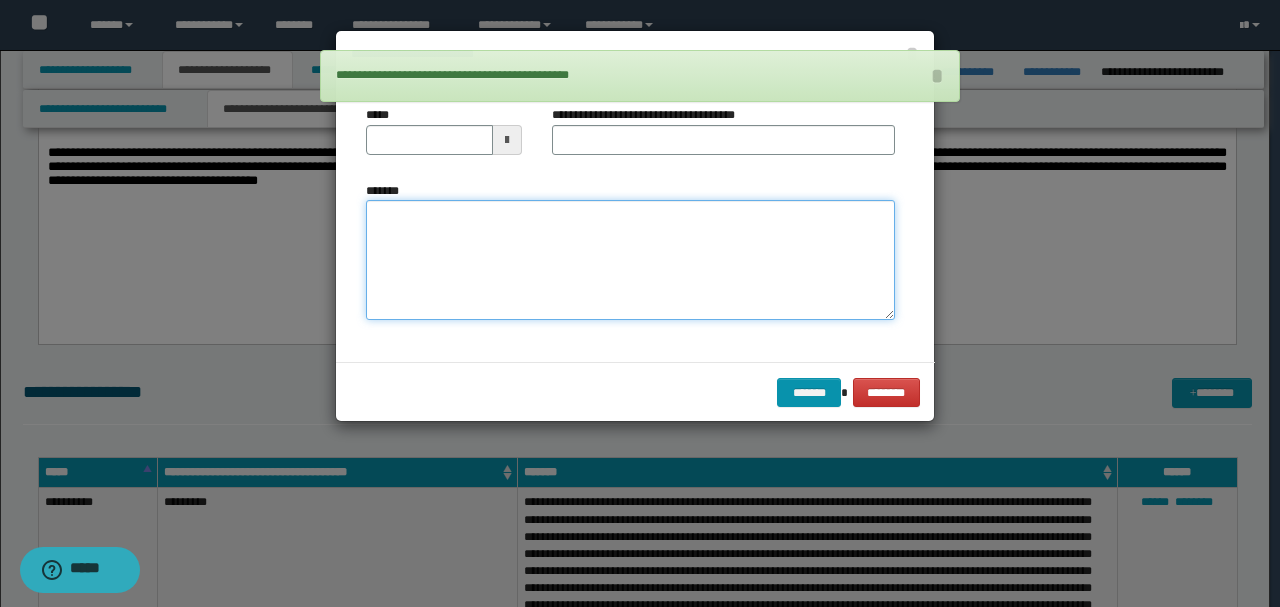 click on "*******" at bounding box center (630, 259) 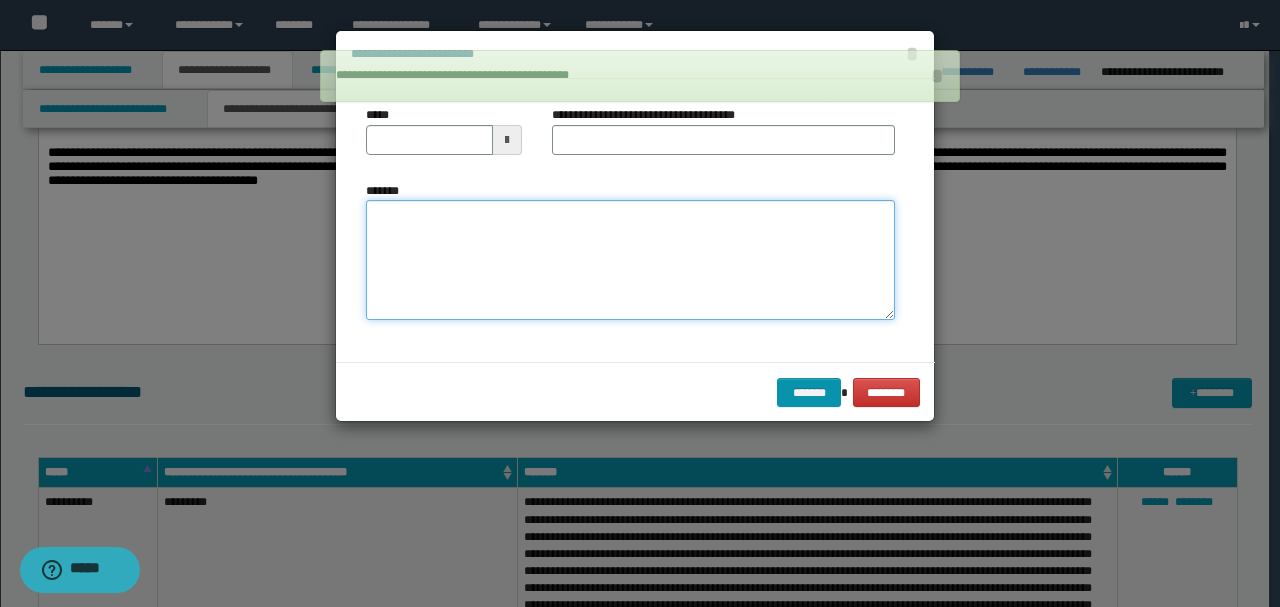 paste on "**********" 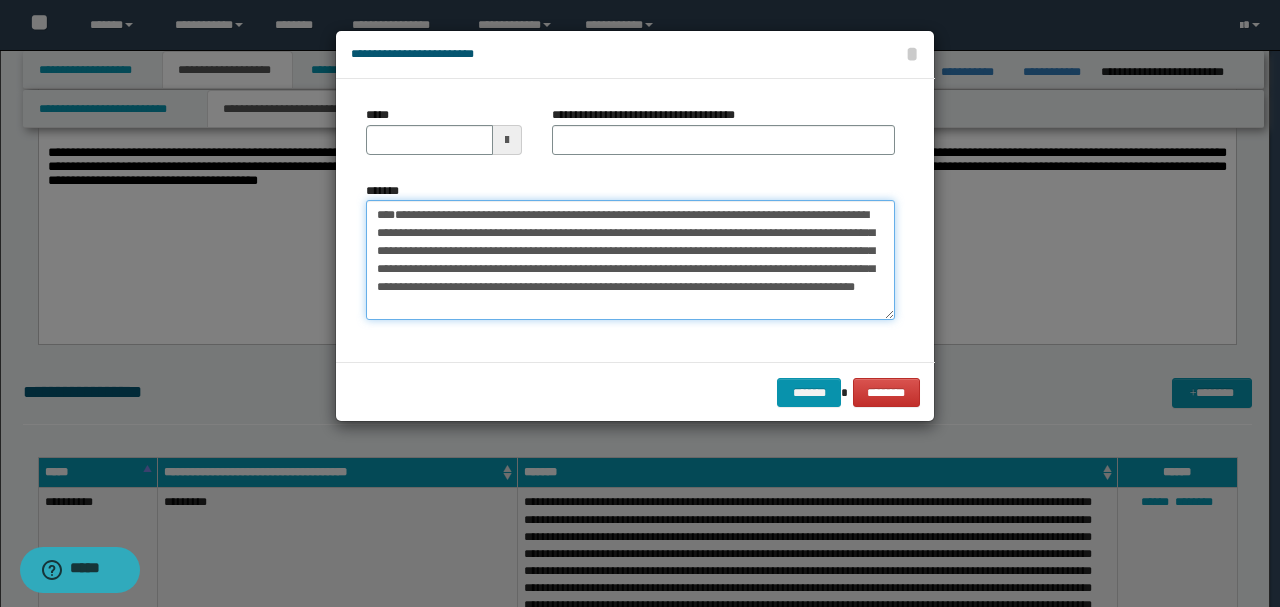 scroll, scrollTop: 0, scrollLeft: 0, axis: both 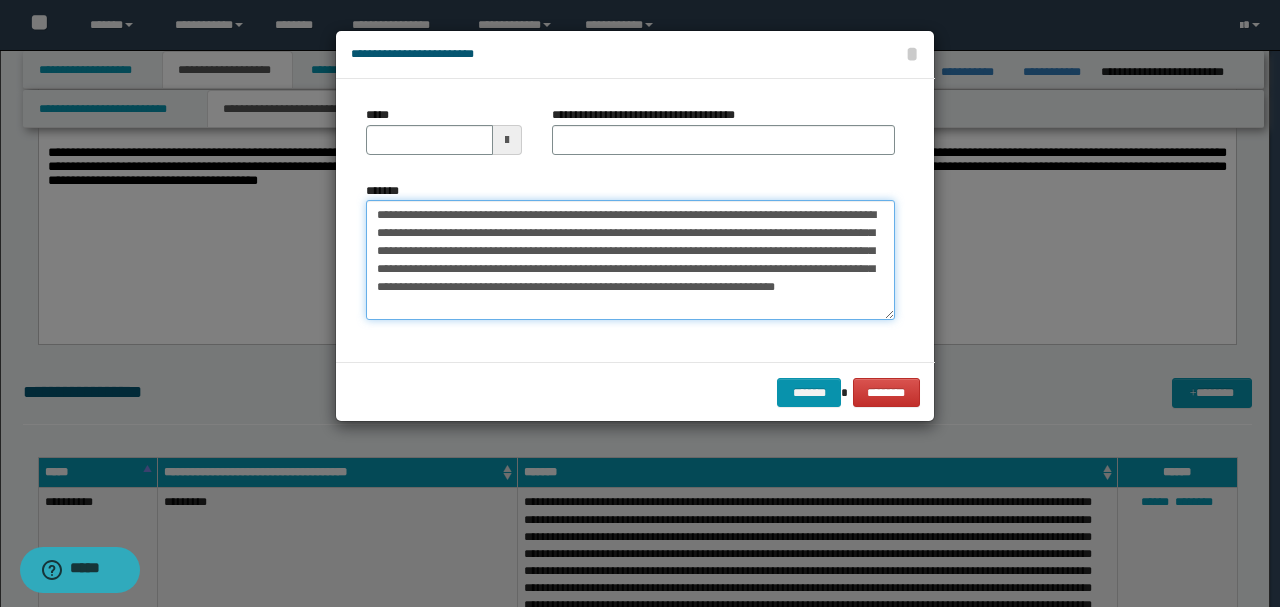 type 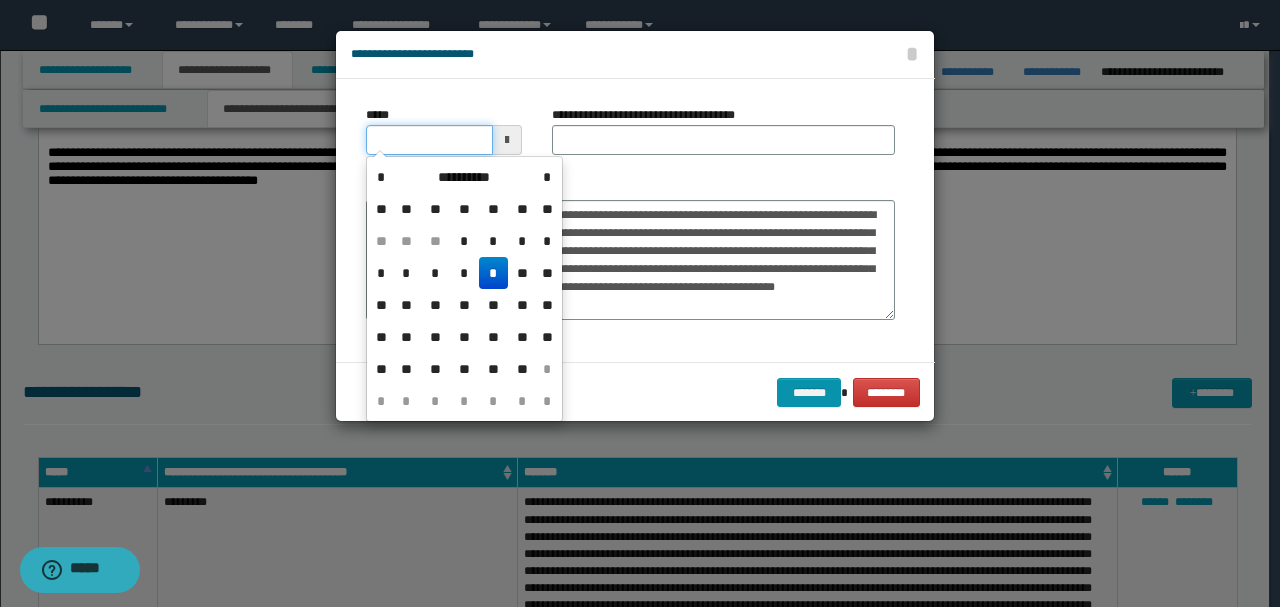 click on "*****" at bounding box center (429, 140) 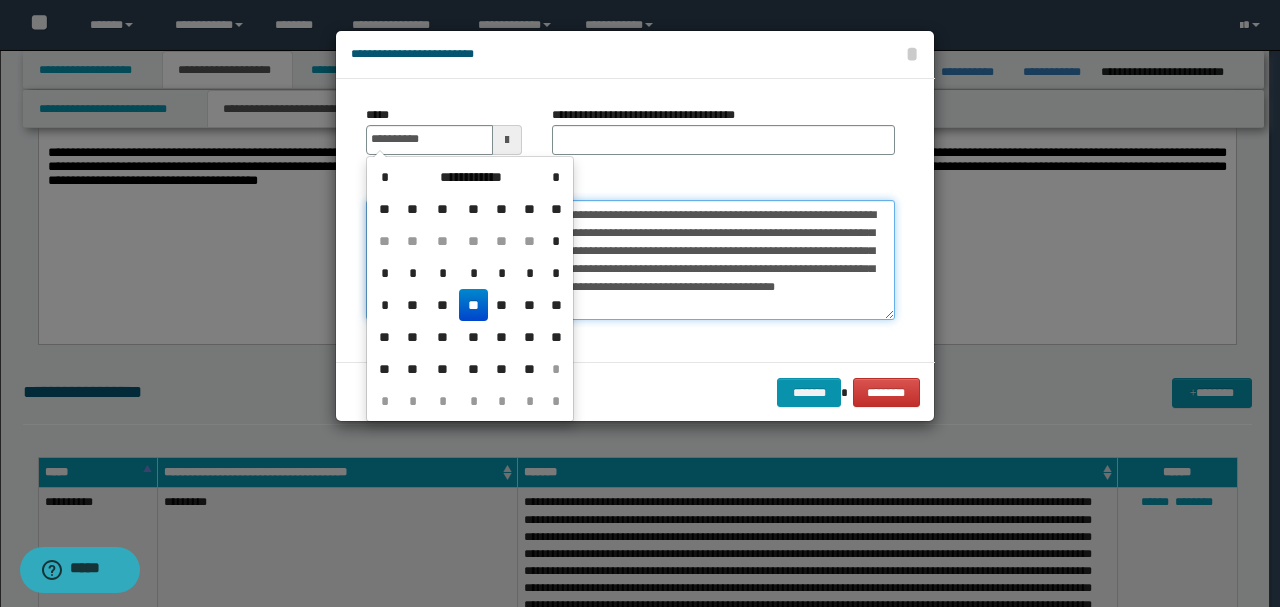 type on "**********" 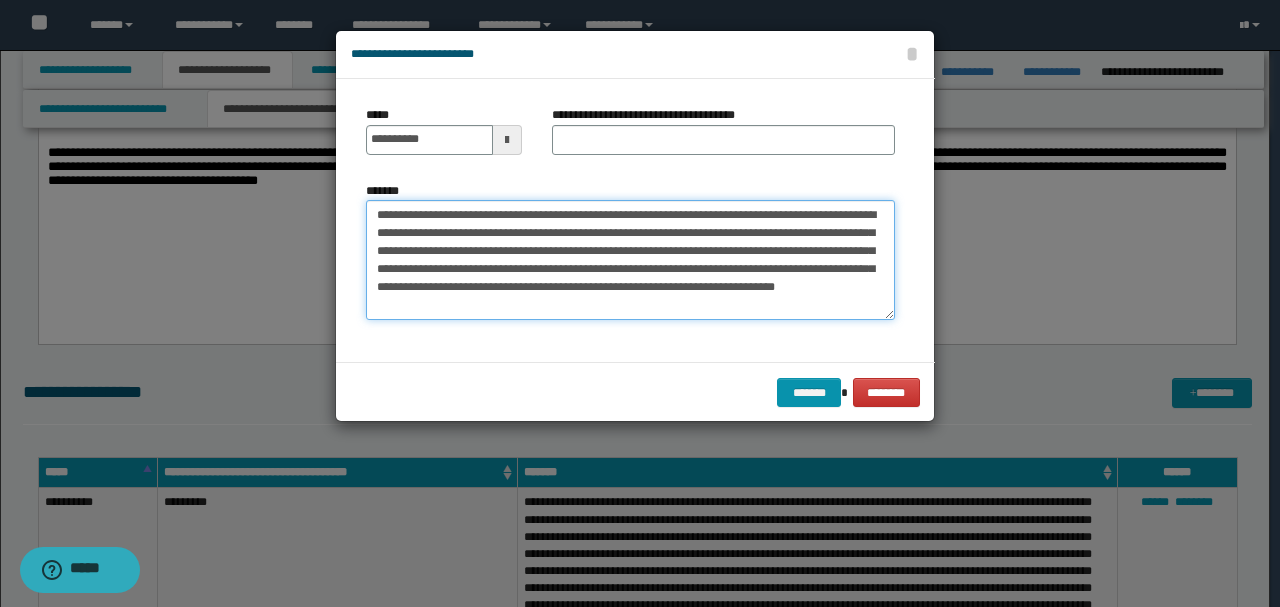 drag, startPoint x: 432, startPoint y: 212, endPoint x: 292, endPoint y: 208, distance: 140.05713 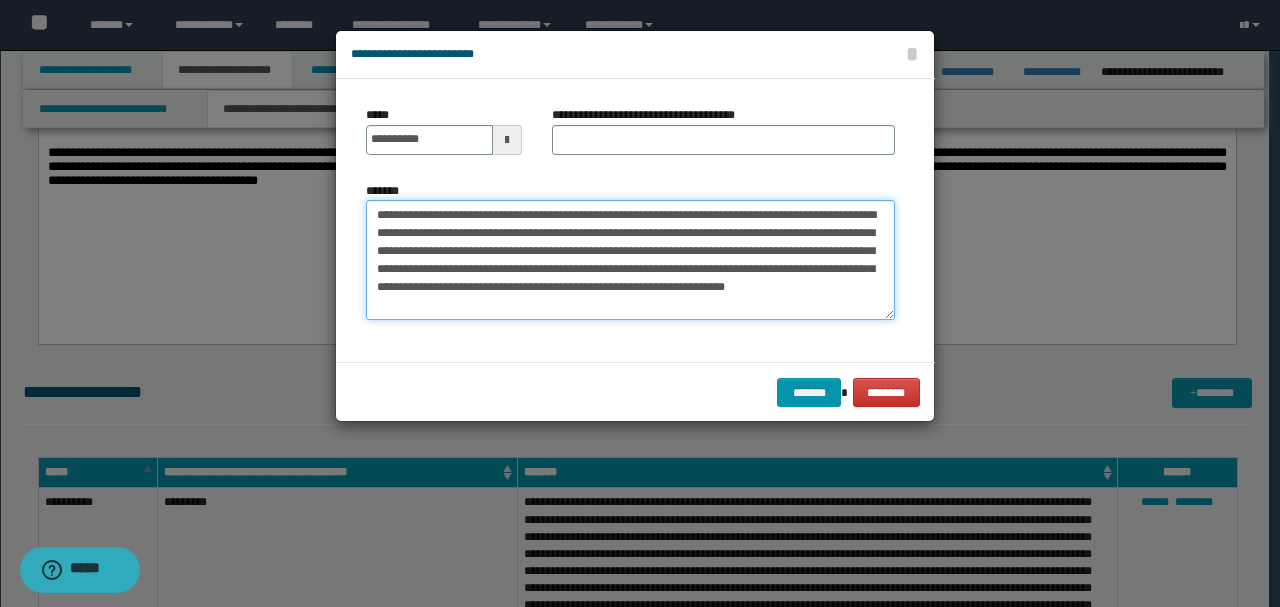 type on "**********" 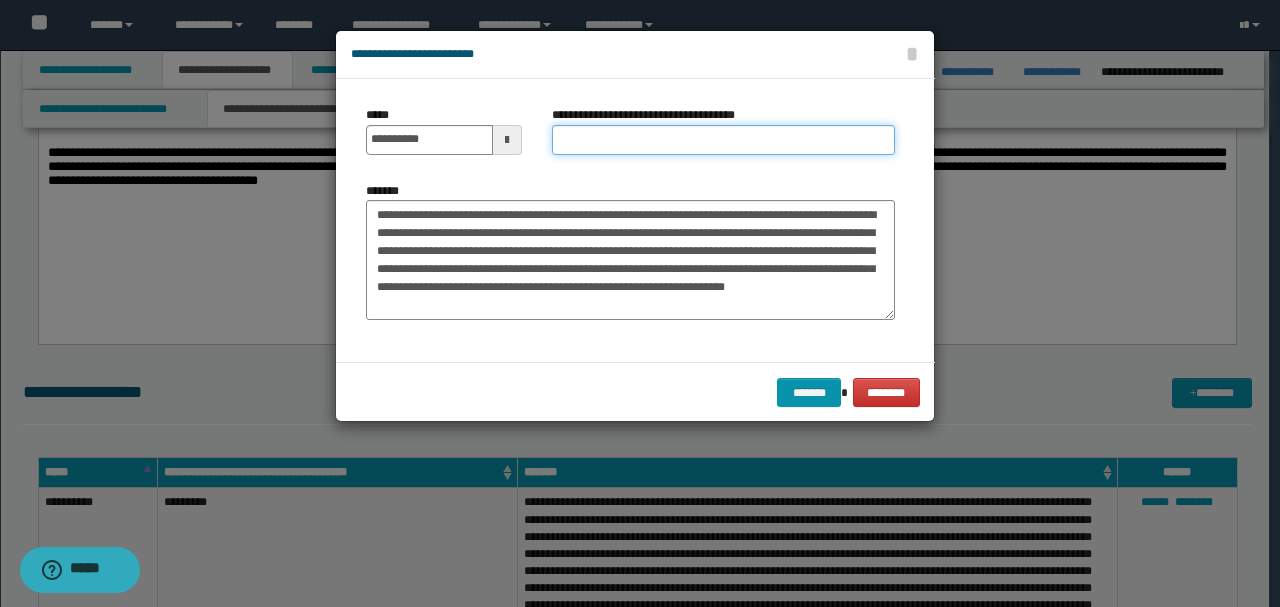 click on "**********" at bounding box center (723, 140) 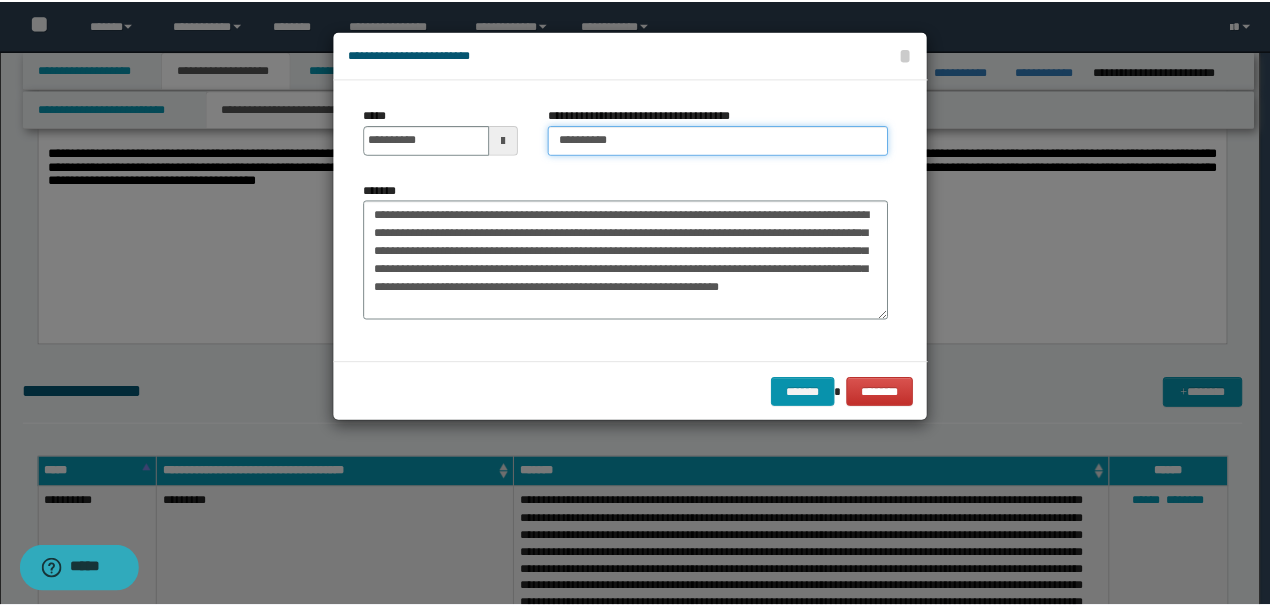scroll, scrollTop: 36, scrollLeft: 0, axis: vertical 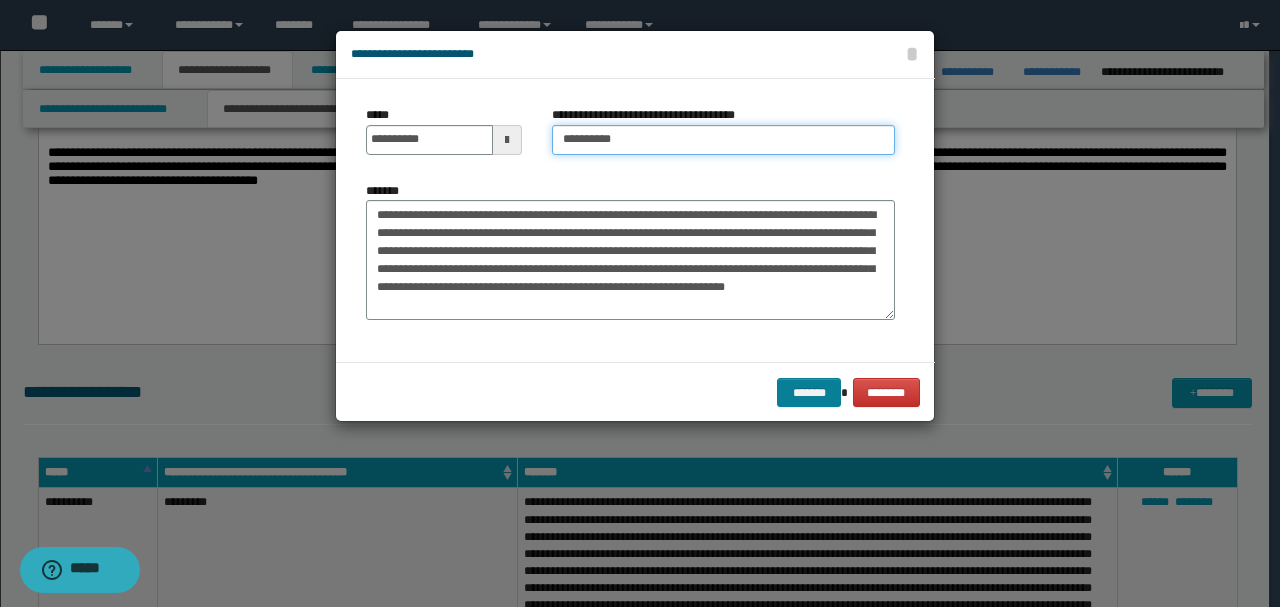 type on "*********" 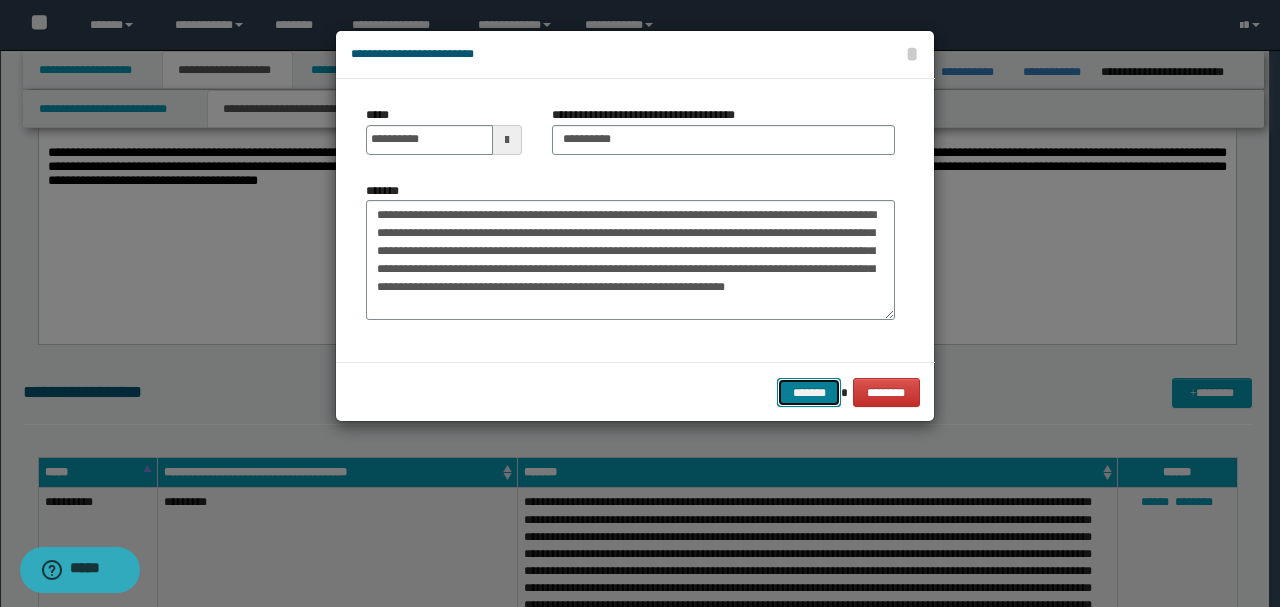 click on "*******" at bounding box center [809, 392] 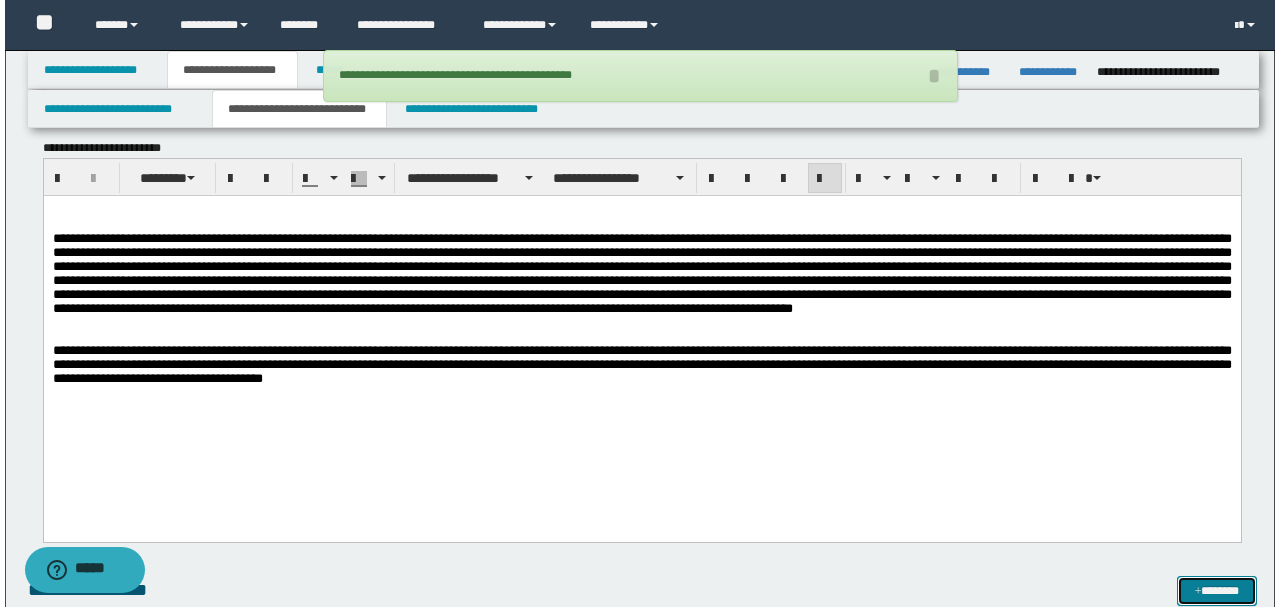 scroll, scrollTop: 3400, scrollLeft: 0, axis: vertical 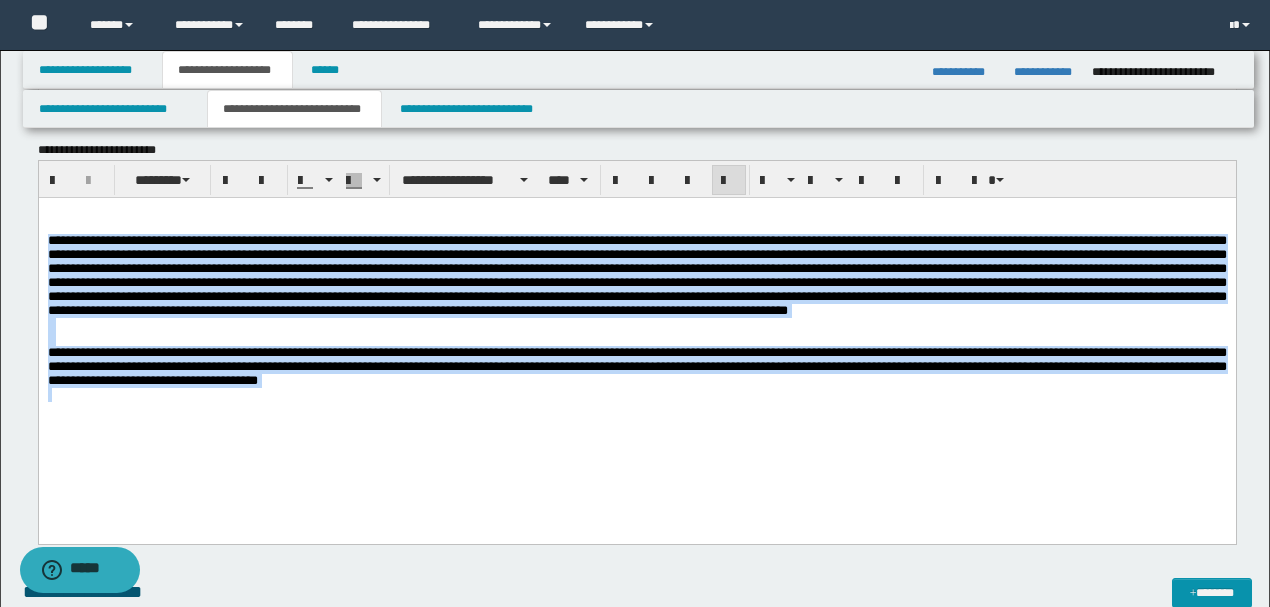 drag, startPoint x: 48, startPoint y: 244, endPoint x: 598, endPoint y: 499, distance: 606.2384 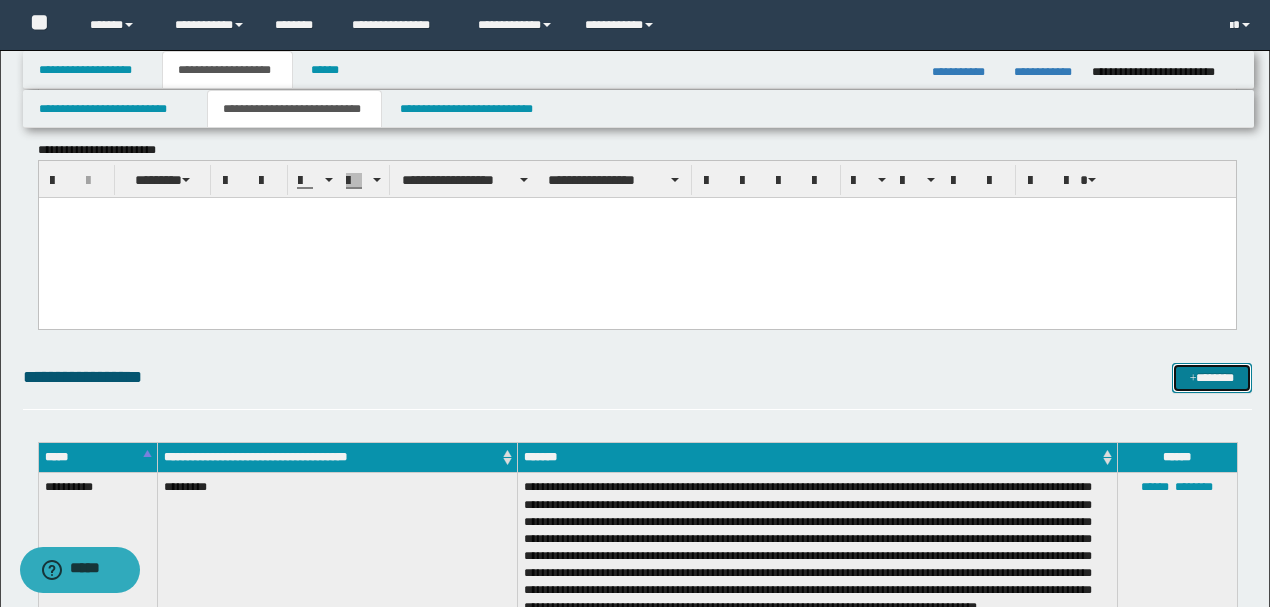 click on "*******" at bounding box center (1211, 377) 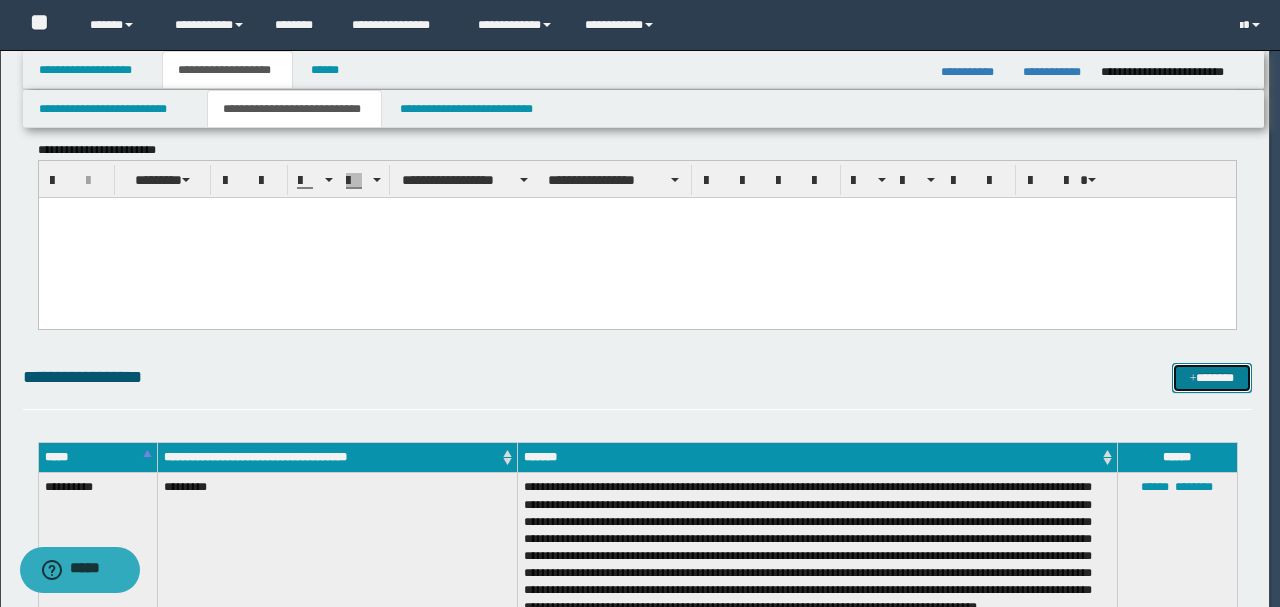 scroll, scrollTop: 0, scrollLeft: 0, axis: both 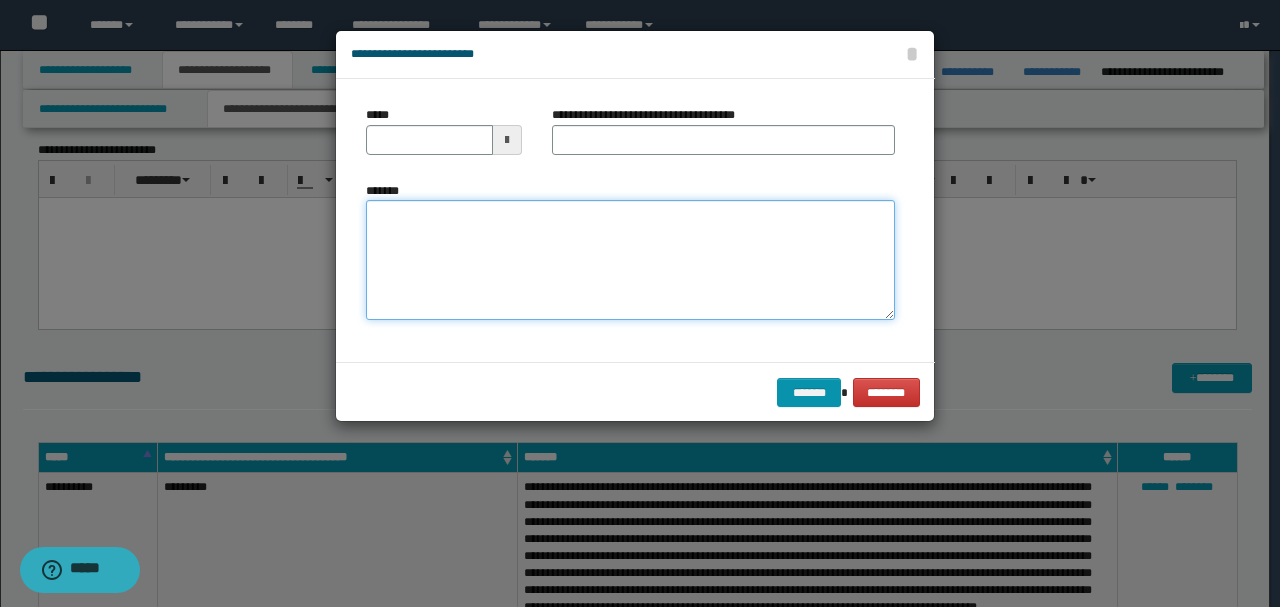 click on "*******" at bounding box center [630, 259] 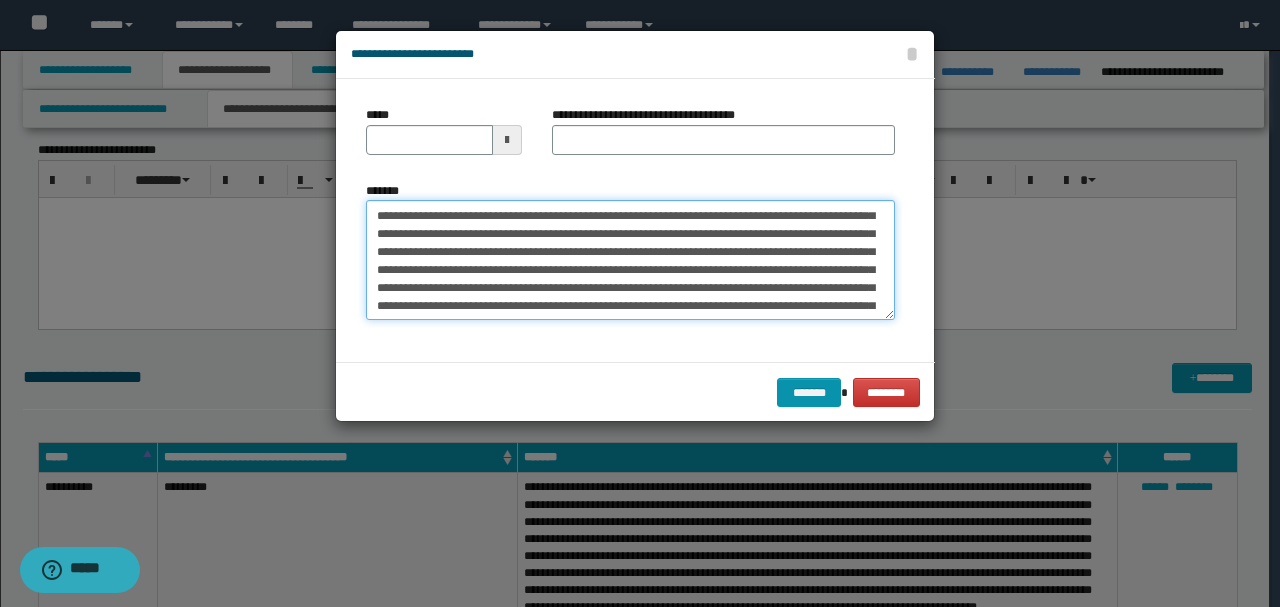 scroll, scrollTop: 0, scrollLeft: 0, axis: both 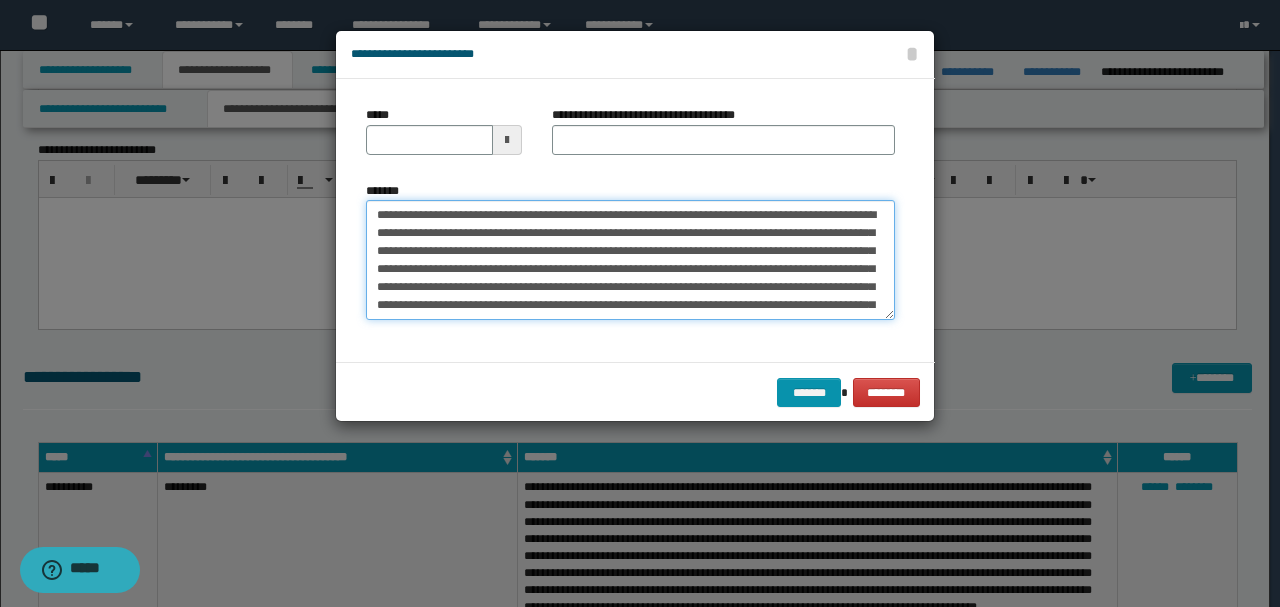 drag, startPoint x: 440, startPoint y: 214, endPoint x: 267, endPoint y: 213, distance: 173.00288 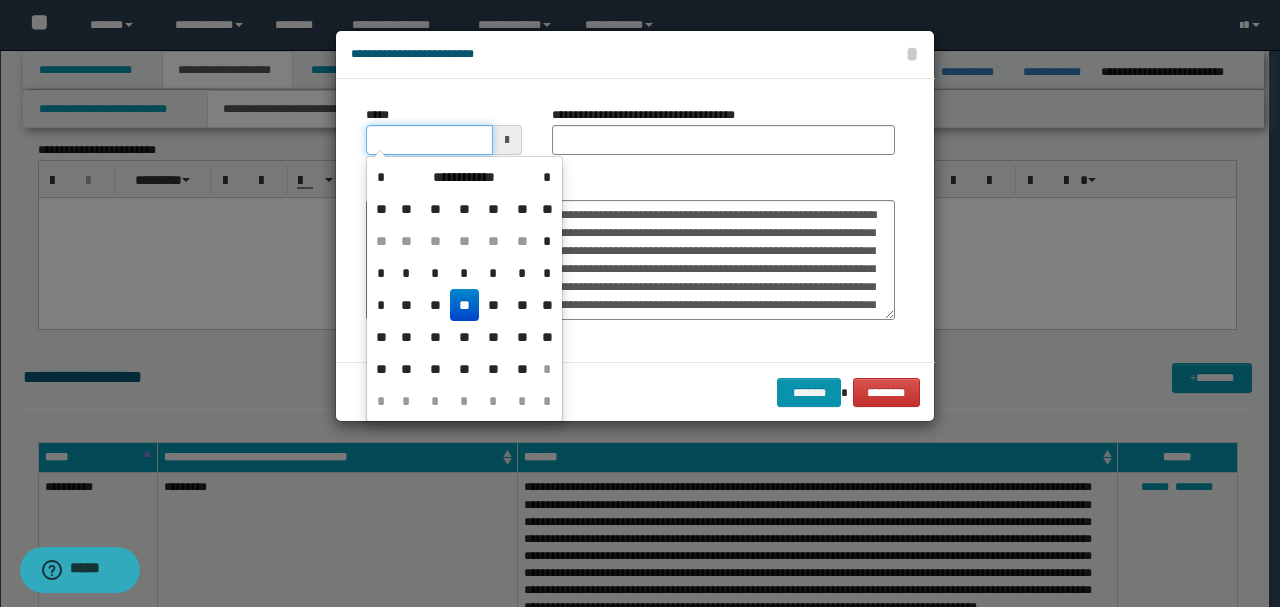 click on "*****" at bounding box center [429, 140] 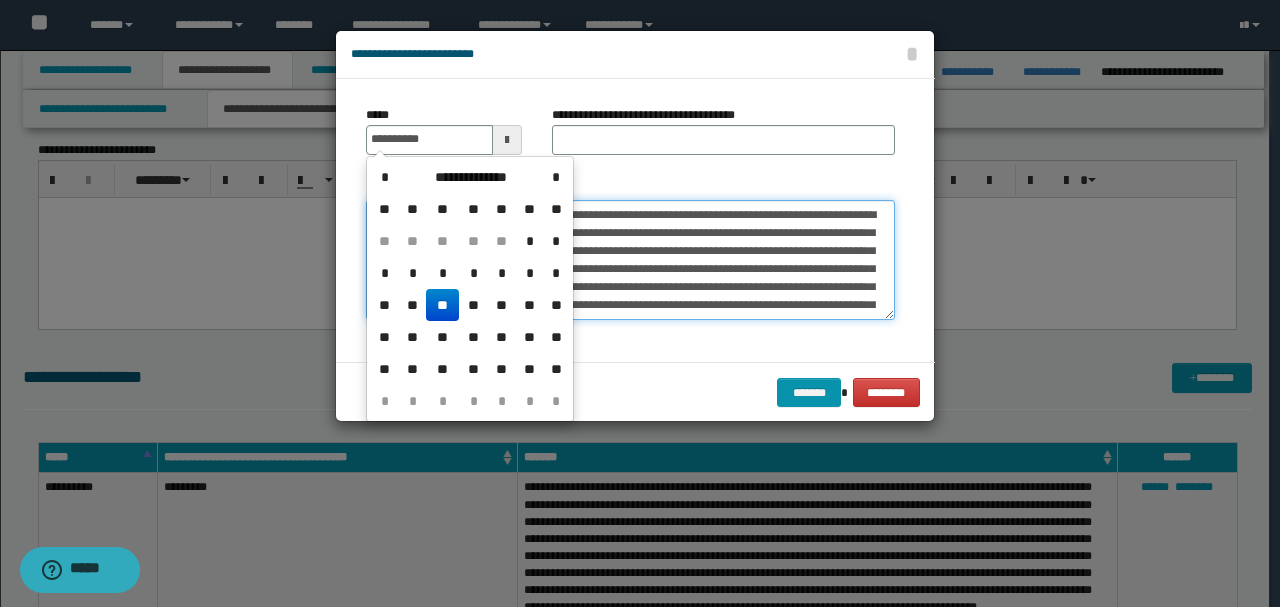 type on "**********" 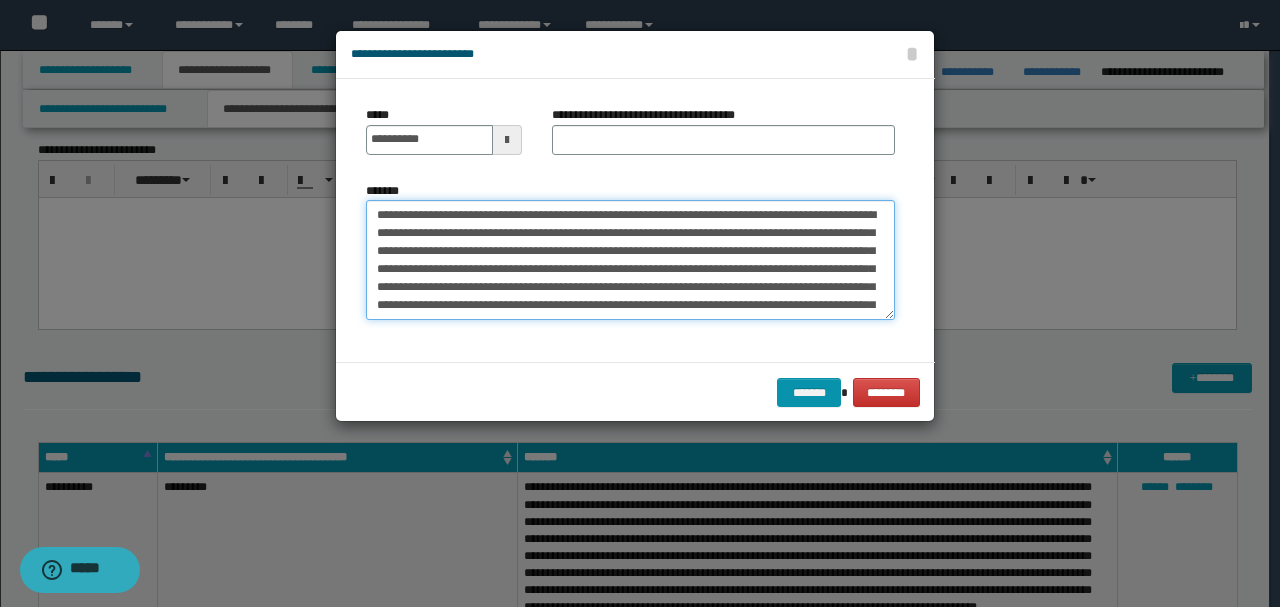 drag, startPoint x: 469, startPoint y: 211, endPoint x: 240, endPoint y: 210, distance: 229.00218 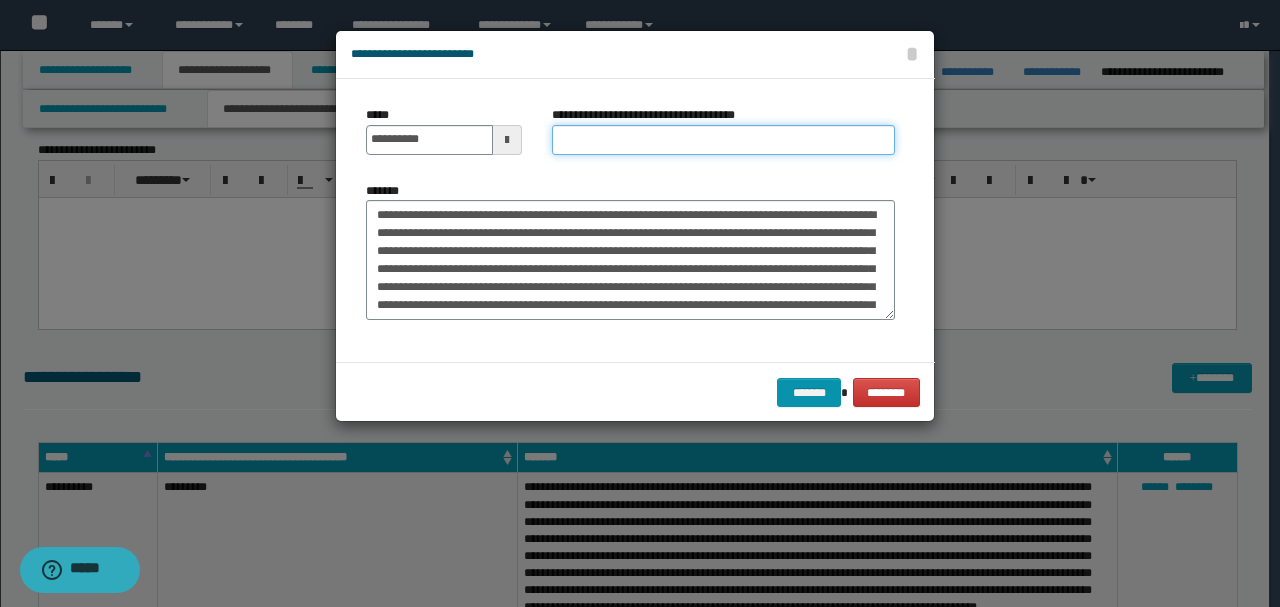click on "**********" at bounding box center (723, 140) 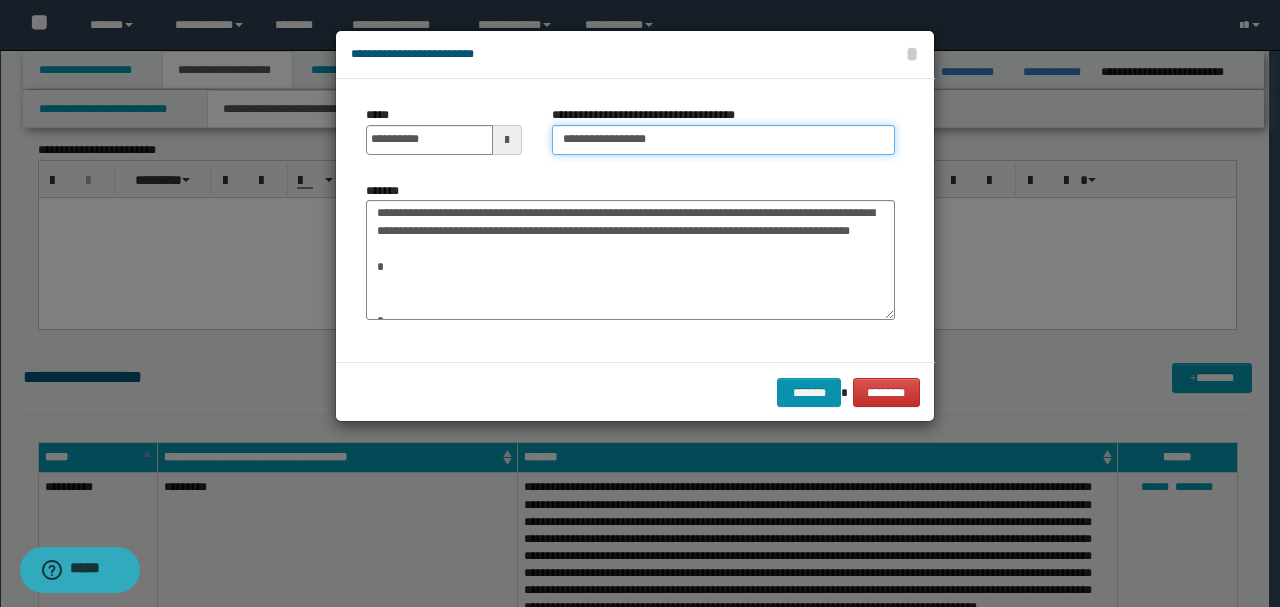 type on "**********" 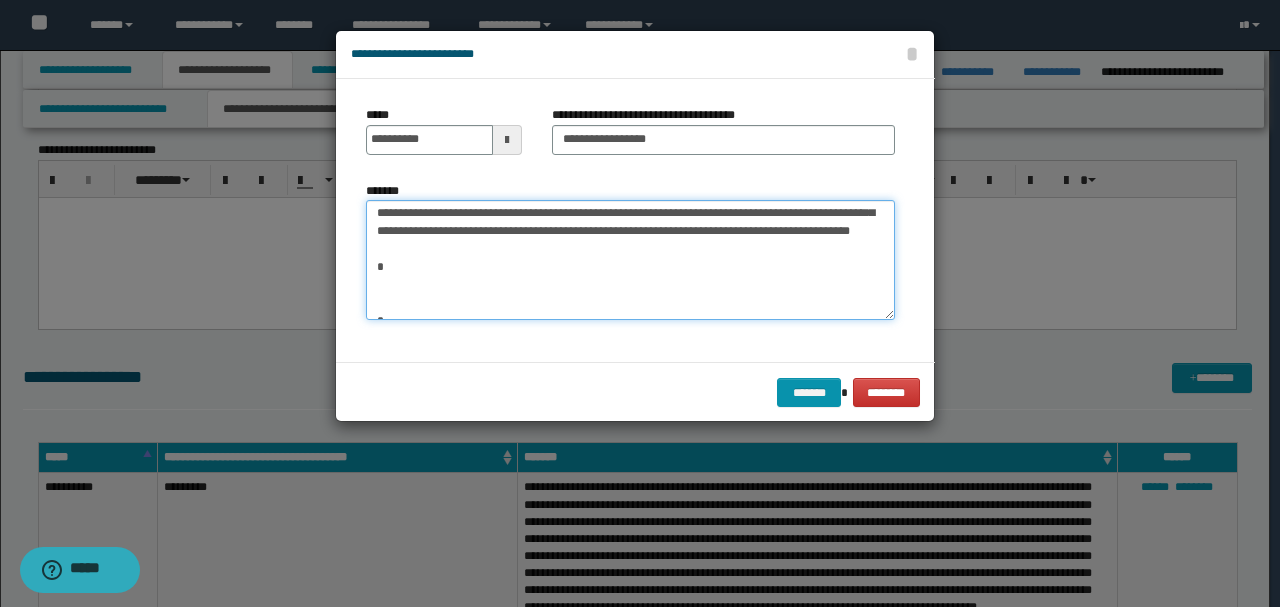 scroll, scrollTop: 414, scrollLeft: 0, axis: vertical 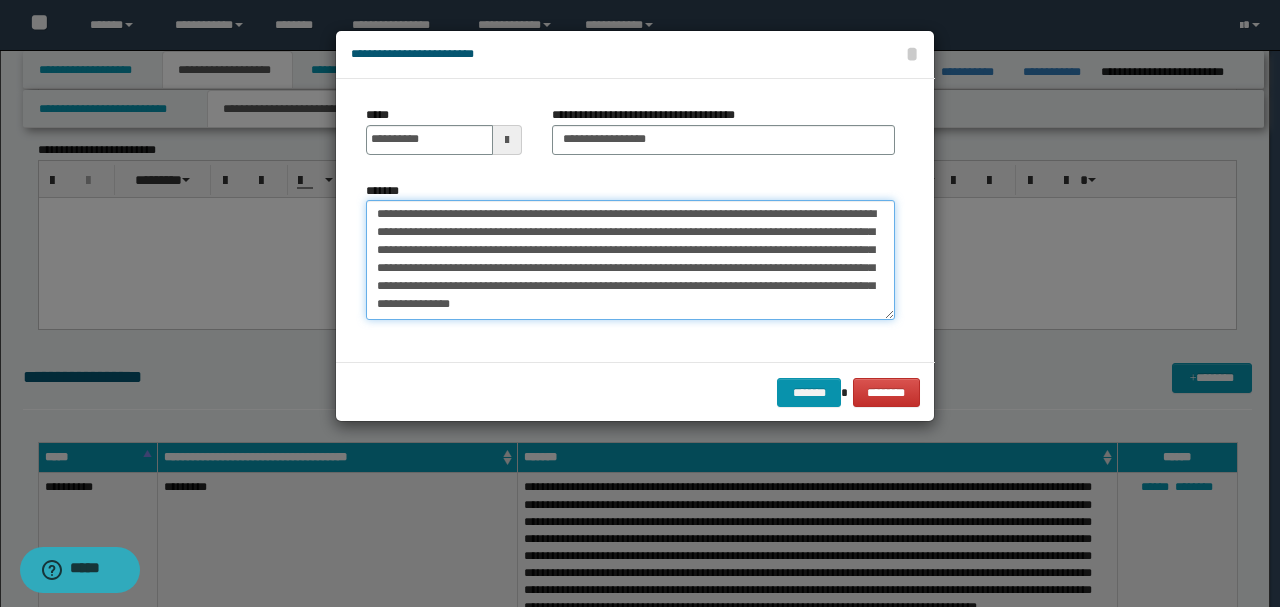 drag, startPoint x: 388, startPoint y: 308, endPoint x: 622, endPoint y: 312, distance: 234.03418 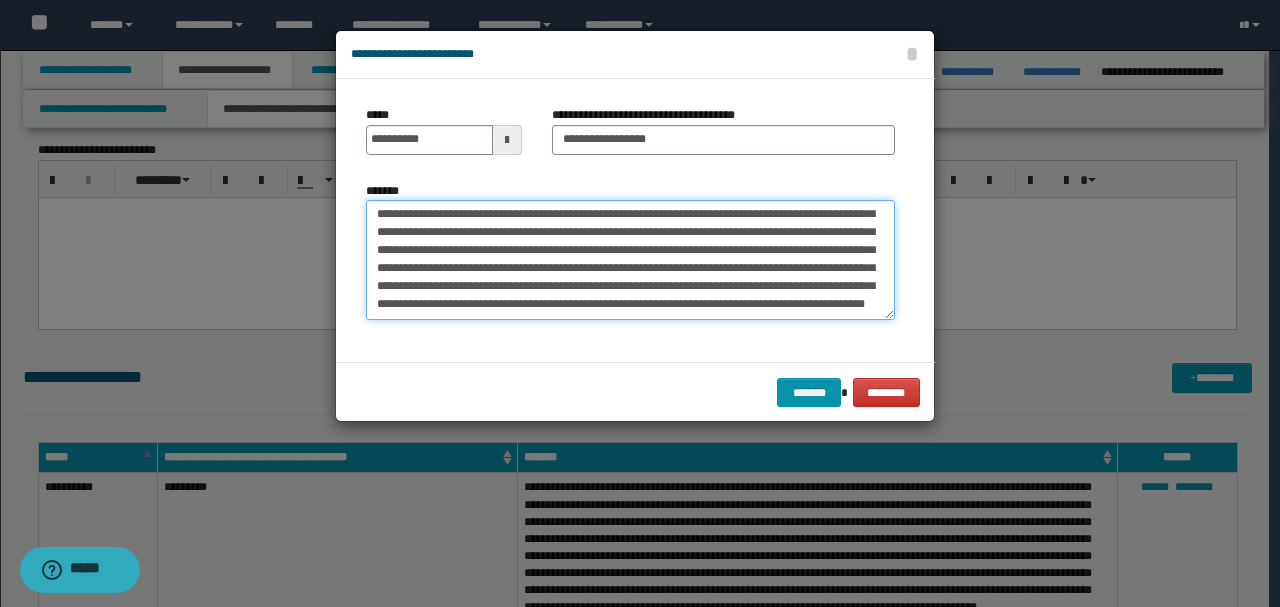 scroll, scrollTop: 198, scrollLeft: 0, axis: vertical 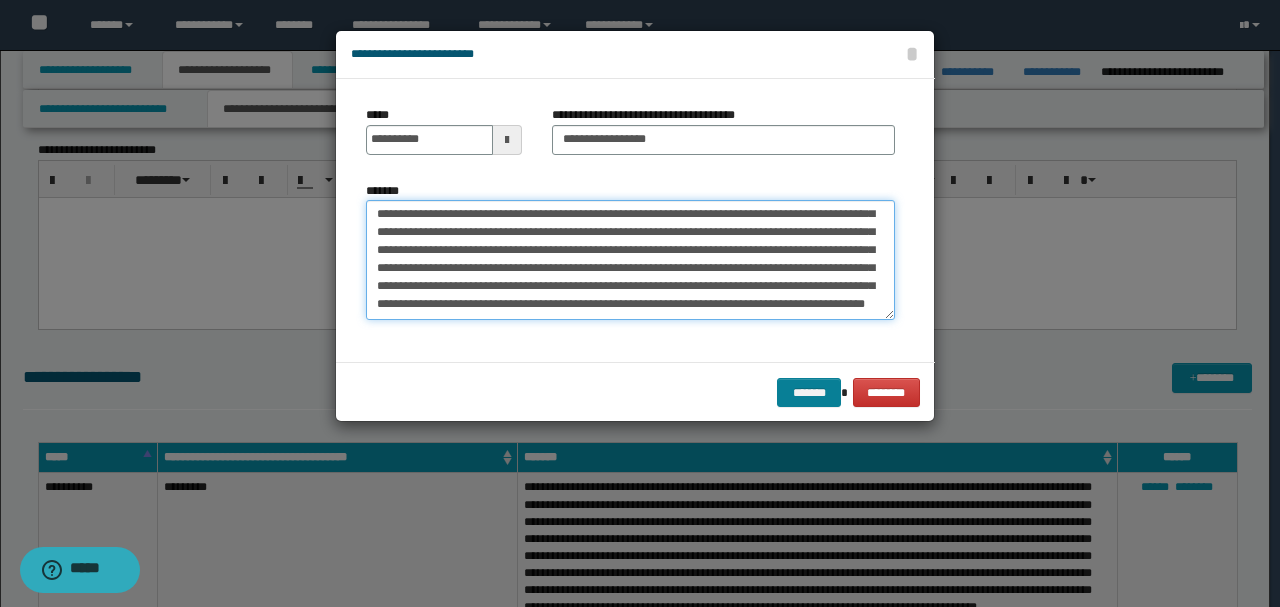 type on "**********" 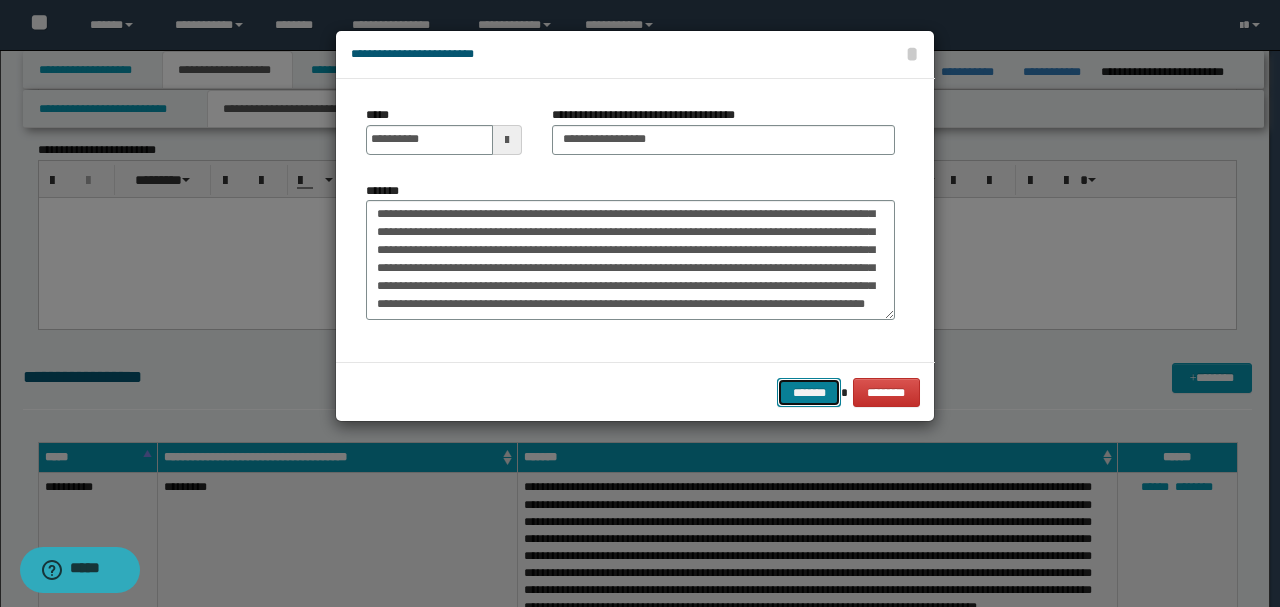 click on "*******" at bounding box center (809, 392) 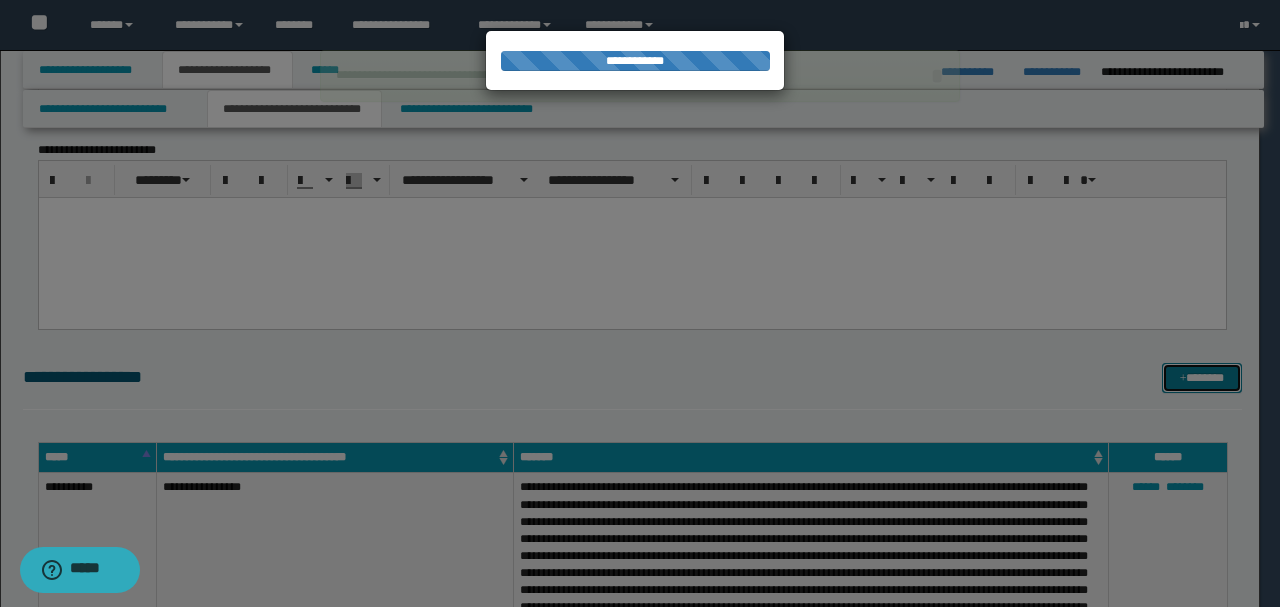type 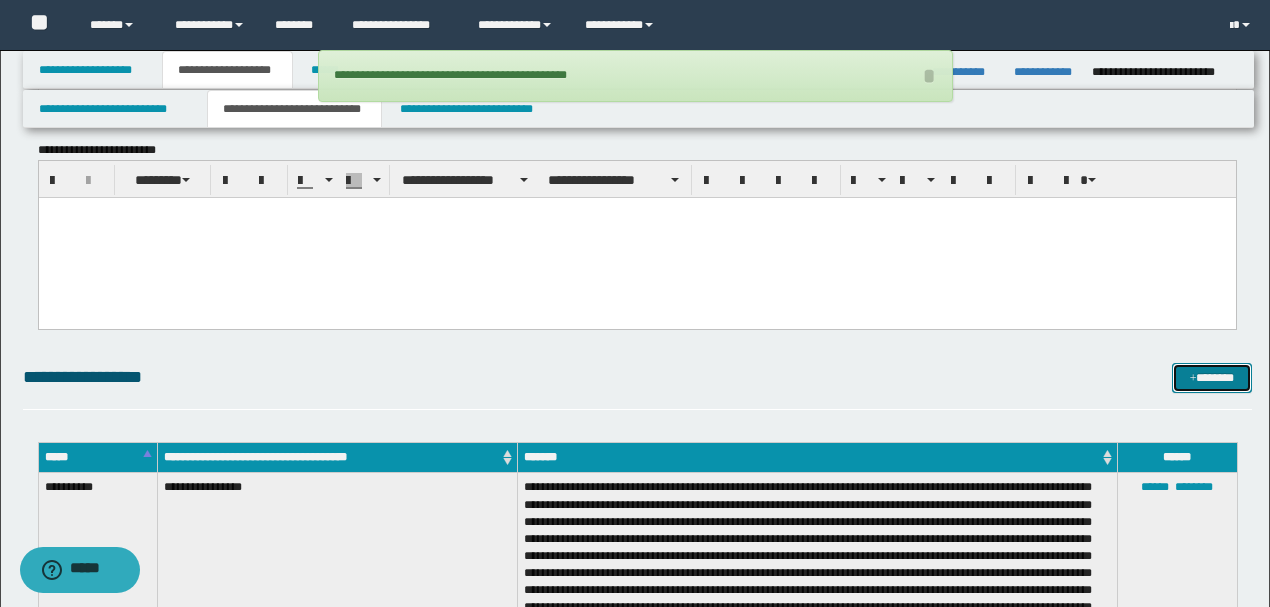 click on "*******" at bounding box center [1211, 377] 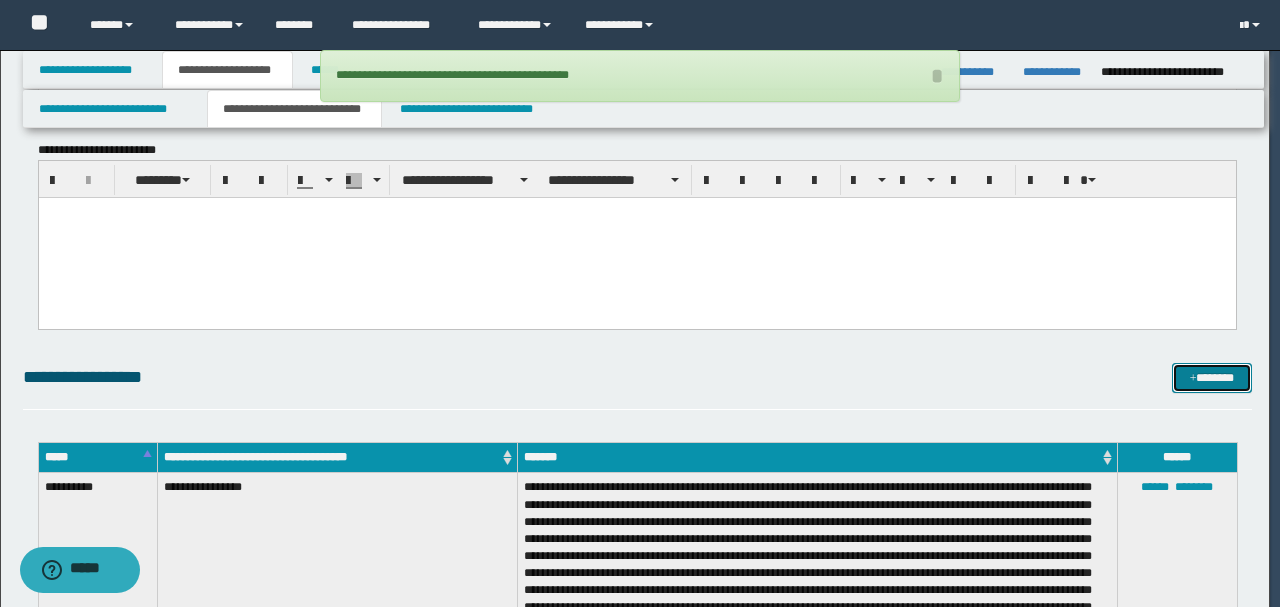 scroll, scrollTop: 0, scrollLeft: 0, axis: both 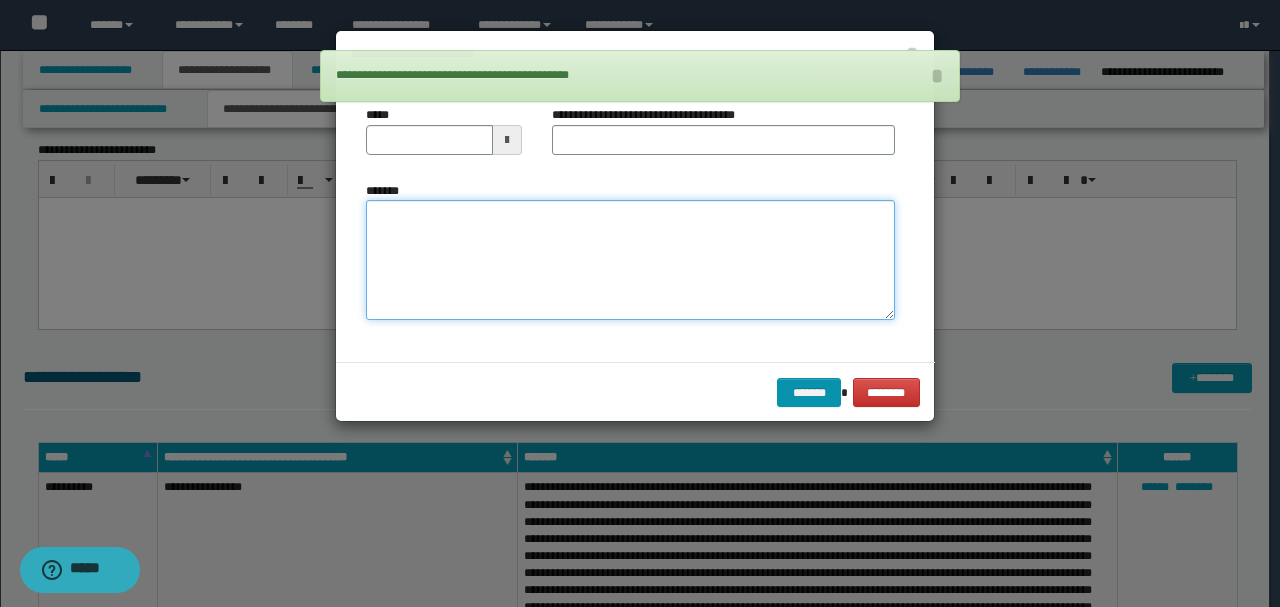 click on "*******" at bounding box center (630, 259) 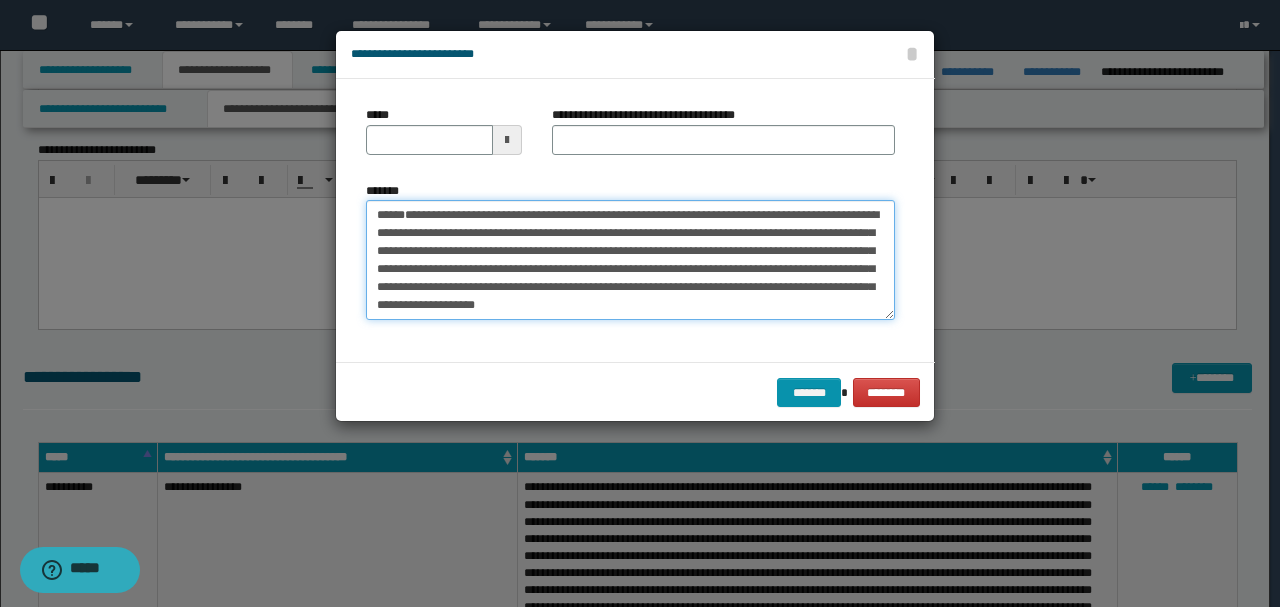 scroll, scrollTop: 0, scrollLeft: 0, axis: both 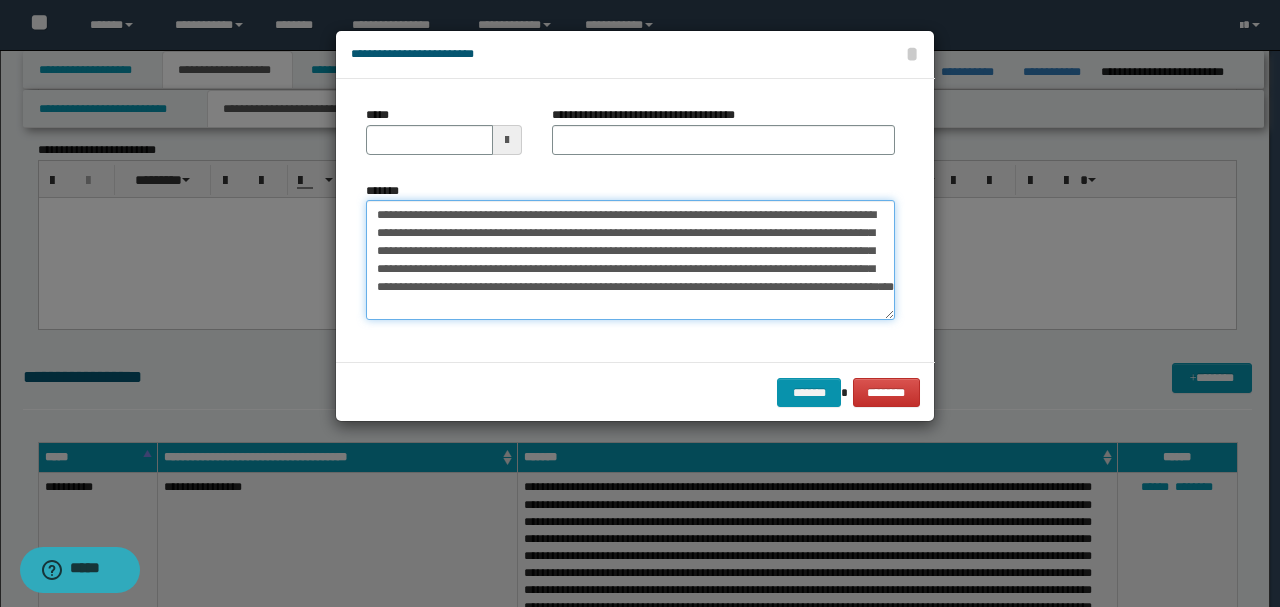 type 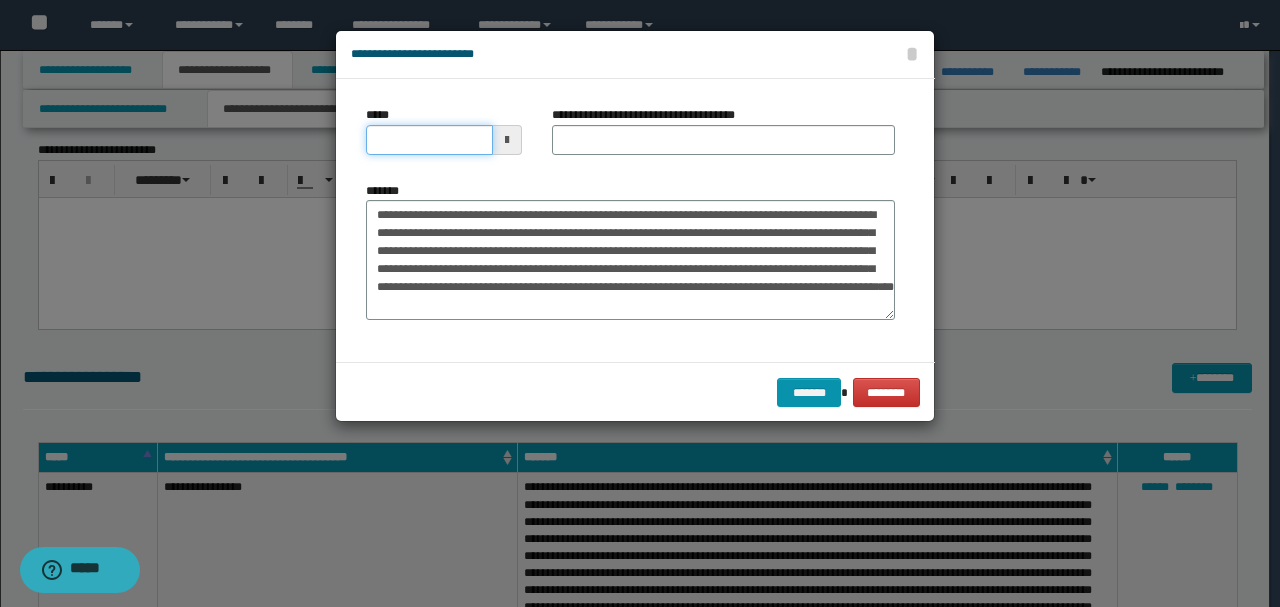 click on "*****" at bounding box center [429, 140] 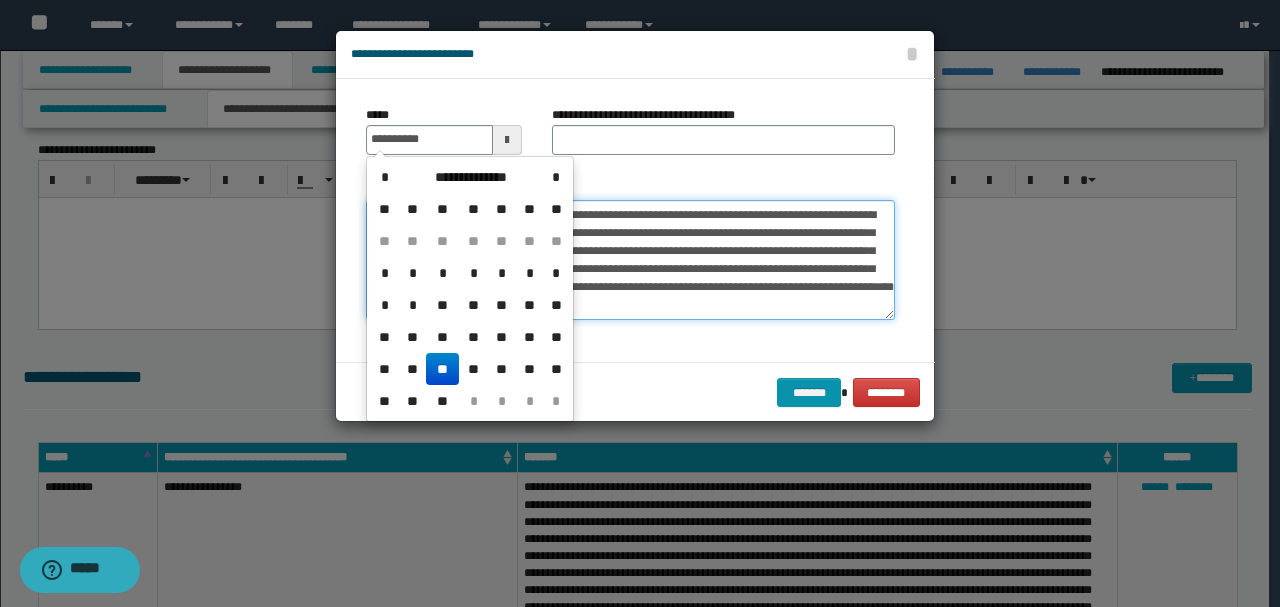 type on "**********" 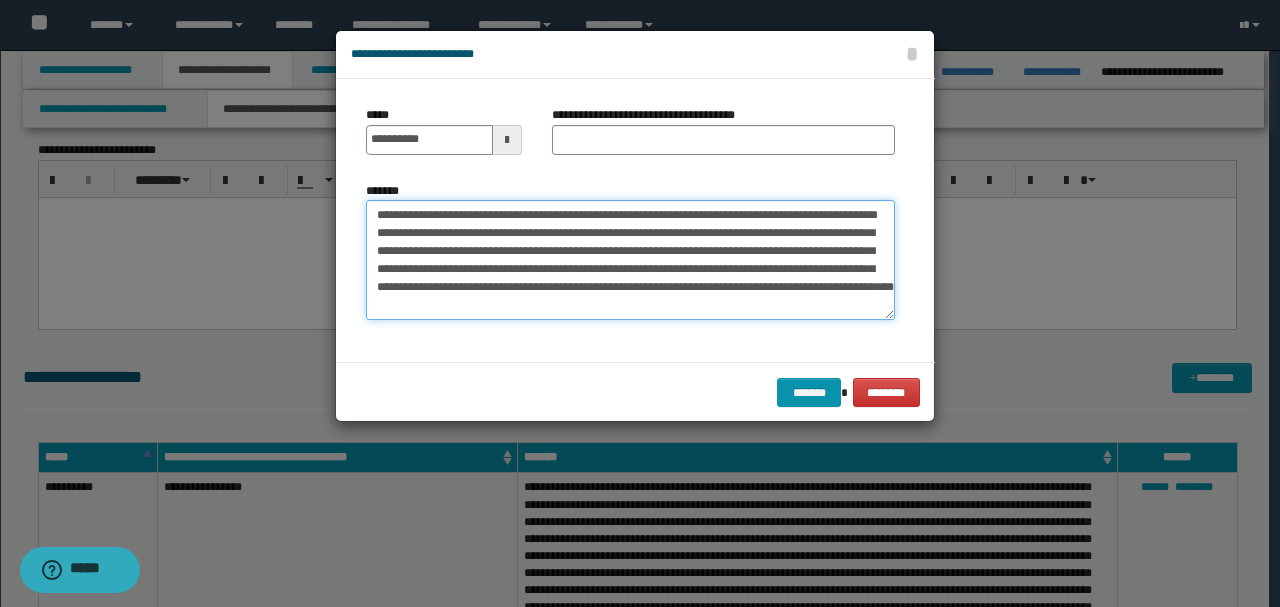 drag, startPoint x: 432, startPoint y: 212, endPoint x: 287, endPoint y: 202, distance: 145.34442 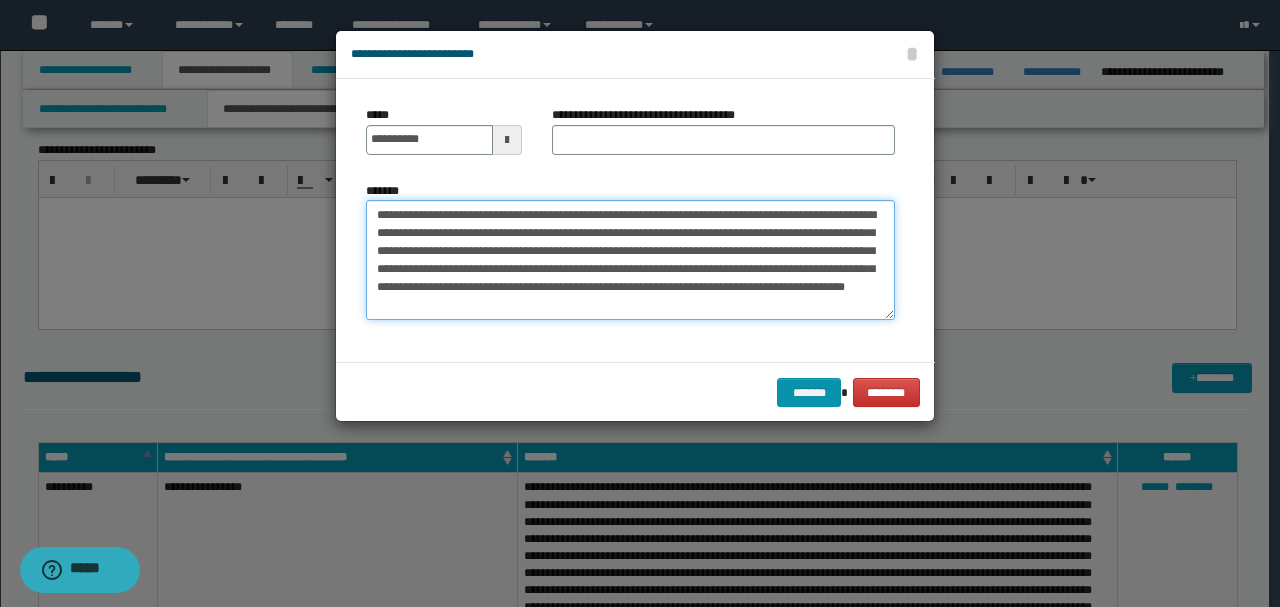 type on "**********" 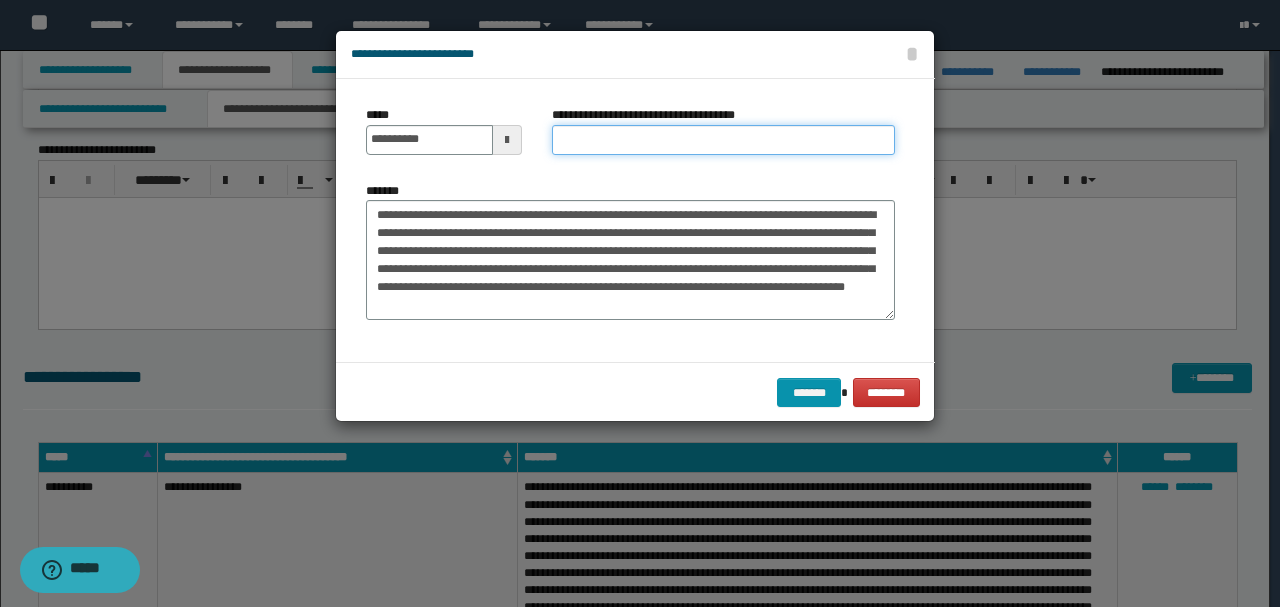 click on "**********" at bounding box center [723, 140] 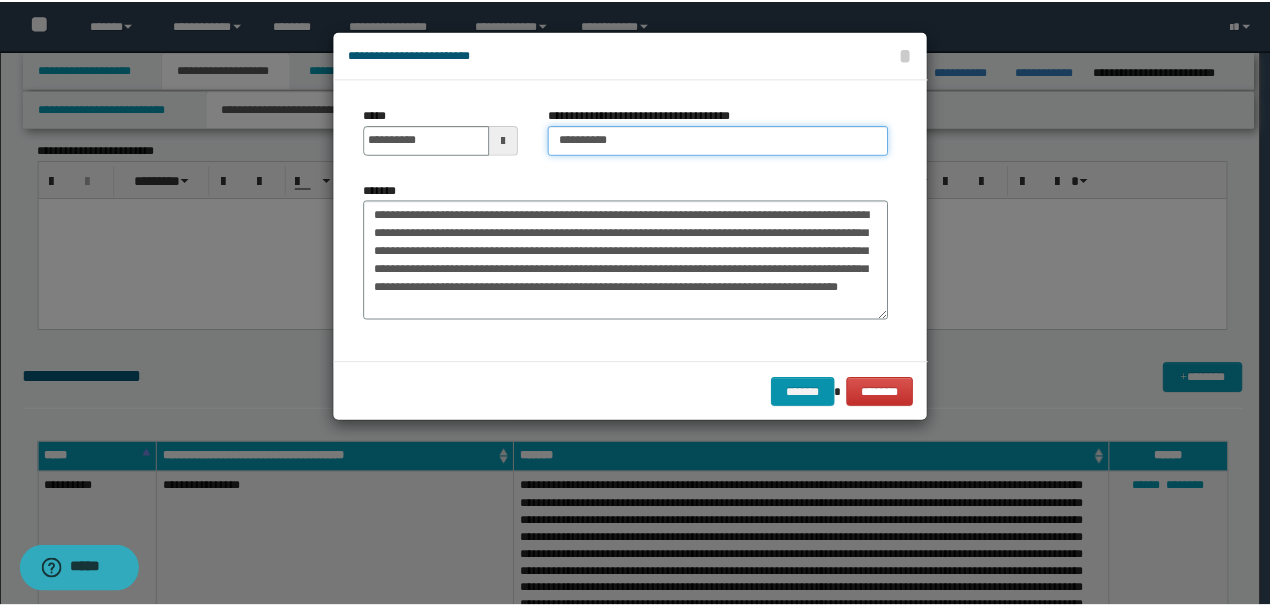 scroll, scrollTop: 0, scrollLeft: 0, axis: both 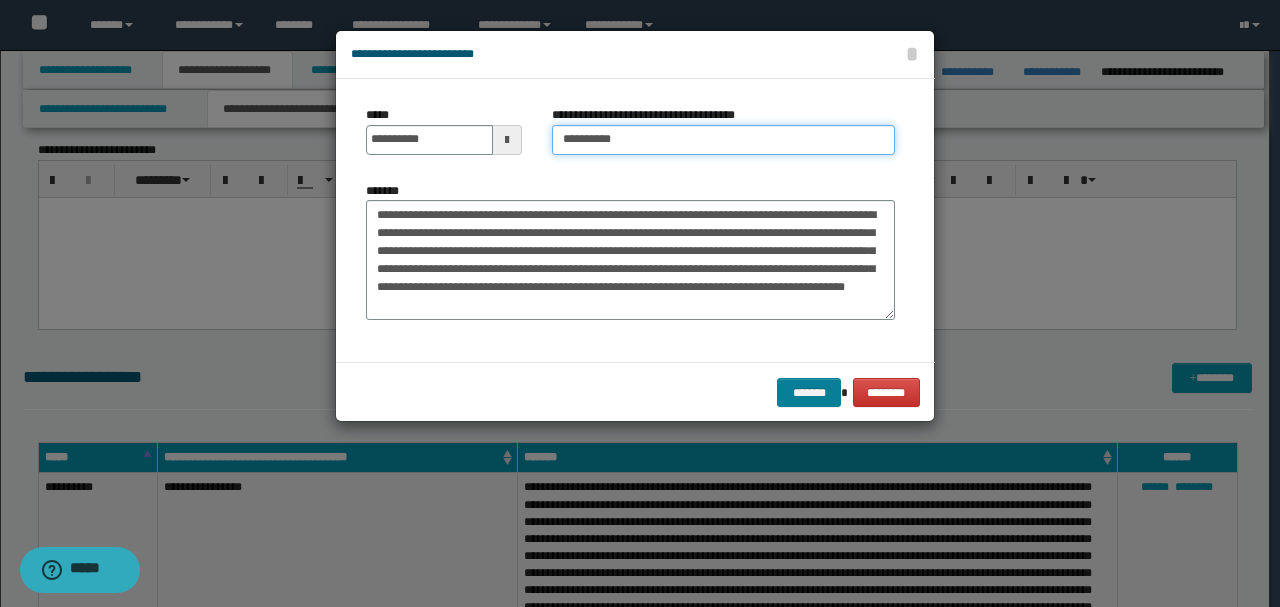 type on "*********" 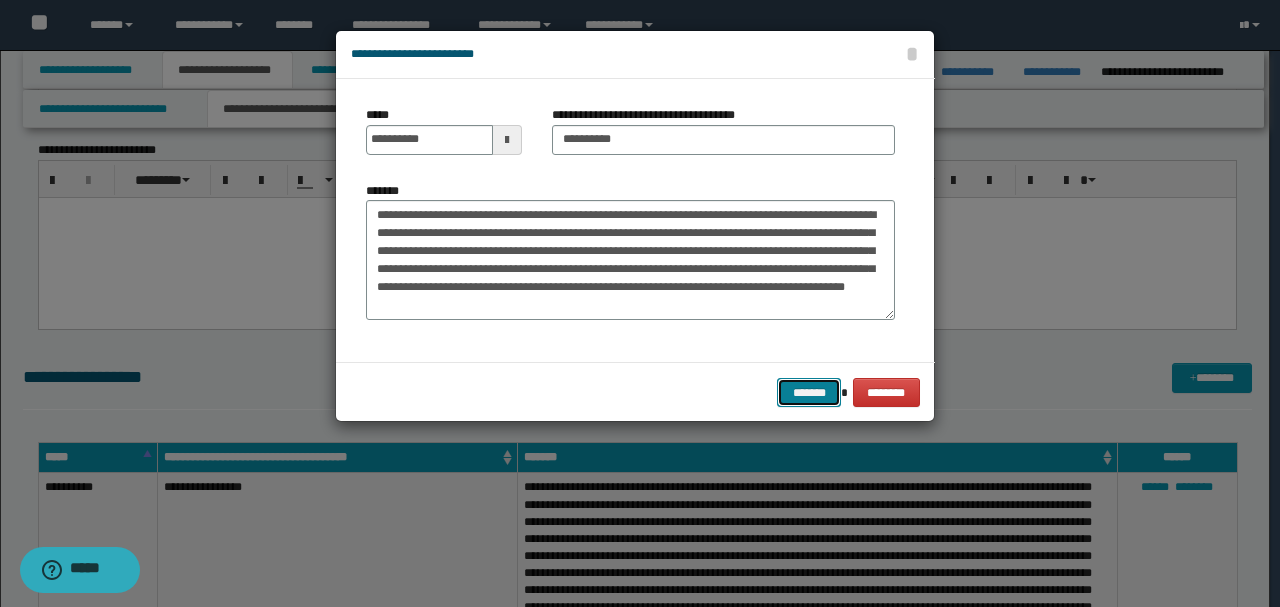 click on "*******" at bounding box center [809, 392] 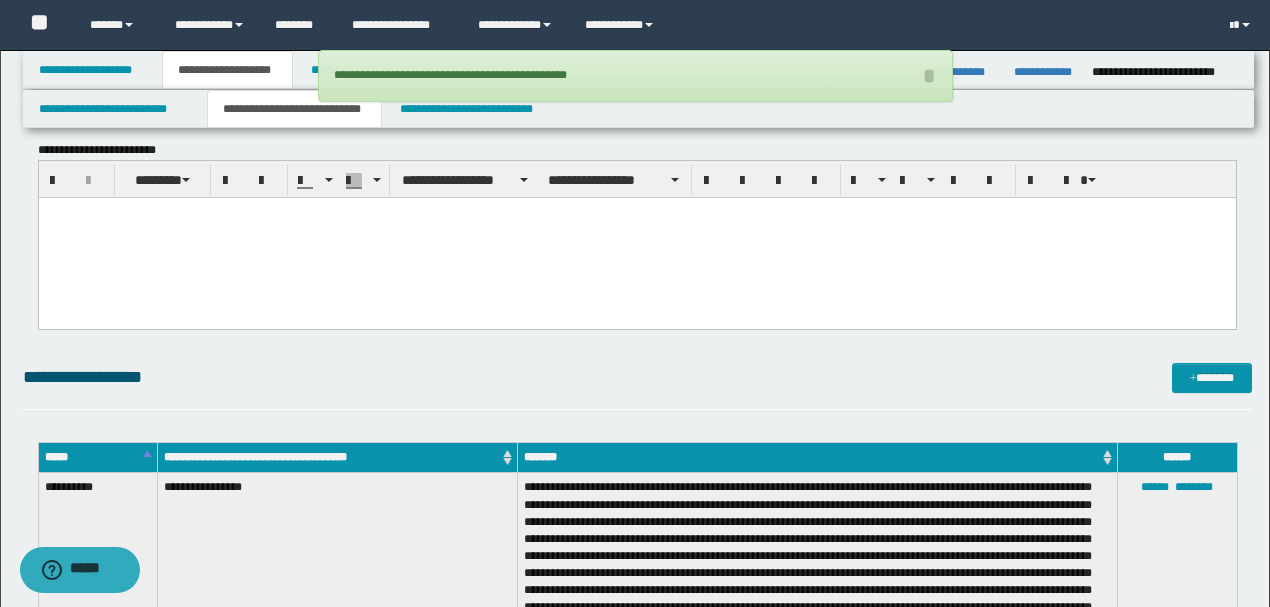 click at bounding box center [636, 238] 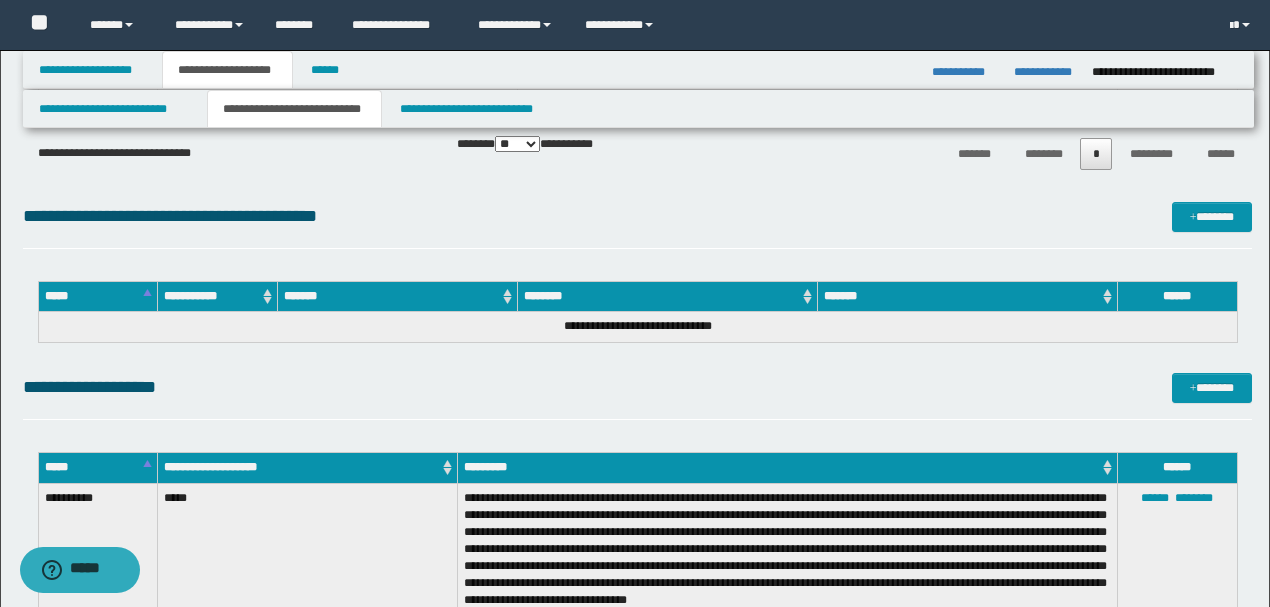 scroll, scrollTop: 4933, scrollLeft: 0, axis: vertical 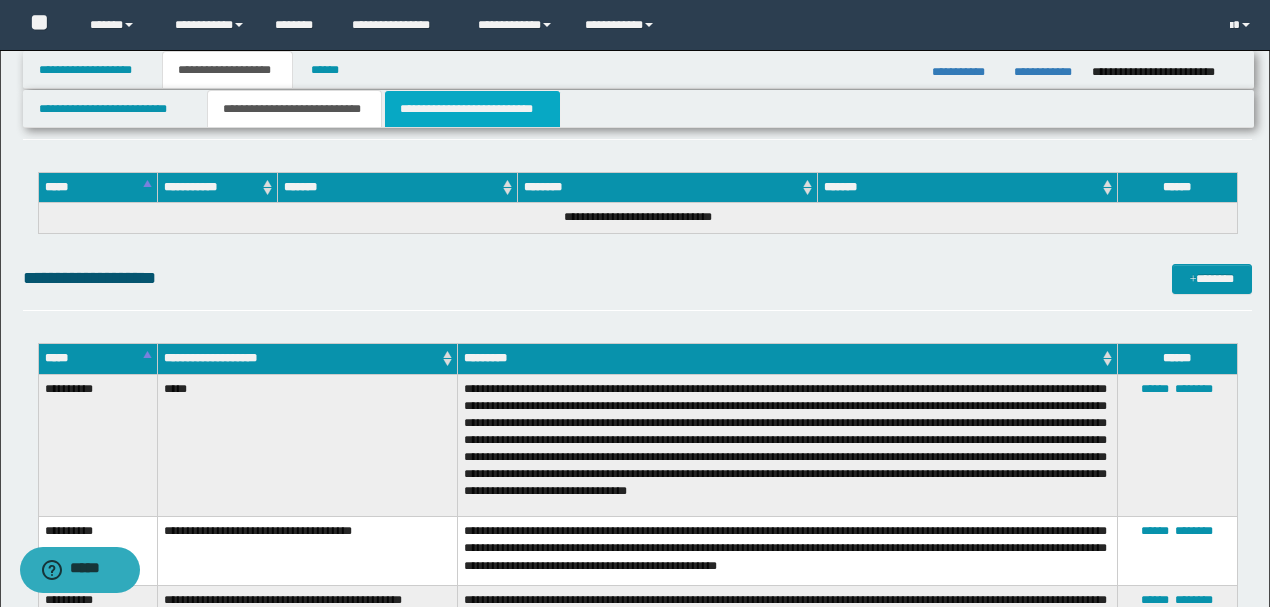 click on "**********" at bounding box center (472, 109) 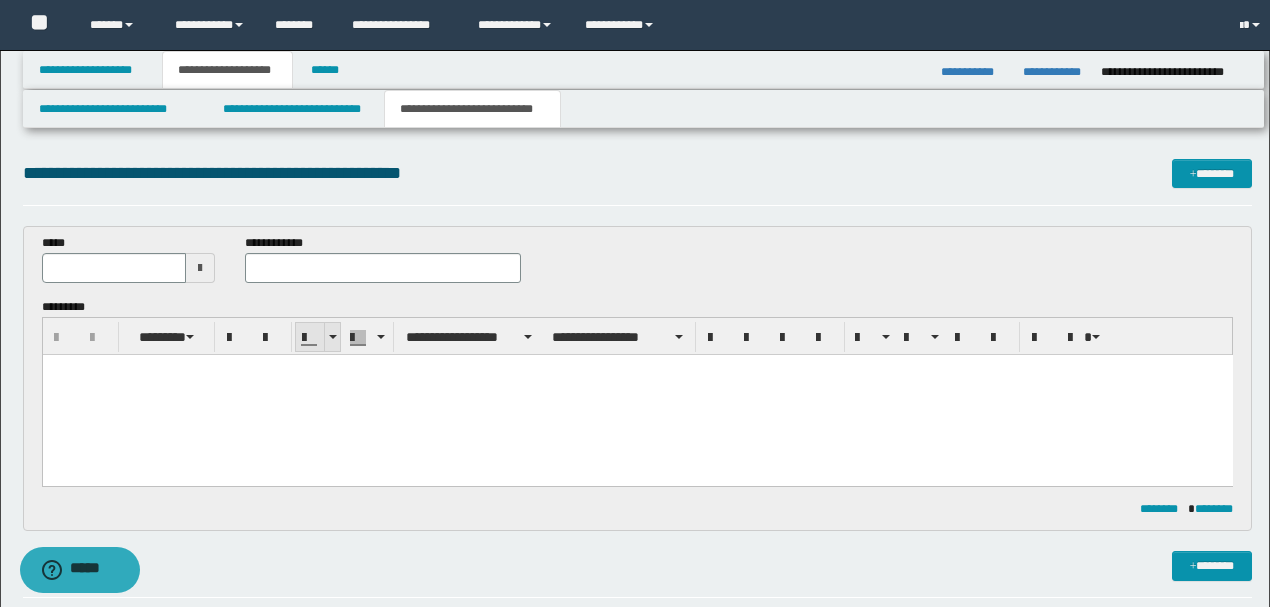 scroll, scrollTop: 0, scrollLeft: 0, axis: both 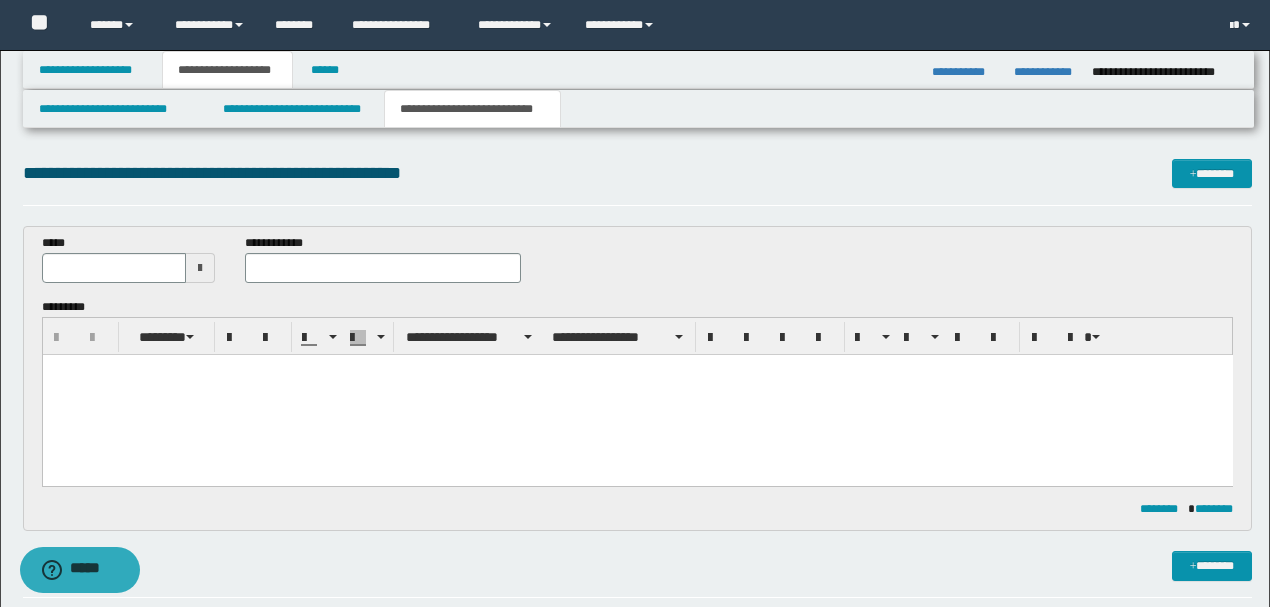 click at bounding box center [637, 394] 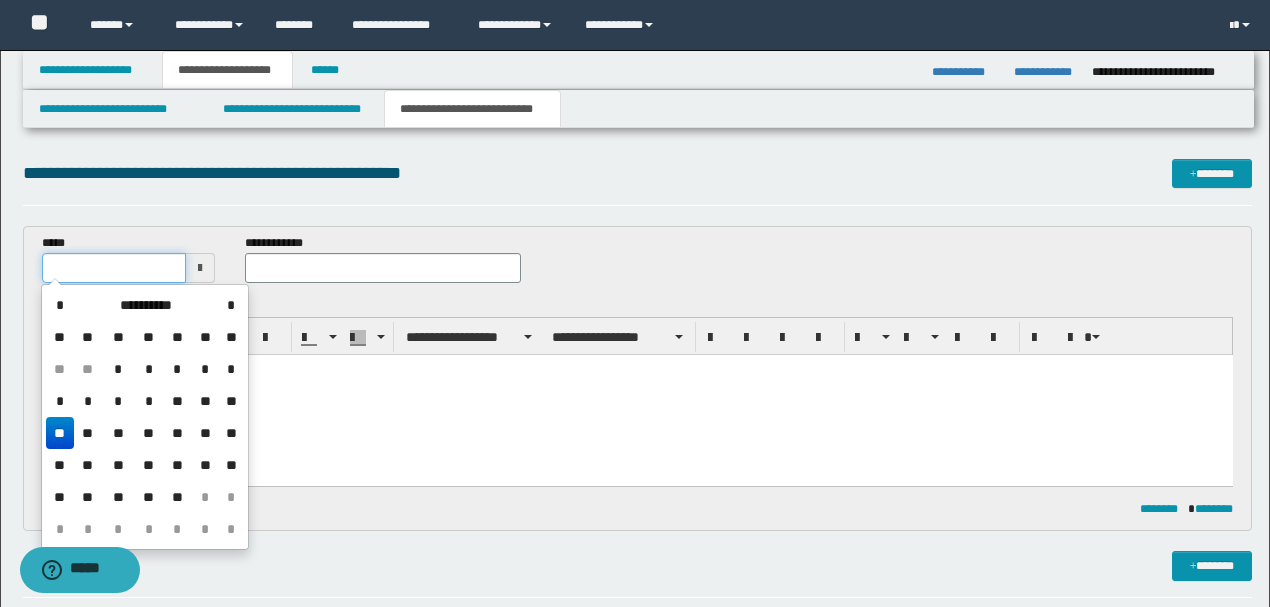 click at bounding box center [114, 268] 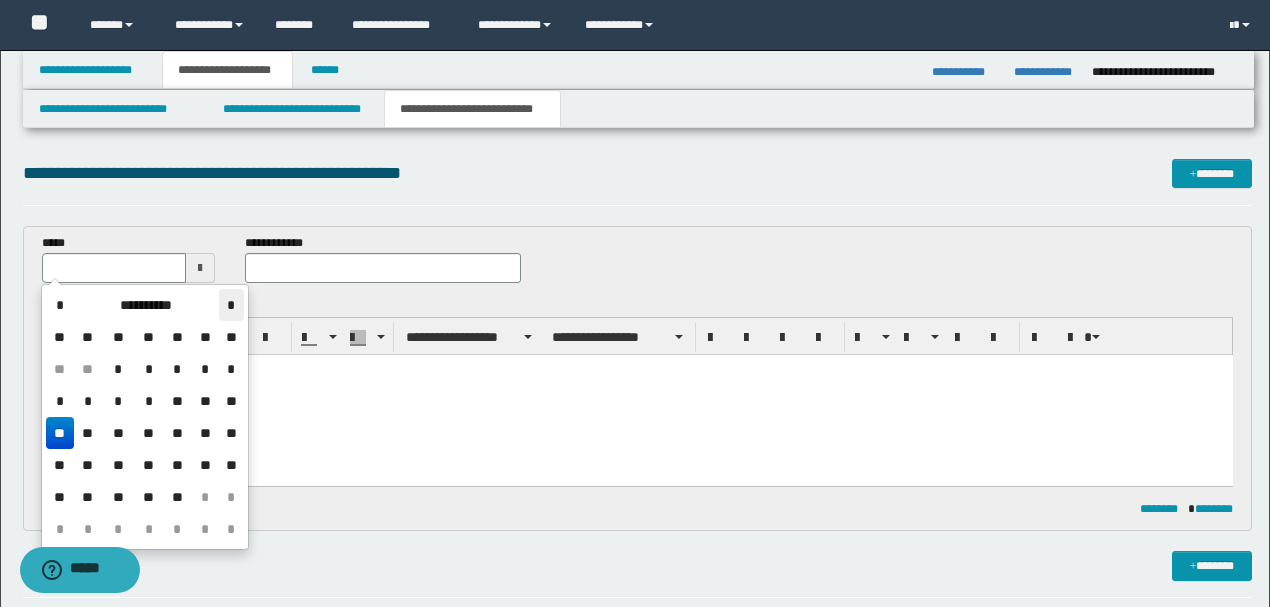 click on "*" at bounding box center (231, 305) 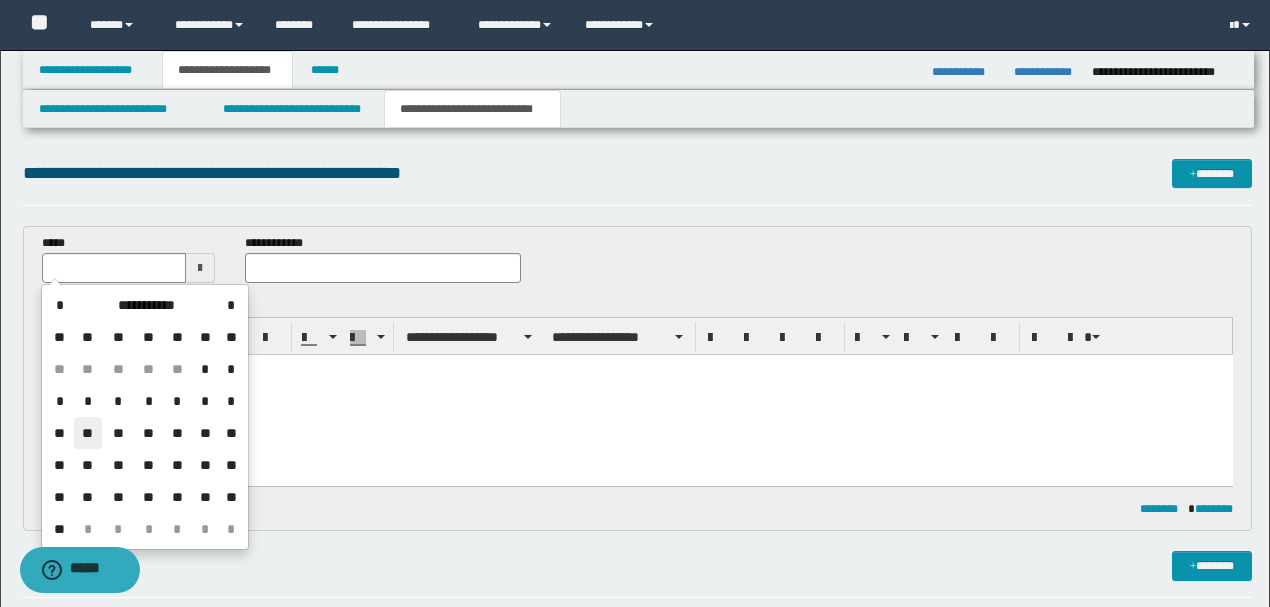 click on "**" at bounding box center [88, 433] 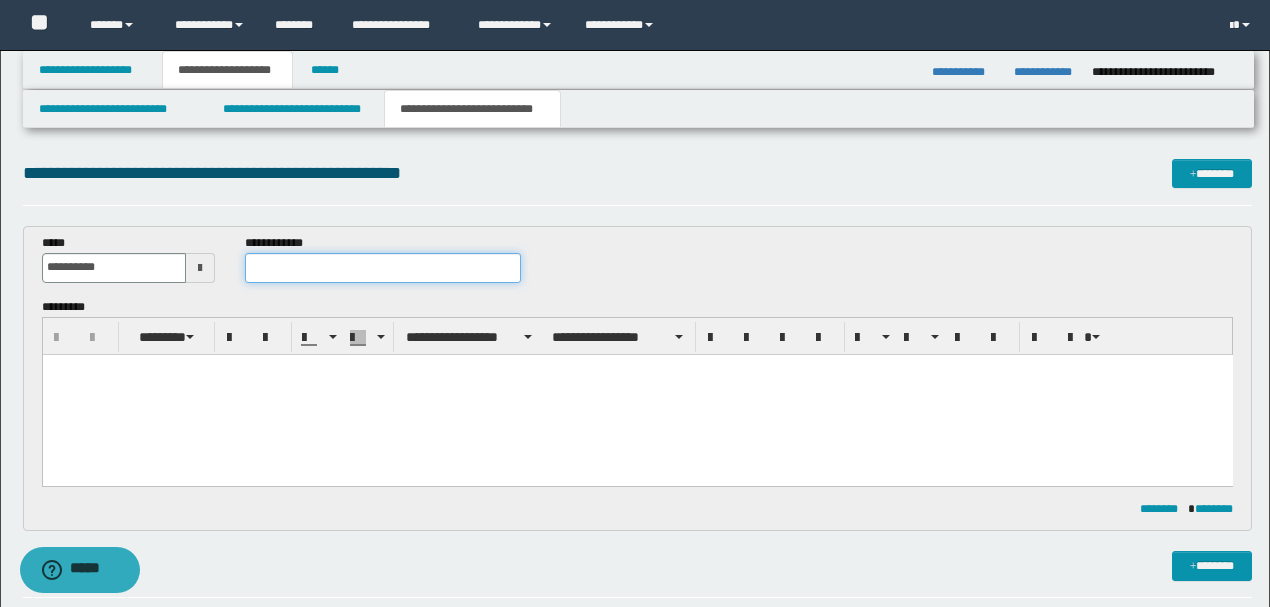click at bounding box center [382, 268] 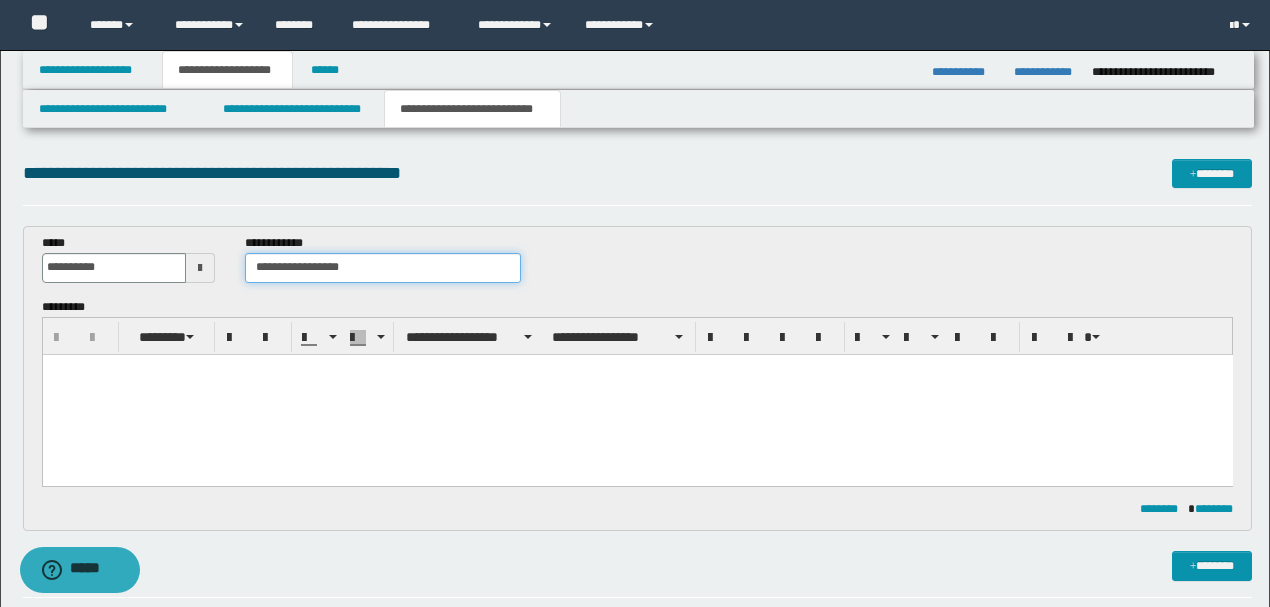 drag, startPoint x: 254, startPoint y: 266, endPoint x: 276, endPoint y: 287, distance: 30.413813 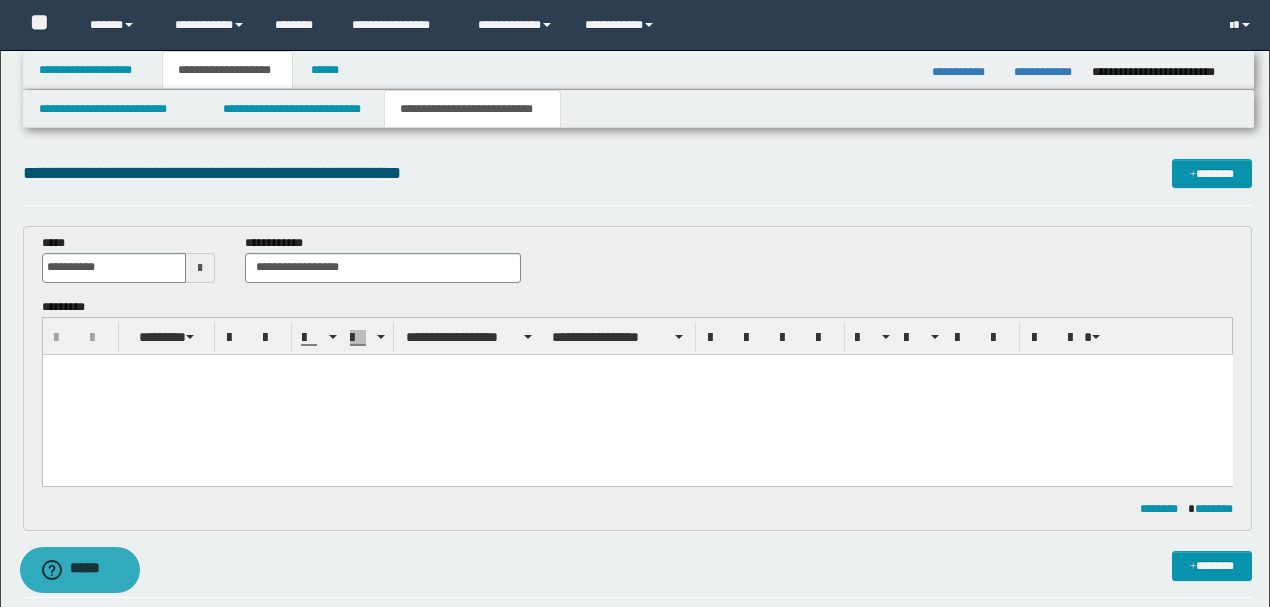 click at bounding box center (637, 394) 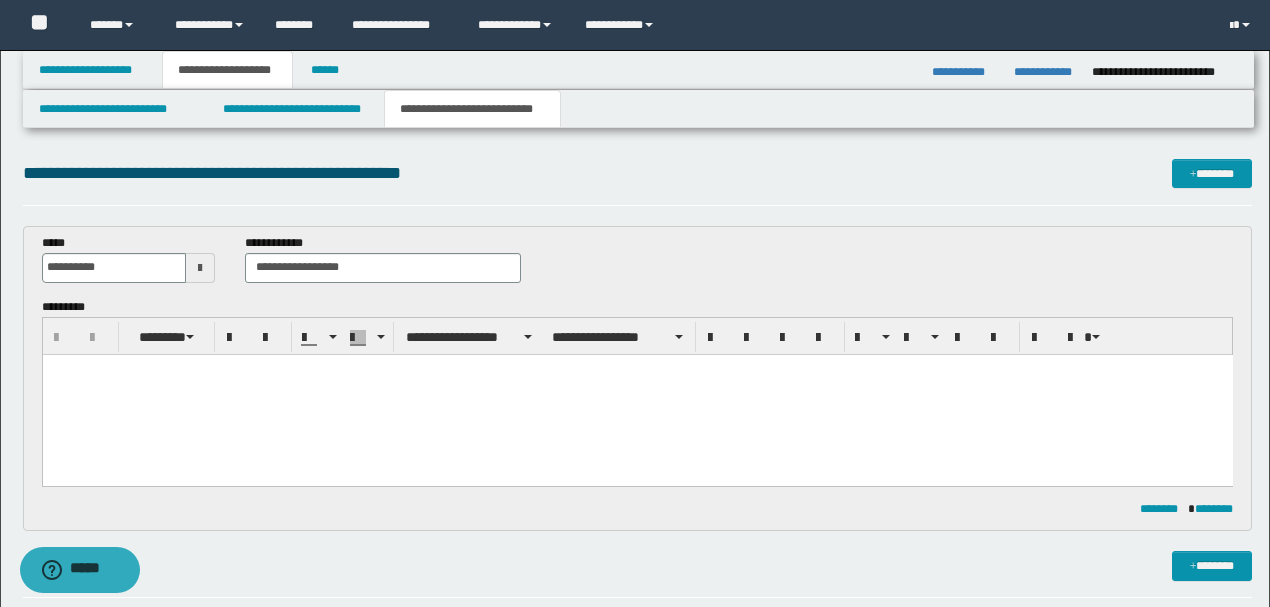 click at bounding box center [637, 369] 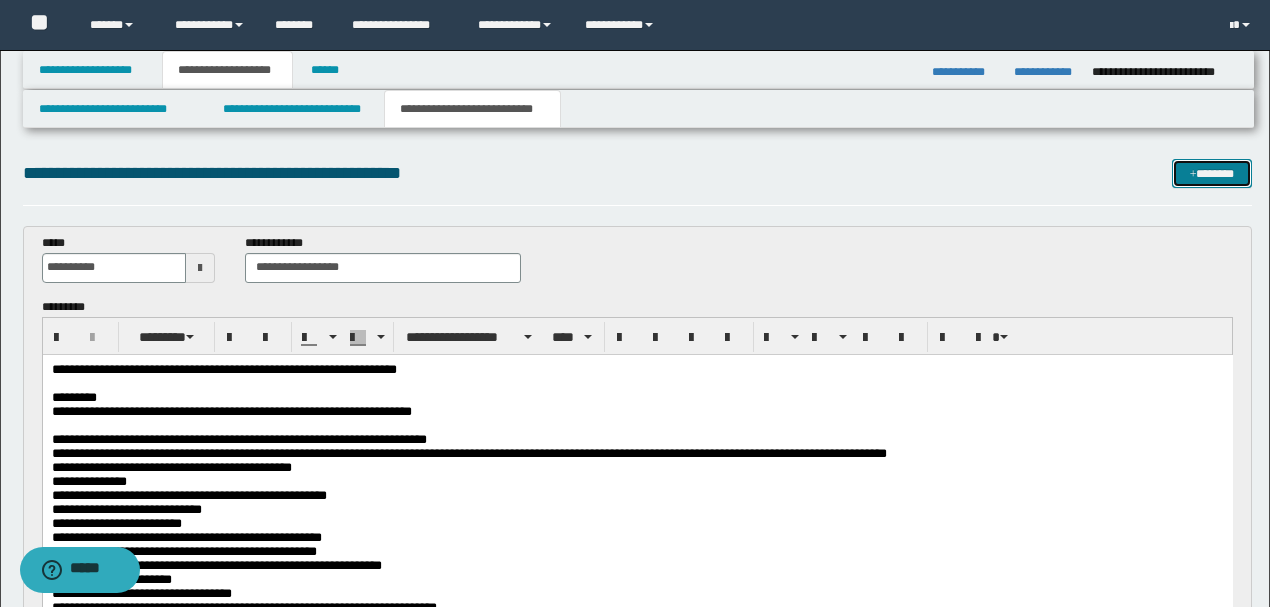 click on "*******" at bounding box center (1211, 173) 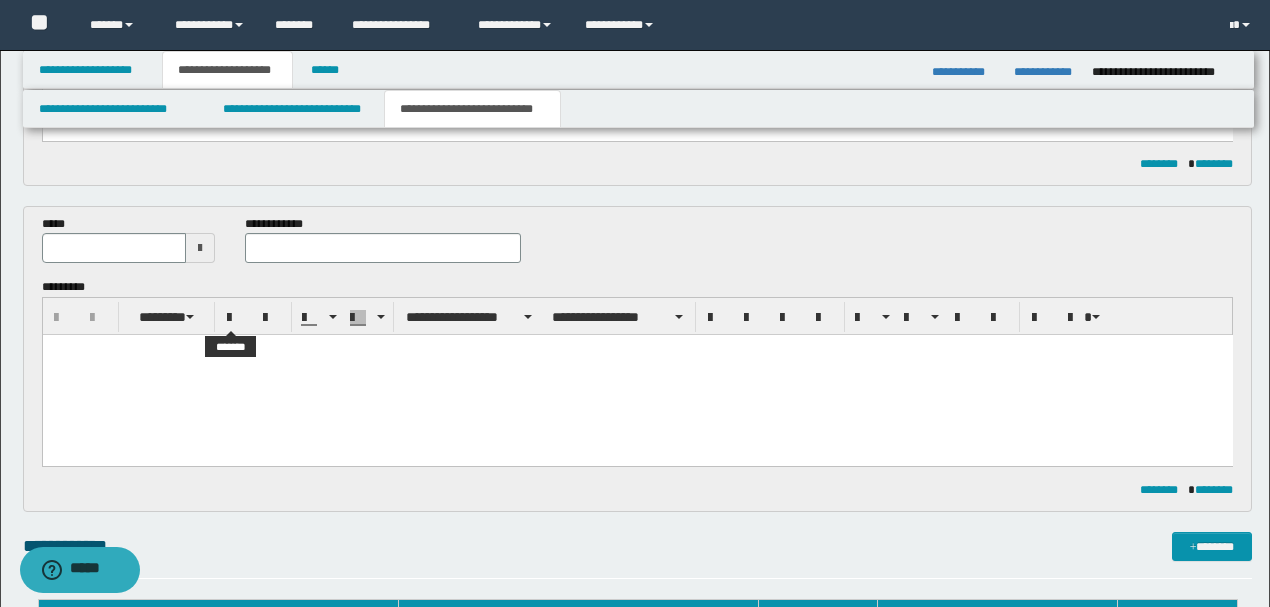 scroll, scrollTop: 728, scrollLeft: 0, axis: vertical 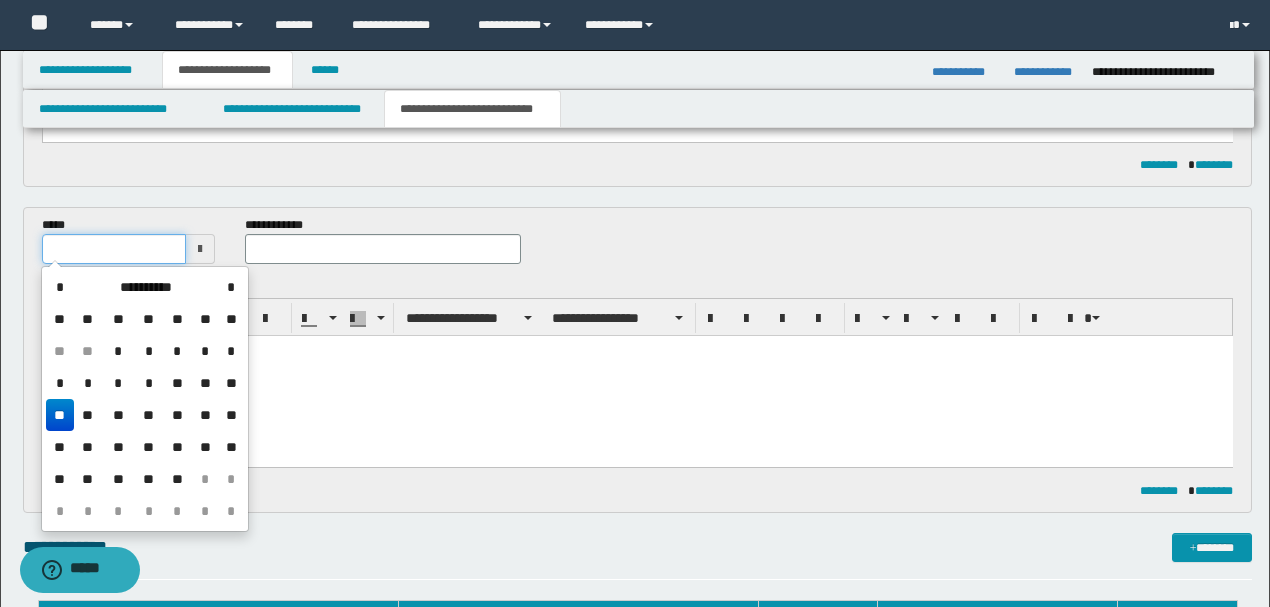 click at bounding box center [114, 249] 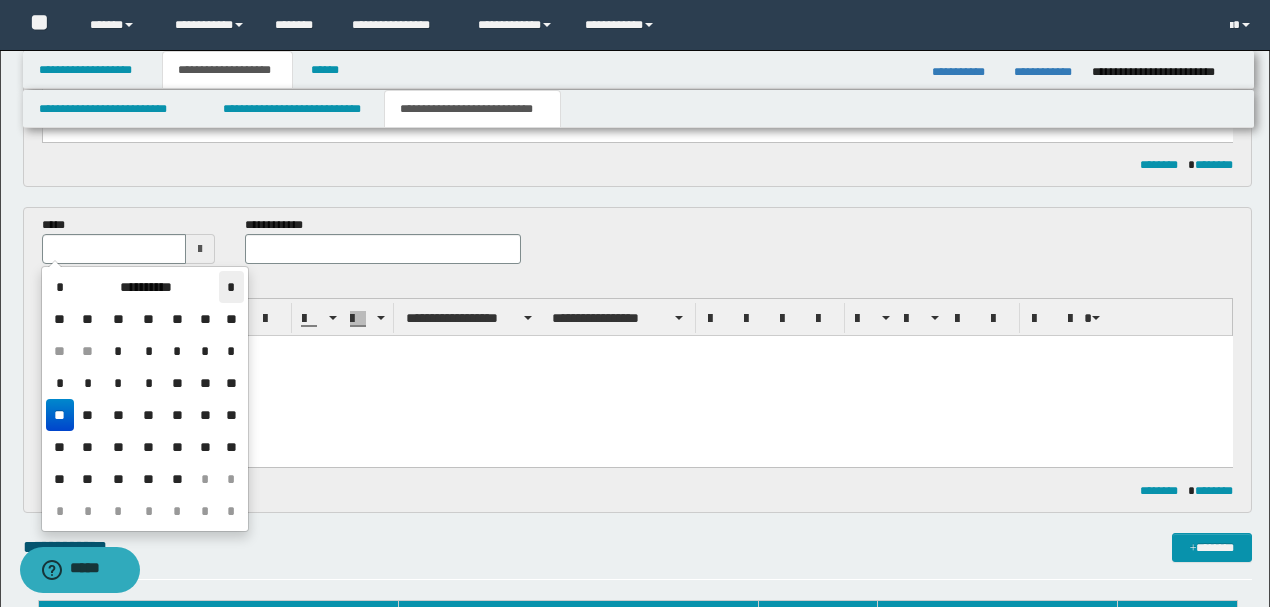 click on "*" at bounding box center (231, 287) 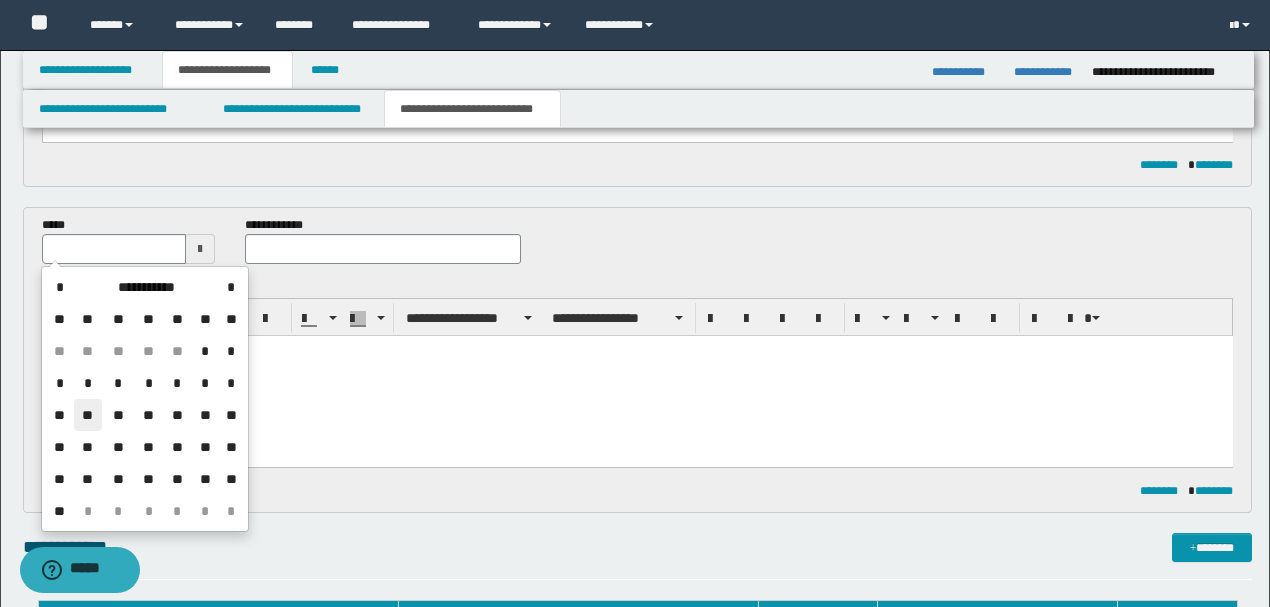 click on "**" at bounding box center (88, 415) 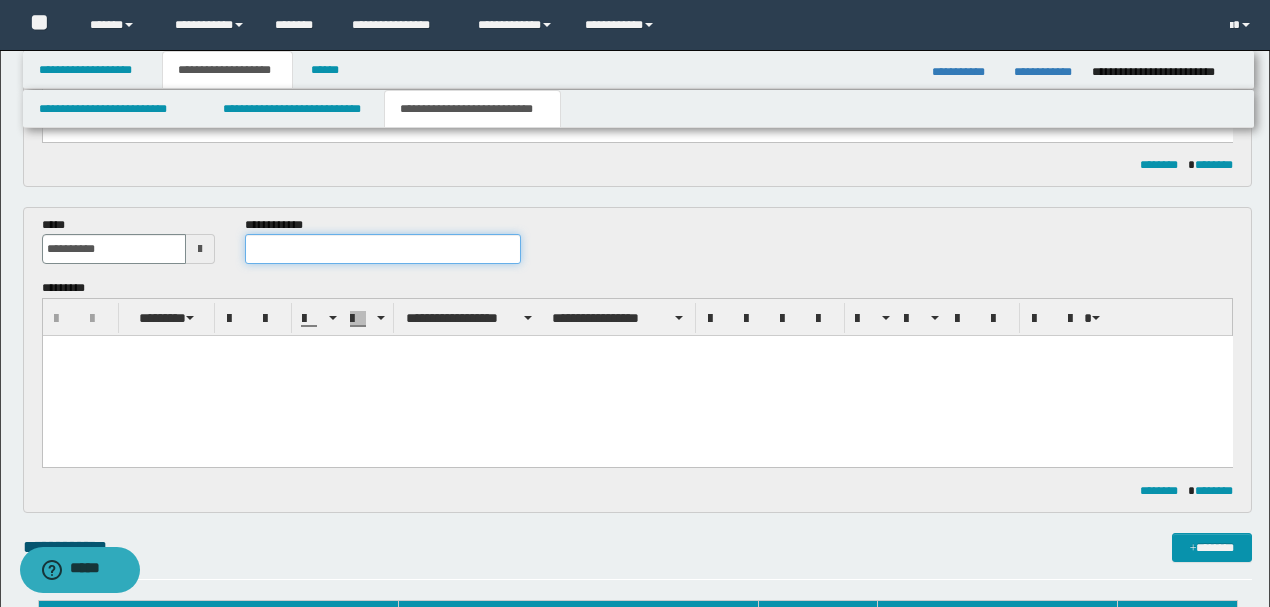 click at bounding box center (382, 249) 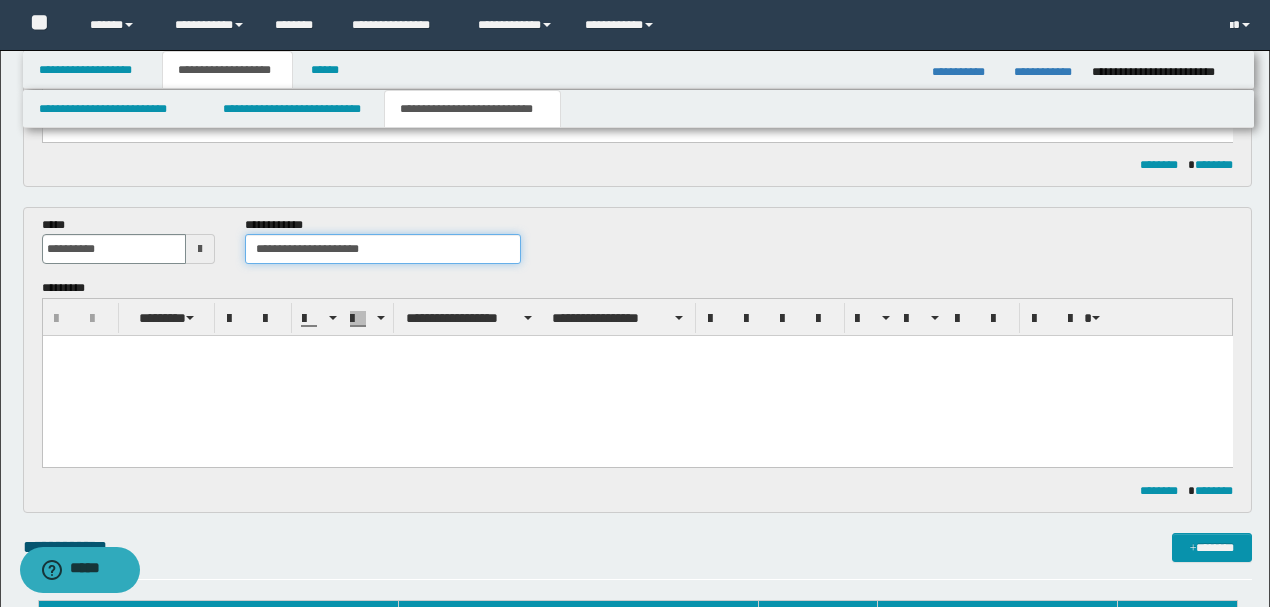 click on "**********" at bounding box center [382, 249] 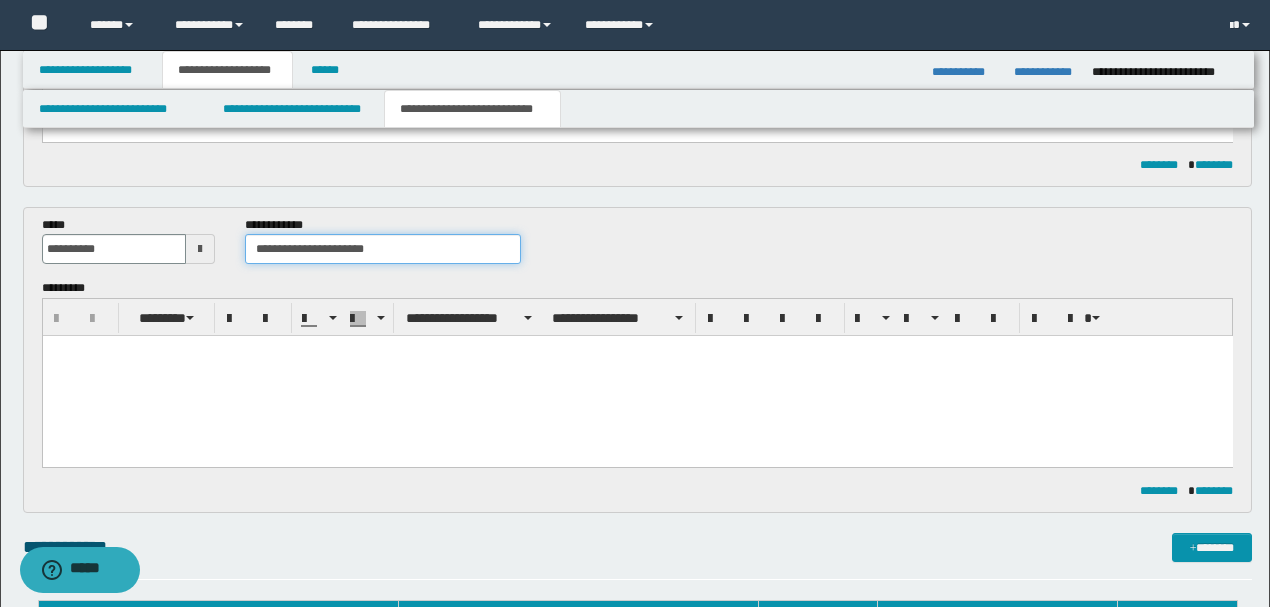 click on "**********" at bounding box center [382, 249] 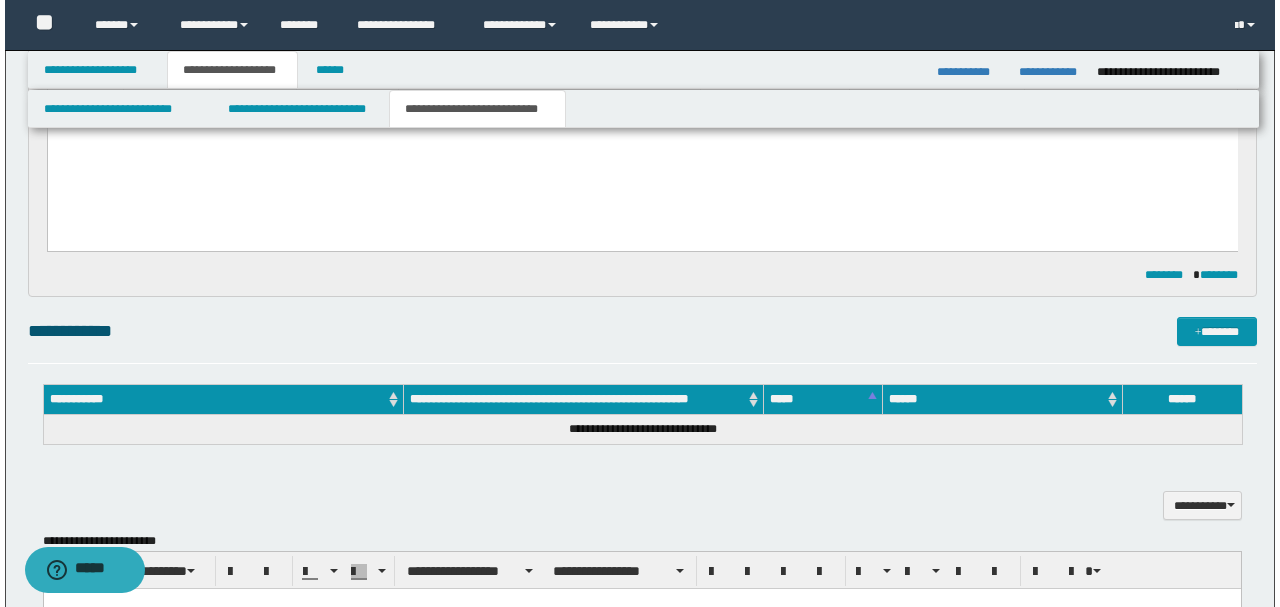 scroll, scrollTop: 995, scrollLeft: 0, axis: vertical 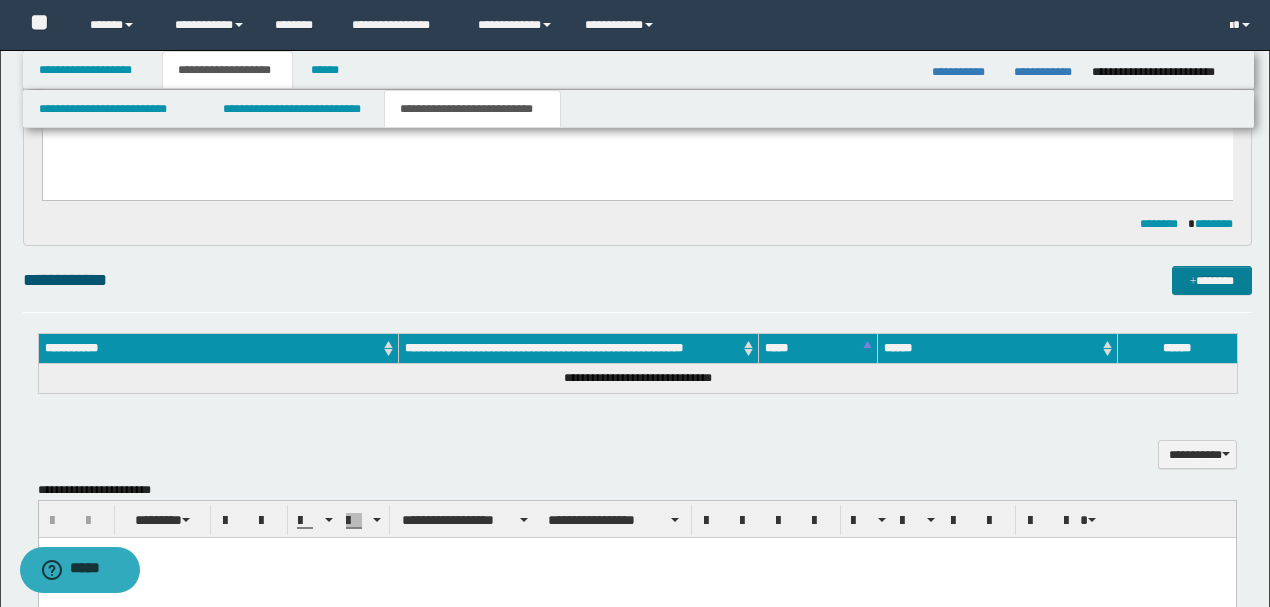 type on "**********" 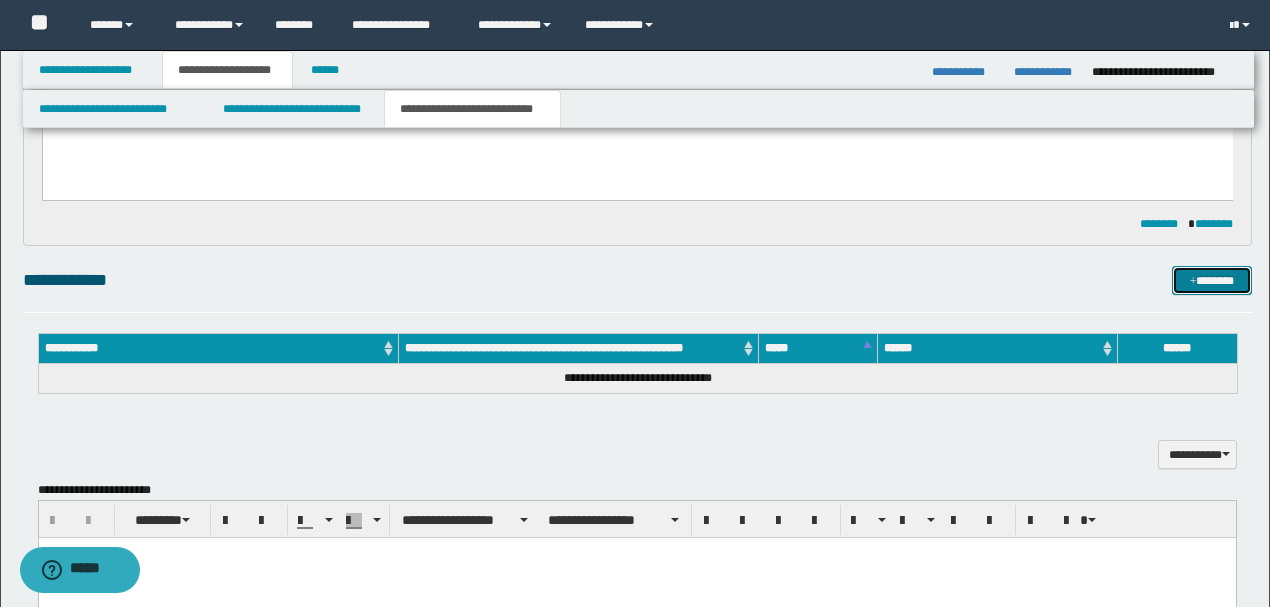 click on "*******" at bounding box center (1211, 280) 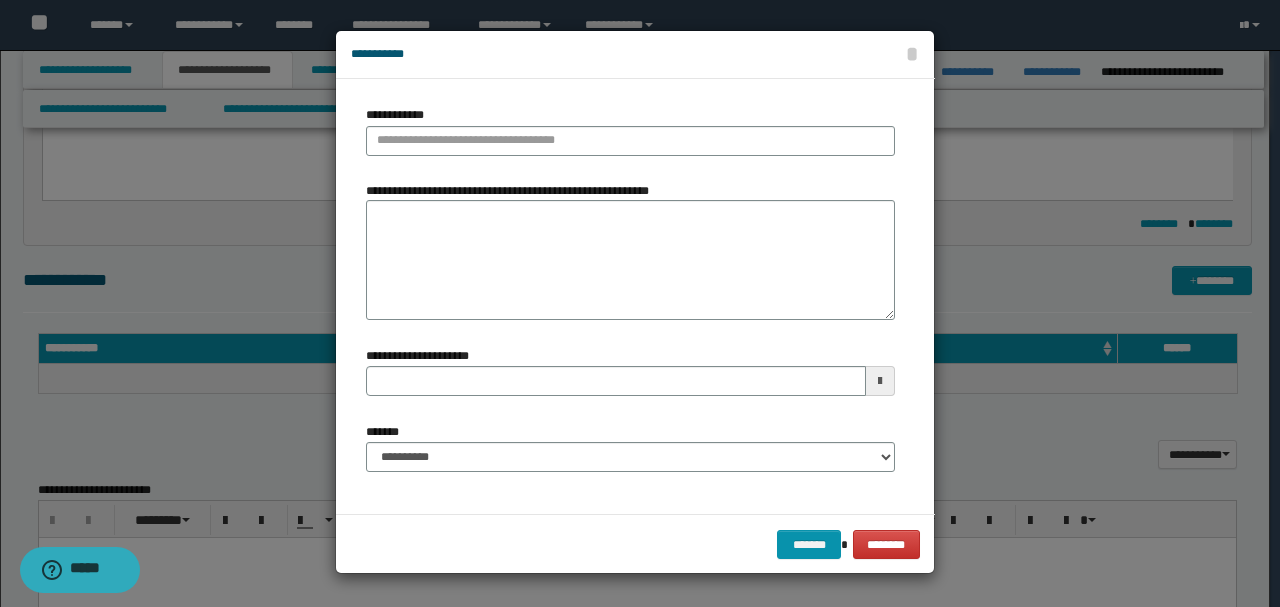 type 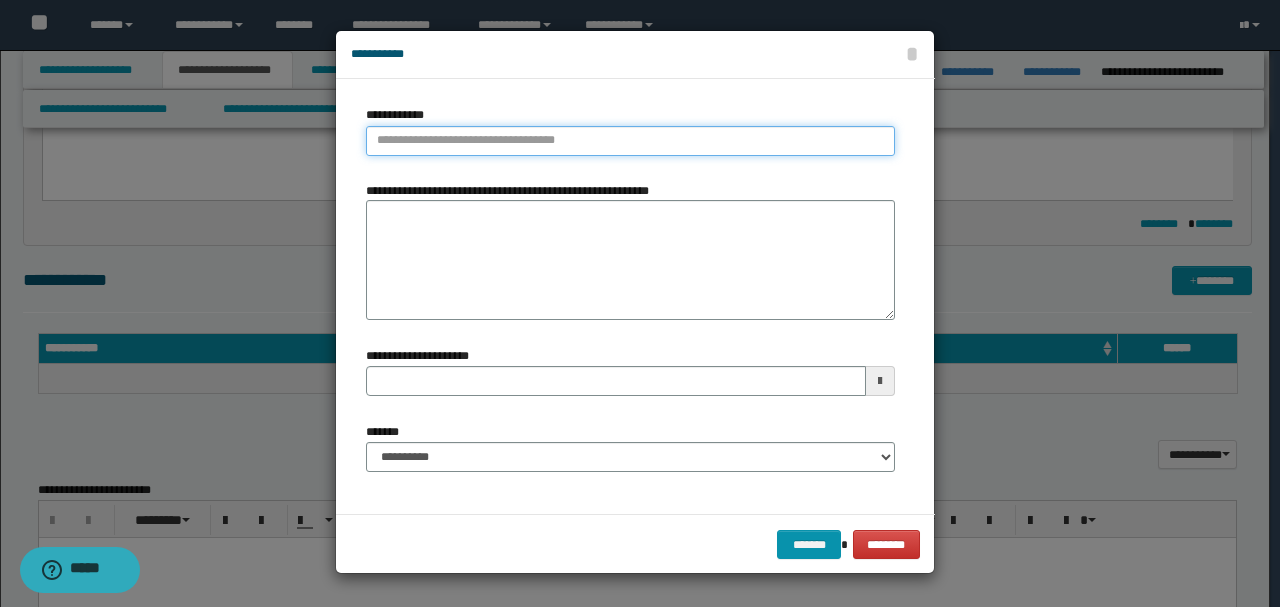 click on "**********" at bounding box center [630, 141] 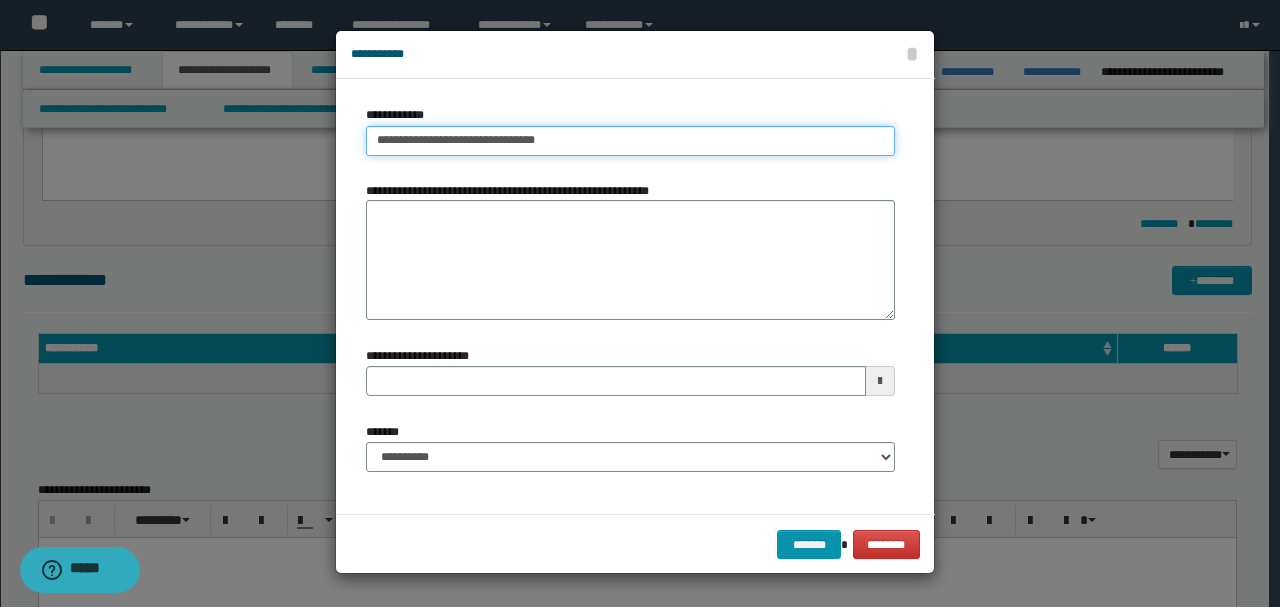 type on "**********" 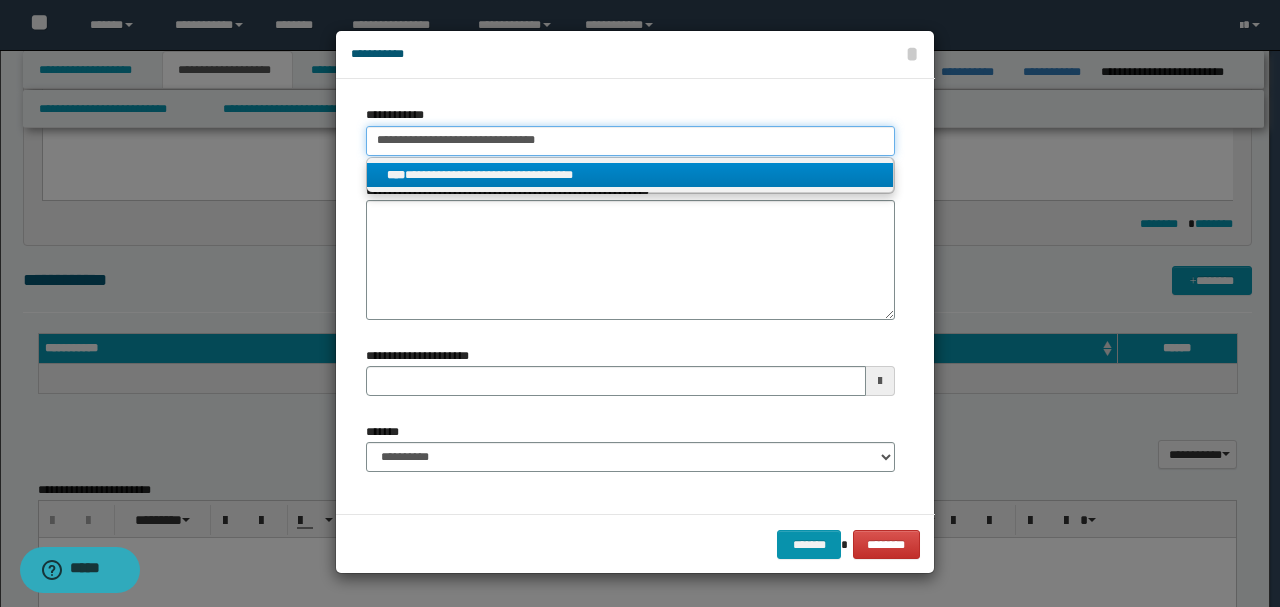 type on "**********" 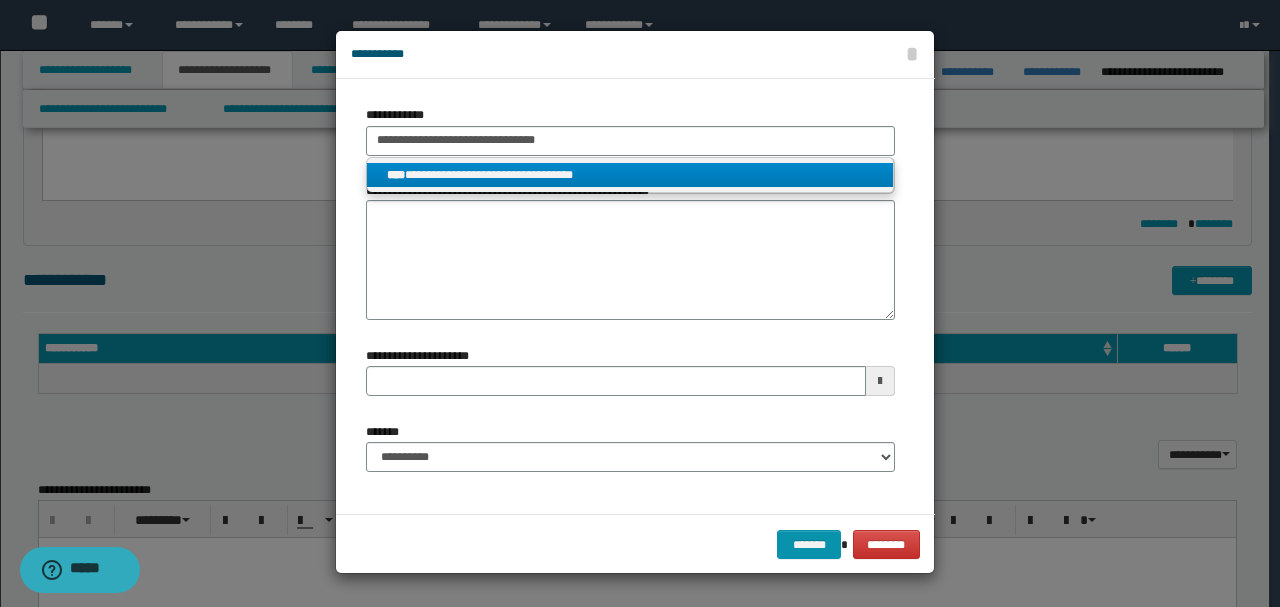 click on "**********" at bounding box center (630, 175) 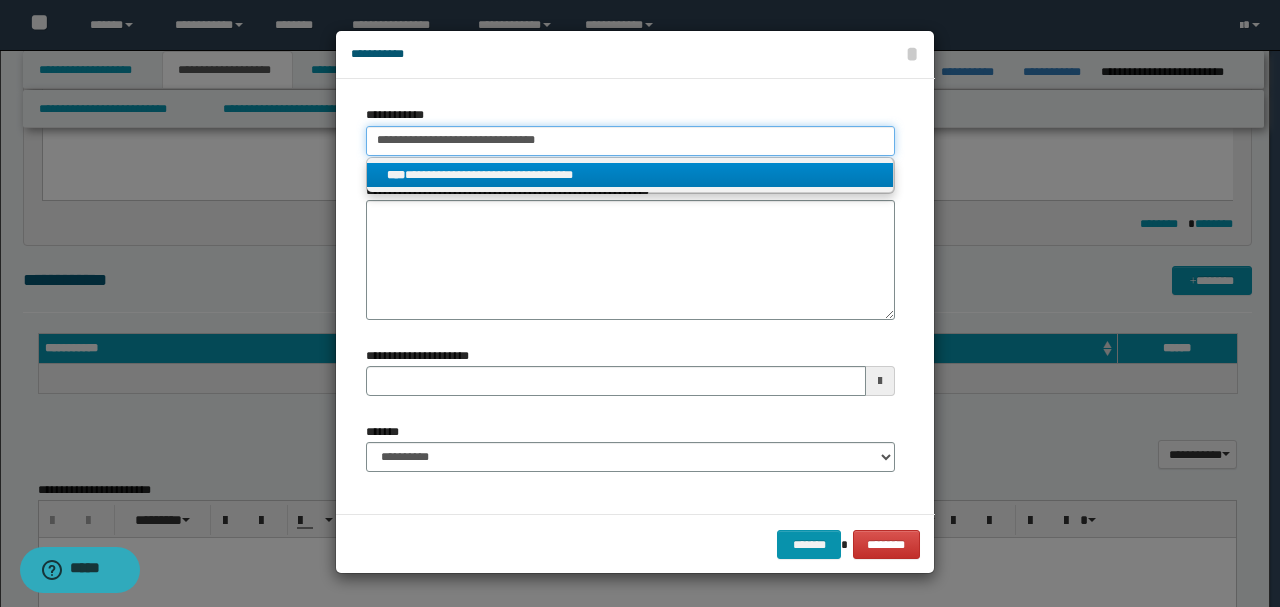 type 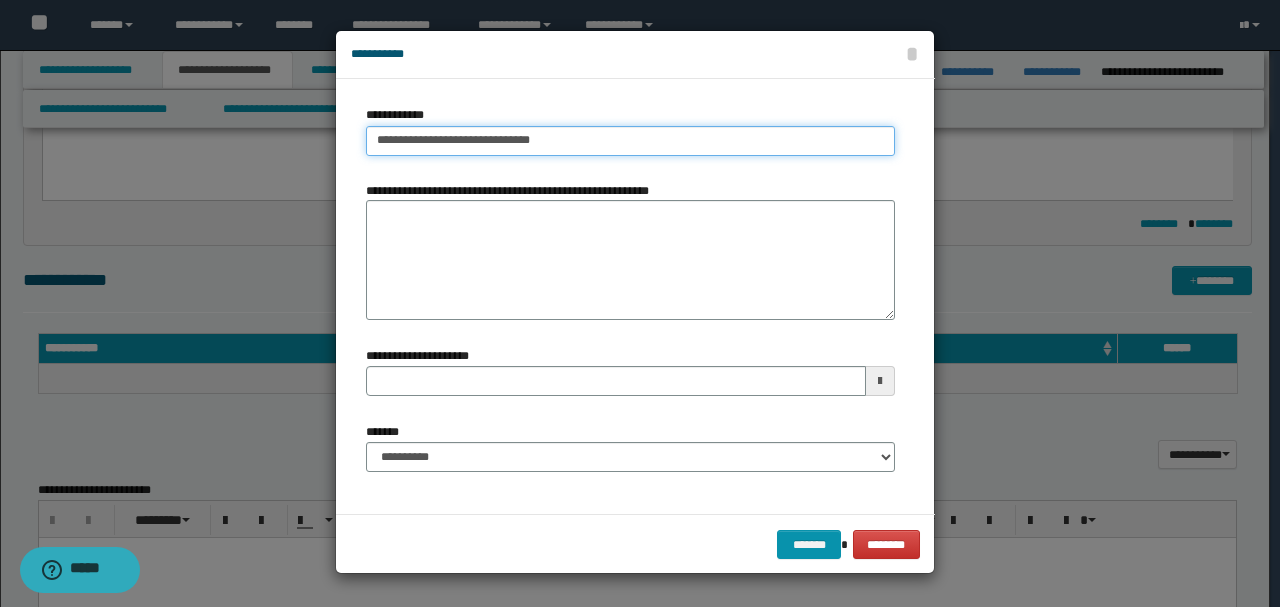type 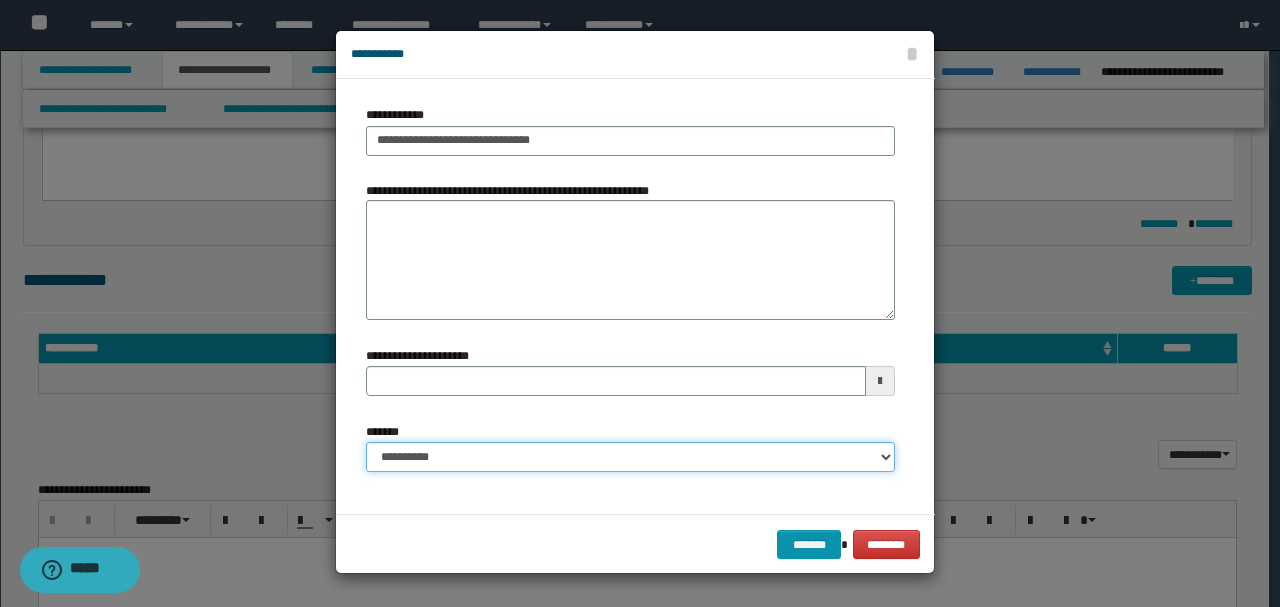 click on "**********" at bounding box center [630, 457] 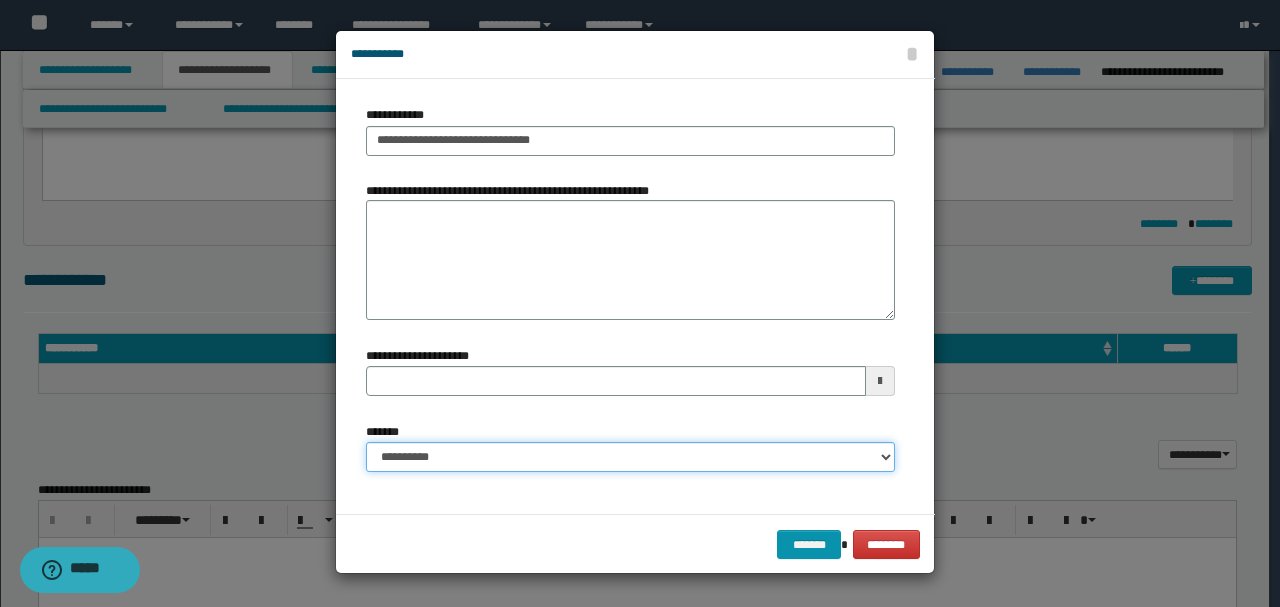 select on "*" 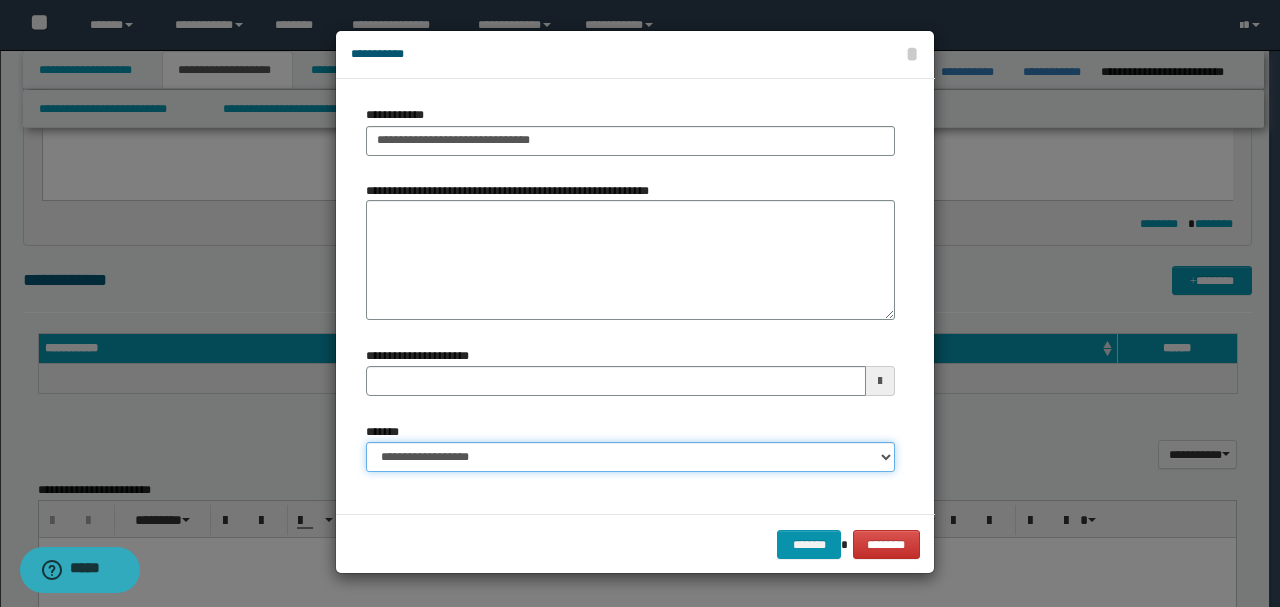 type 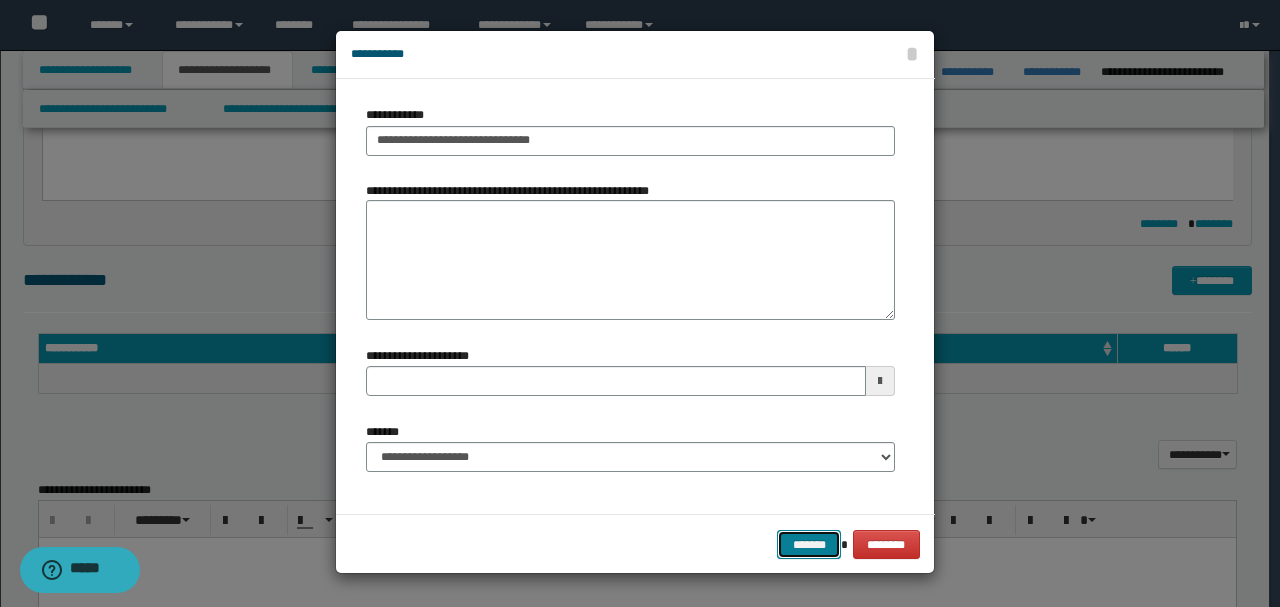 click on "*******" at bounding box center [809, 544] 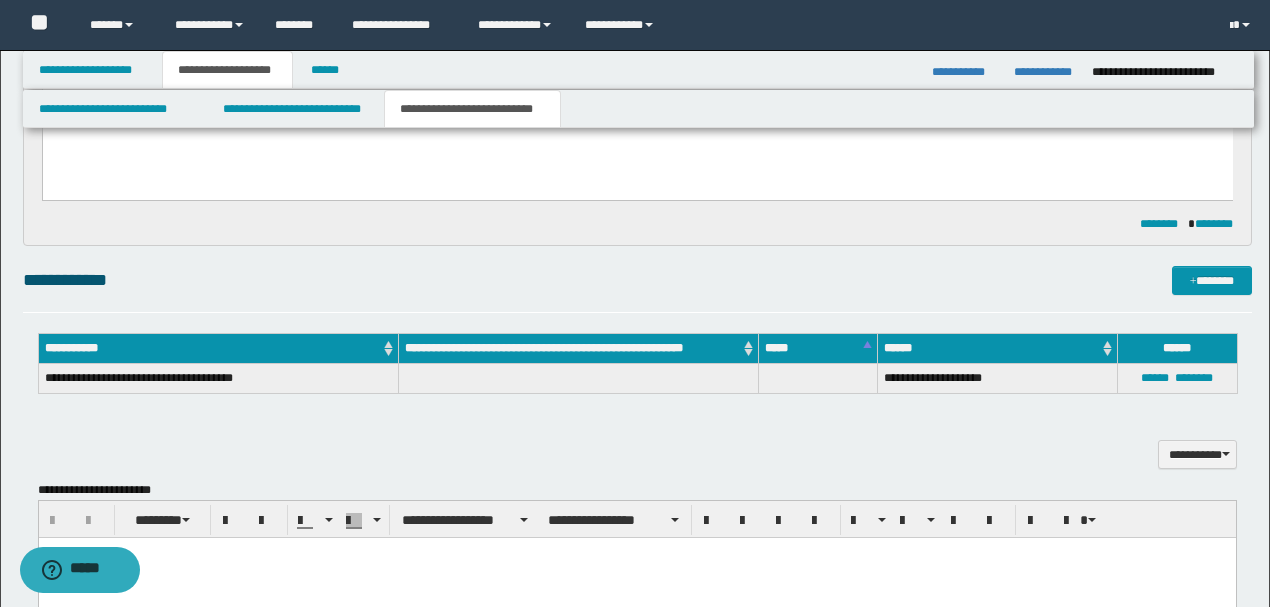 click on "**********" at bounding box center (637, 443) 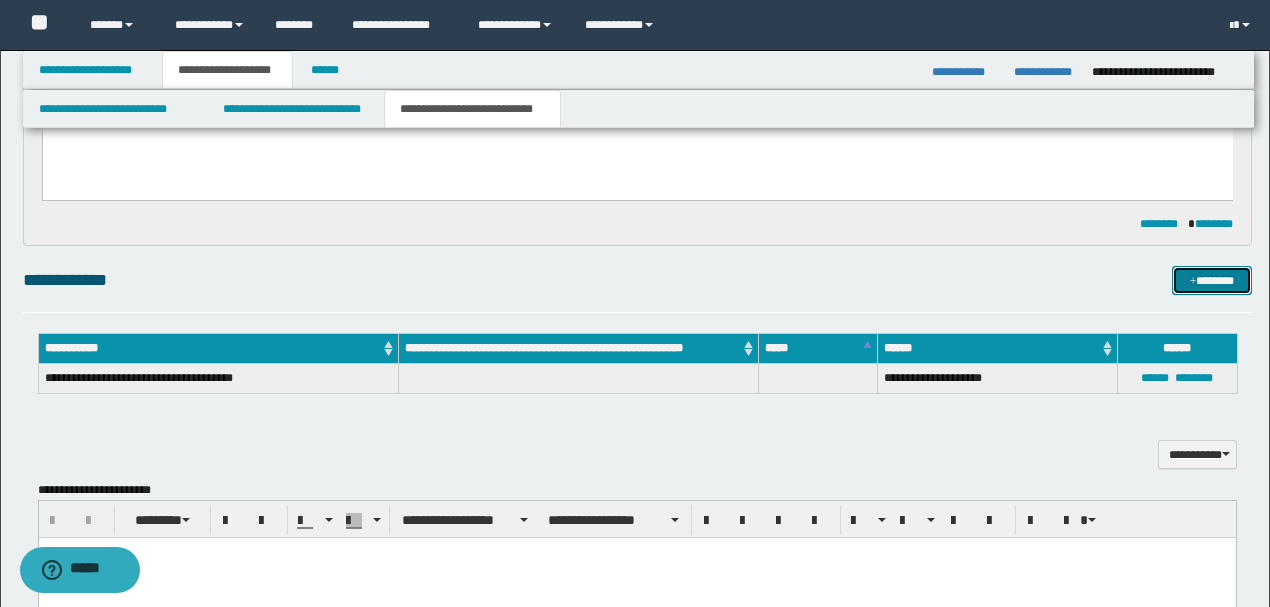 click on "*******" at bounding box center [1211, 280] 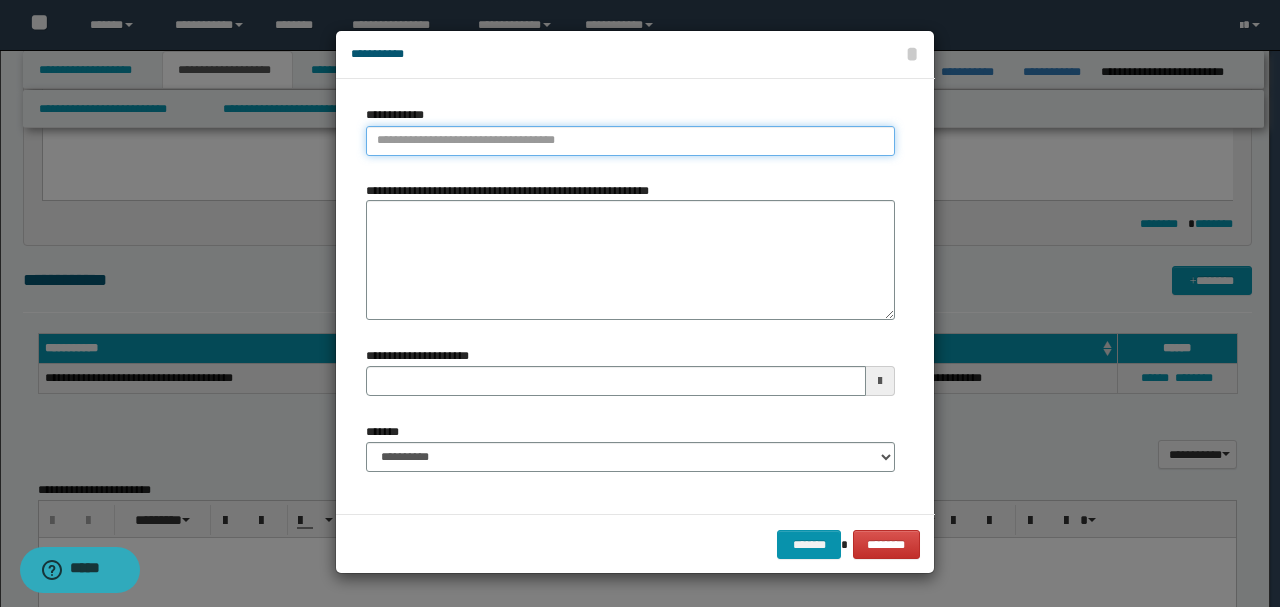 type on "**********" 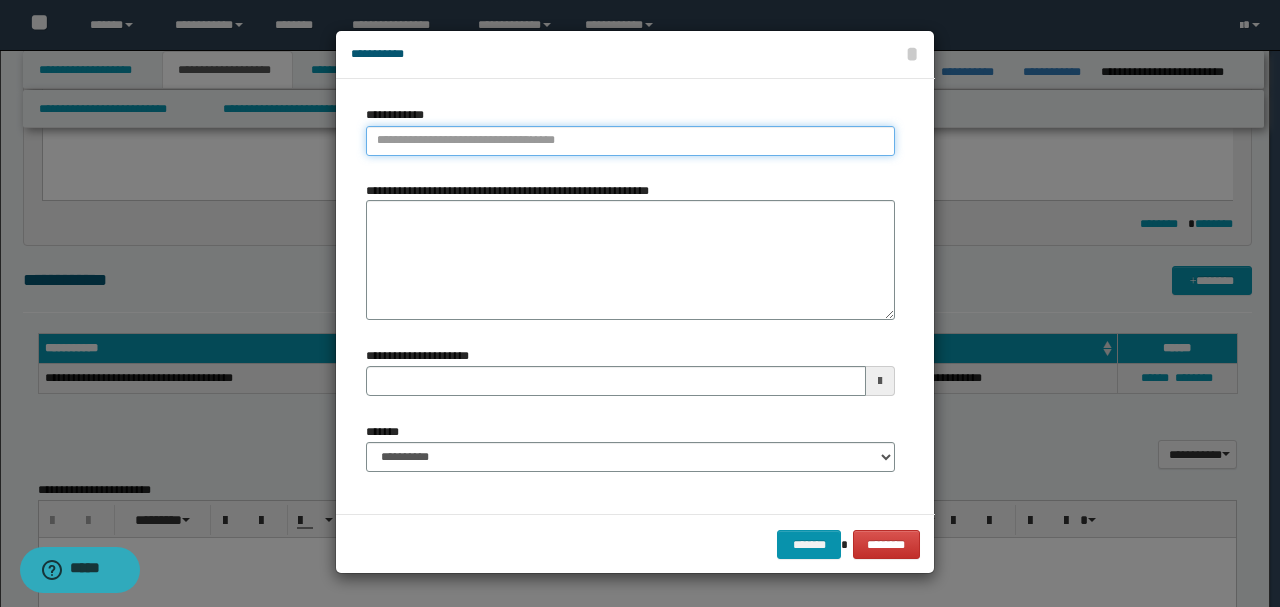 click on "**********" at bounding box center (630, 141) 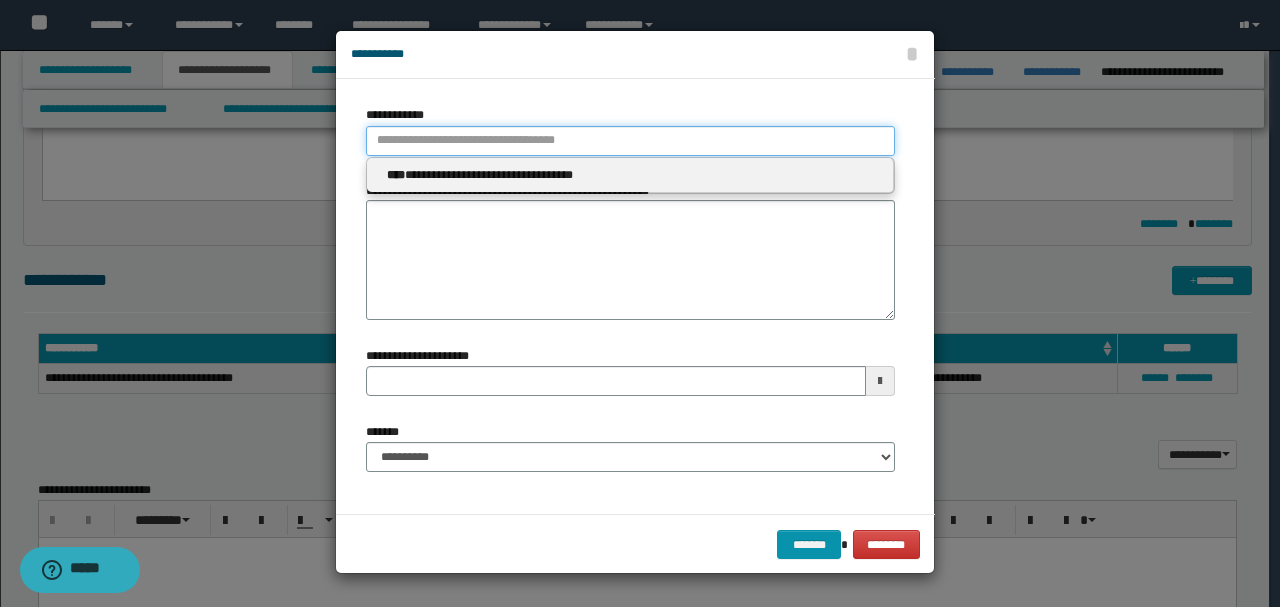 paste on "**********" 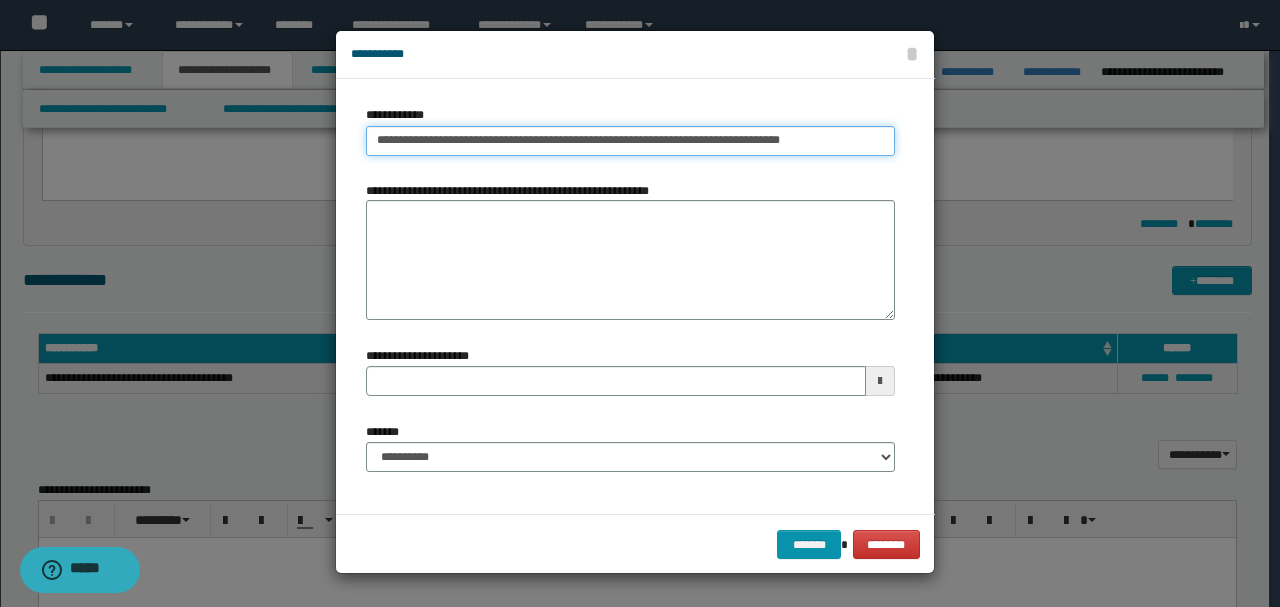 type on "**********" 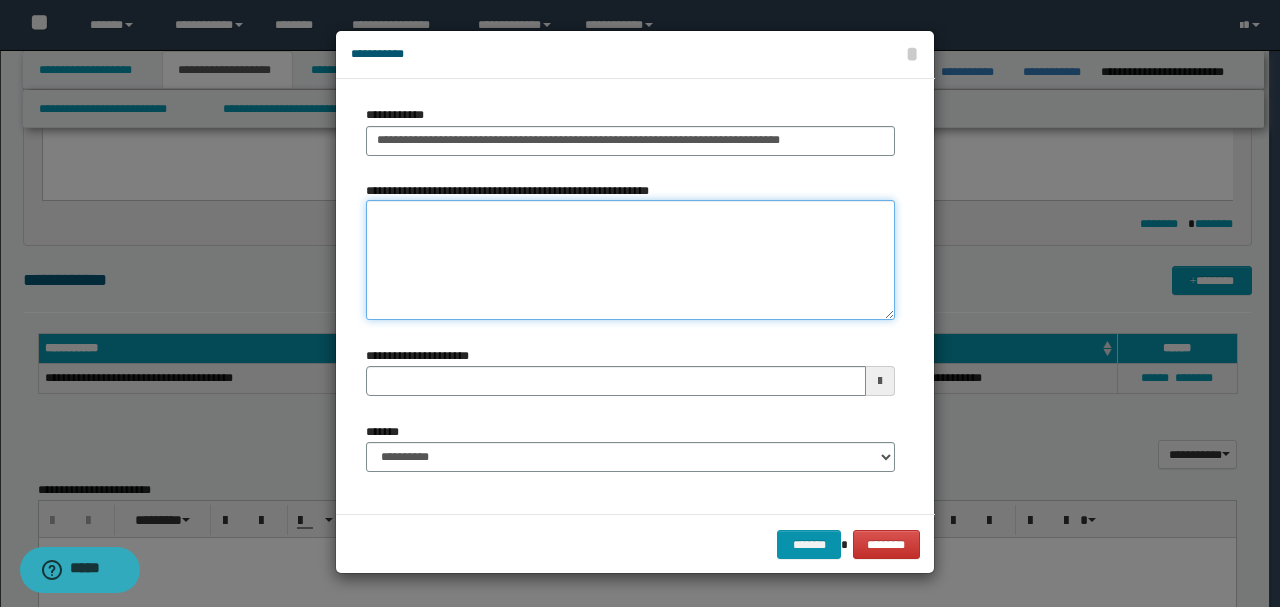 click on "**********" at bounding box center (630, 260) 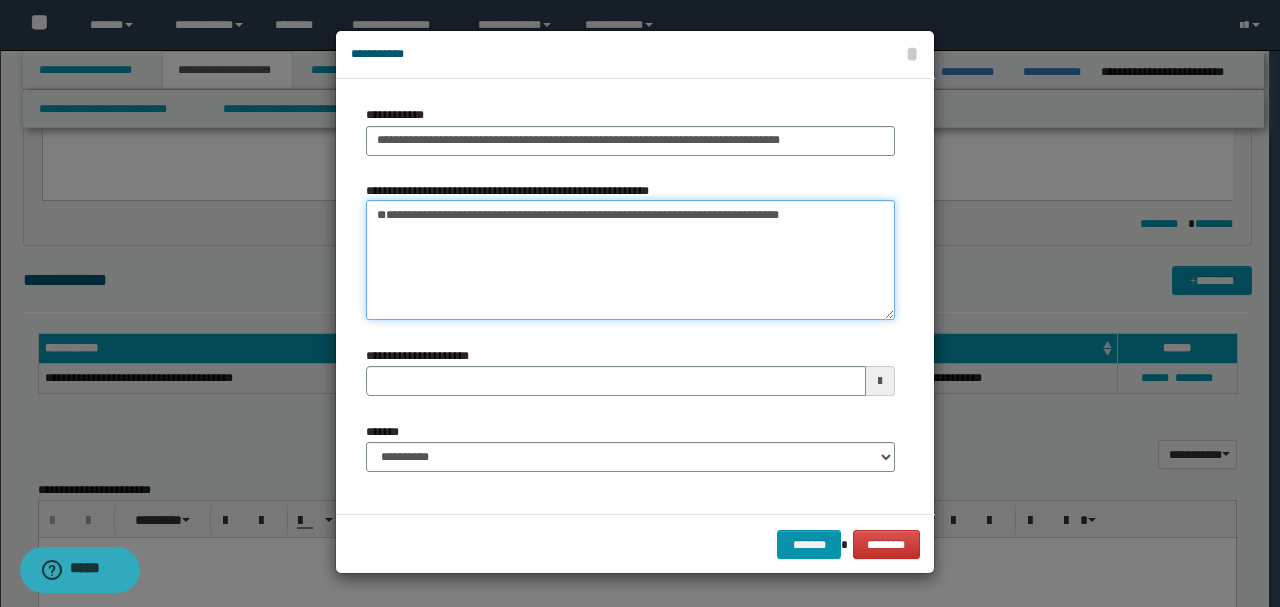 type on "**********" 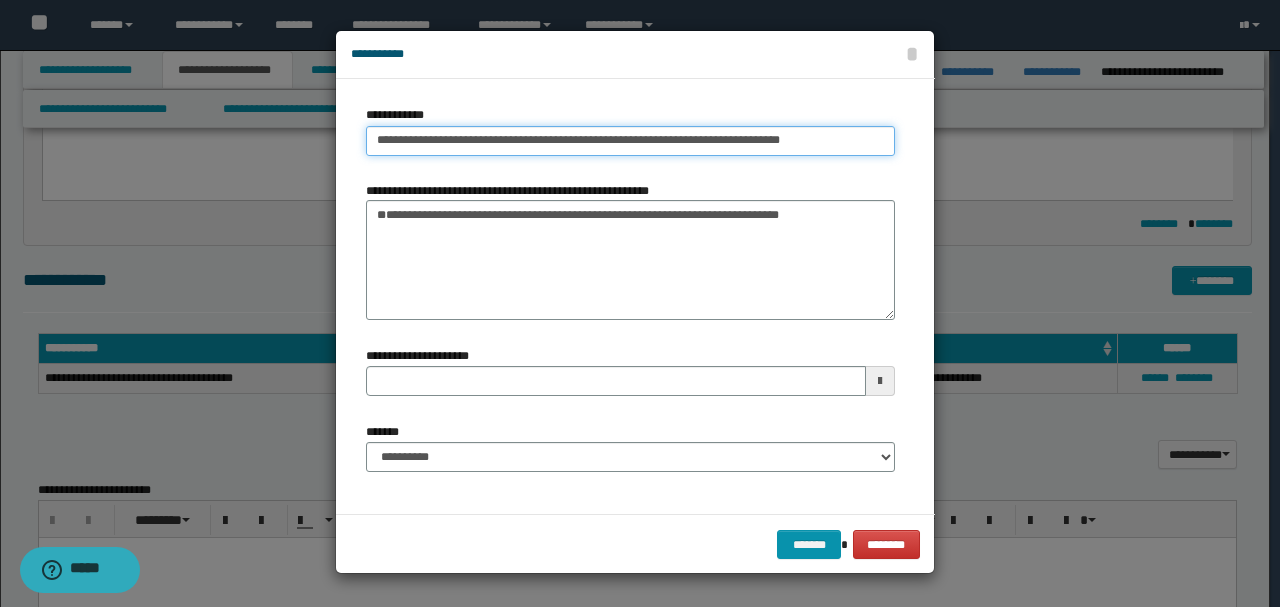 click on "**********" at bounding box center [630, 141] 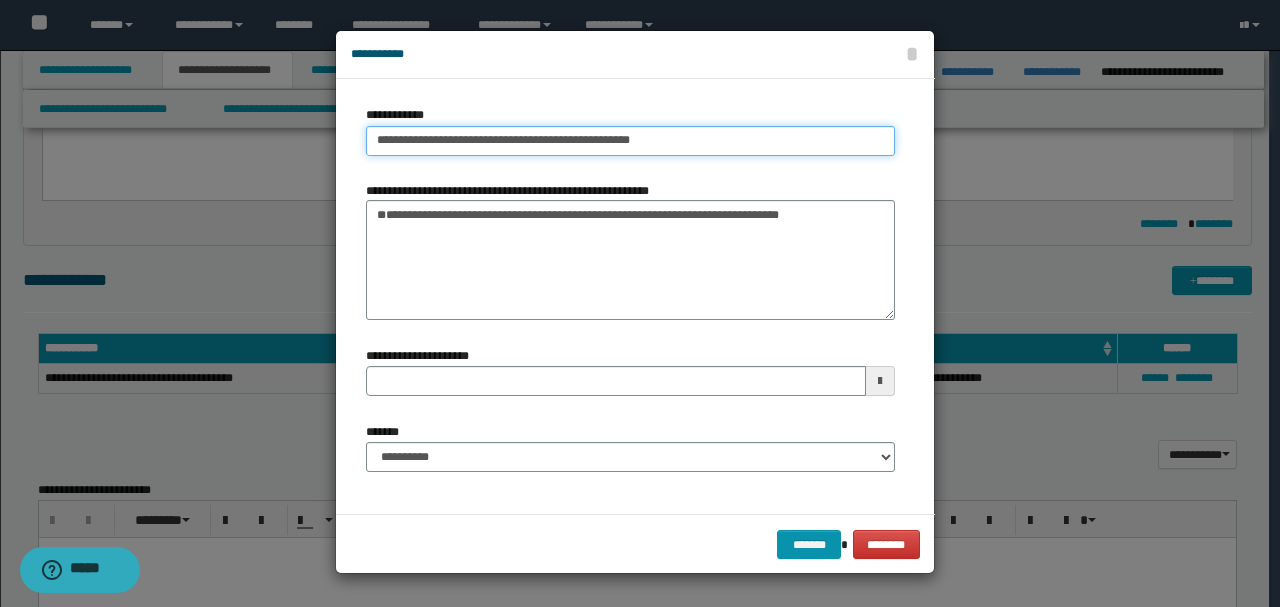 type on "**********" 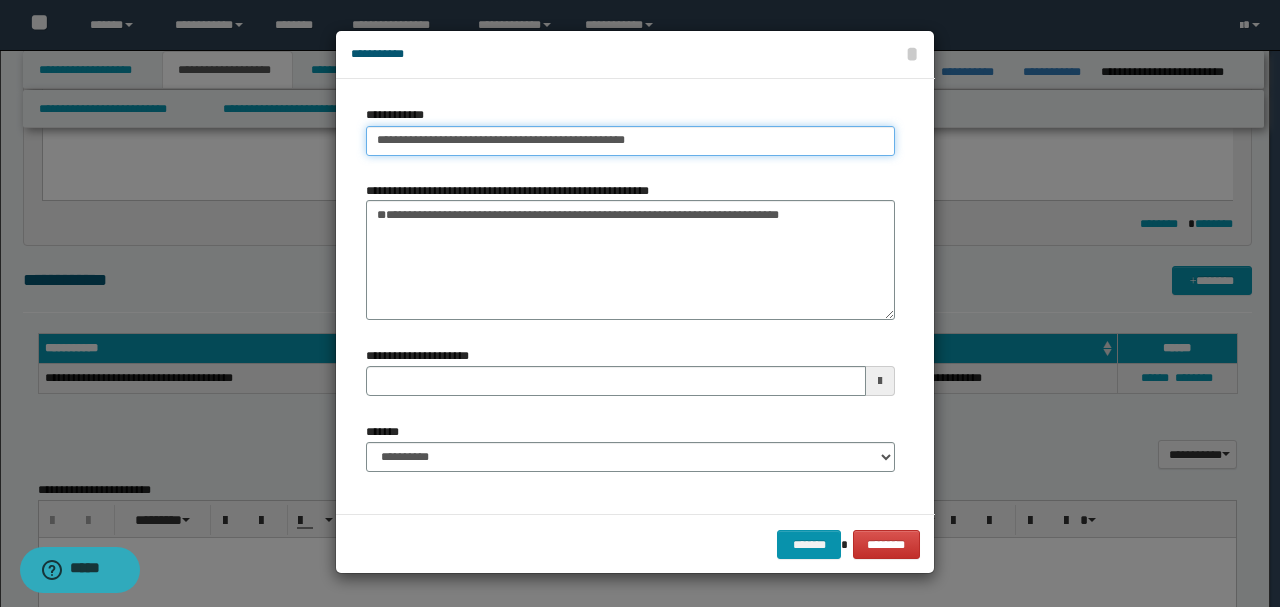 type on "**********" 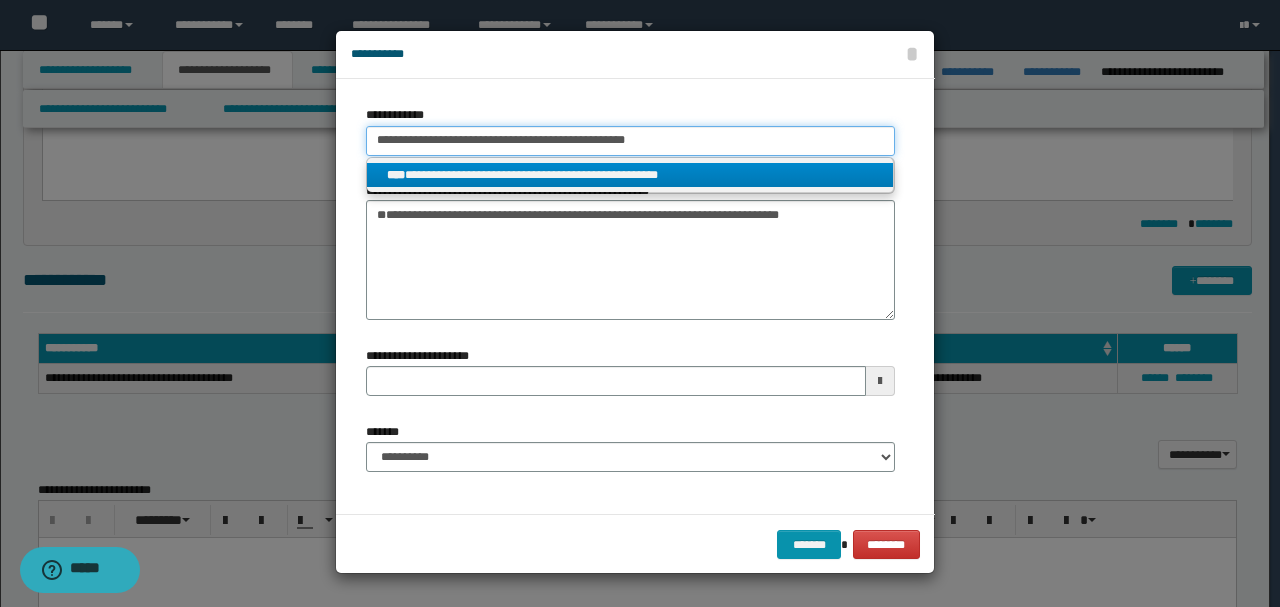 type on "**********" 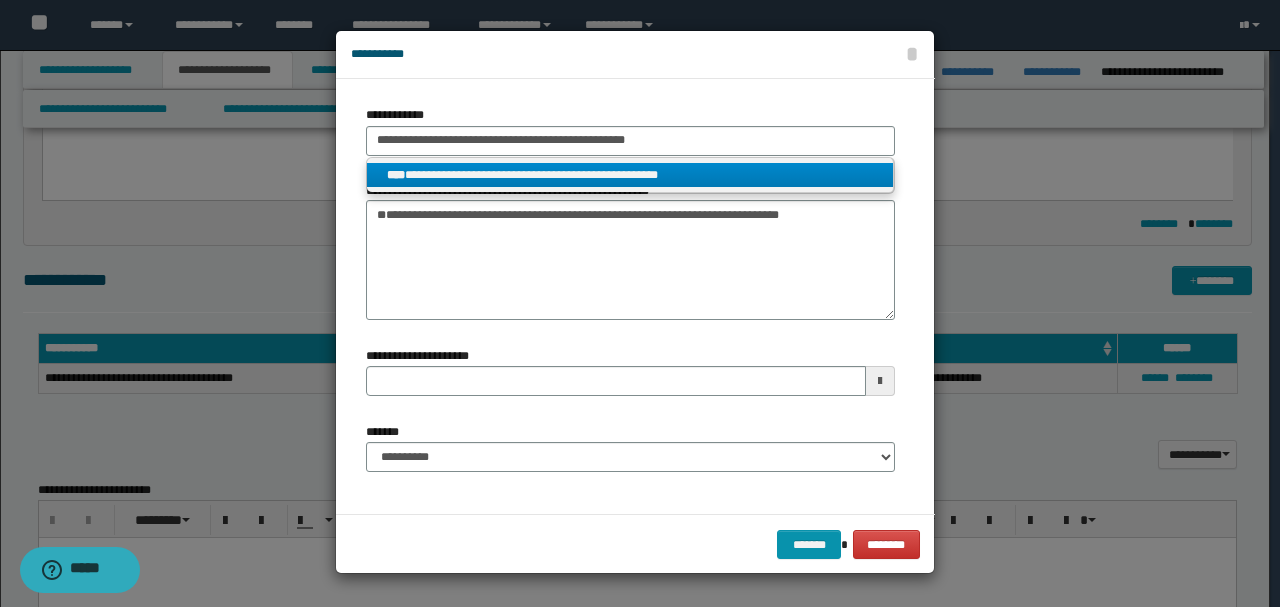 click on "**********" at bounding box center [630, 175] 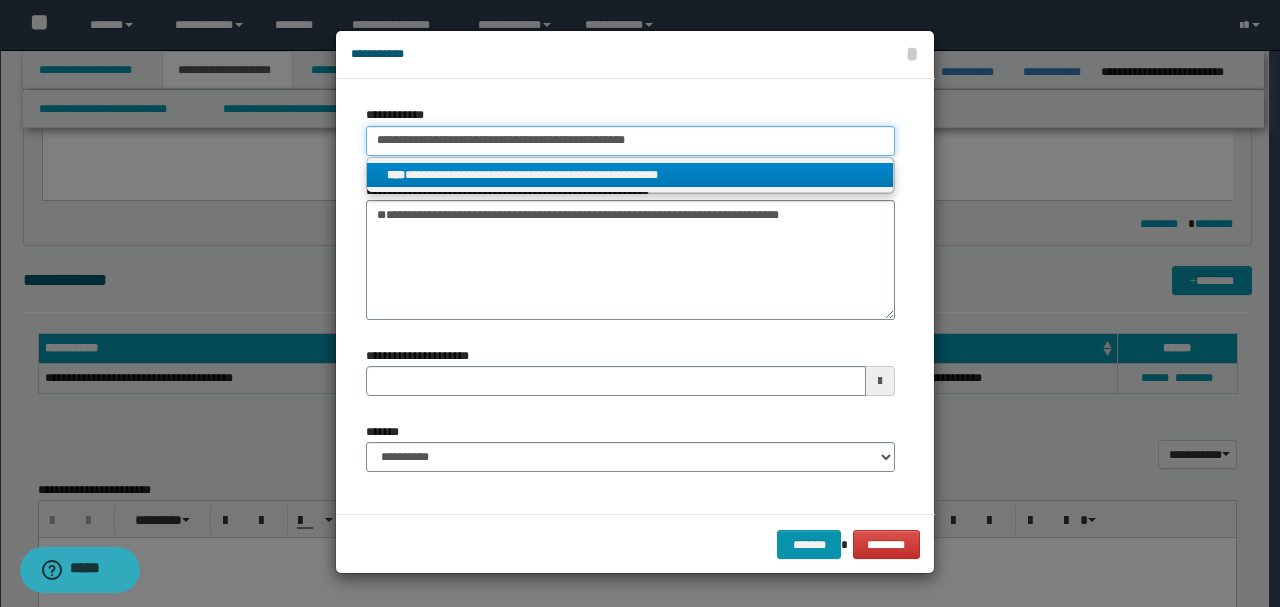 type 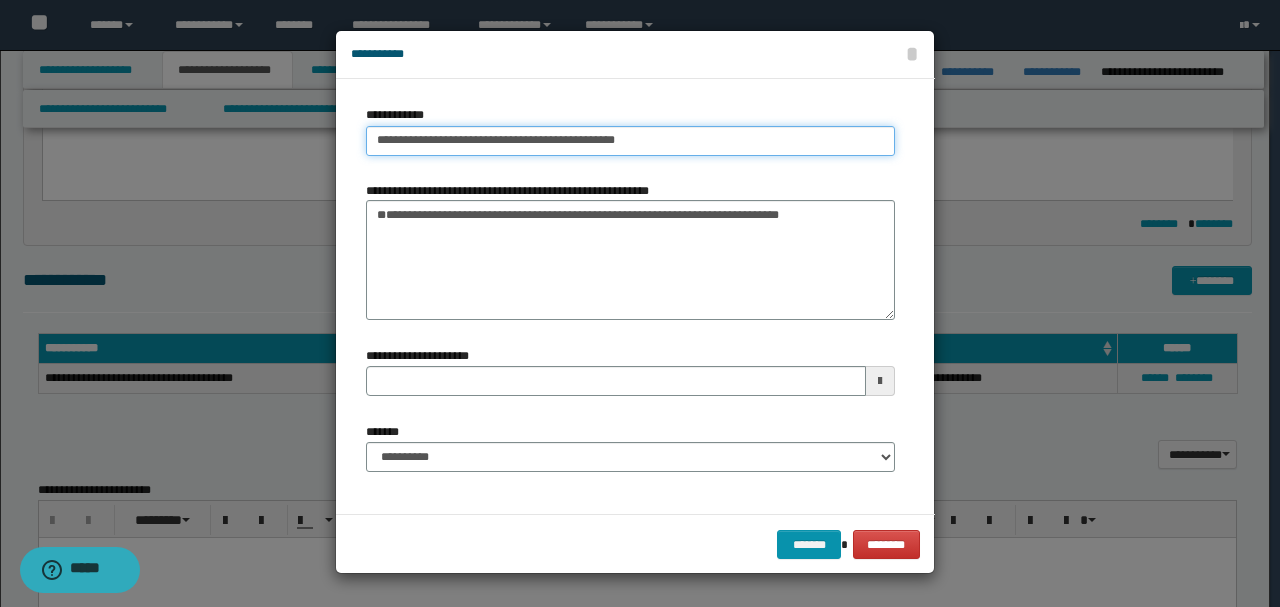 type 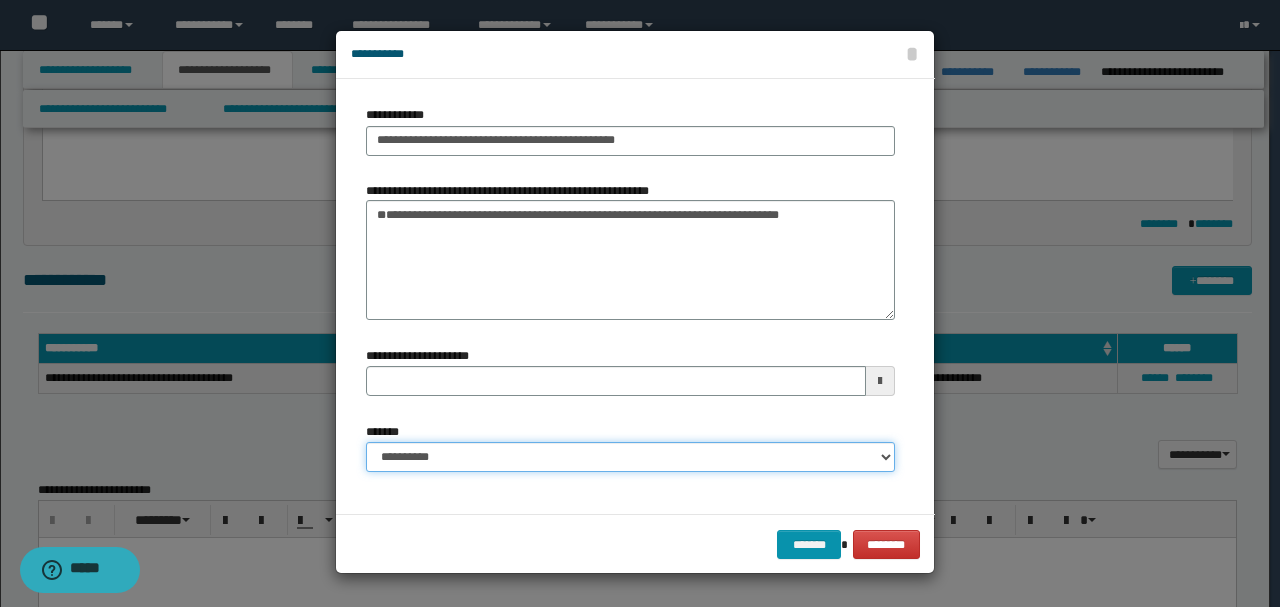 click on "**********" at bounding box center (630, 457) 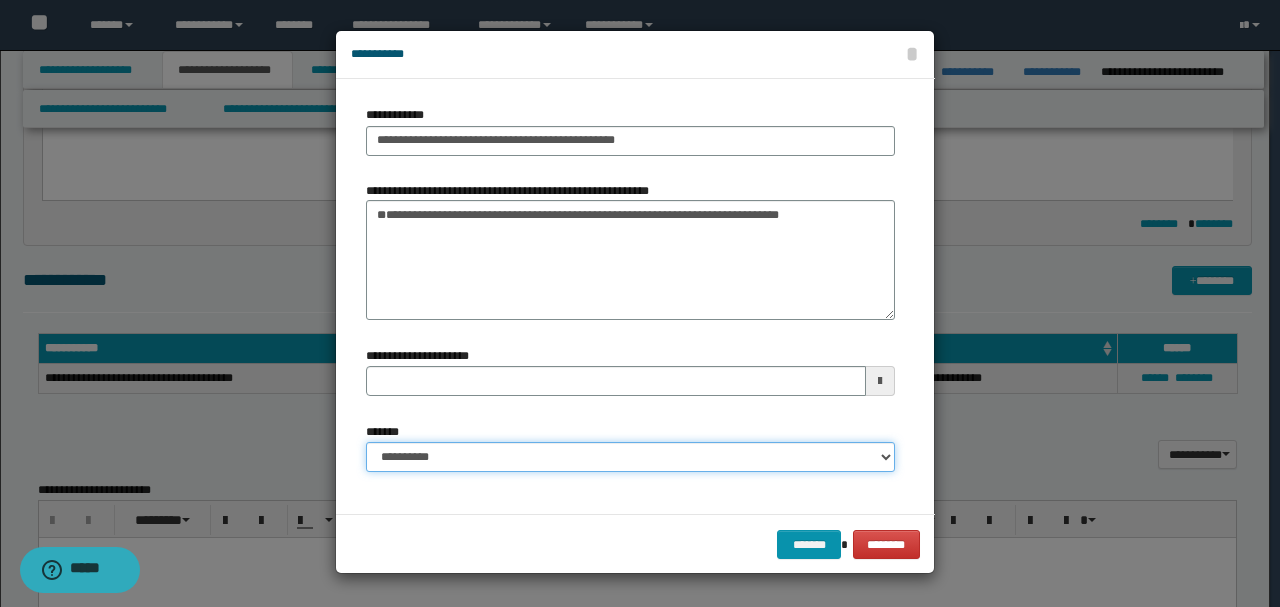 select on "*" 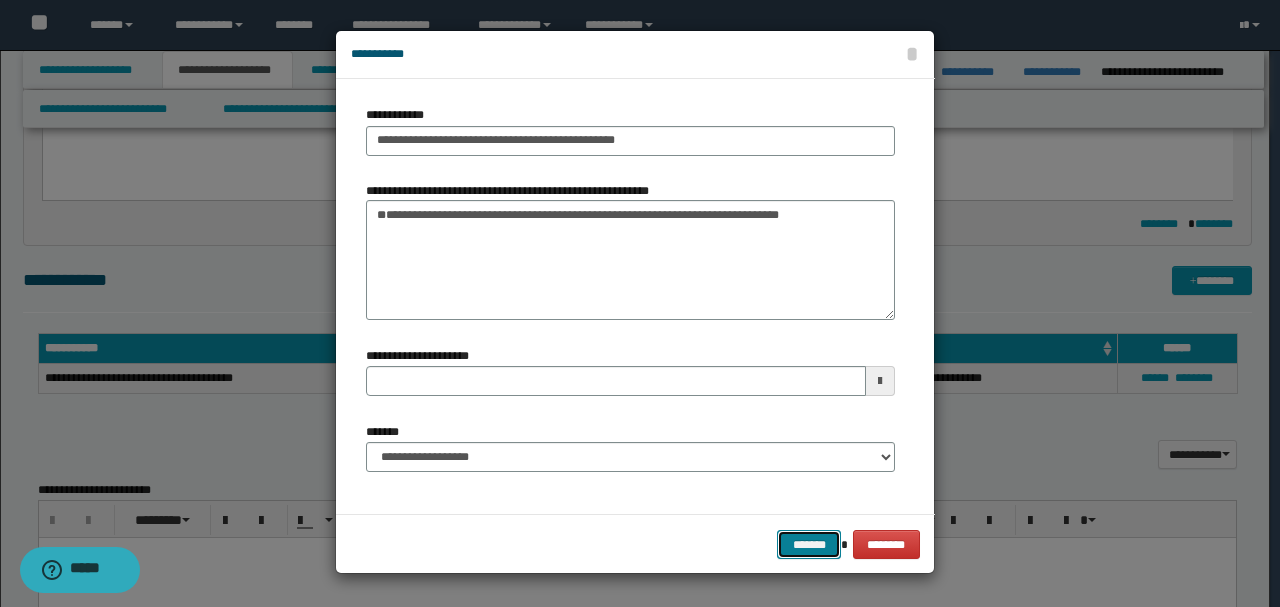 click on "*******" at bounding box center [809, 544] 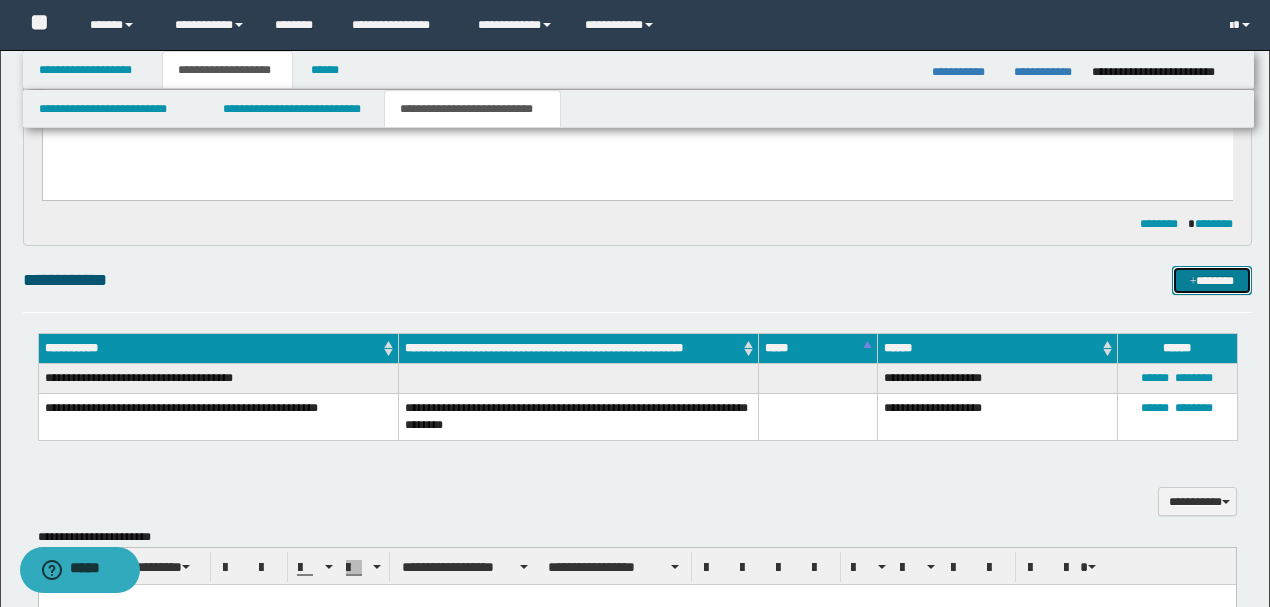 click on "*******" at bounding box center [1211, 280] 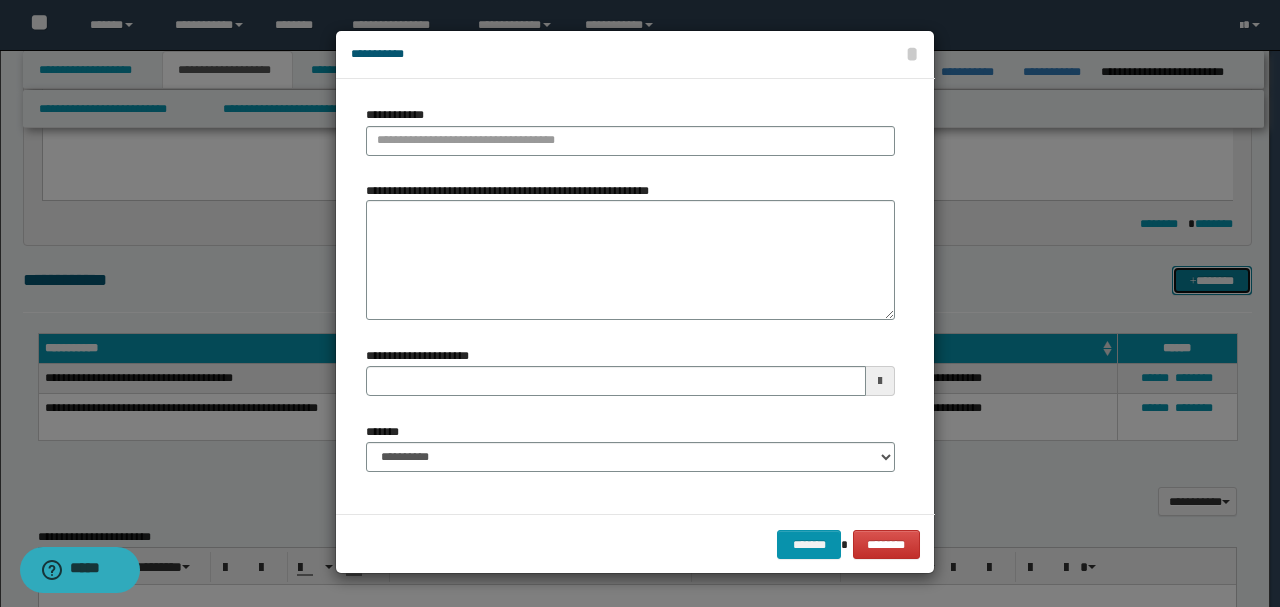type 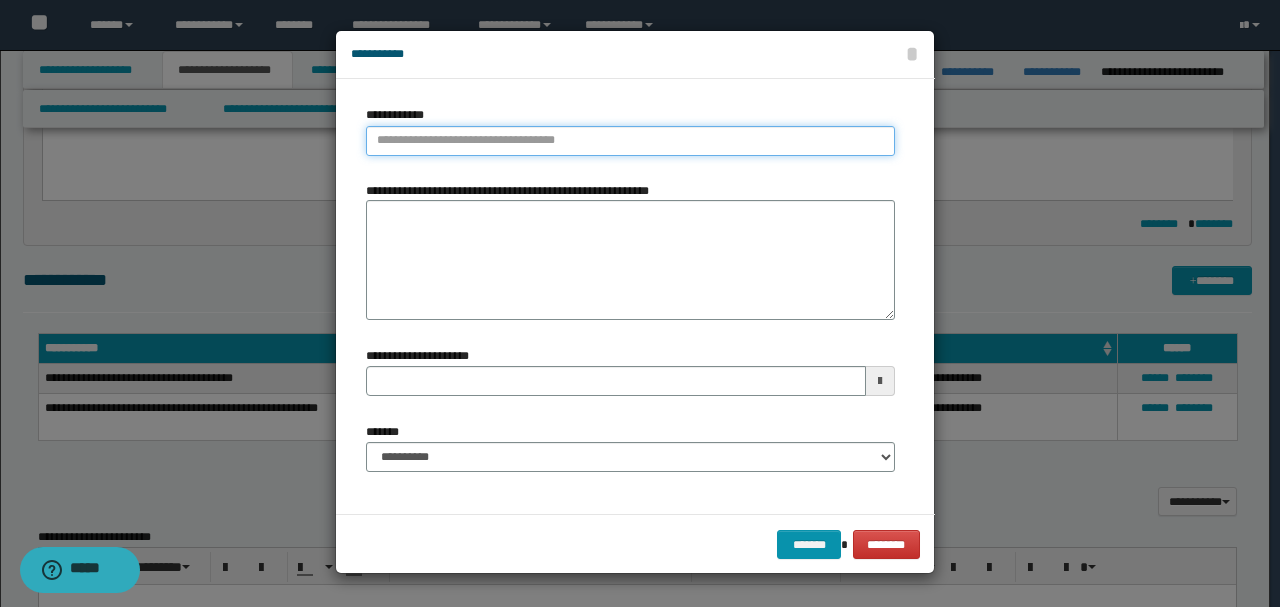 type on "**********" 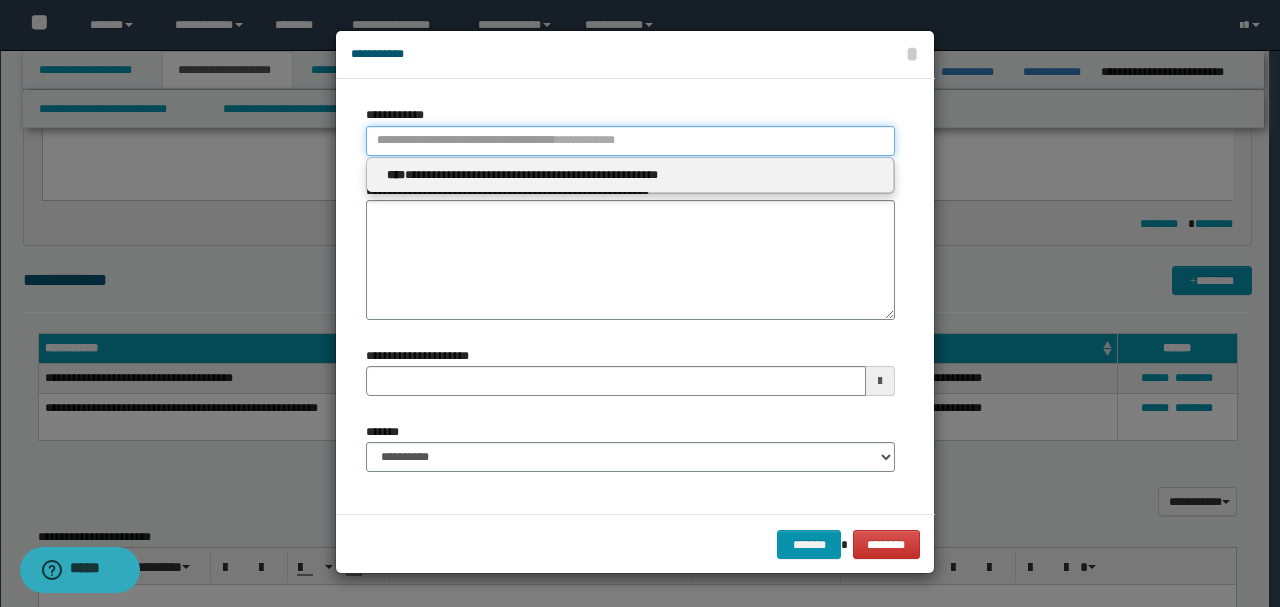 click on "**********" at bounding box center (630, 141) 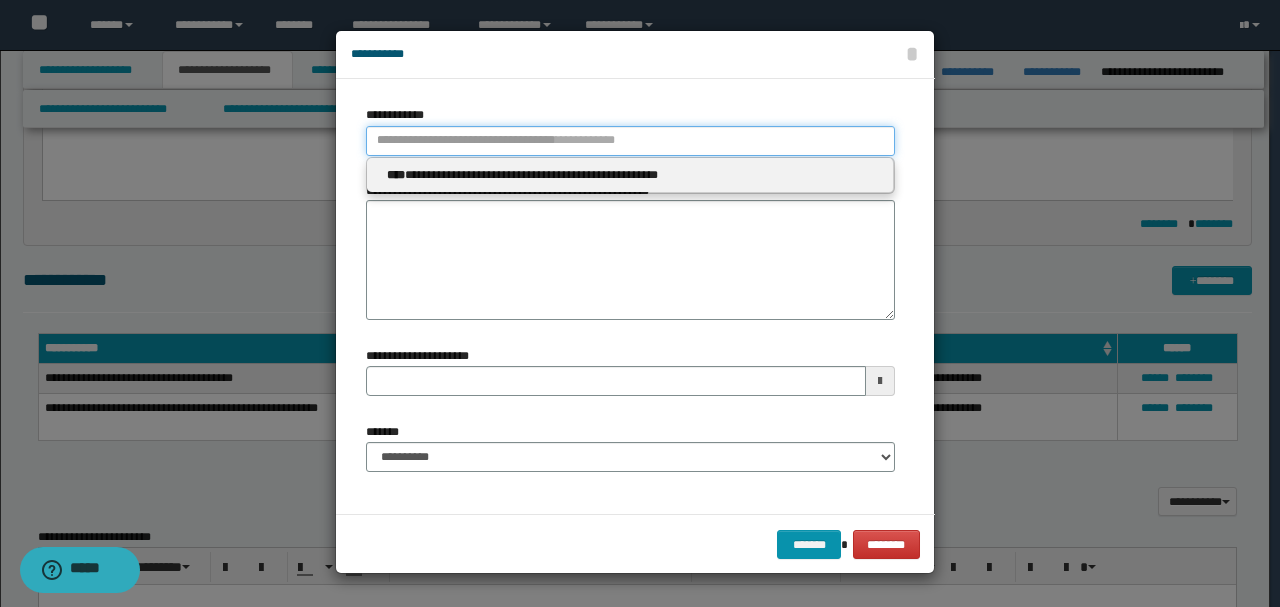 paste on "**********" 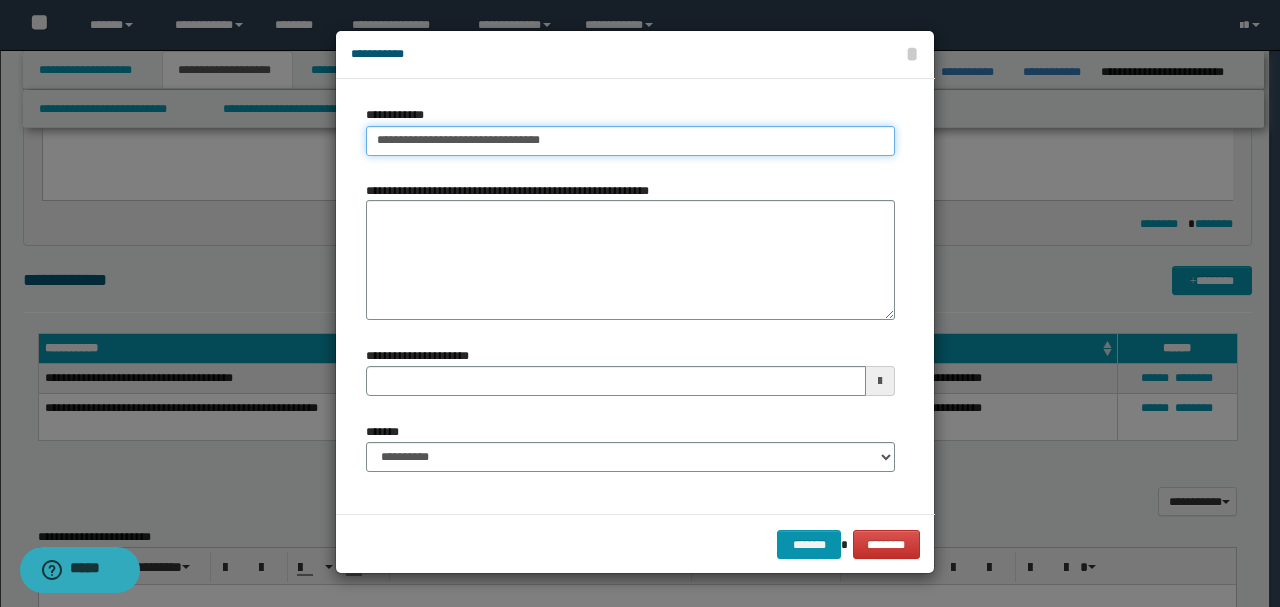type on "**********" 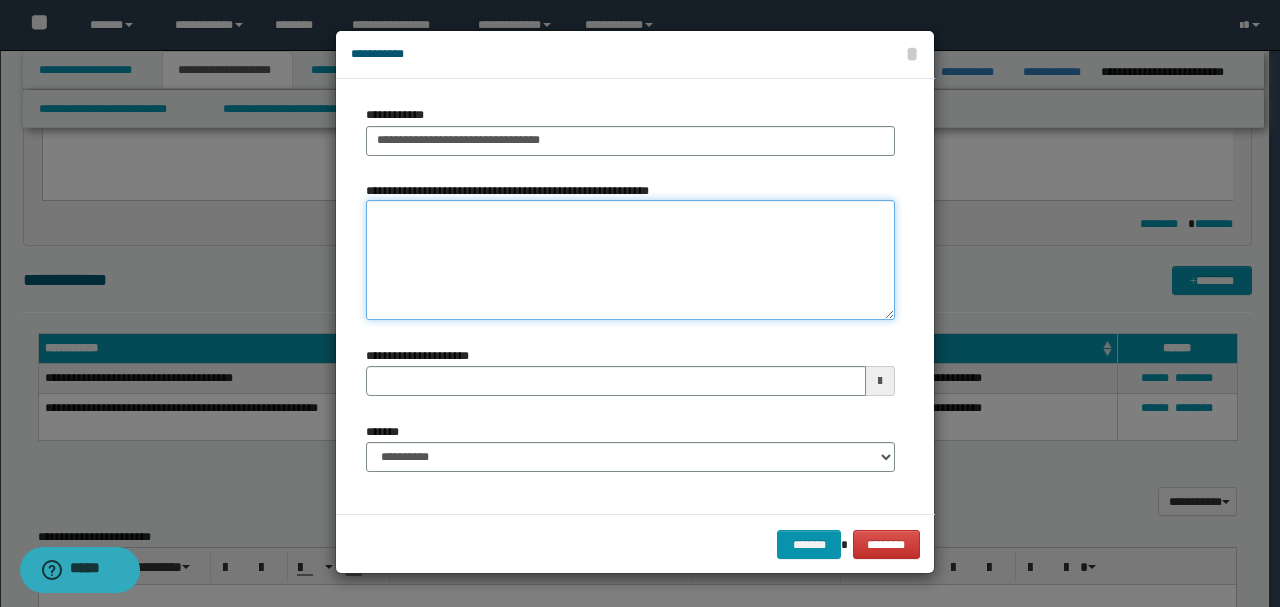 click on "**********" at bounding box center [630, 260] 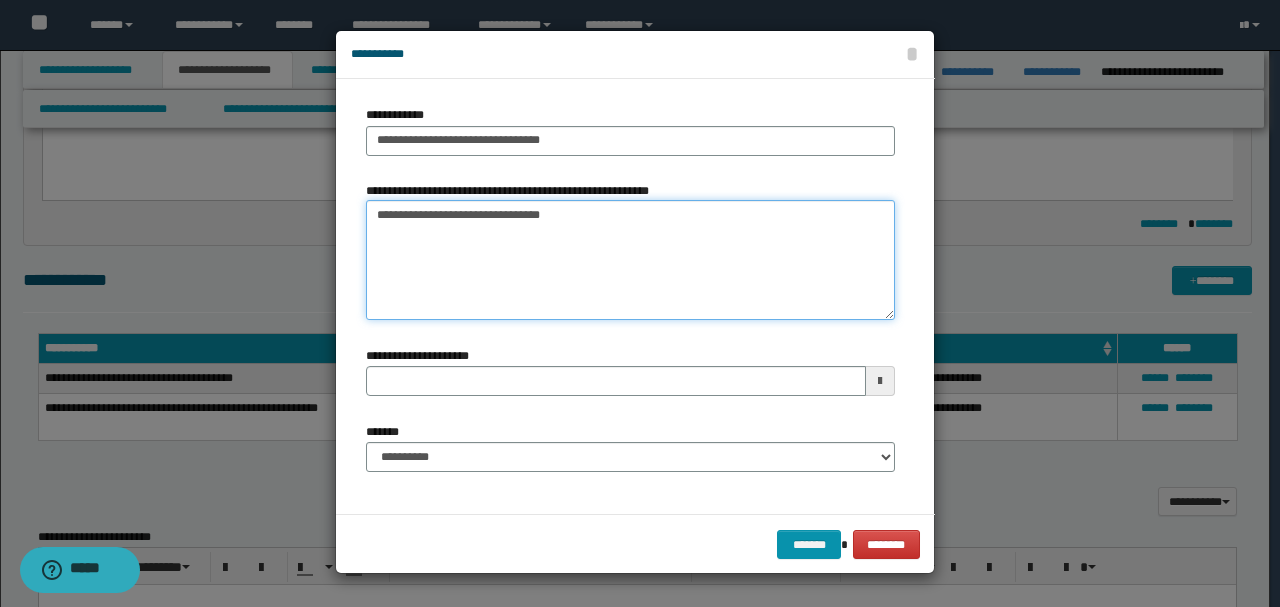 type on "**********" 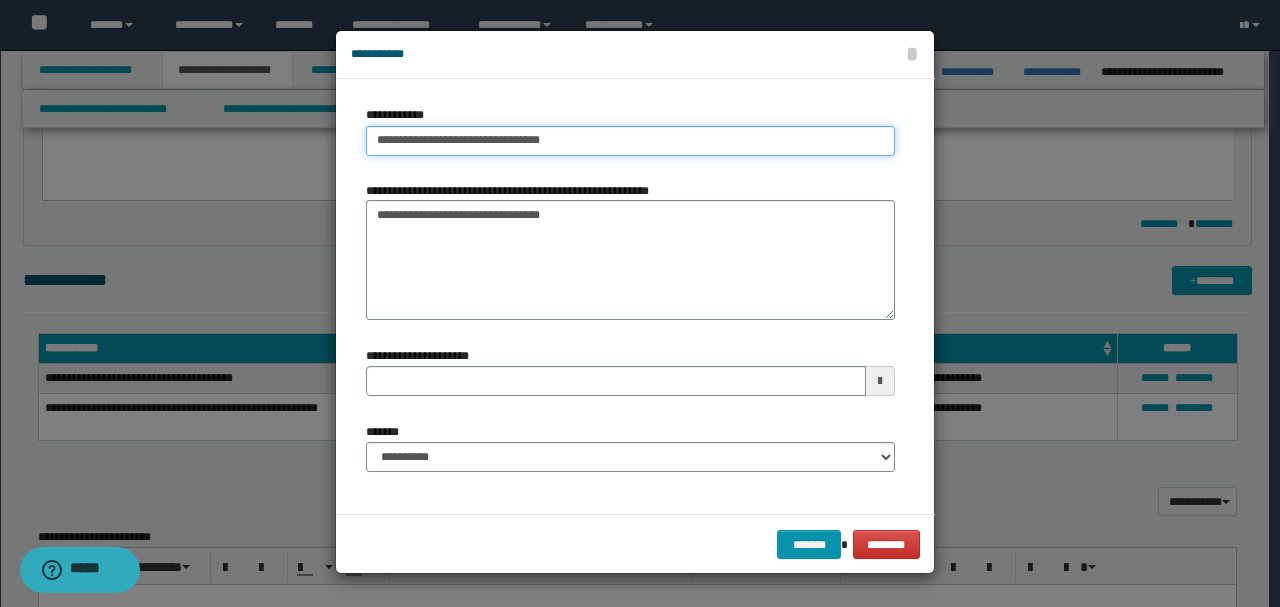 drag, startPoint x: 500, startPoint y: 140, endPoint x: 615, endPoint y: 140, distance: 115 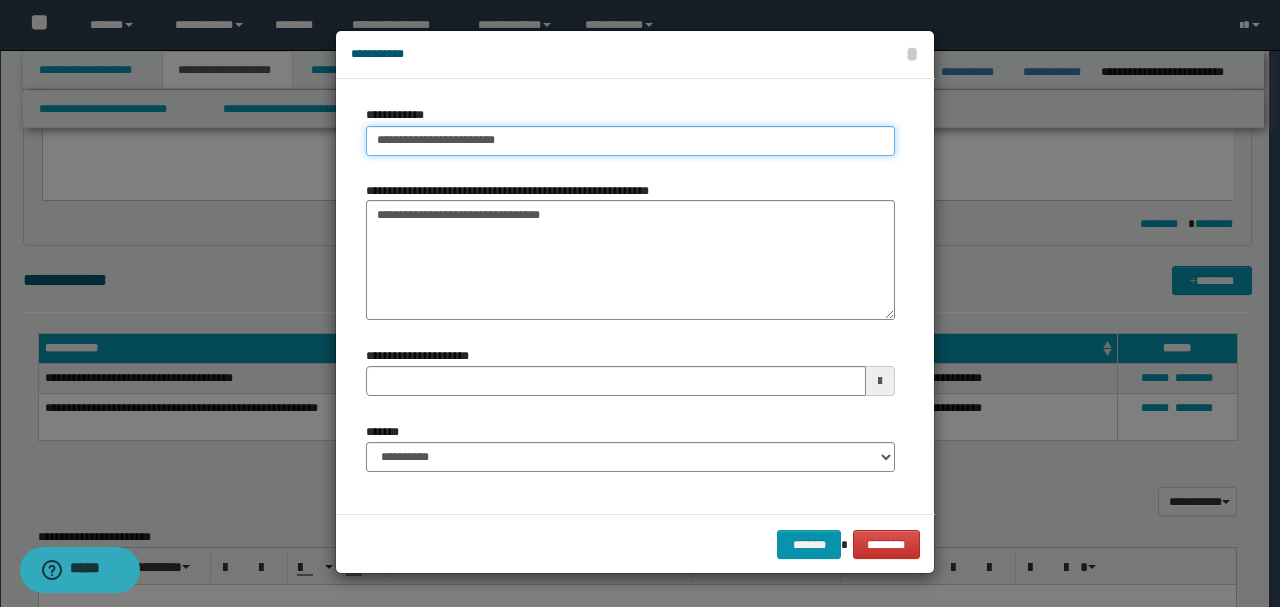 type on "**********" 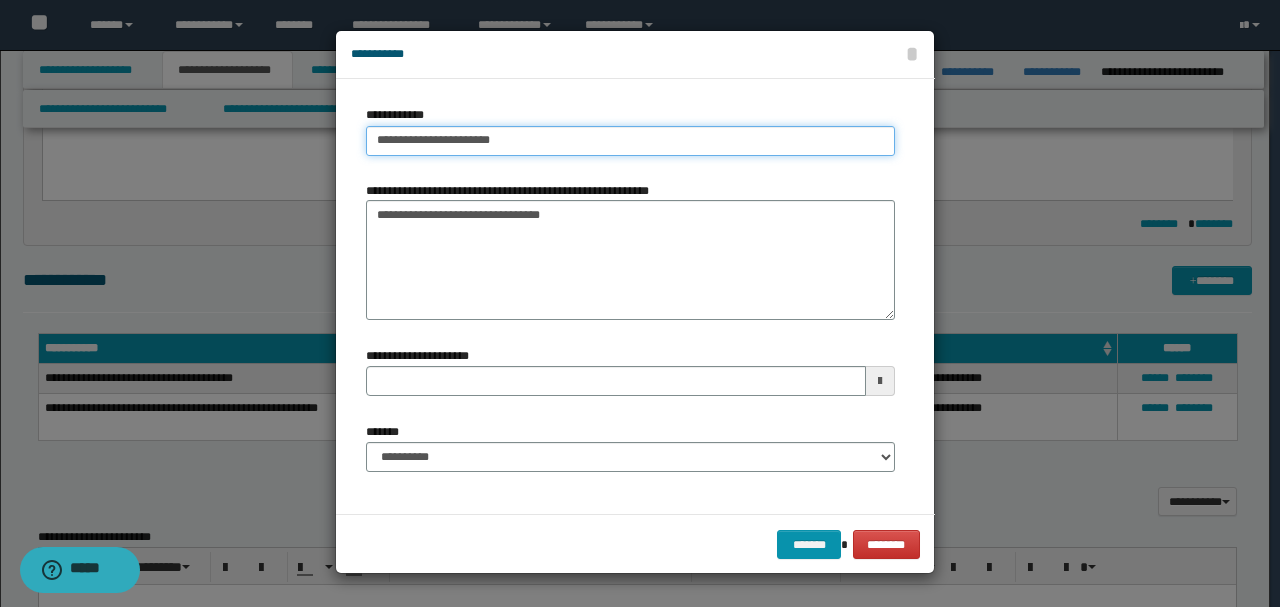 type on "**********" 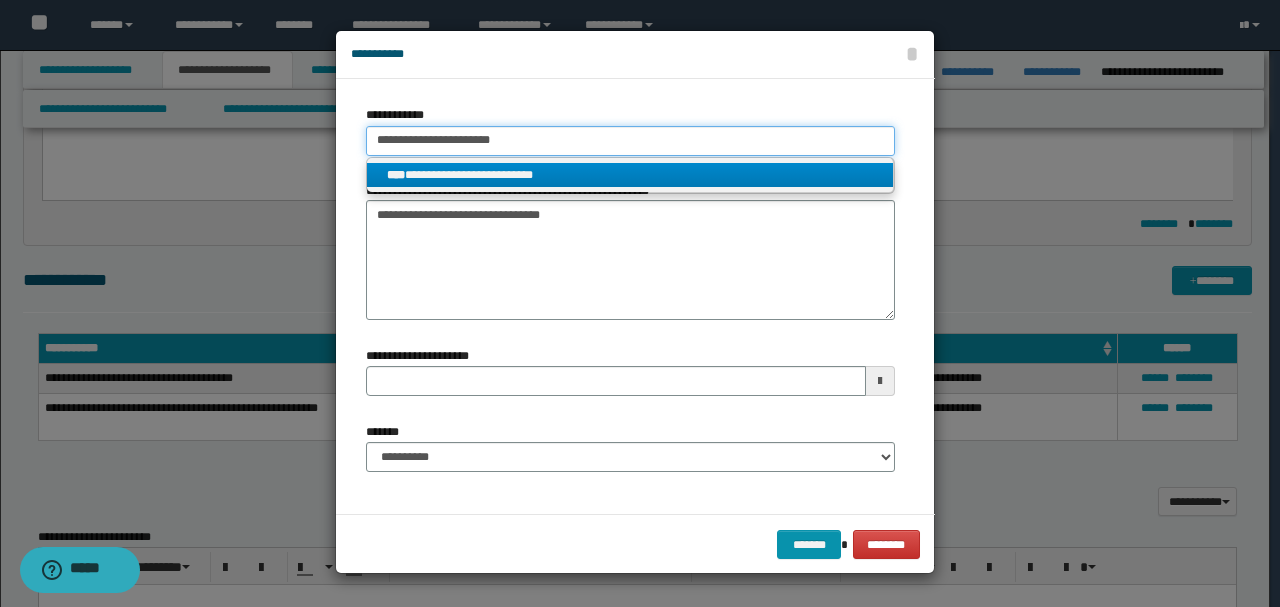 type on "**********" 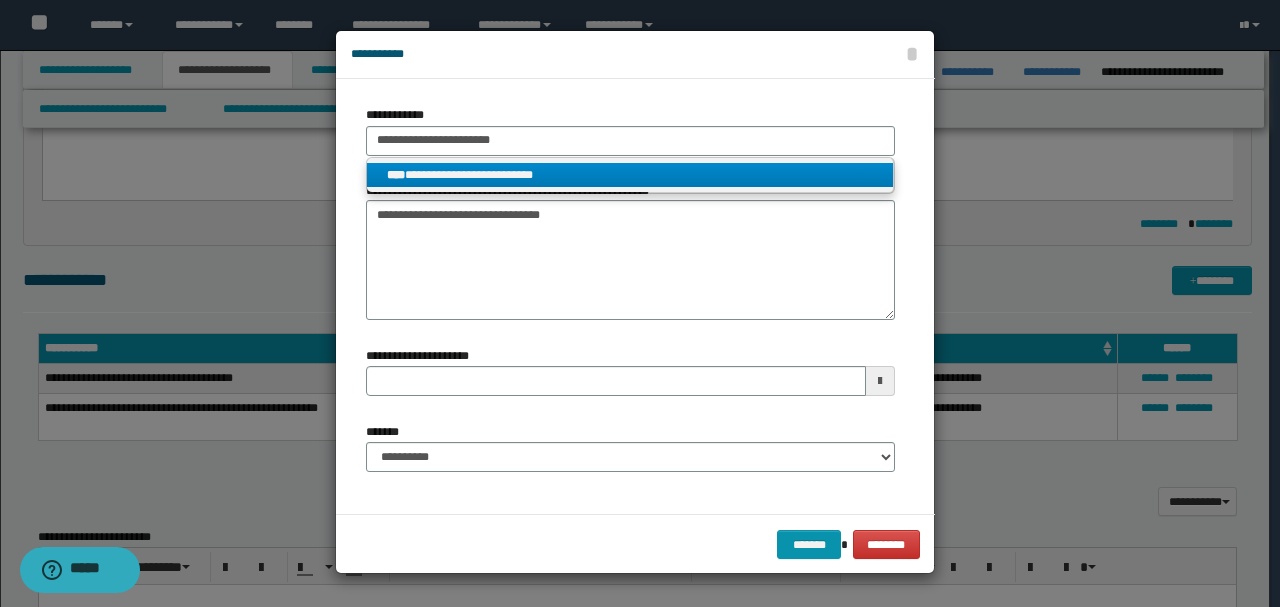 click on "**********" at bounding box center (630, 175) 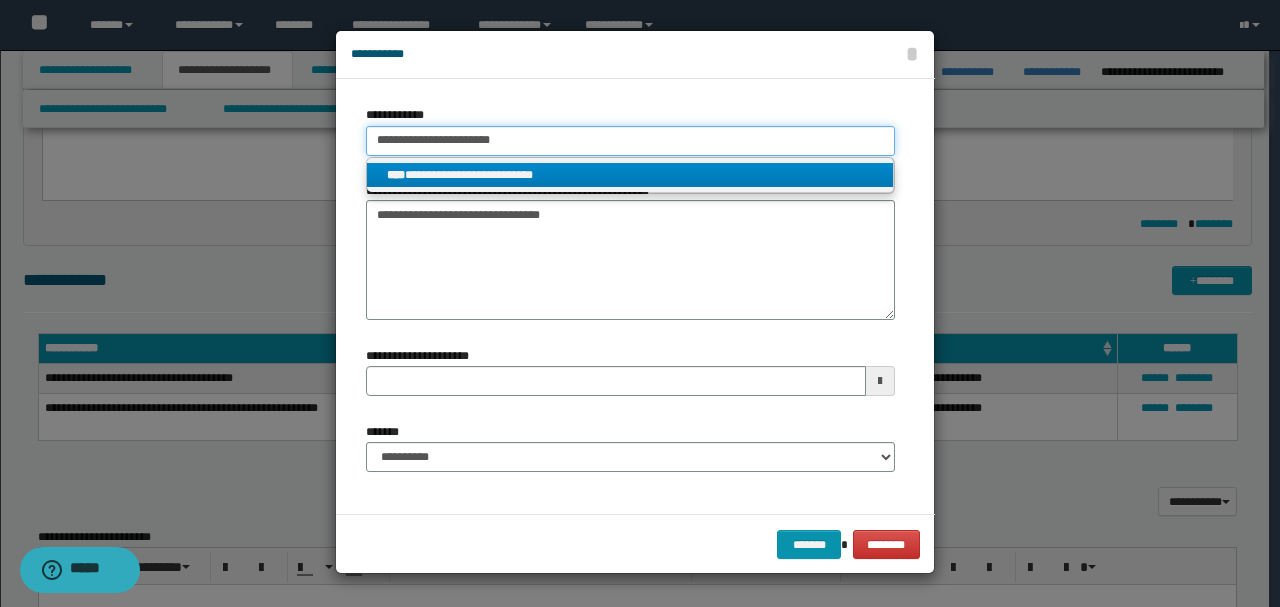 type 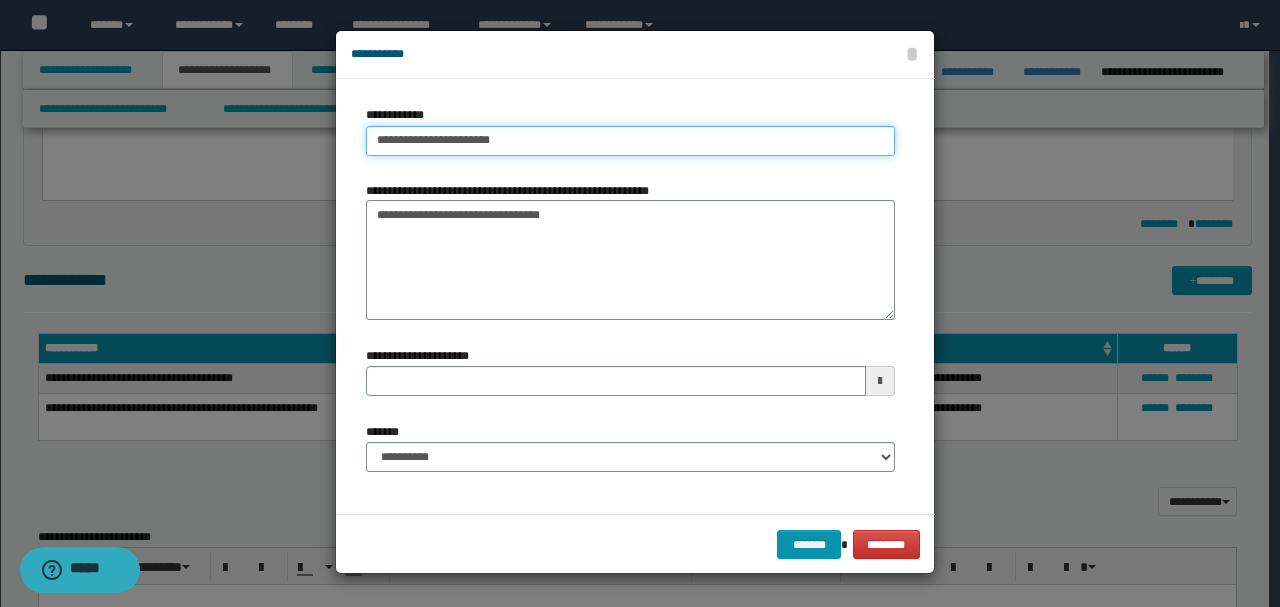 type 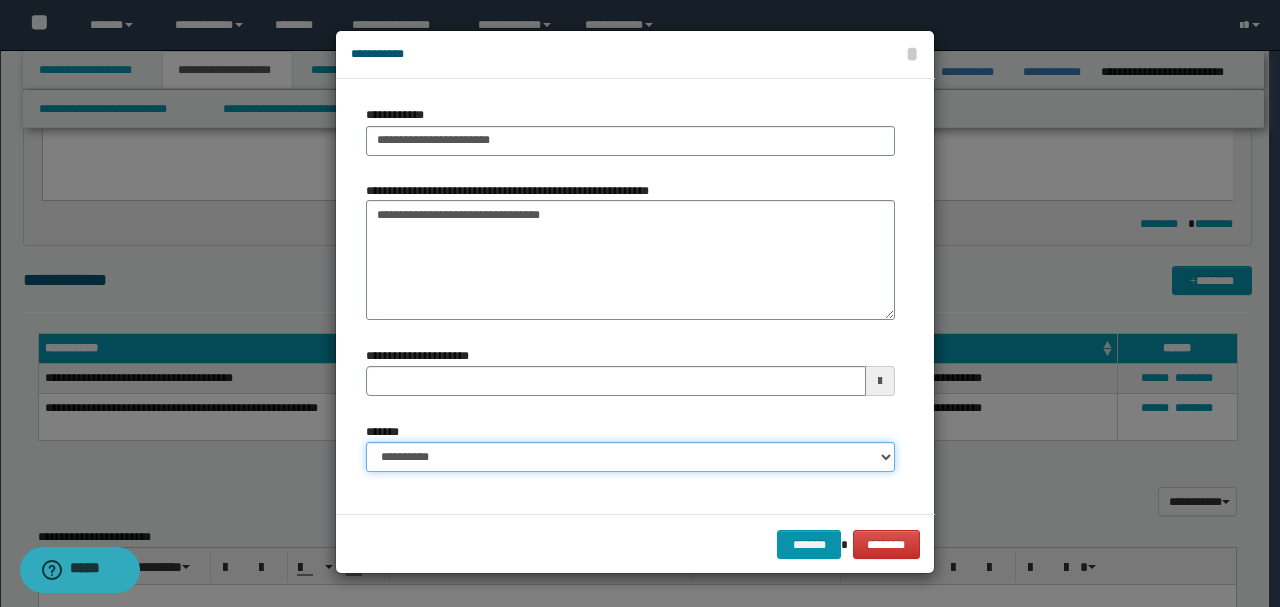 click on "**********" at bounding box center [630, 457] 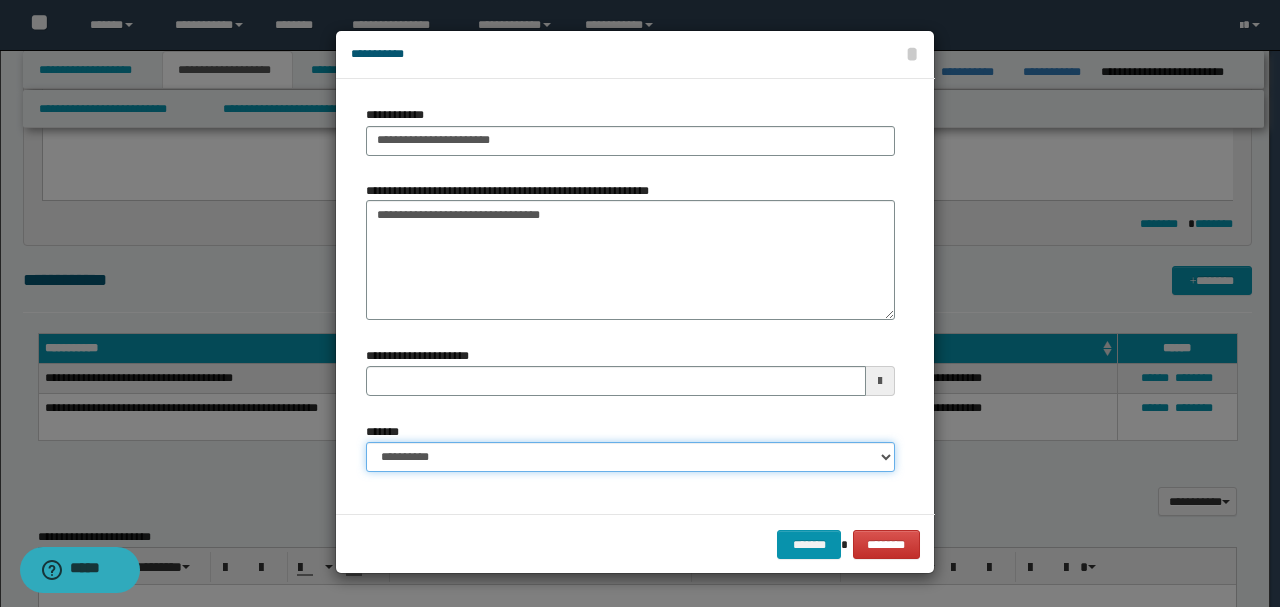 select on "*" 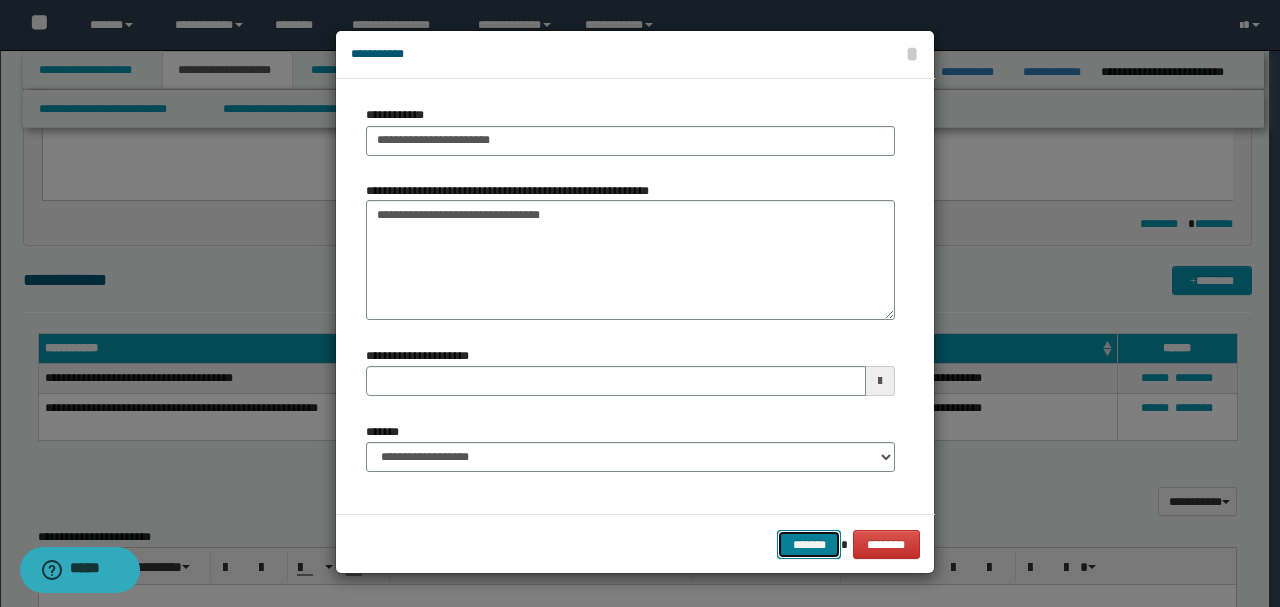 click on "*******" at bounding box center [809, 544] 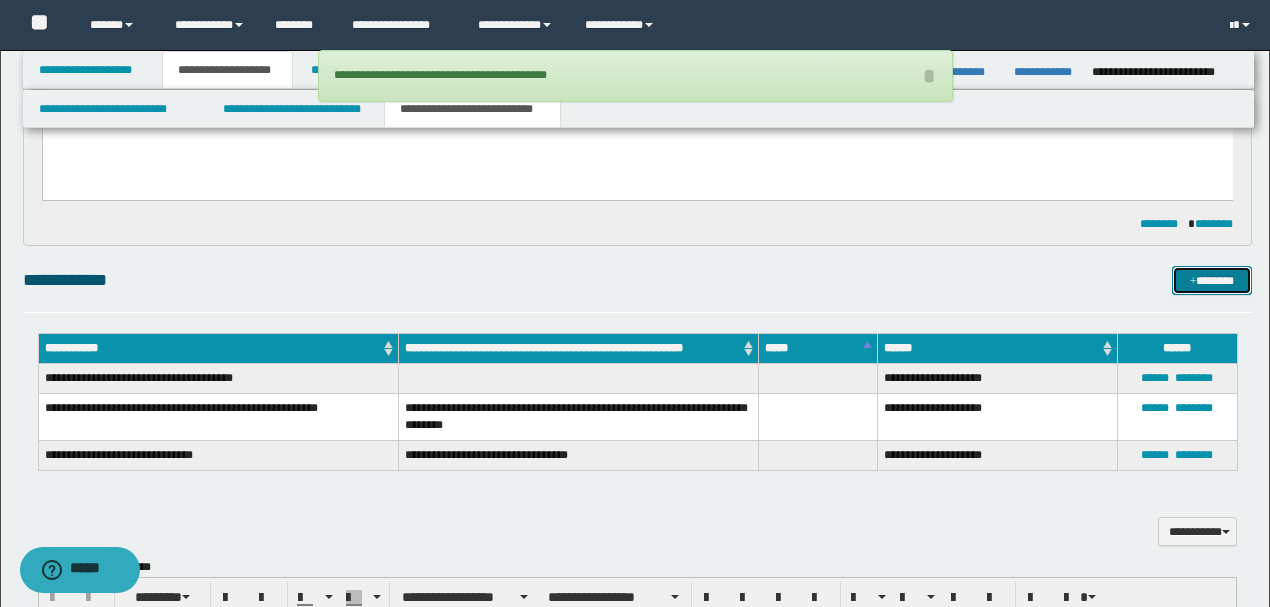 click at bounding box center [1193, 282] 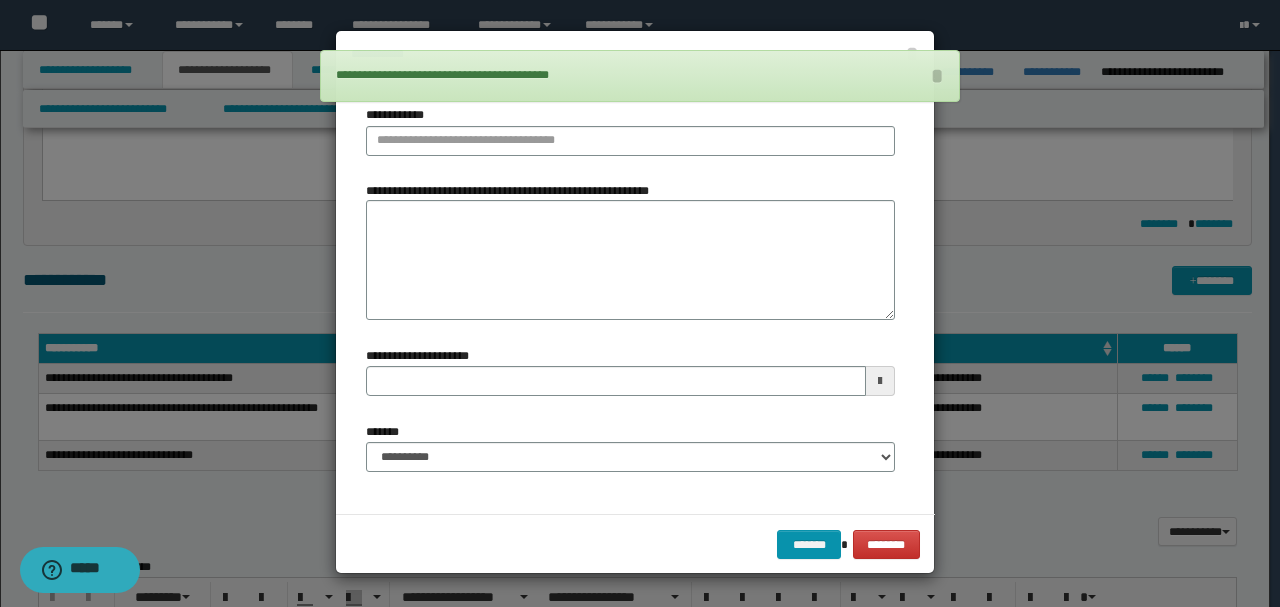 type 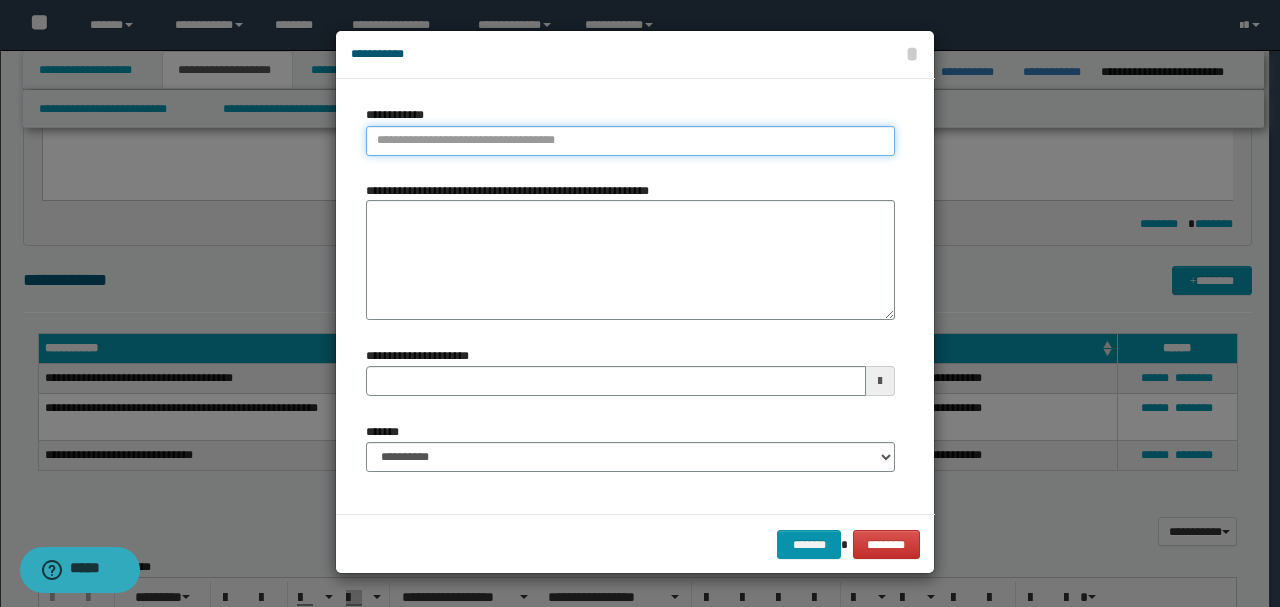 type on "**********" 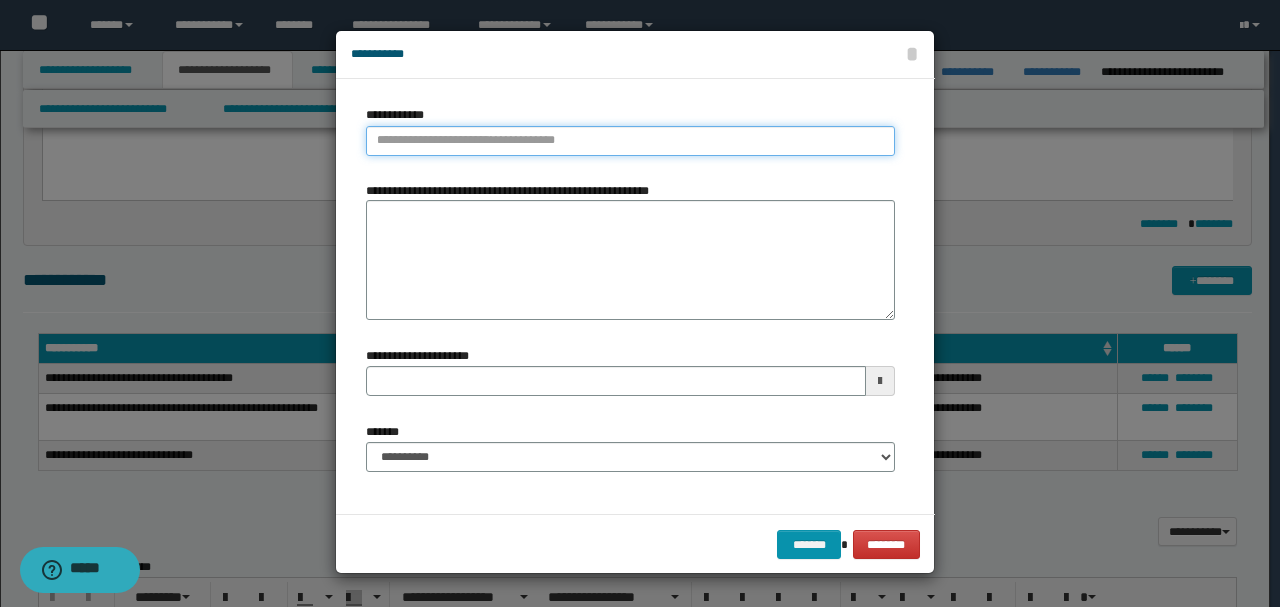 click on "**********" at bounding box center [630, 141] 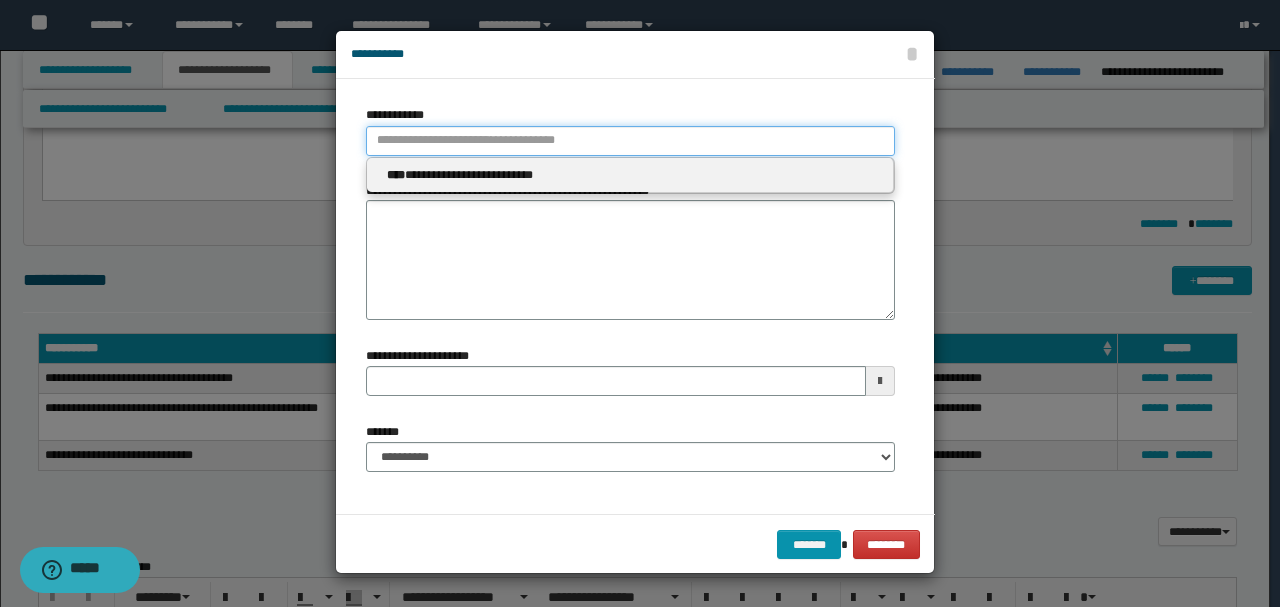 paste on "**********" 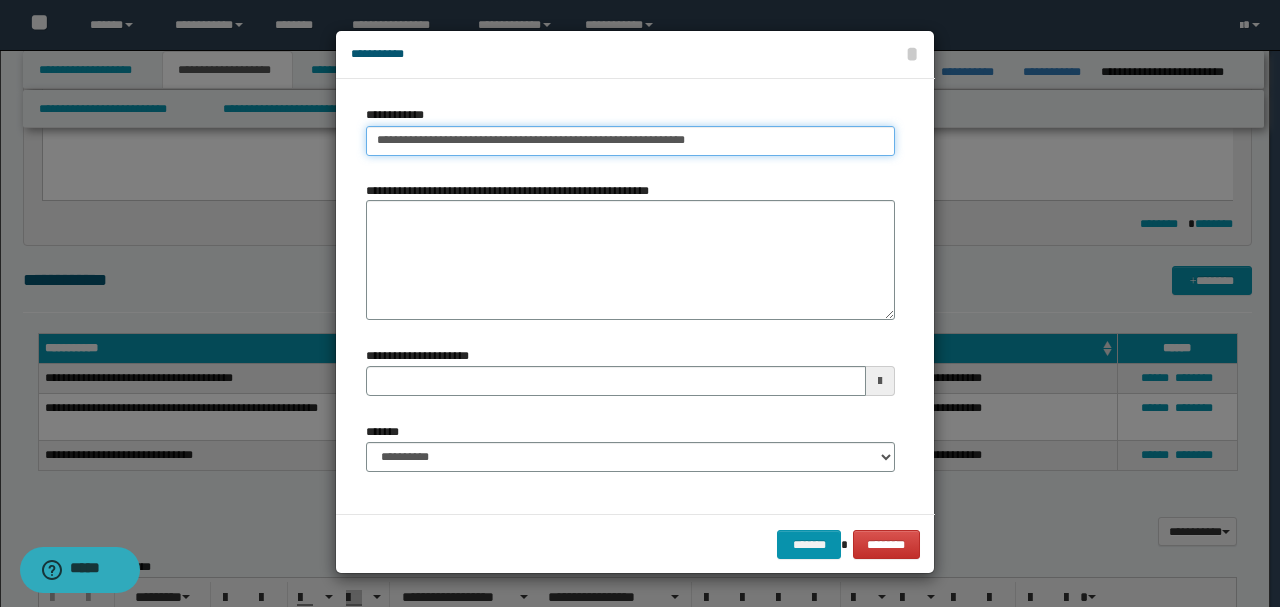 type on "**********" 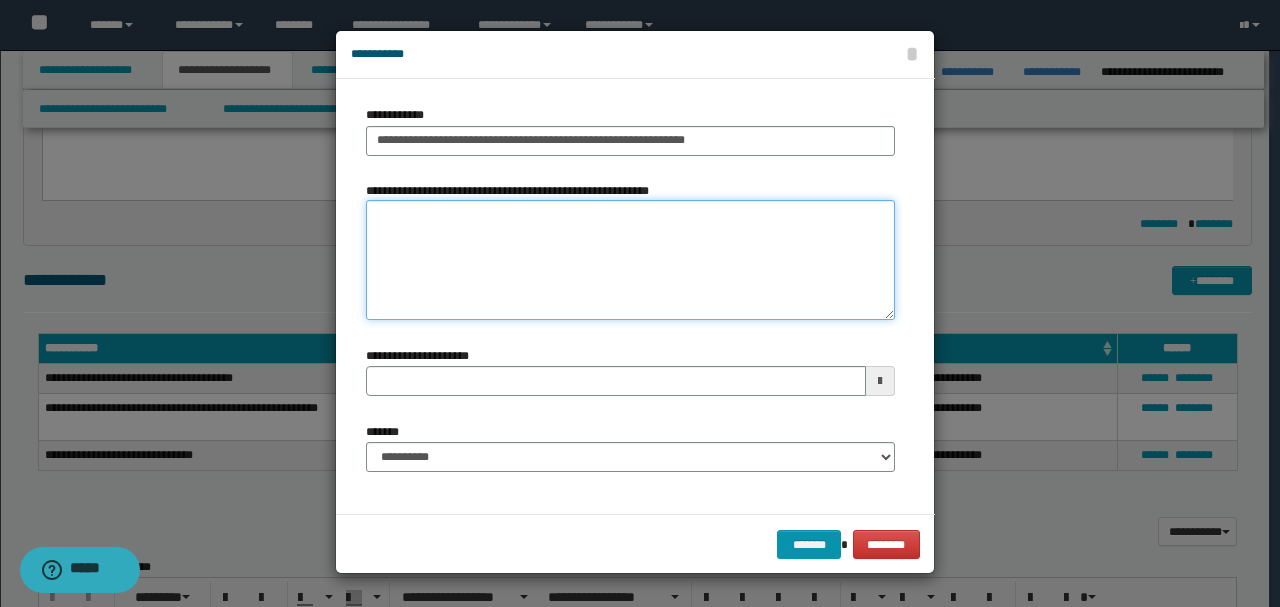 click on "**********" at bounding box center [630, 260] 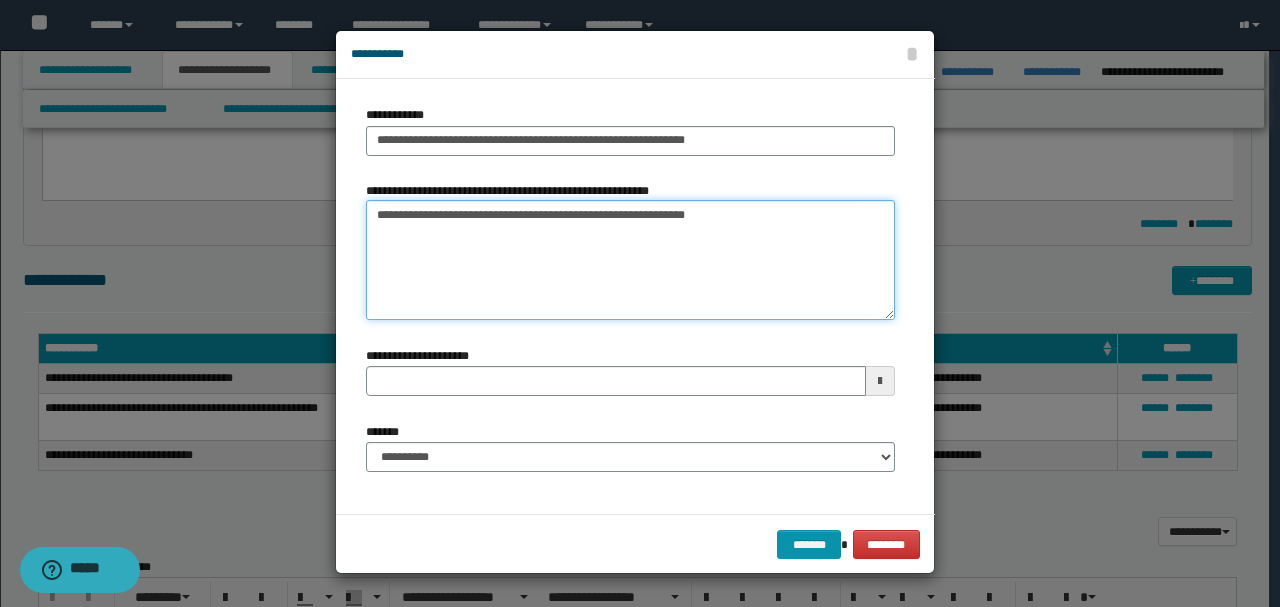 type on "**********" 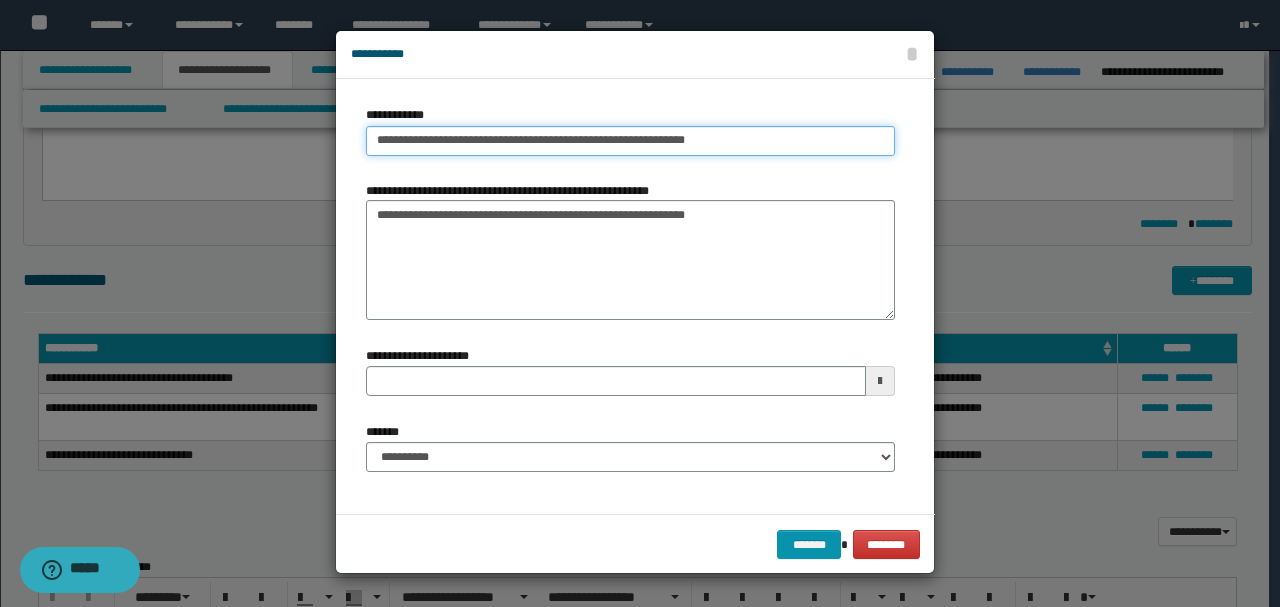 click on "**********" at bounding box center [630, 141] 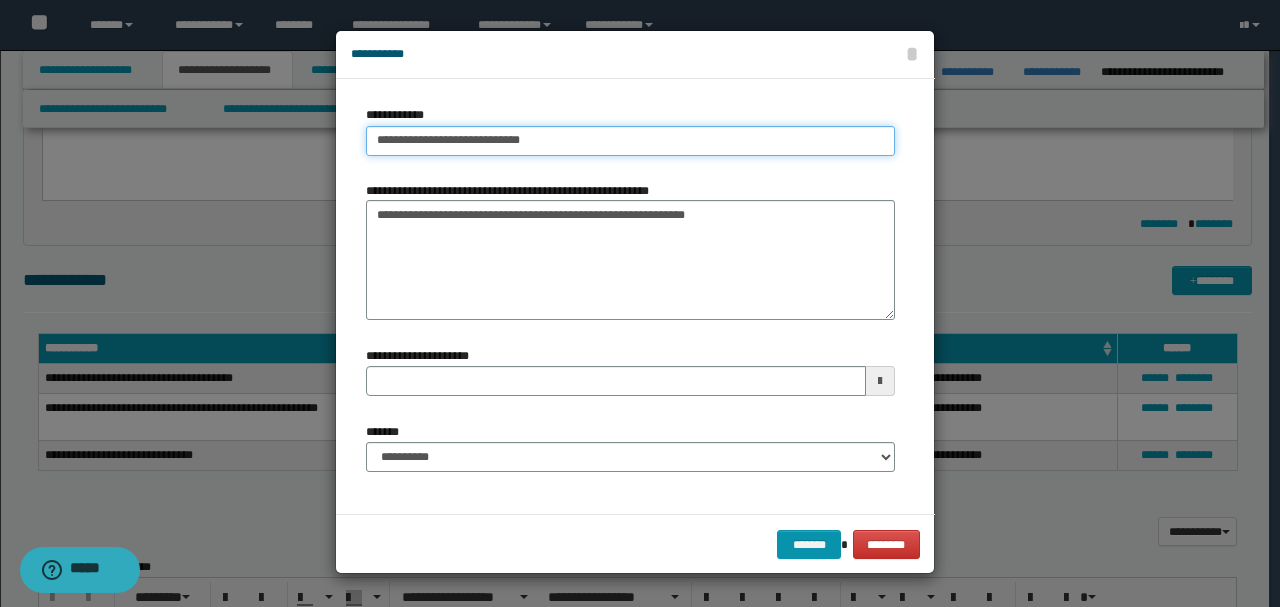 type on "**********" 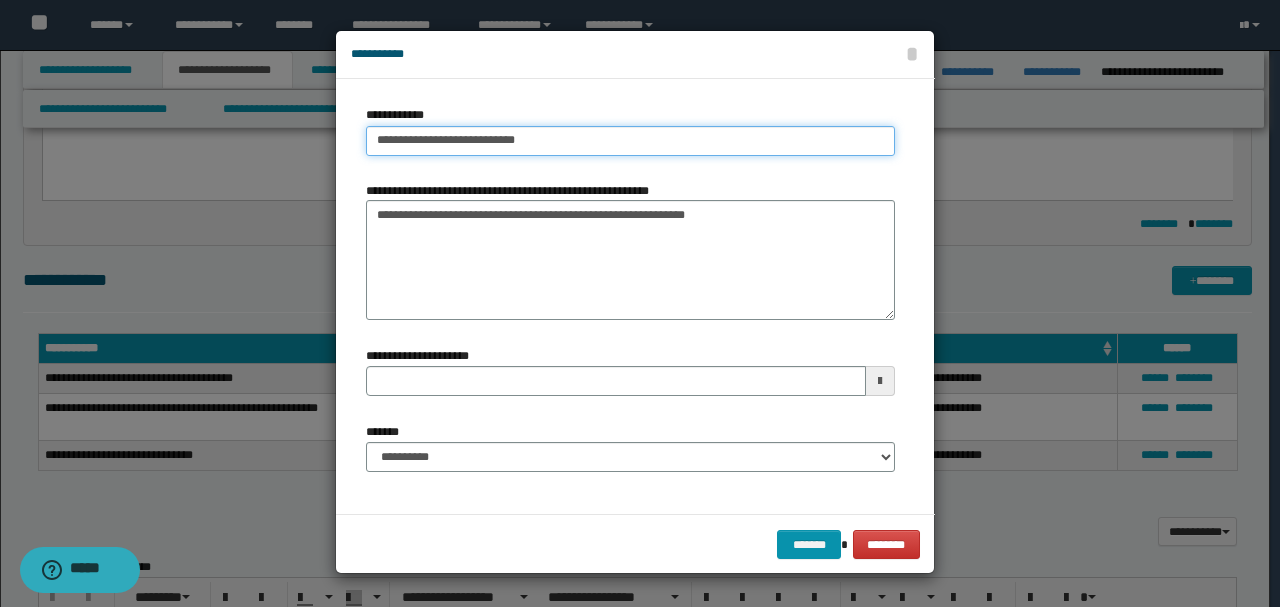 type on "**********" 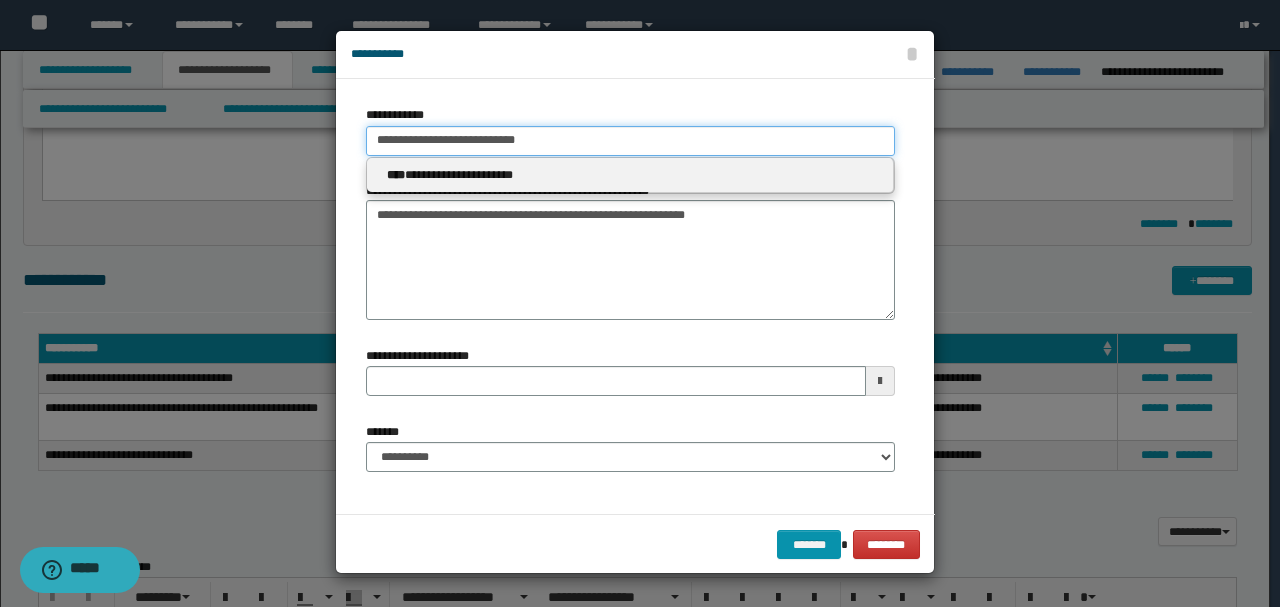 type 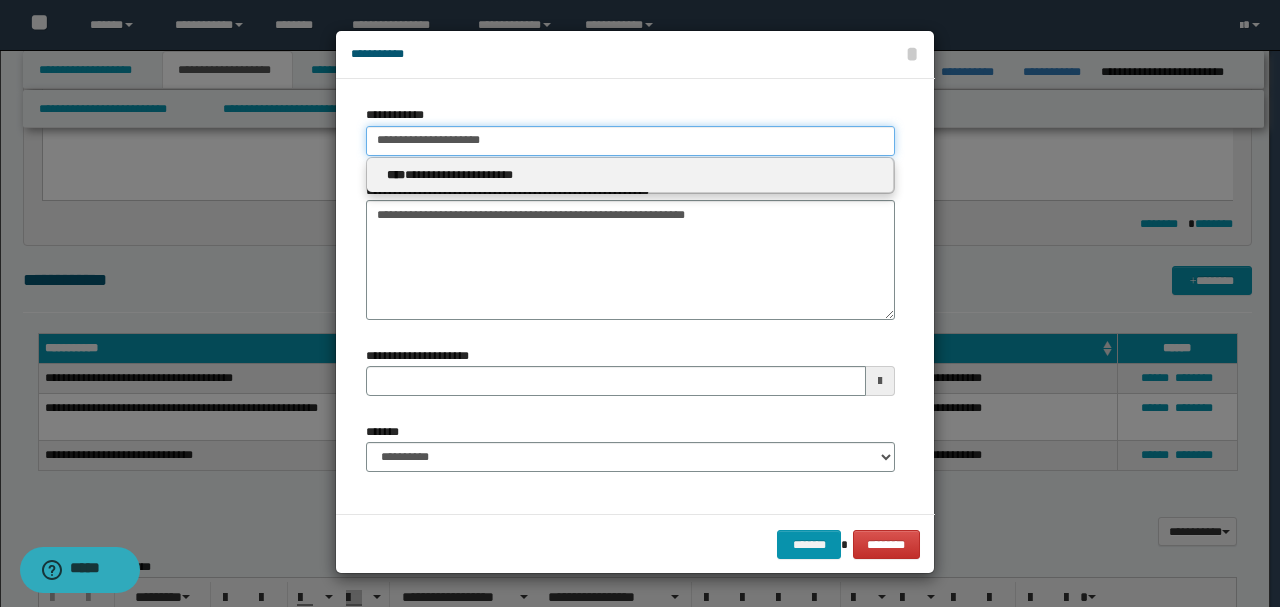 type on "**********" 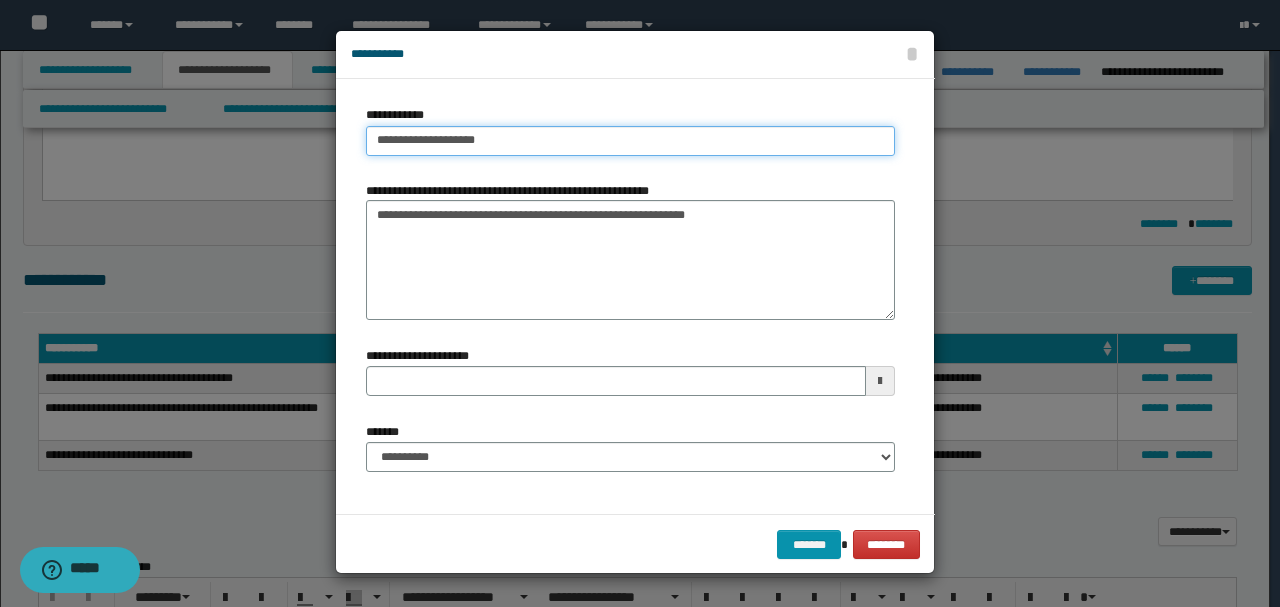 type on "**********" 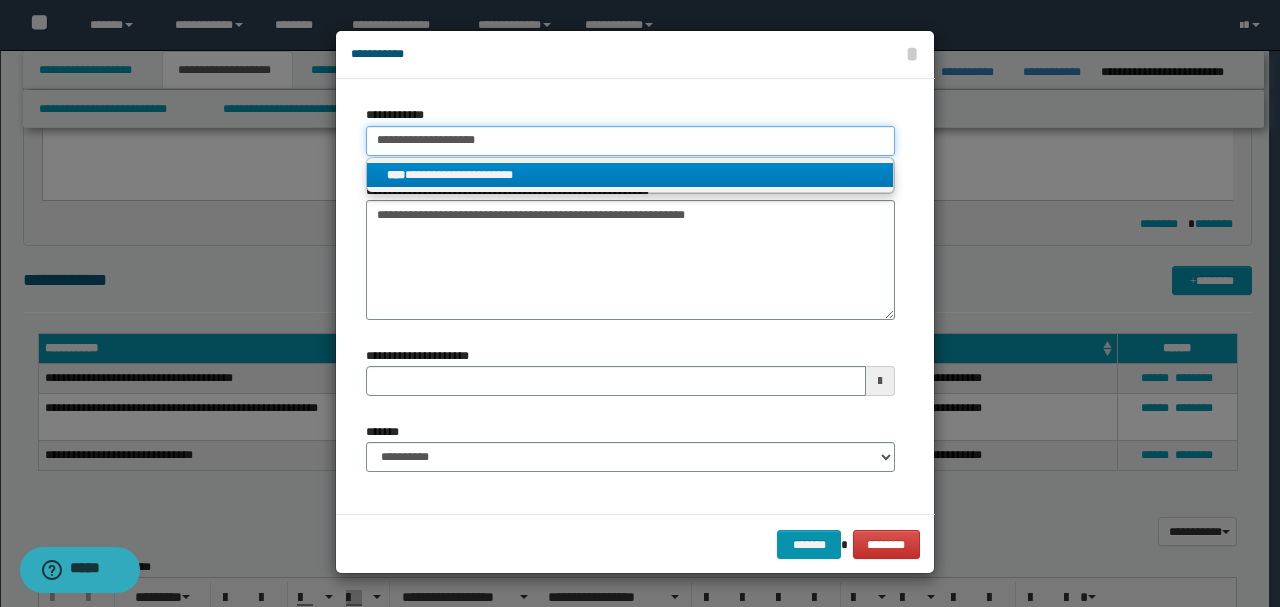 type on "**********" 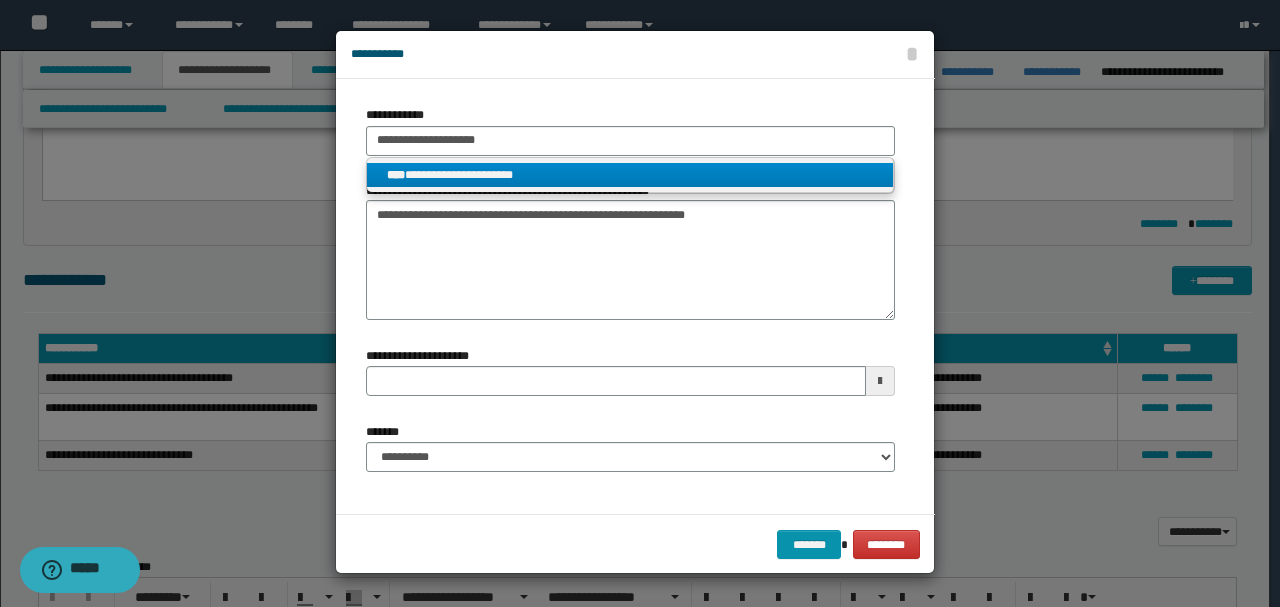 click on "**********" at bounding box center (630, 175) 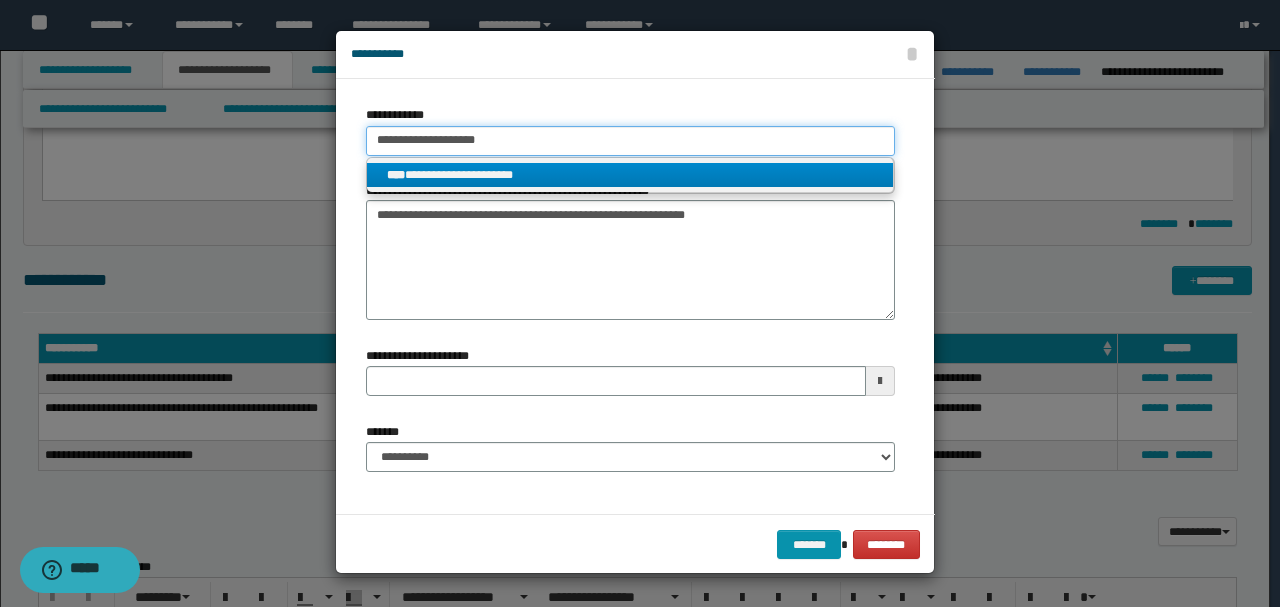type 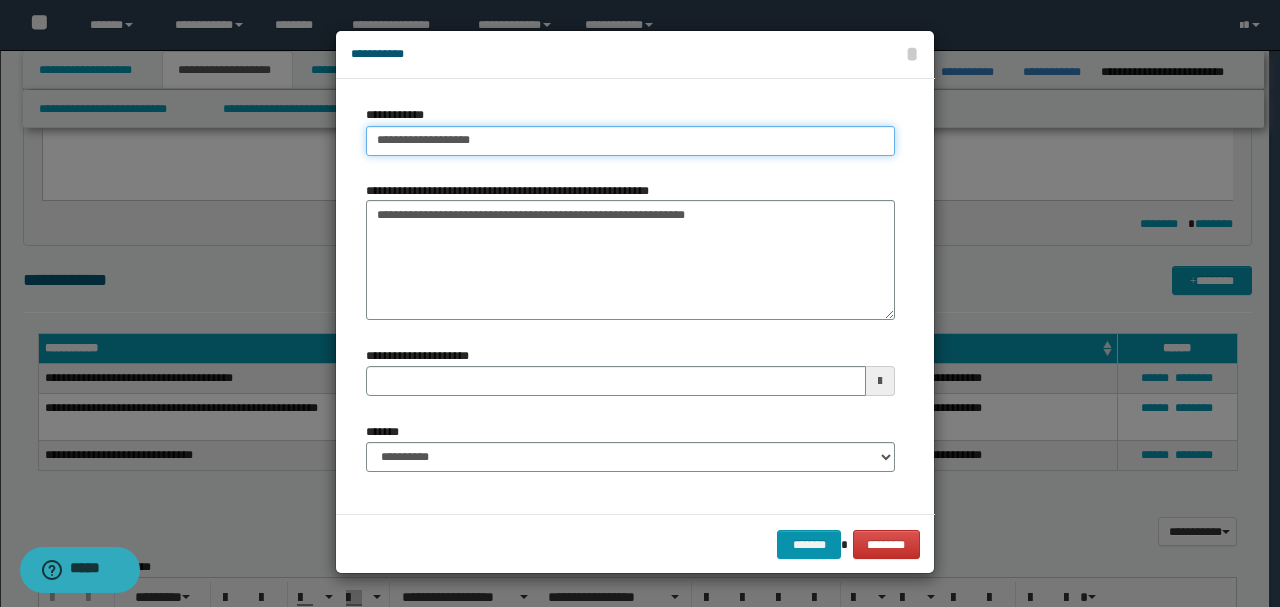 type 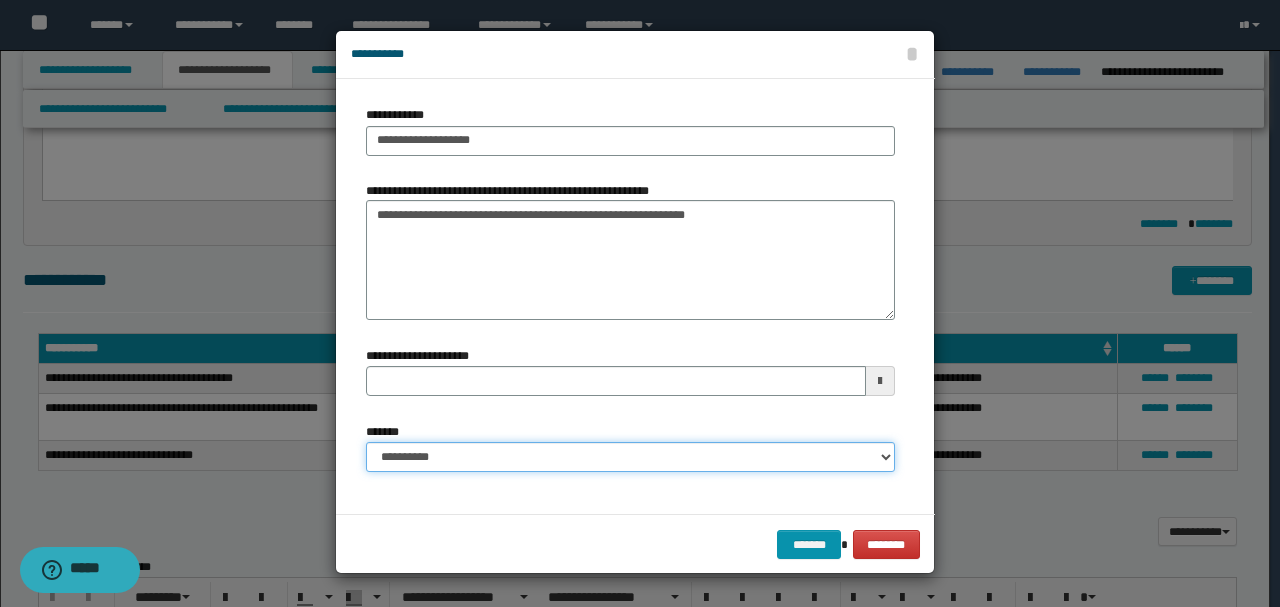 click on "**********" at bounding box center (630, 457) 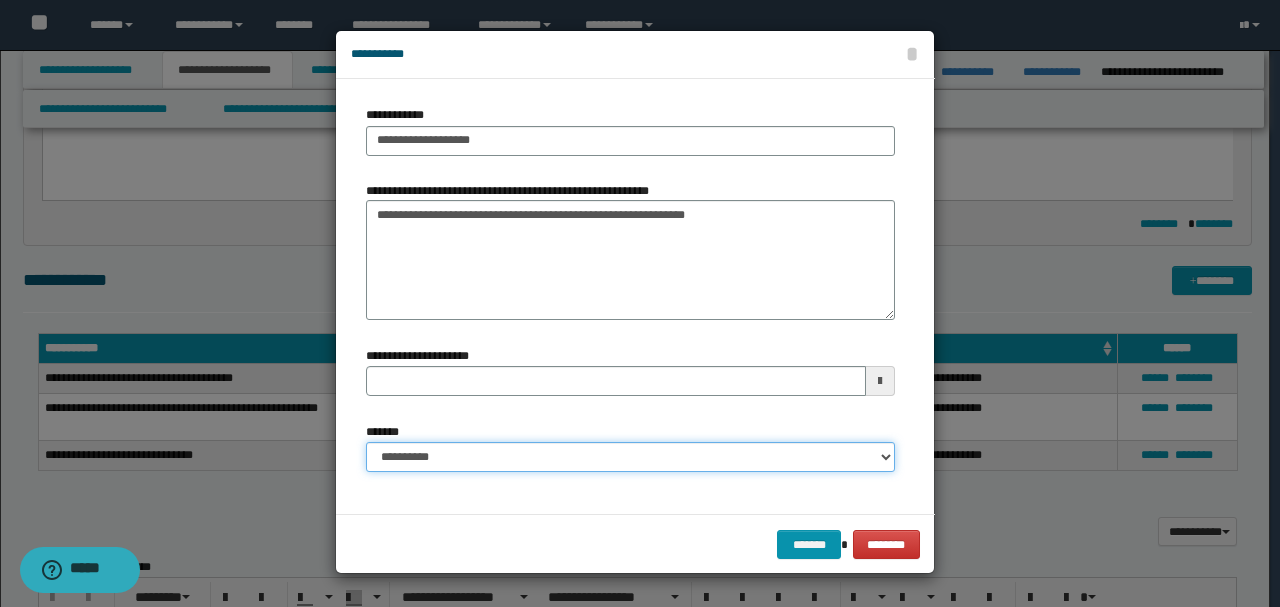 select on "*" 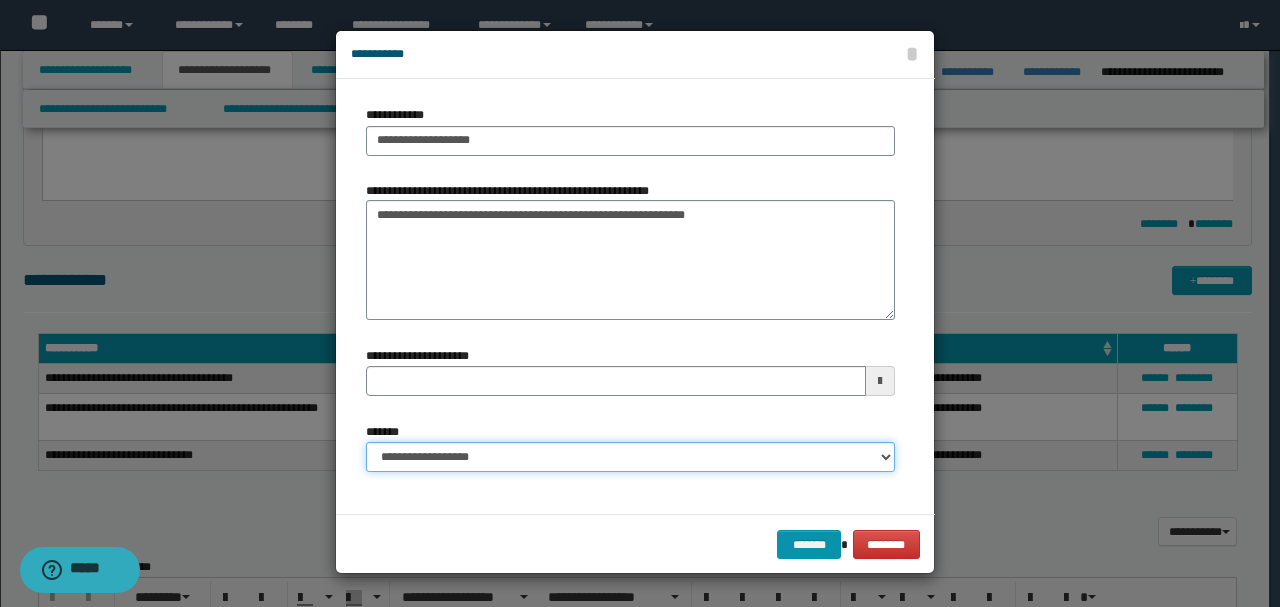 type 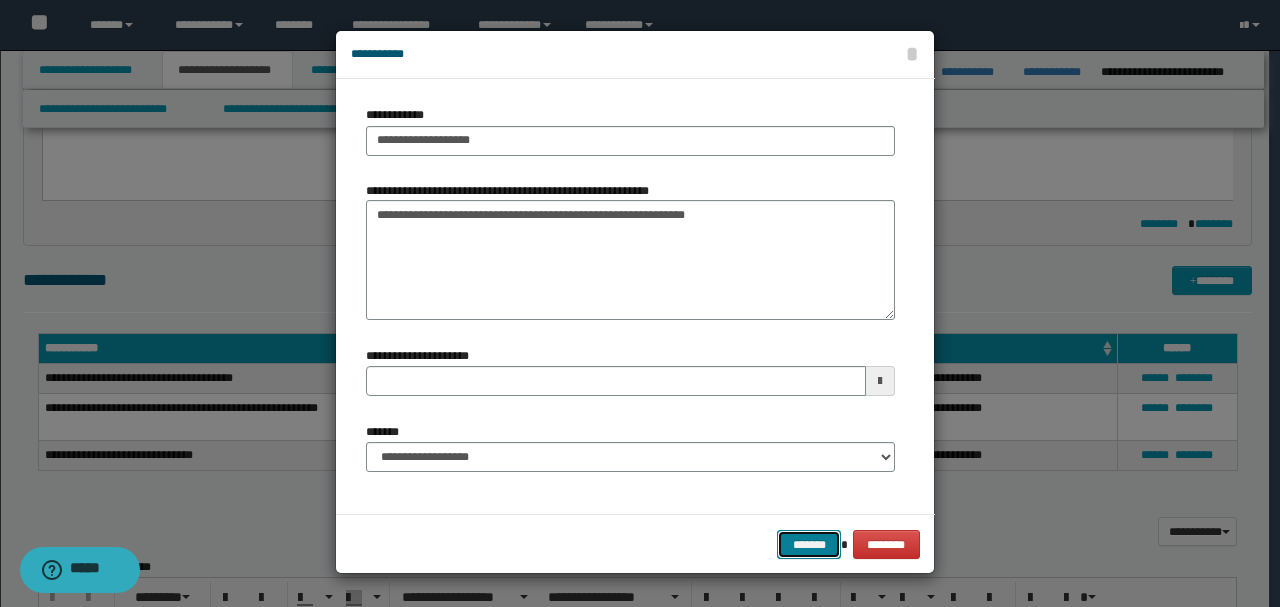 click on "*******" at bounding box center [809, 544] 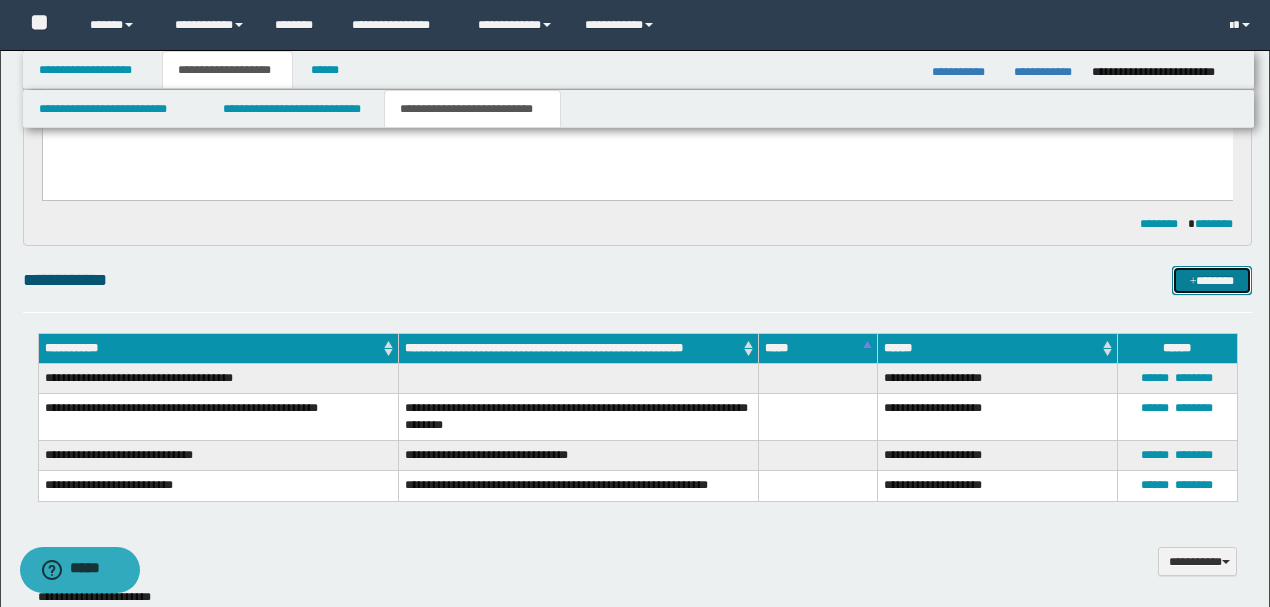 click at bounding box center [1193, 282] 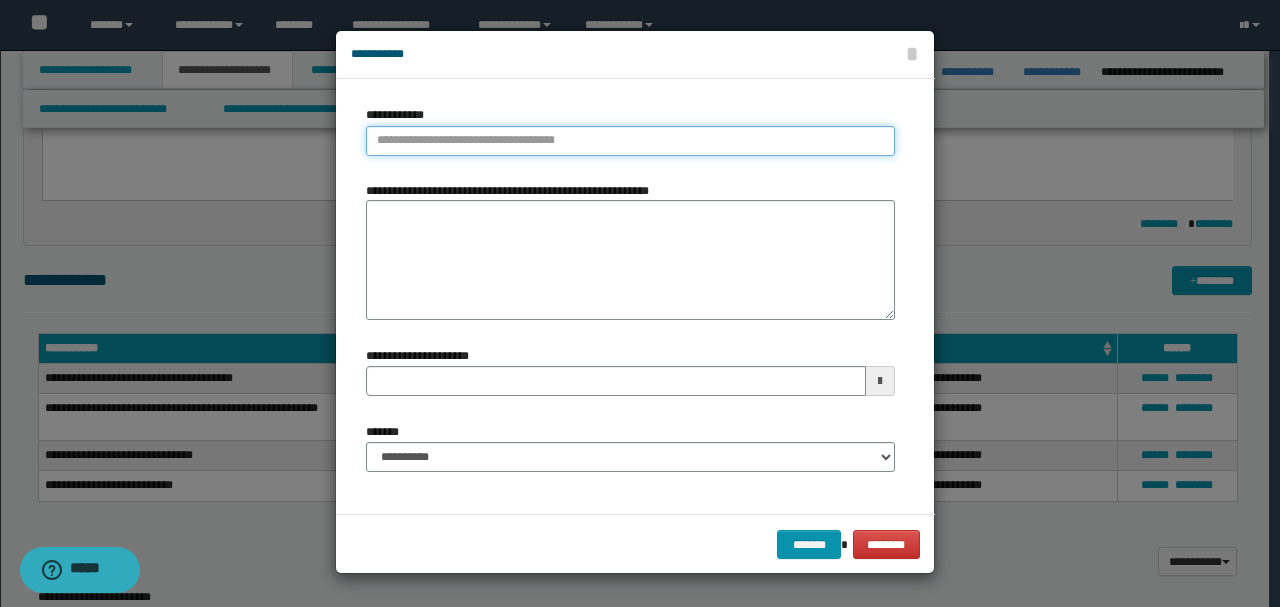 type on "**********" 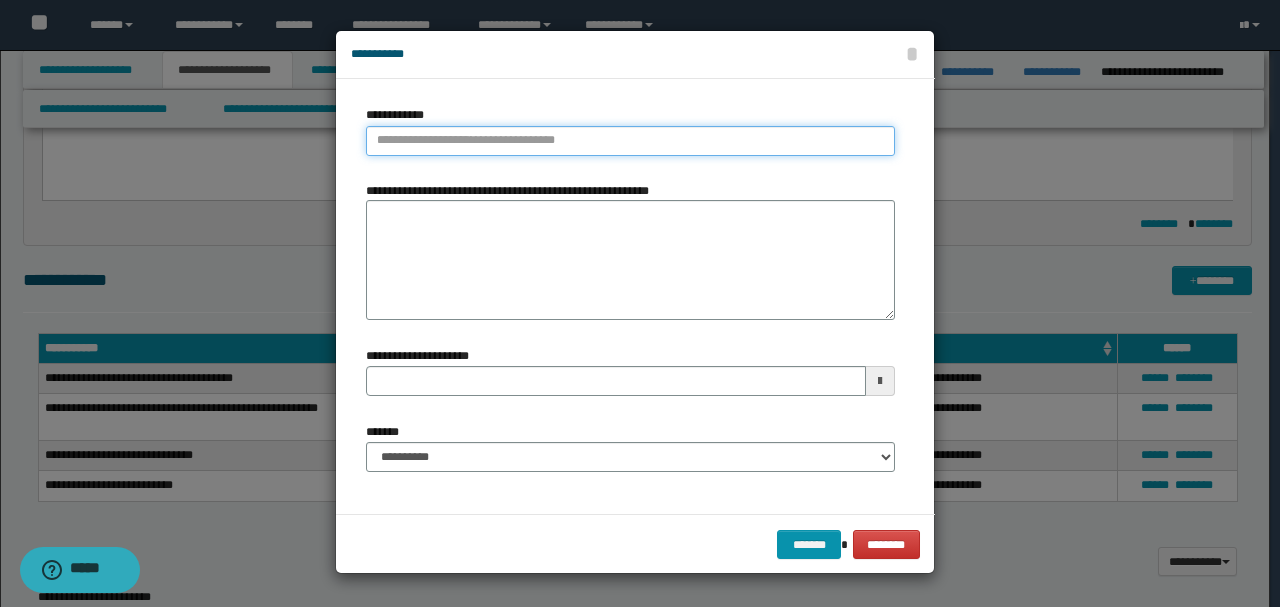 click on "**********" at bounding box center [630, 141] 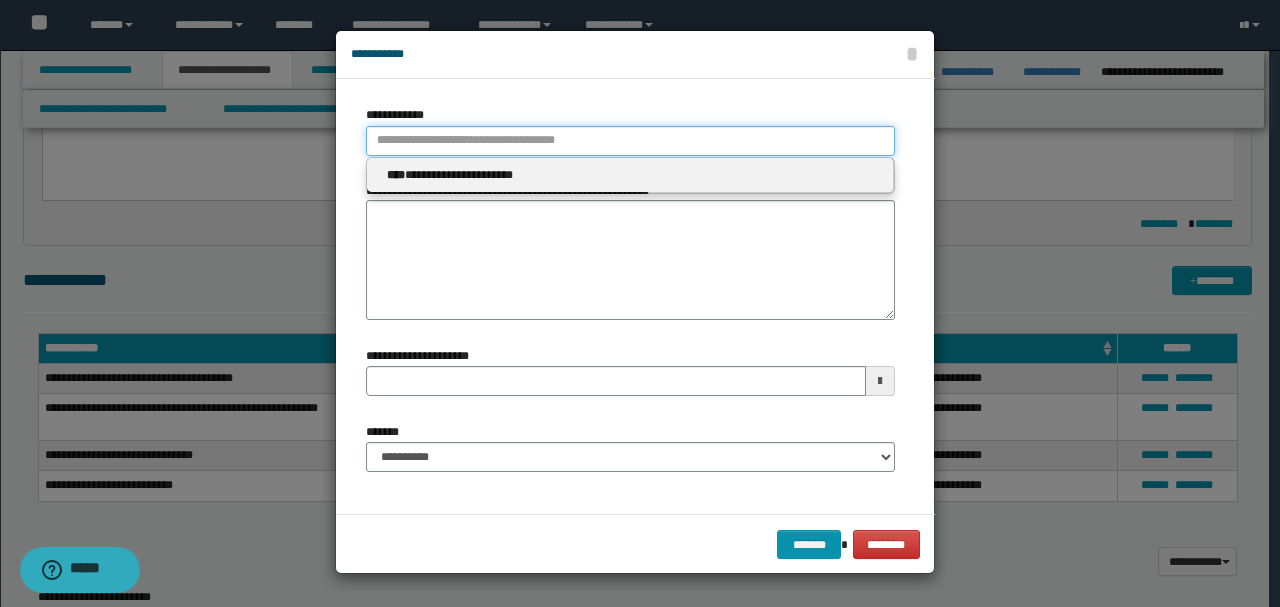 paste on "**********" 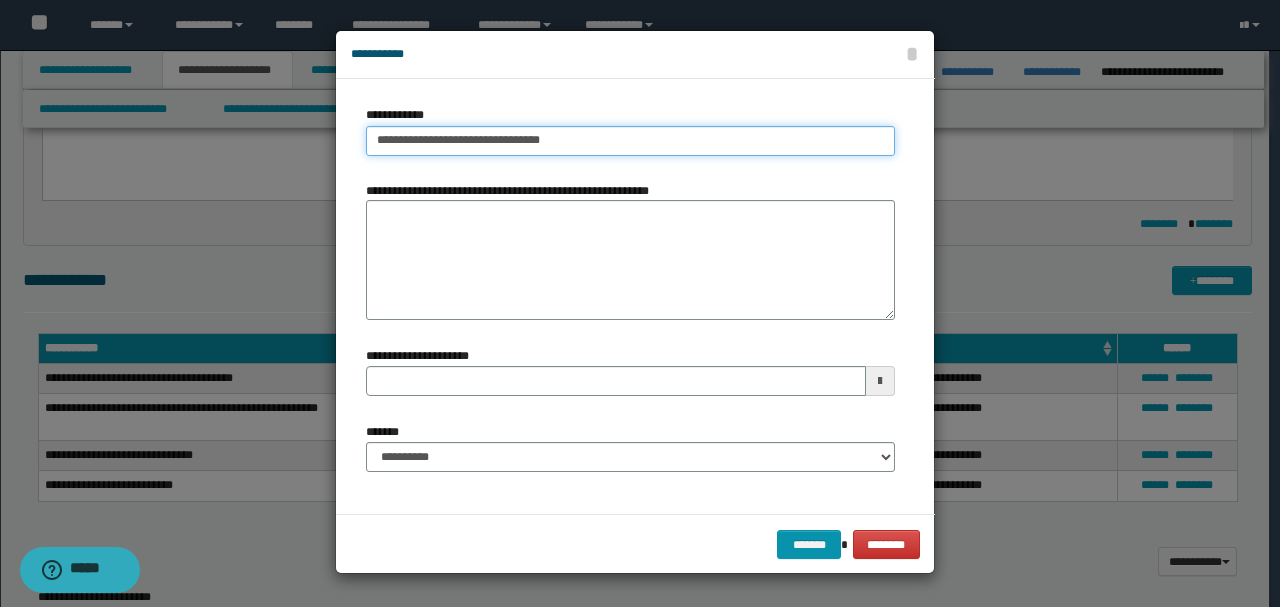 type on "**********" 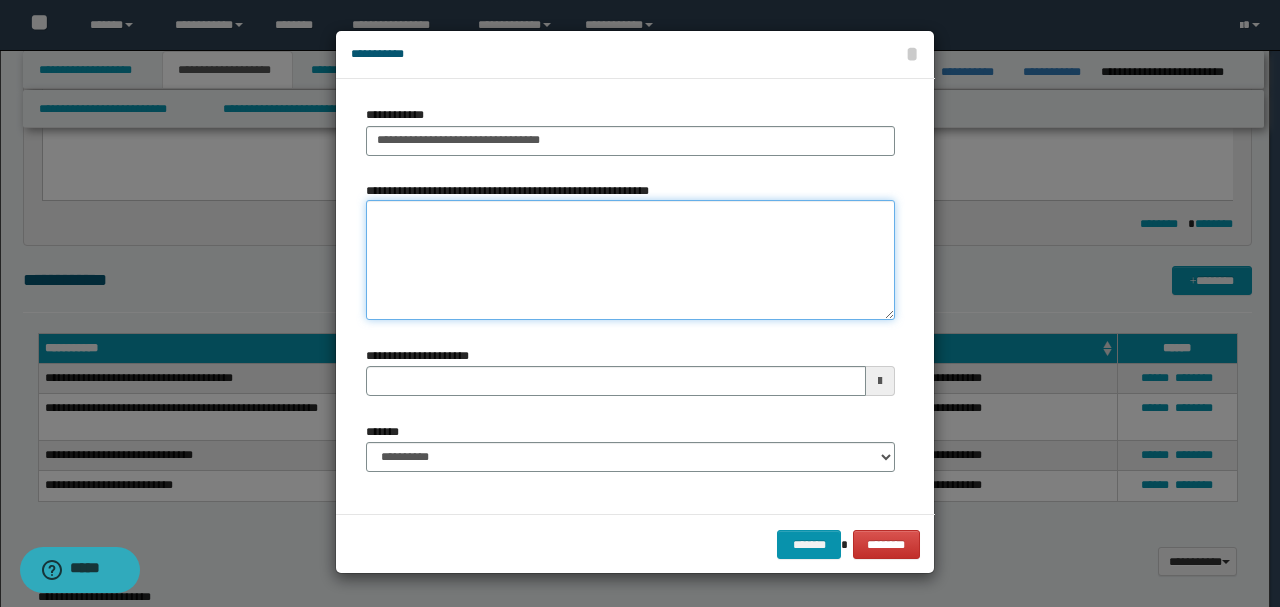 click on "**********" at bounding box center (630, 260) 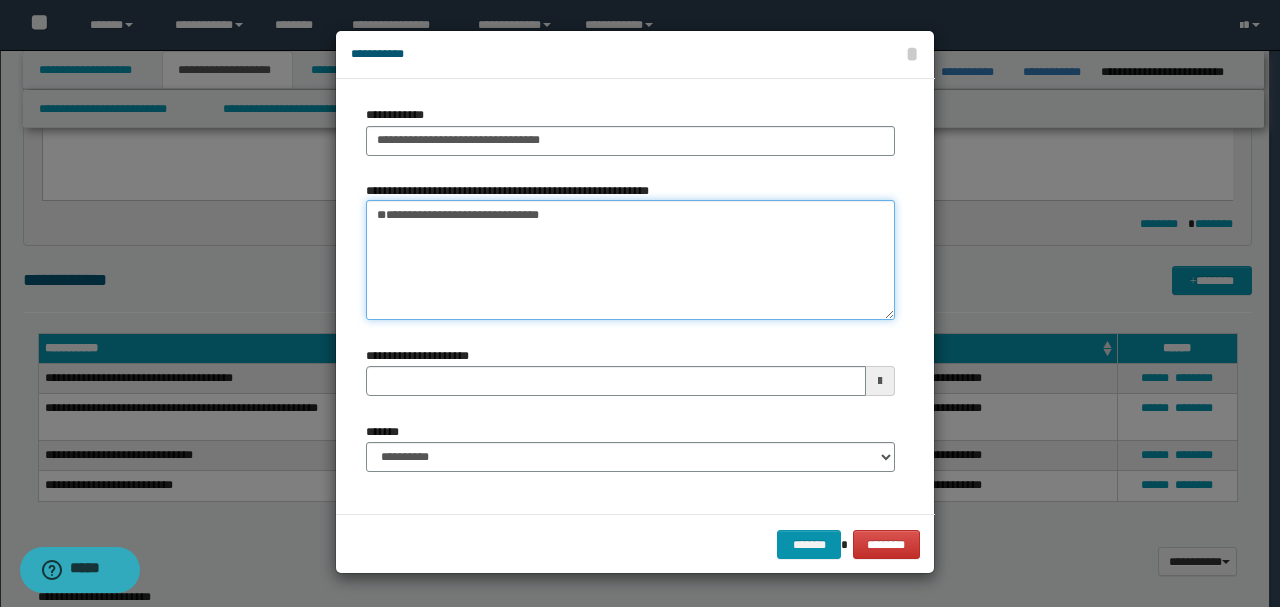 type on "**********" 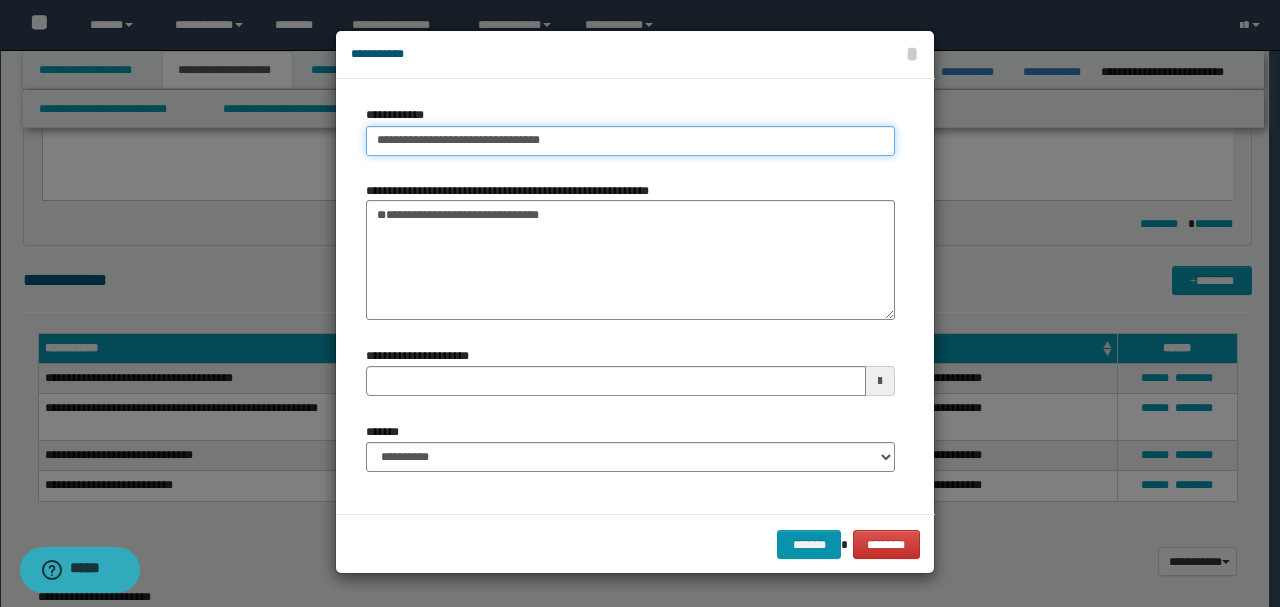 drag, startPoint x: 491, startPoint y: 144, endPoint x: 568, endPoint y: 144, distance: 77 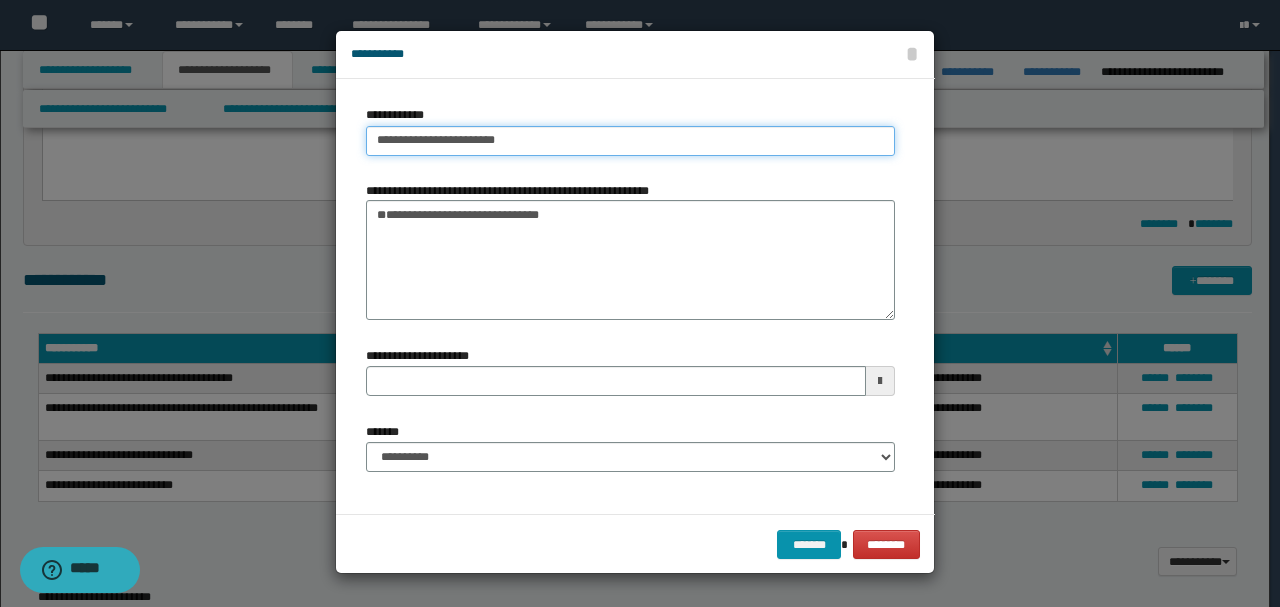 type on "**********" 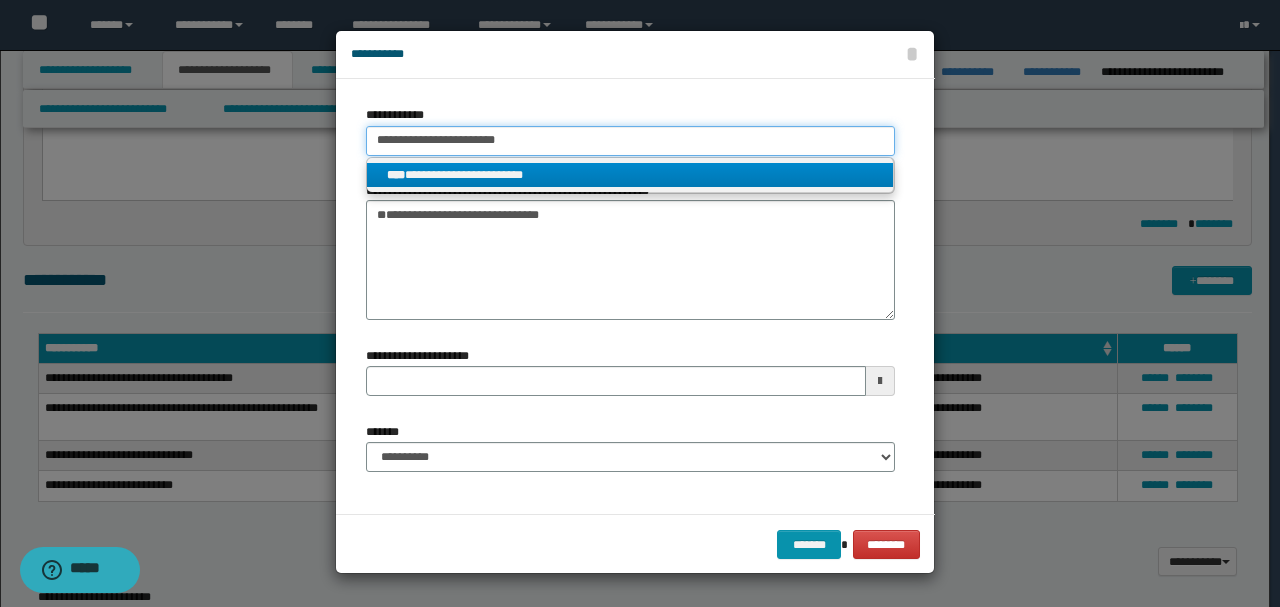type on "**********" 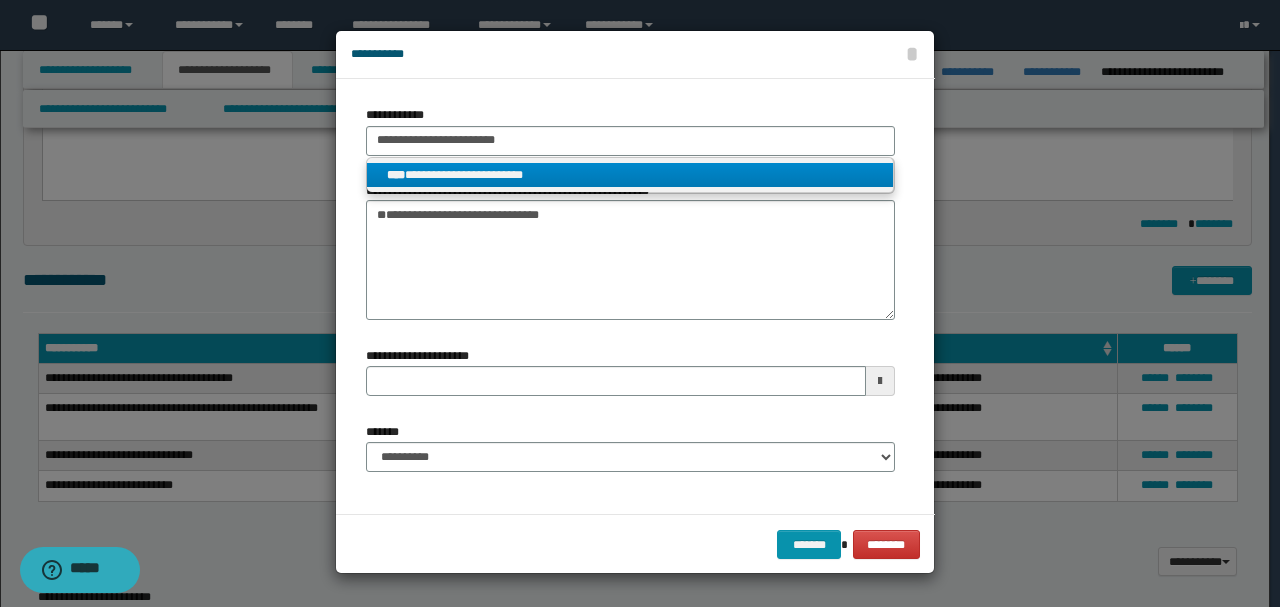 click on "**********" at bounding box center (630, 175) 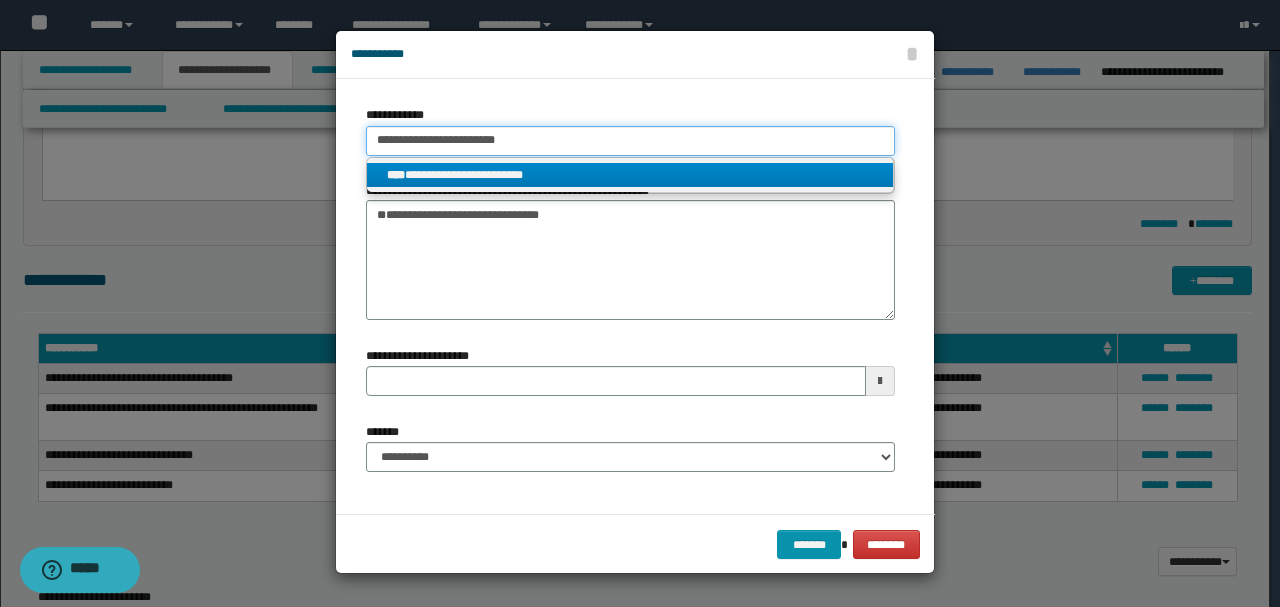 type 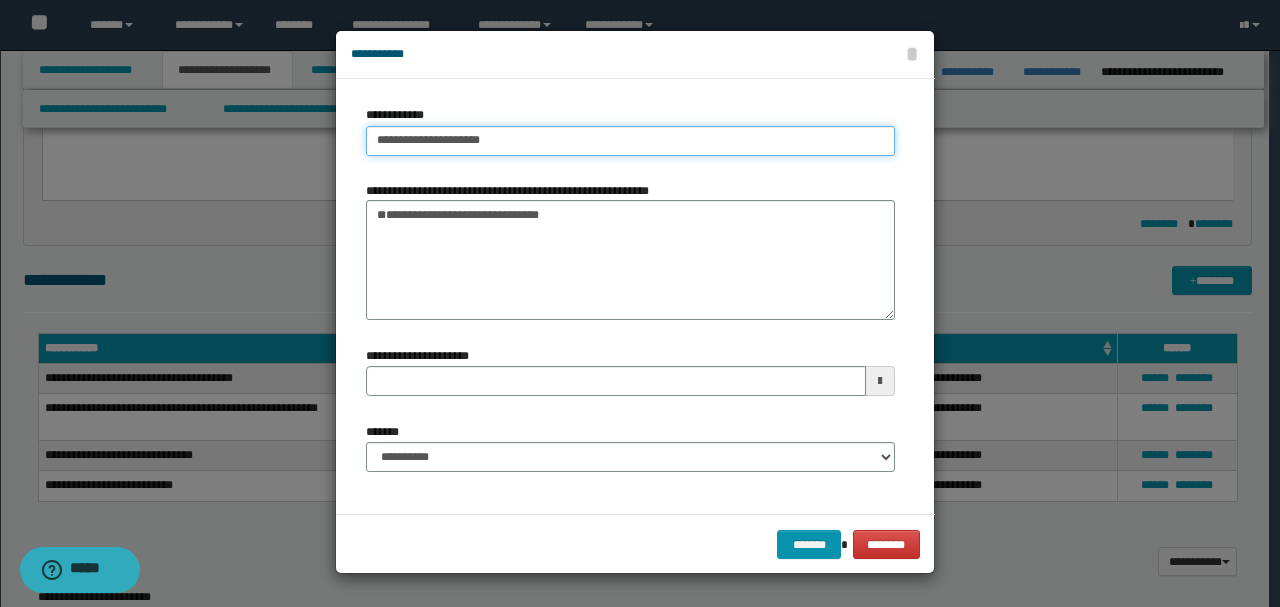 type 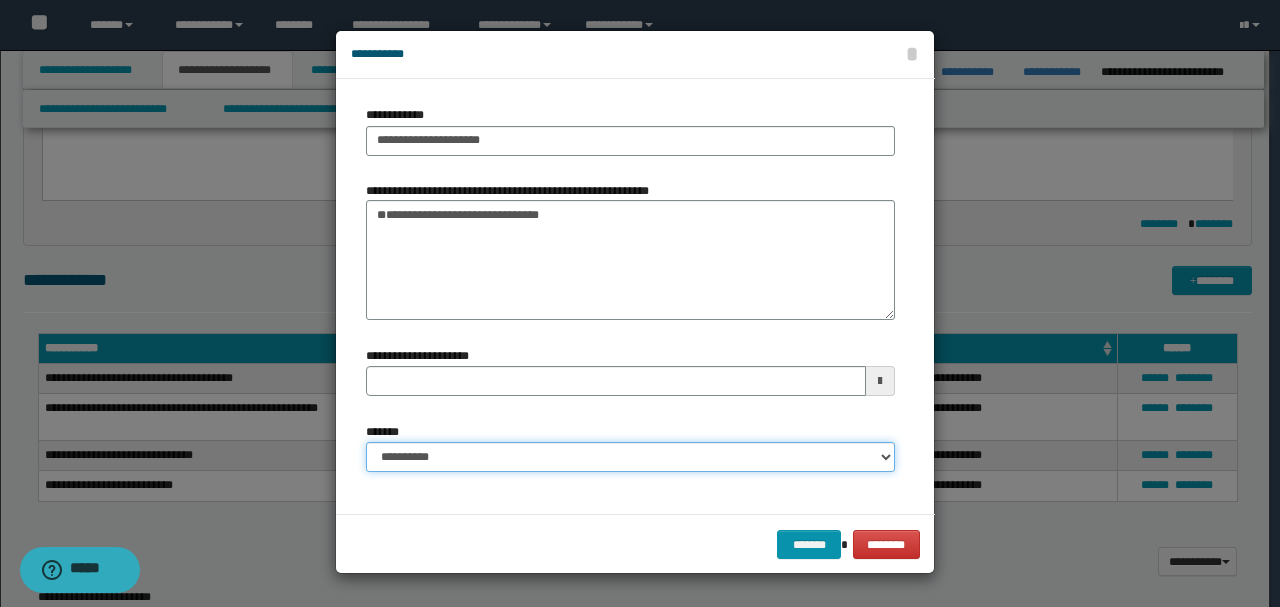 click on "**********" at bounding box center [630, 457] 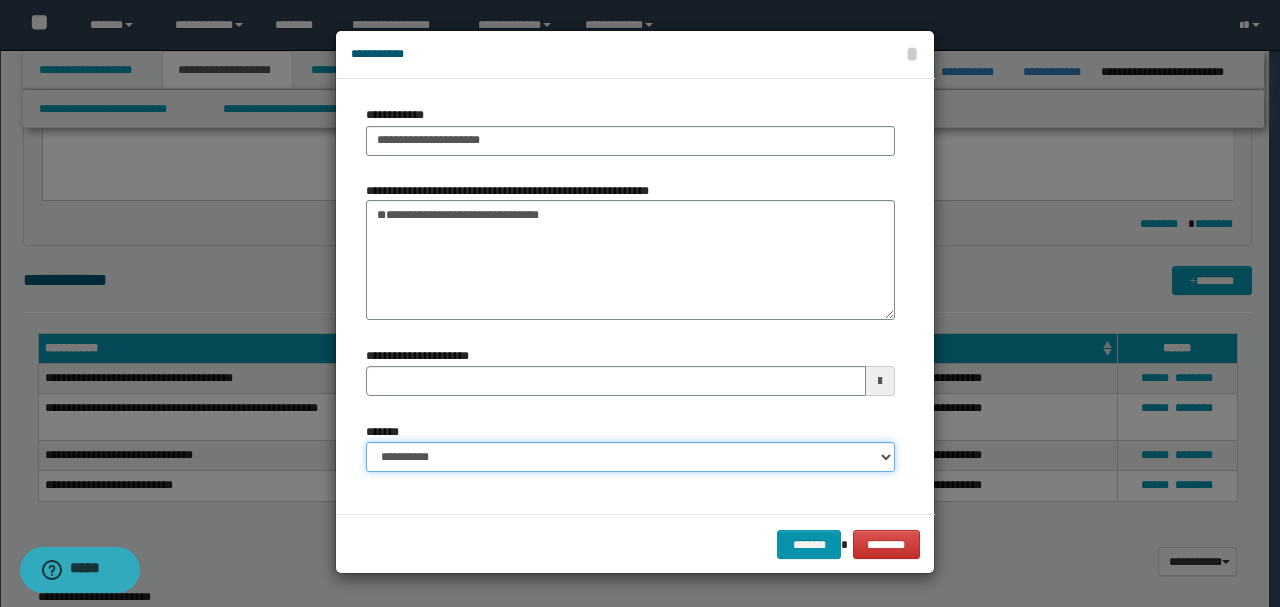 select on "*" 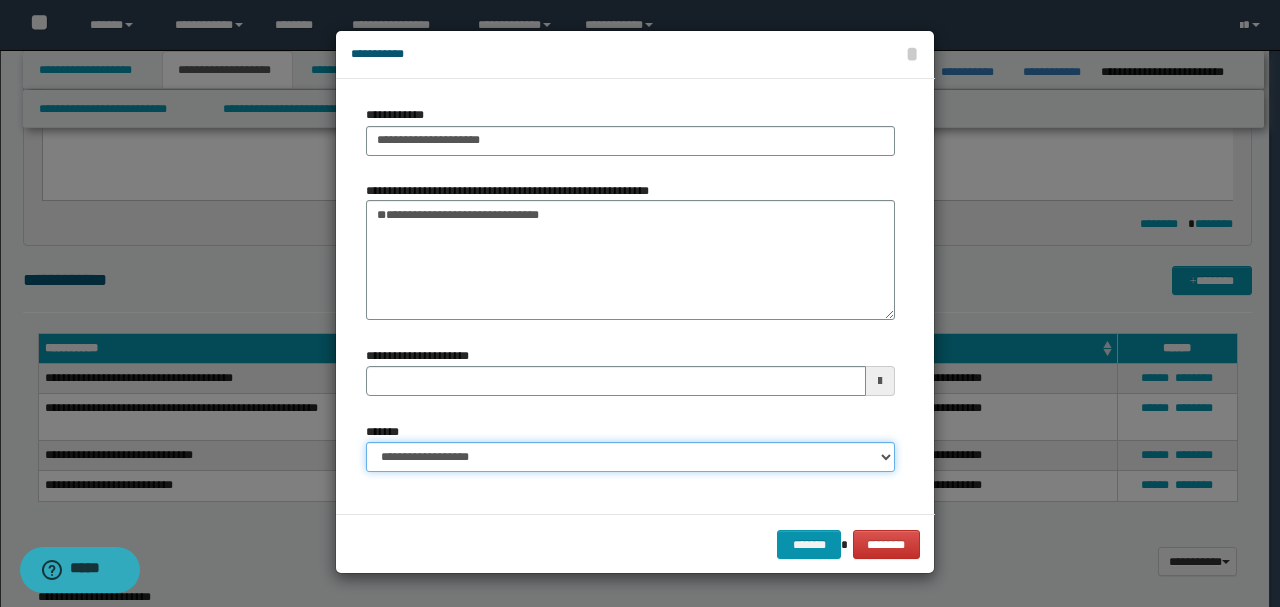 click on "**********" at bounding box center [630, 457] 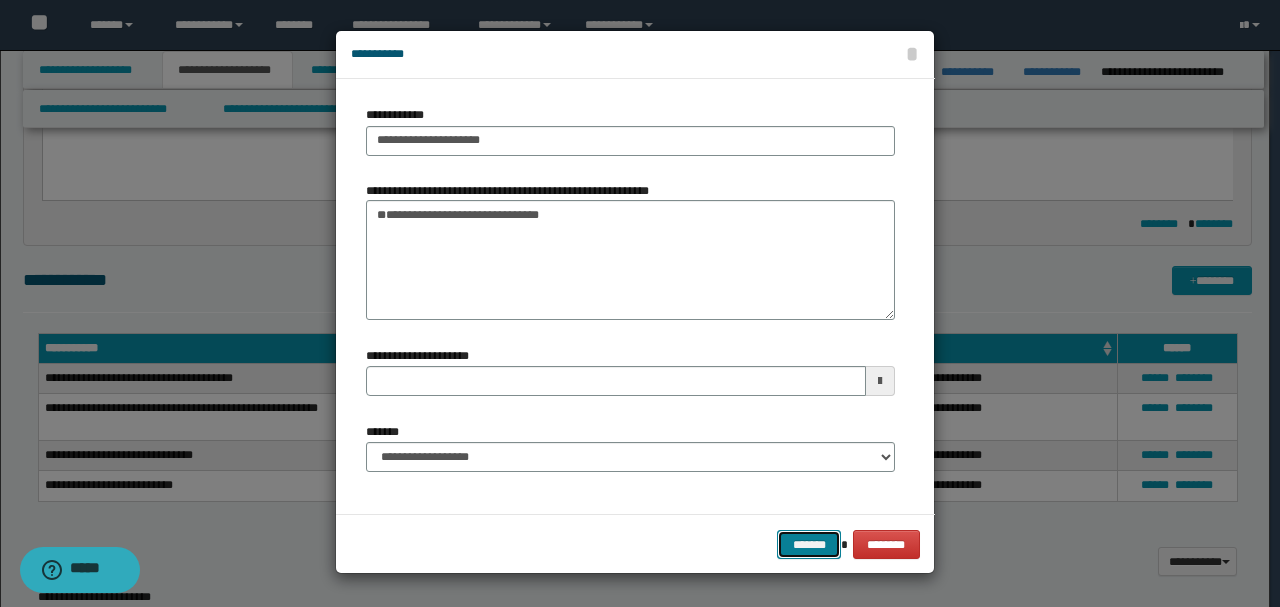 click on "*******" at bounding box center (809, 544) 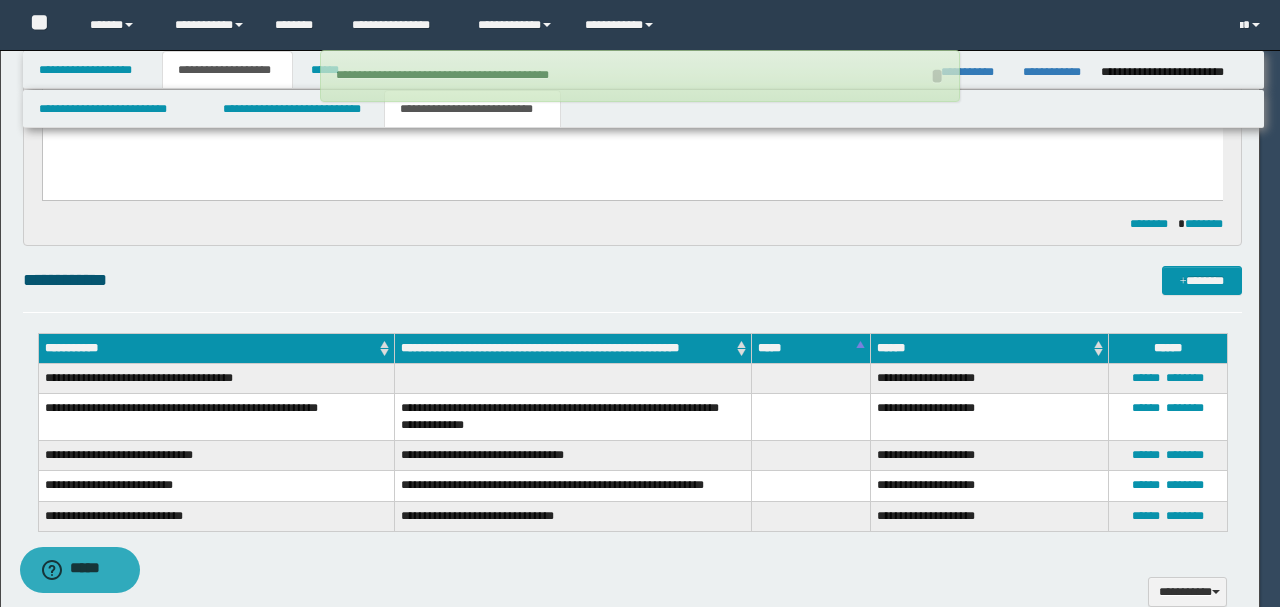 type 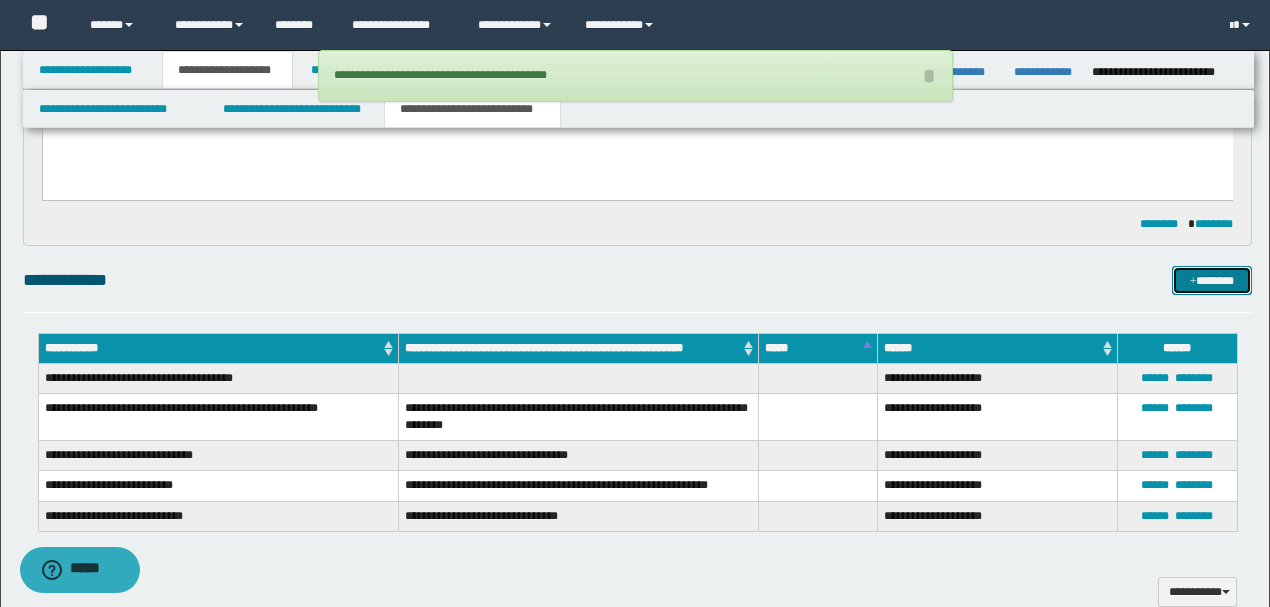 click on "*******" at bounding box center [1211, 280] 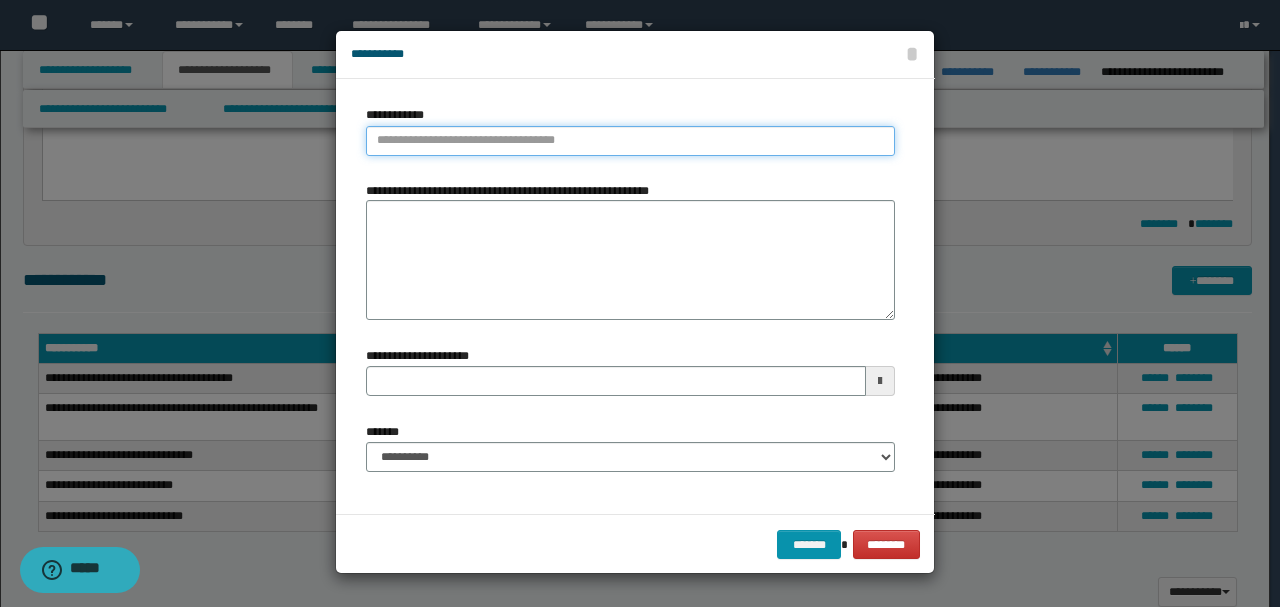 type on "**********" 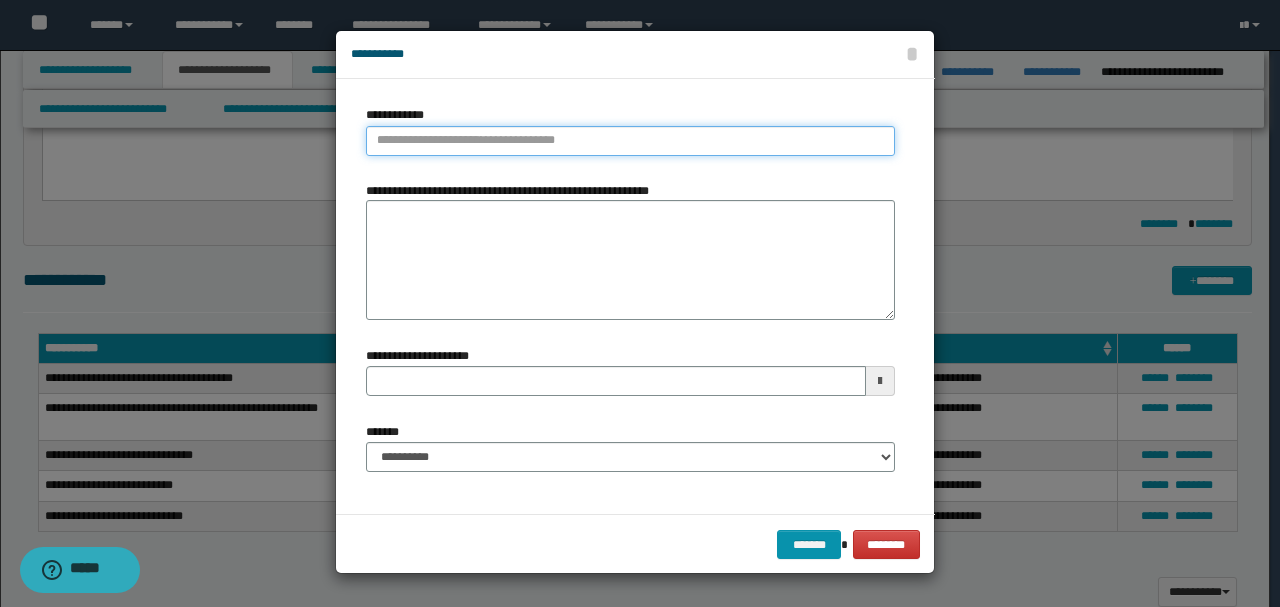 click on "**********" at bounding box center [630, 141] 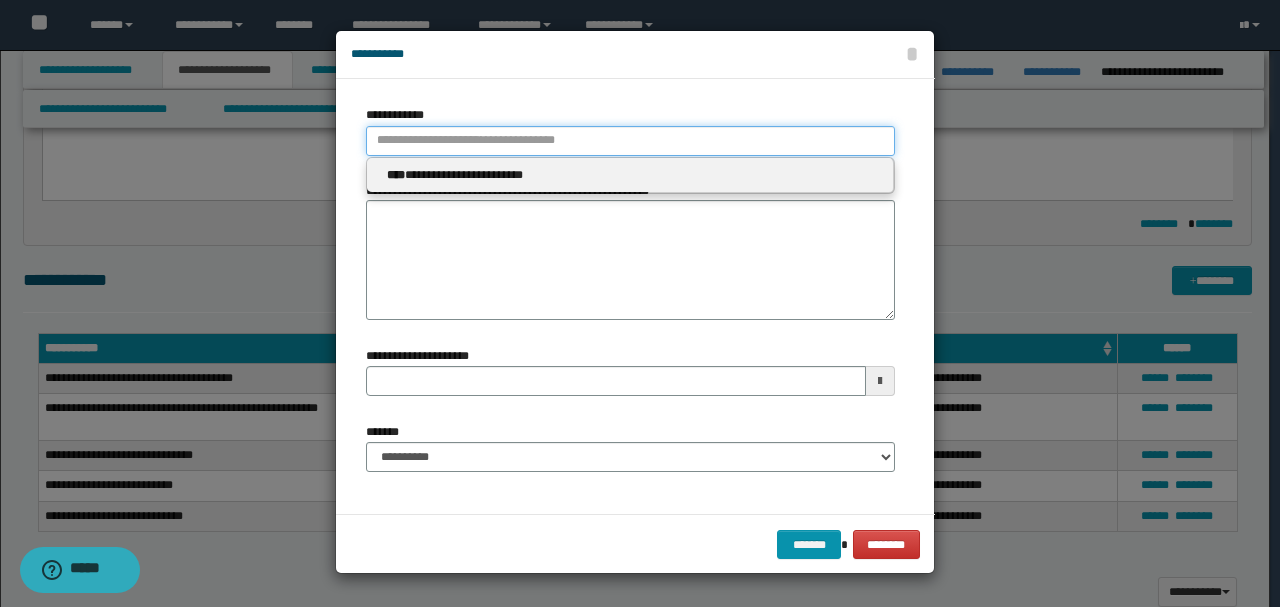 paste on "**********" 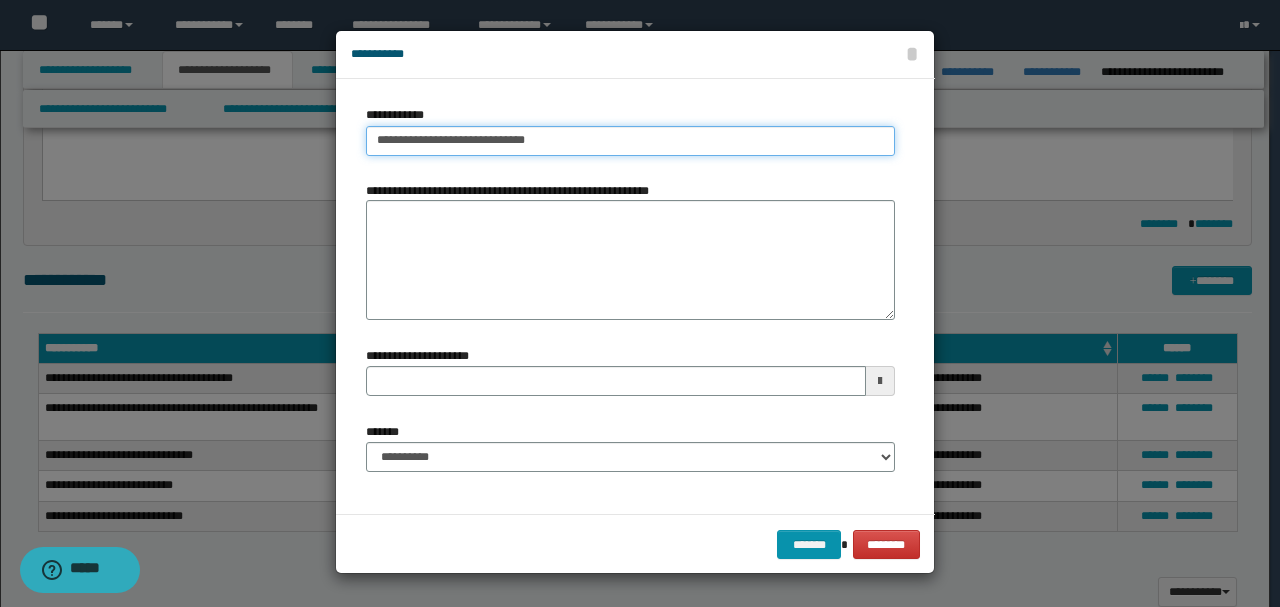 type on "**********" 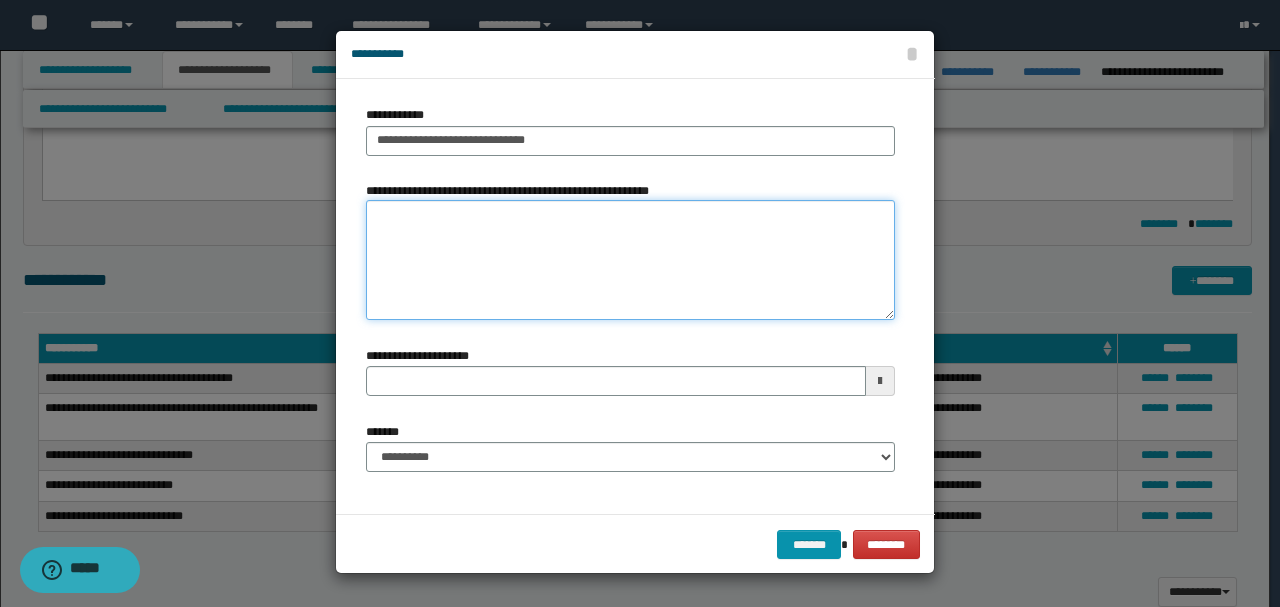 click on "**********" at bounding box center (630, 260) 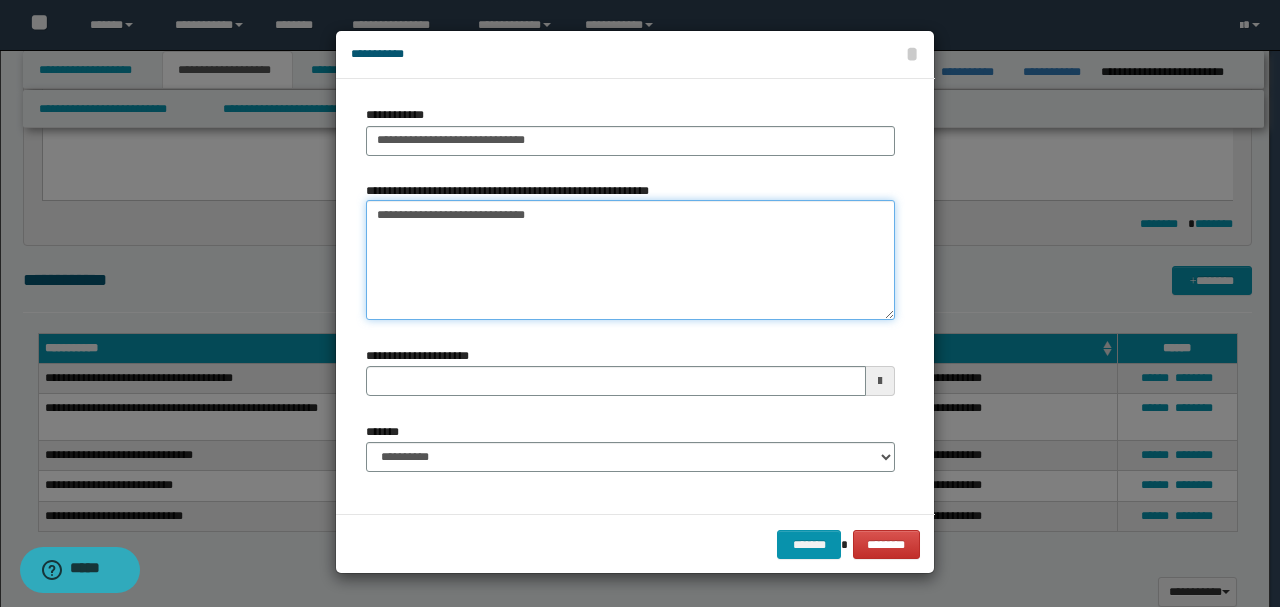 type on "**********" 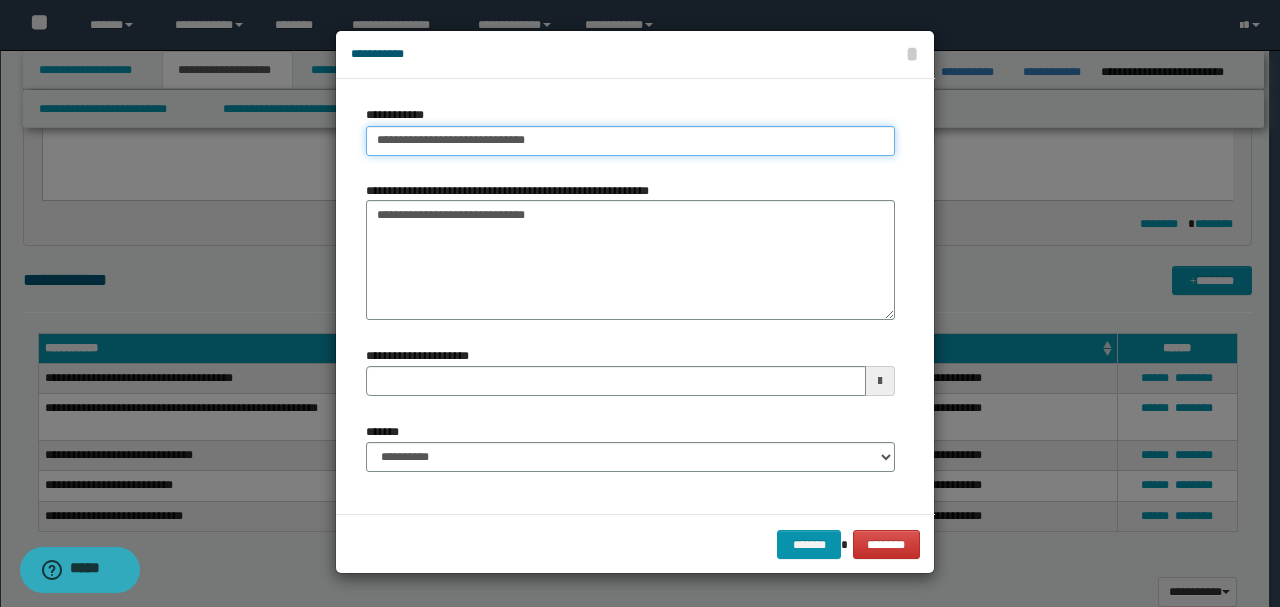 drag, startPoint x: 479, startPoint y: 143, endPoint x: 581, endPoint y: 142, distance: 102.0049 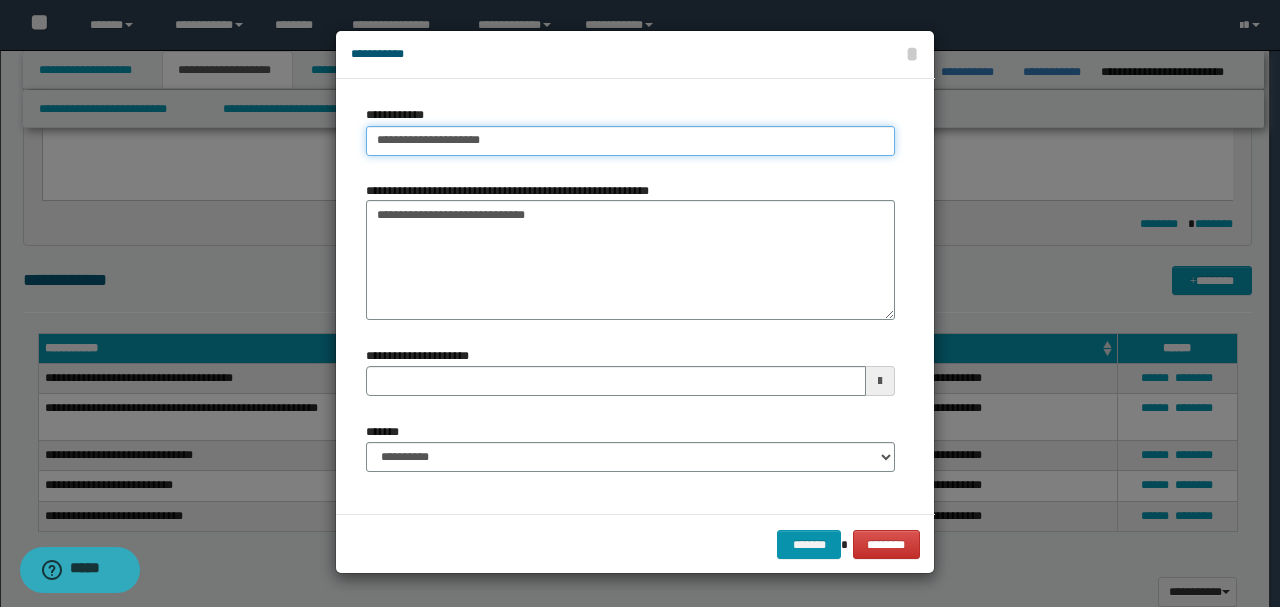 type on "**********" 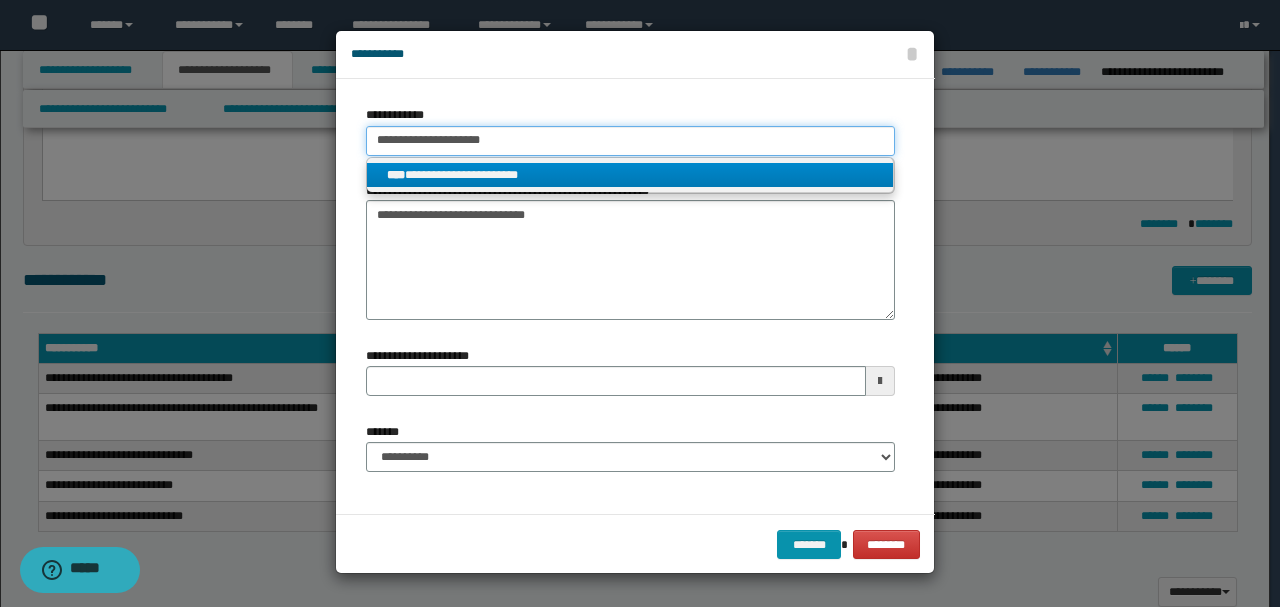 type on "**********" 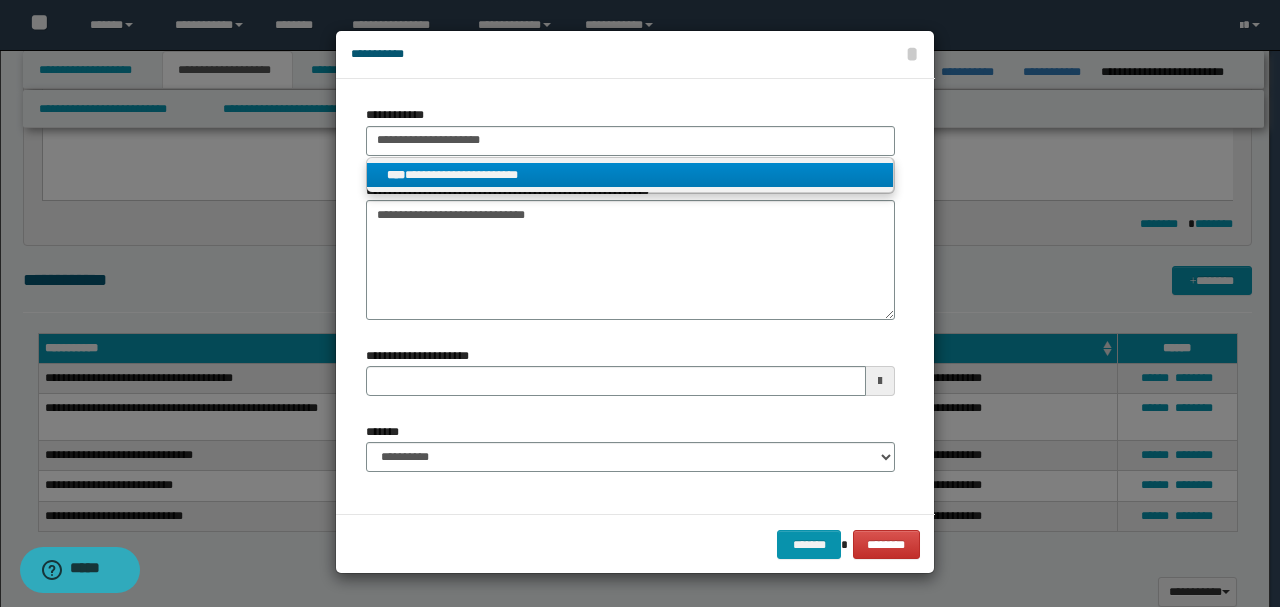 click on "**********" at bounding box center [630, 175] 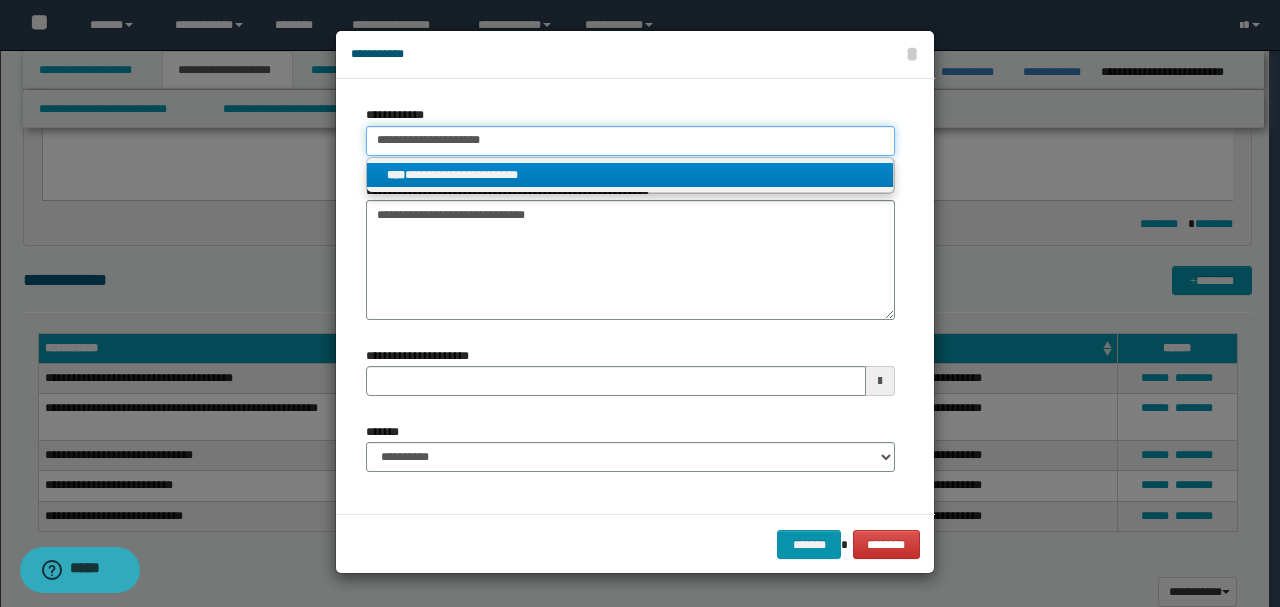 type 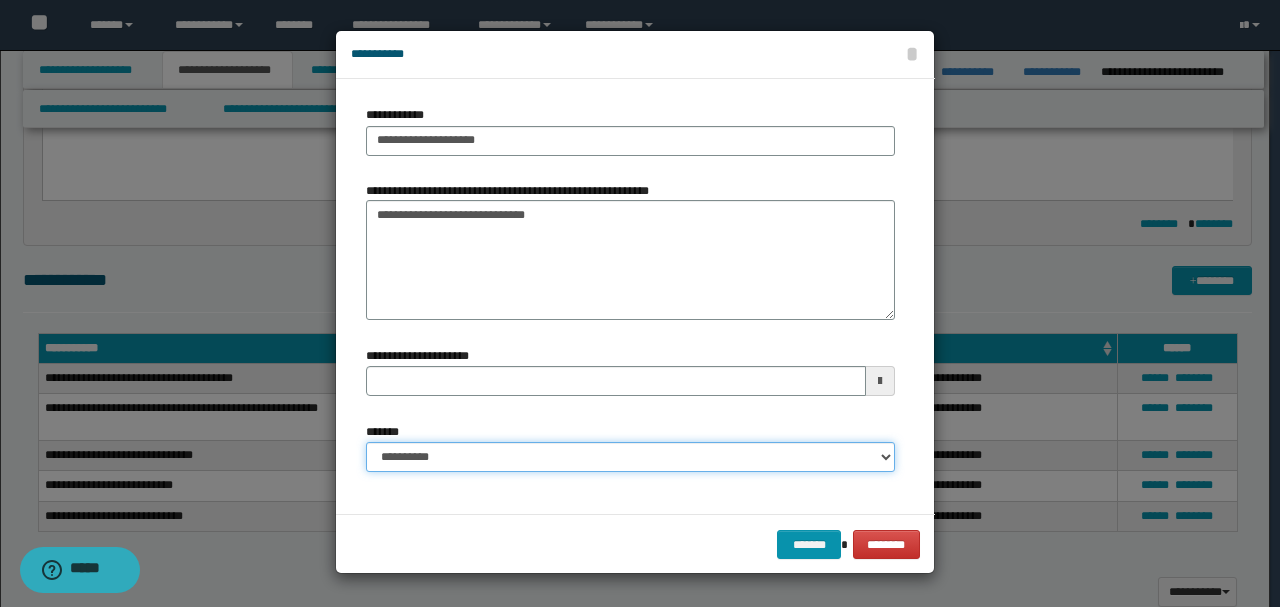 click on "**********" at bounding box center (630, 457) 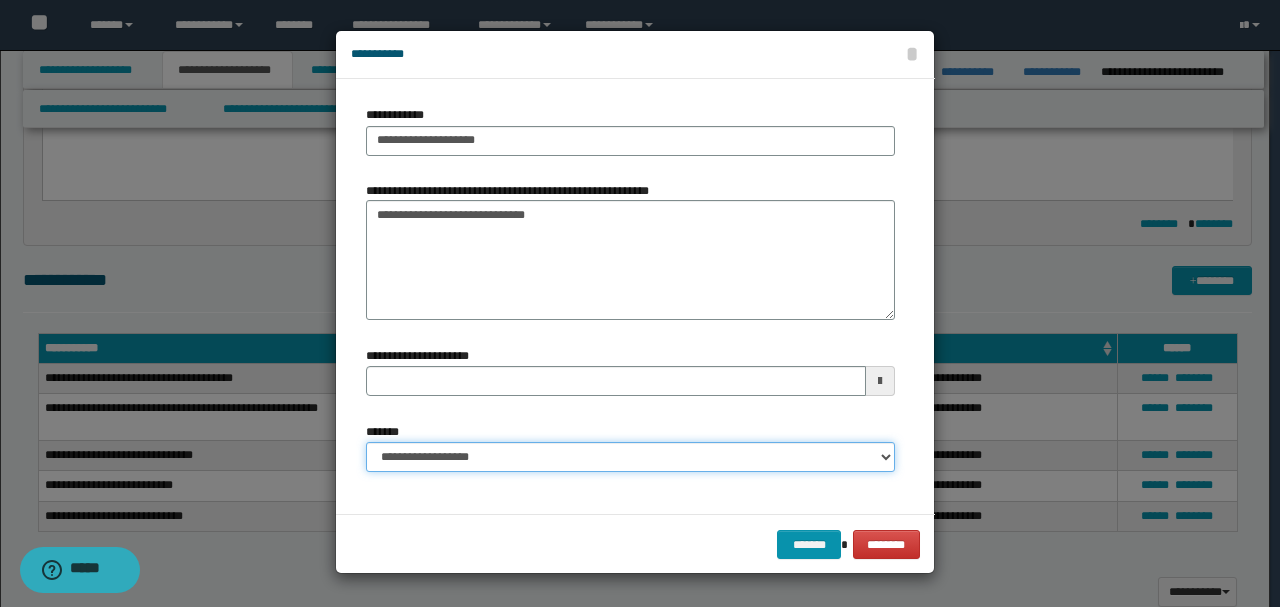 type 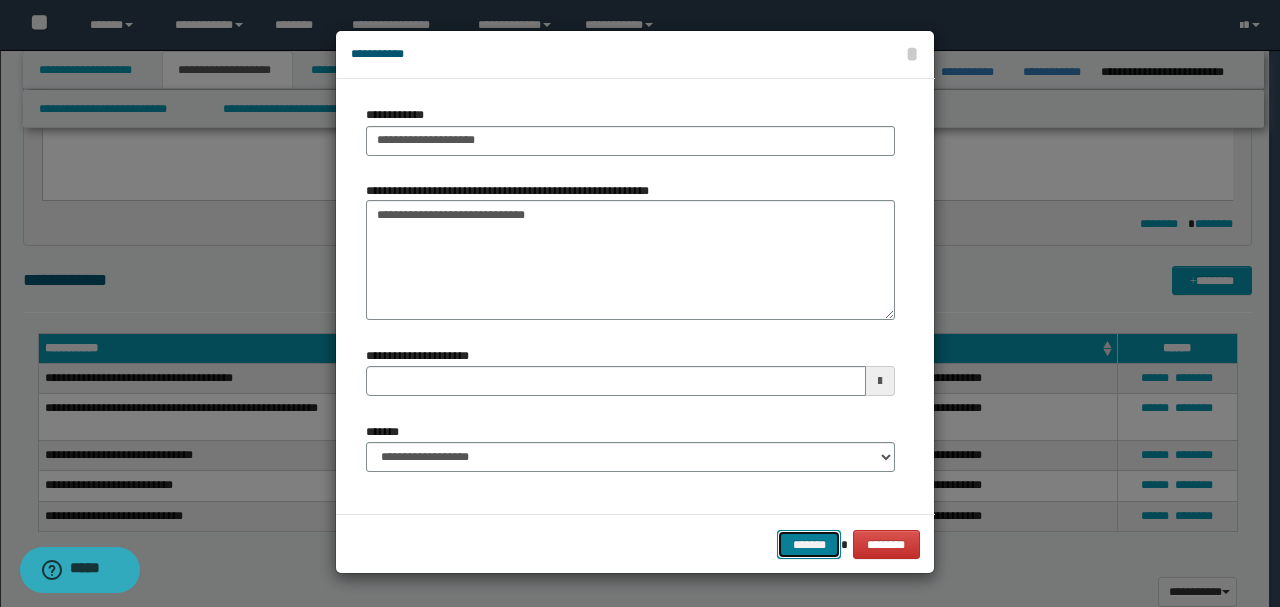 click on "*******" at bounding box center (809, 544) 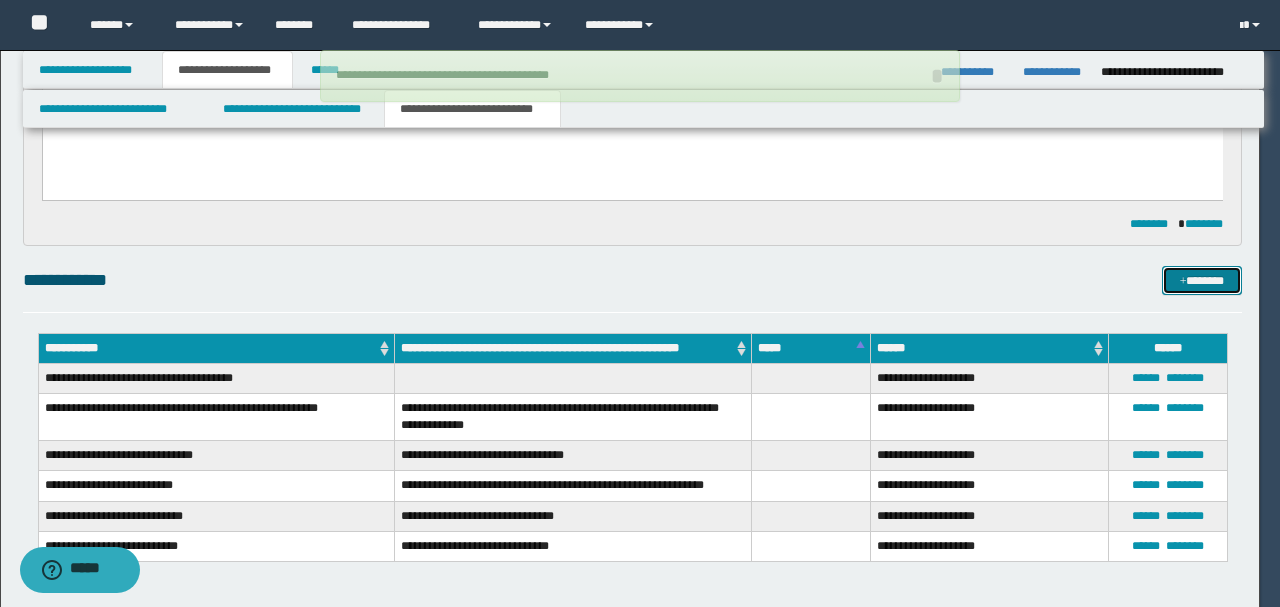 type 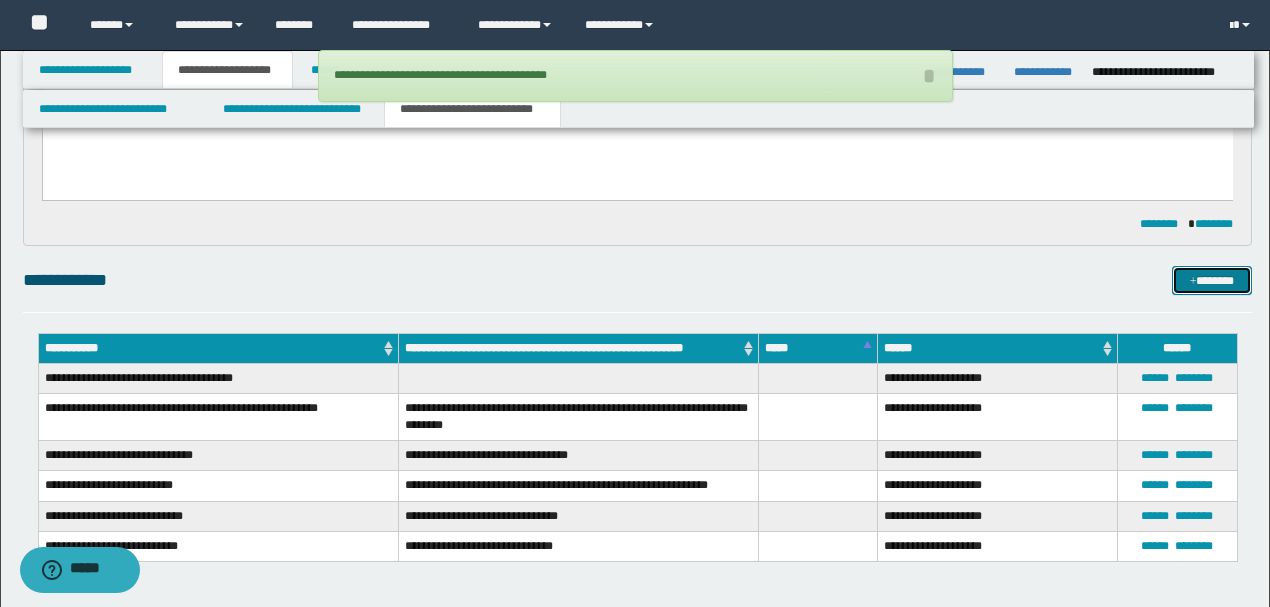 click at bounding box center (1193, 282) 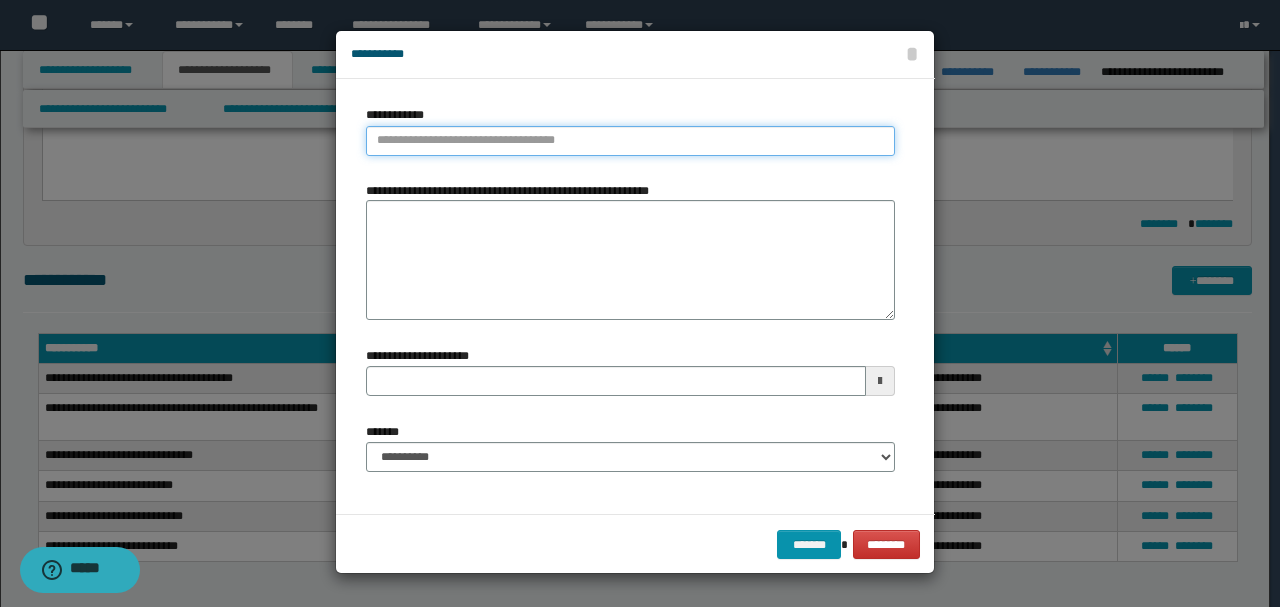 type on "**********" 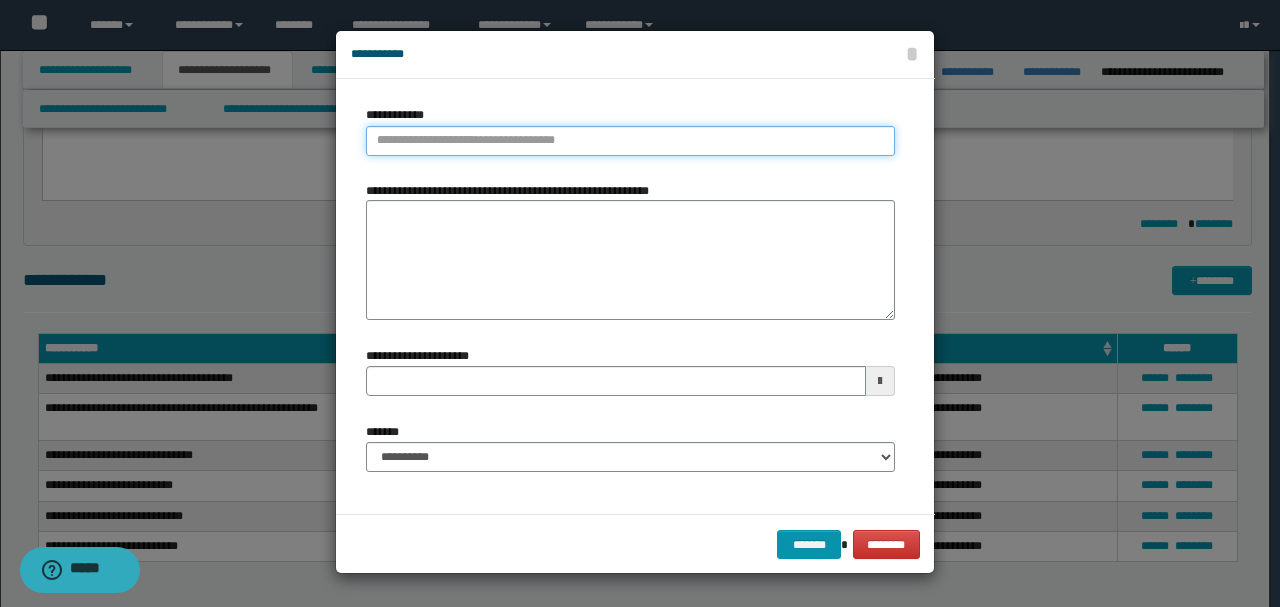 click on "**********" at bounding box center (630, 141) 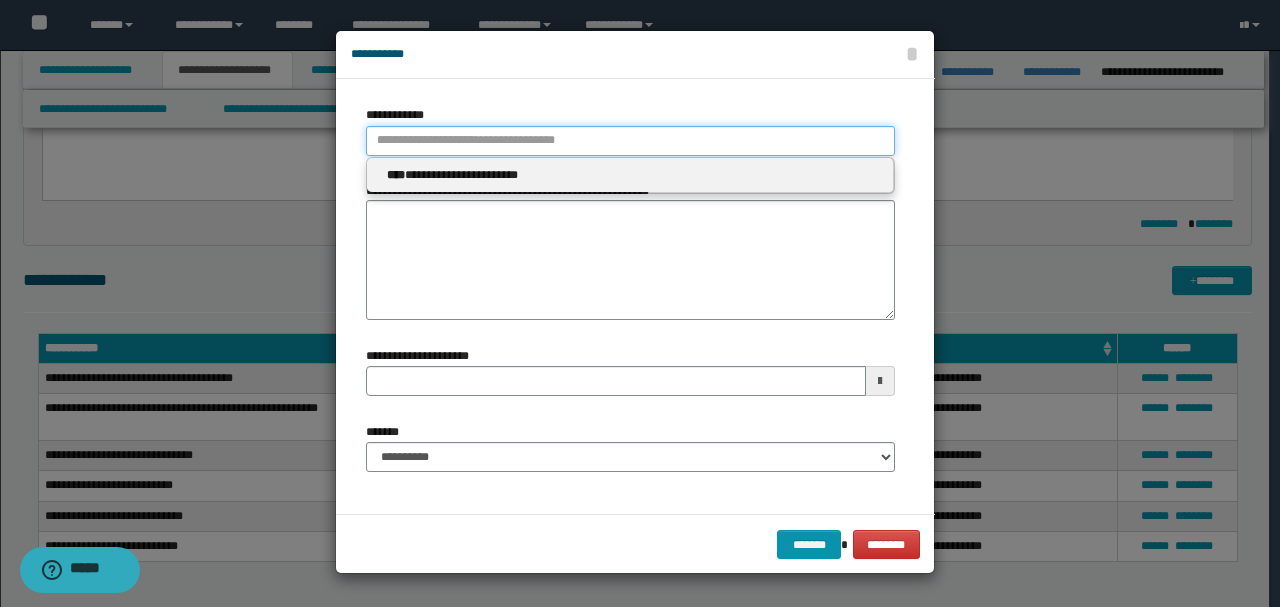 paste on "**********" 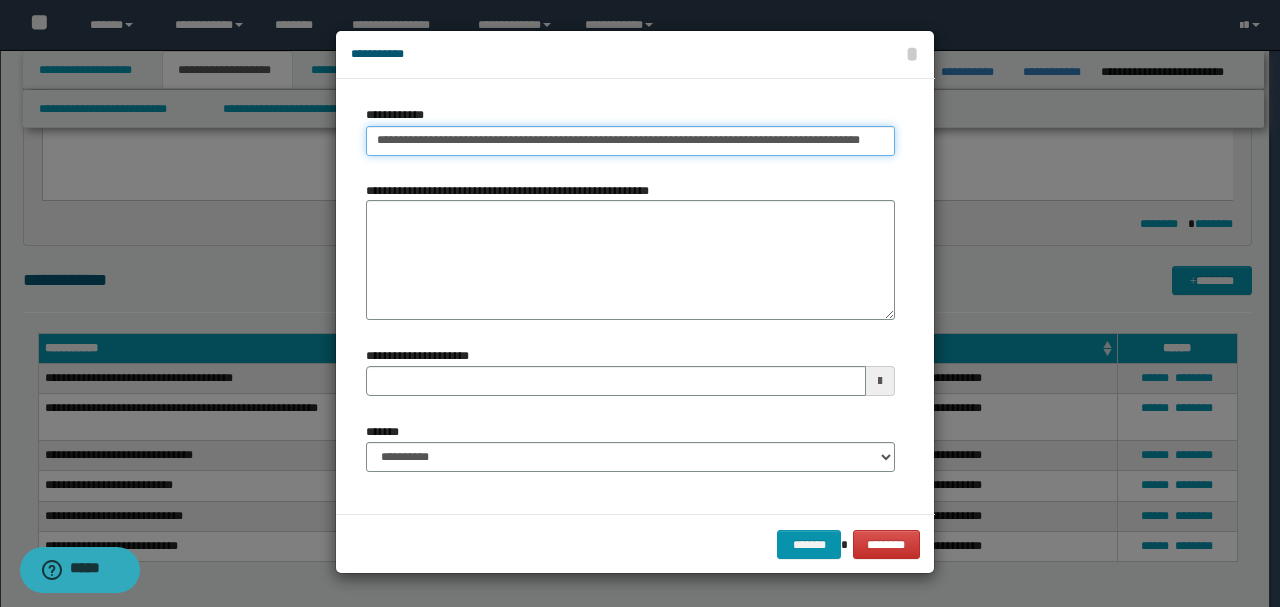 type on "**********" 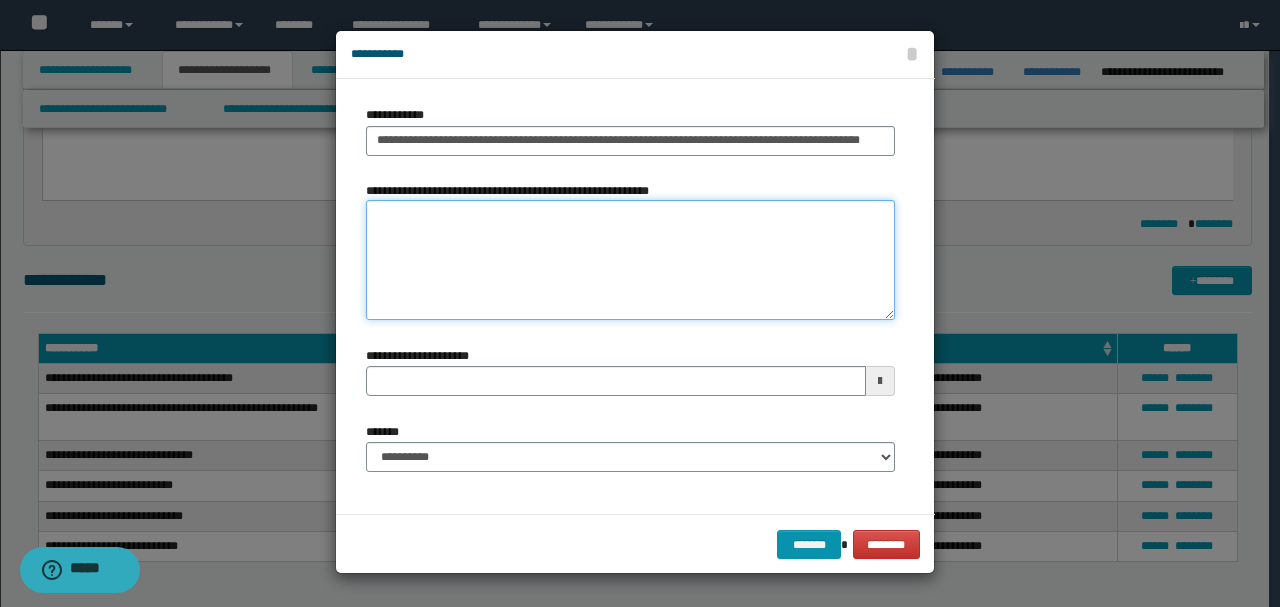 click on "**********" at bounding box center [630, 260] 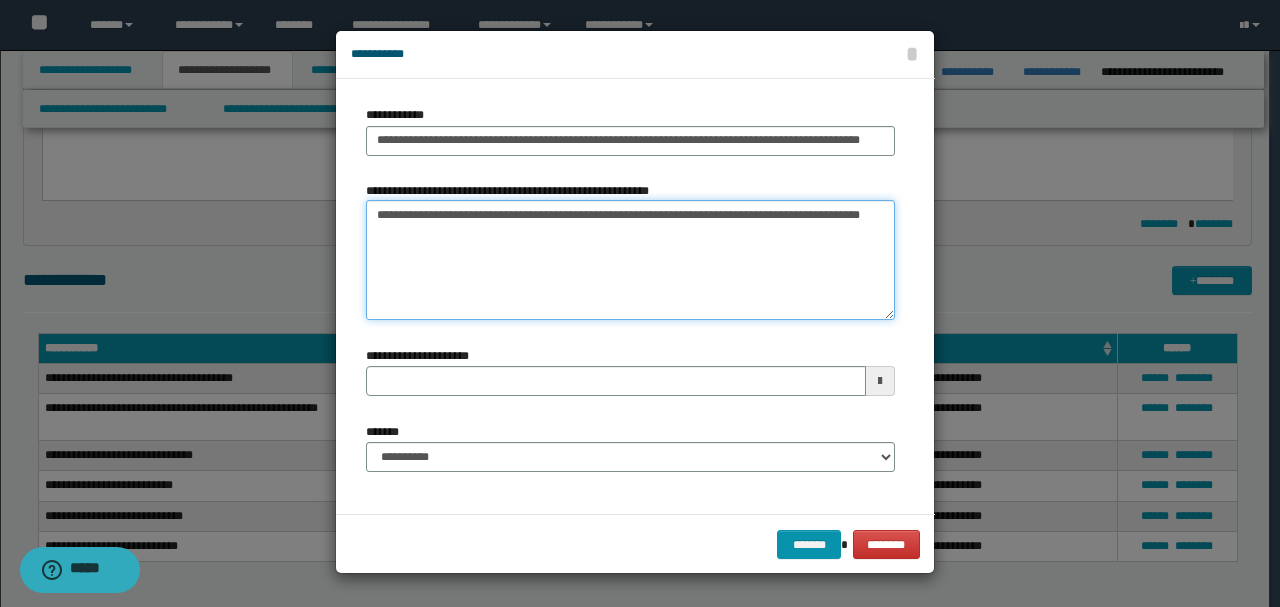 type on "**********" 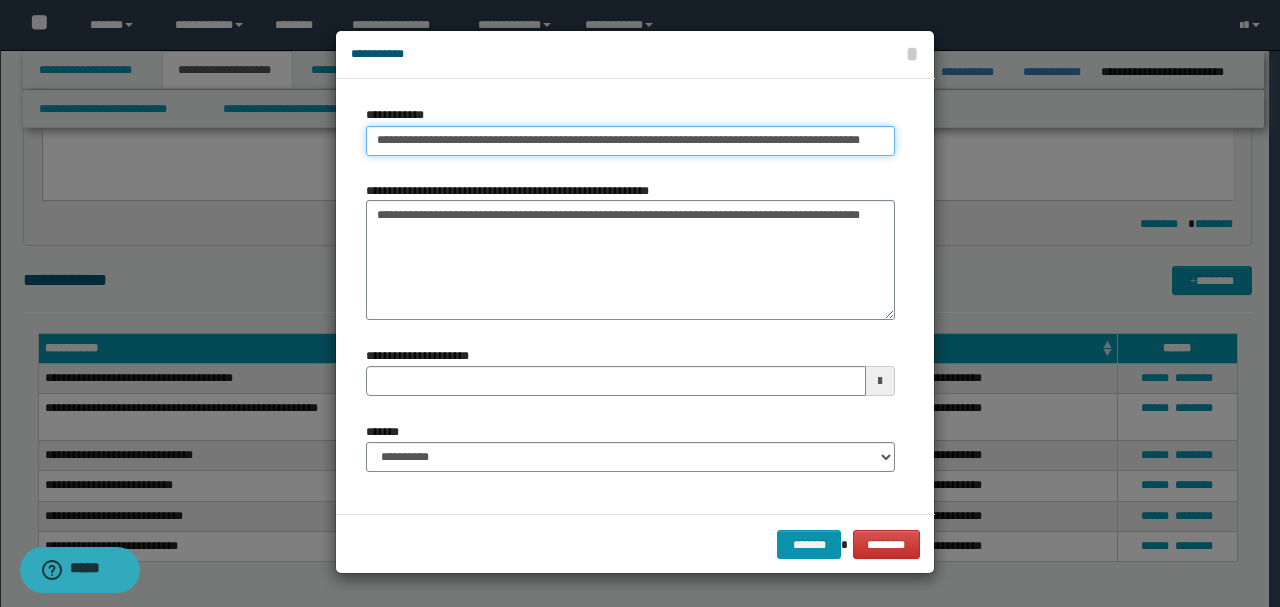 click on "**********" at bounding box center [630, 141] 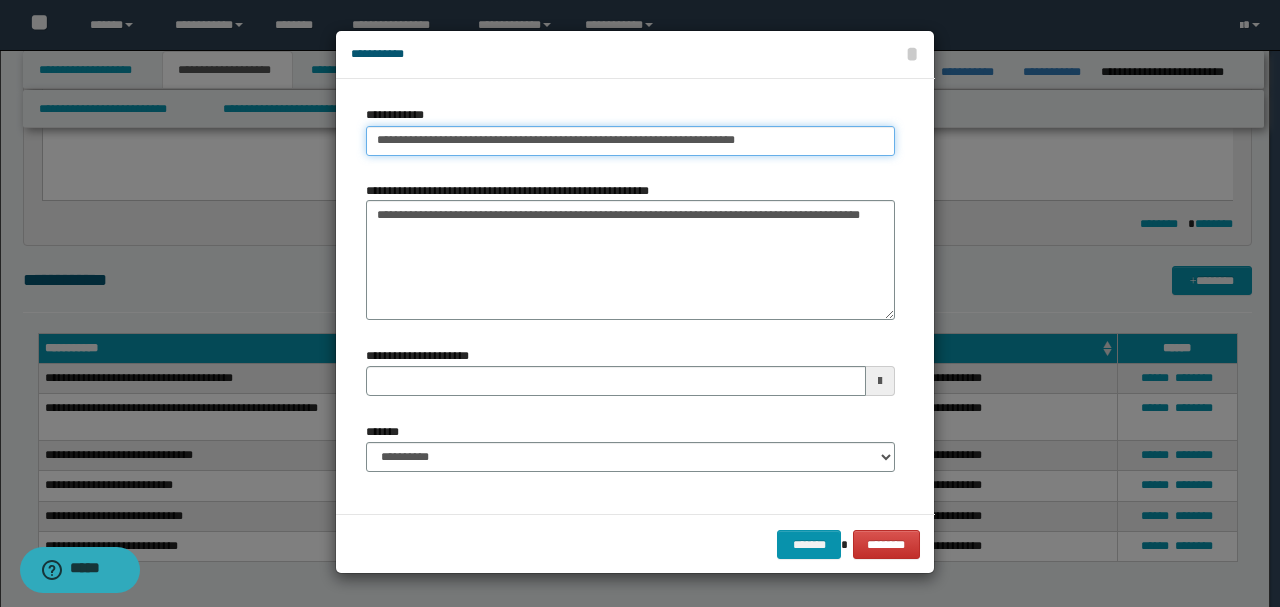 type on "**********" 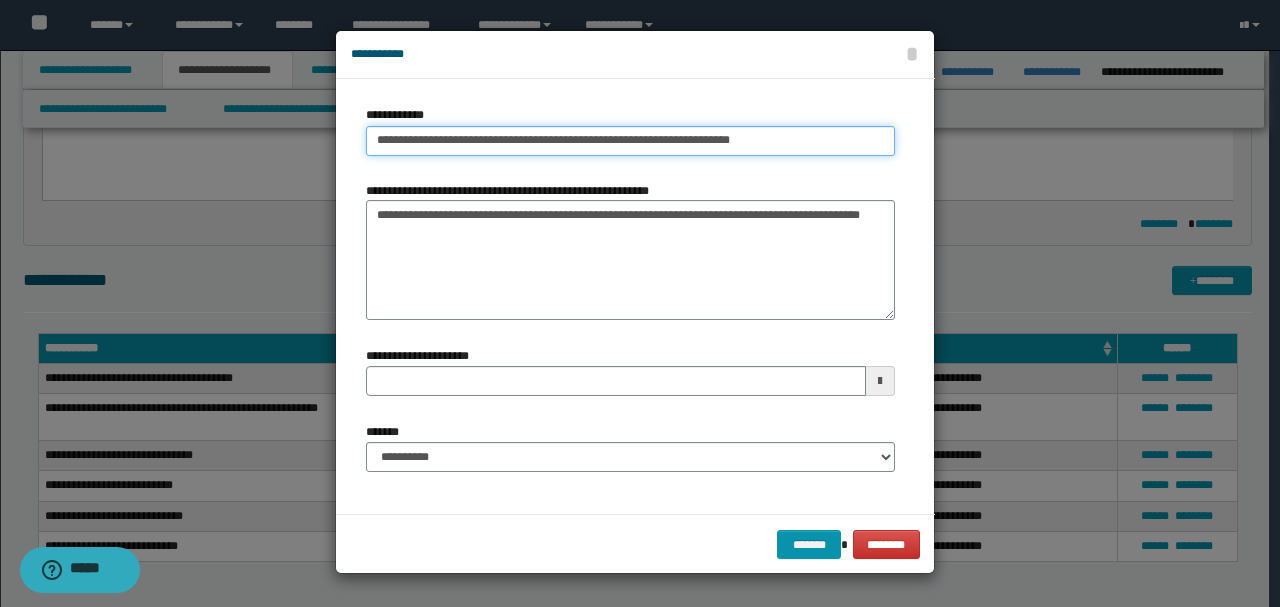 type on "**********" 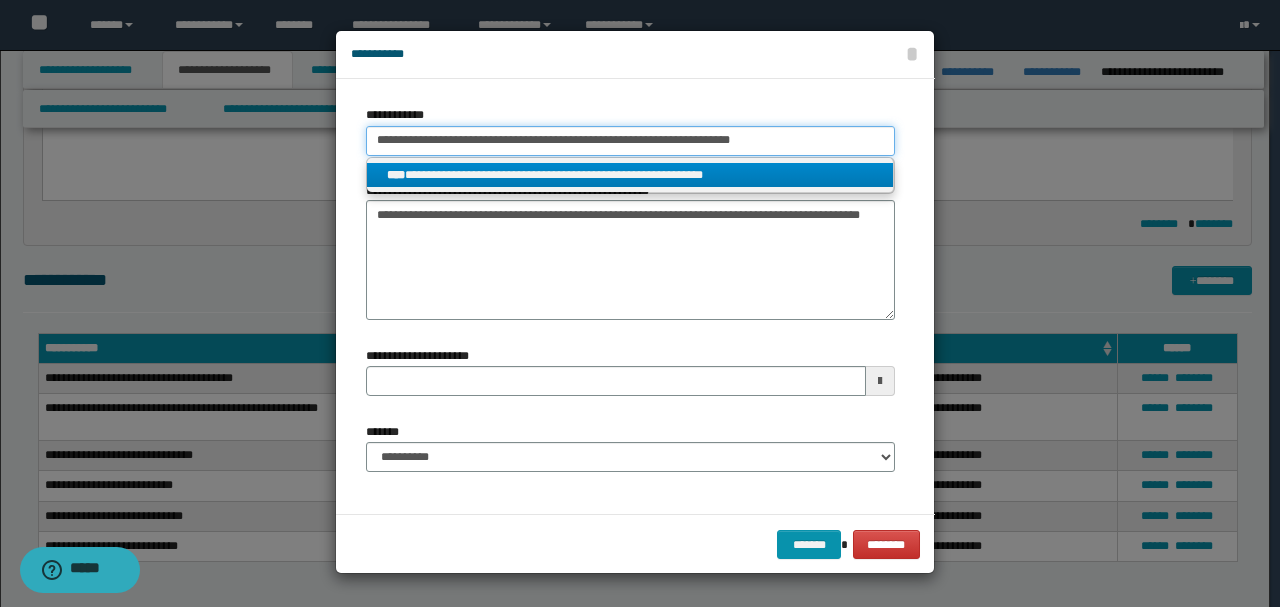 type on "**********" 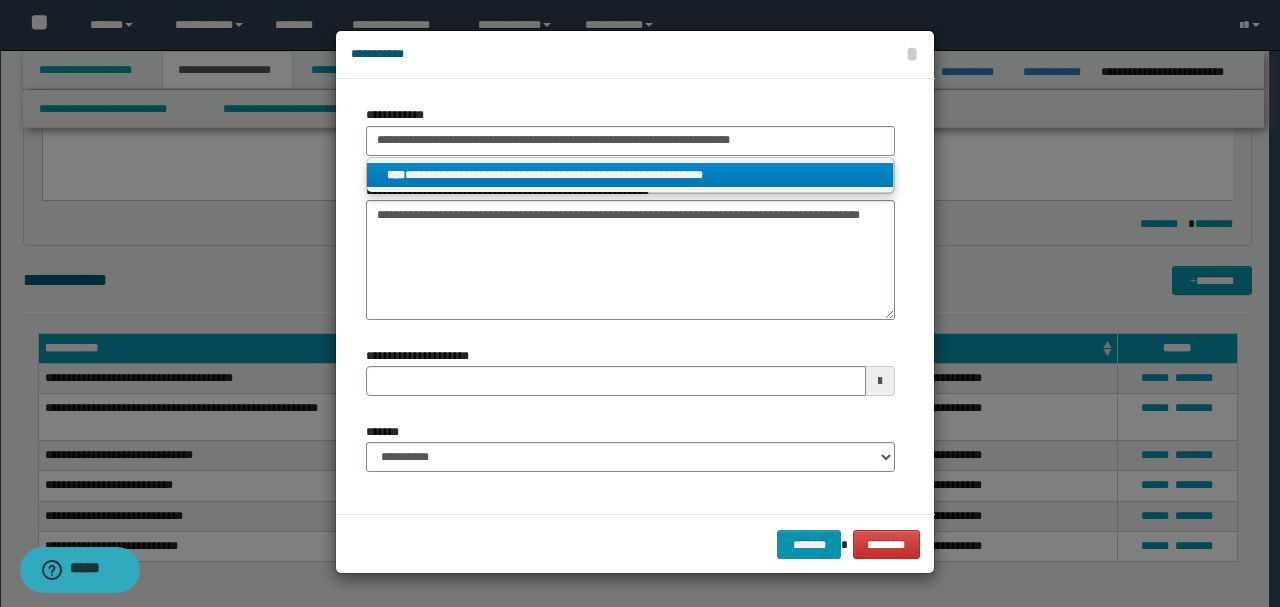 click on "**********" at bounding box center [630, 175] 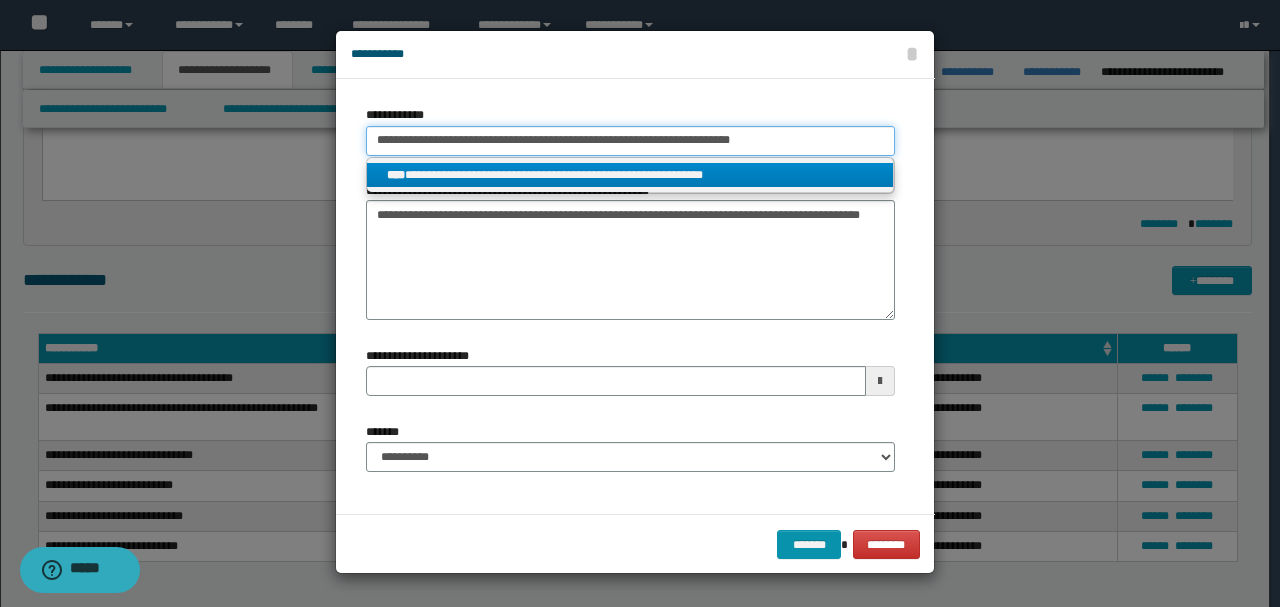 type 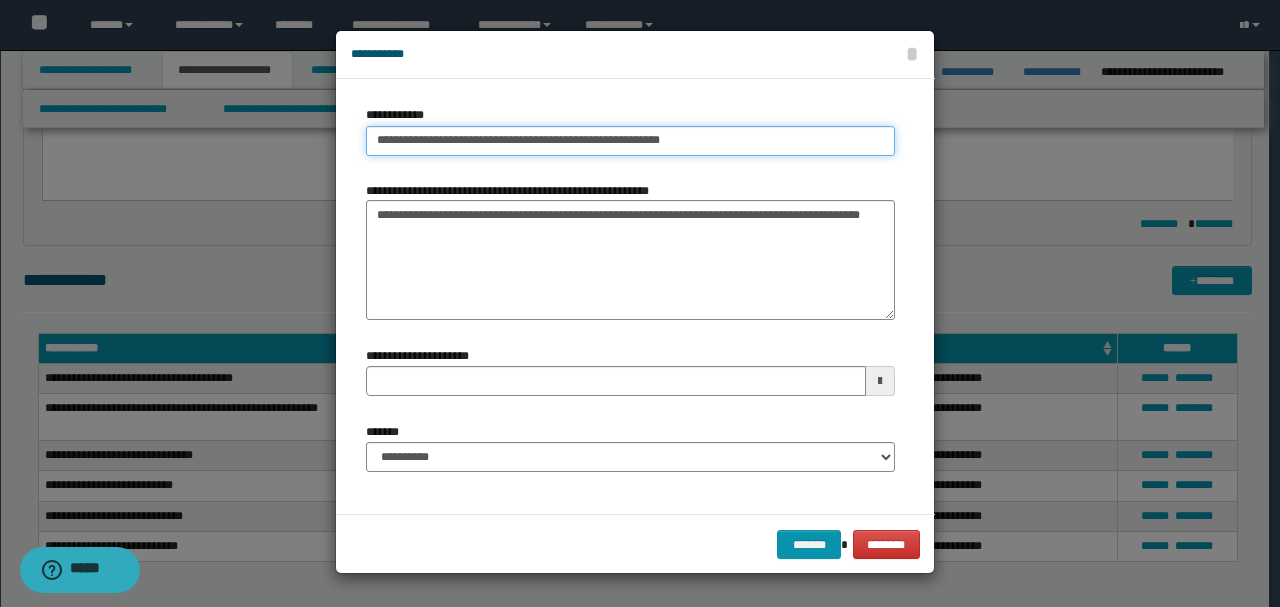 type 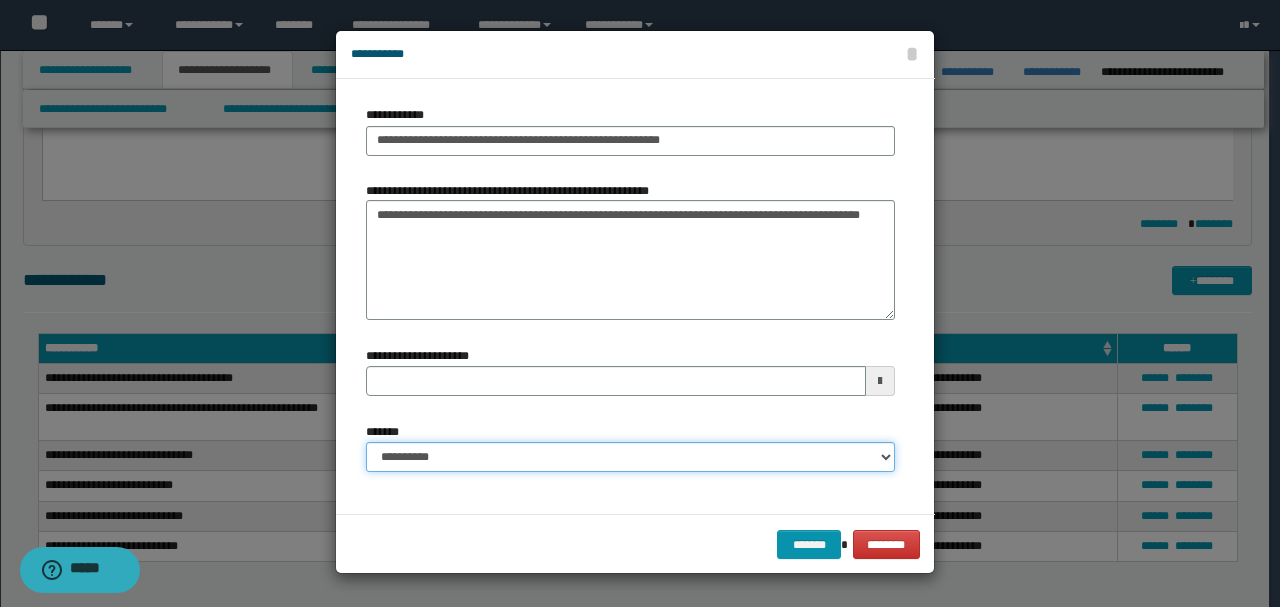 click on "**********" at bounding box center (630, 457) 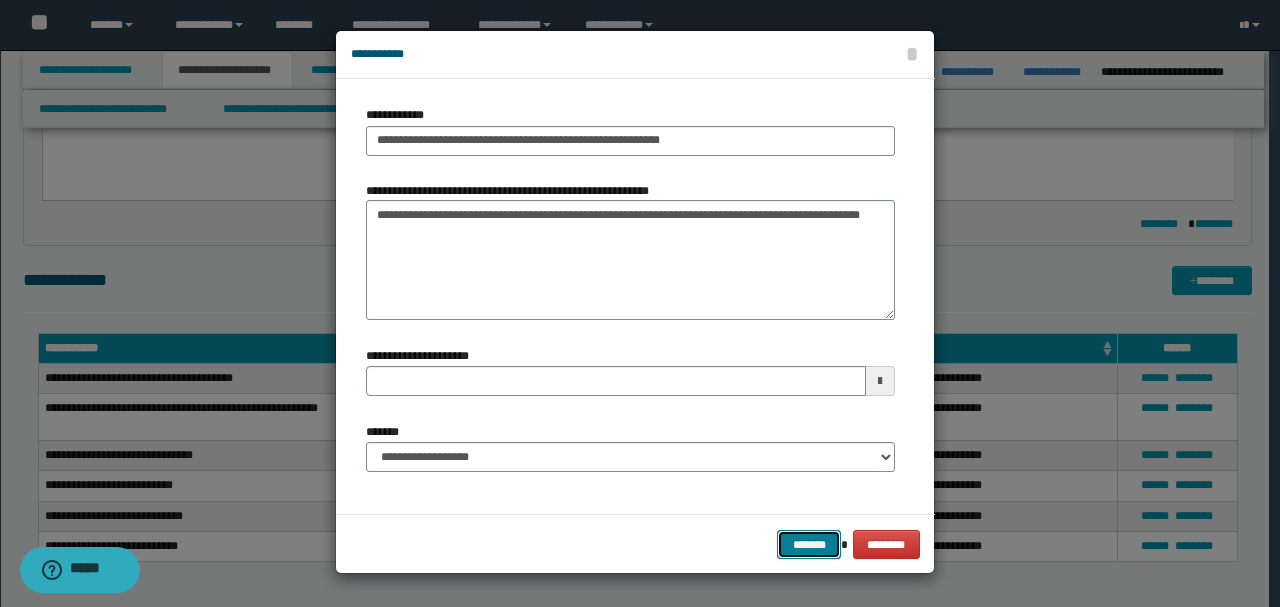 click on "*******" at bounding box center (809, 544) 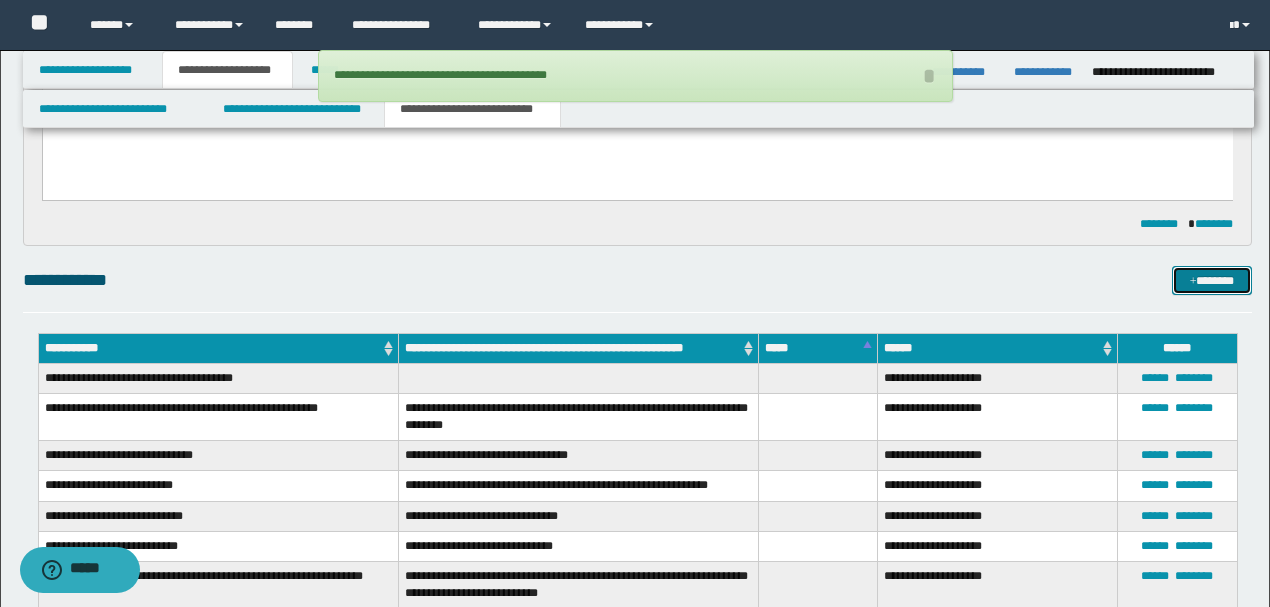 click on "*******" at bounding box center (1211, 280) 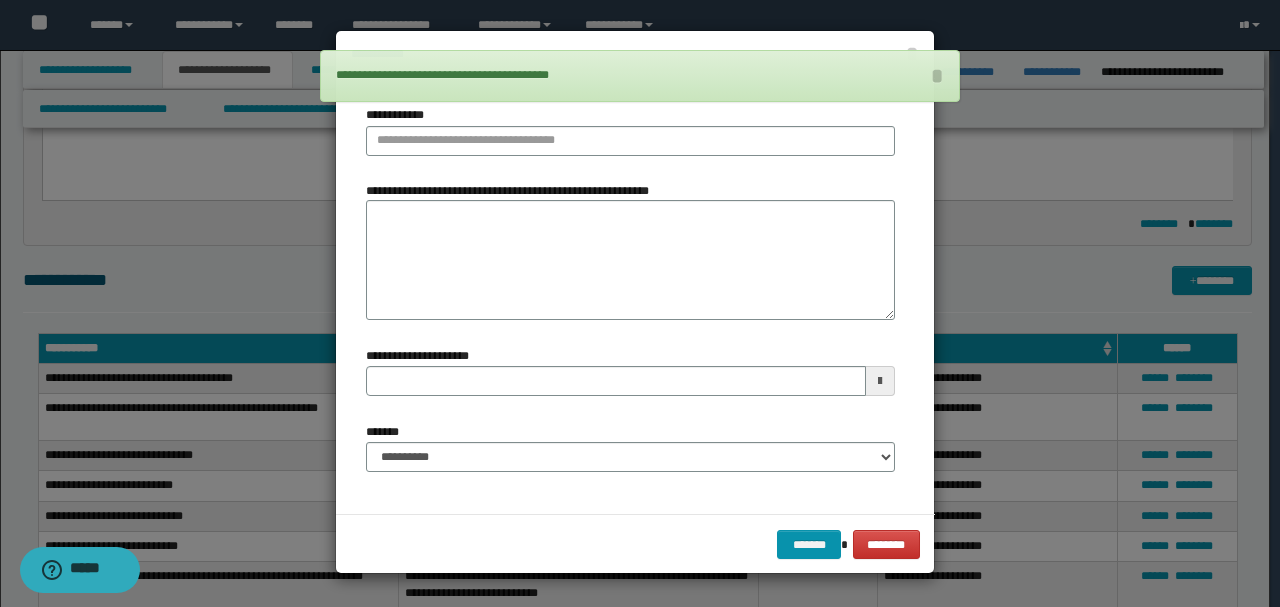 type 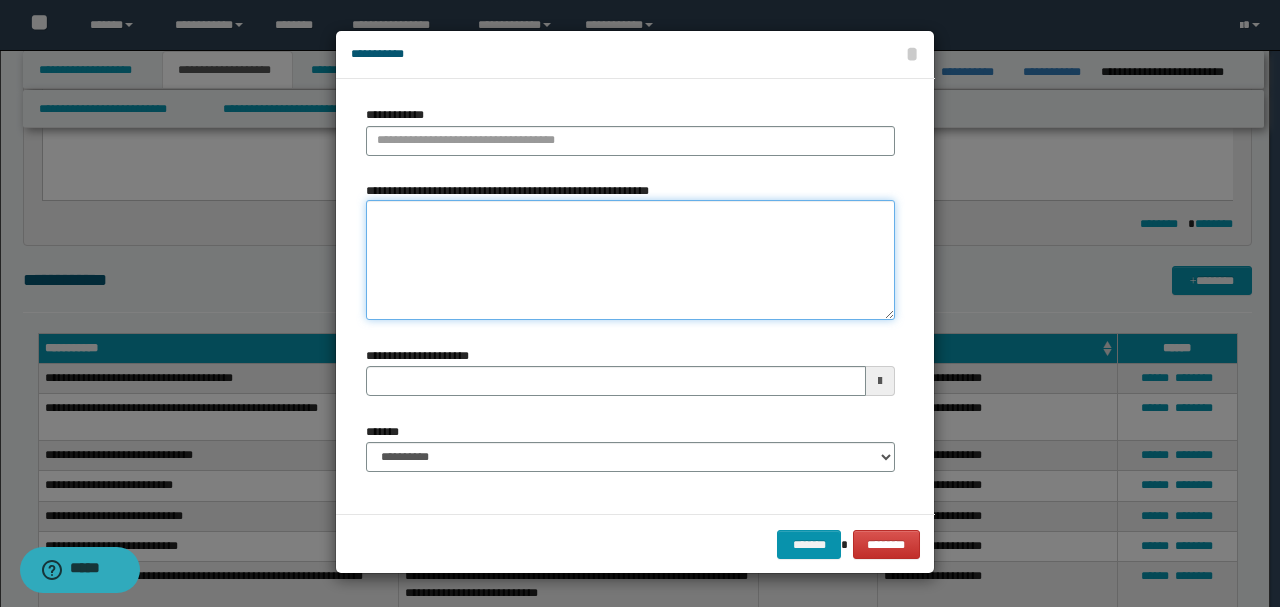 click on "**********" at bounding box center [630, 260] 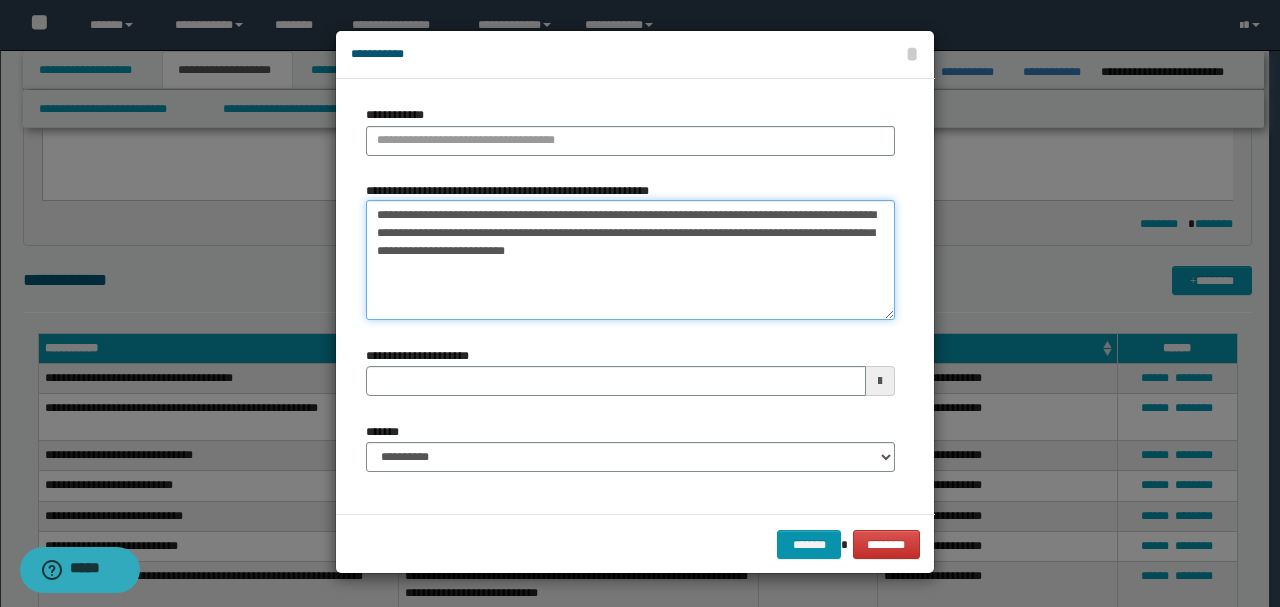 type on "**********" 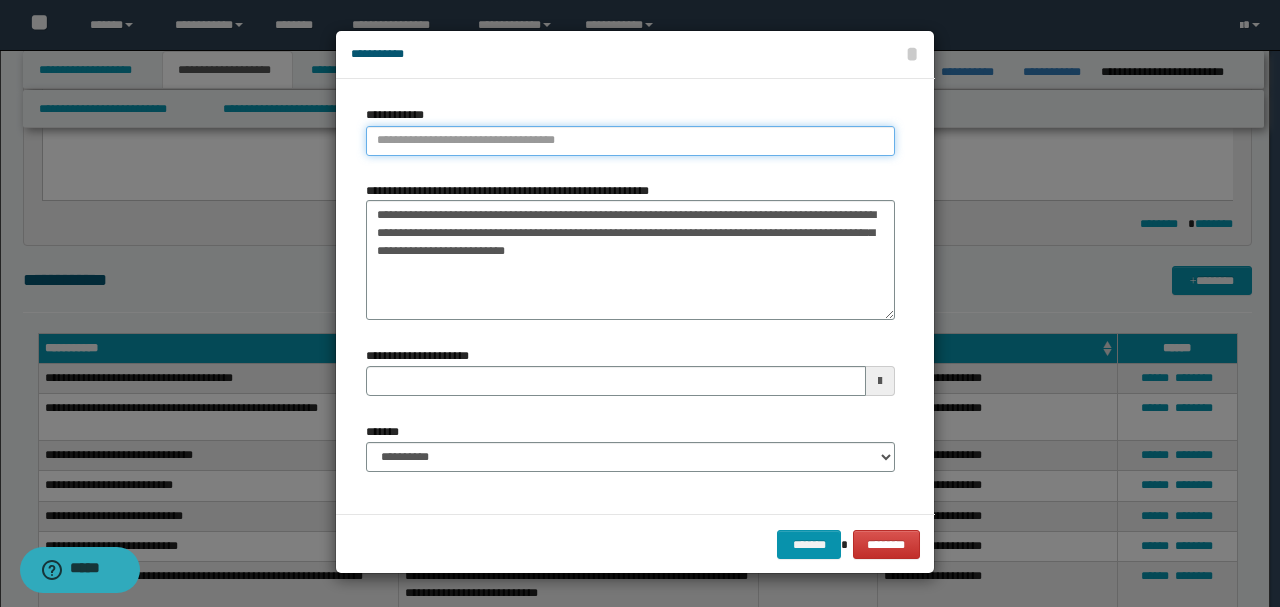 type on "**********" 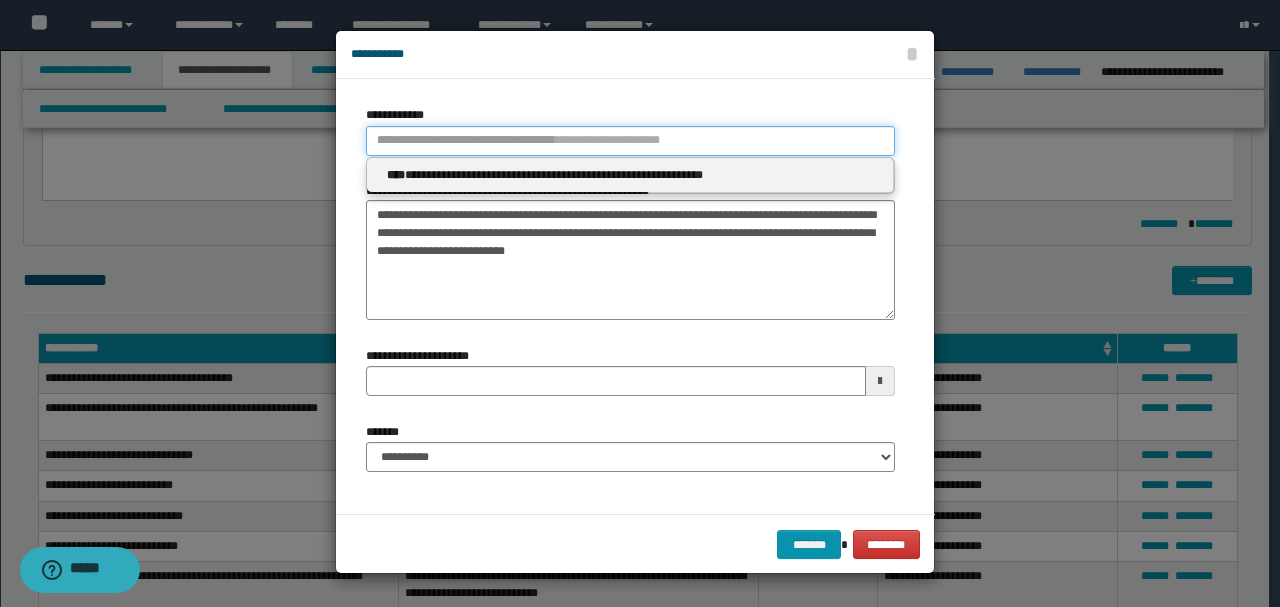 click on "**********" at bounding box center [630, 141] 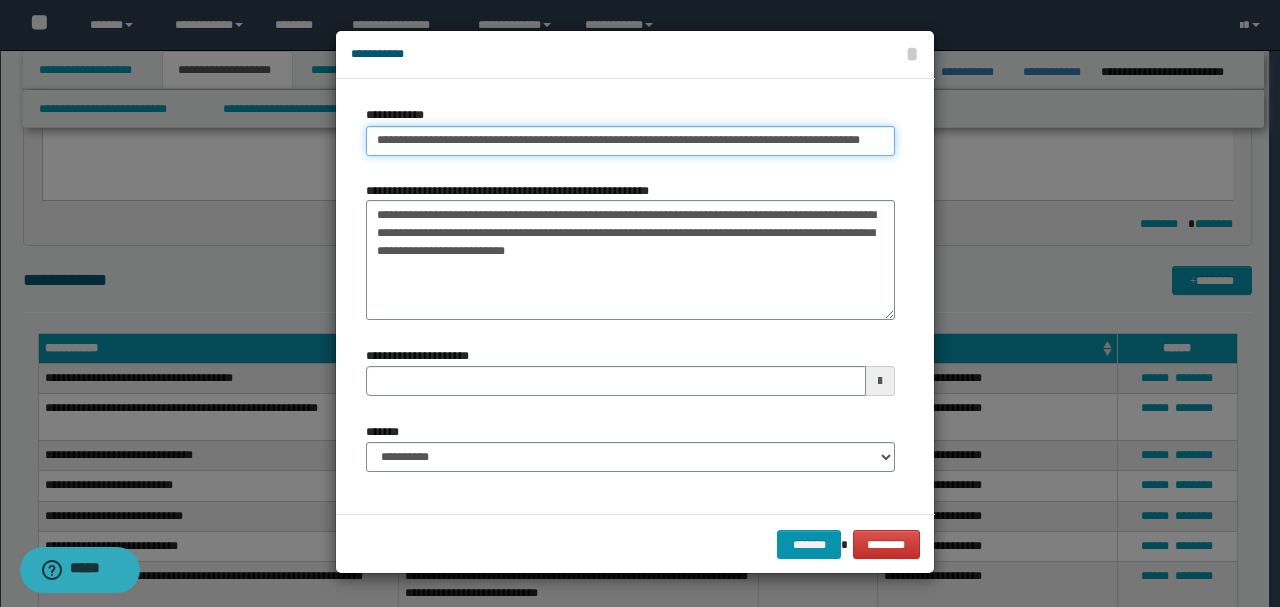 scroll, scrollTop: 0, scrollLeft: 0, axis: both 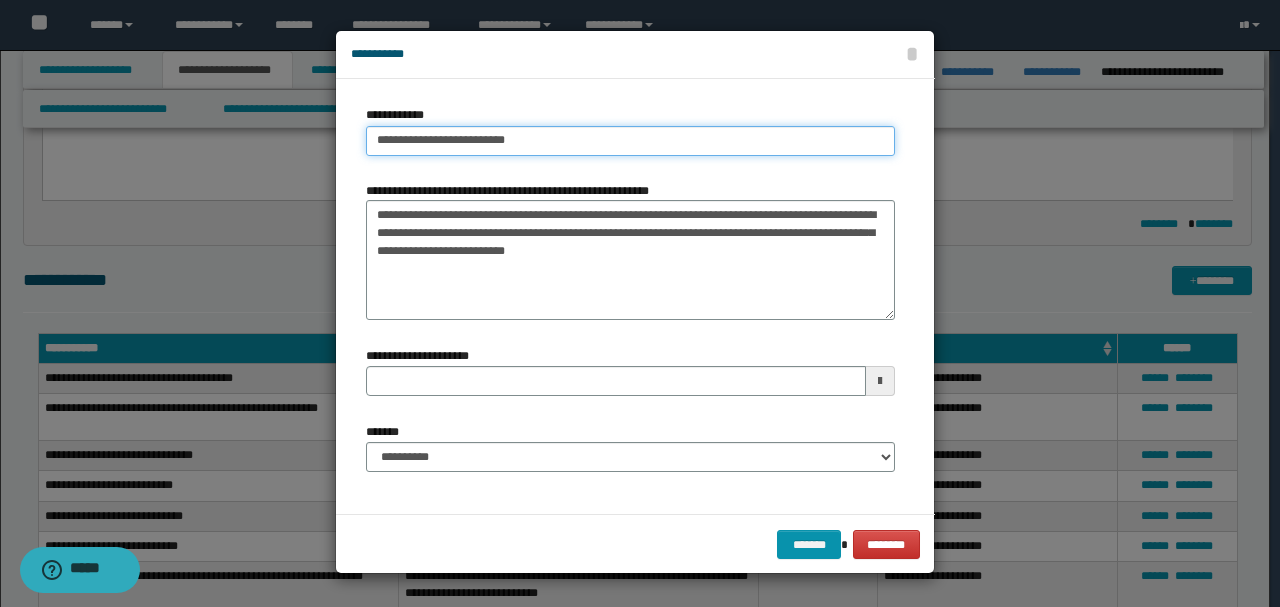 type on "**********" 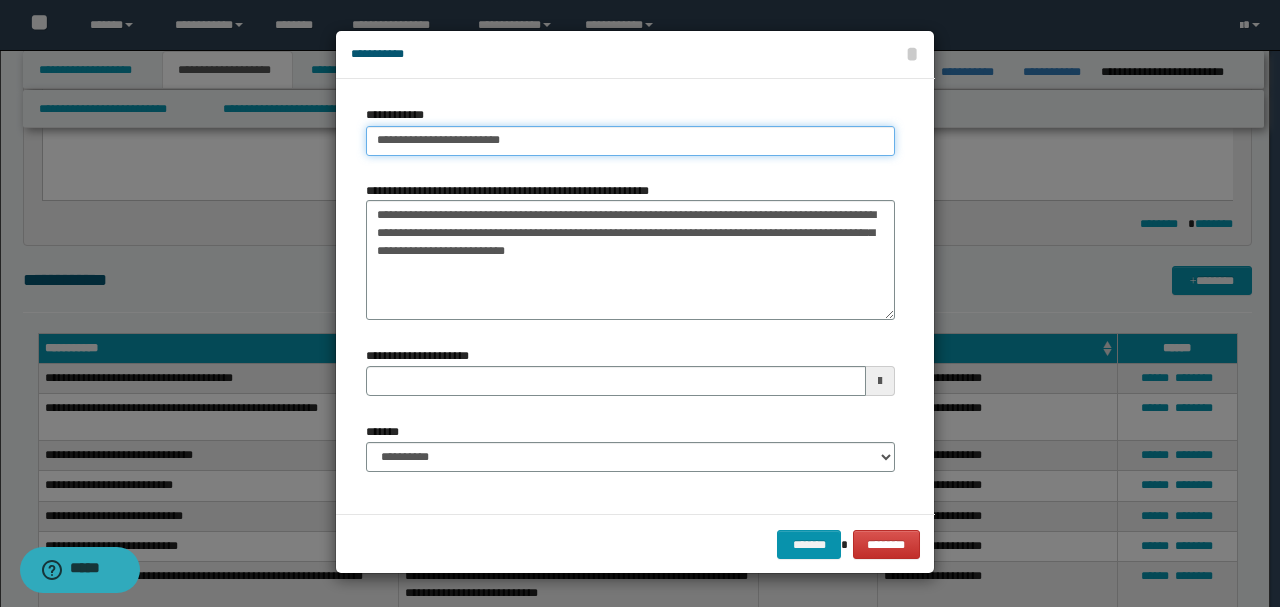 type on "**********" 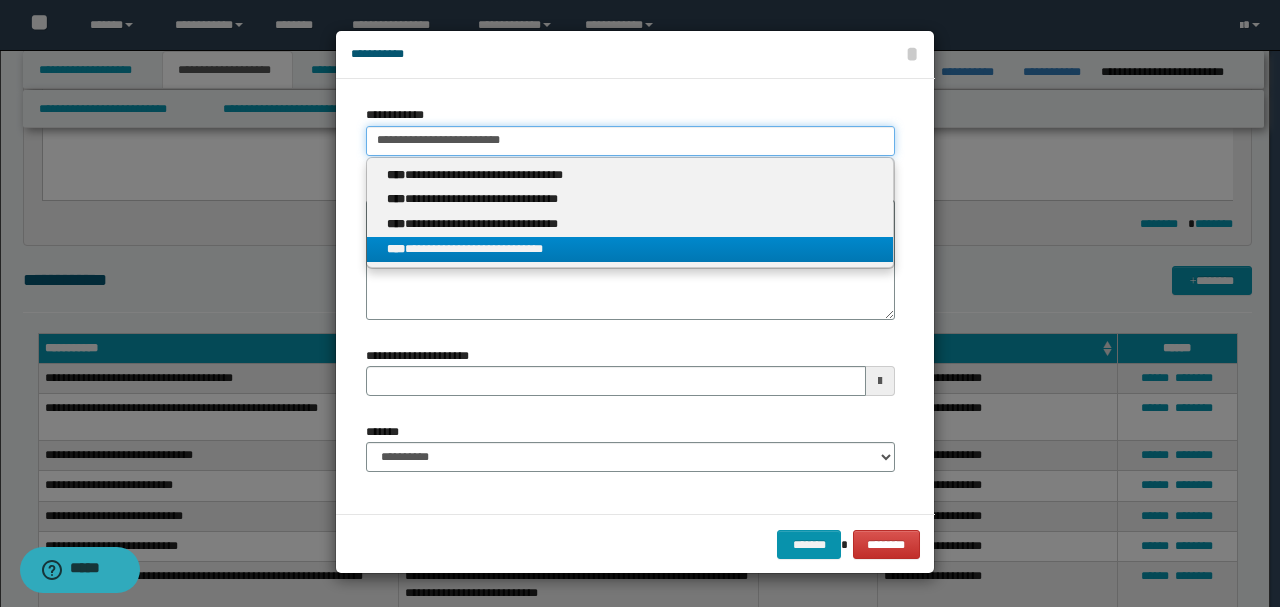type on "**********" 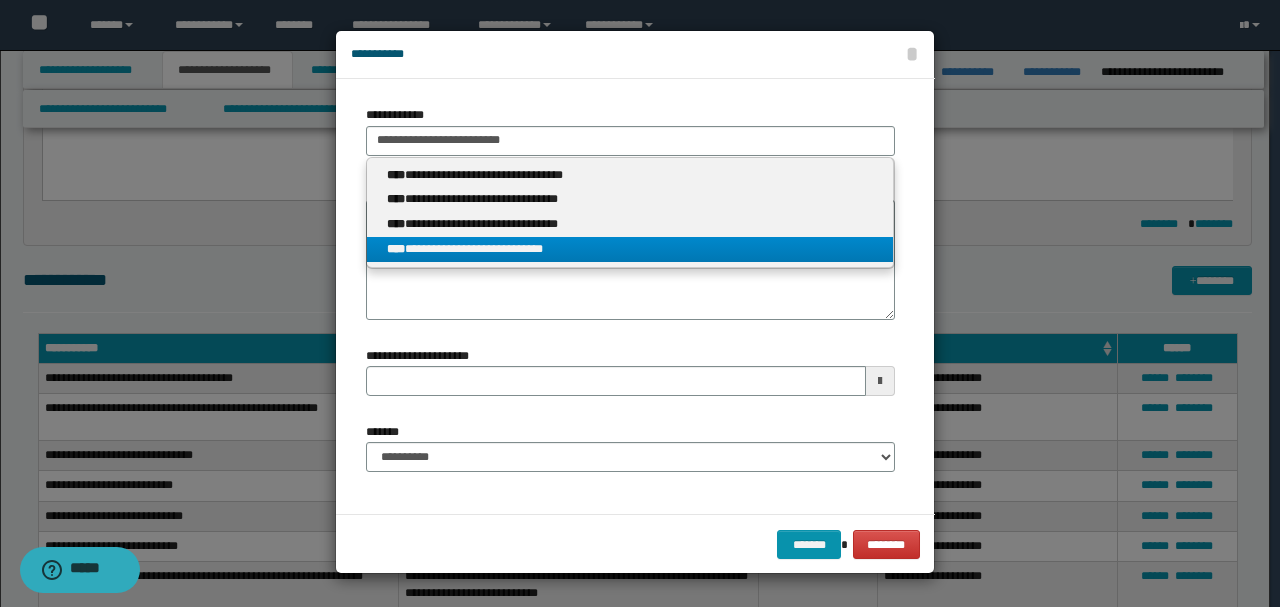 click on "**********" at bounding box center (630, 249) 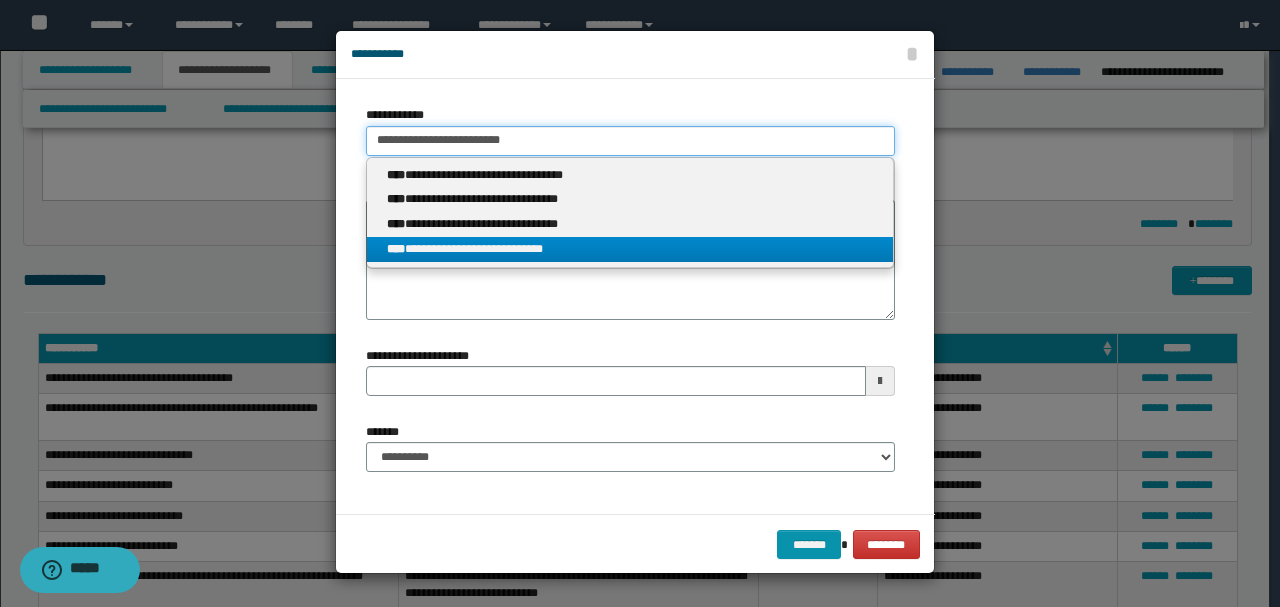 type 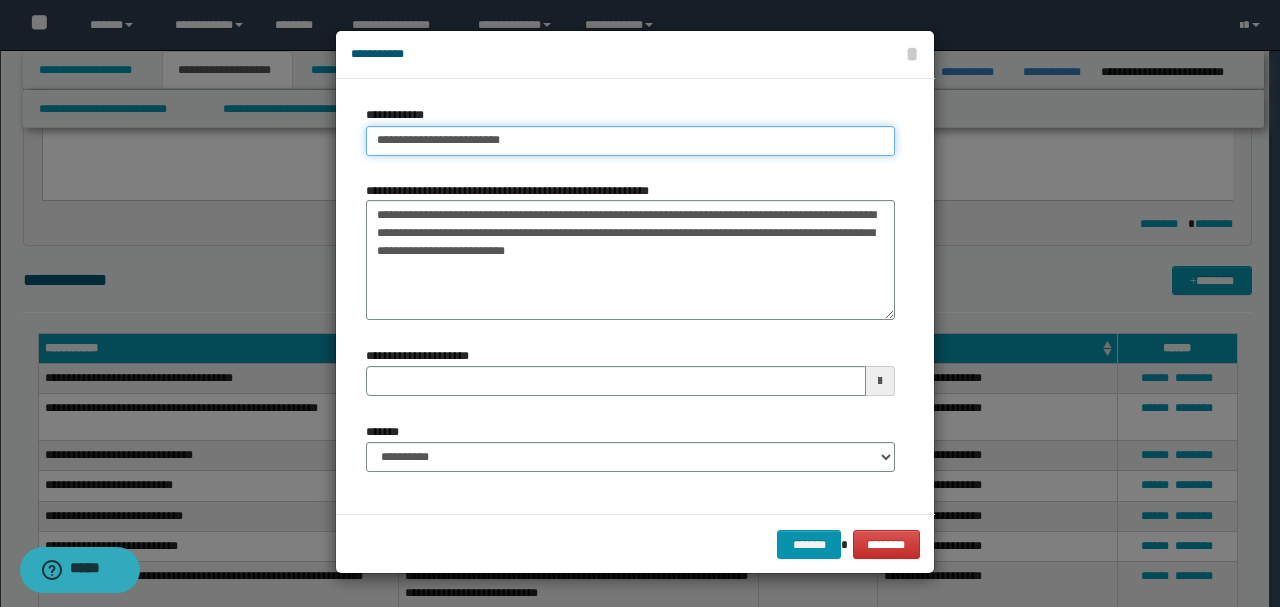 type 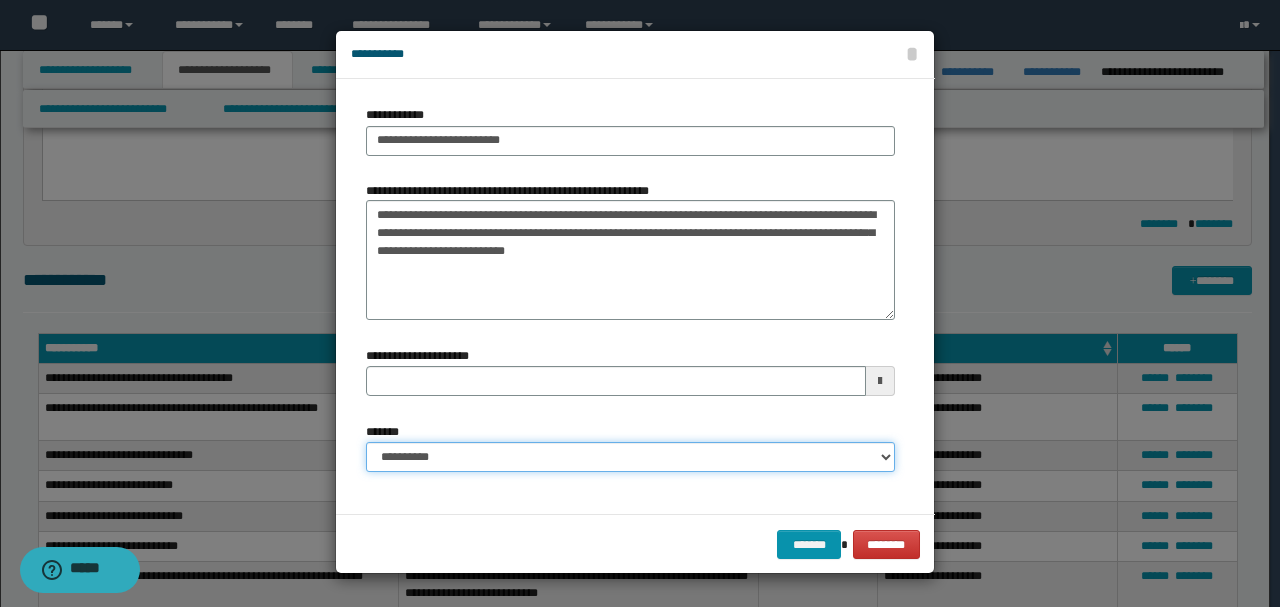 click on "**********" at bounding box center [630, 457] 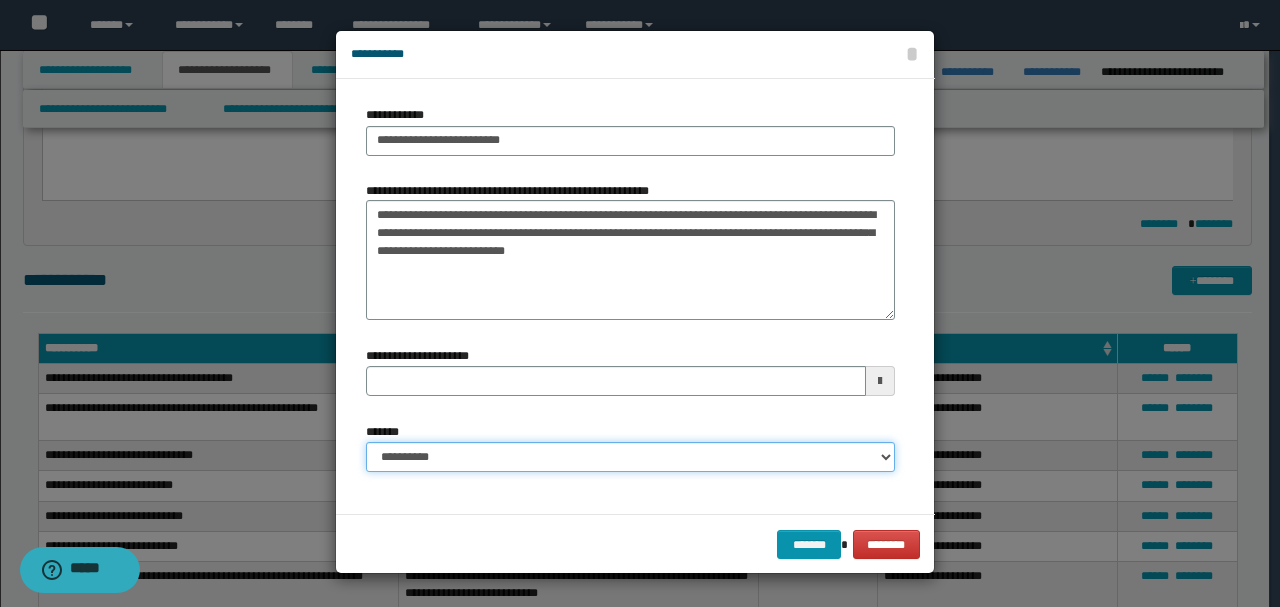 type 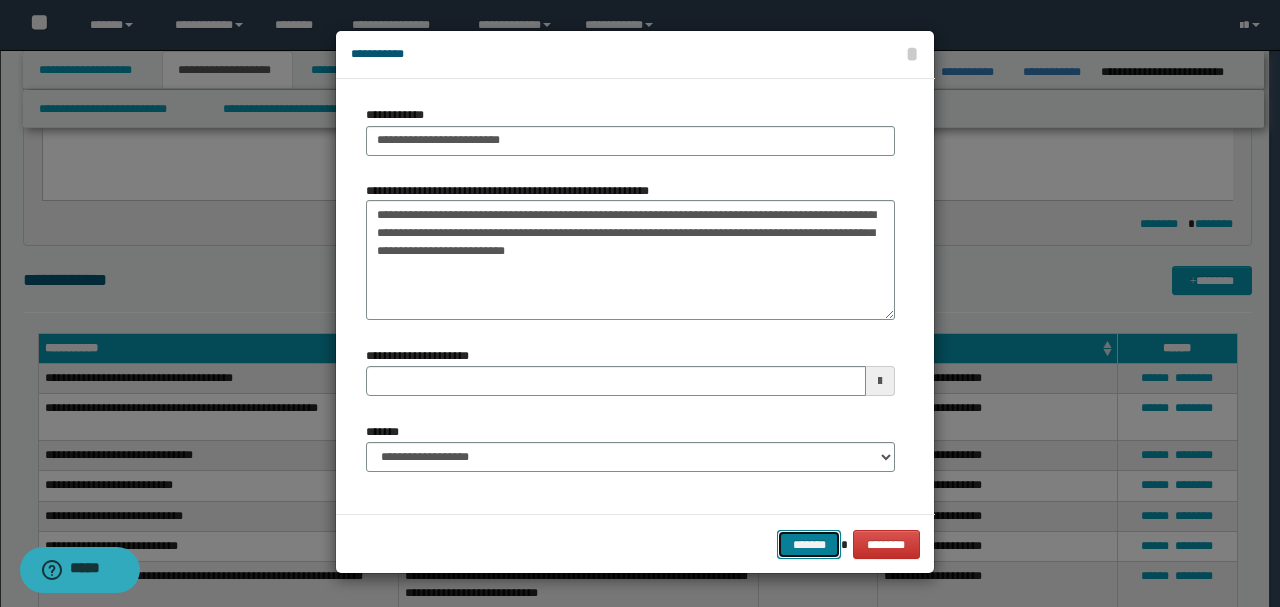 click on "*******" at bounding box center (809, 544) 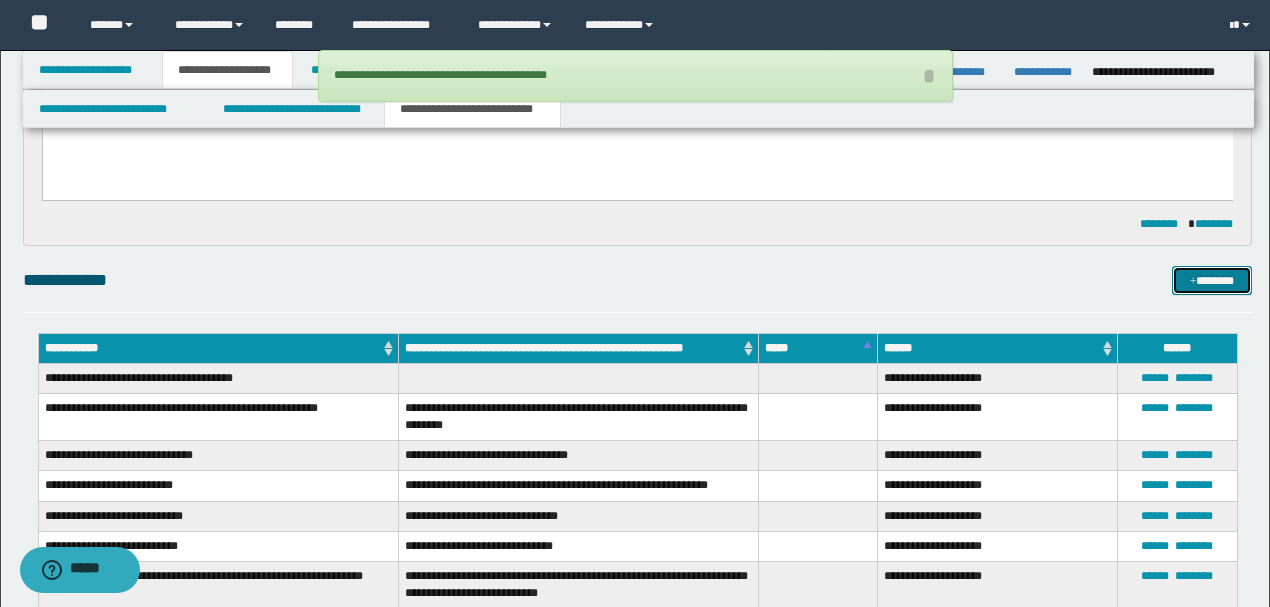 click on "*******" at bounding box center [1211, 280] 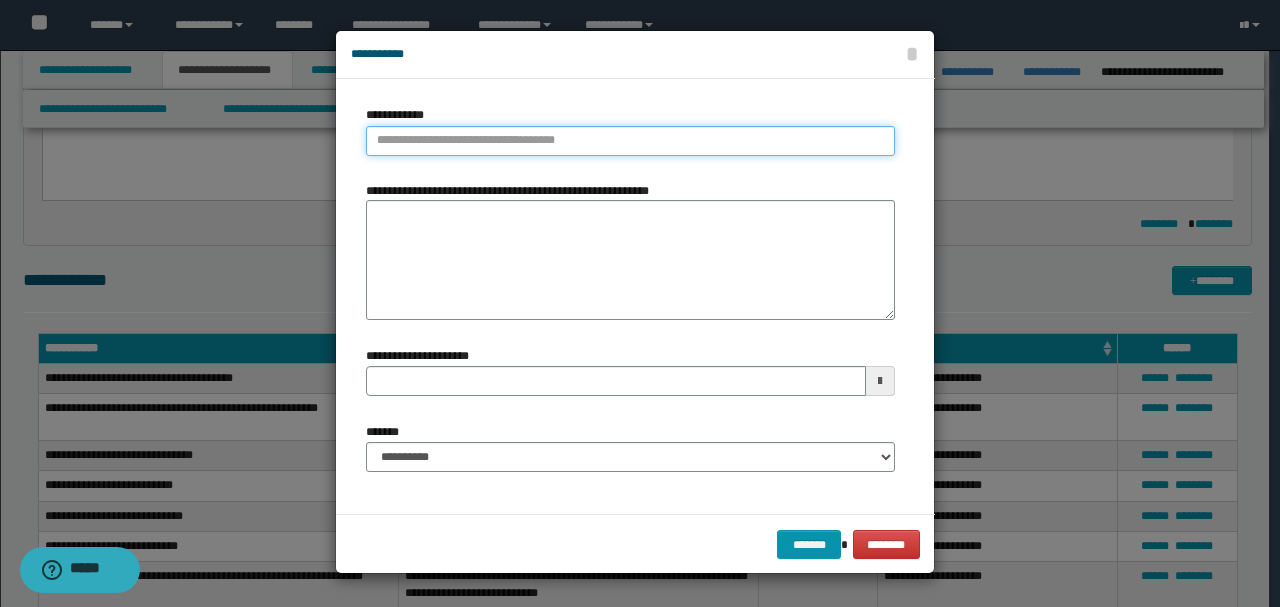 click on "**********" at bounding box center [630, 141] 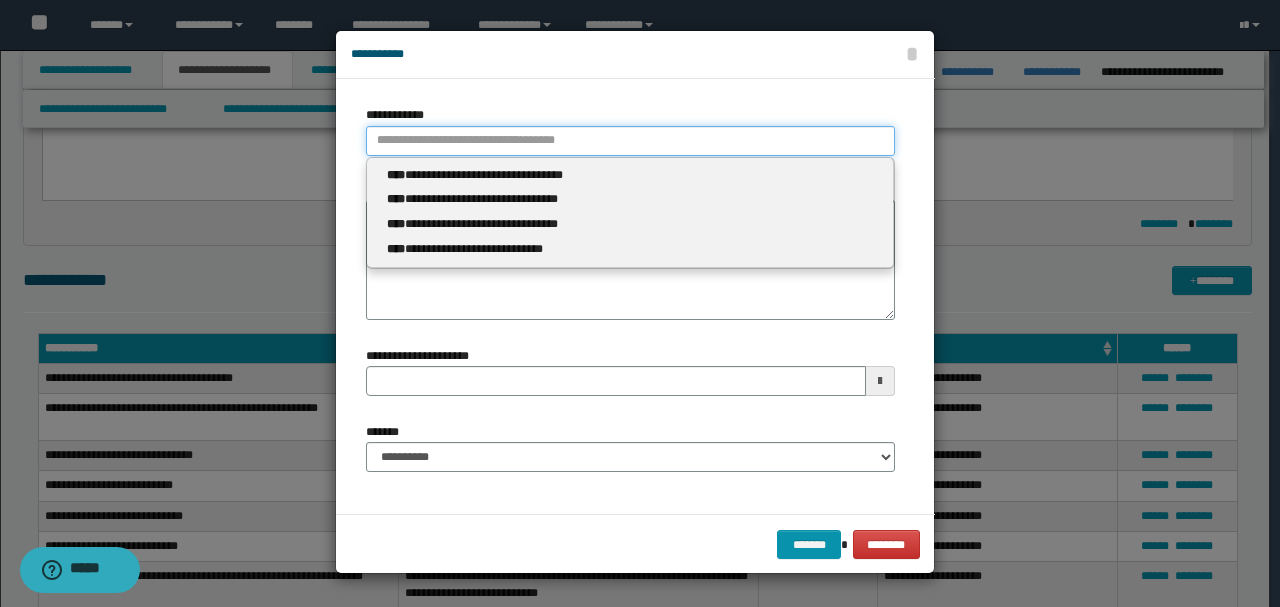 paste on "**********" 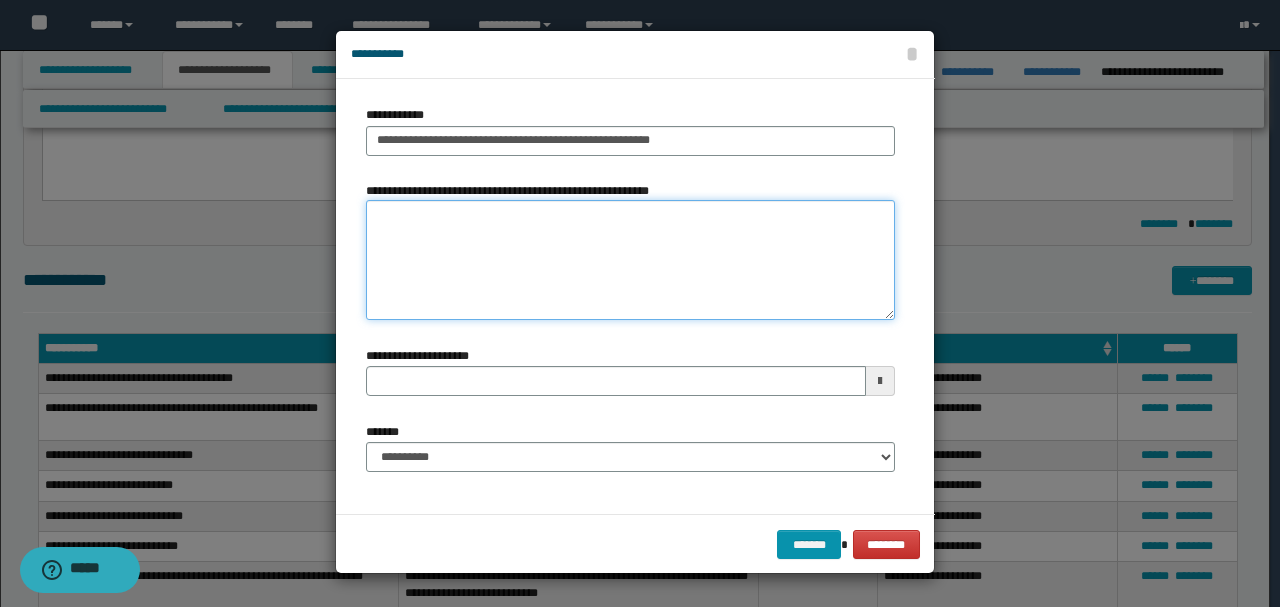 click on "**********" at bounding box center (630, 260) 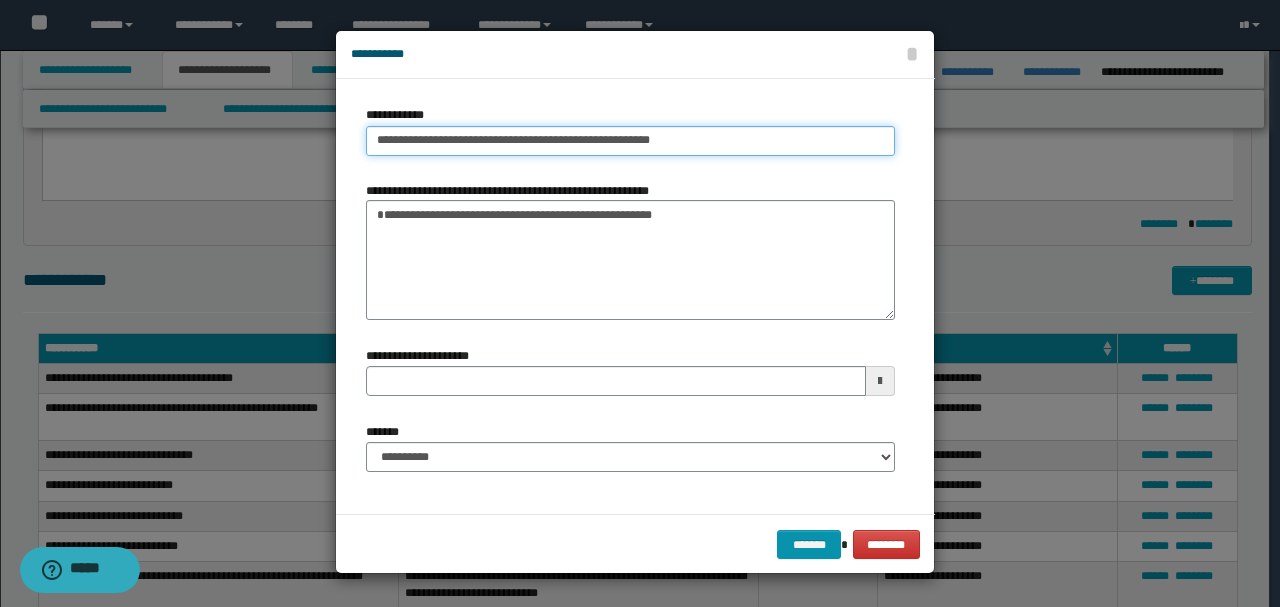 click on "**********" at bounding box center [630, 141] 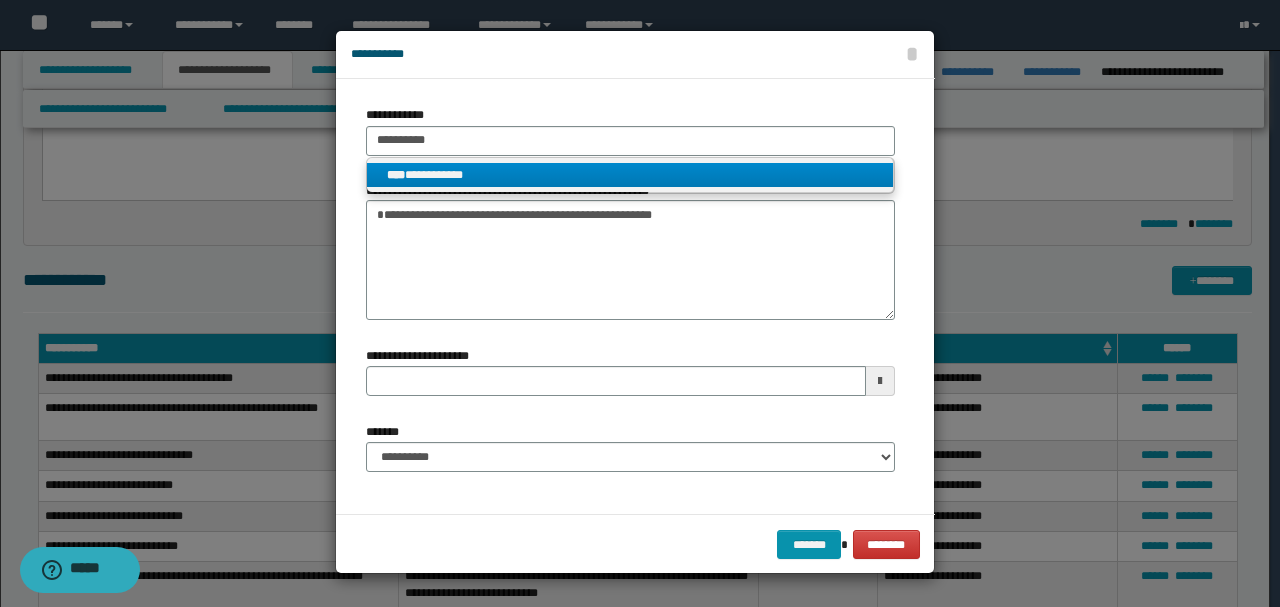 click on "**********" at bounding box center [630, 175] 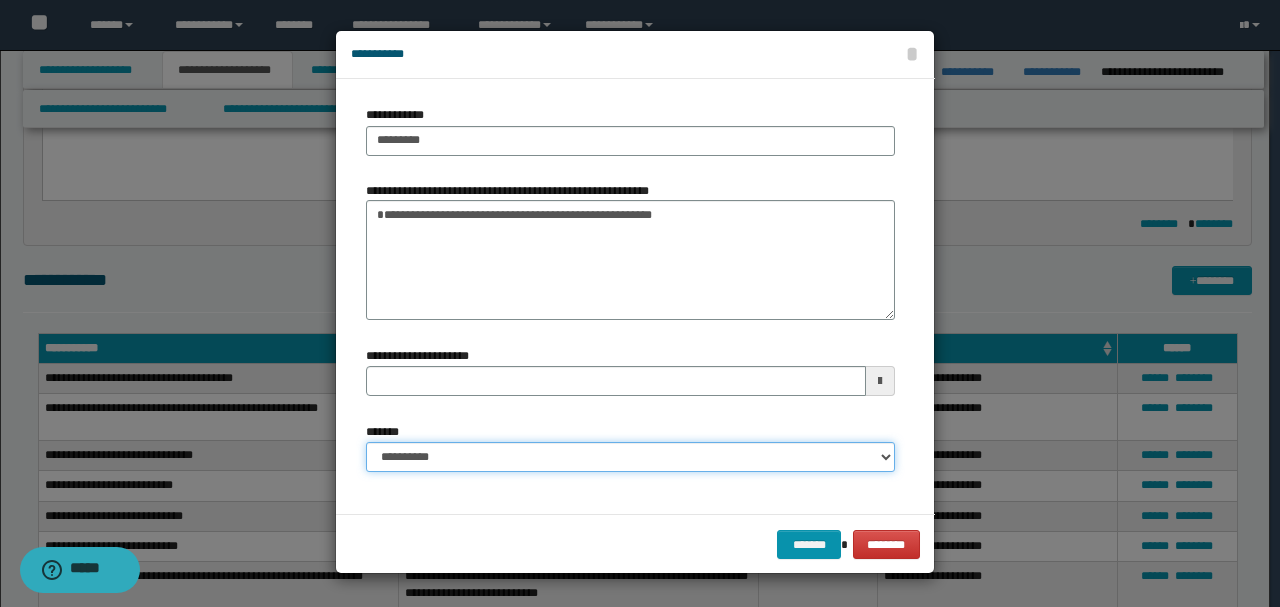 click on "**********" at bounding box center (630, 457) 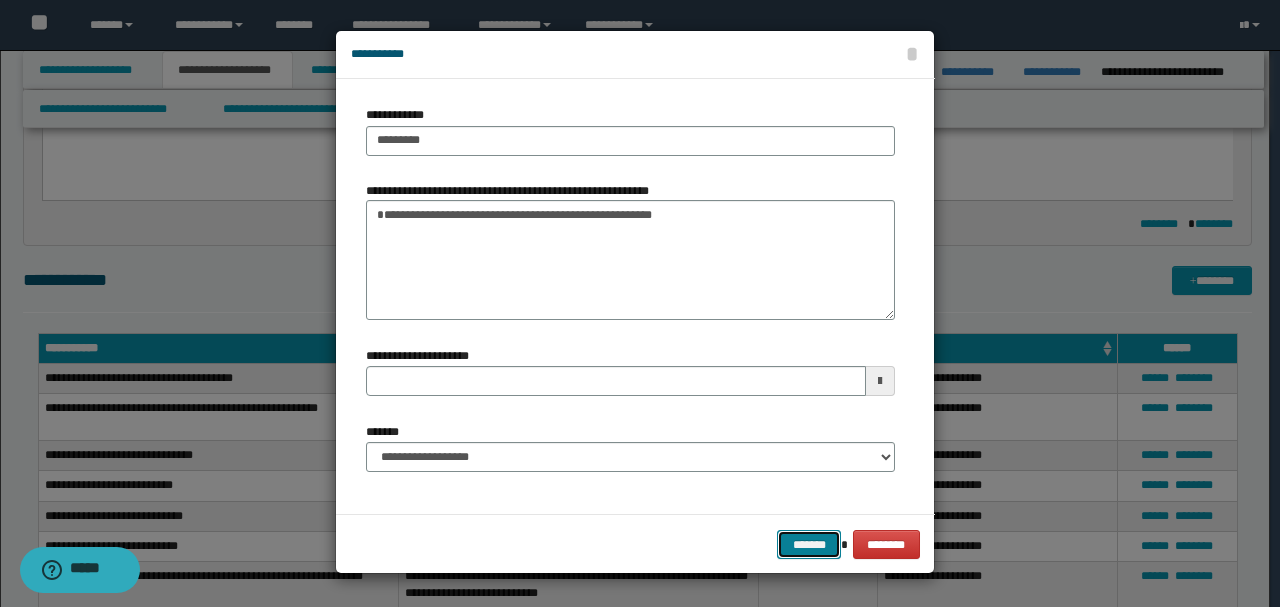 click on "*******" at bounding box center [809, 544] 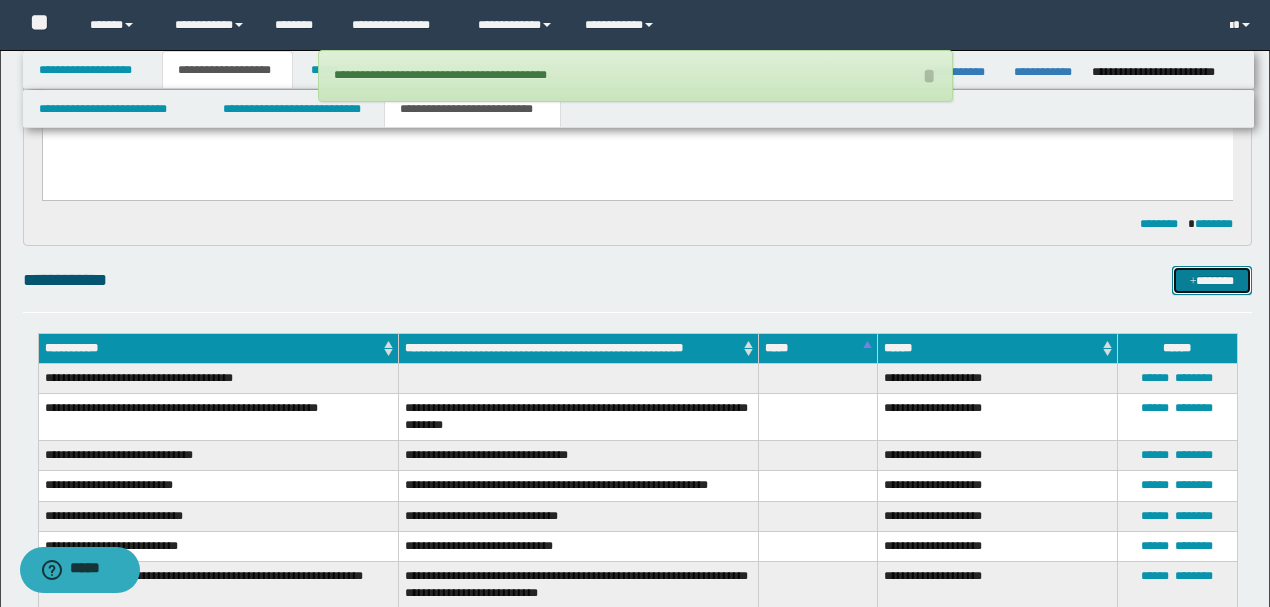 click at bounding box center (1193, 282) 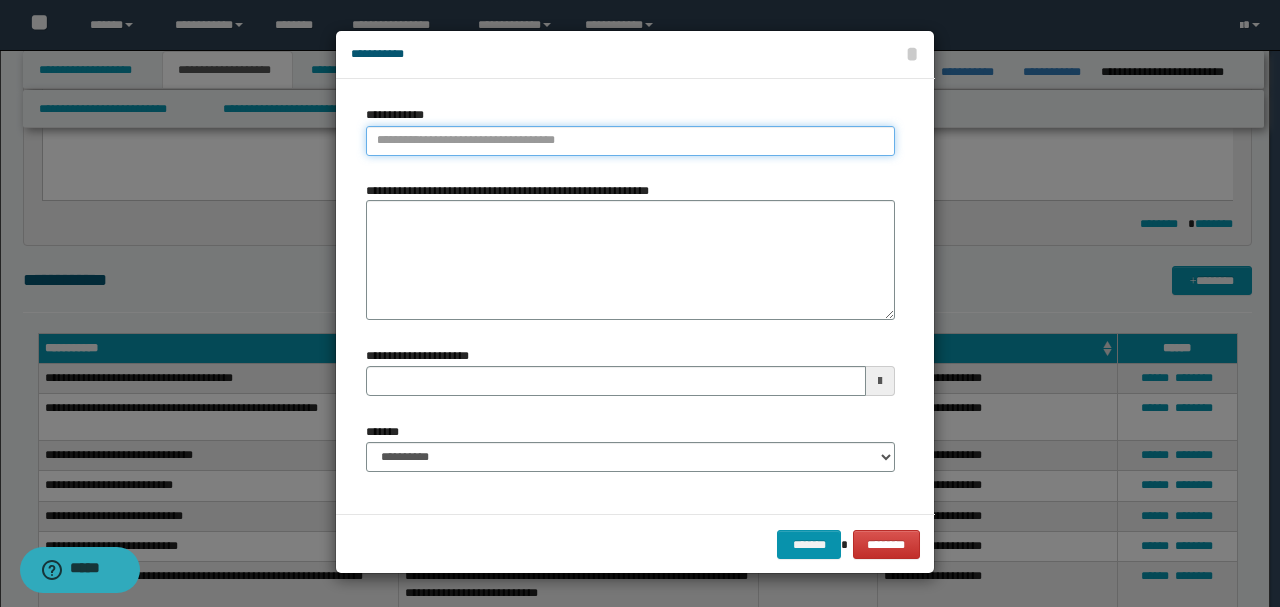 click on "**********" at bounding box center [630, 141] 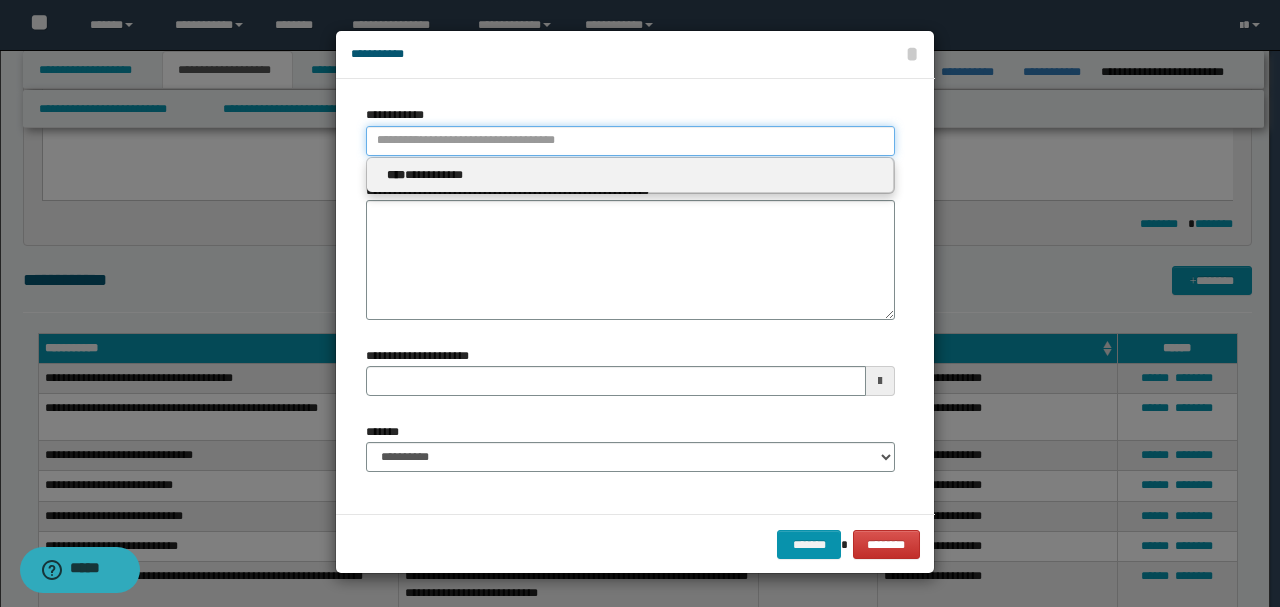 paste on "**********" 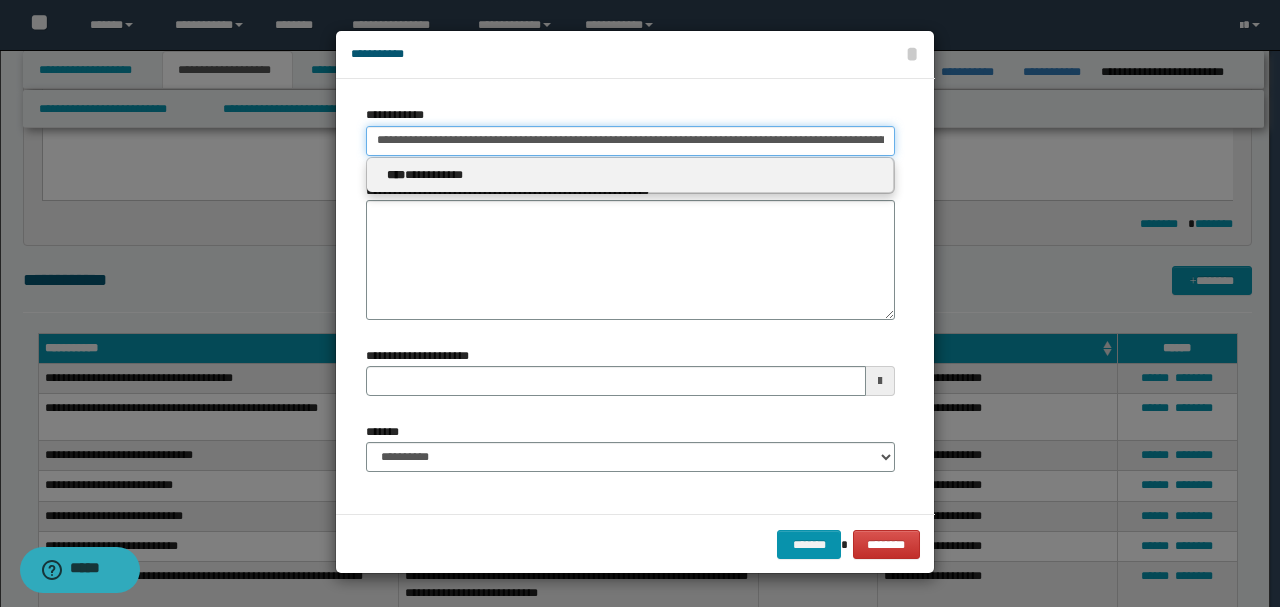 scroll, scrollTop: 0, scrollLeft: 421, axis: horizontal 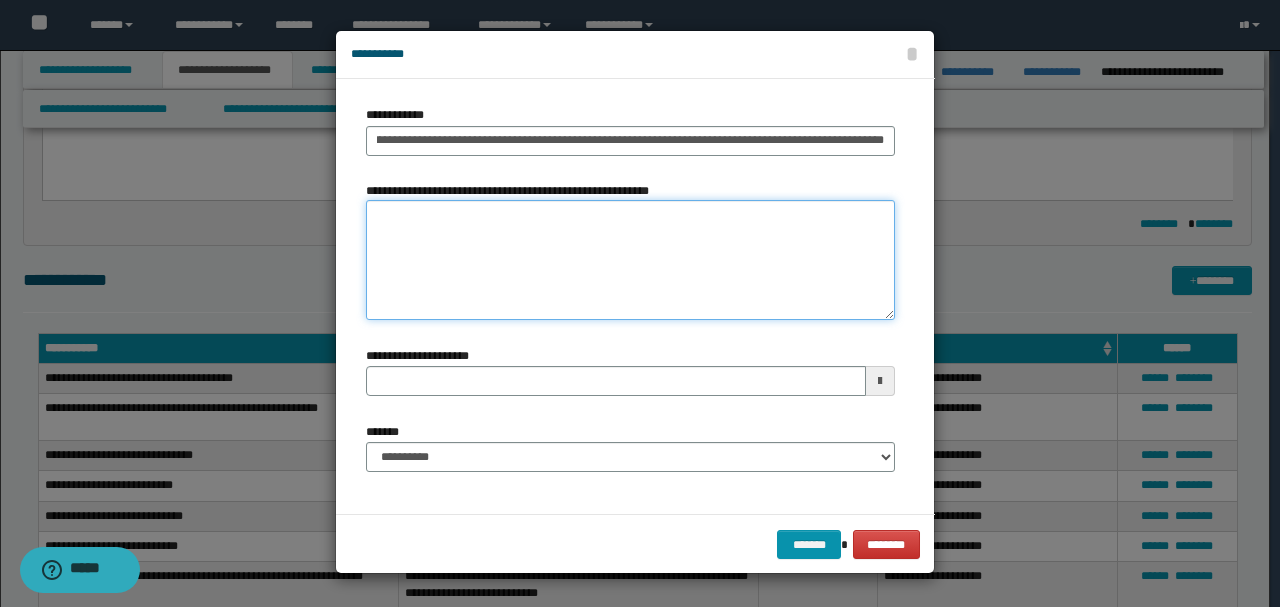 click on "**********" at bounding box center [630, 260] 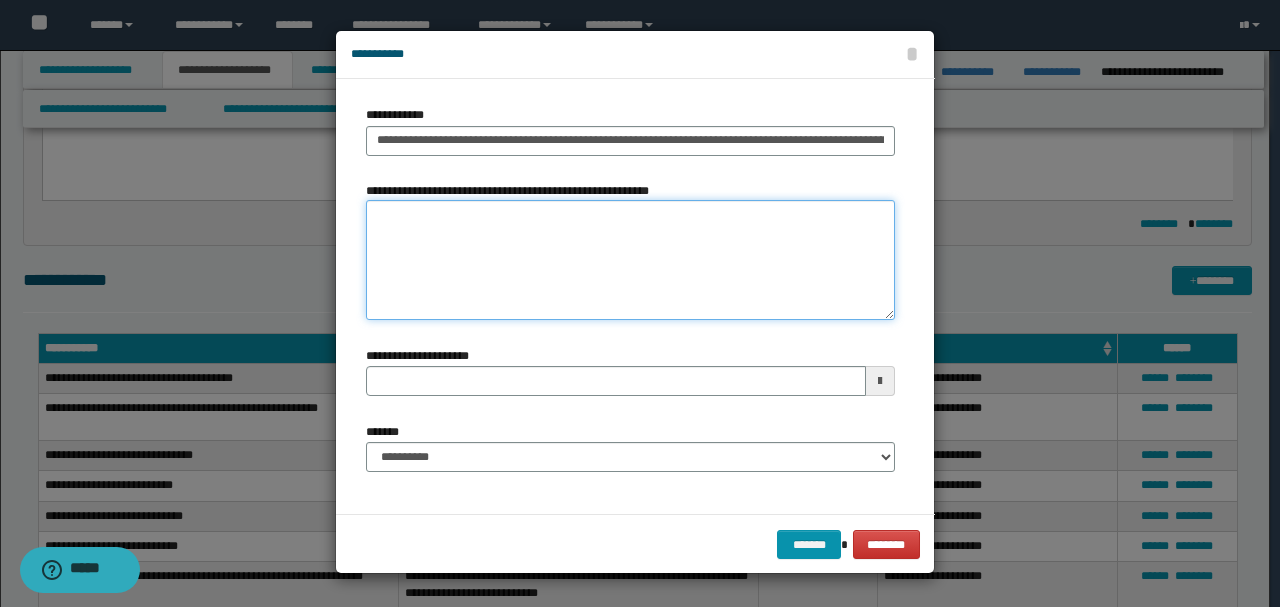 paste on "**********" 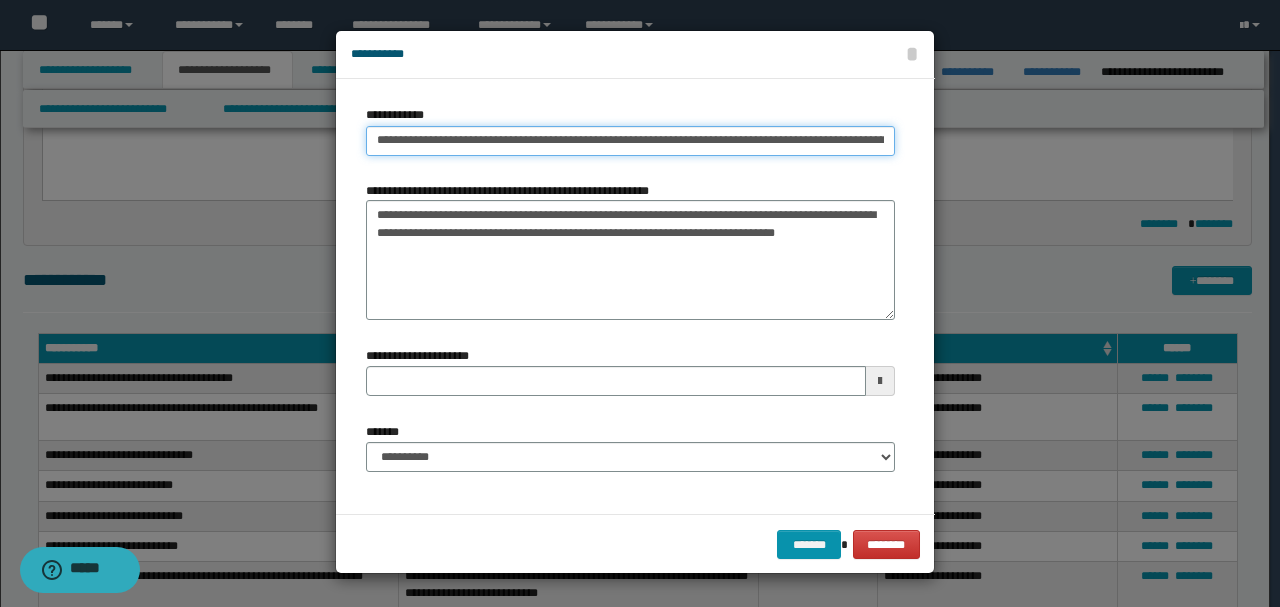 click on "**********" at bounding box center (630, 141) 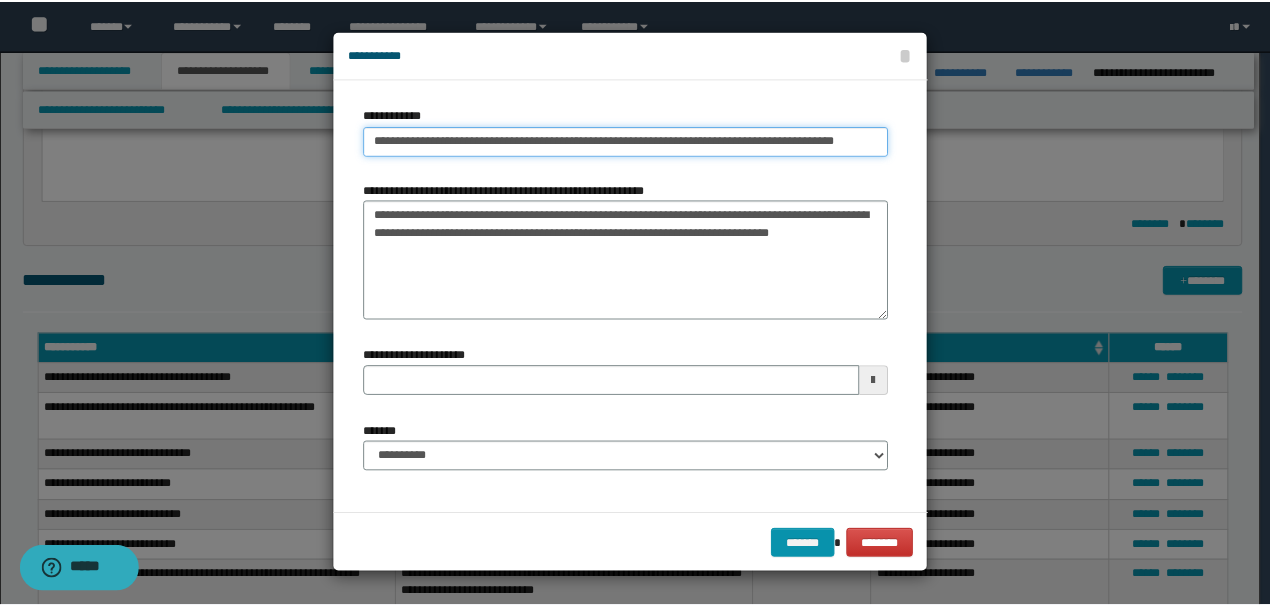 scroll, scrollTop: 0, scrollLeft: 0, axis: both 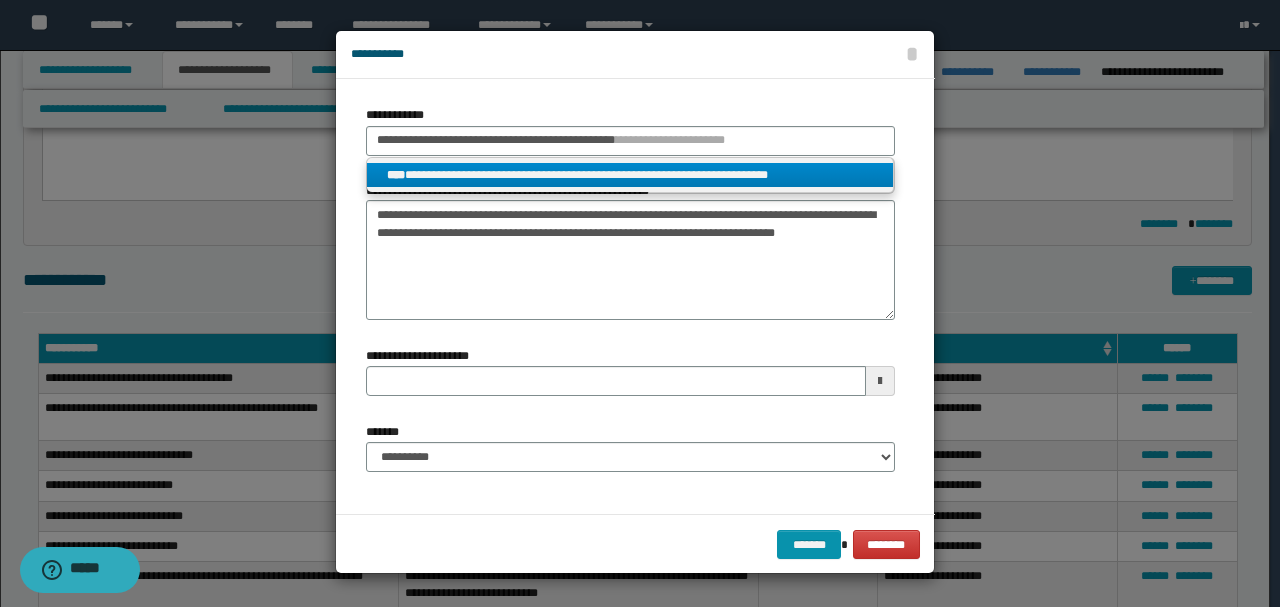 click on "**********" at bounding box center (630, 175) 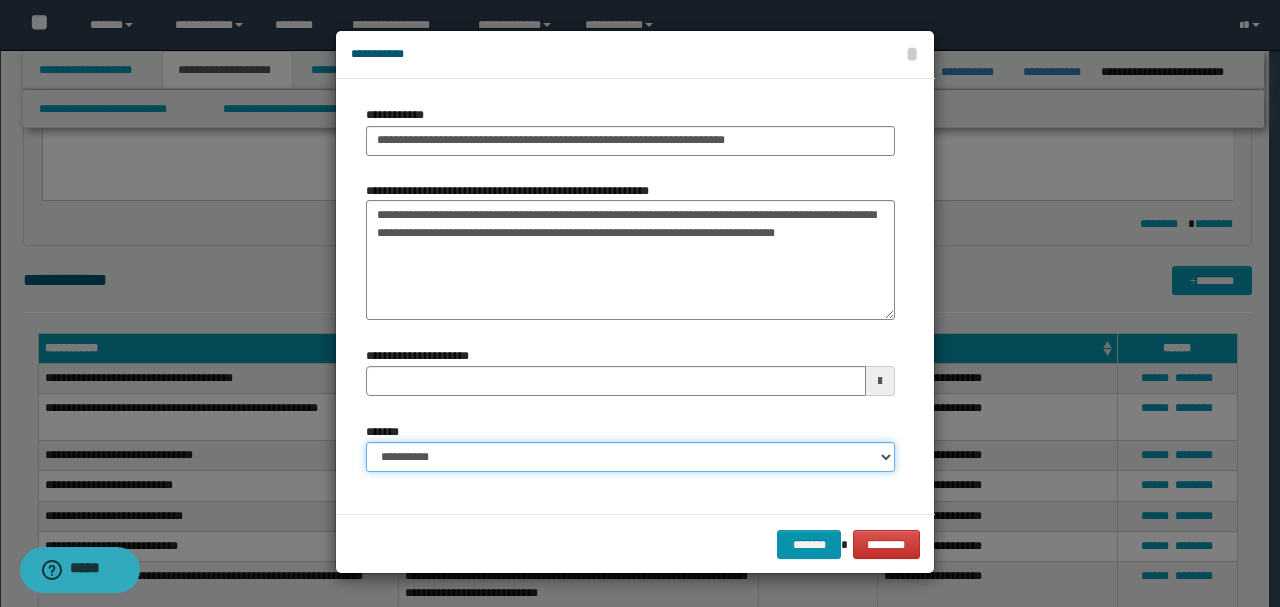 click on "**********" at bounding box center [630, 457] 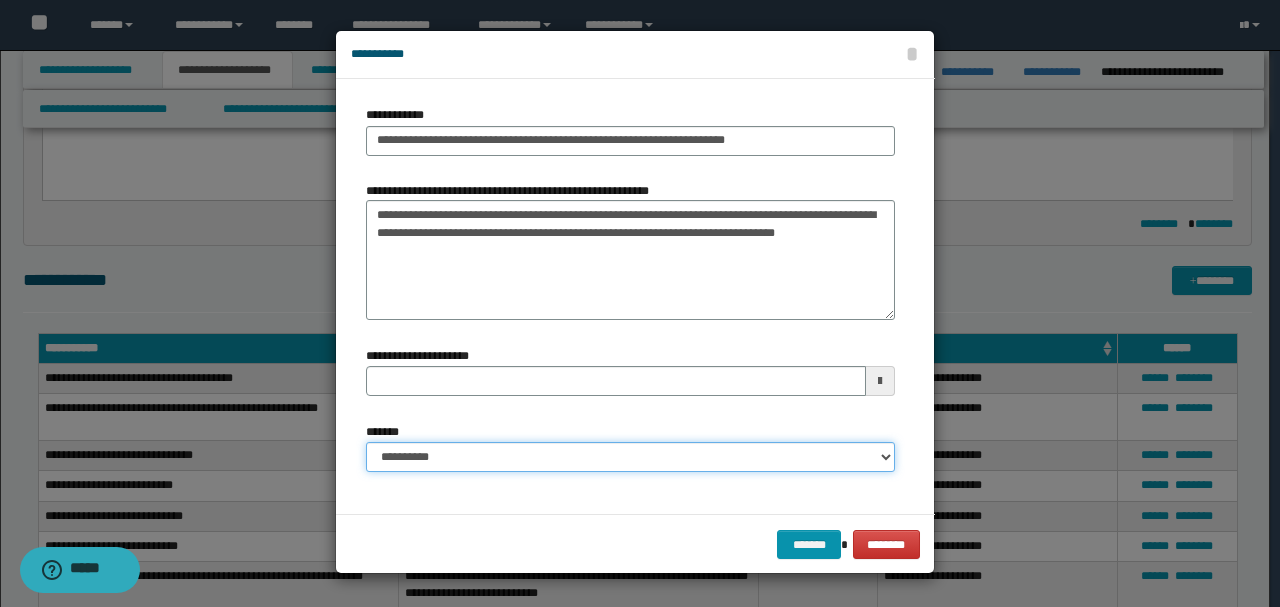 click on "**********" at bounding box center (630, 457) 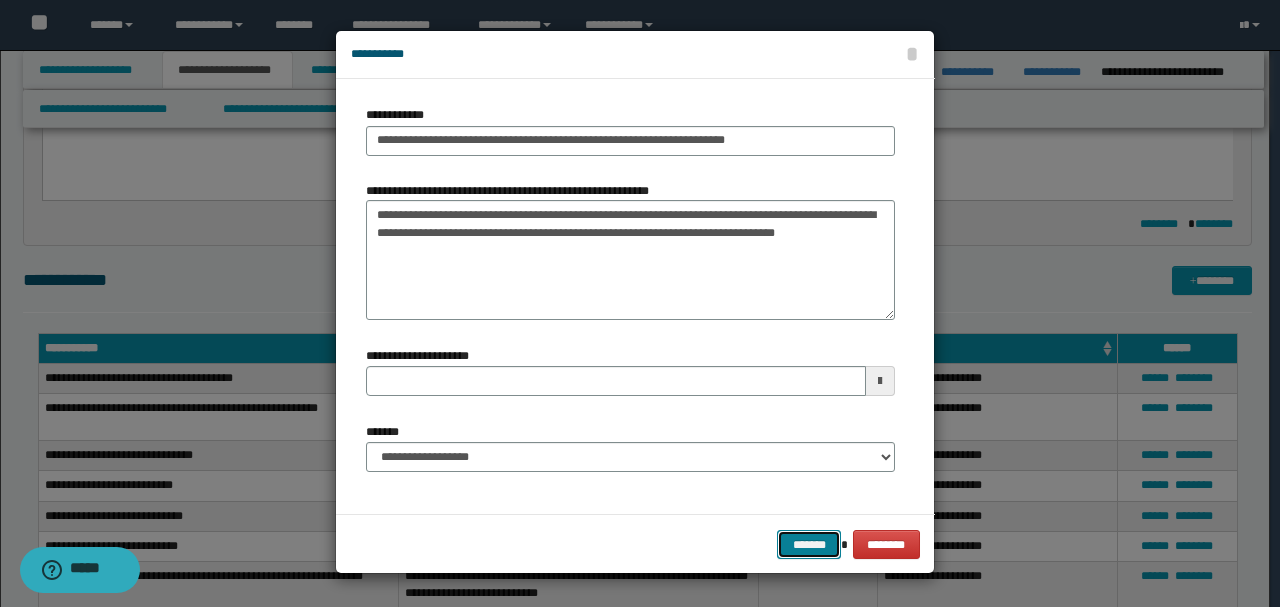 click on "*******" at bounding box center (809, 544) 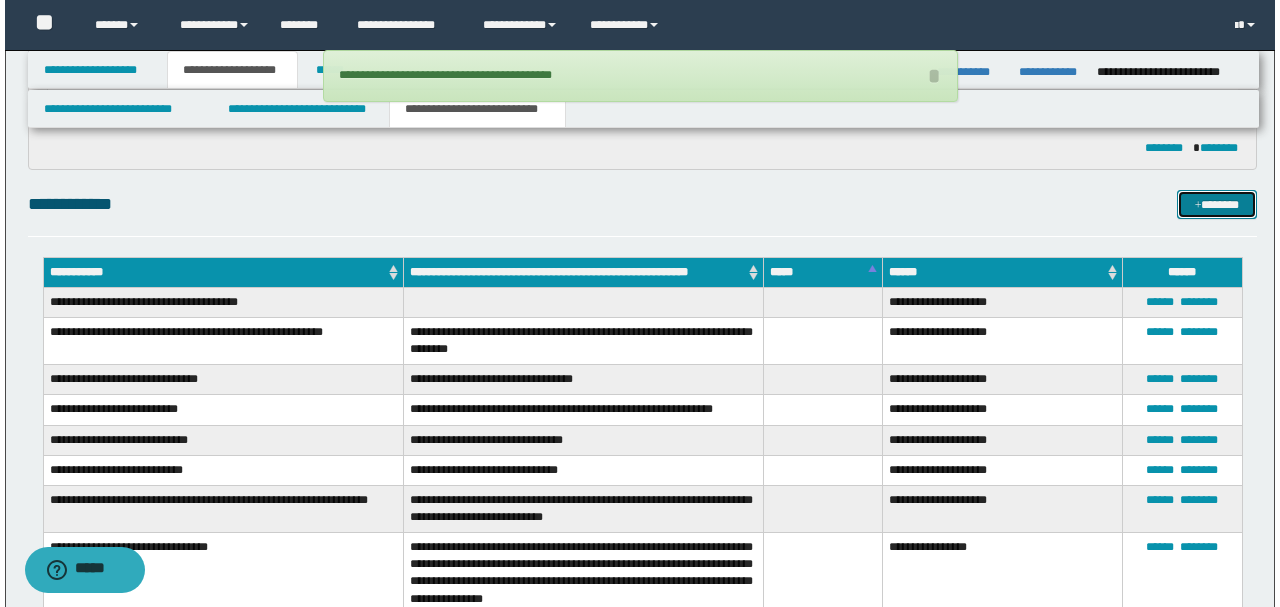 scroll, scrollTop: 1062, scrollLeft: 0, axis: vertical 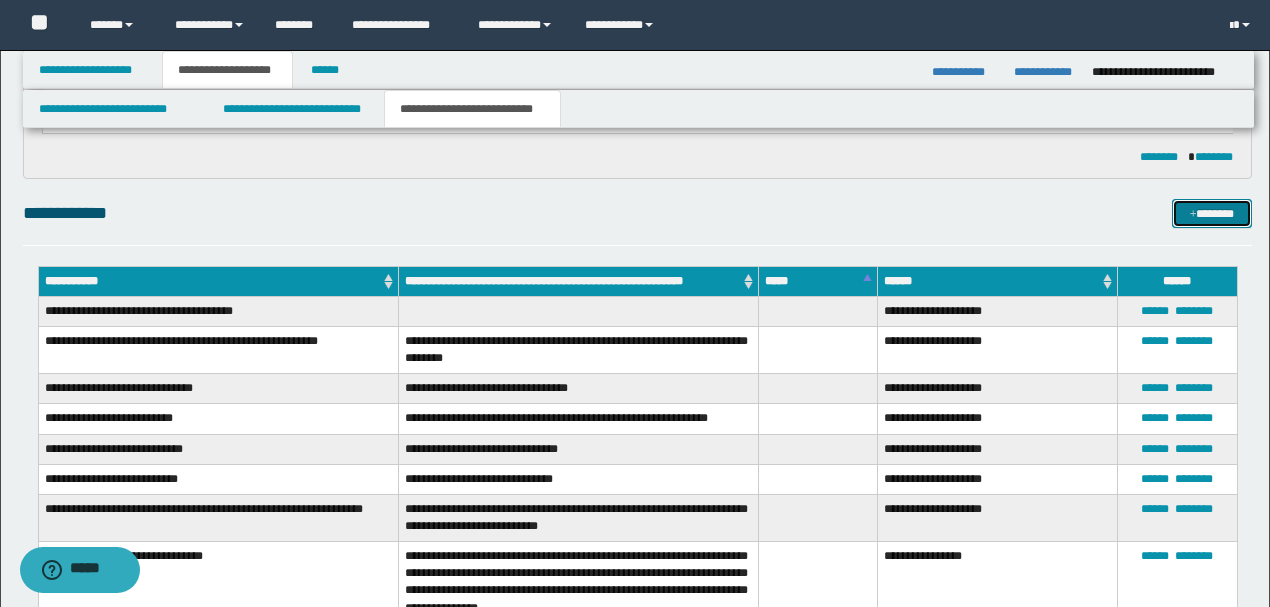click at bounding box center (1193, 215) 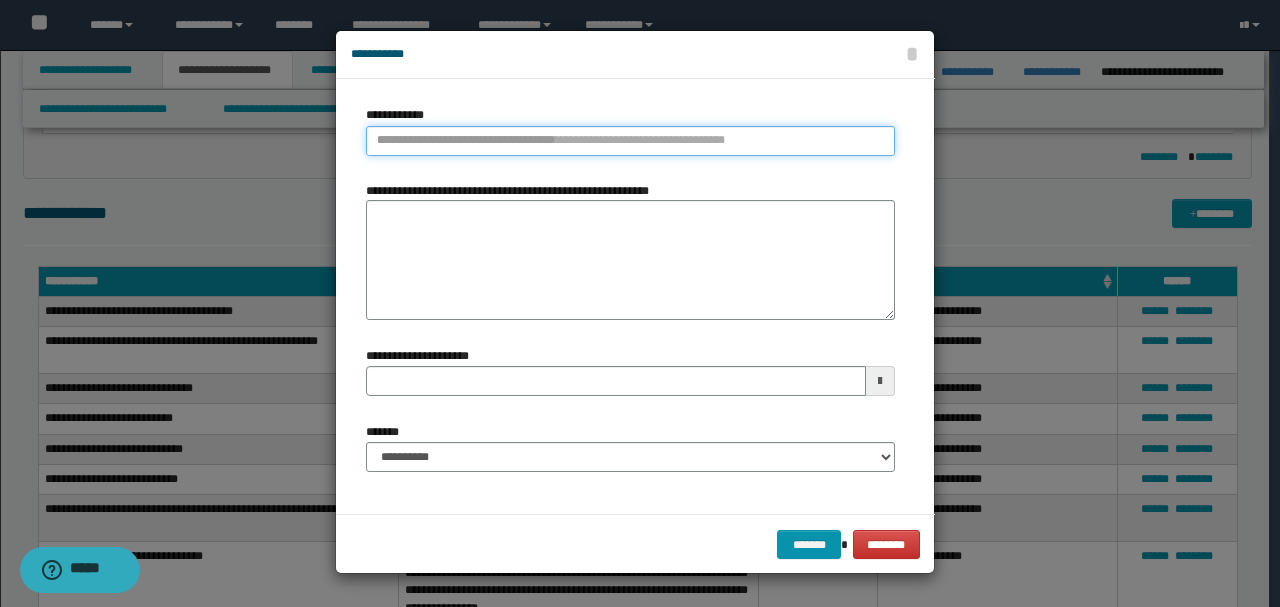 click on "**********" at bounding box center [630, 141] 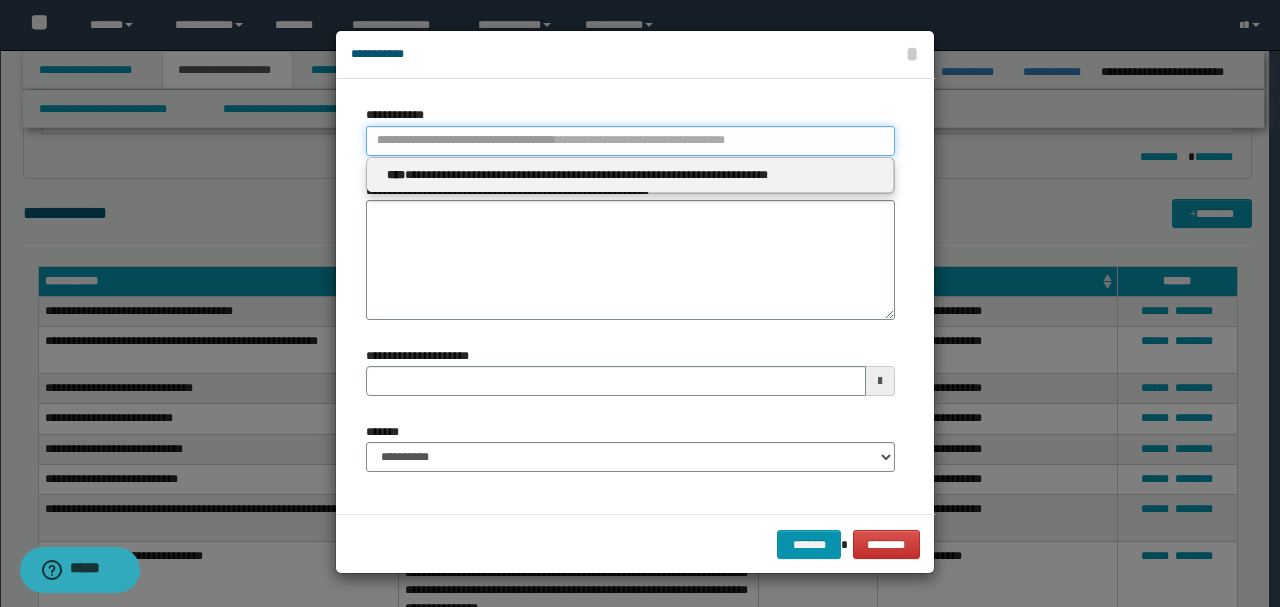 paste on "**********" 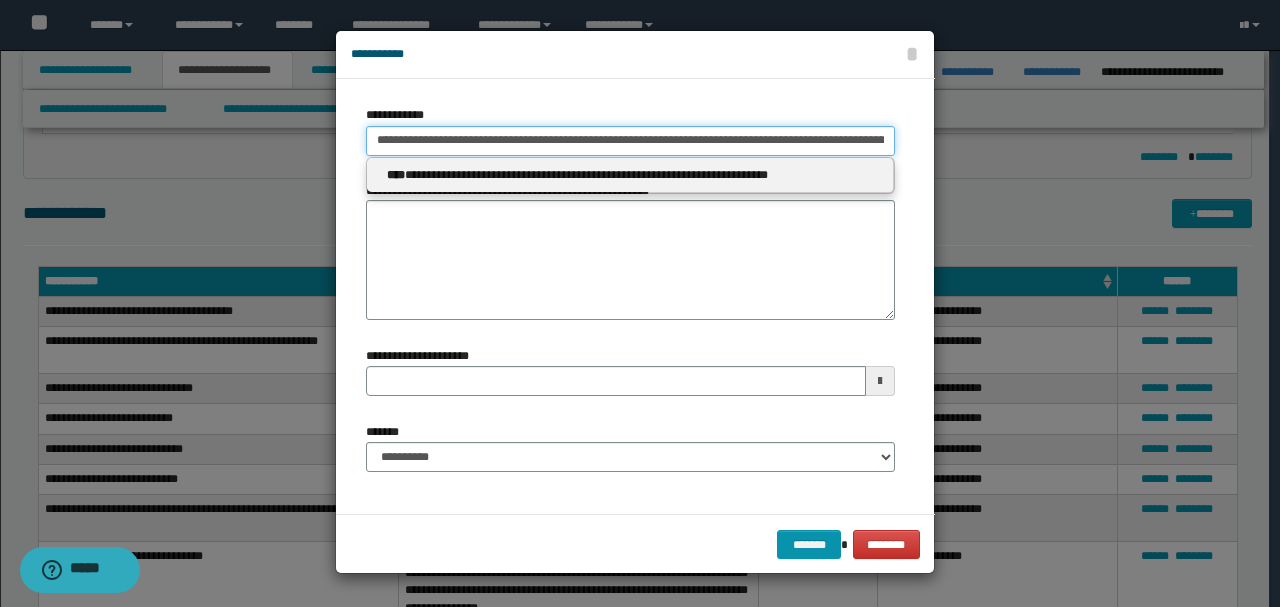 scroll, scrollTop: 0, scrollLeft: 38, axis: horizontal 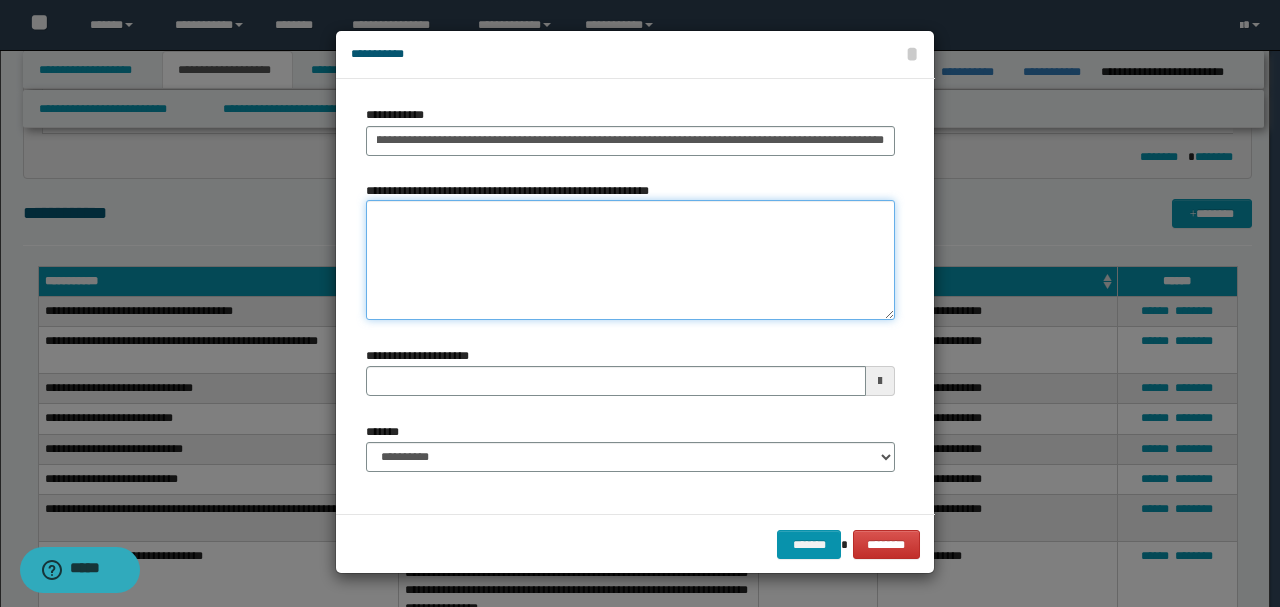 click on "**********" at bounding box center [630, 260] 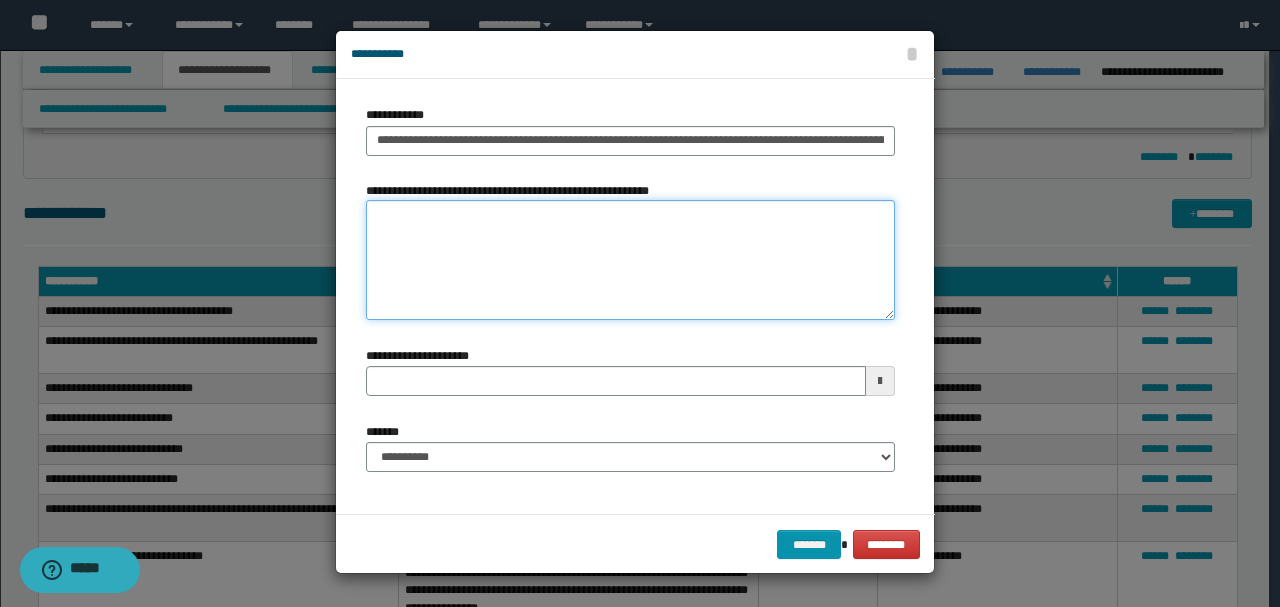 paste on "**********" 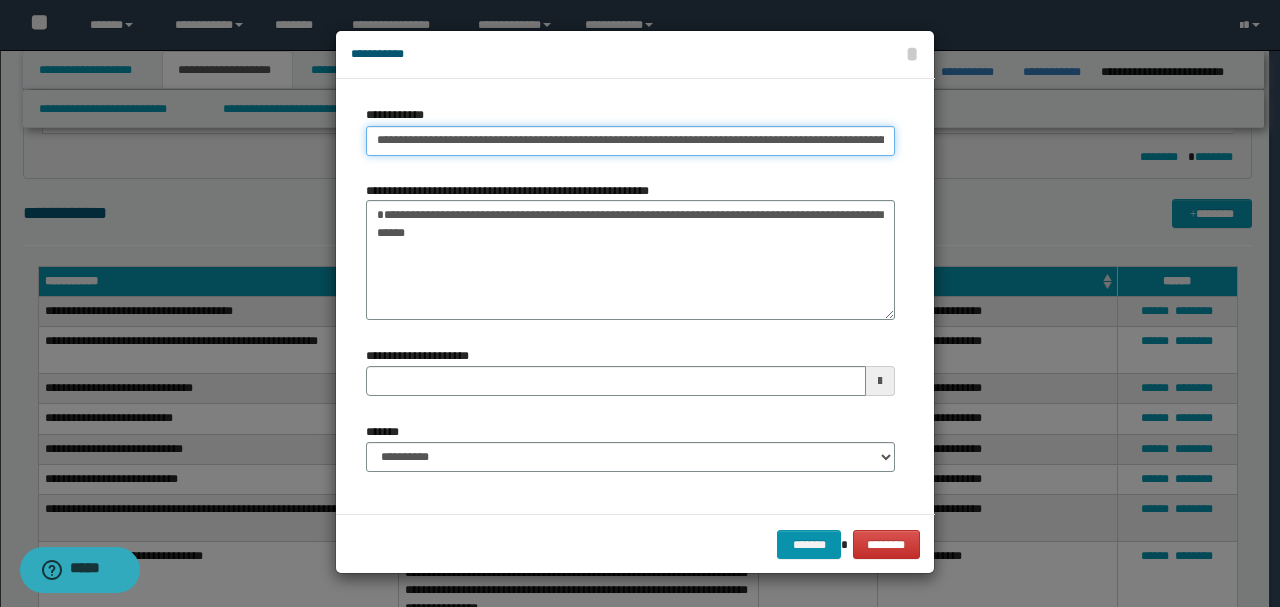 click on "**********" at bounding box center (630, 141) 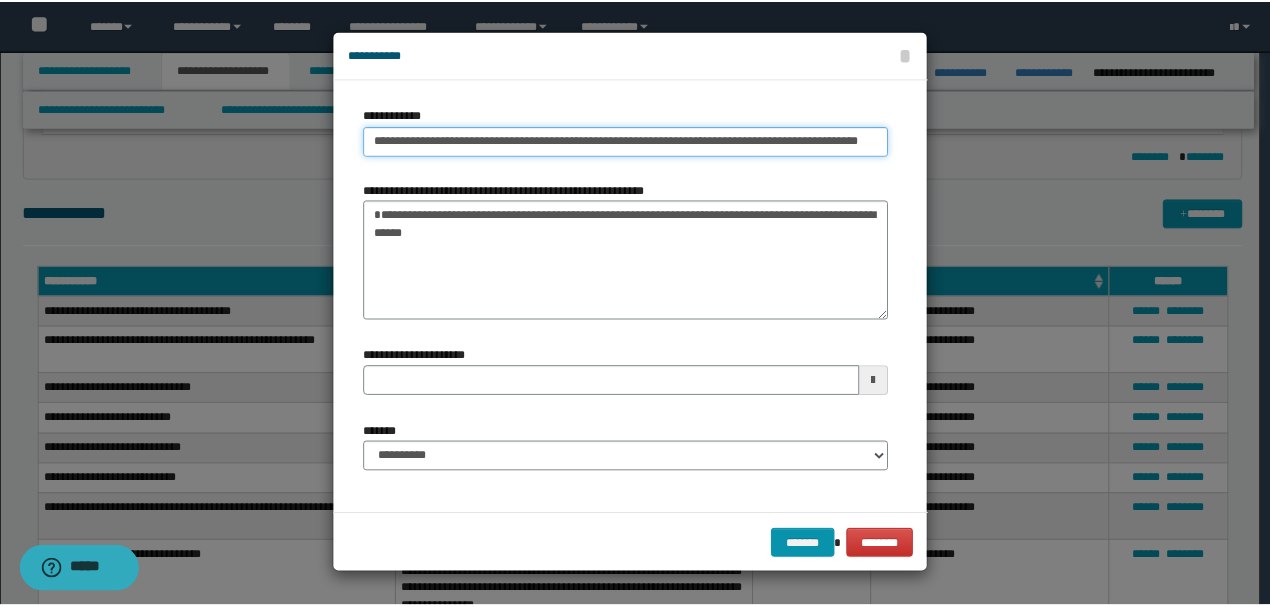 scroll, scrollTop: 0, scrollLeft: 0, axis: both 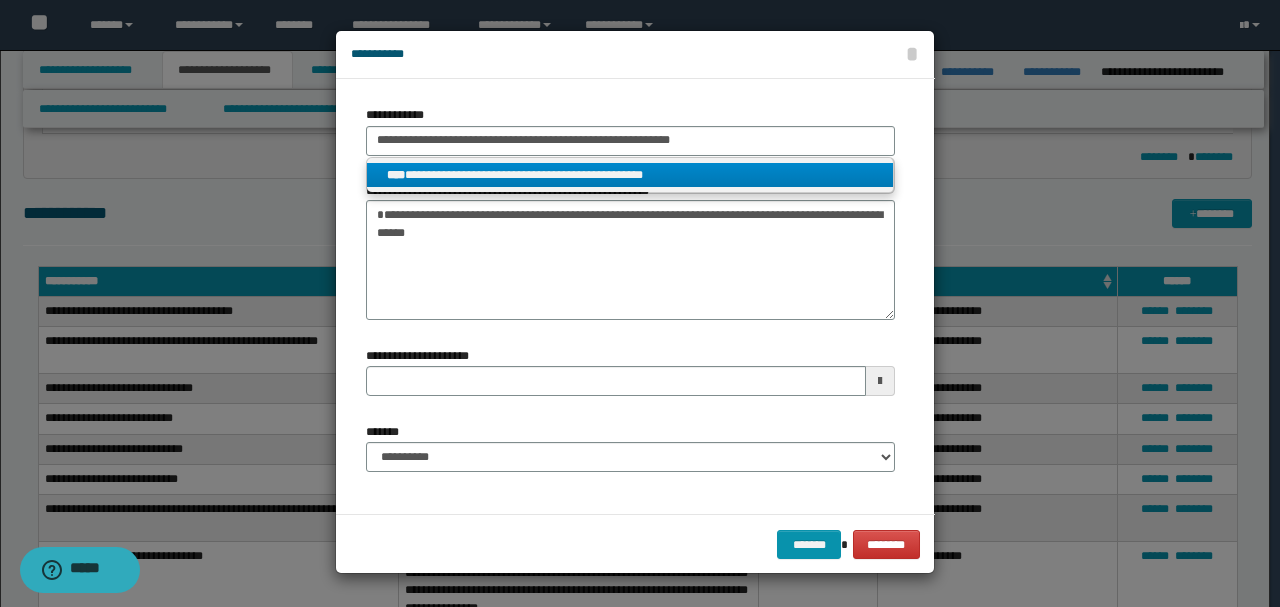 click on "**********" at bounding box center (630, 175) 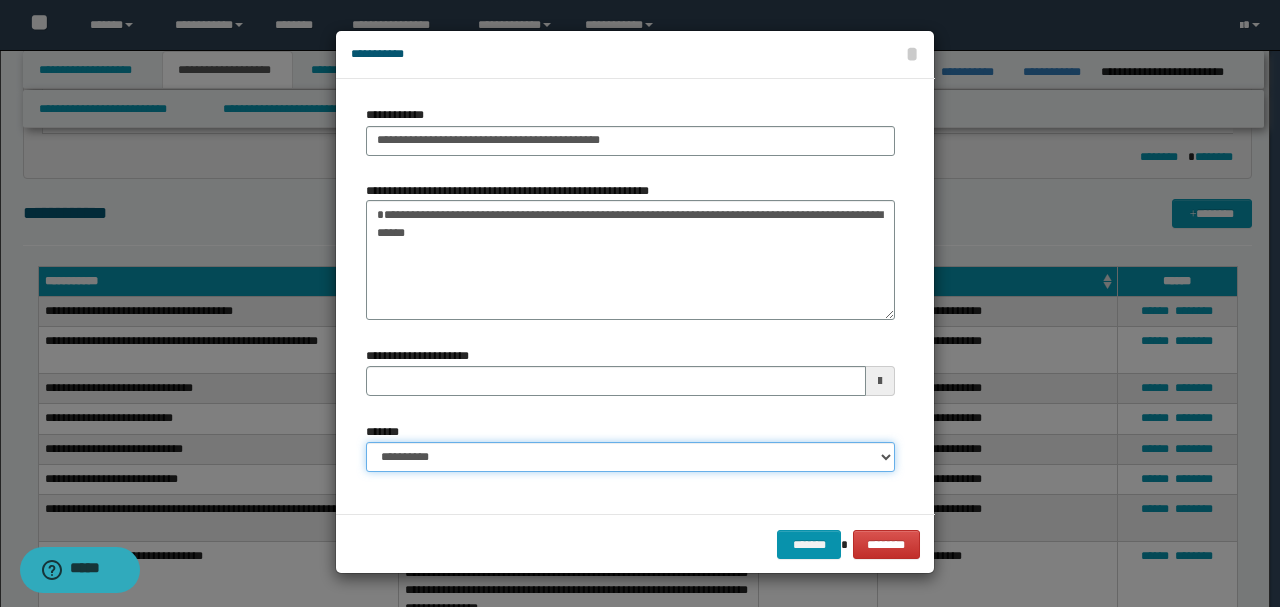 click on "**********" at bounding box center [630, 457] 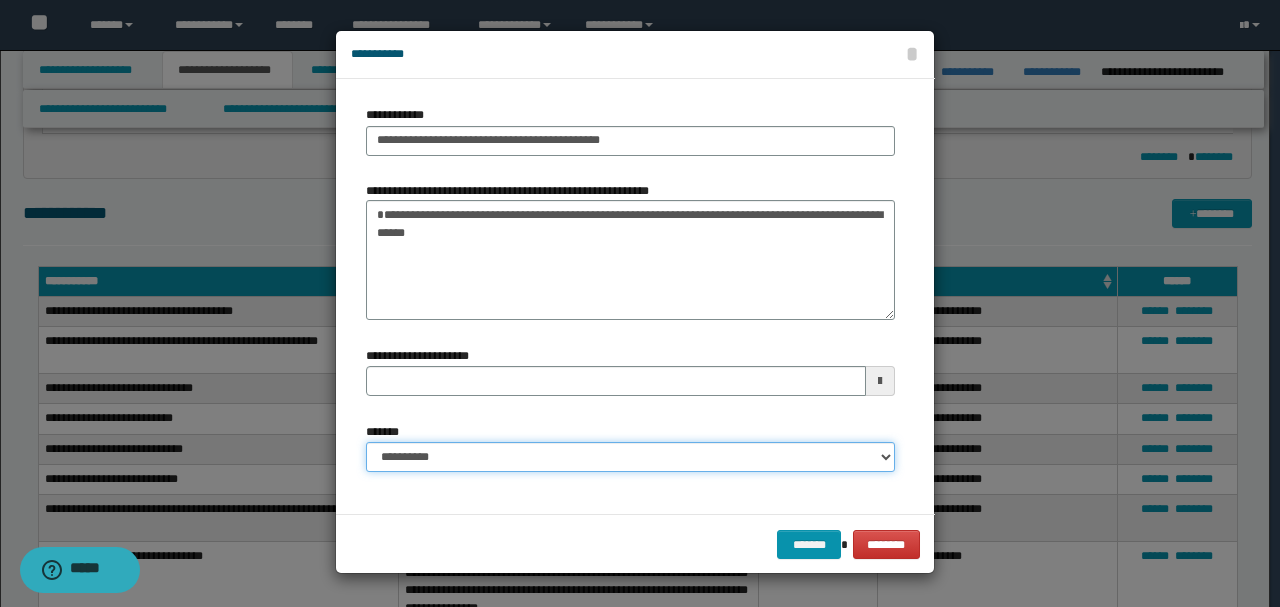 click on "**********" at bounding box center [630, 457] 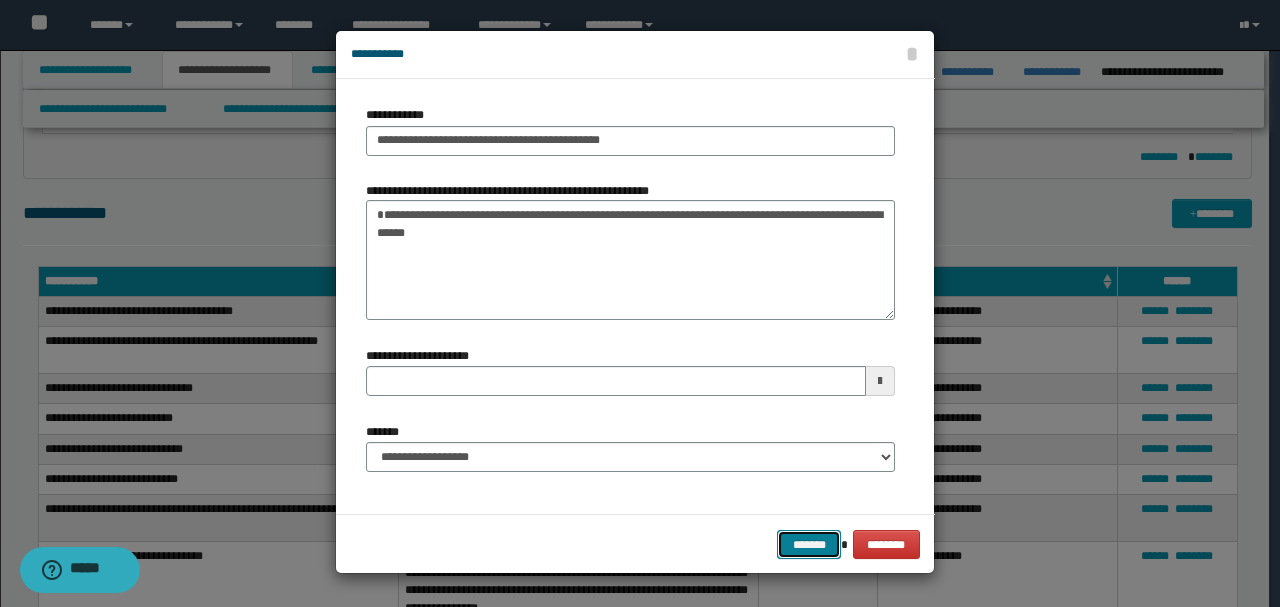 click on "*******" at bounding box center (809, 544) 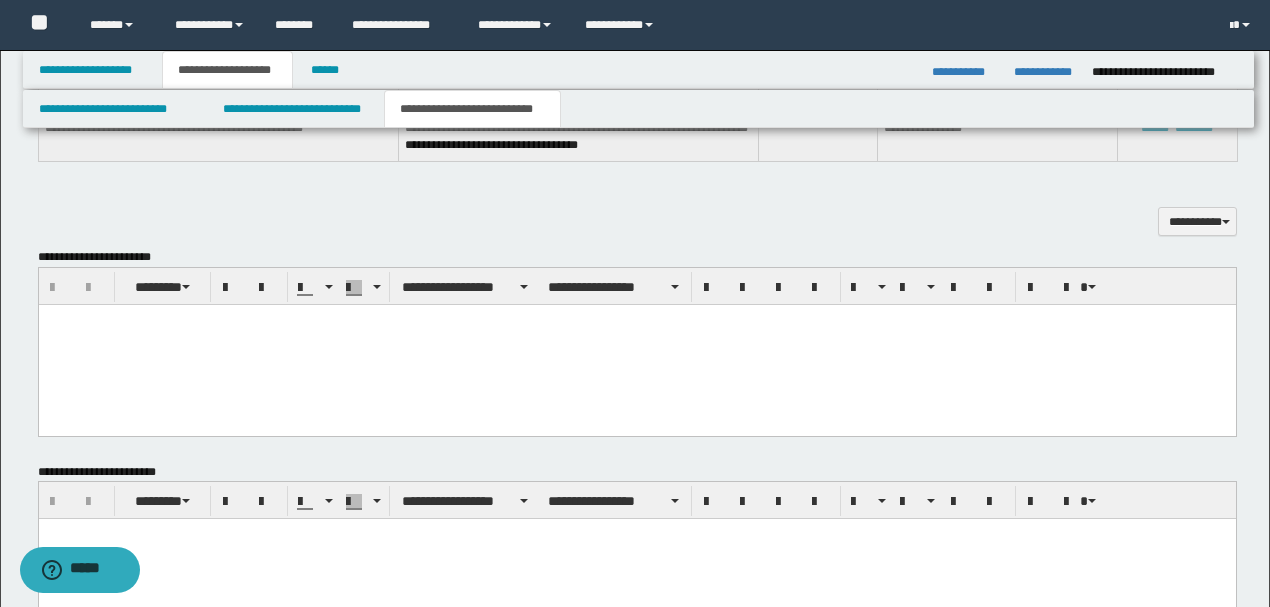 scroll, scrollTop: 1728, scrollLeft: 0, axis: vertical 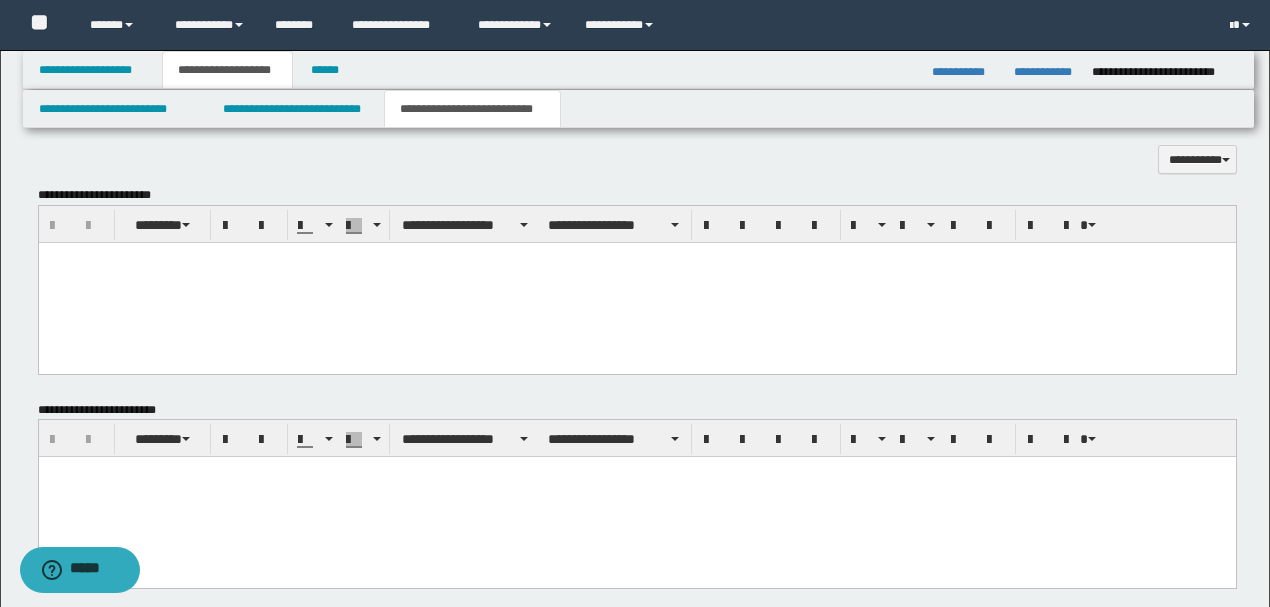 click at bounding box center [636, 283] 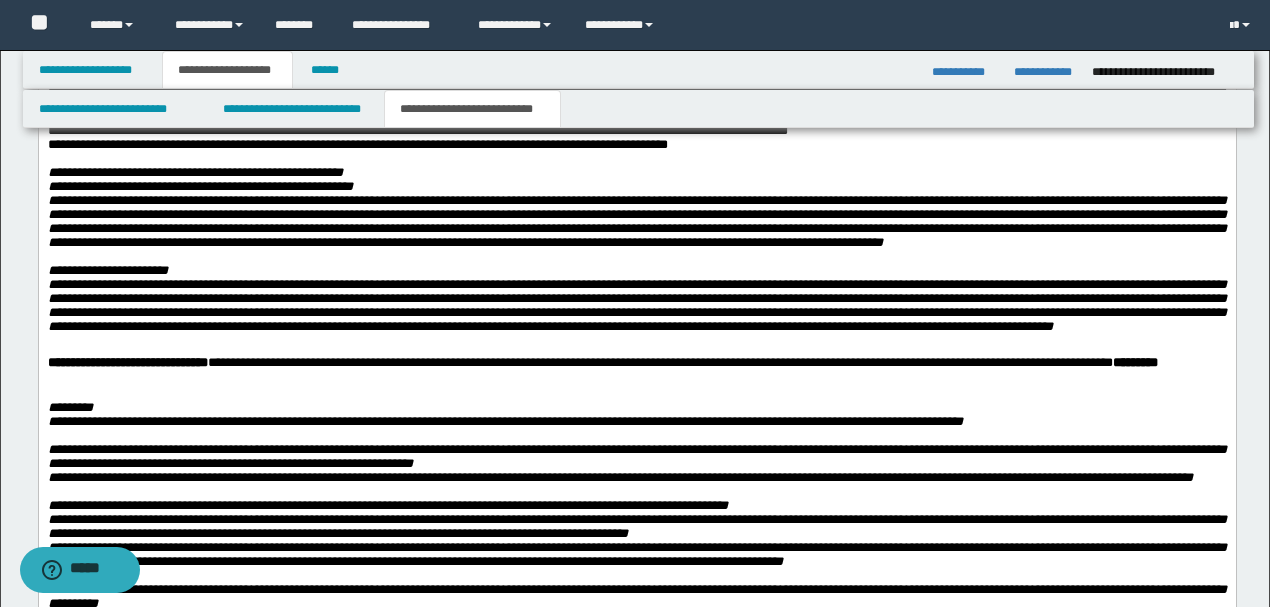 scroll, scrollTop: 2928, scrollLeft: 0, axis: vertical 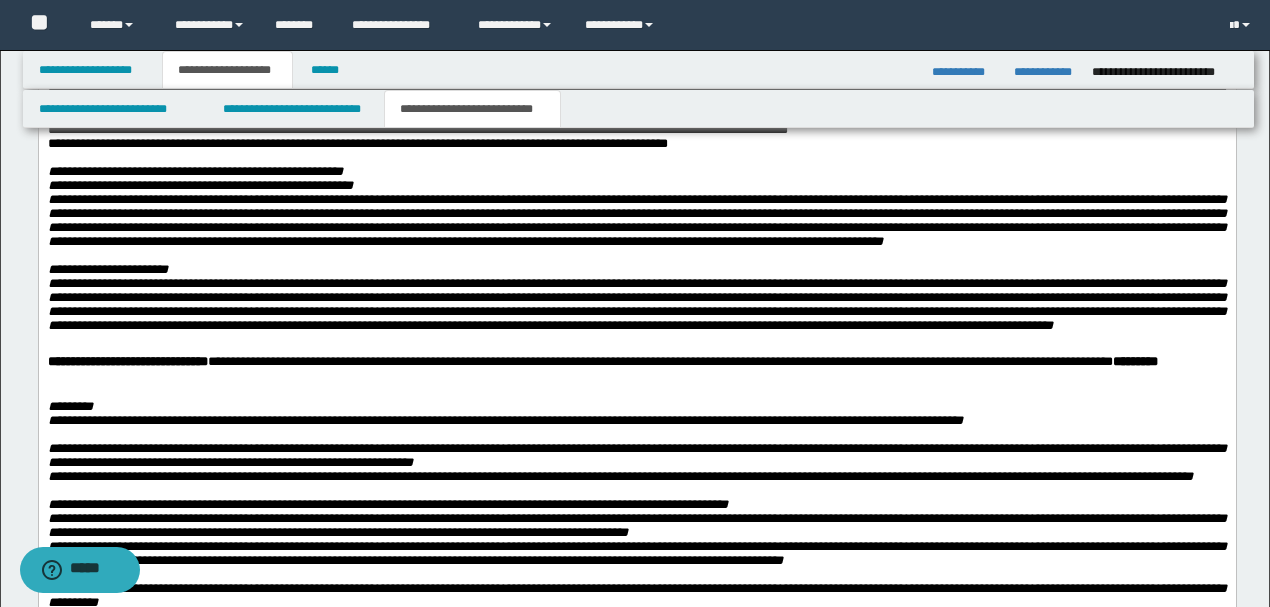 click on "**********" at bounding box center [636, 145] 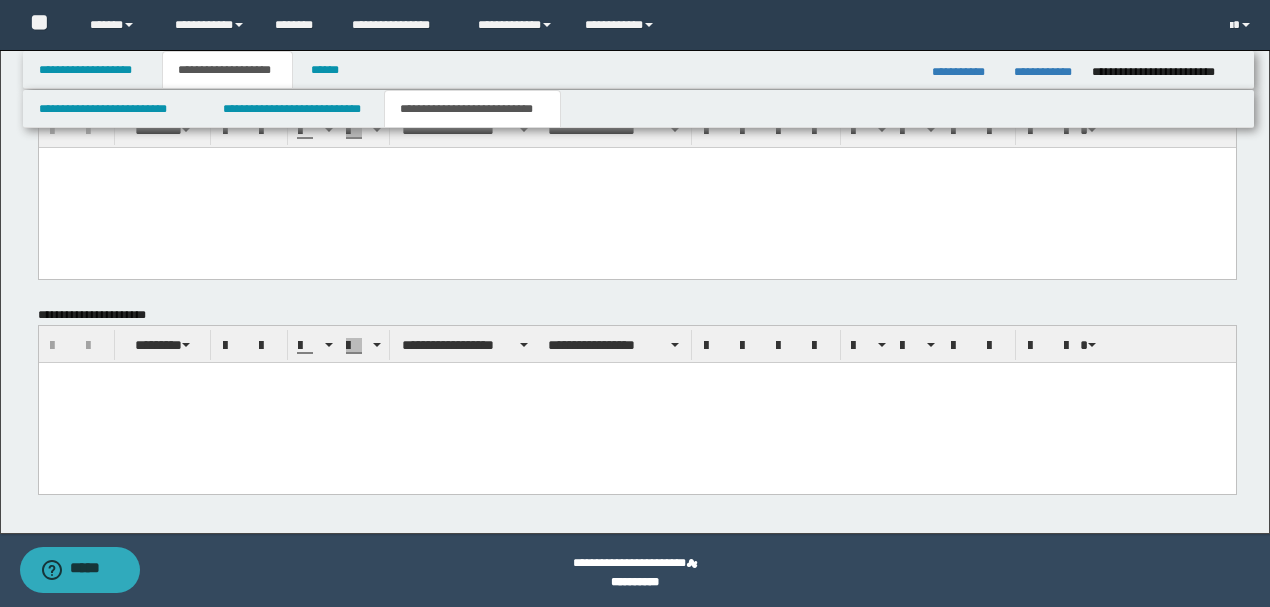 scroll, scrollTop: 5262, scrollLeft: 0, axis: vertical 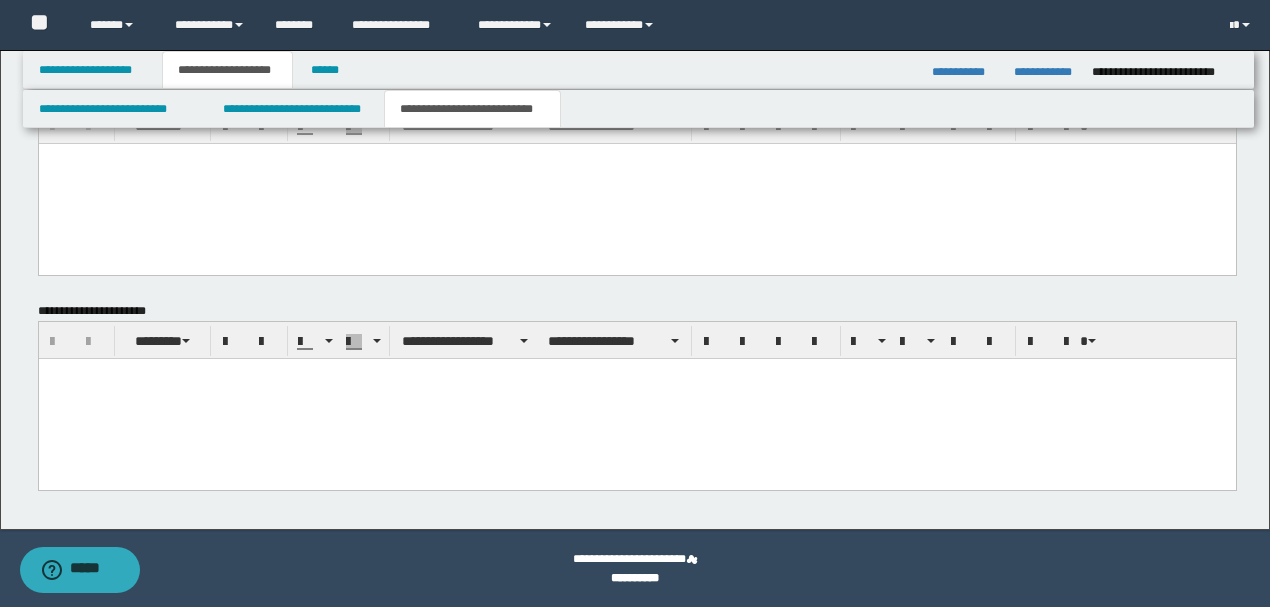 click at bounding box center [636, 398] 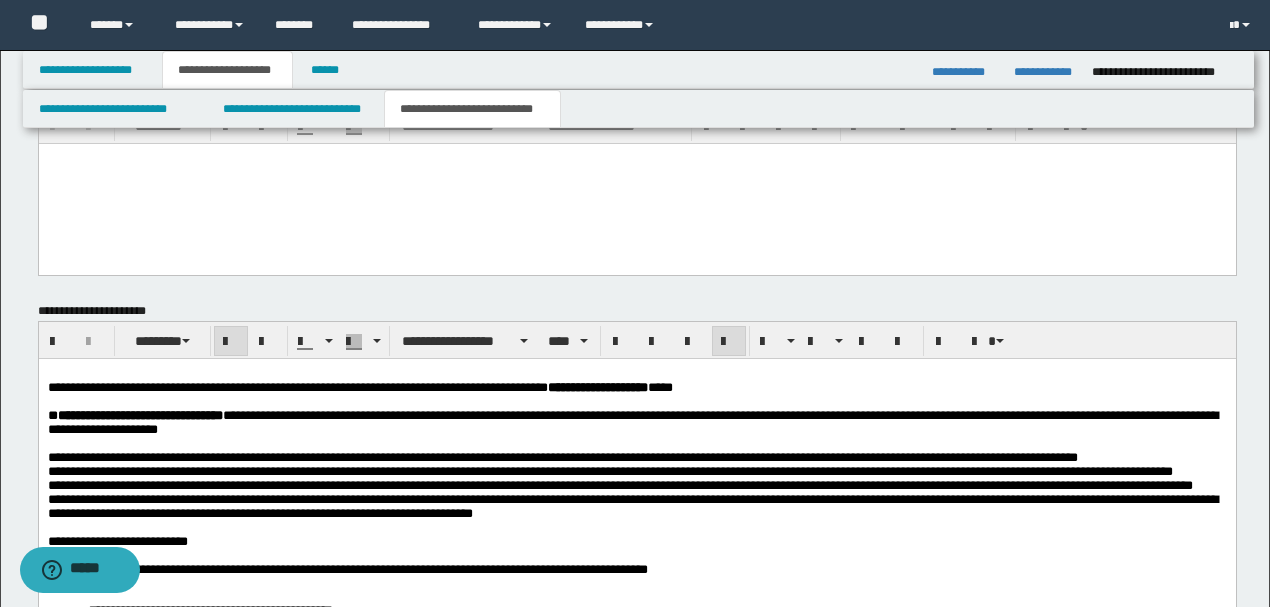 click at bounding box center [648, 373] 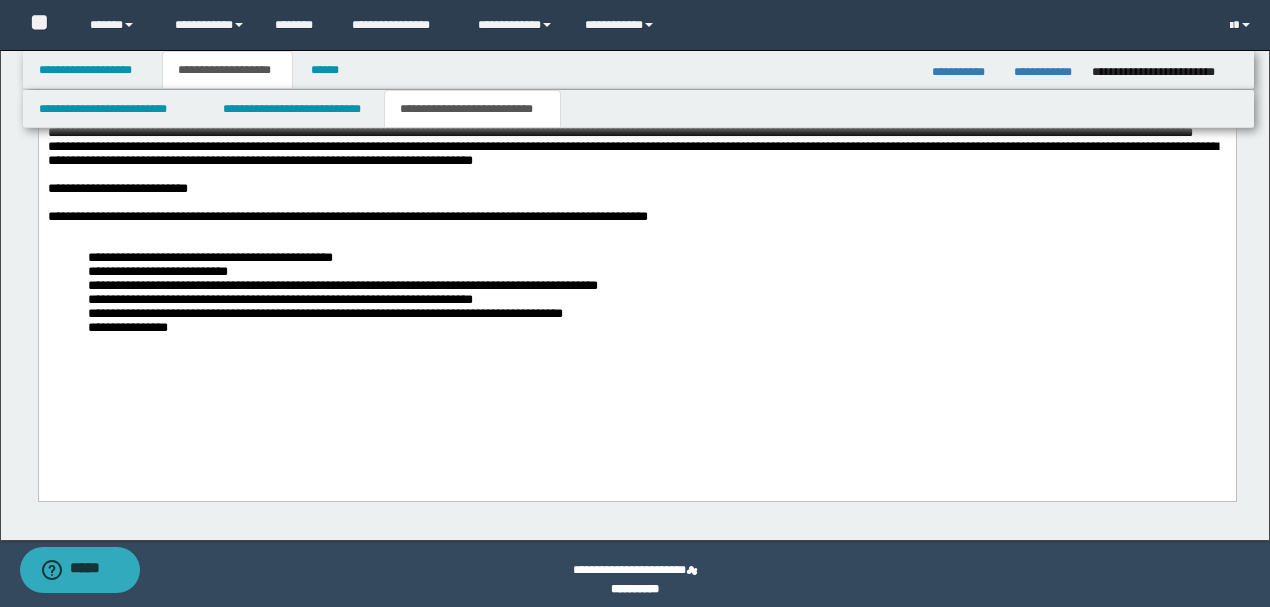 scroll, scrollTop: 5626, scrollLeft: 0, axis: vertical 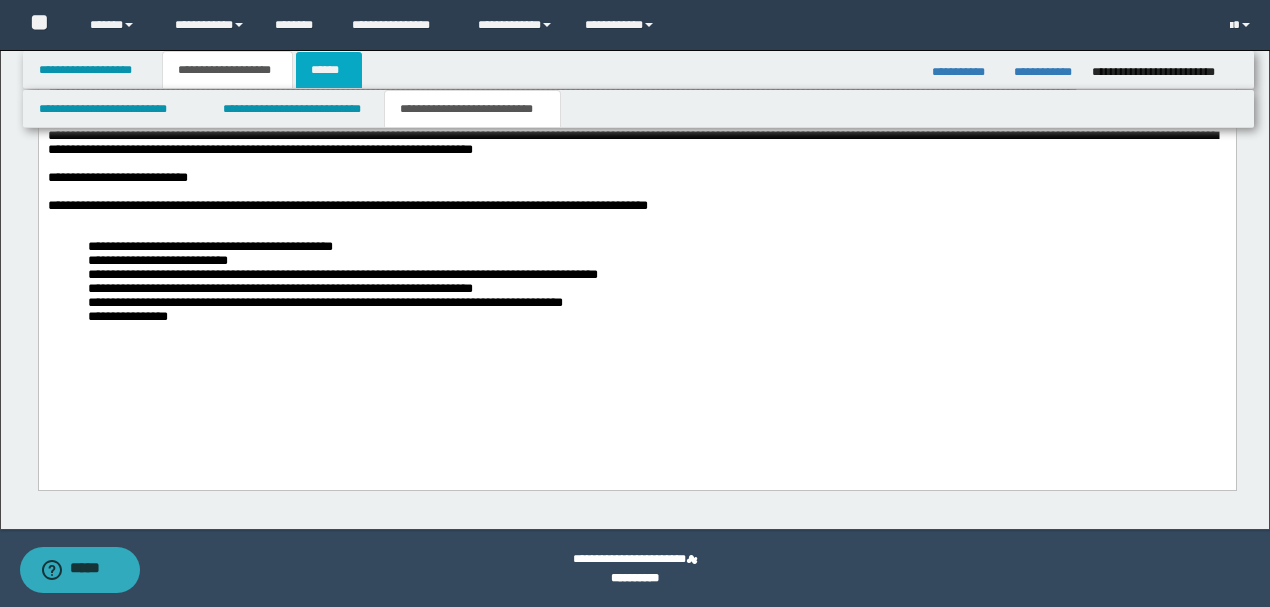 click on "******" at bounding box center (329, 70) 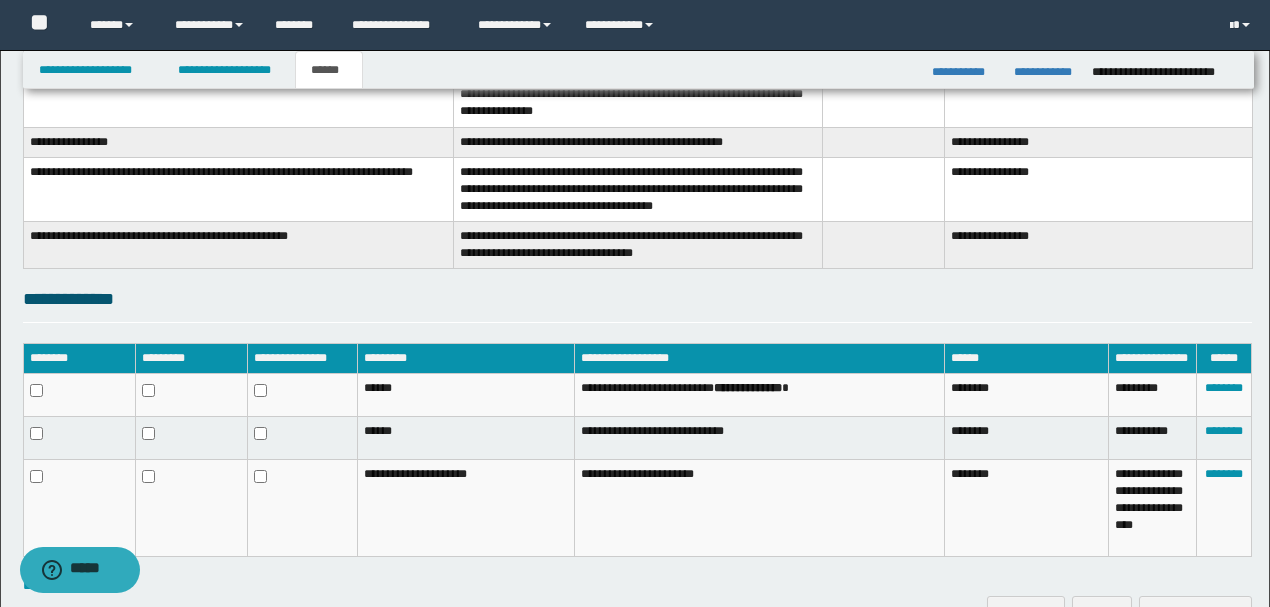 scroll, scrollTop: 754, scrollLeft: 0, axis: vertical 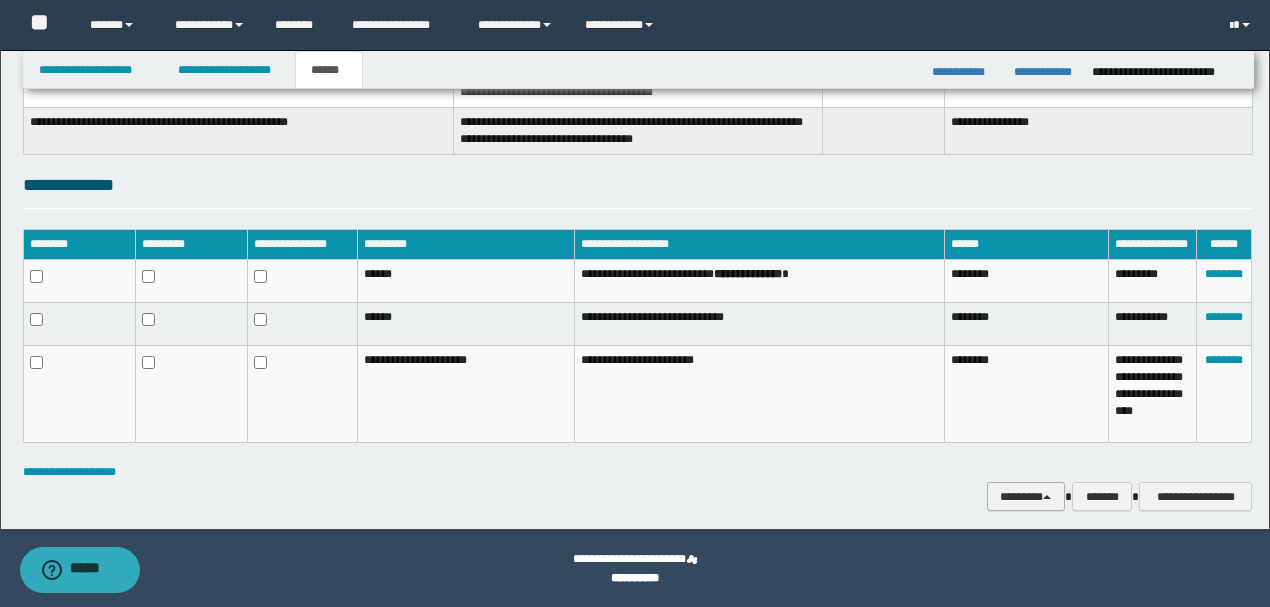click on "********" at bounding box center [1026, 496] 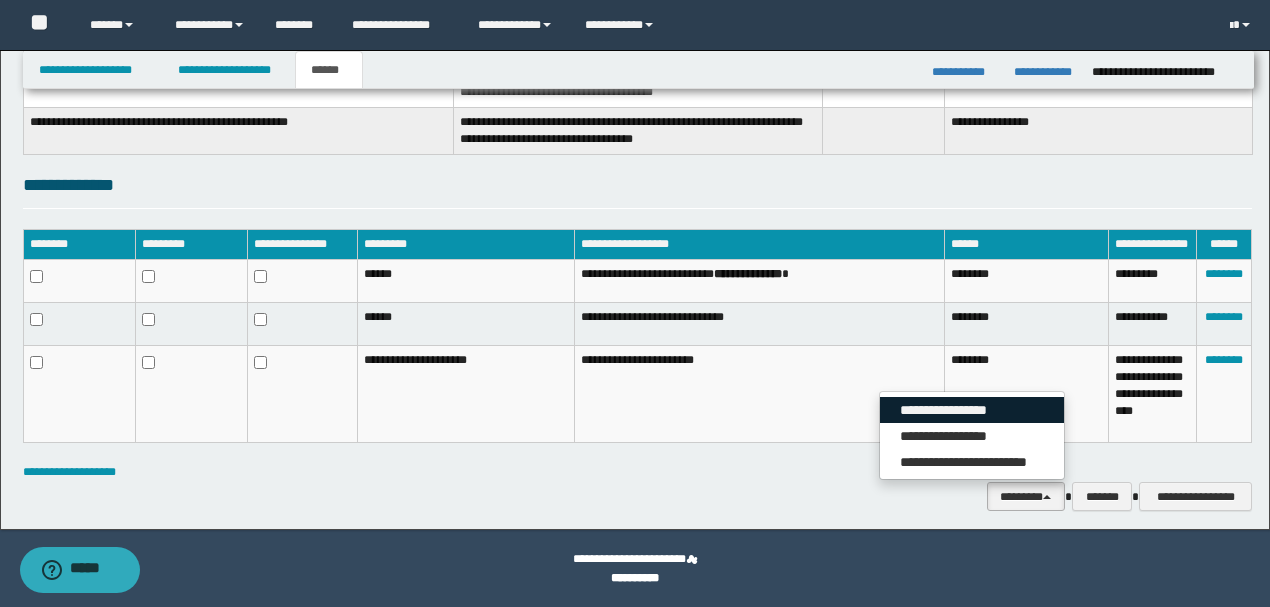 click on "**********" at bounding box center [972, 410] 